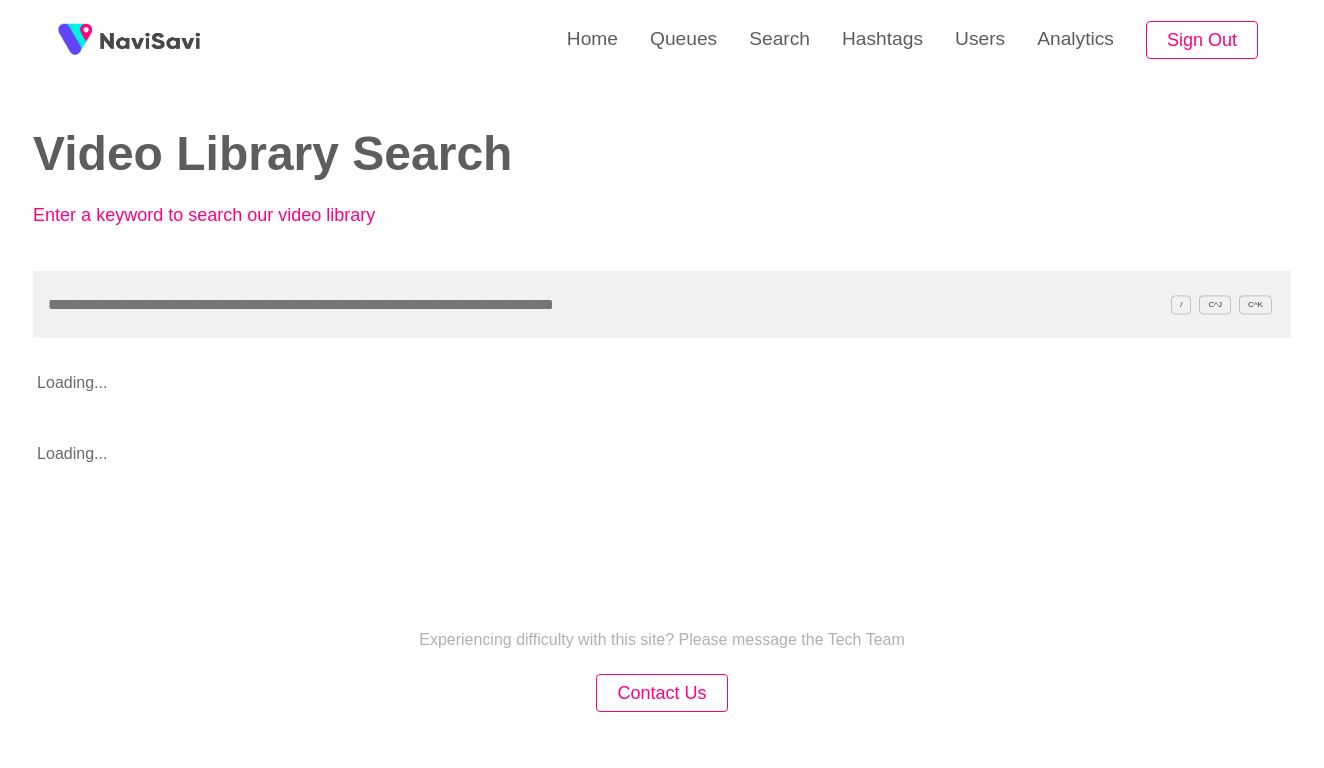 scroll, scrollTop: 0, scrollLeft: 0, axis: both 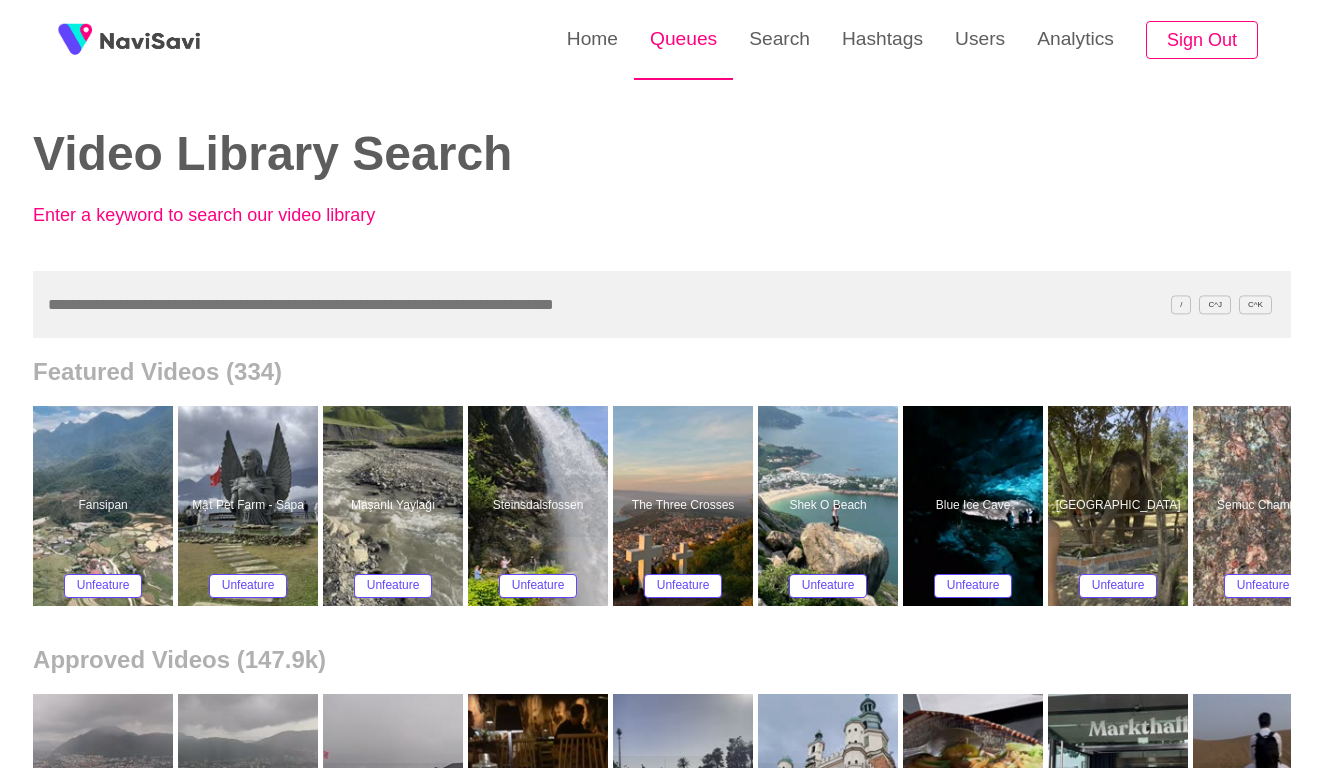 click on "Queues" at bounding box center (683, 39) 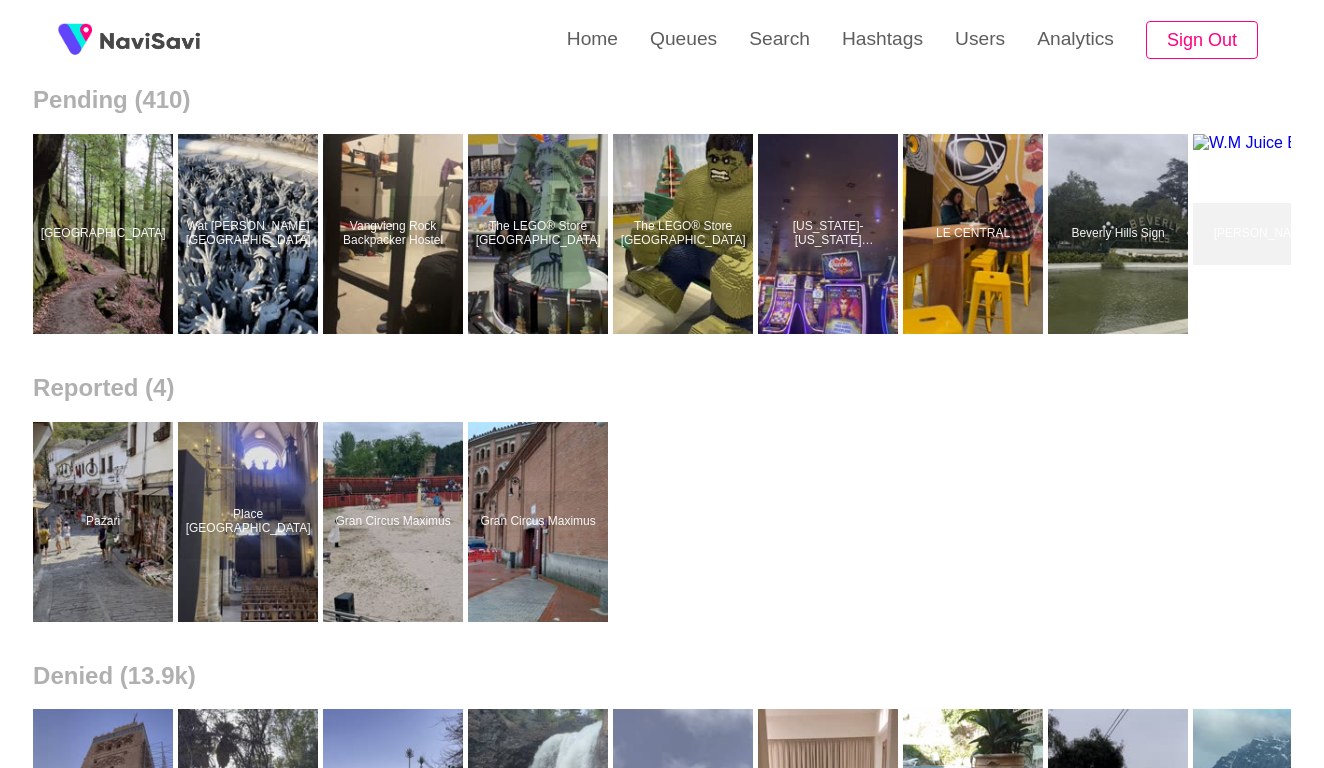 scroll, scrollTop: 228, scrollLeft: 0, axis: vertical 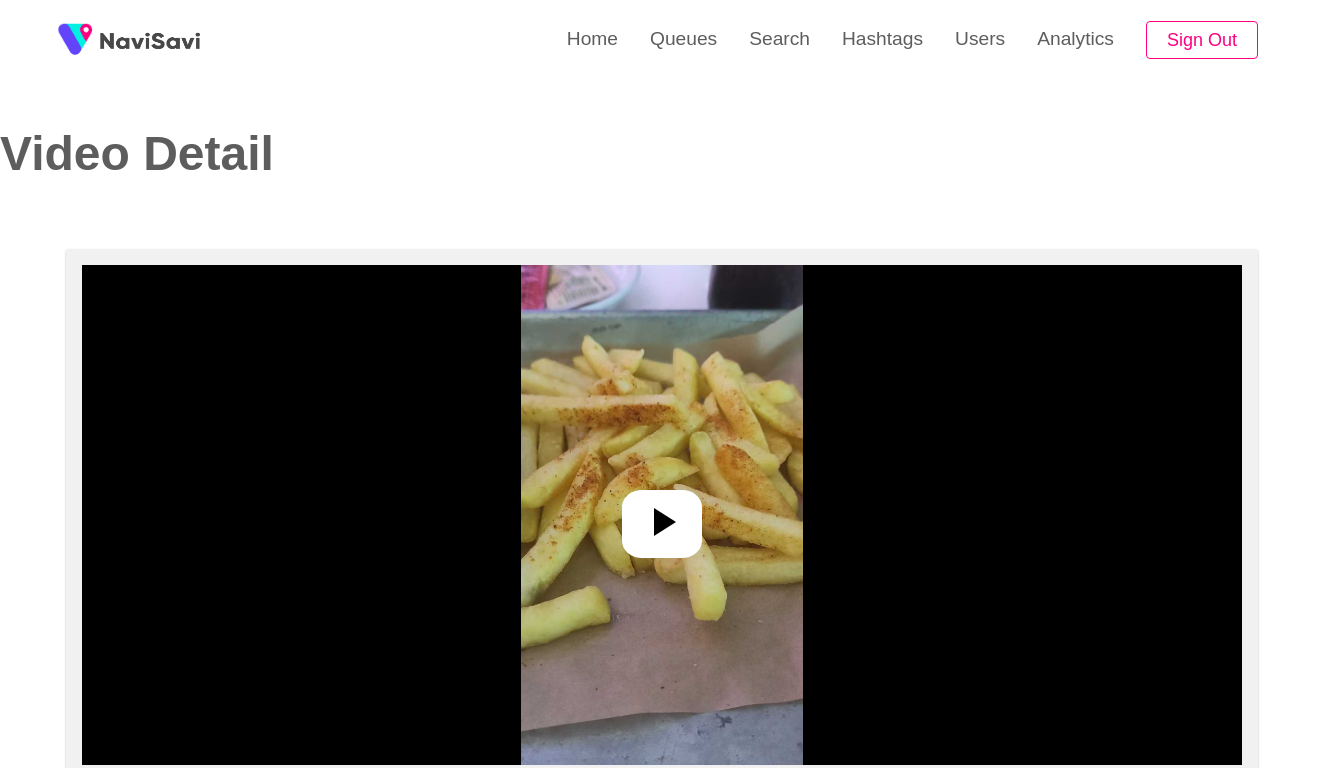 select on "****" 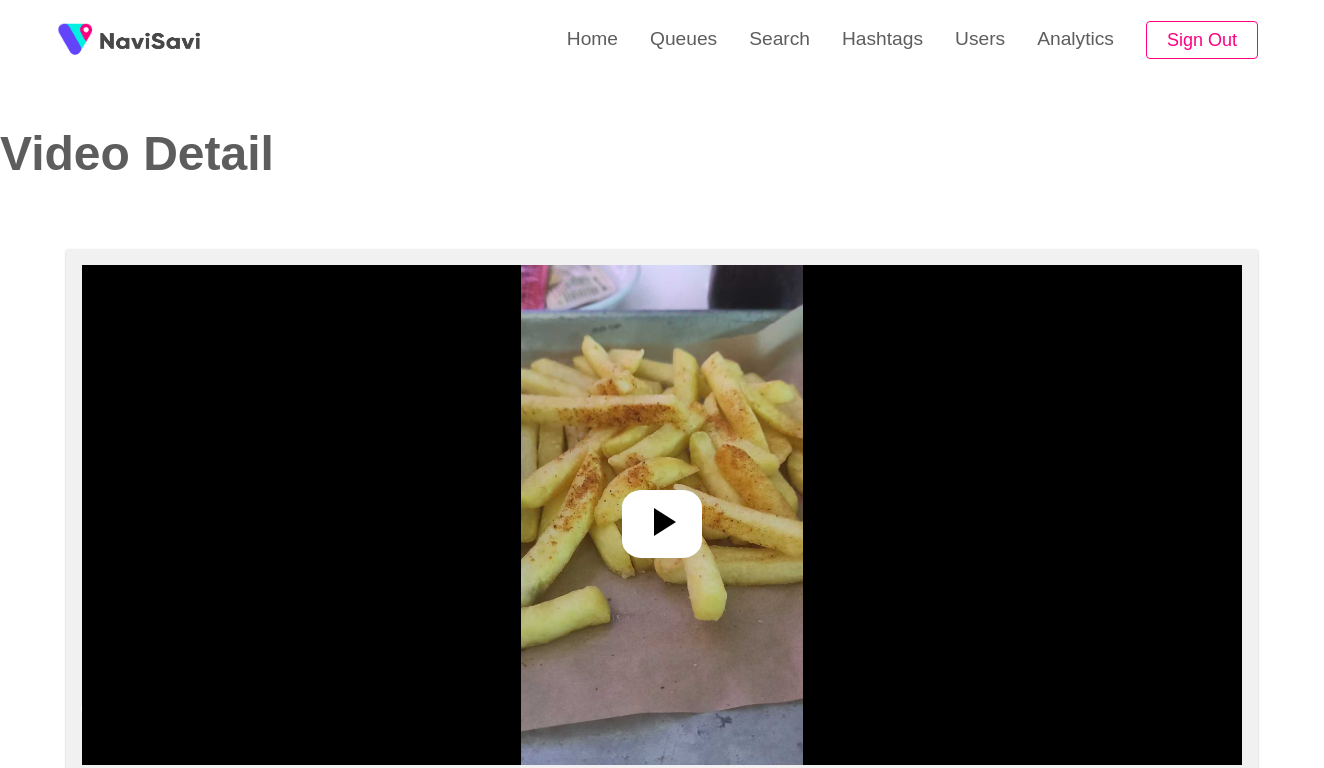click at bounding box center [662, 515] 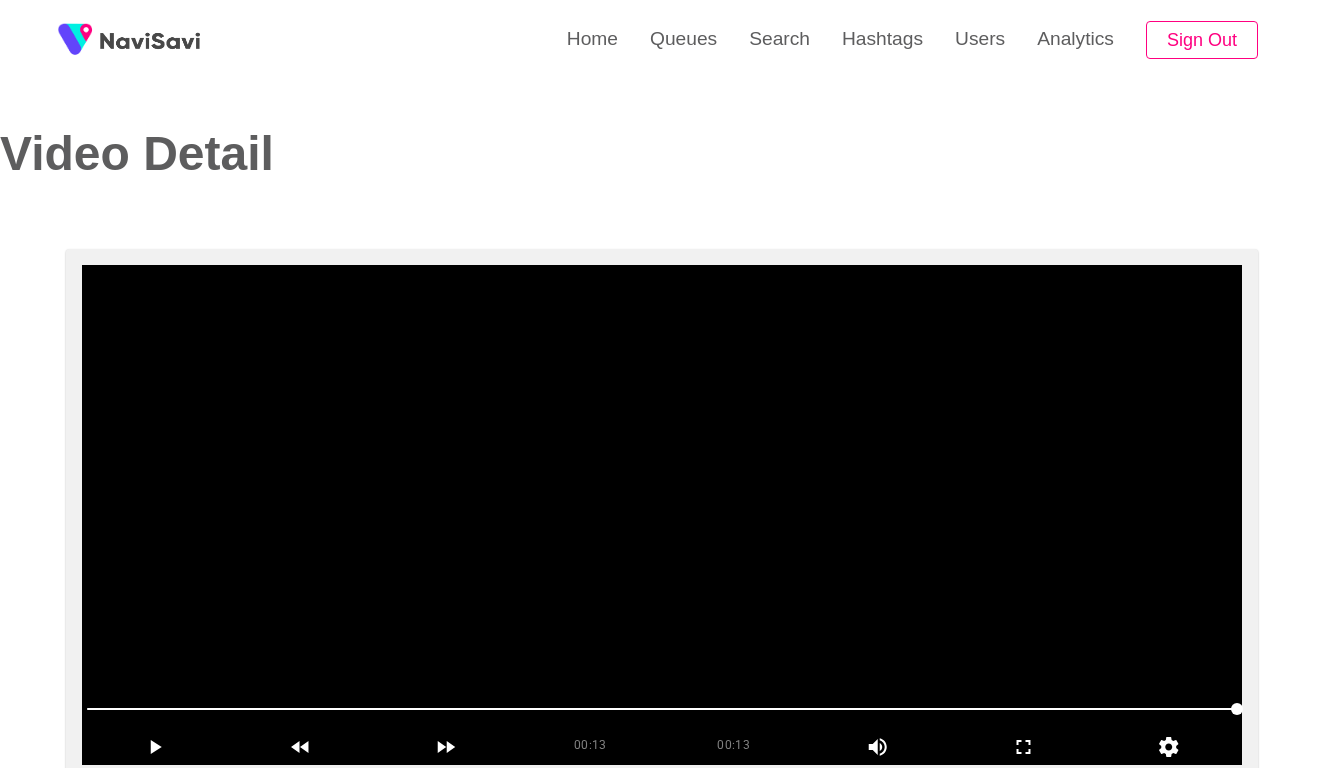 click at bounding box center [662, 515] 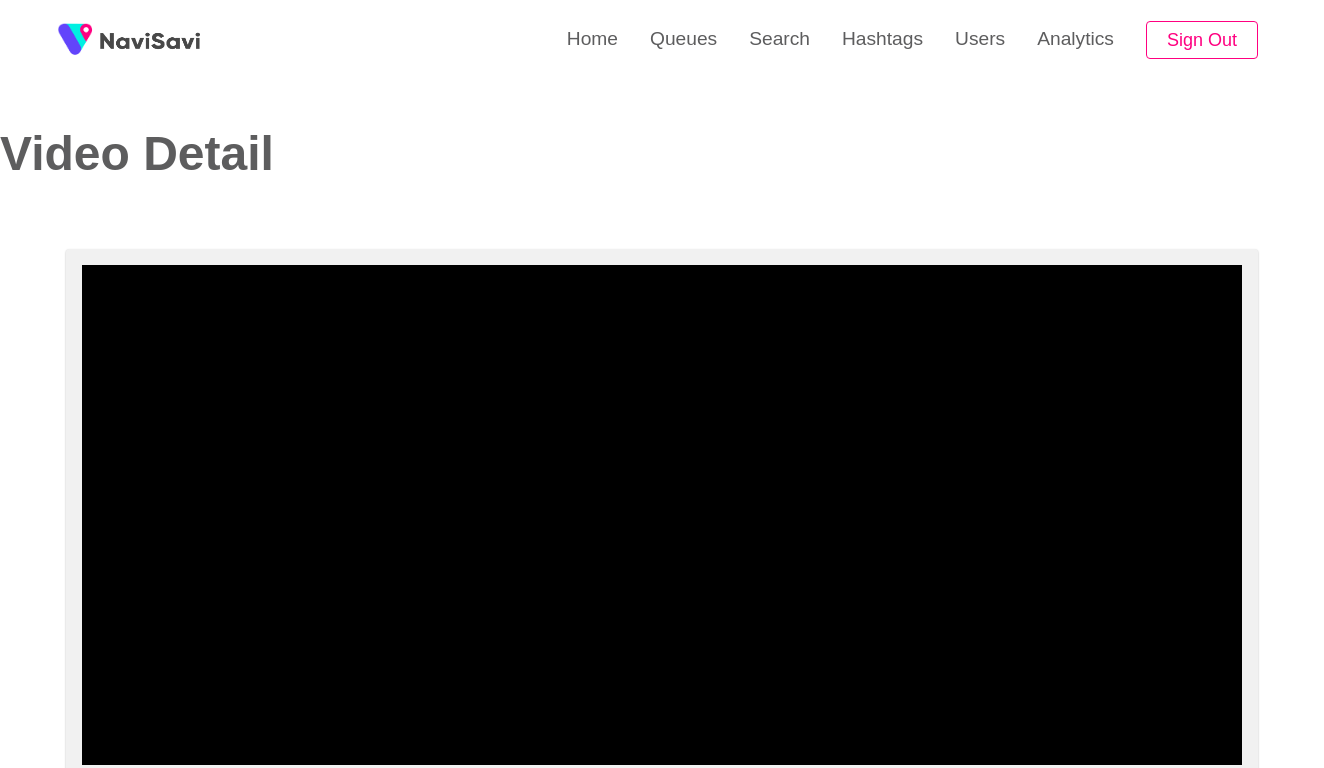 click at bounding box center (662, 709) 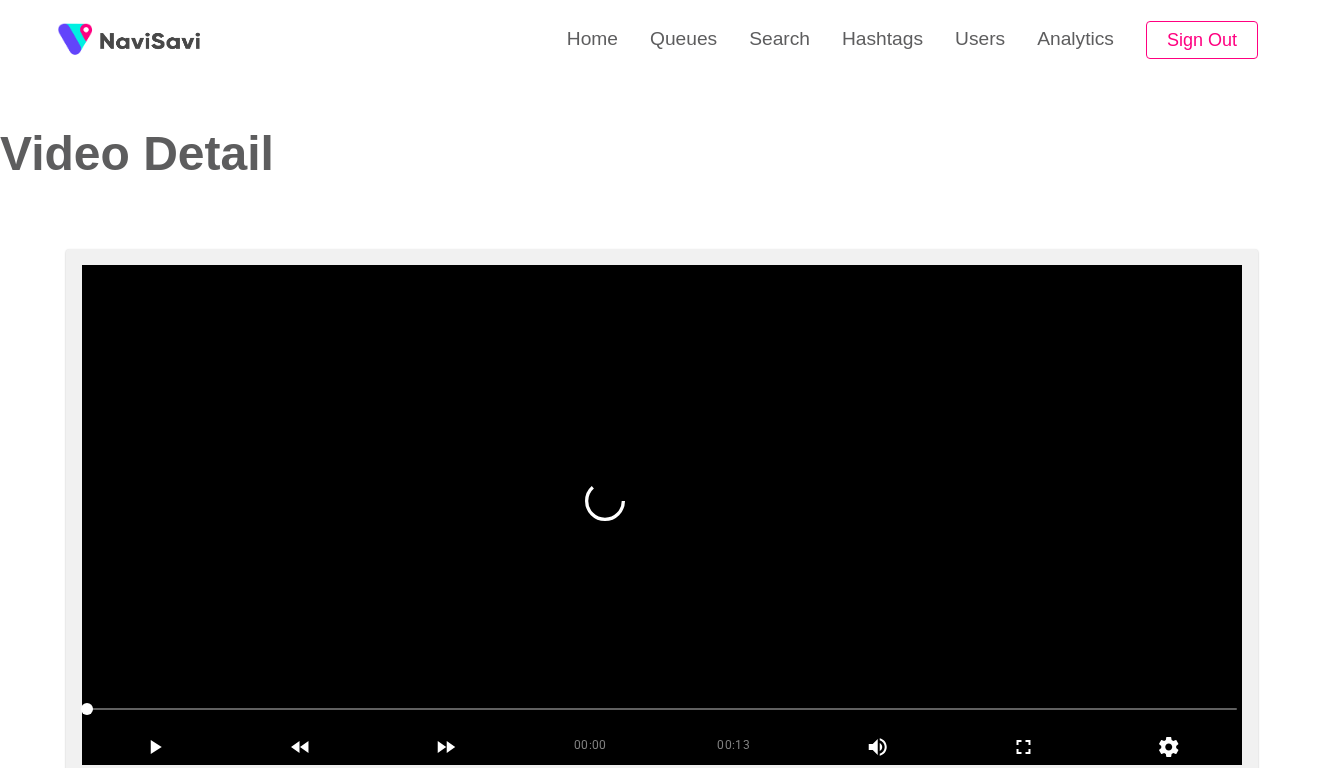 click at bounding box center [662, 515] 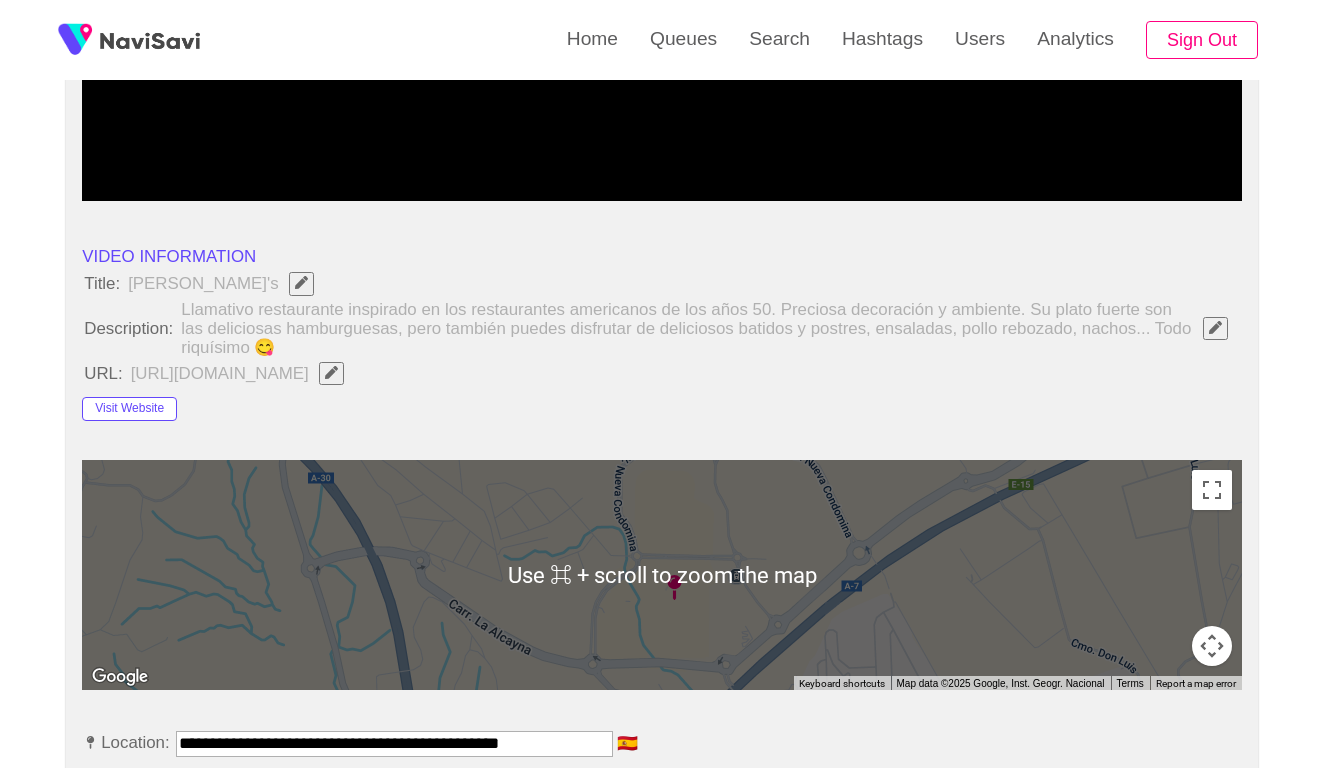 scroll, scrollTop: 624, scrollLeft: 0, axis: vertical 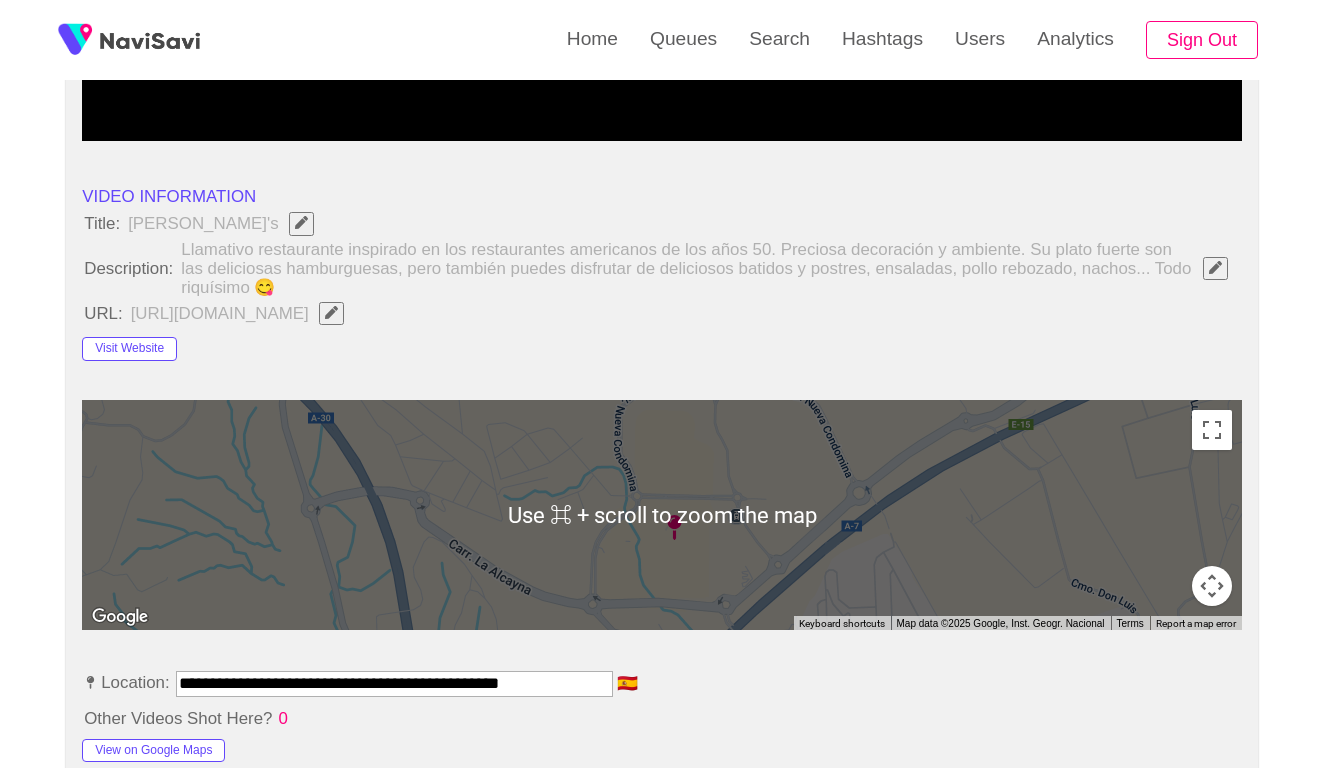 click 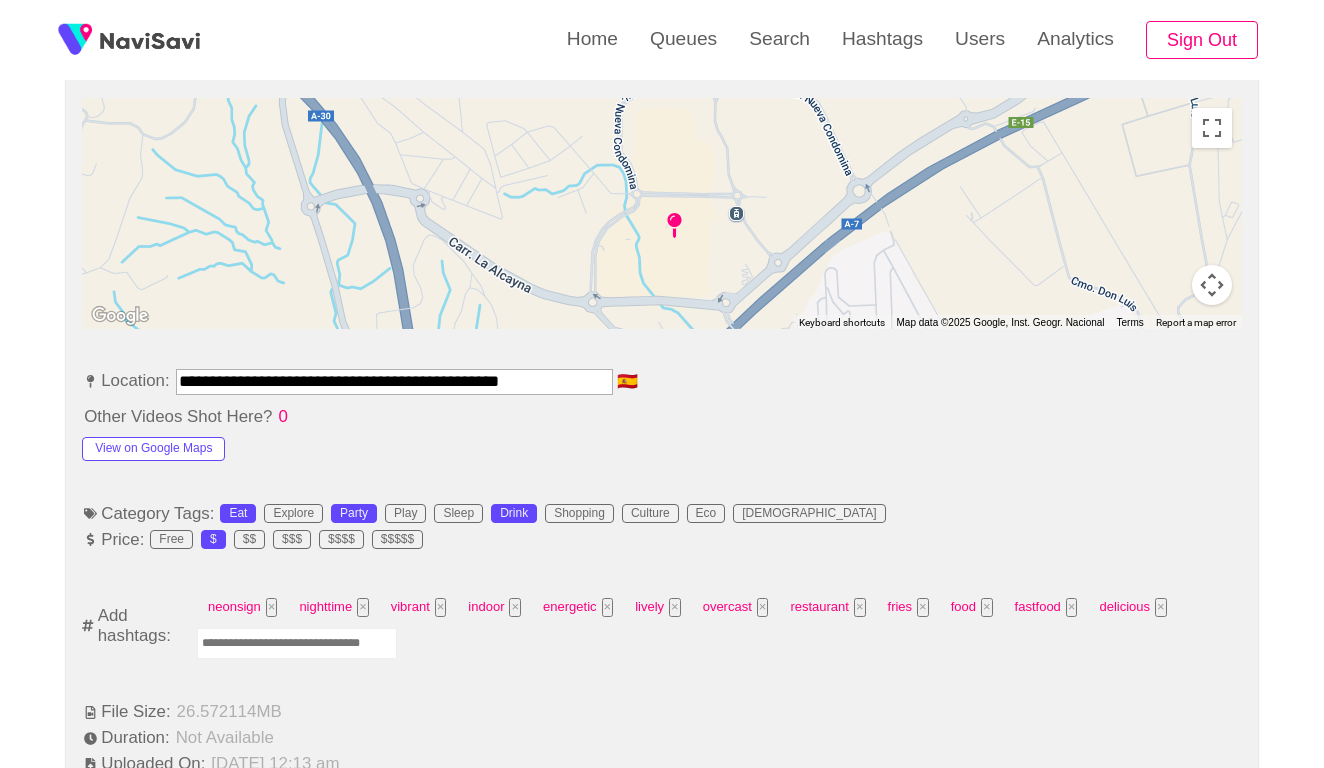 scroll, scrollTop: 904, scrollLeft: 0, axis: vertical 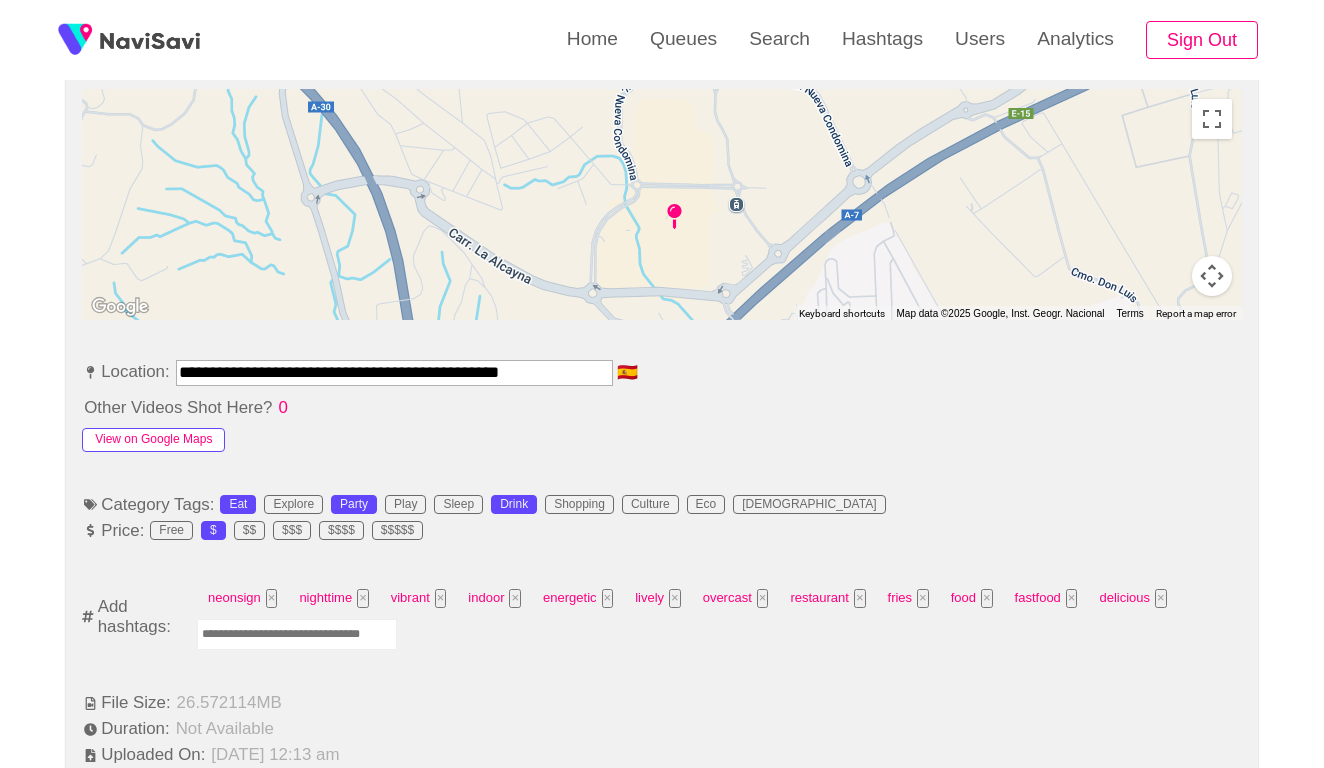click on "View on Google Maps" at bounding box center [153, 440] 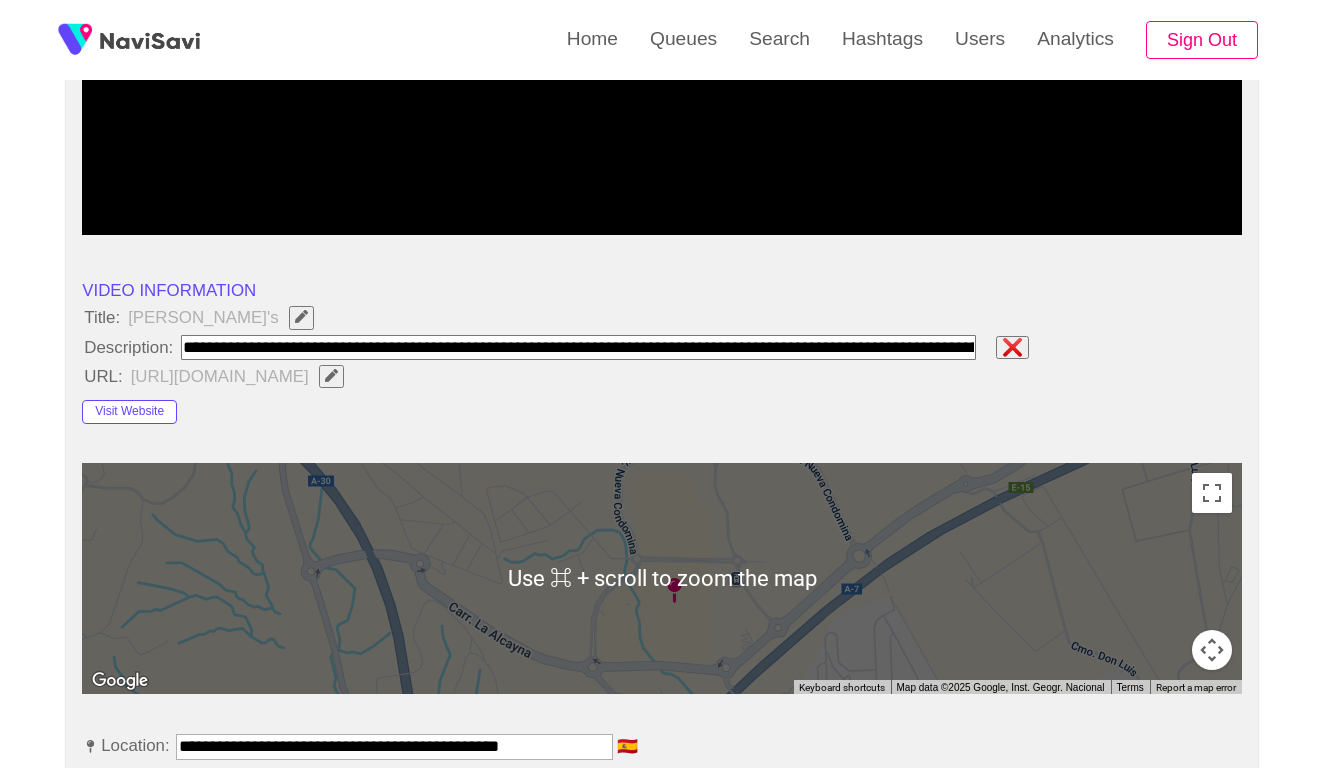 scroll, scrollTop: 629, scrollLeft: 0, axis: vertical 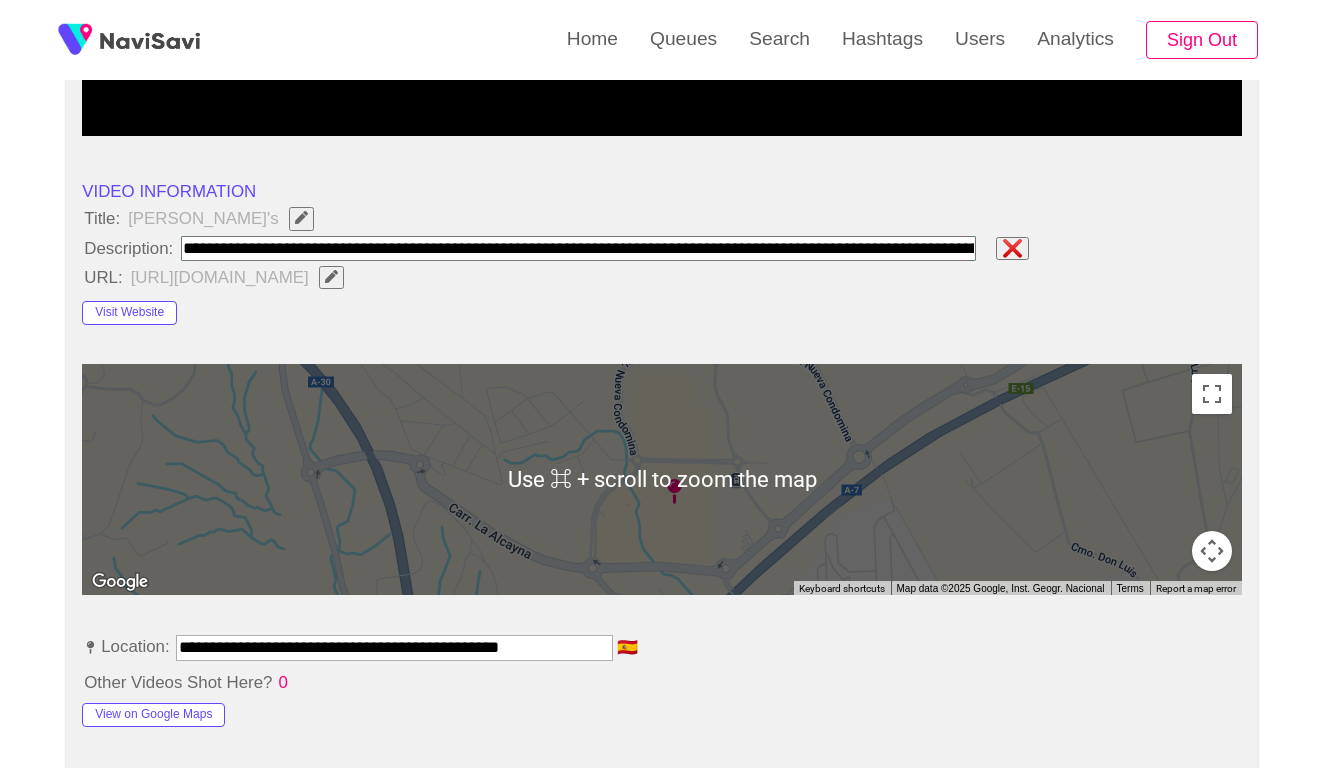 click at bounding box center [578, 248] 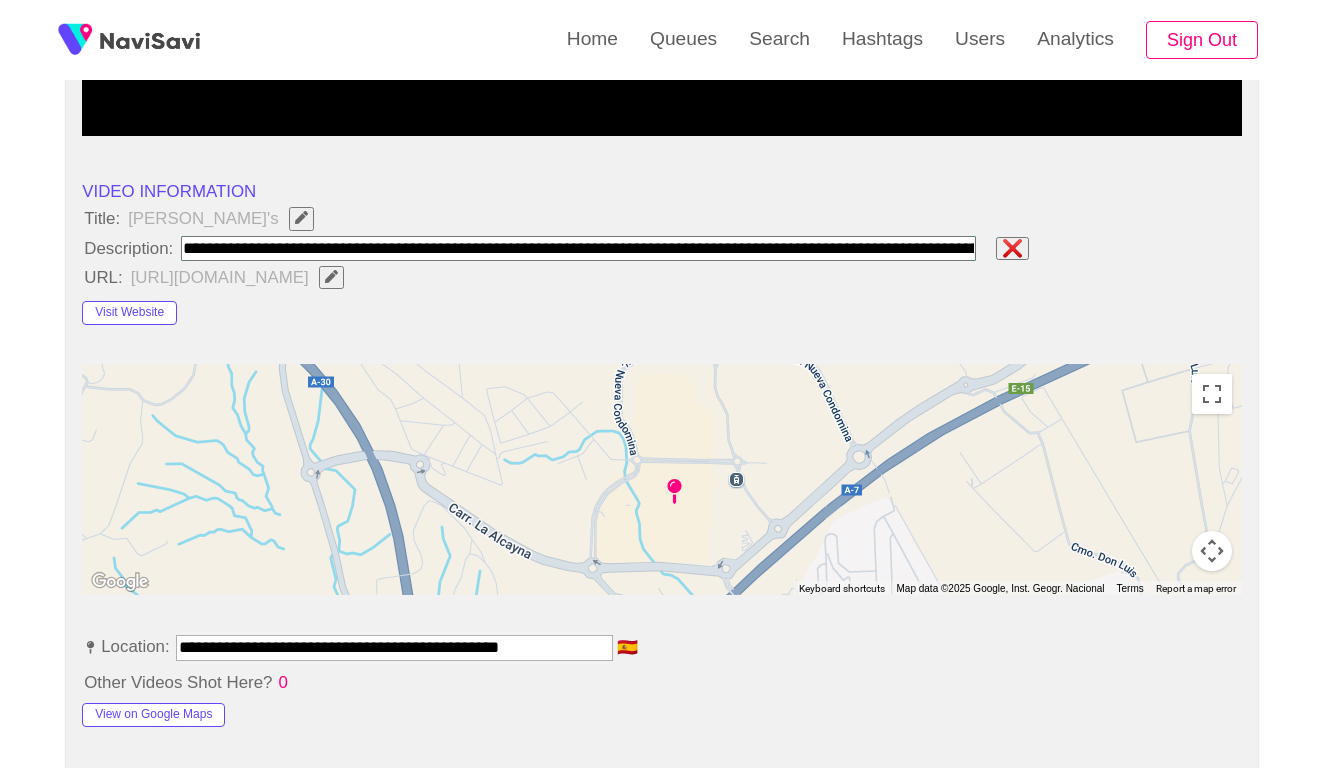 click at bounding box center (578, 248) 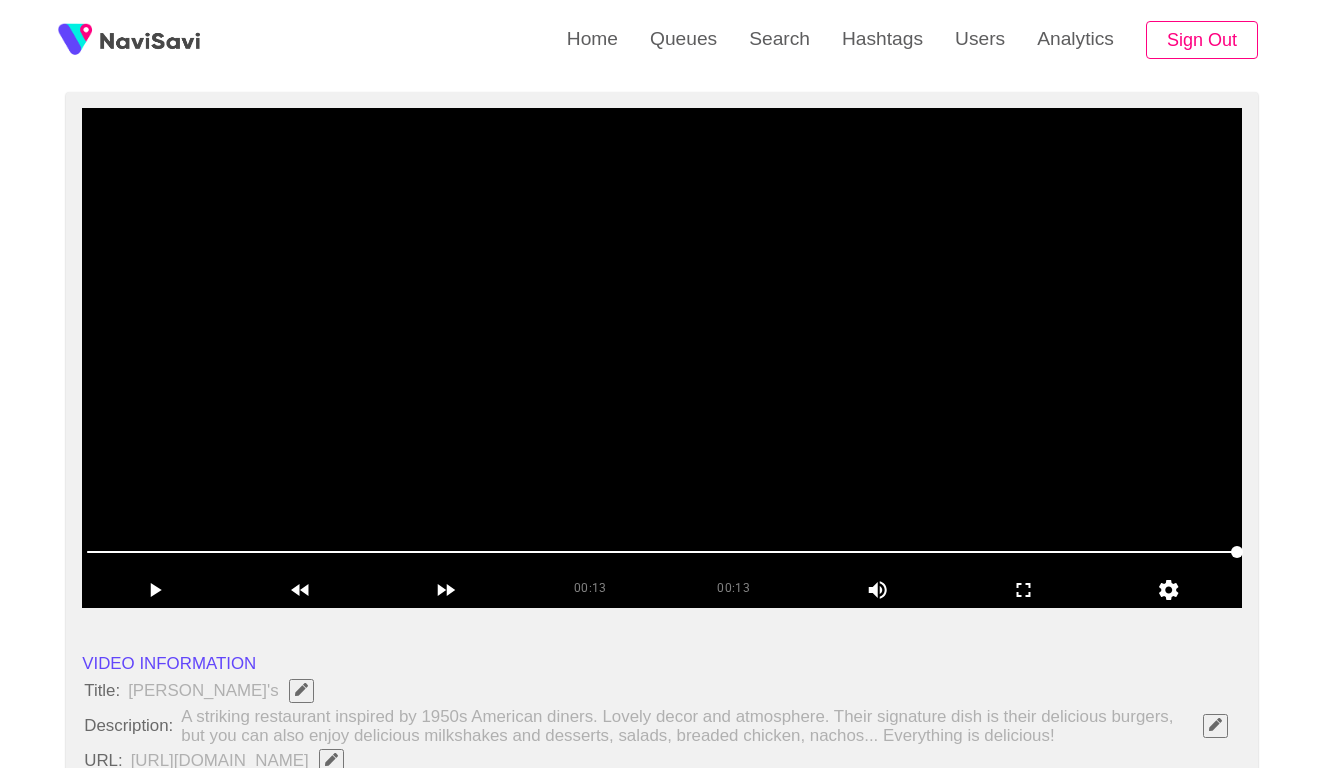 click at bounding box center [662, 358] 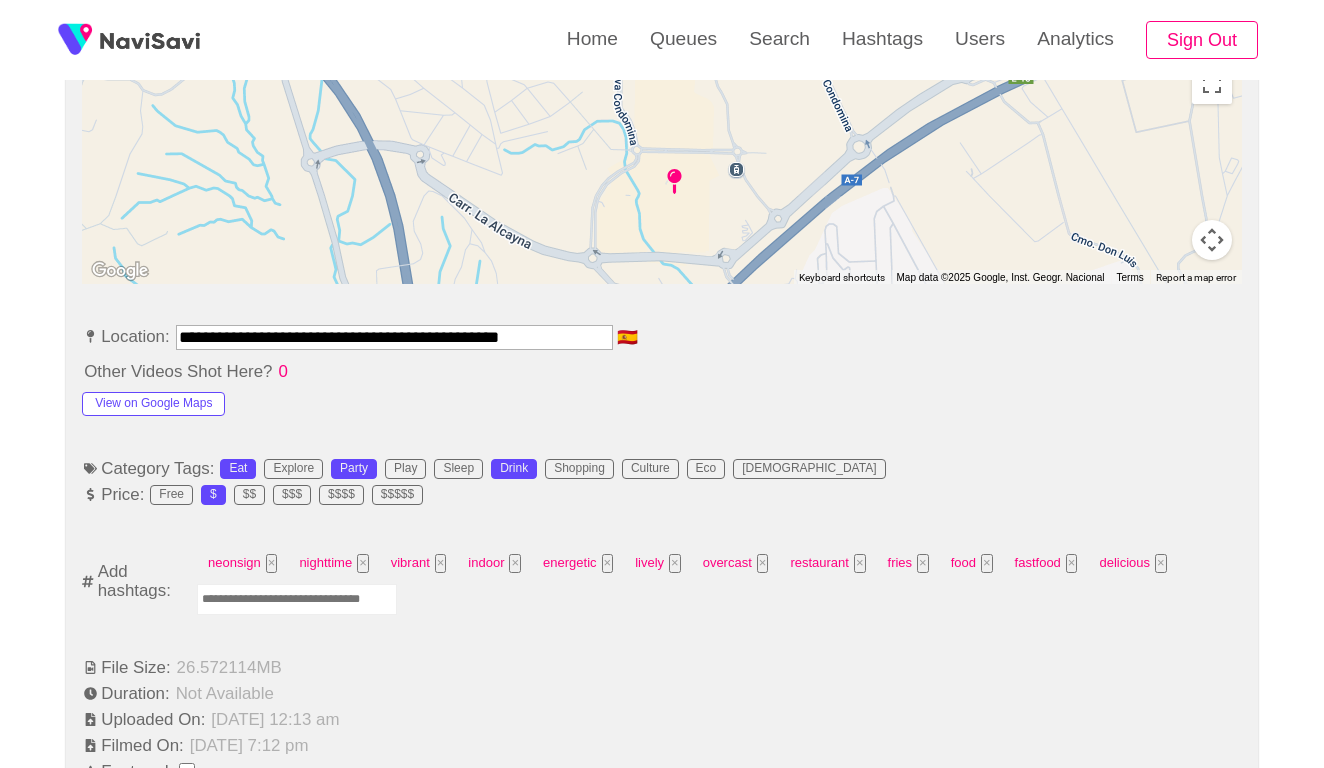 scroll, scrollTop: 975, scrollLeft: 0, axis: vertical 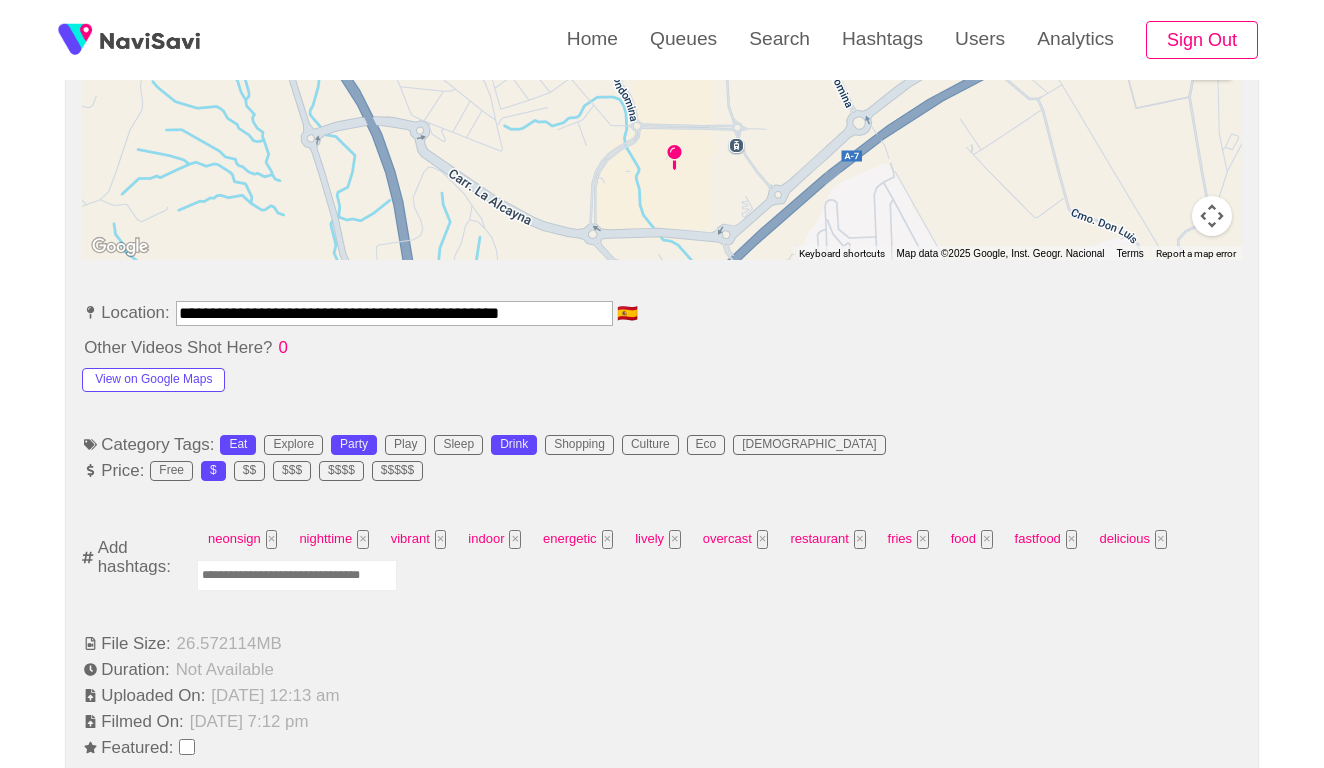 click at bounding box center [297, 575] 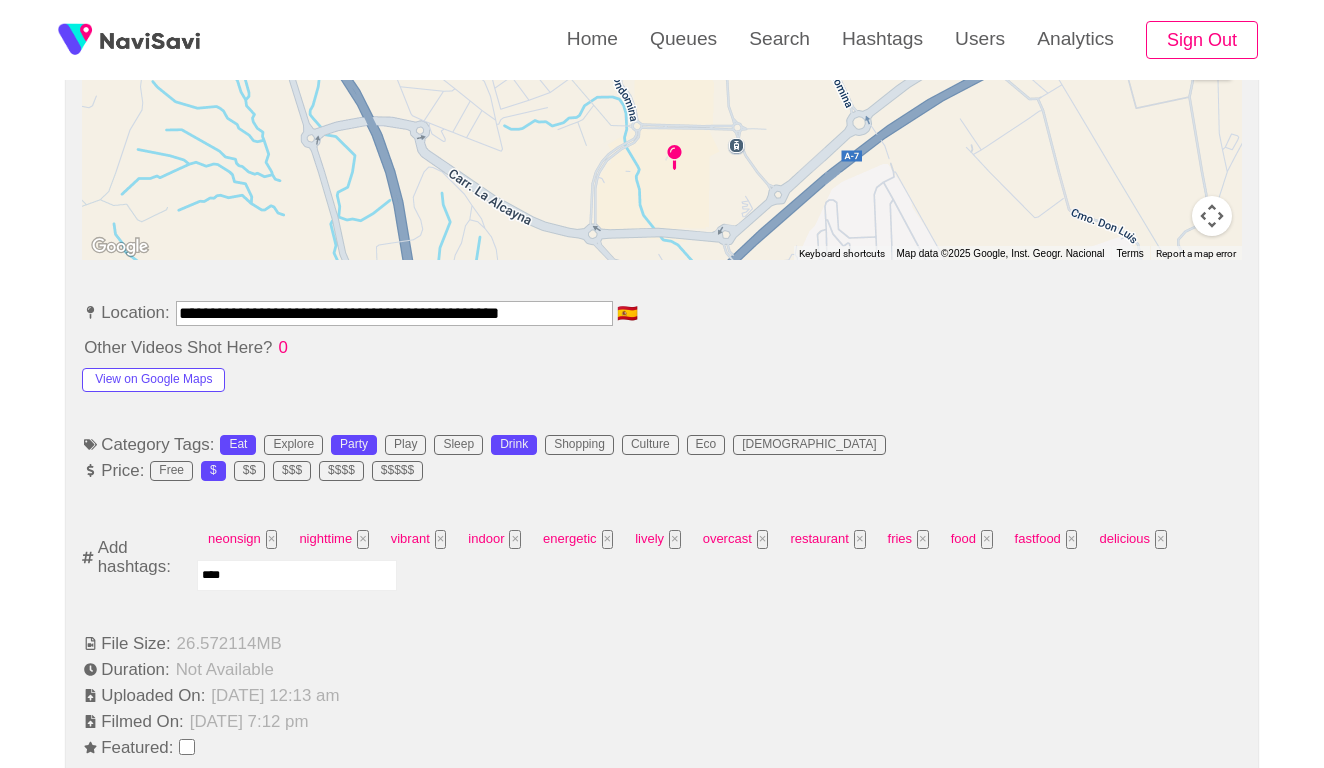 type on "*****" 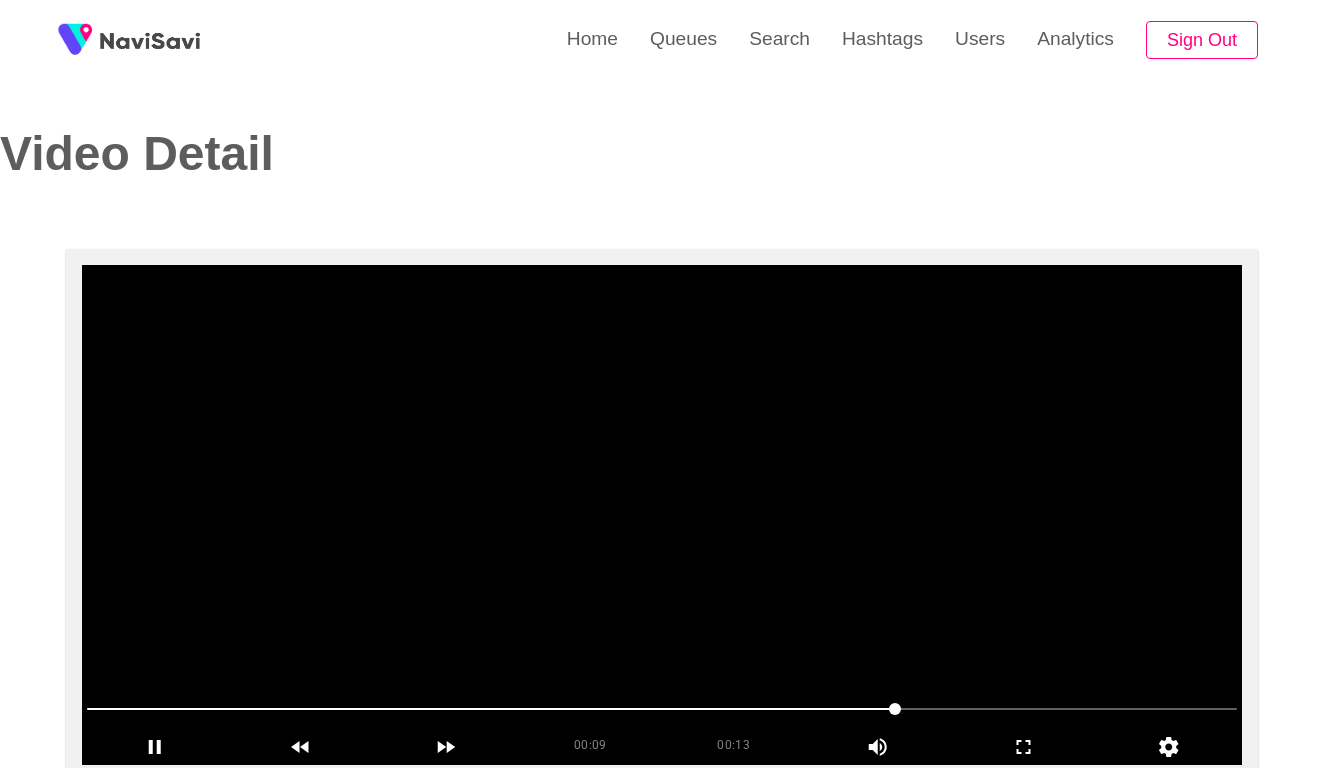 scroll, scrollTop: 1149, scrollLeft: 0, axis: vertical 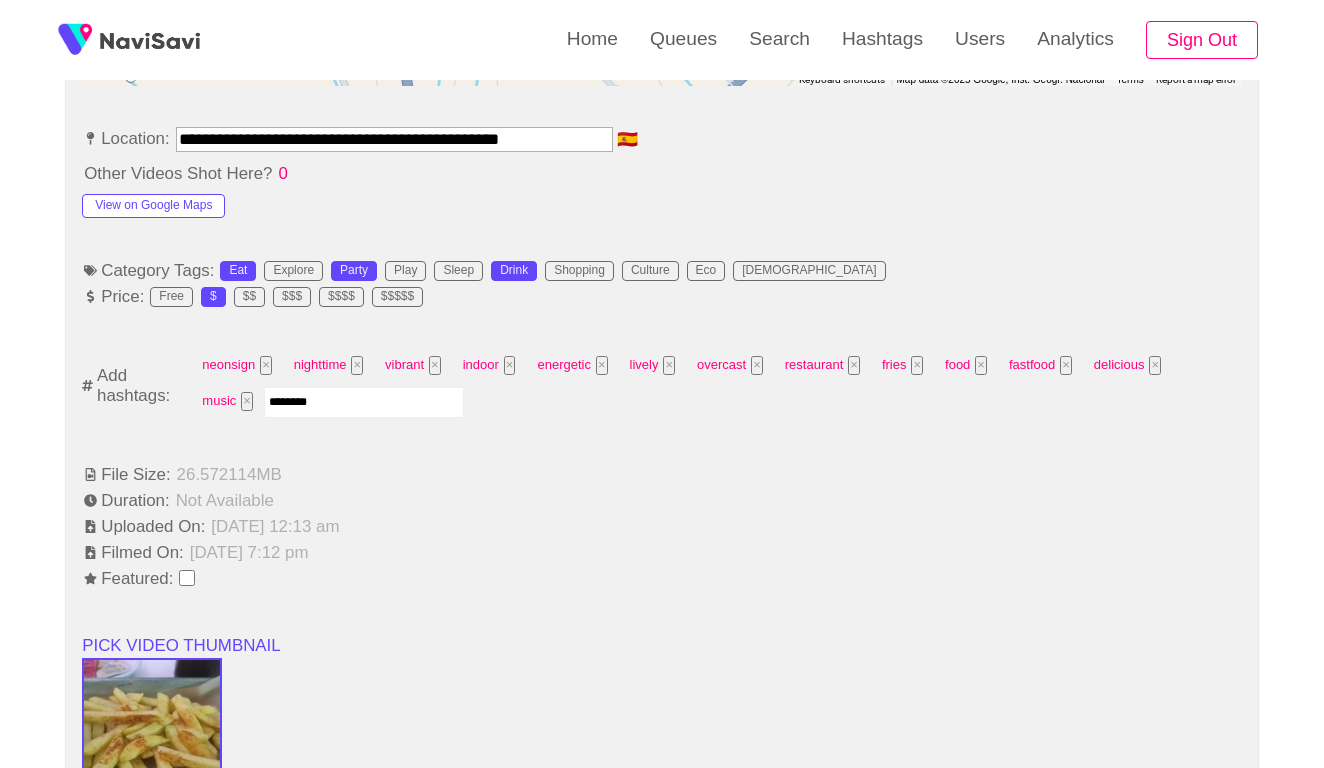 type on "*********" 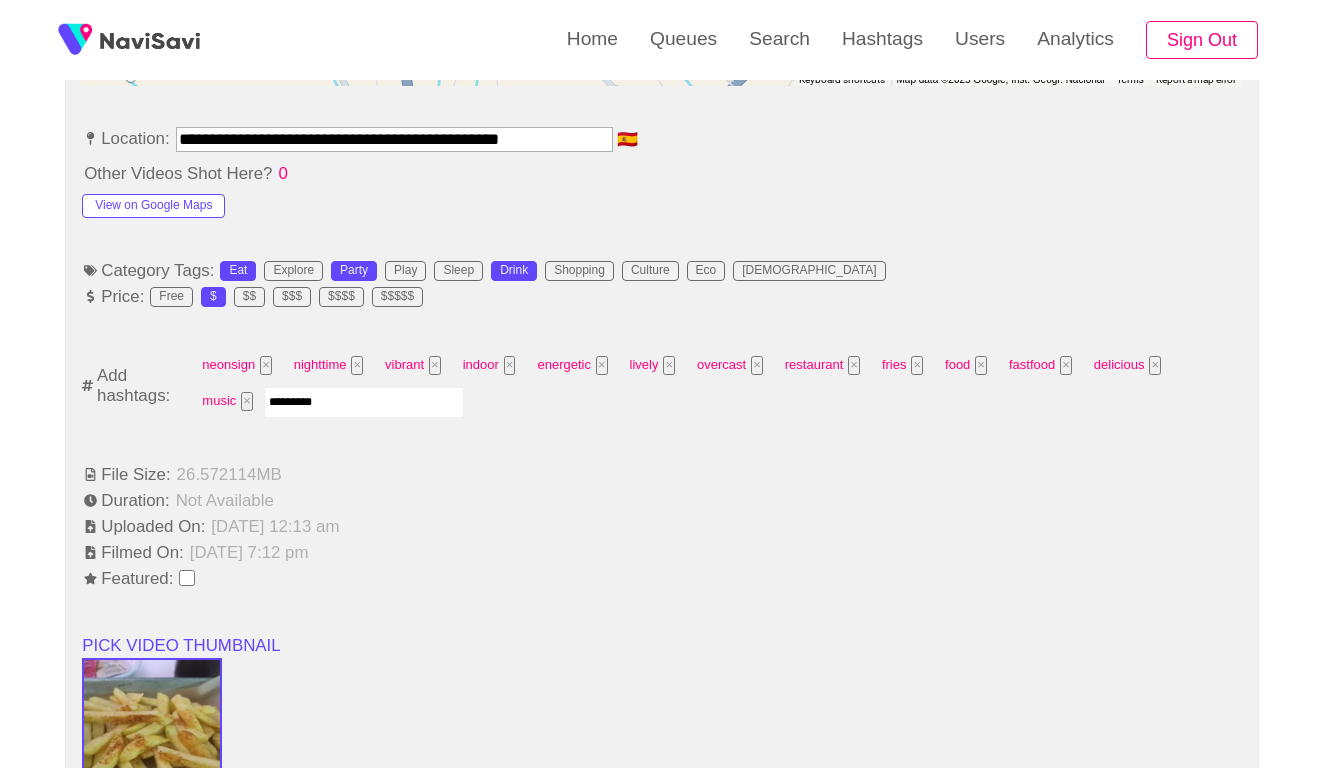 type 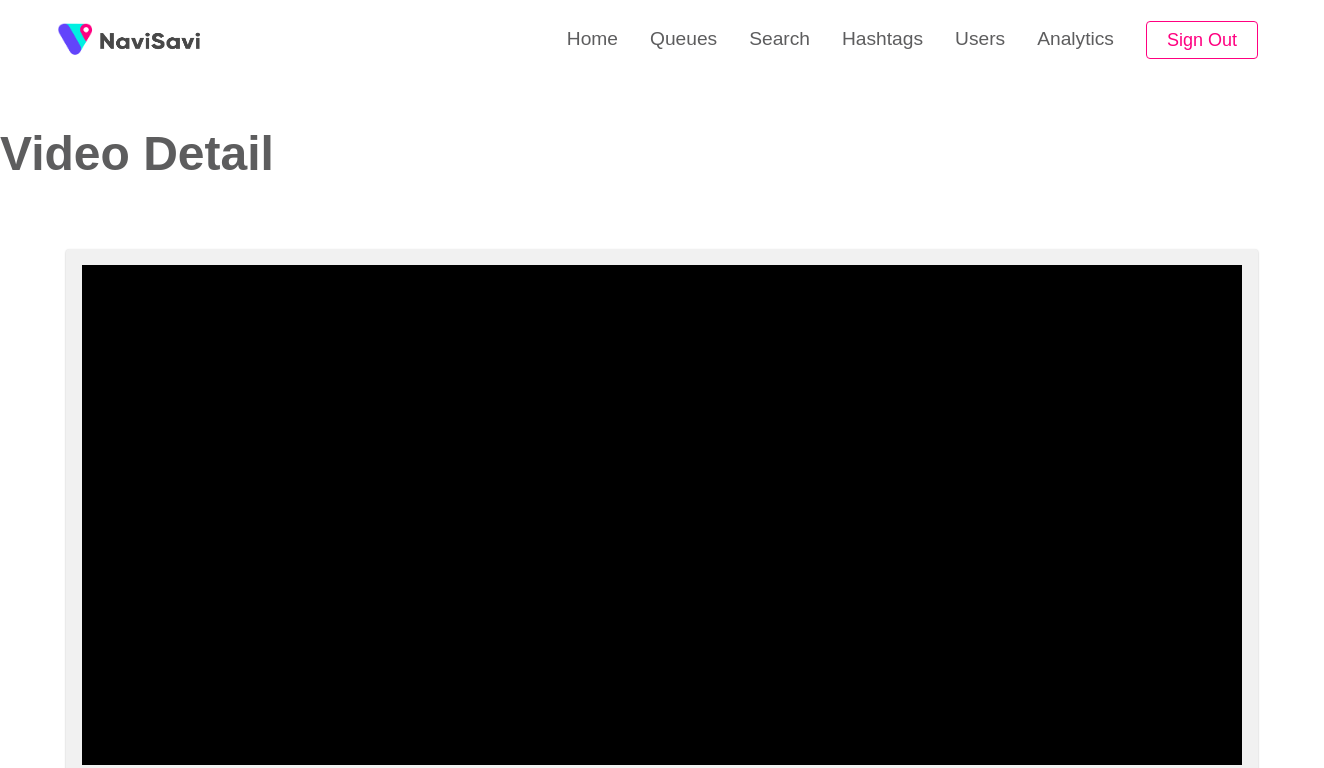 scroll, scrollTop: 0, scrollLeft: 0, axis: both 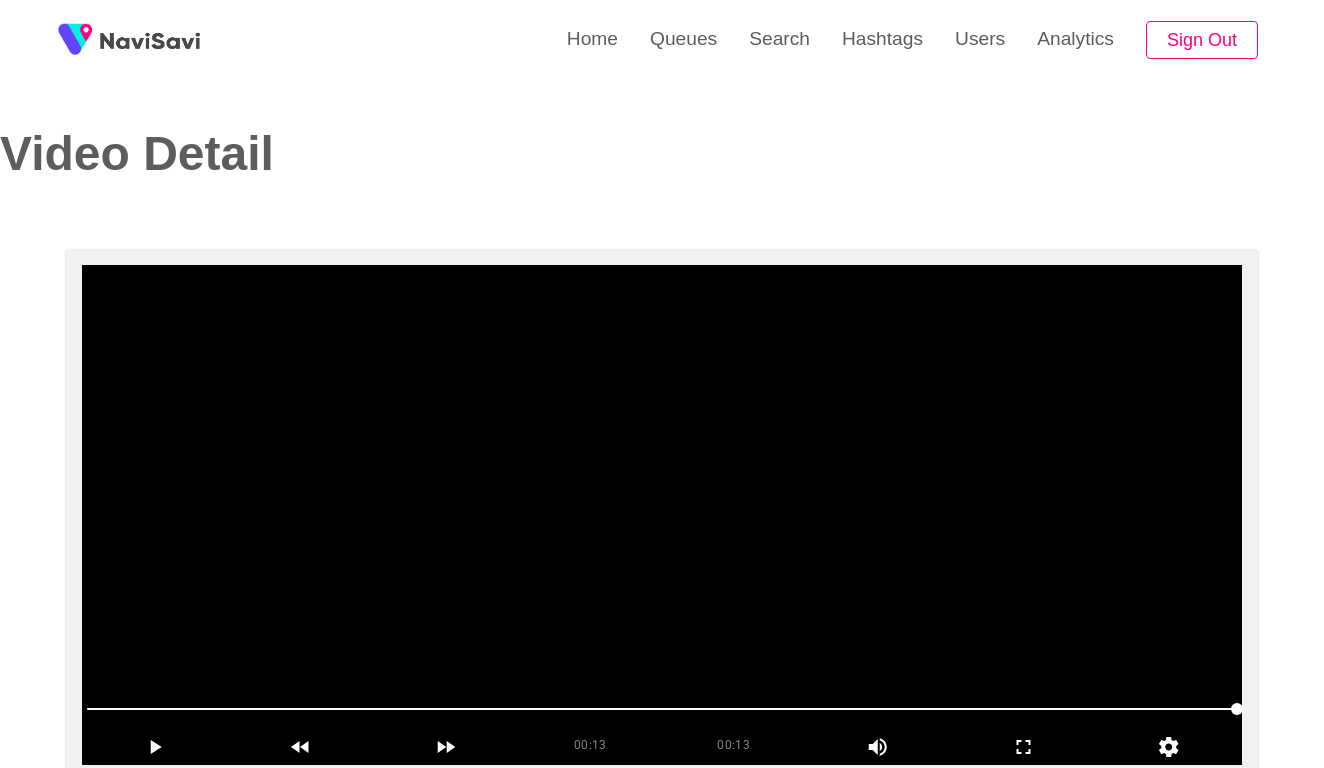 click at bounding box center (662, 515) 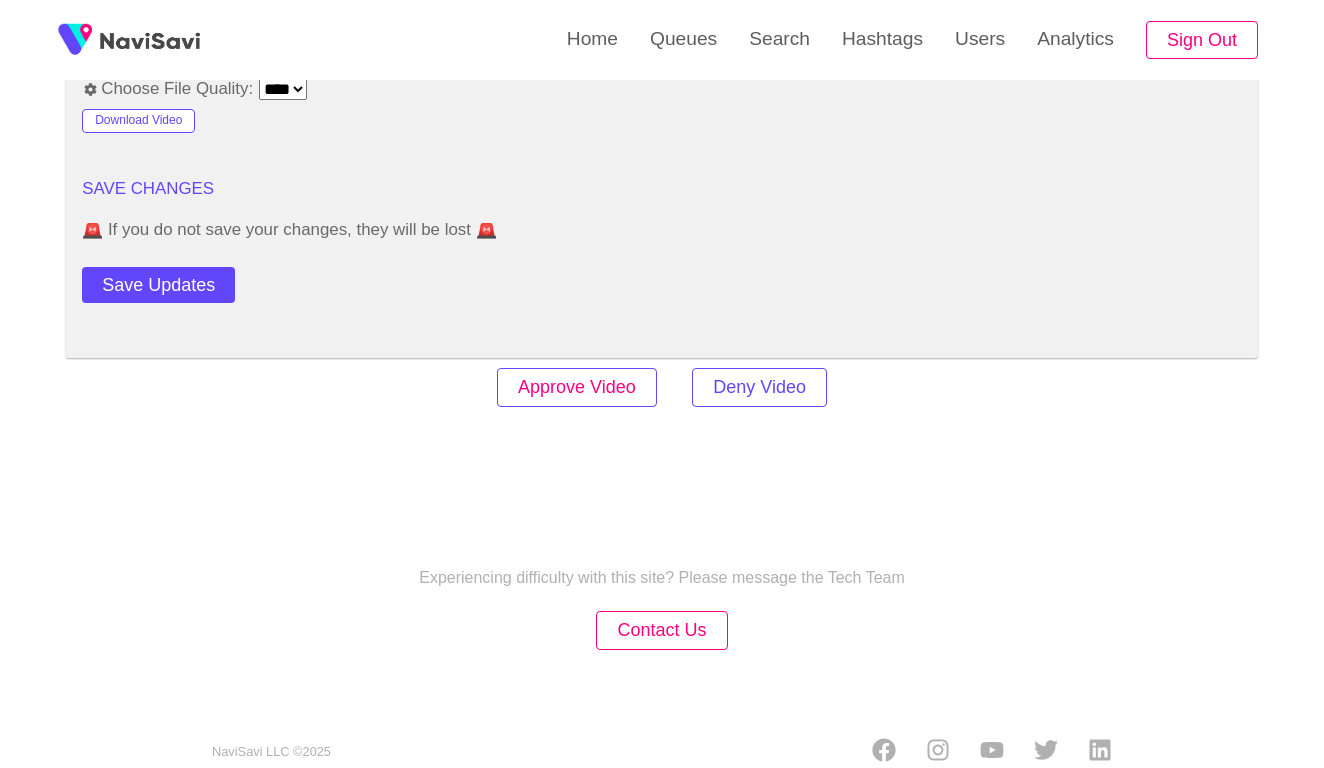 scroll, scrollTop: 2434, scrollLeft: 0, axis: vertical 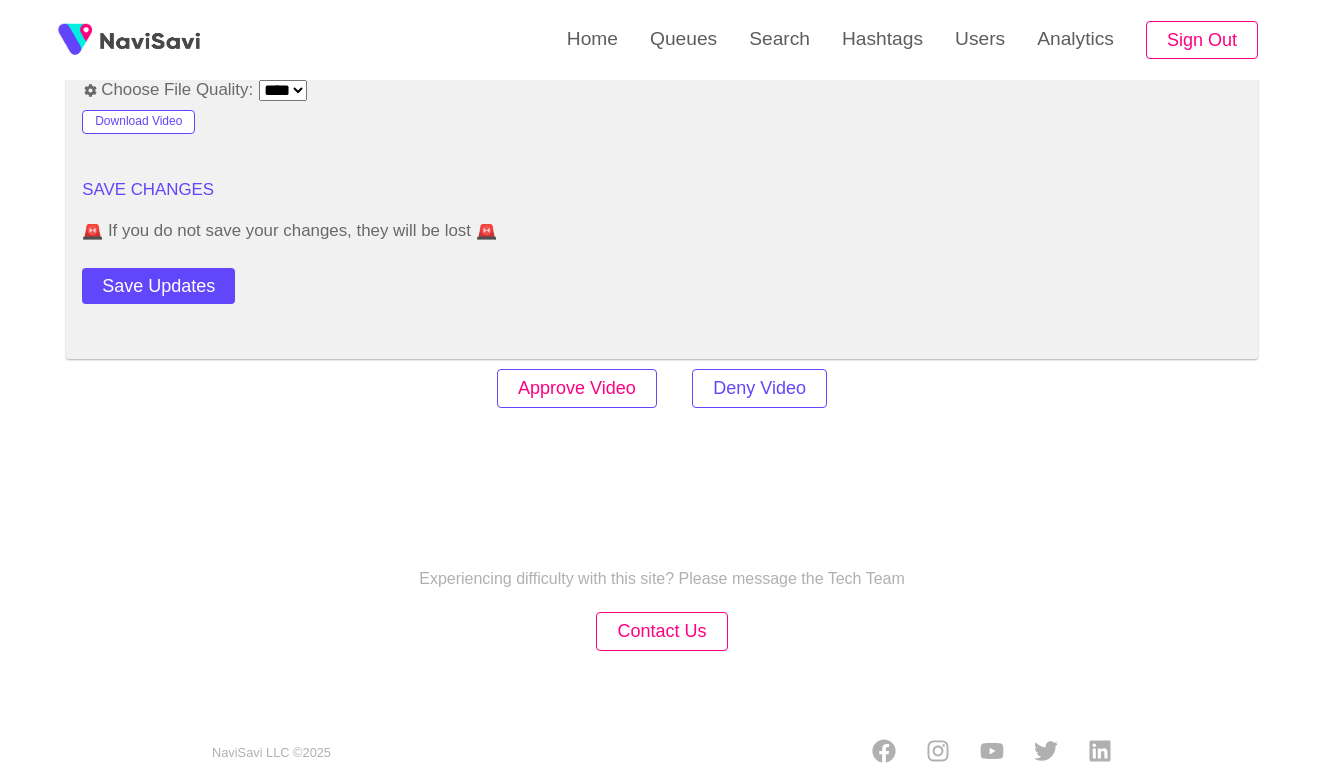 click on "Approve Video" at bounding box center (577, 388) 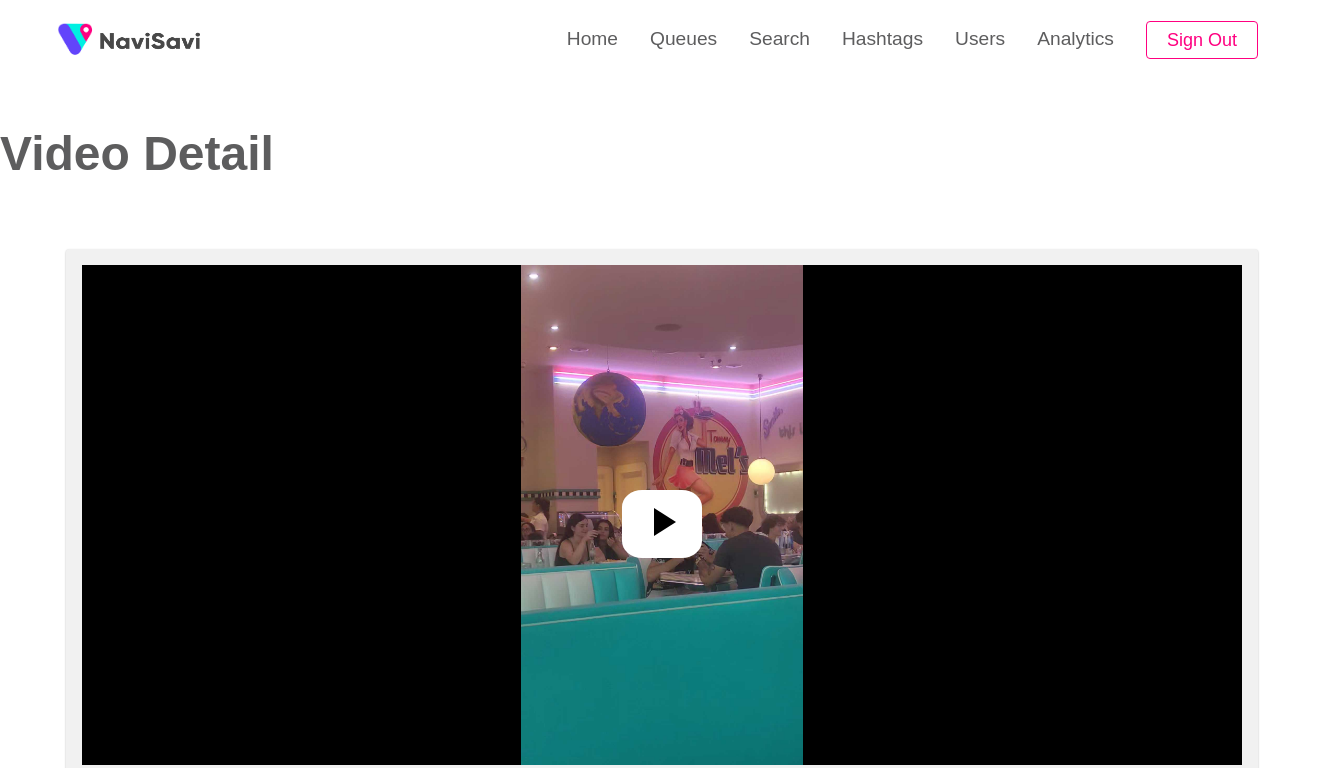 select on "**********" 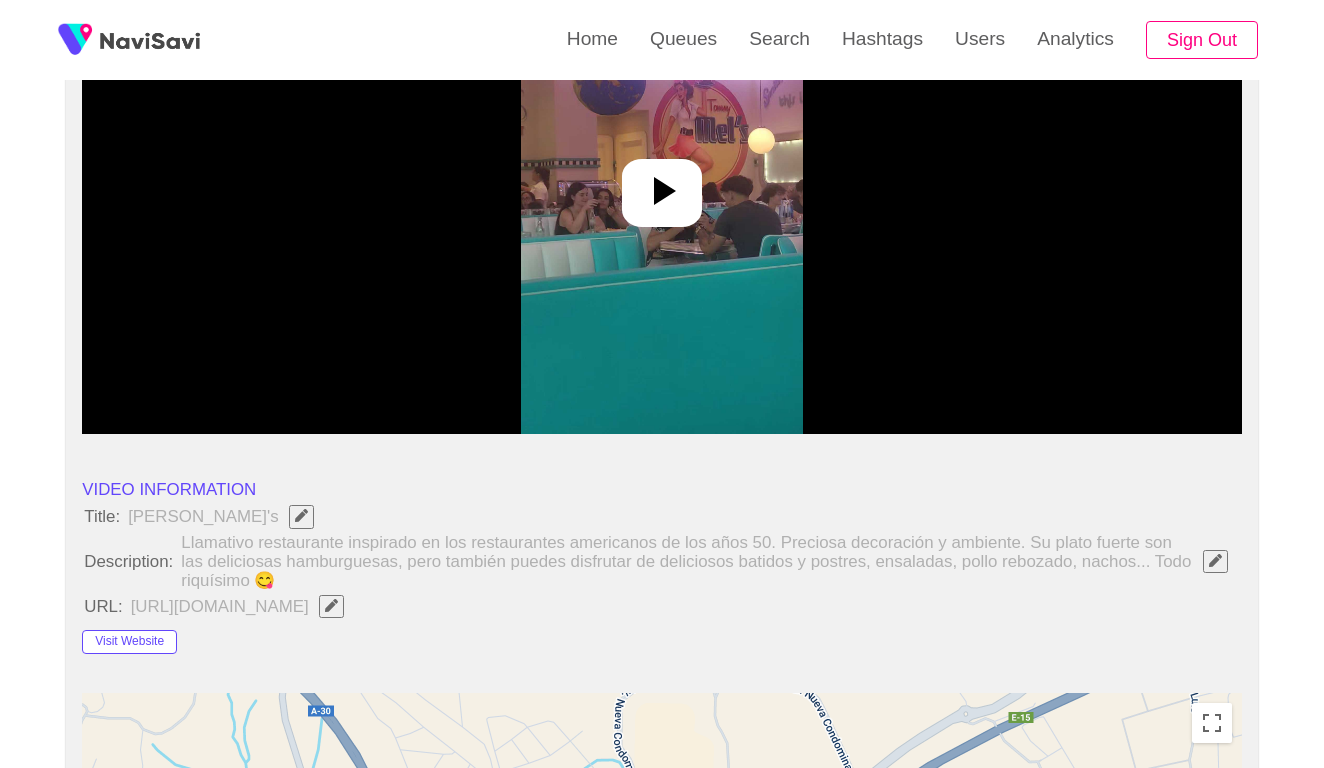 scroll, scrollTop: 333, scrollLeft: 0, axis: vertical 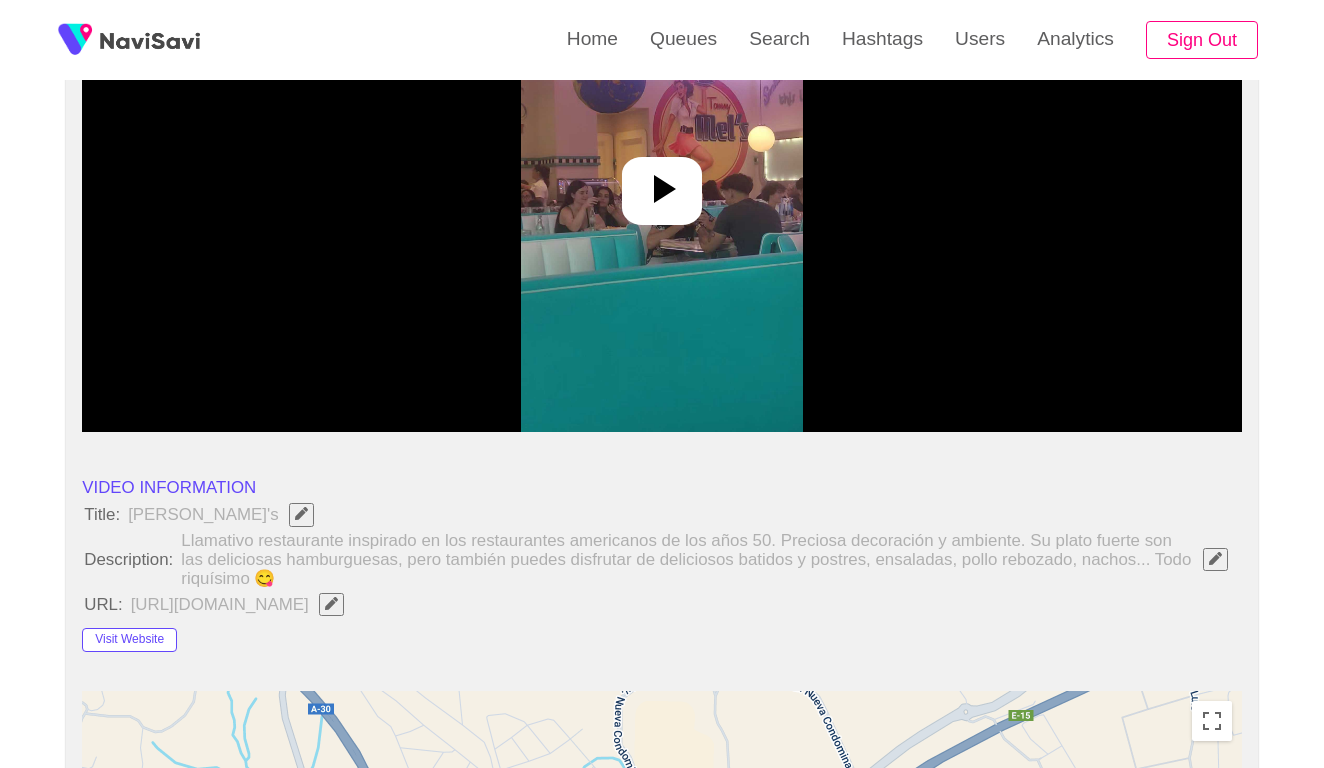 click 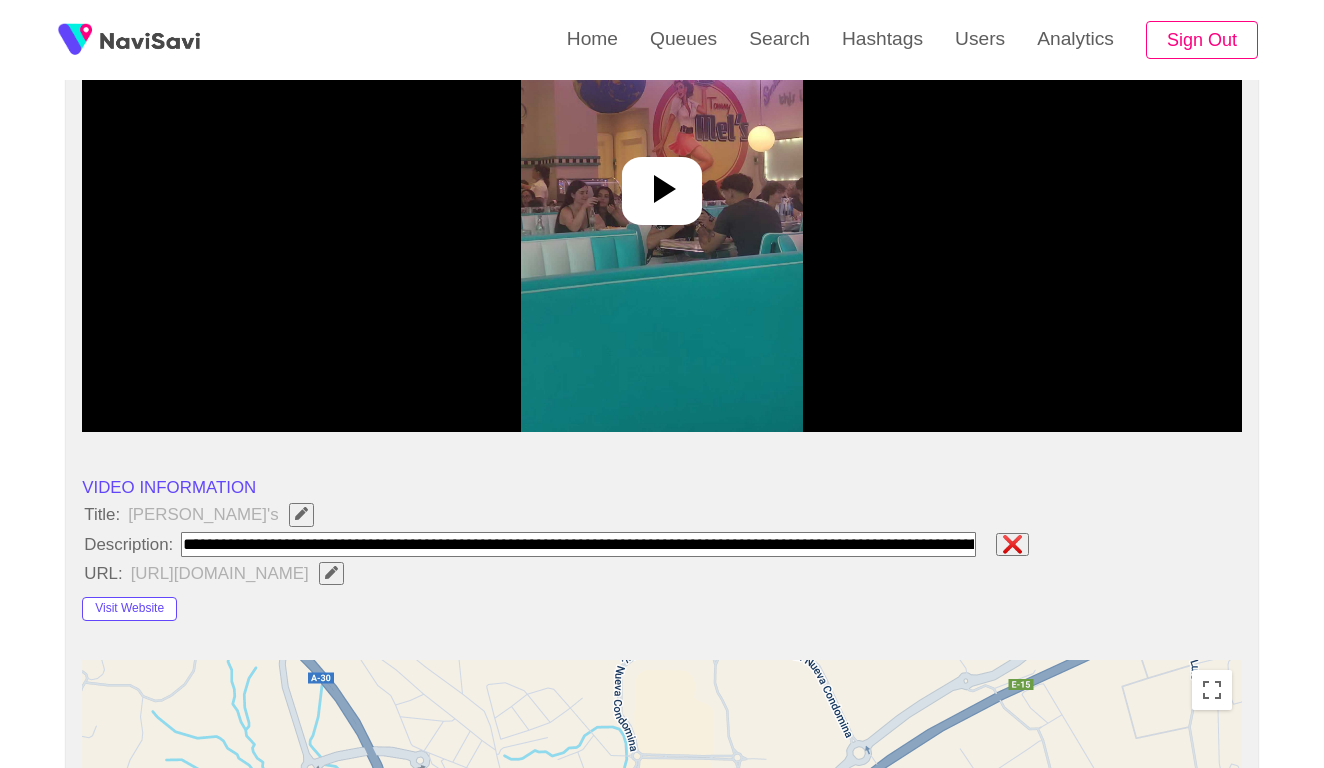 type on "**********" 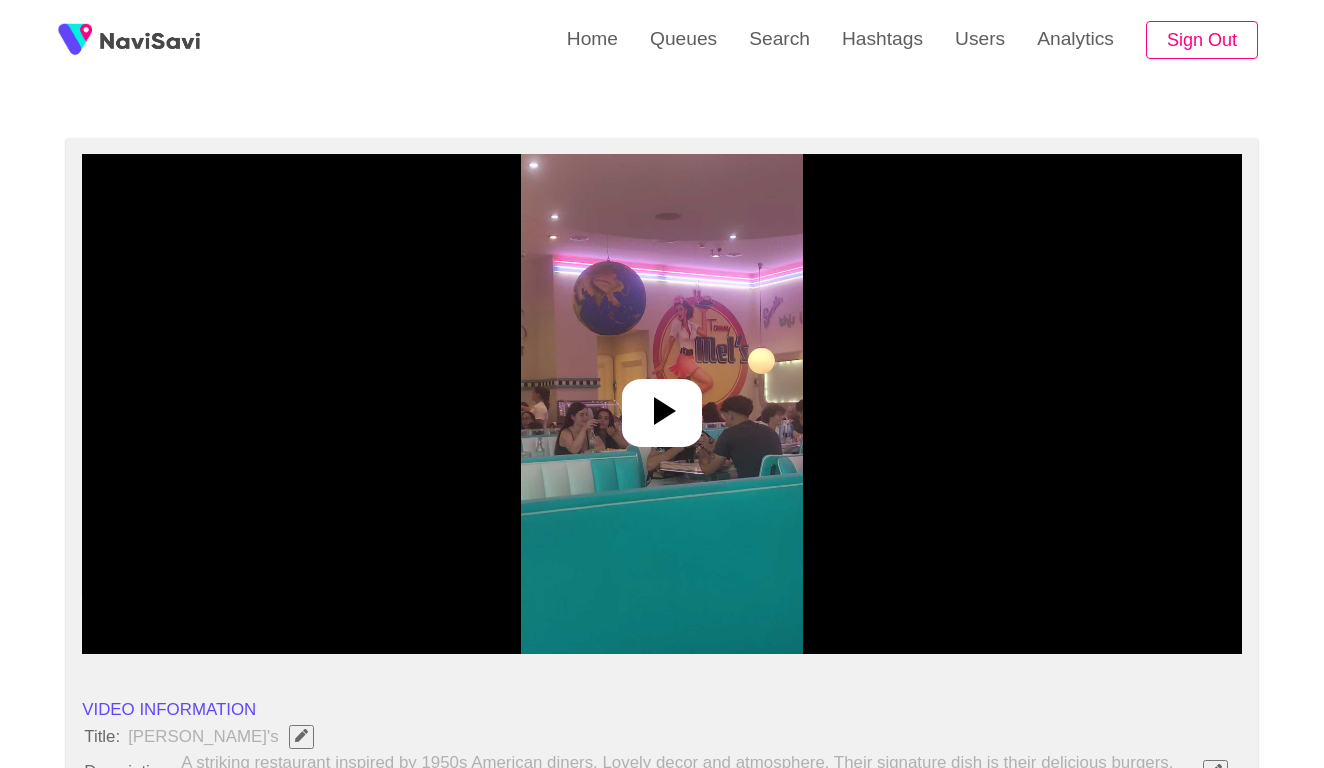 scroll, scrollTop: 97, scrollLeft: 0, axis: vertical 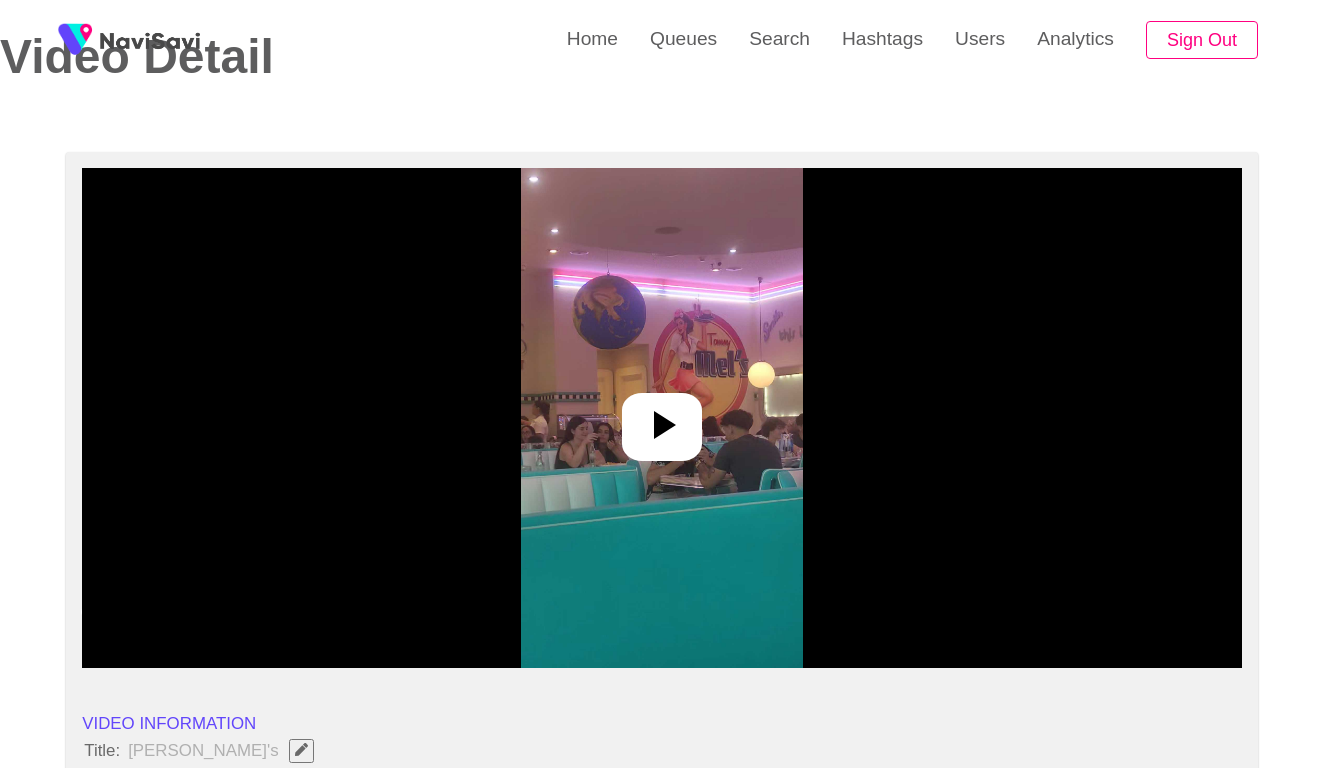 click at bounding box center (661, 418) 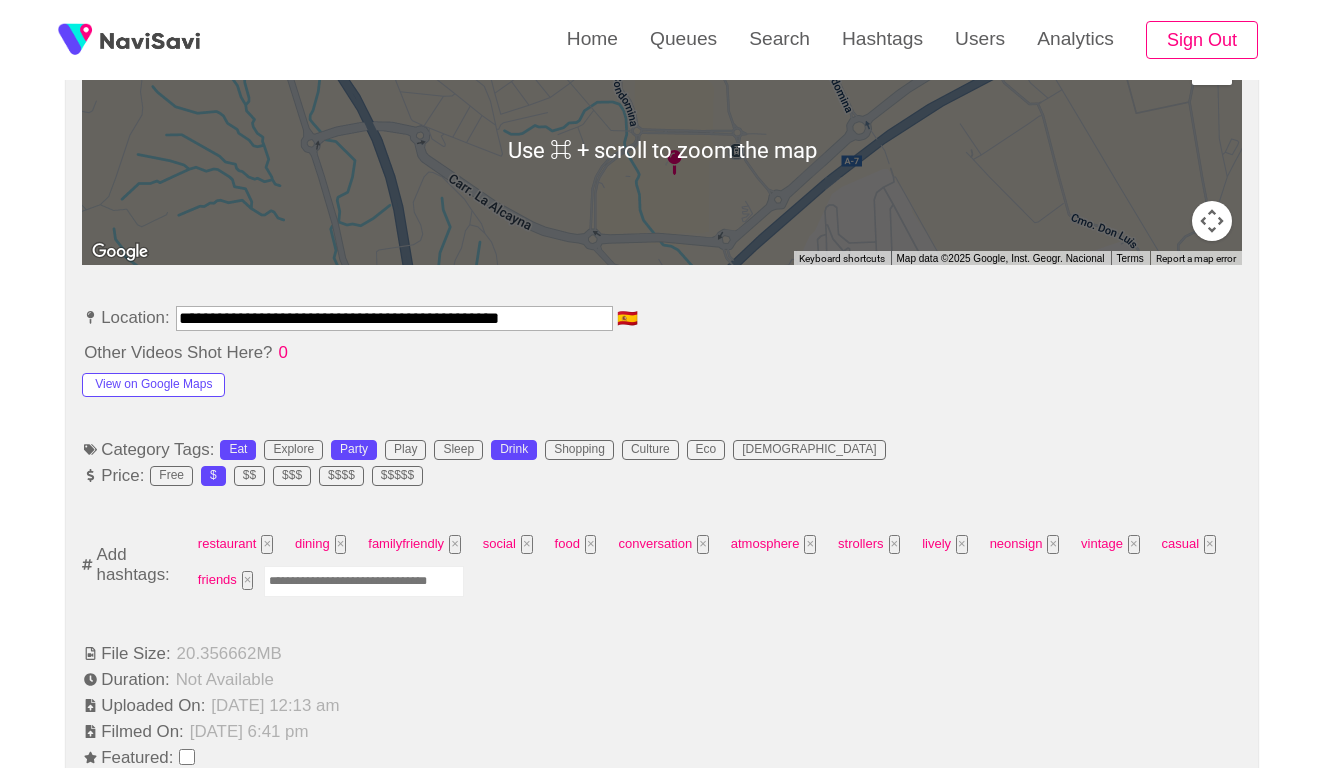 scroll, scrollTop: 1004, scrollLeft: 0, axis: vertical 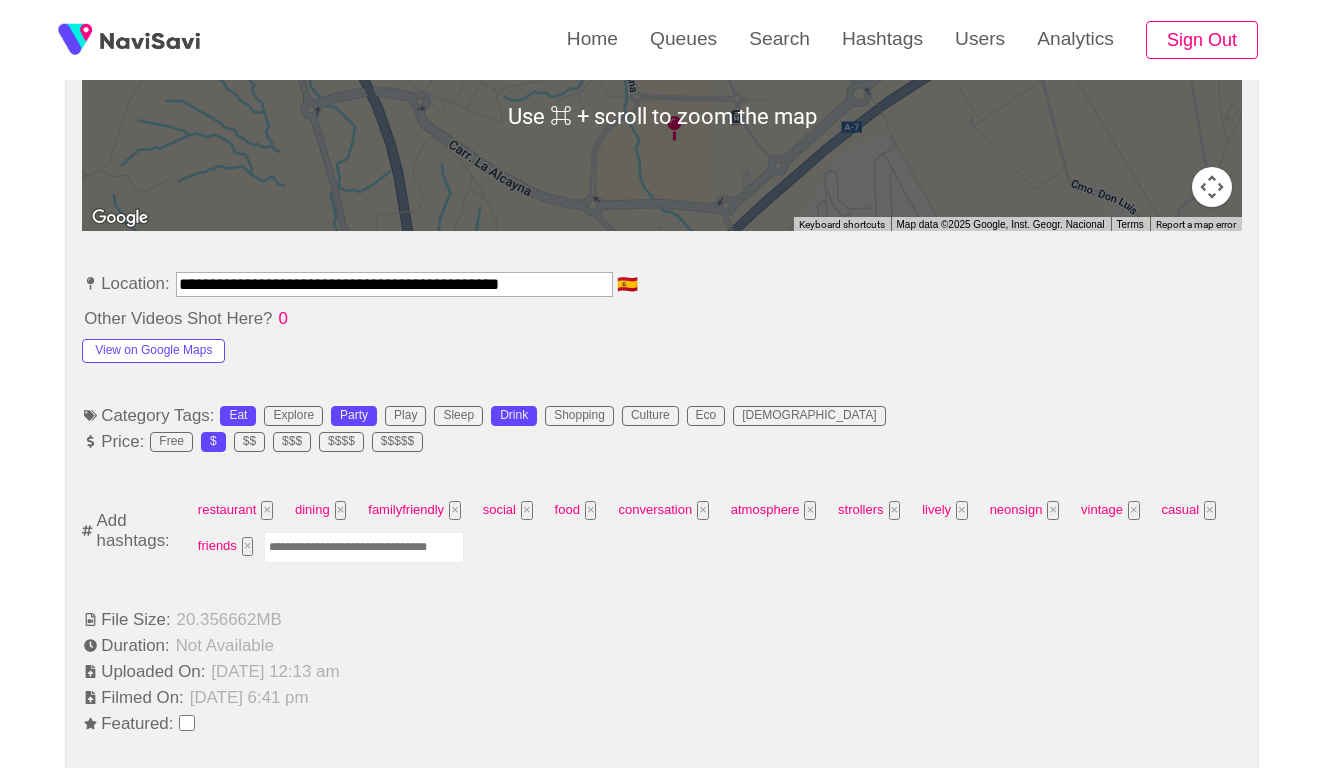 click on "restaurant × dining × familyfriendly × social × food × conversation × atmosphere × strollers × lively × neonsign × vintage × casual × friends ×" at bounding box center [713, 531] 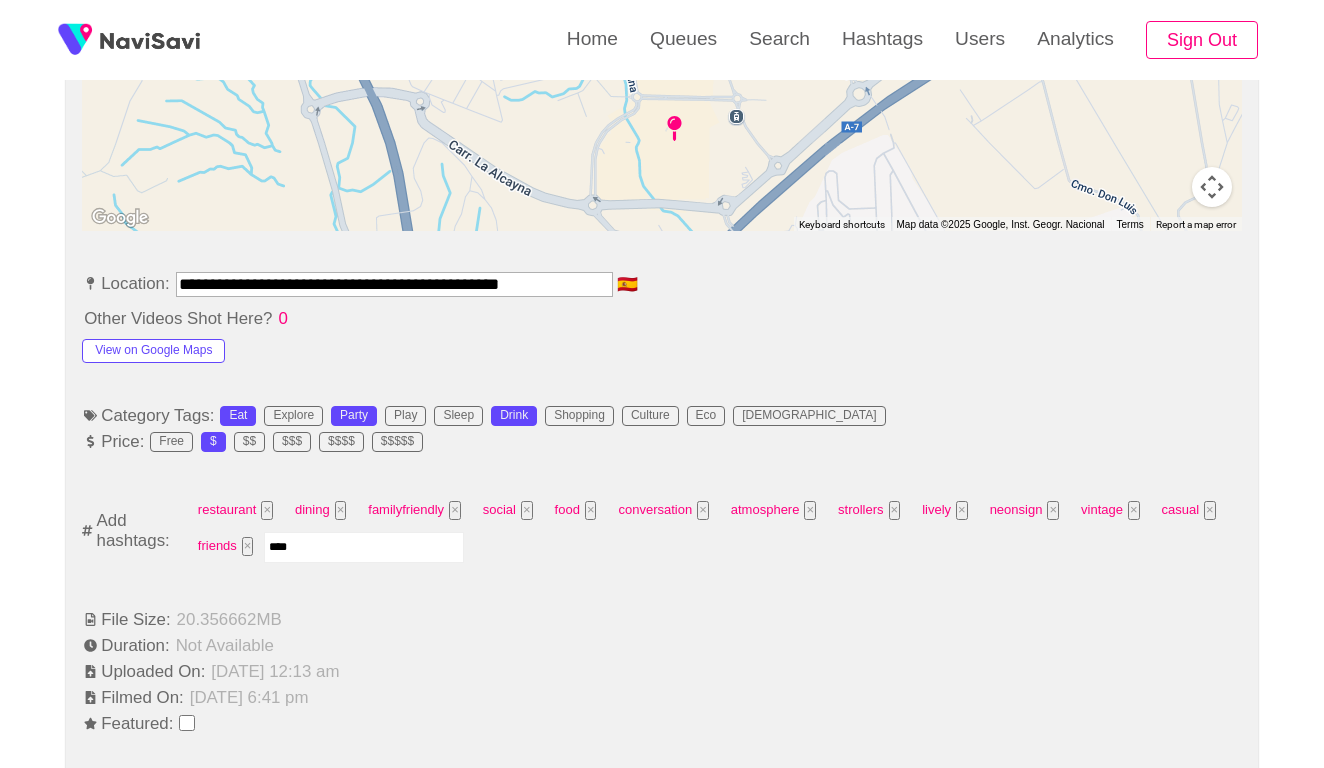 type on "*****" 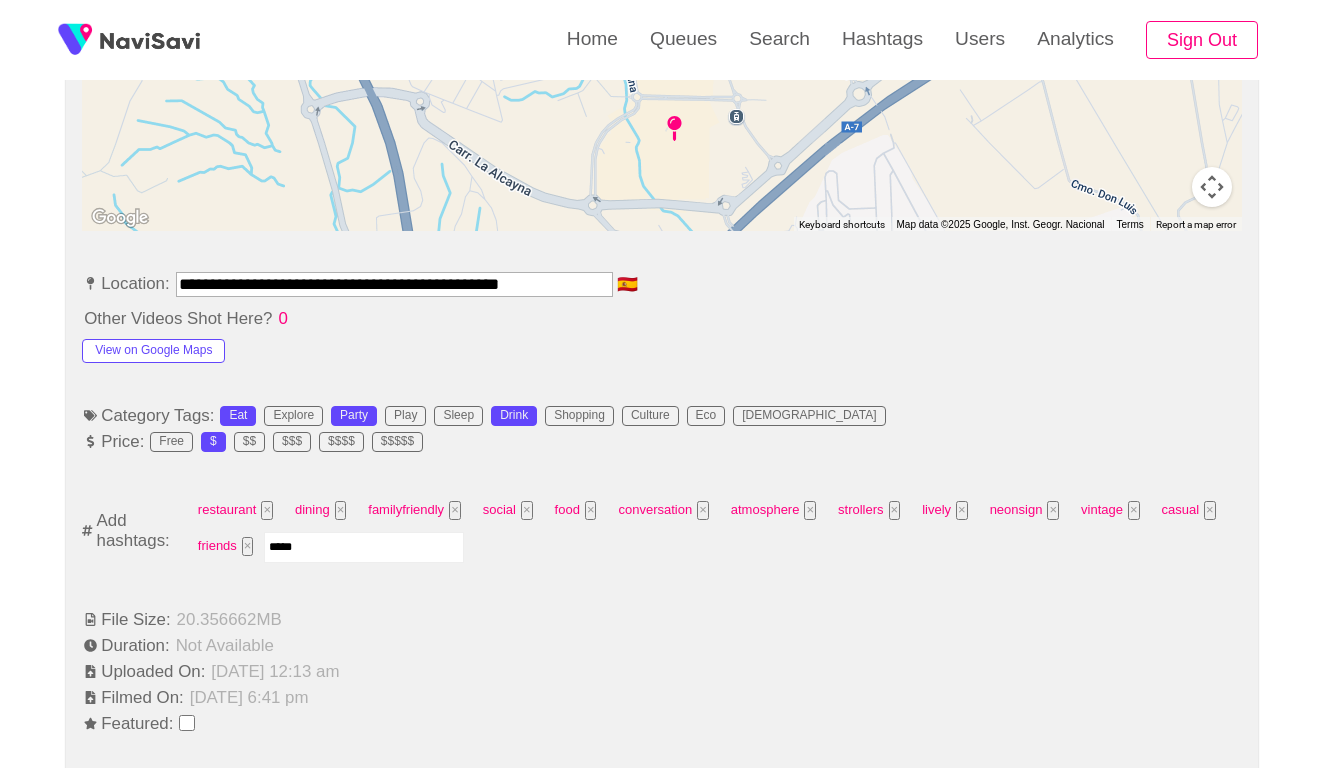 type 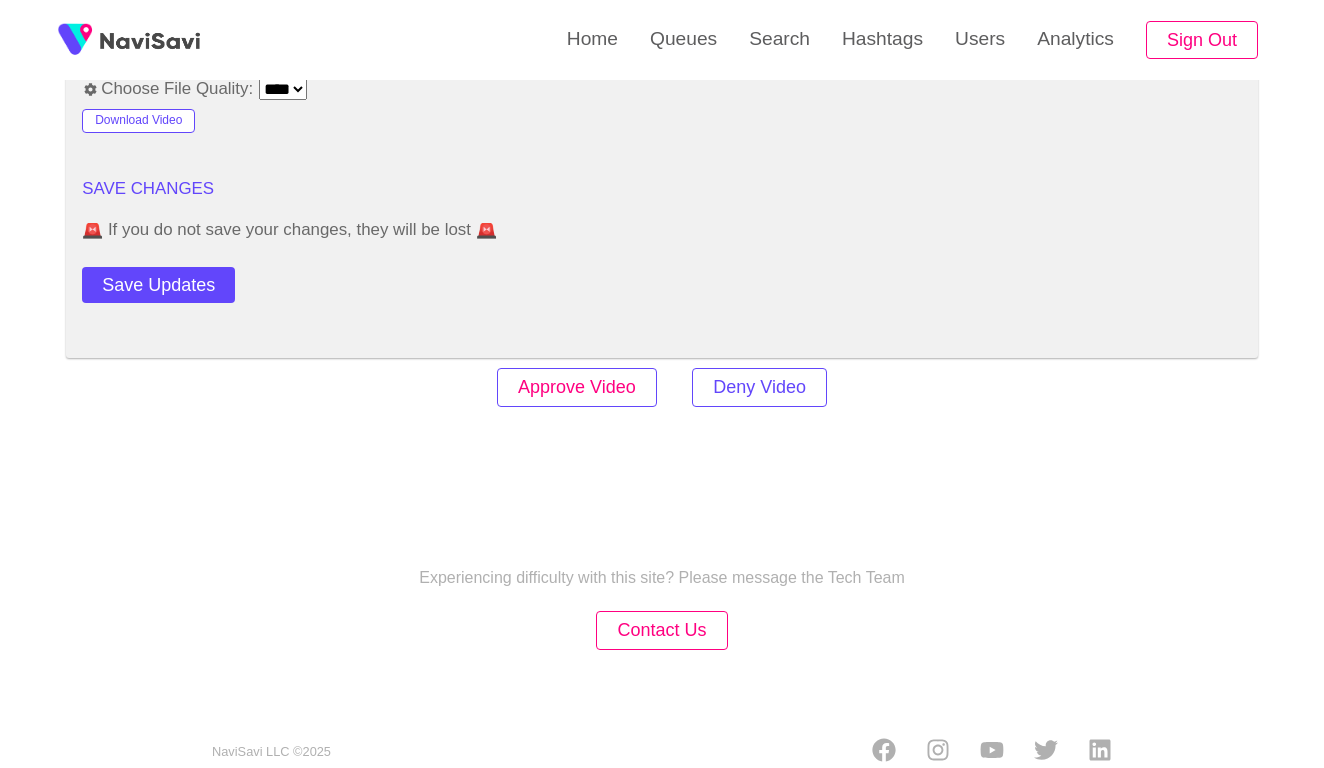 scroll, scrollTop: 2434, scrollLeft: 0, axis: vertical 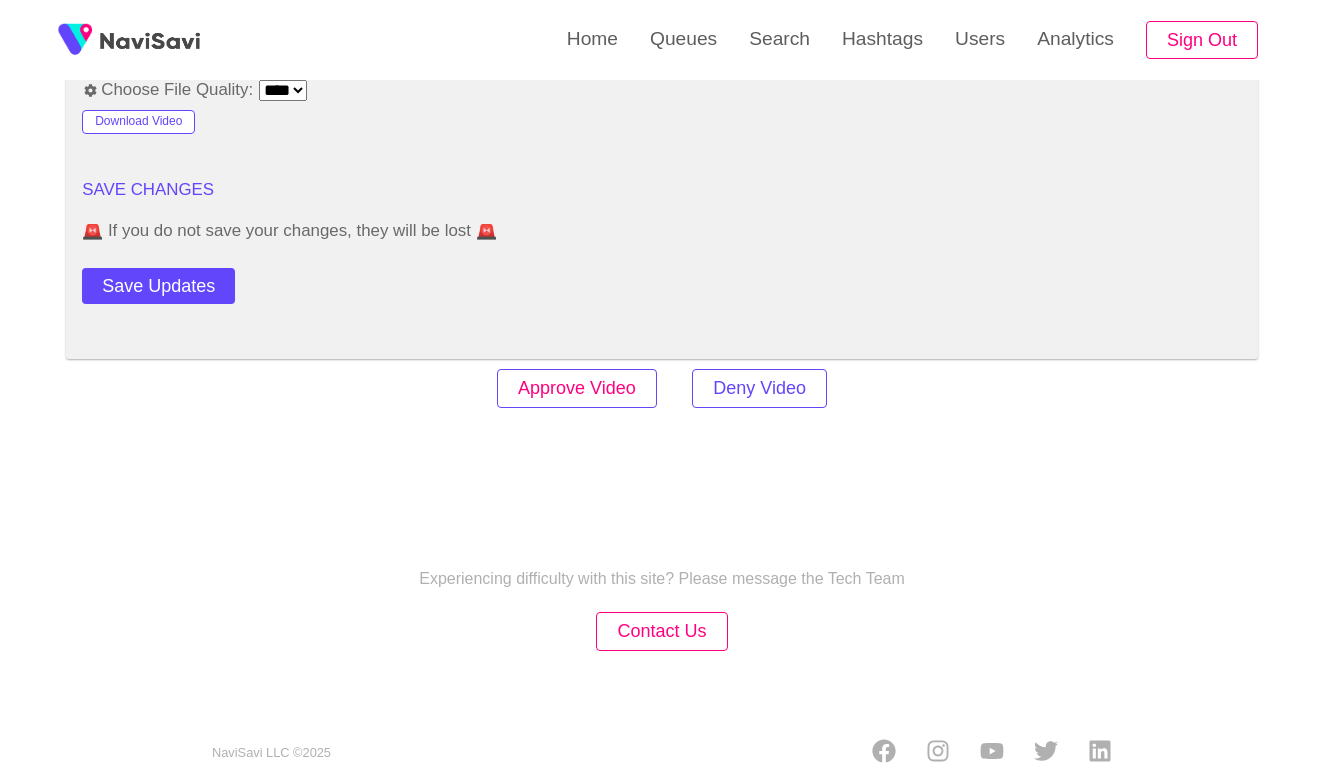 click on "Approve Video" at bounding box center [577, 388] 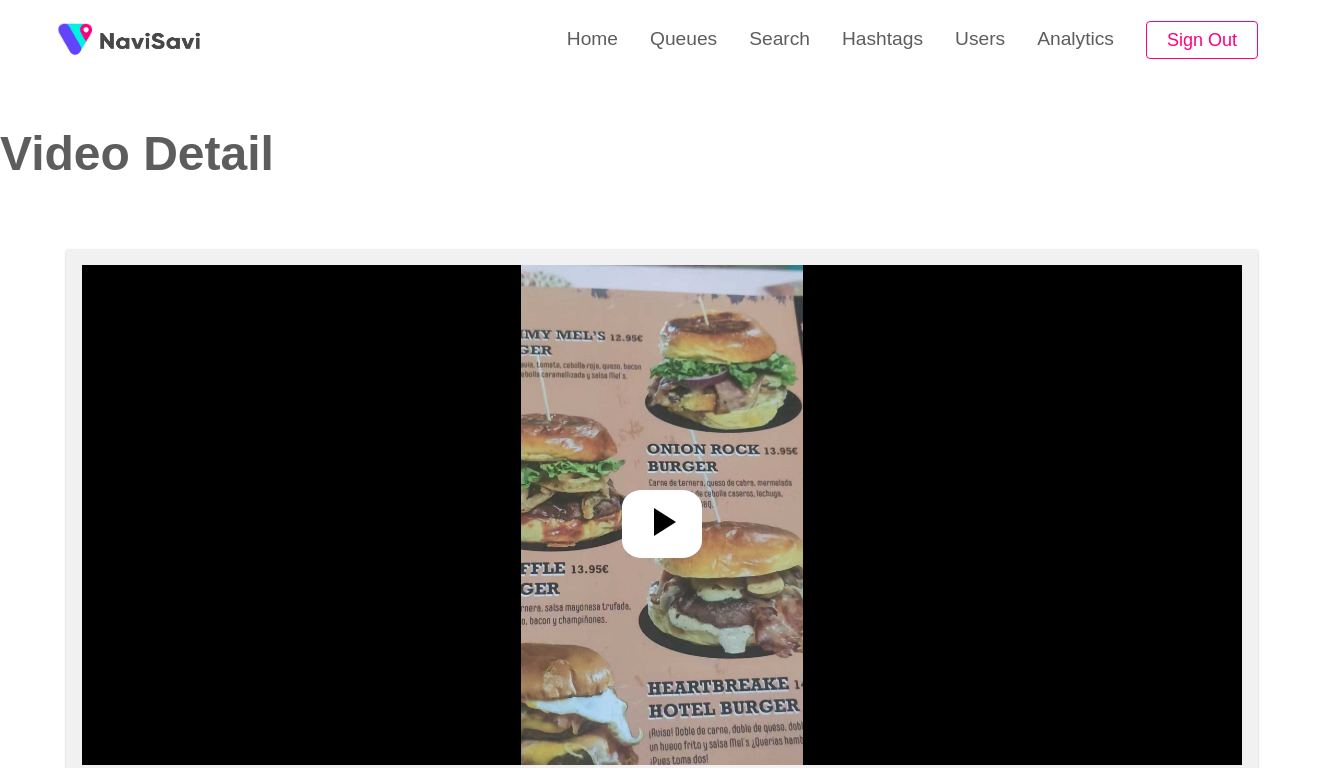 select on "**********" 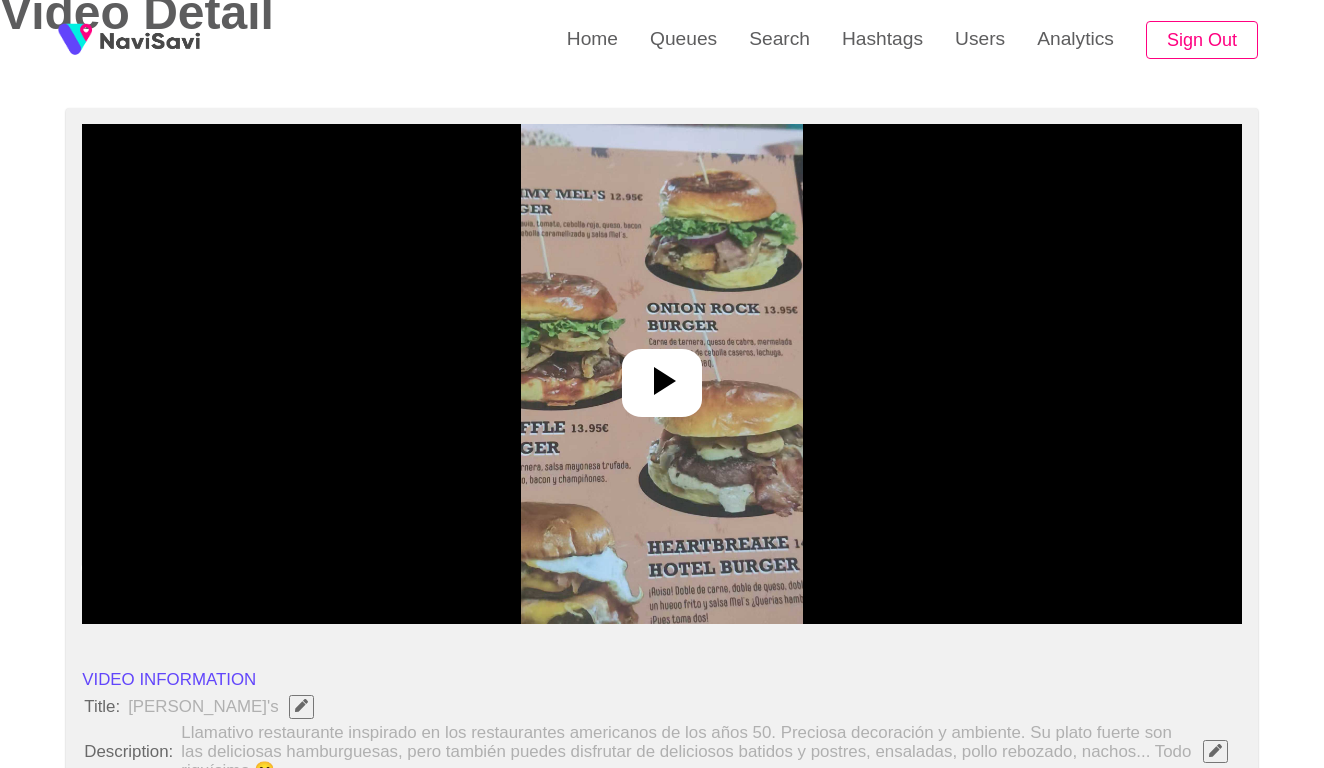 scroll, scrollTop: 269, scrollLeft: 0, axis: vertical 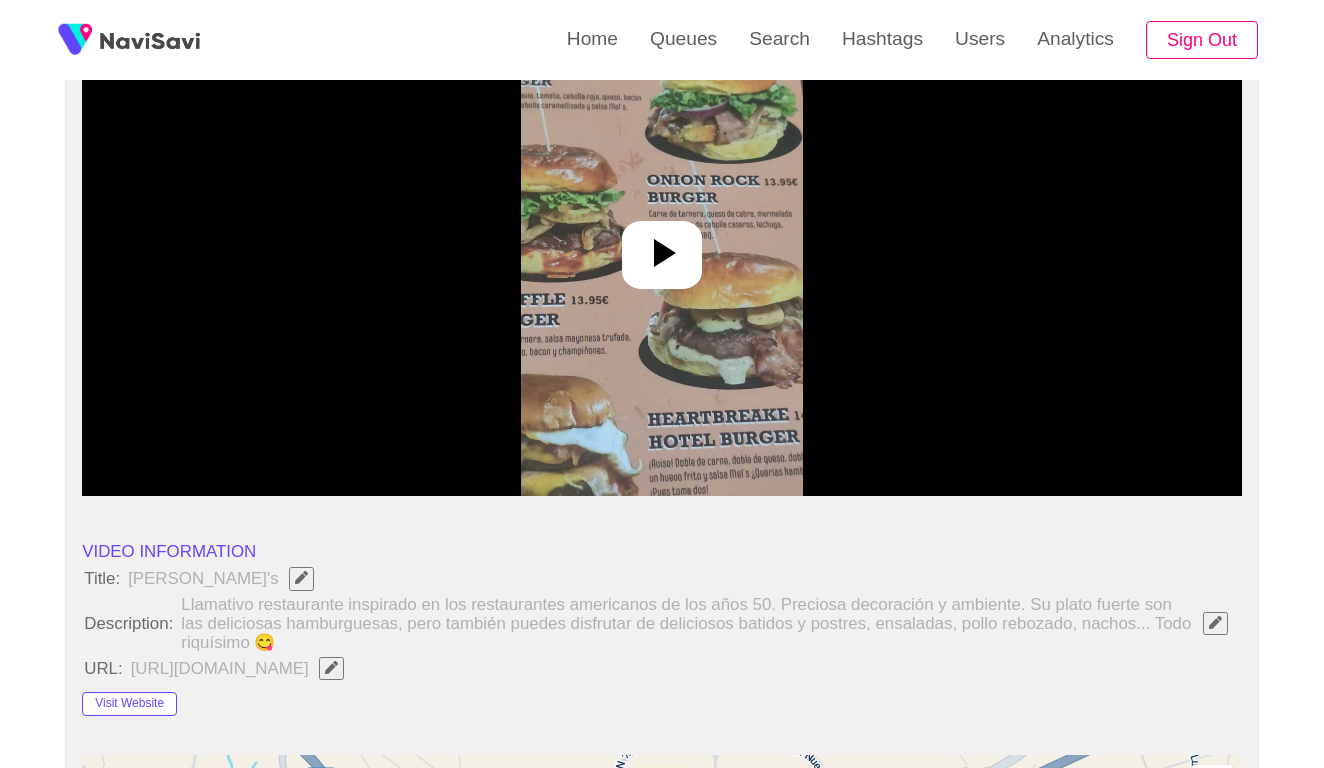 click 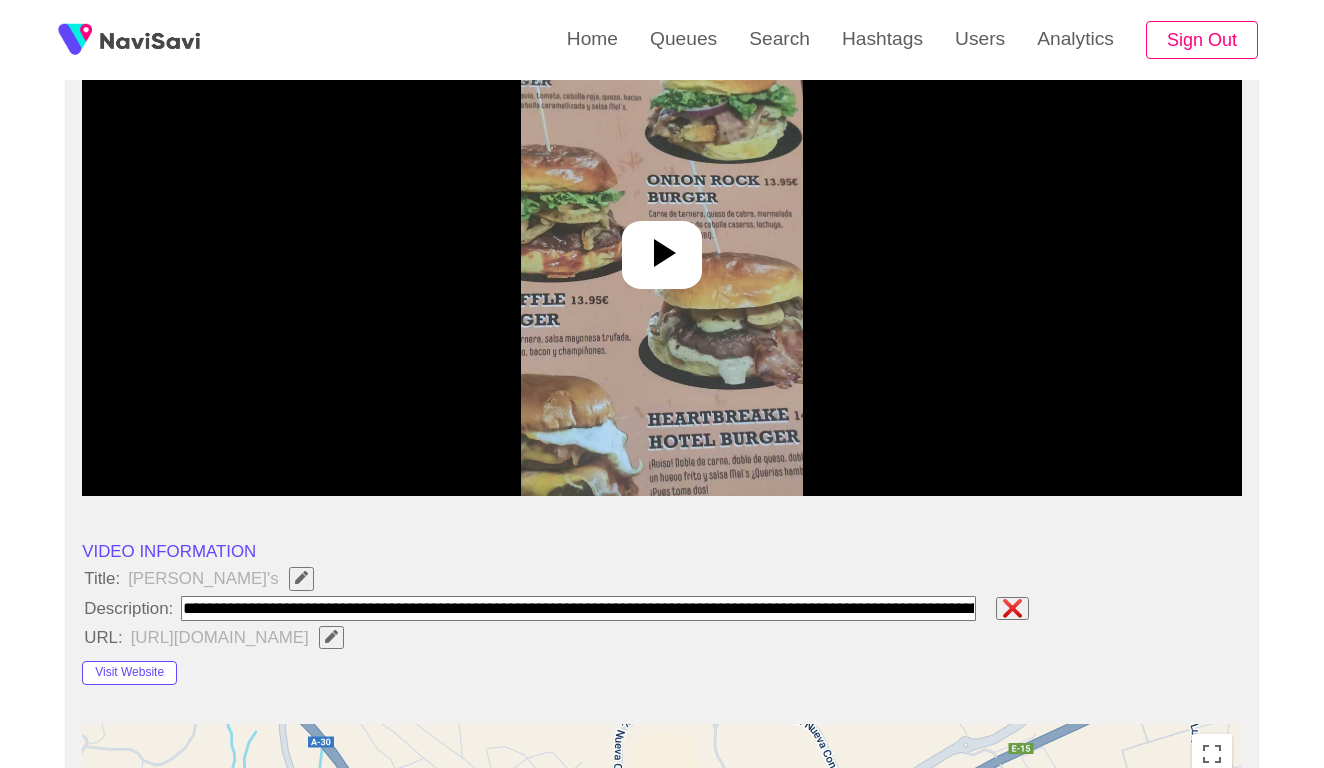 type on "**********" 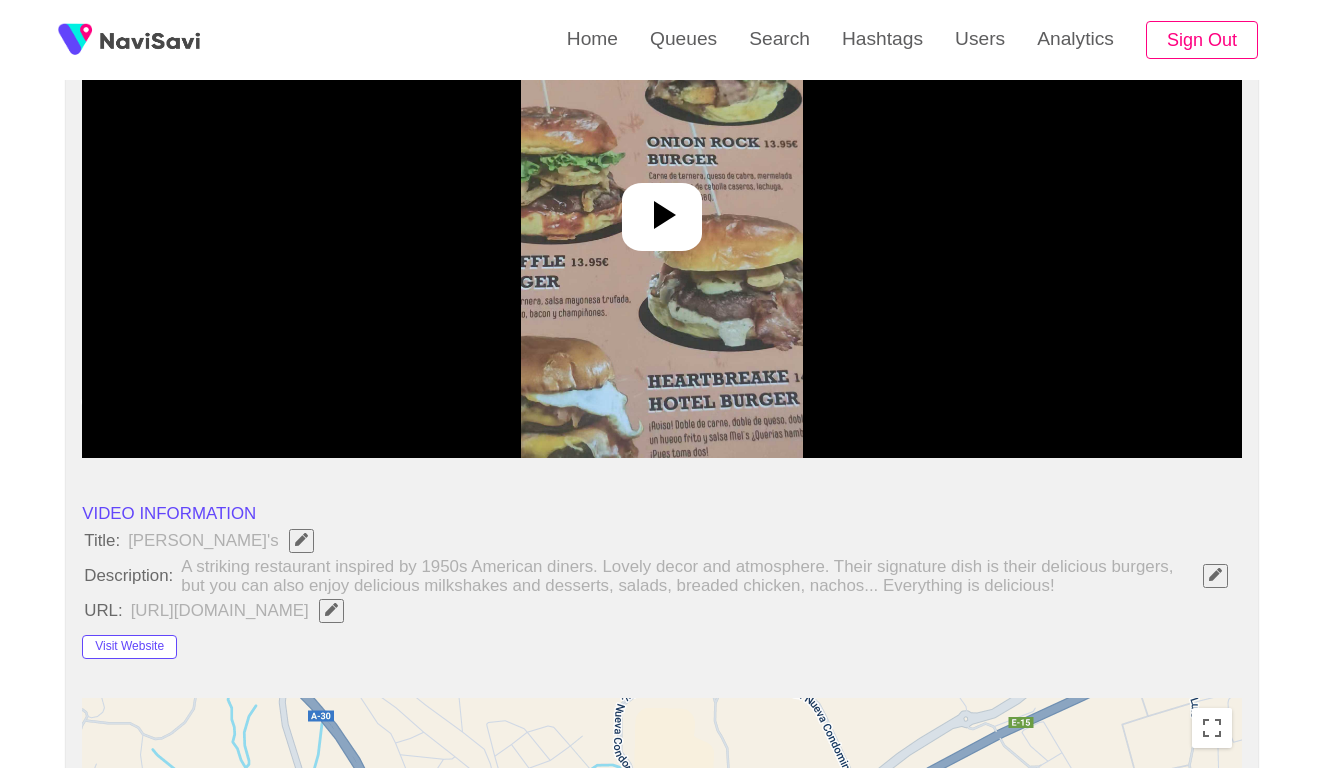 scroll, scrollTop: 339, scrollLeft: 0, axis: vertical 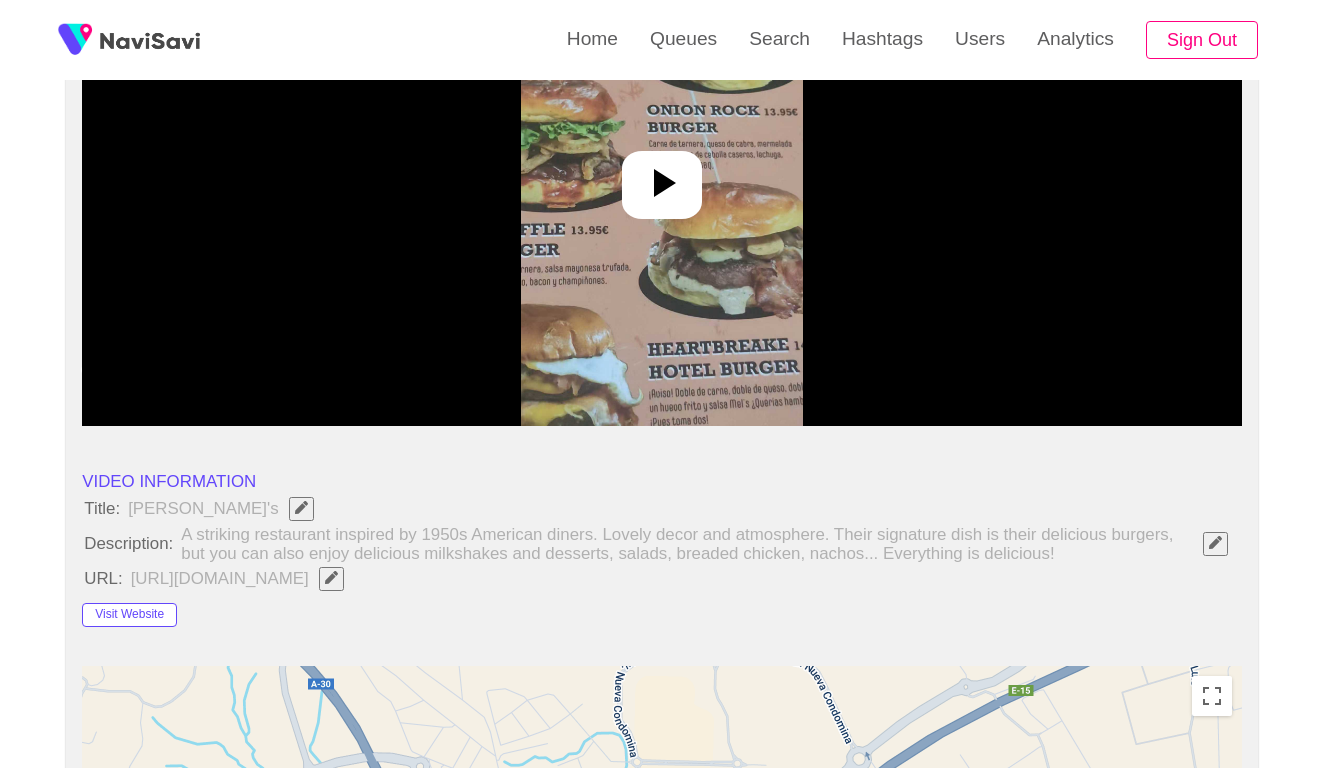 click at bounding box center [662, 176] 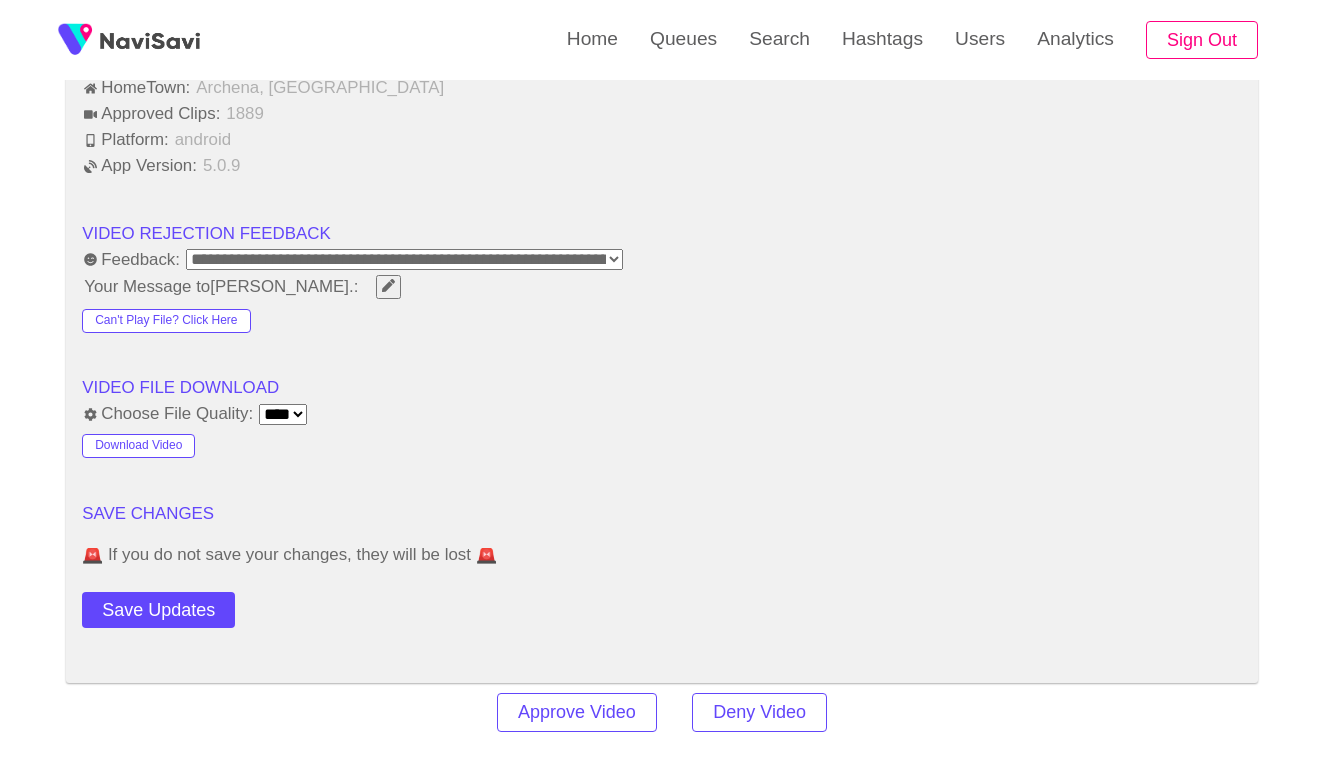 scroll, scrollTop: 2064, scrollLeft: 0, axis: vertical 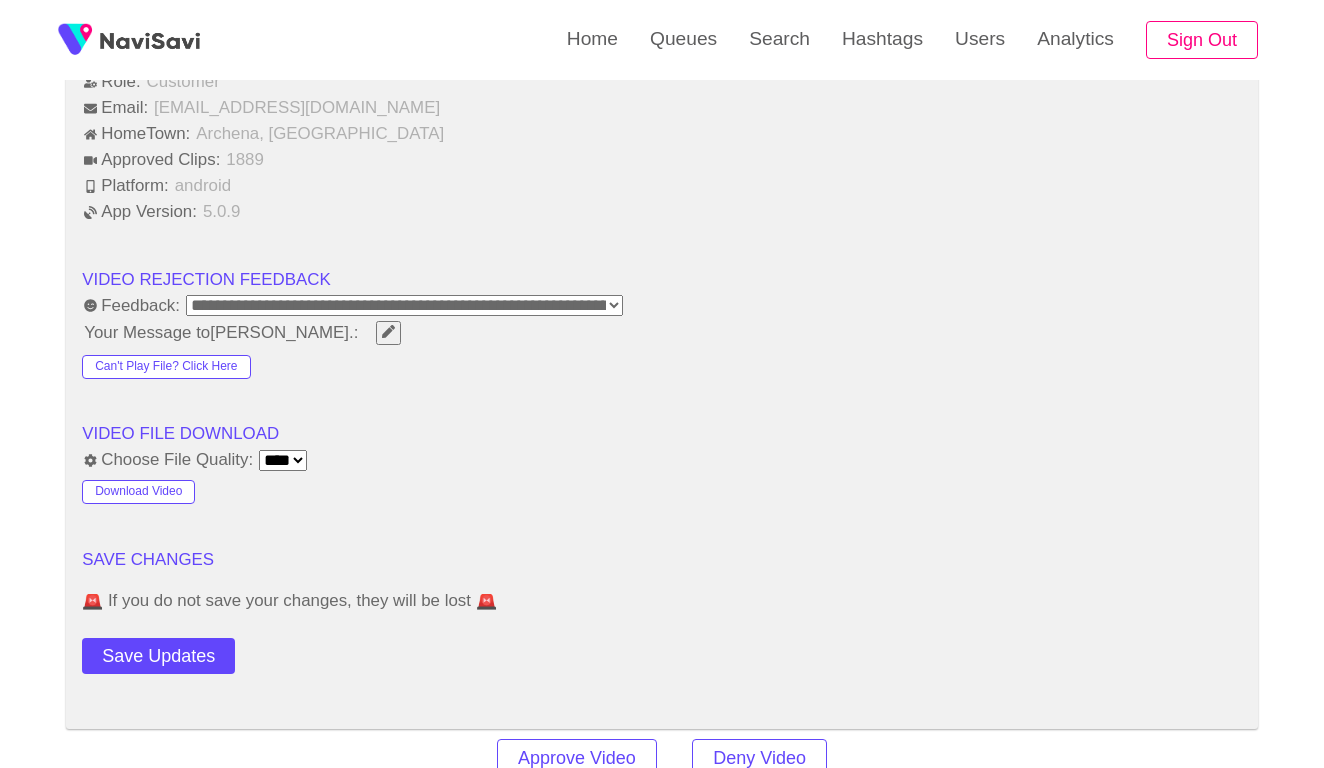 click on "**********" at bounding box center [404, 305] 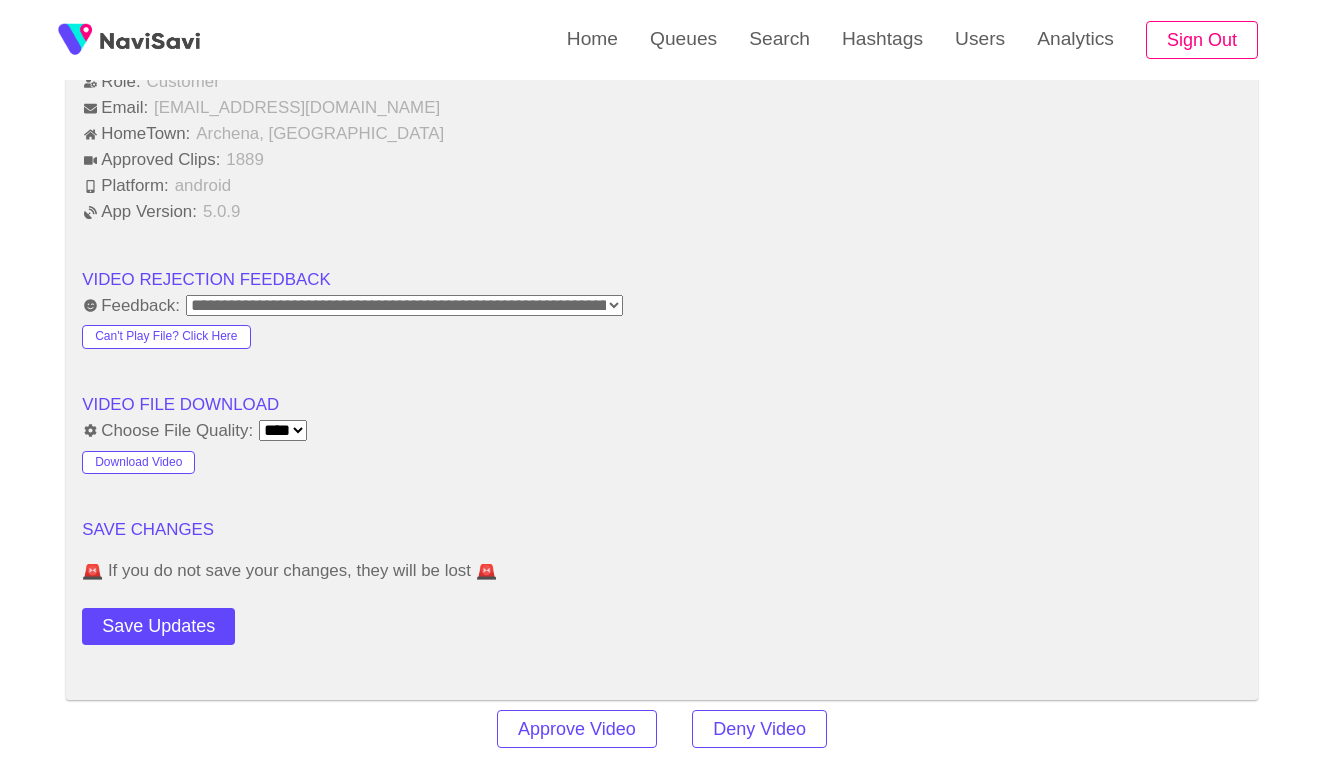 click on "VIDEO FILE DOWNLOAD" at bounding box center (662, 405) 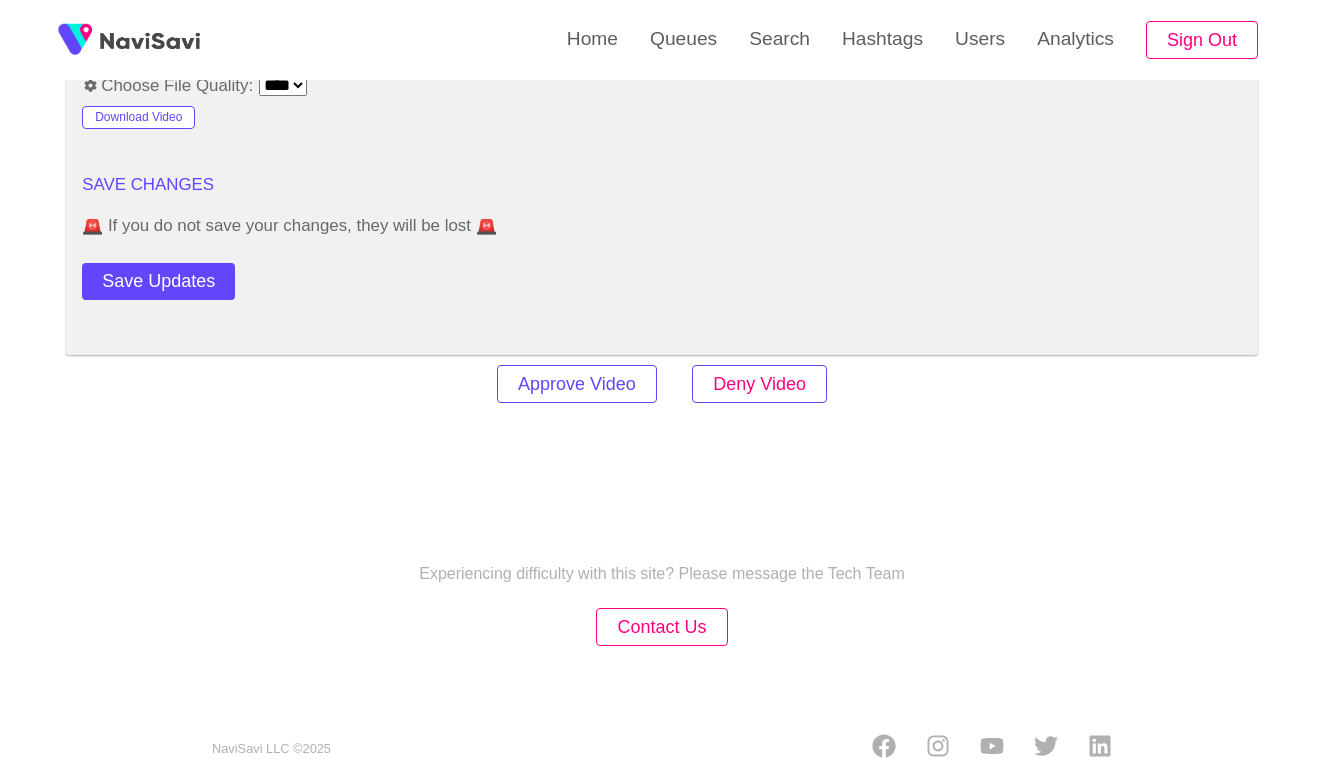 scroll, scrollTop: 2408, scrollLeft: 0, axis: vertical 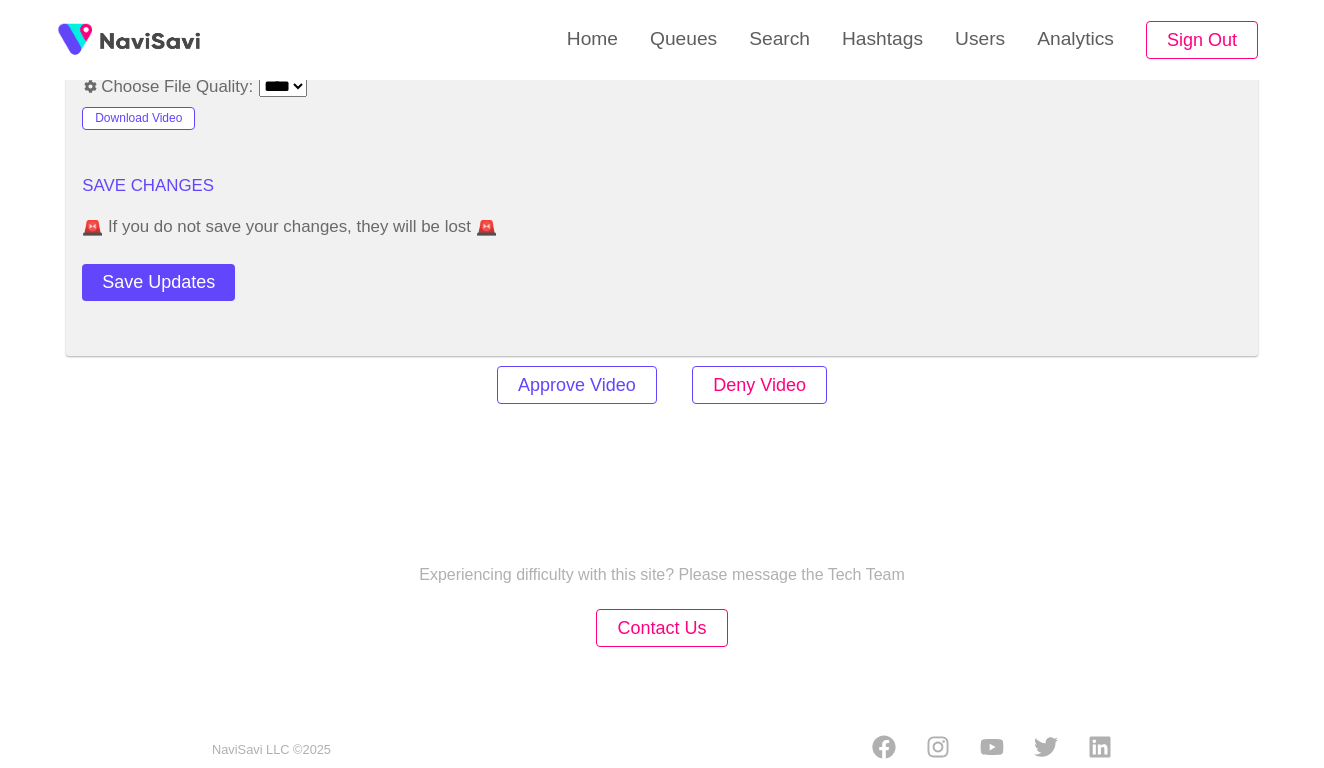 click on "Deny Video" at bounding box center [759, 385] 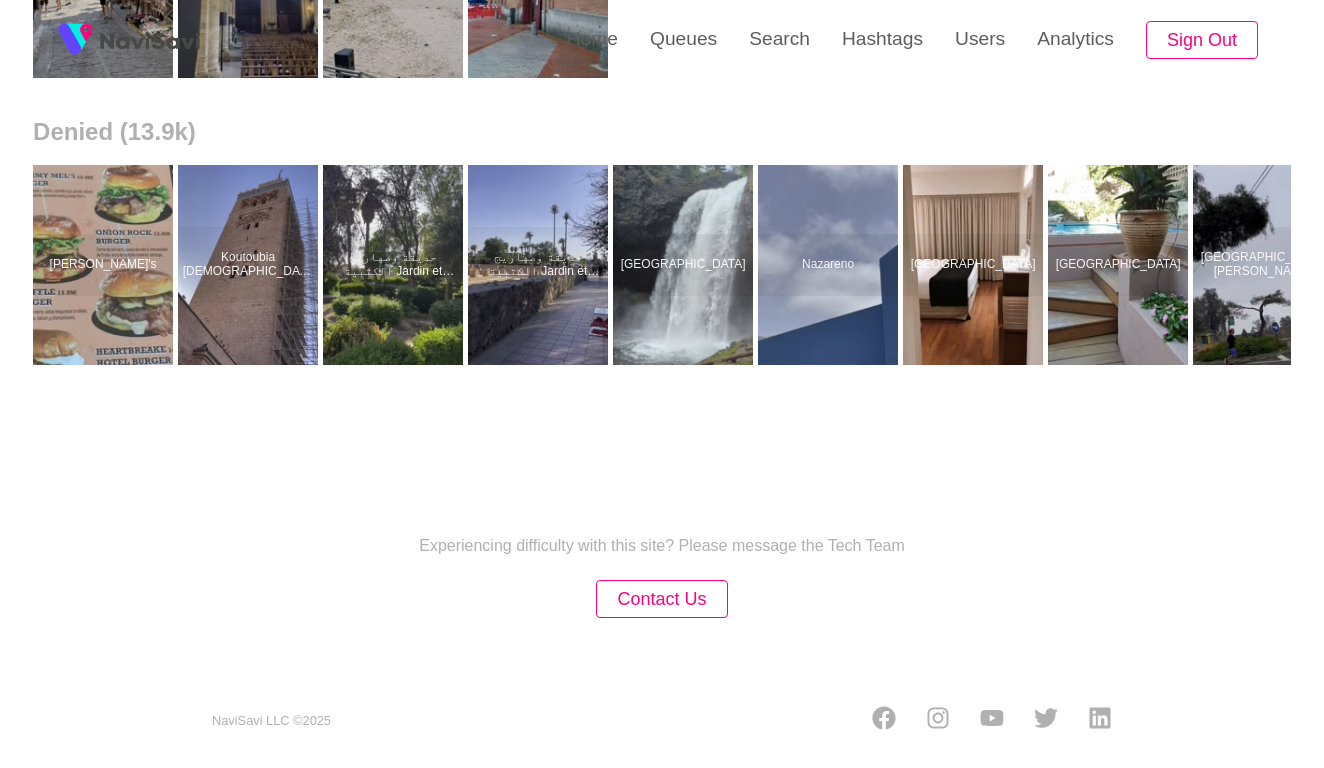 scroll, scrollTop: 0, scrollLeft: 0, axis: both 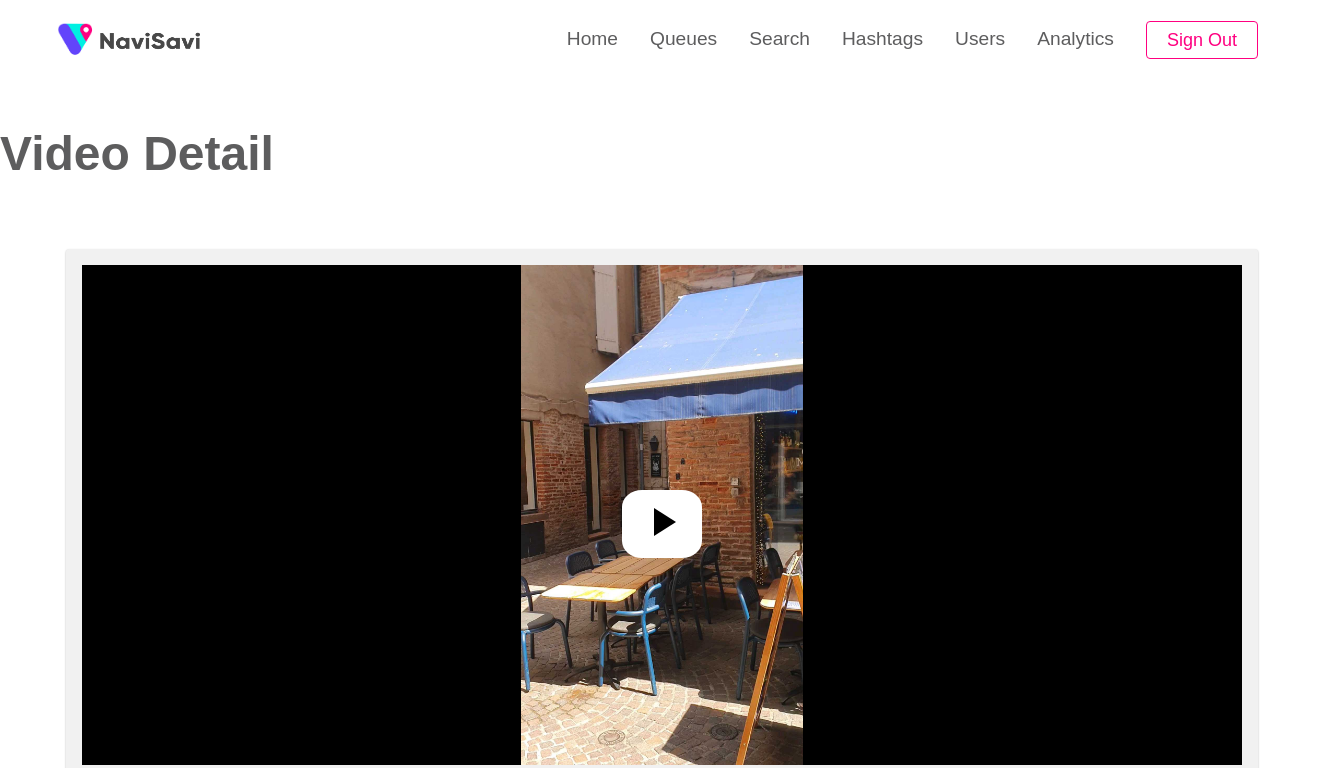 select on "**********" 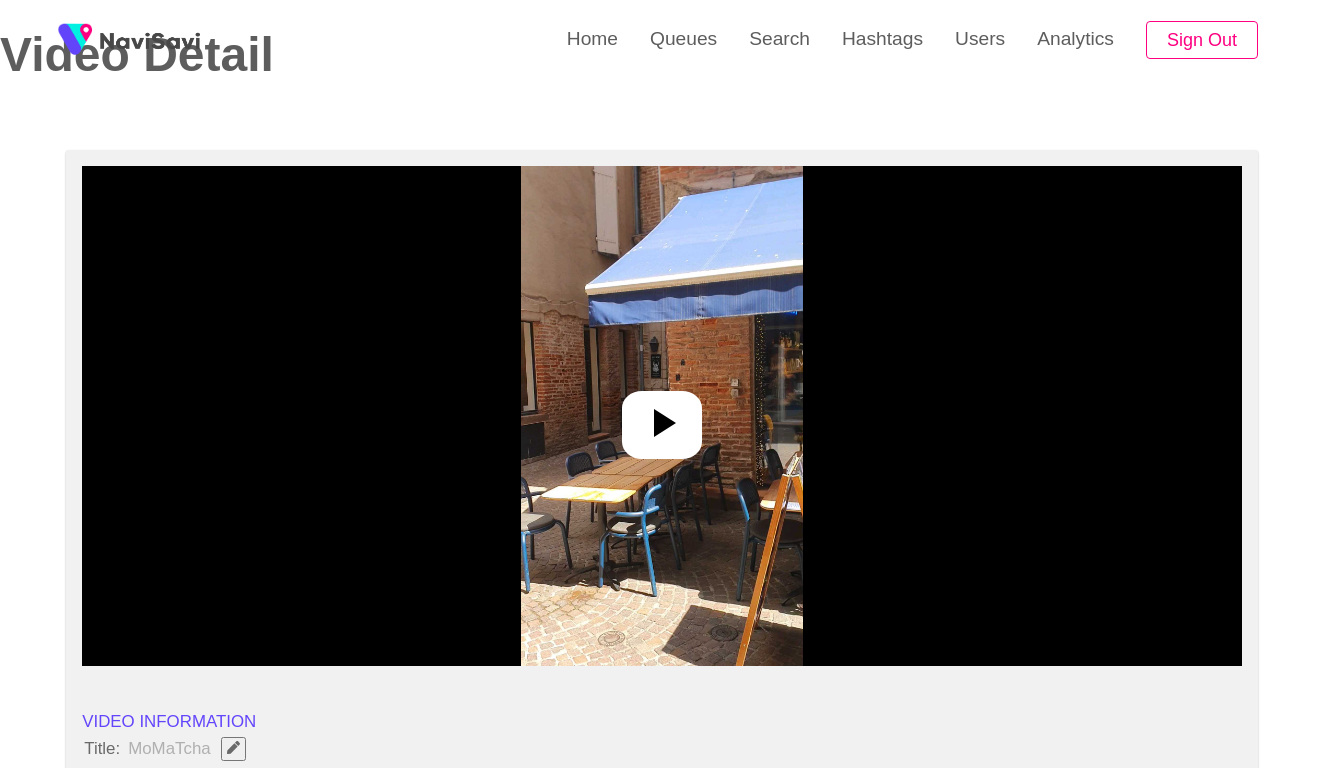 scroll, scrollTop: 161, scrollLeft: 0, axis: vertical 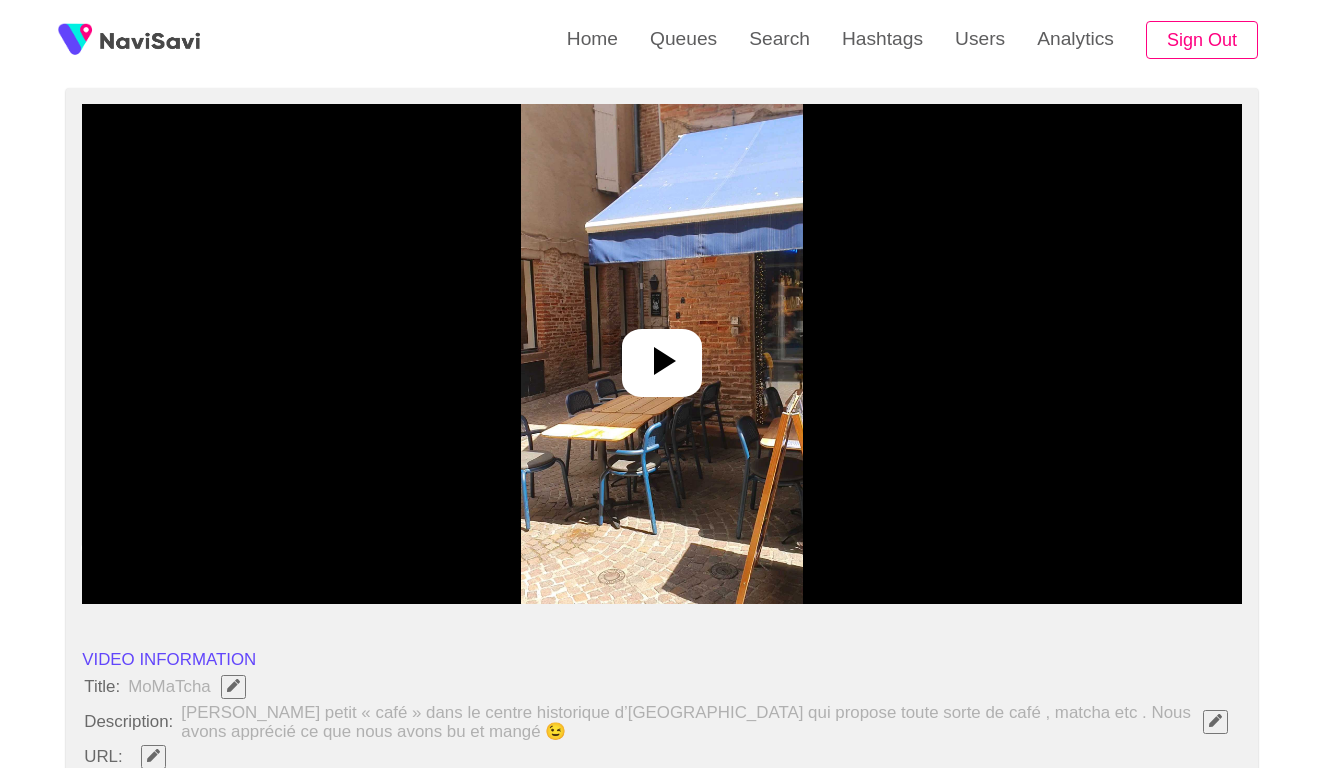 click at bounding box center [662, 354] 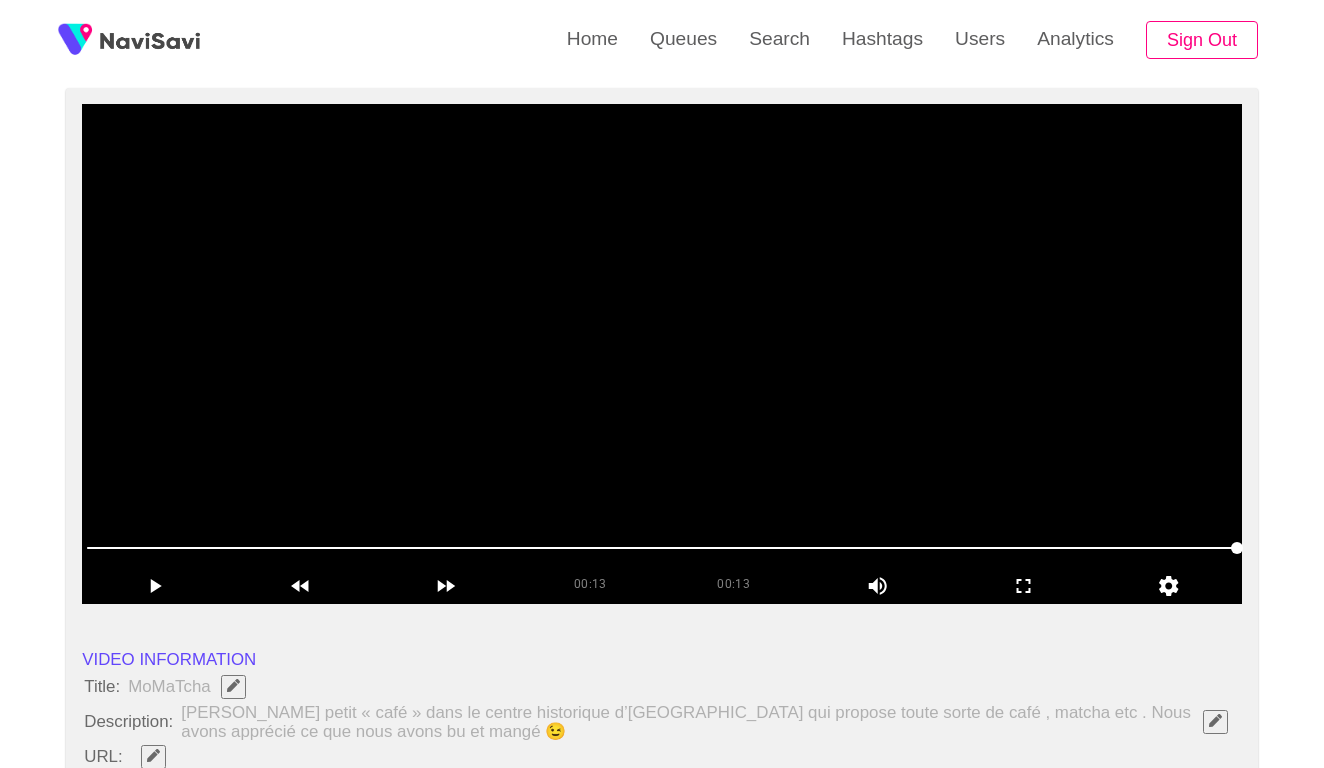 click at bounding box center [662, 354] 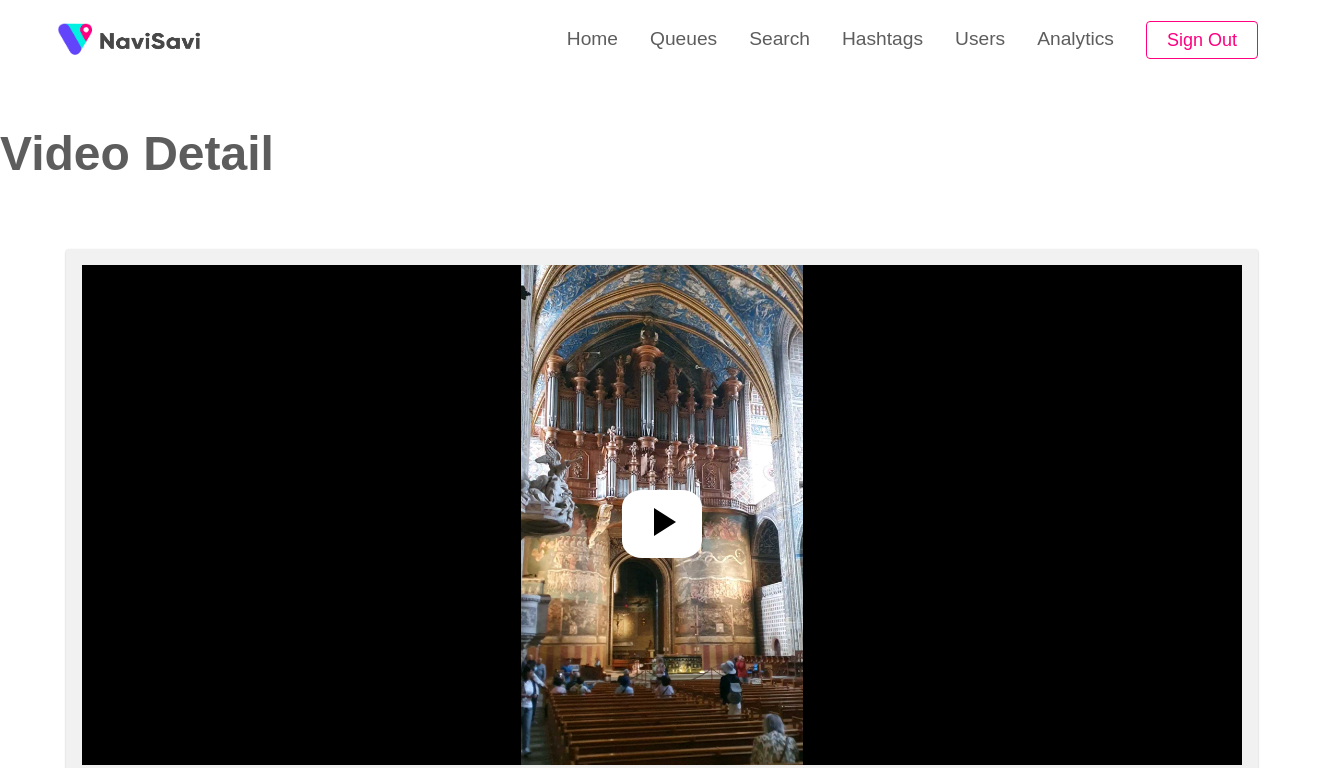 select on "**********" 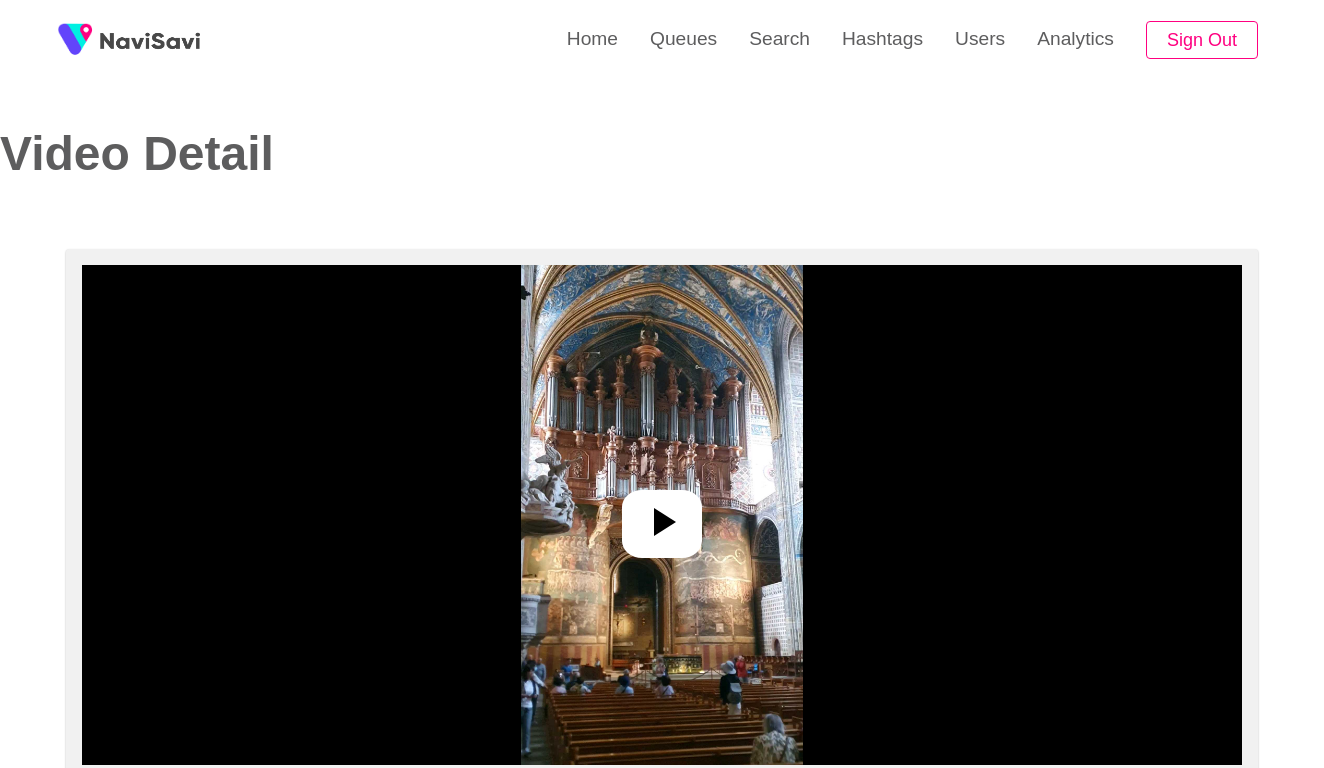 scroll, scrollTop: 0, scrollLeft: 0, axis: both 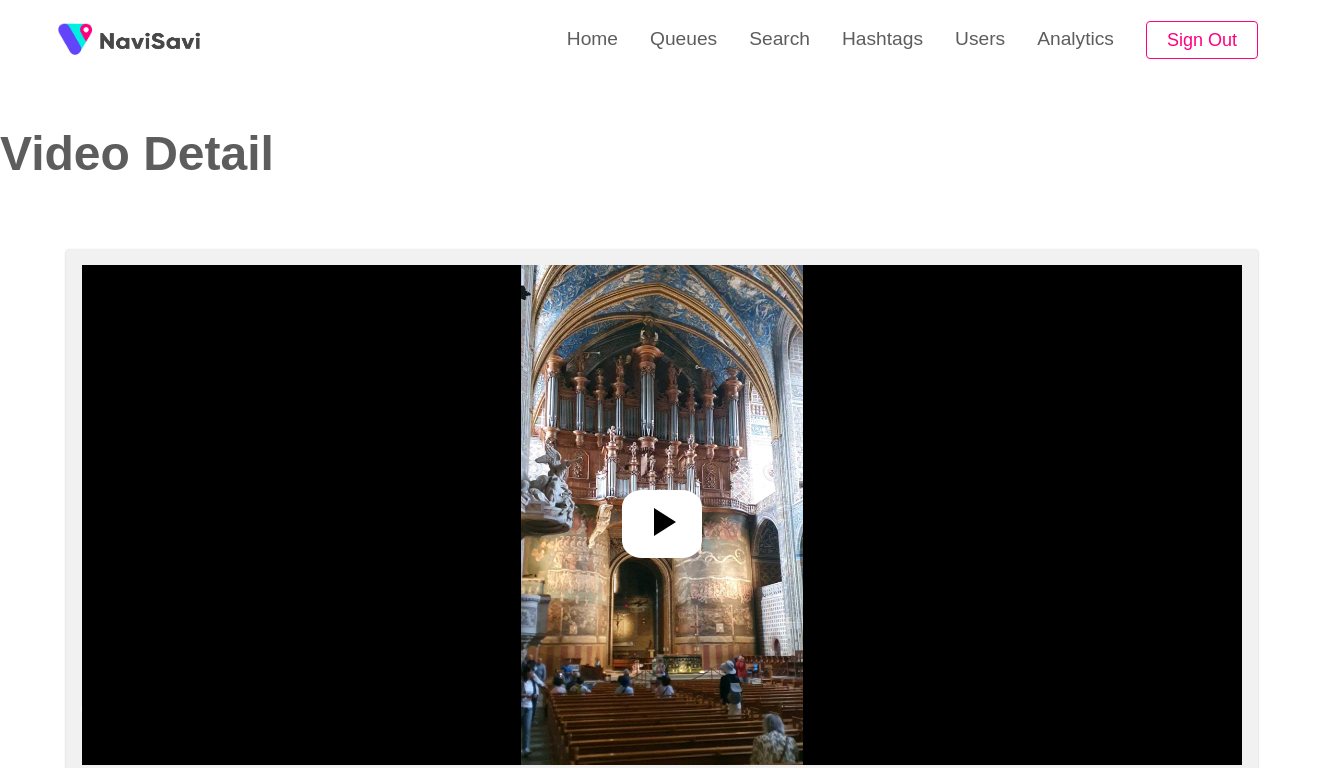 click at bounding box center (662, 515) 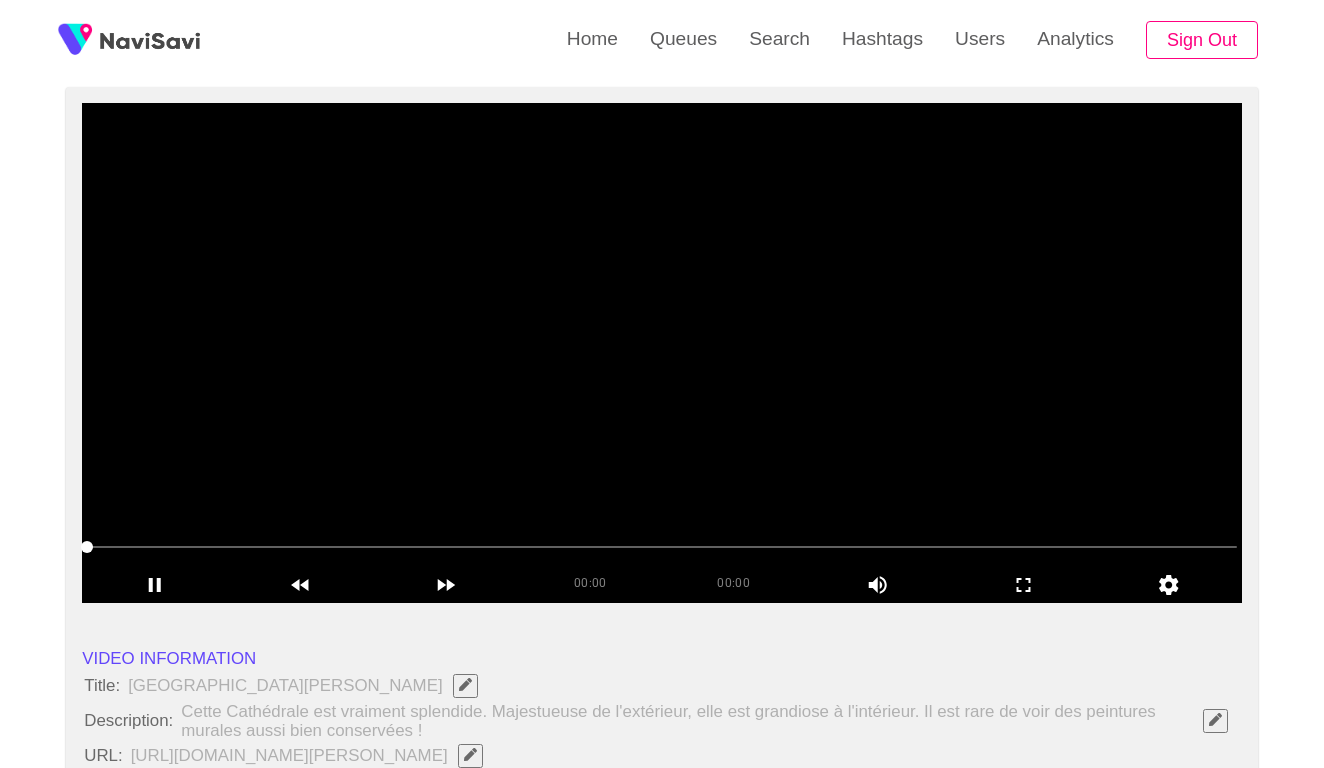 scroll, scrollTop: 165, scrollLeft: 0, axis: vertical 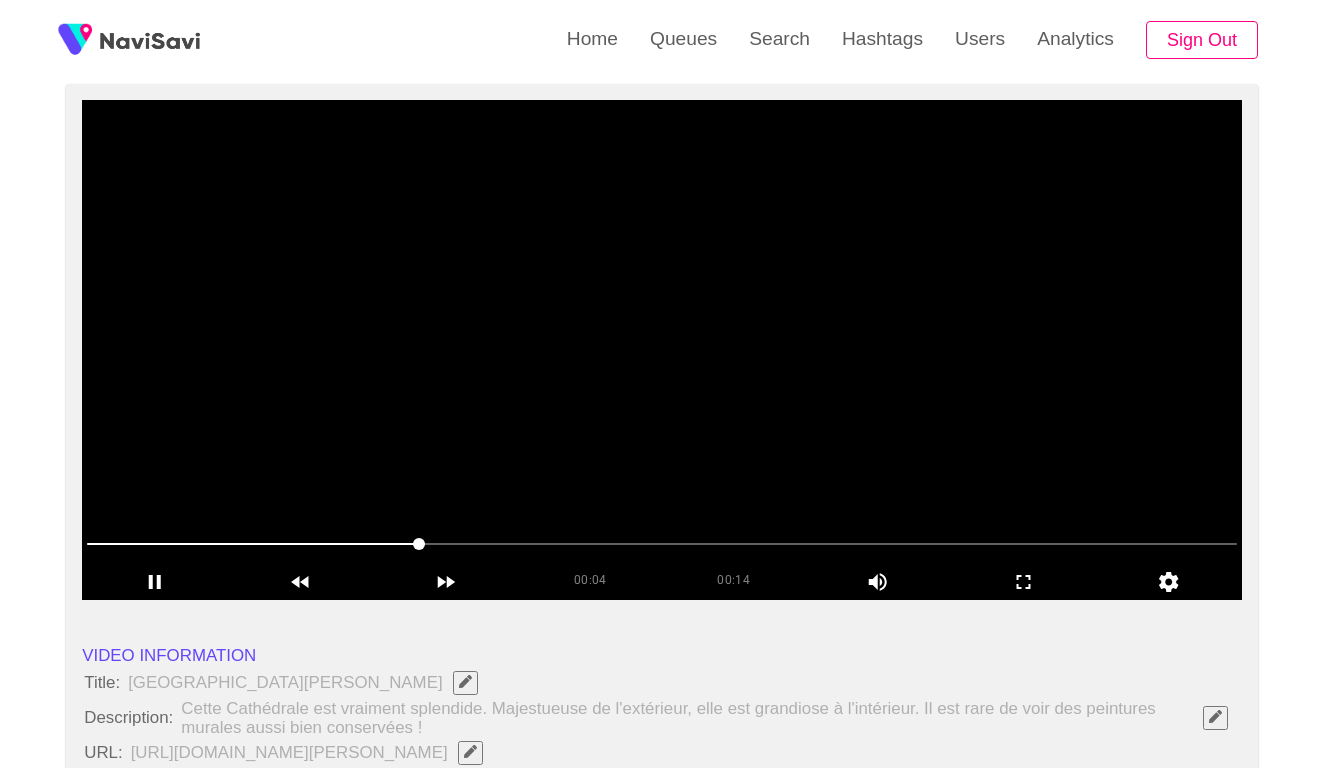 click at bounding box center [662, 544] 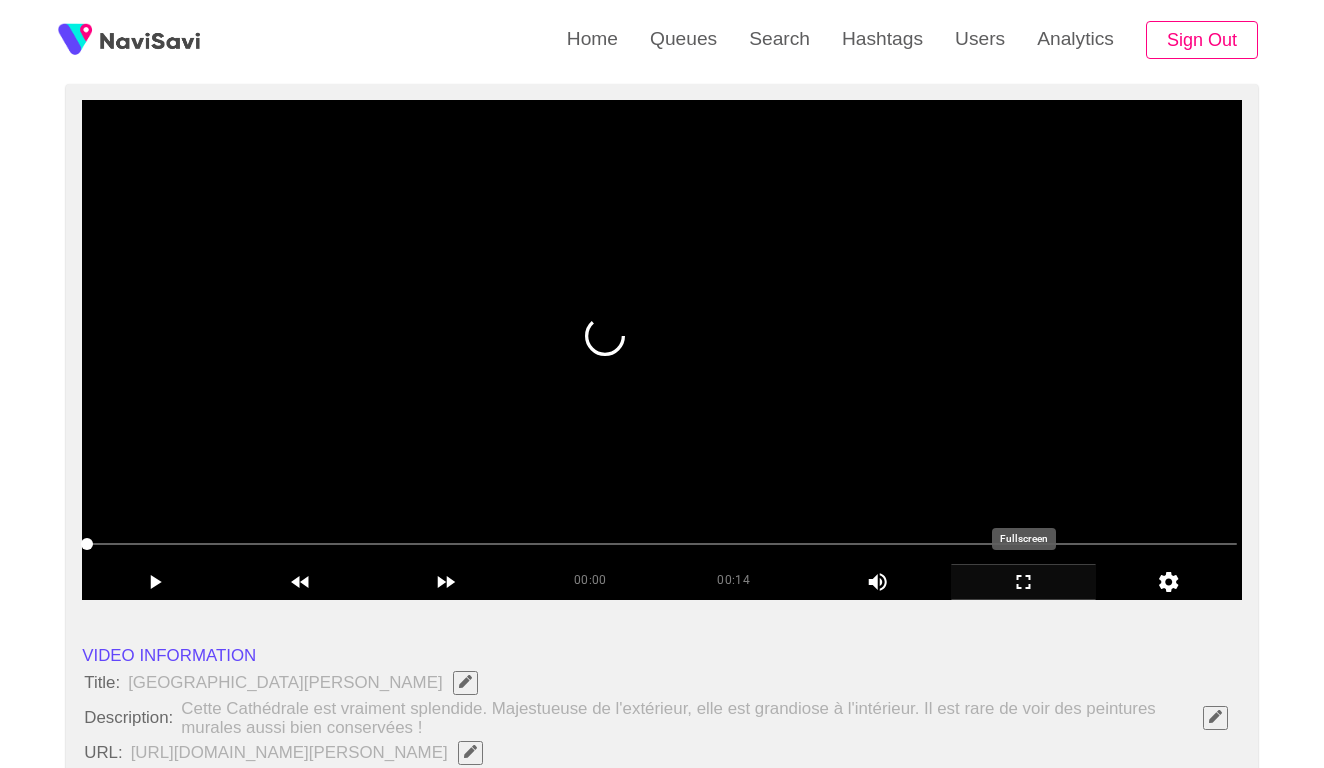 click 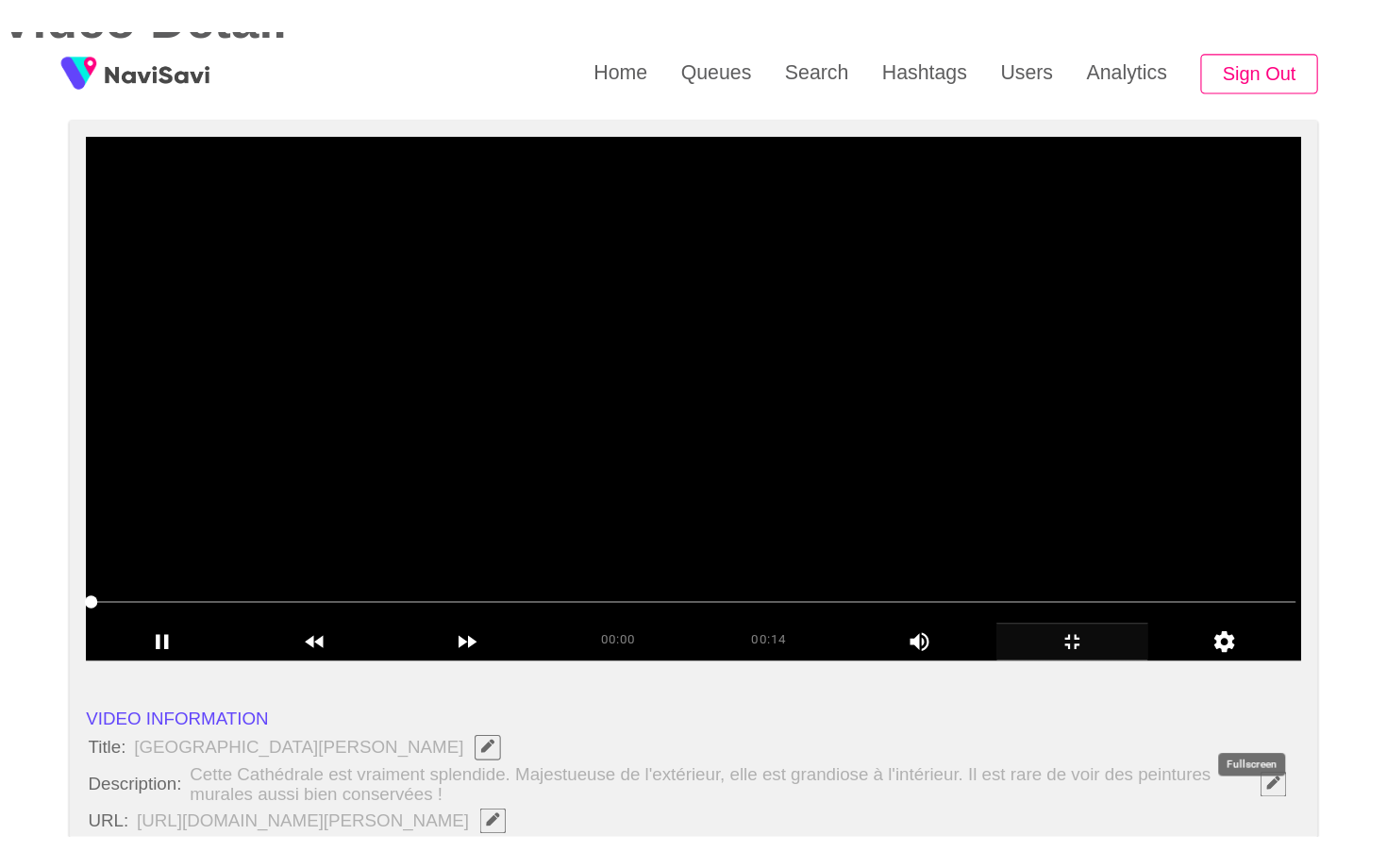 scroll, scrollTop: 0, scrollLeft: 0, axis: both 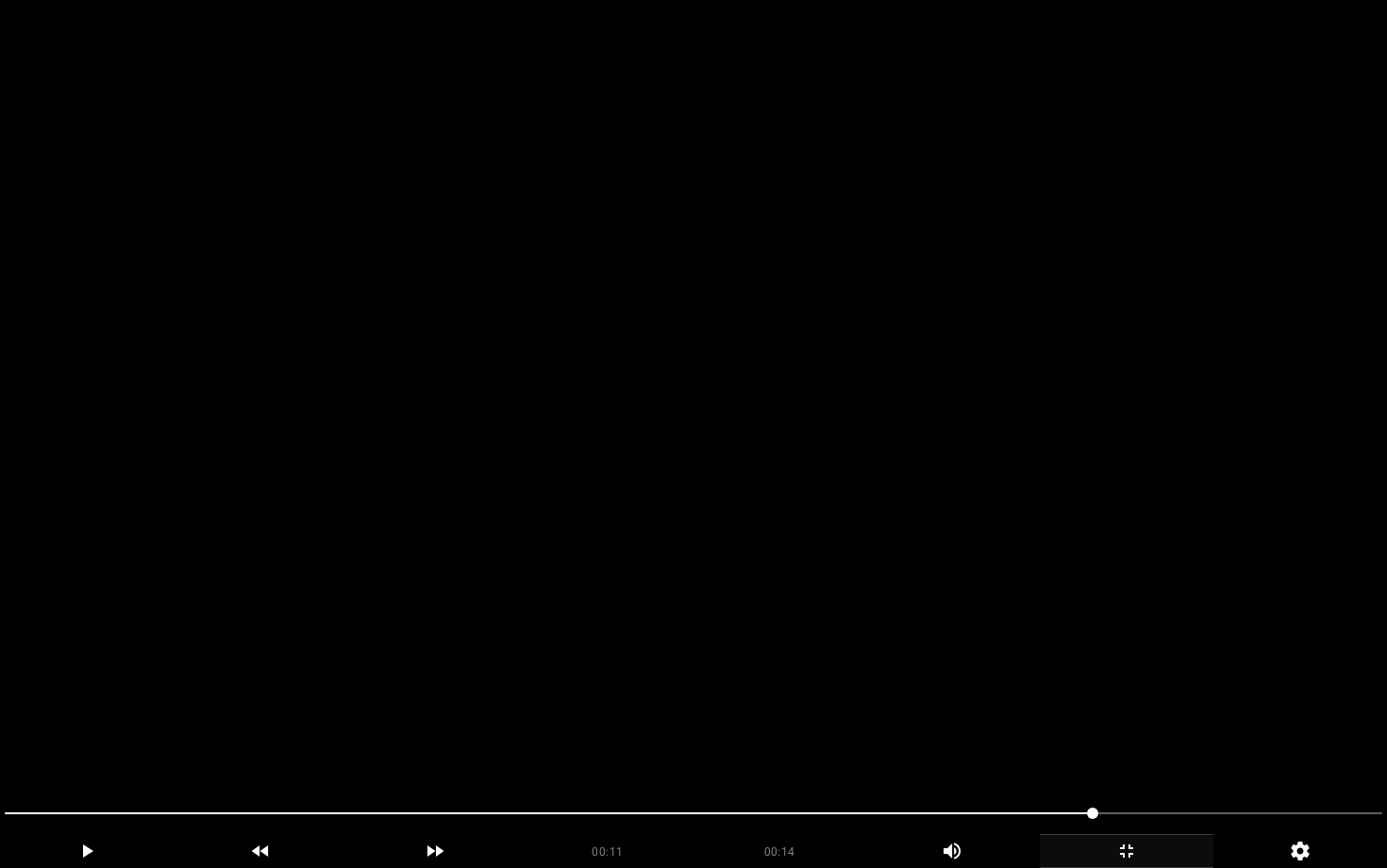 click at bounding box center [694, 434] 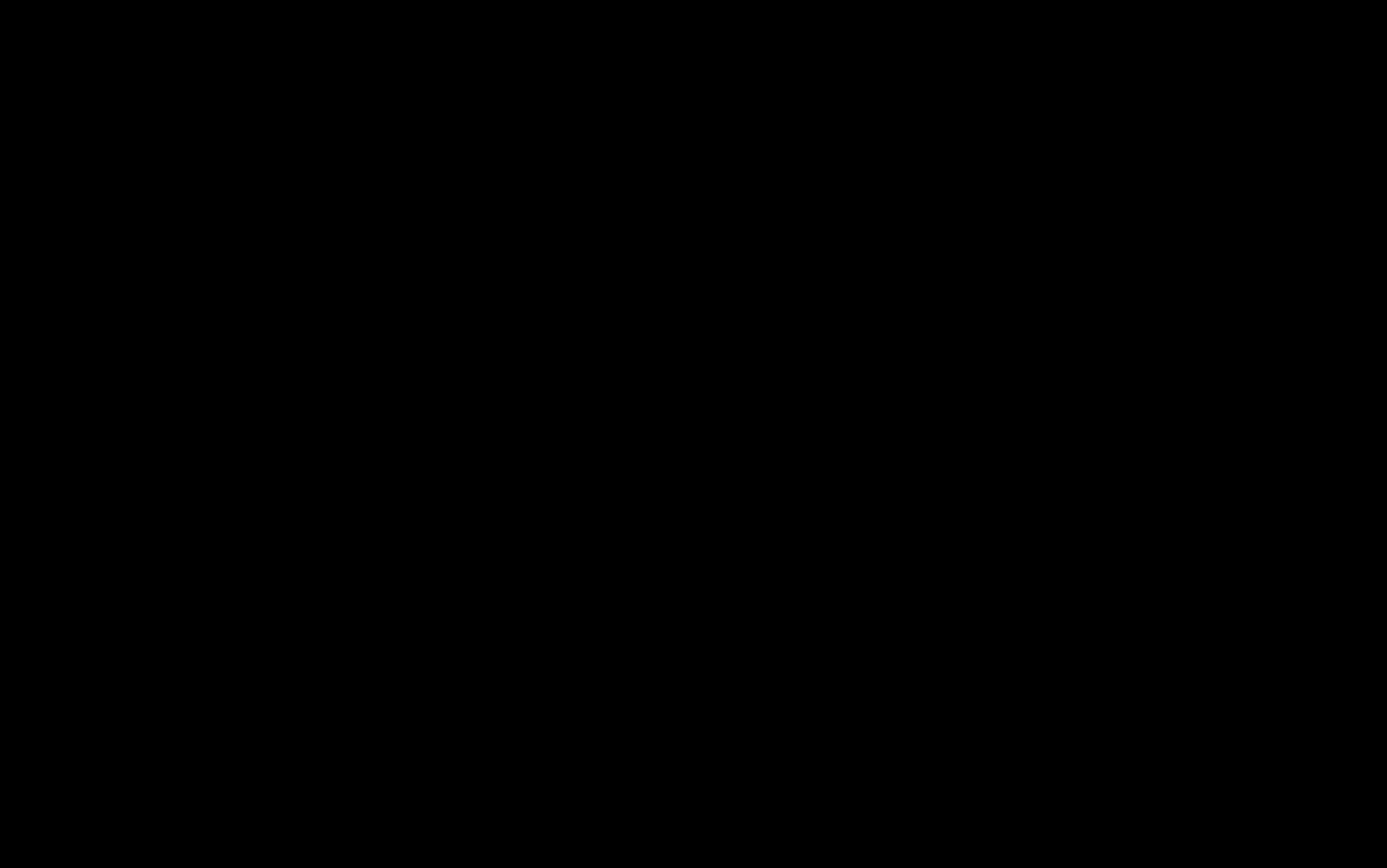 click at bounding box center [694, 813] 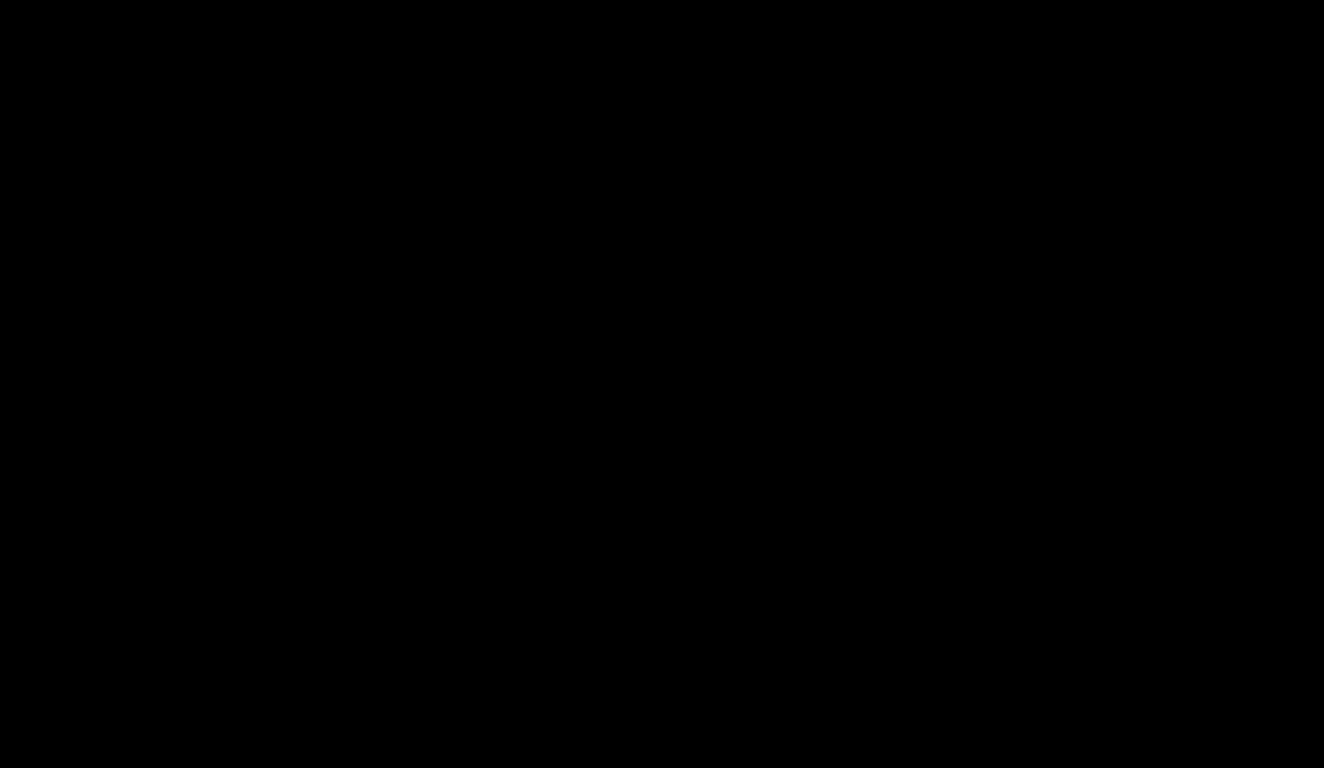scroll, scrollTop: 546, scrollLeft: 0, axis: vertical 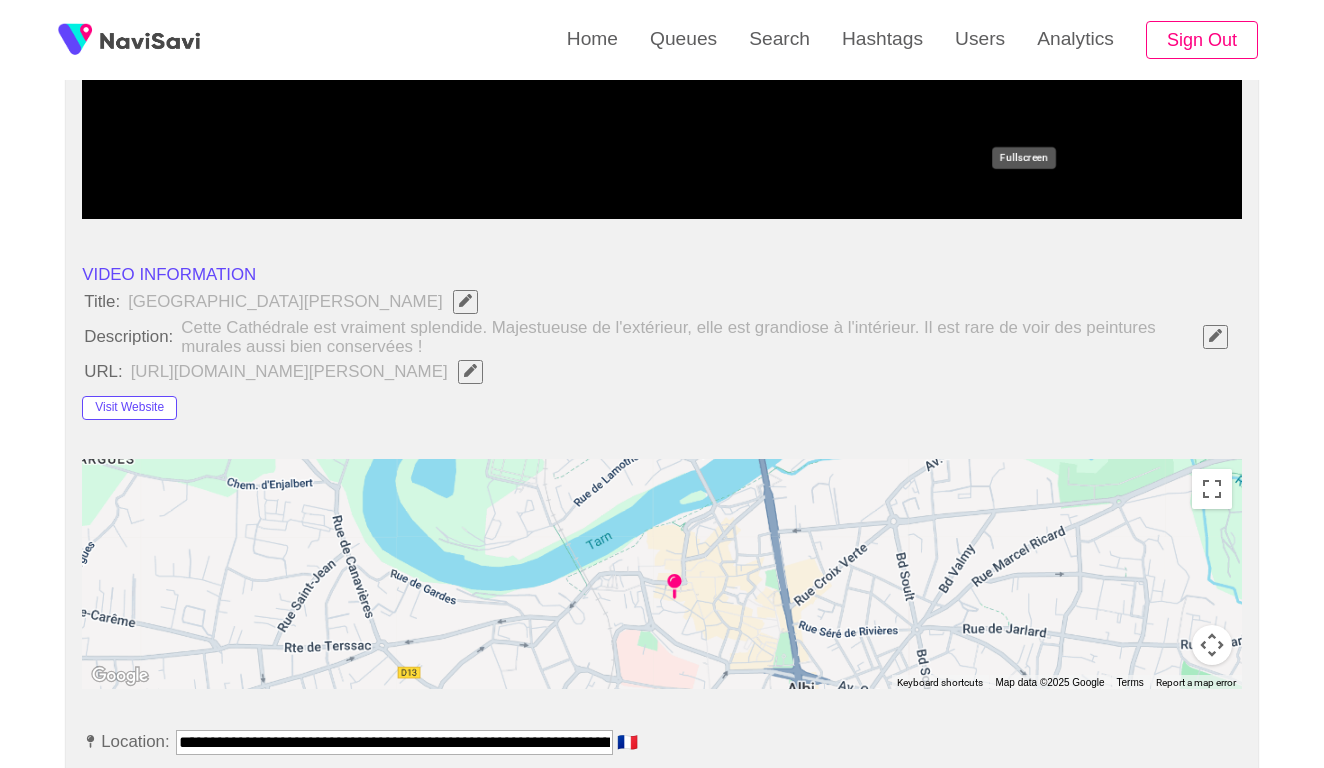 click 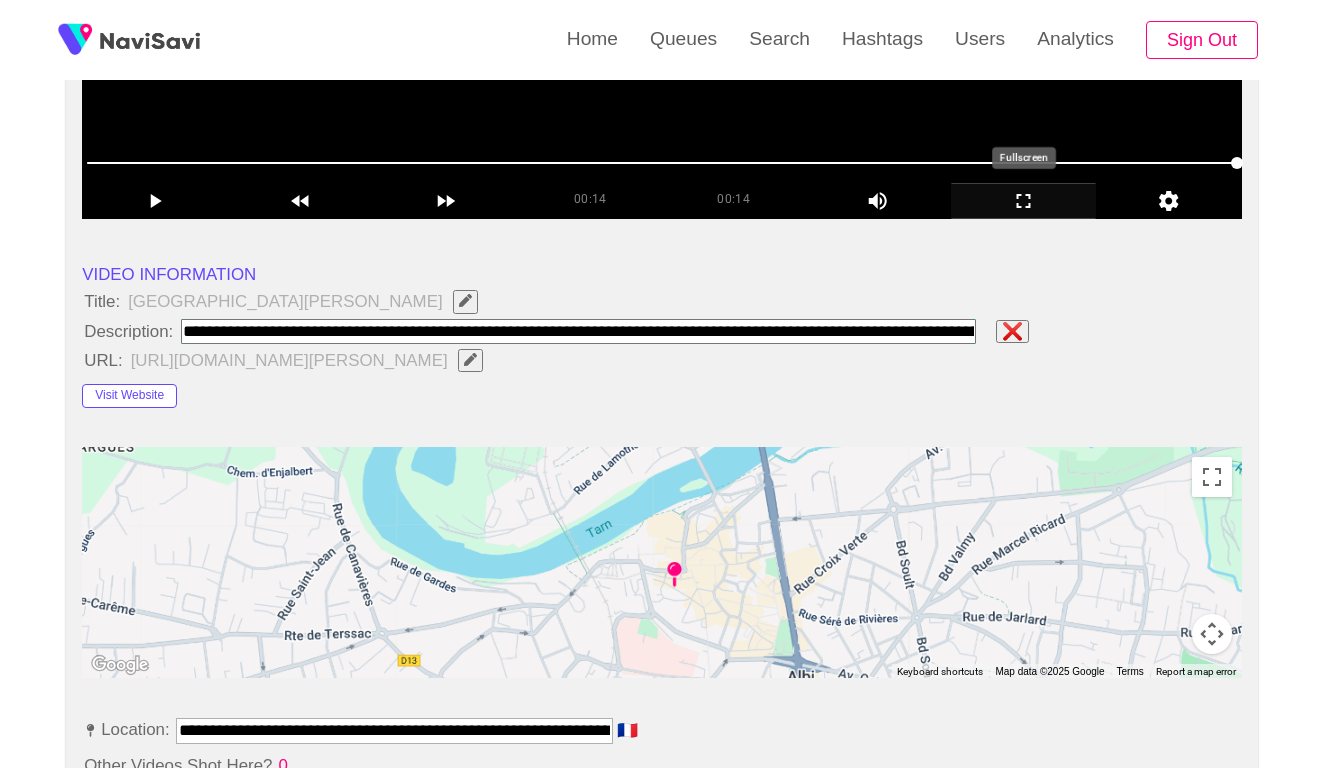 paste on "**********" 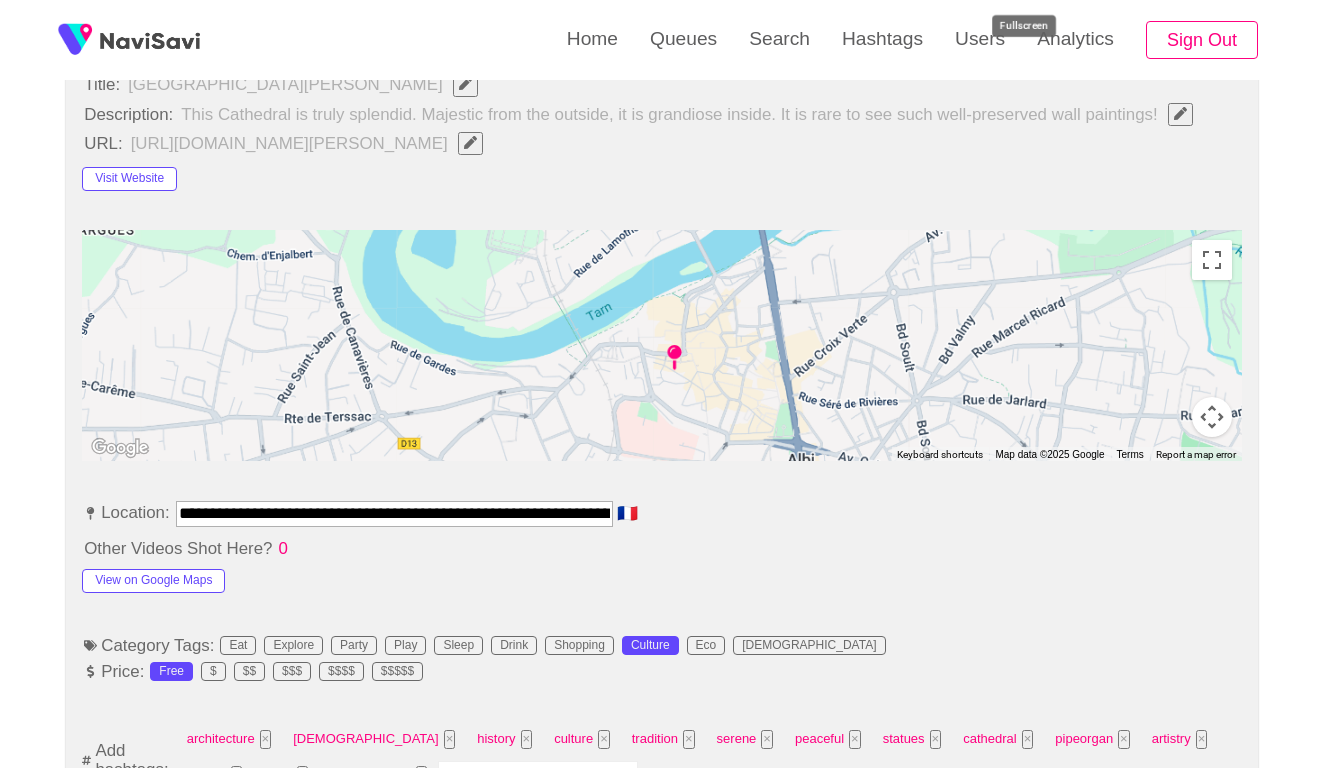 scroll, scrollTop: 777, scrollLeft: 0, axis: vertical 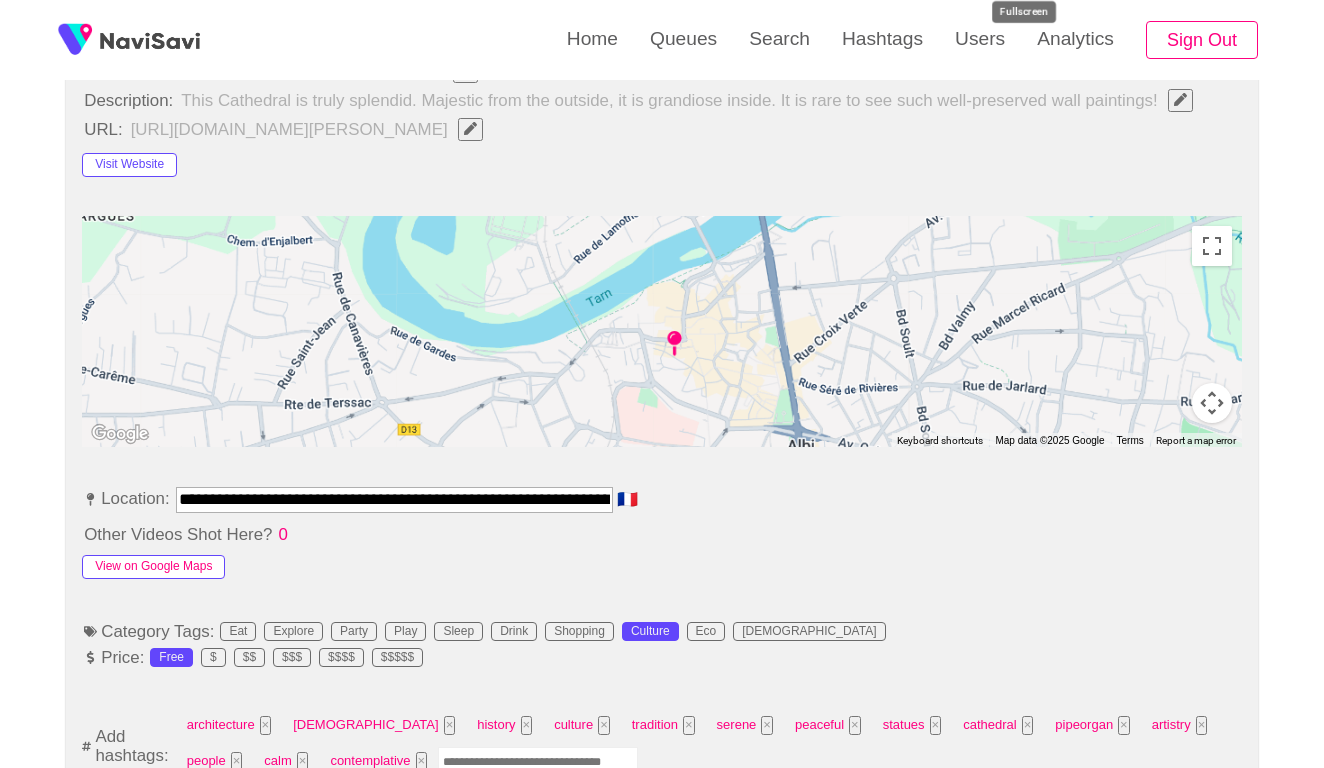 click on "View on Google Maps" at bounding box center (153, 567) 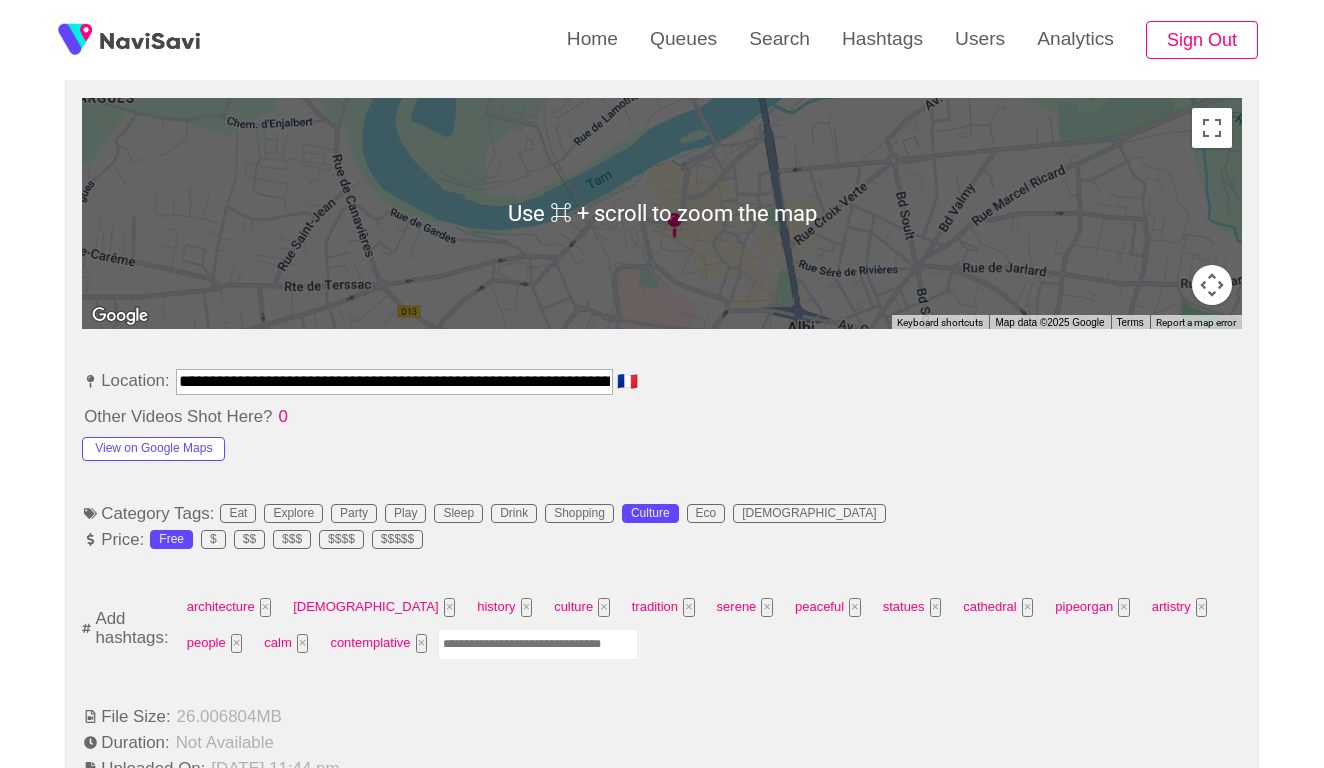scroll, scrollTop: 943, scrollLeft: 0, axis: vertical 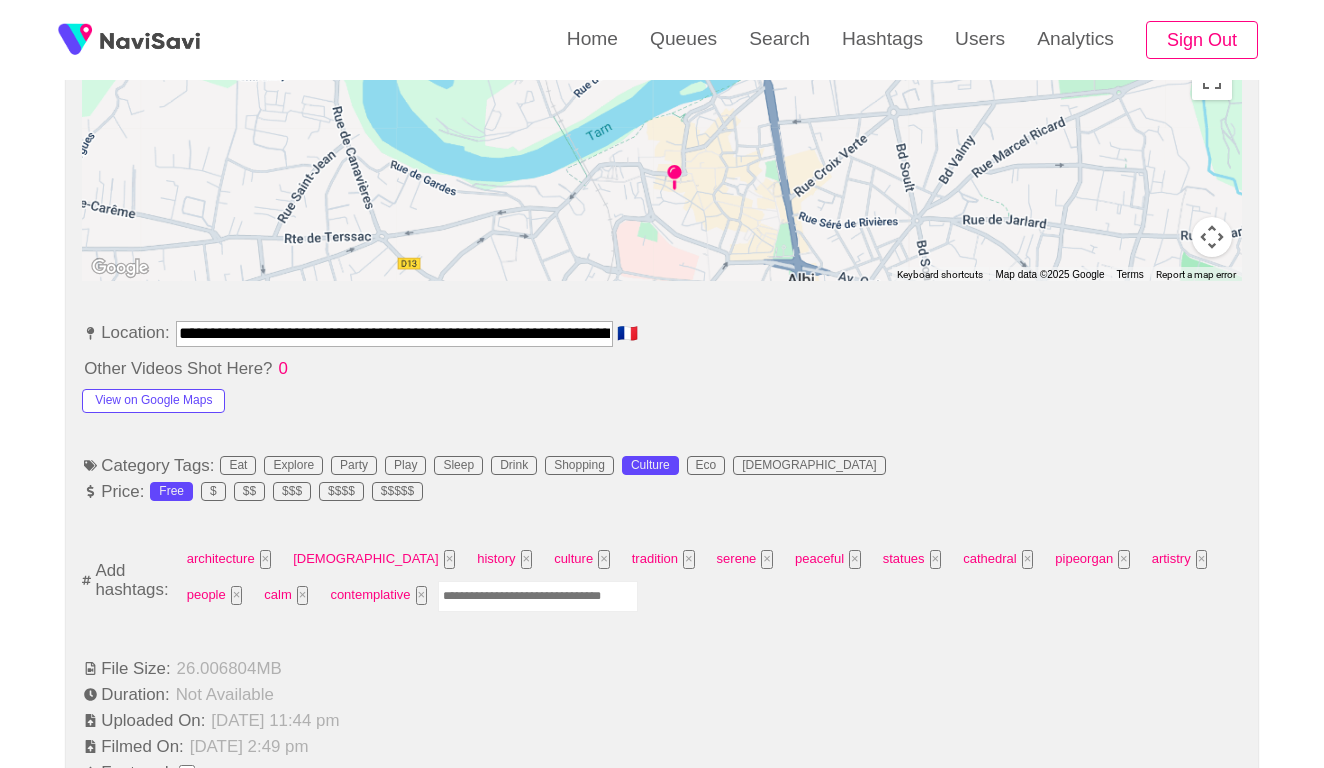 drag, startPoint x: 363, startPoint y: 321, endPoint x: 135, endPoint y: 327, distance: 228.07893 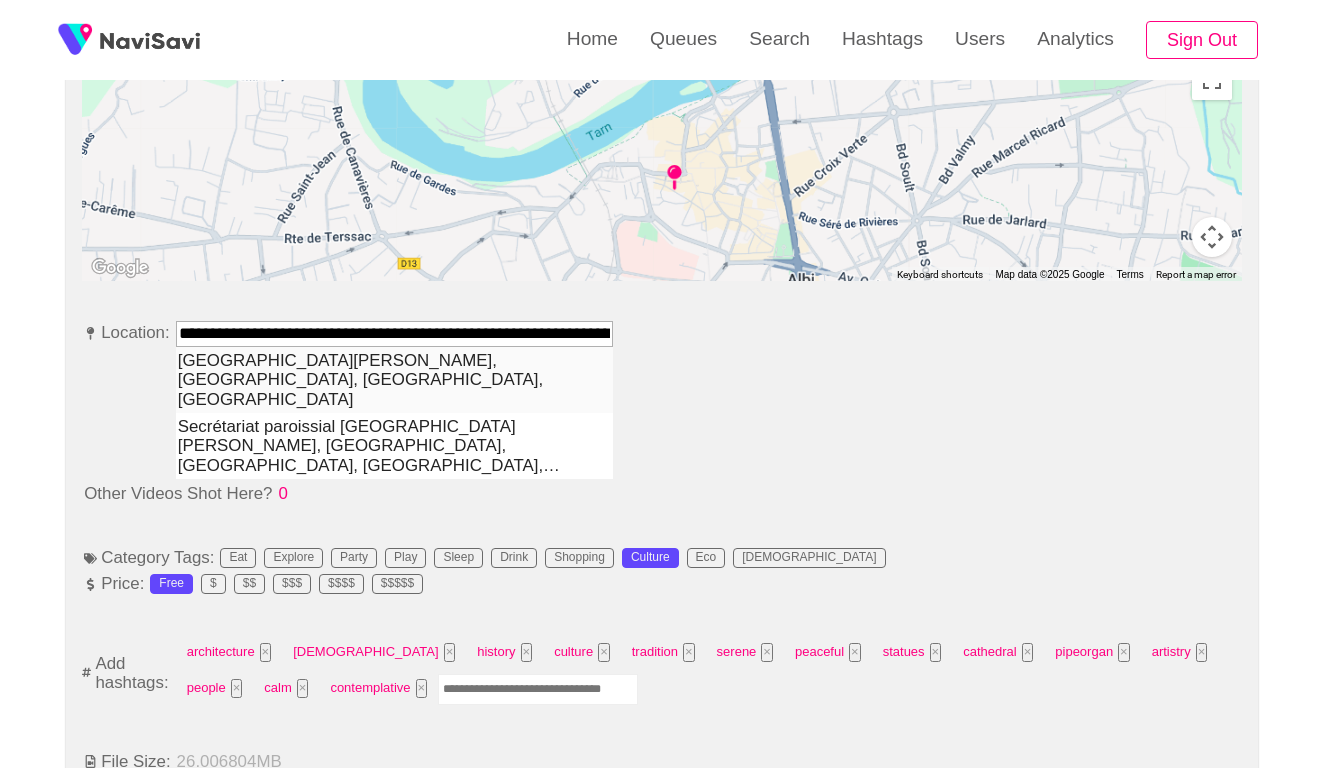 click on "Sainte-Cecile Cathedral of Albi, Boulevard Général Sibille, Albi, France" at bounding box center (394, 380) 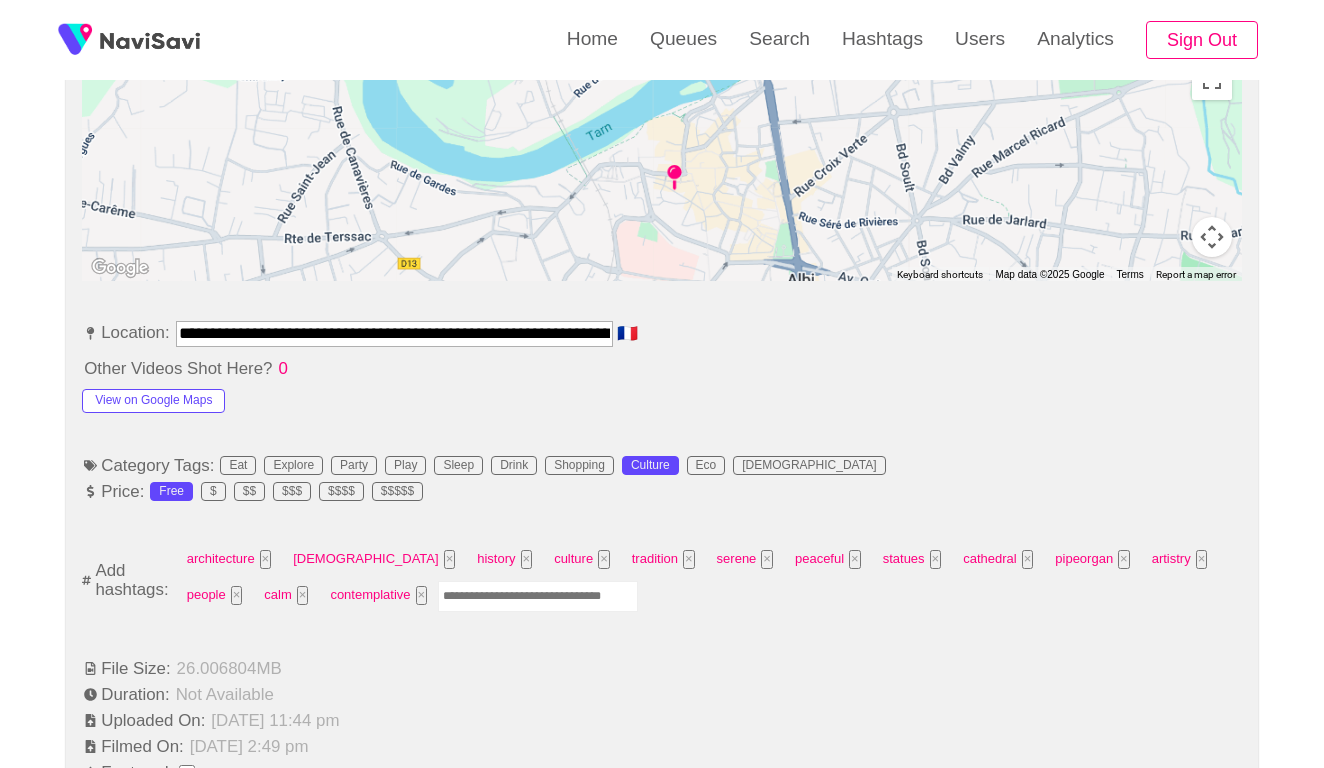 type on "**********" 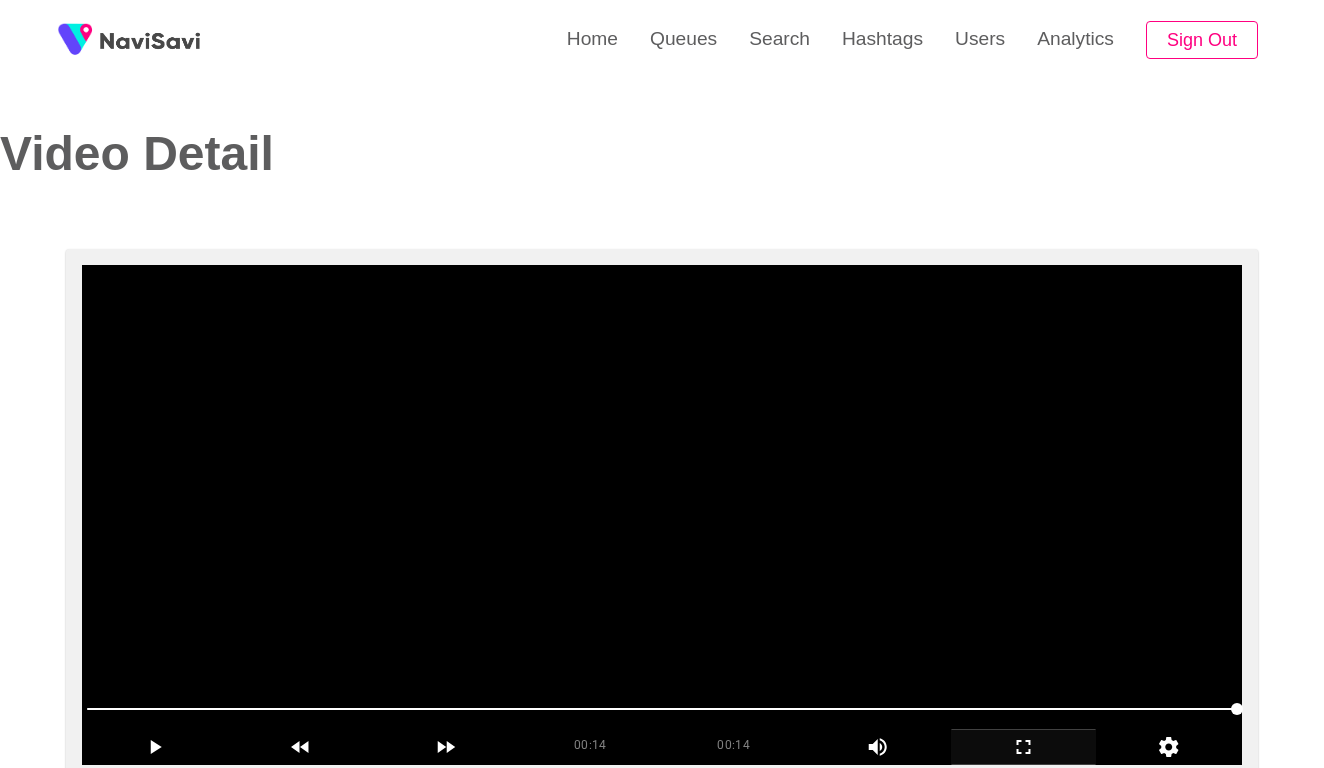 scroll, scrollTop: 1135, scrollLeft: 0, axis: vertical 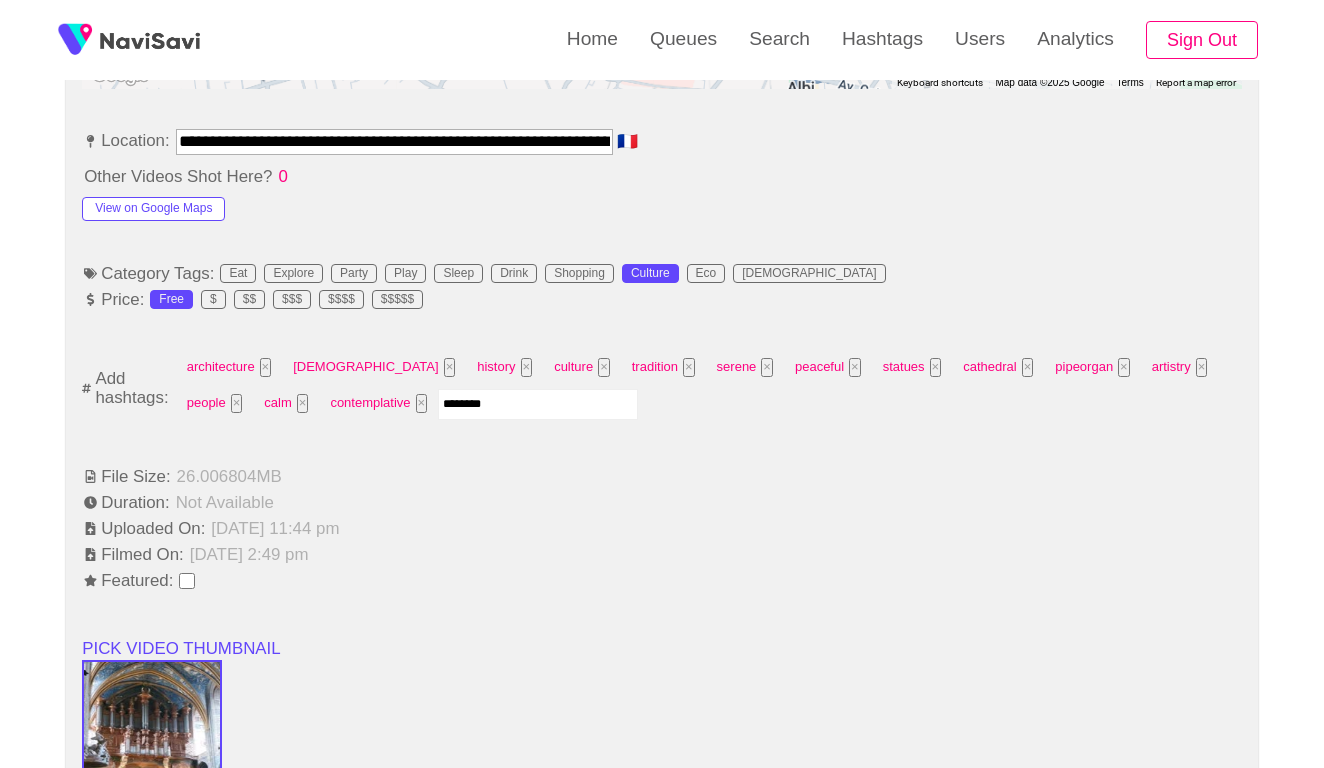 type on "*********" 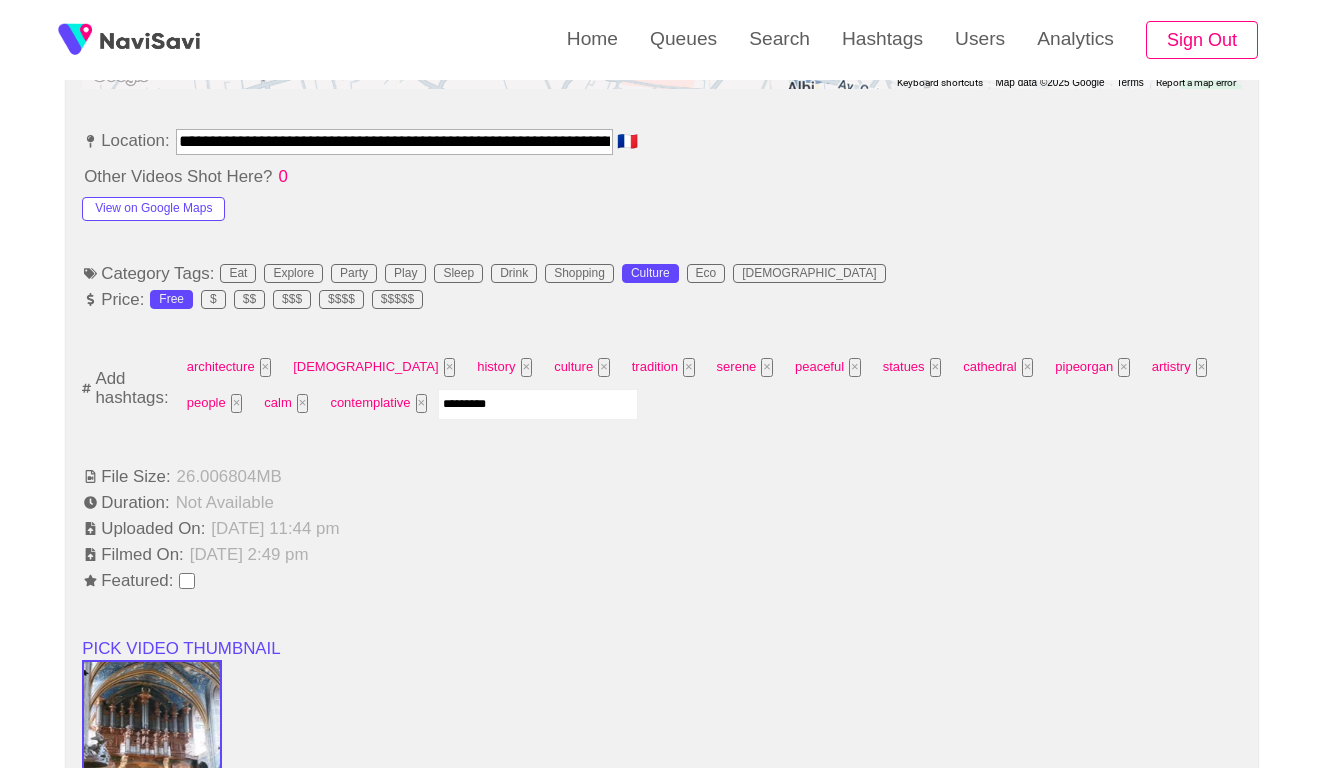 type 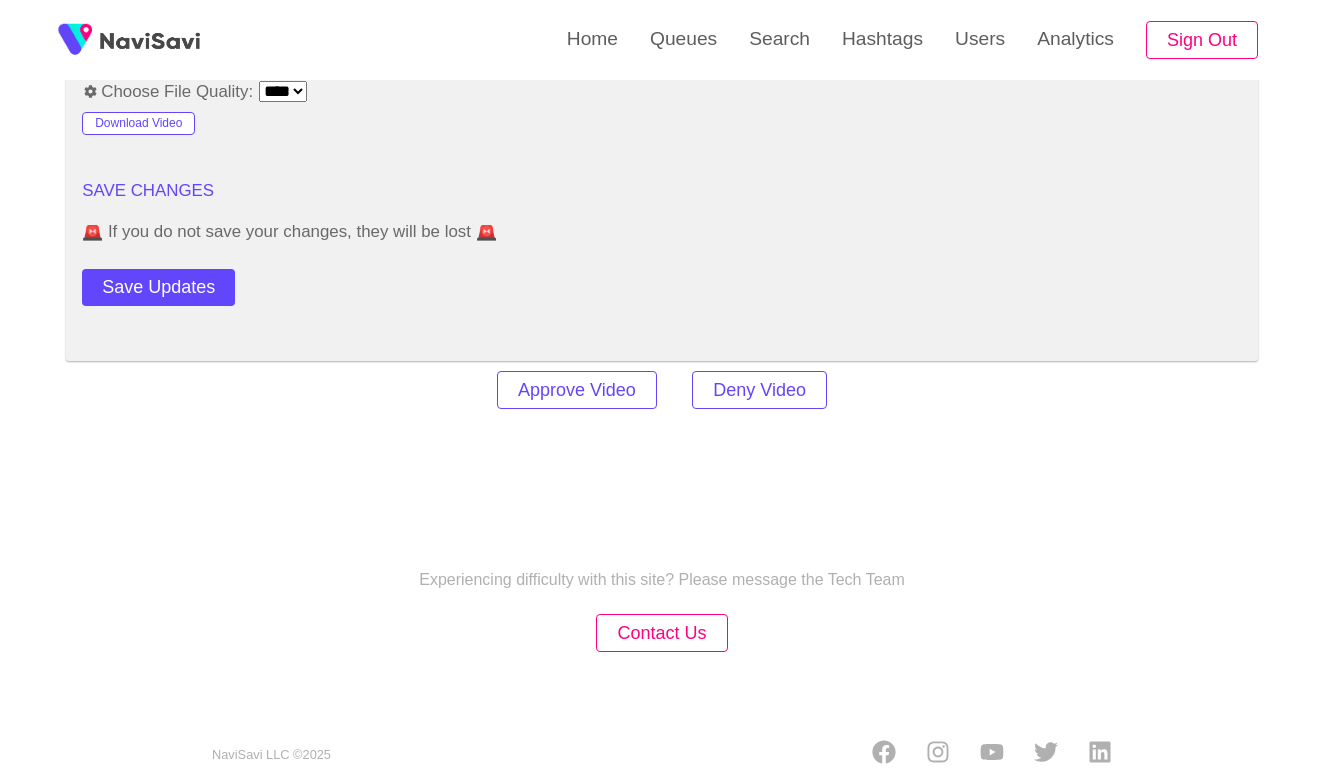scroll, scrollTop: 2446, scrollLeft: 0, axis: vertical 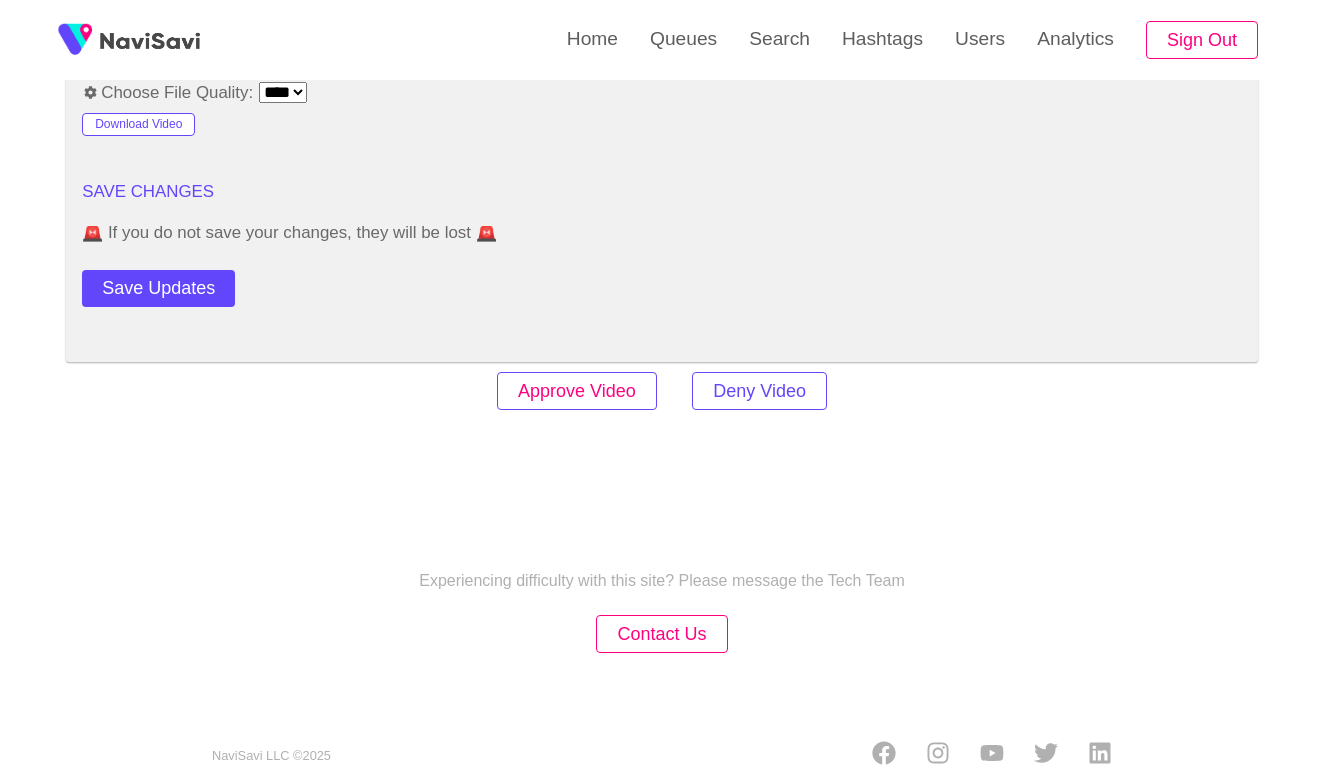 click on "Approve Video" at bounding box center [577, 391] 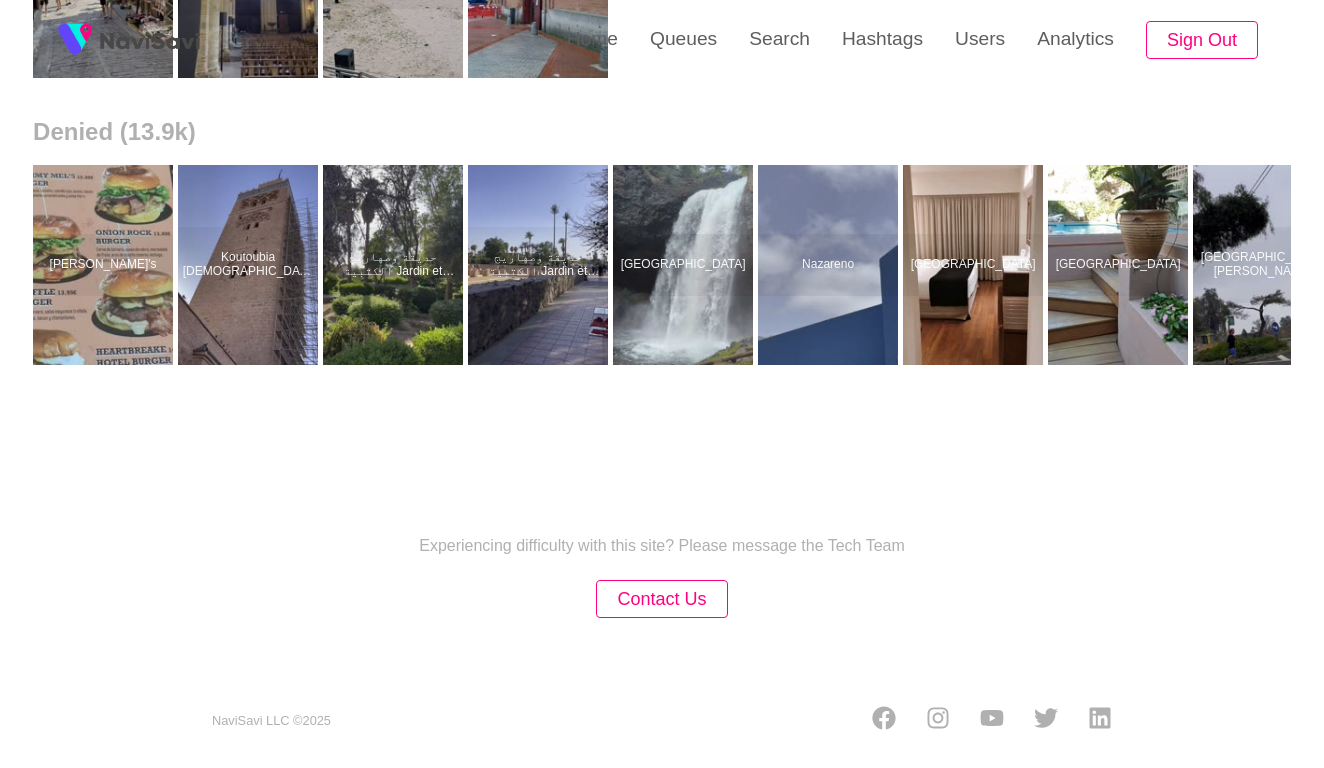 scroll, scrollTop: 0, scrollLeft: 0, axis: both 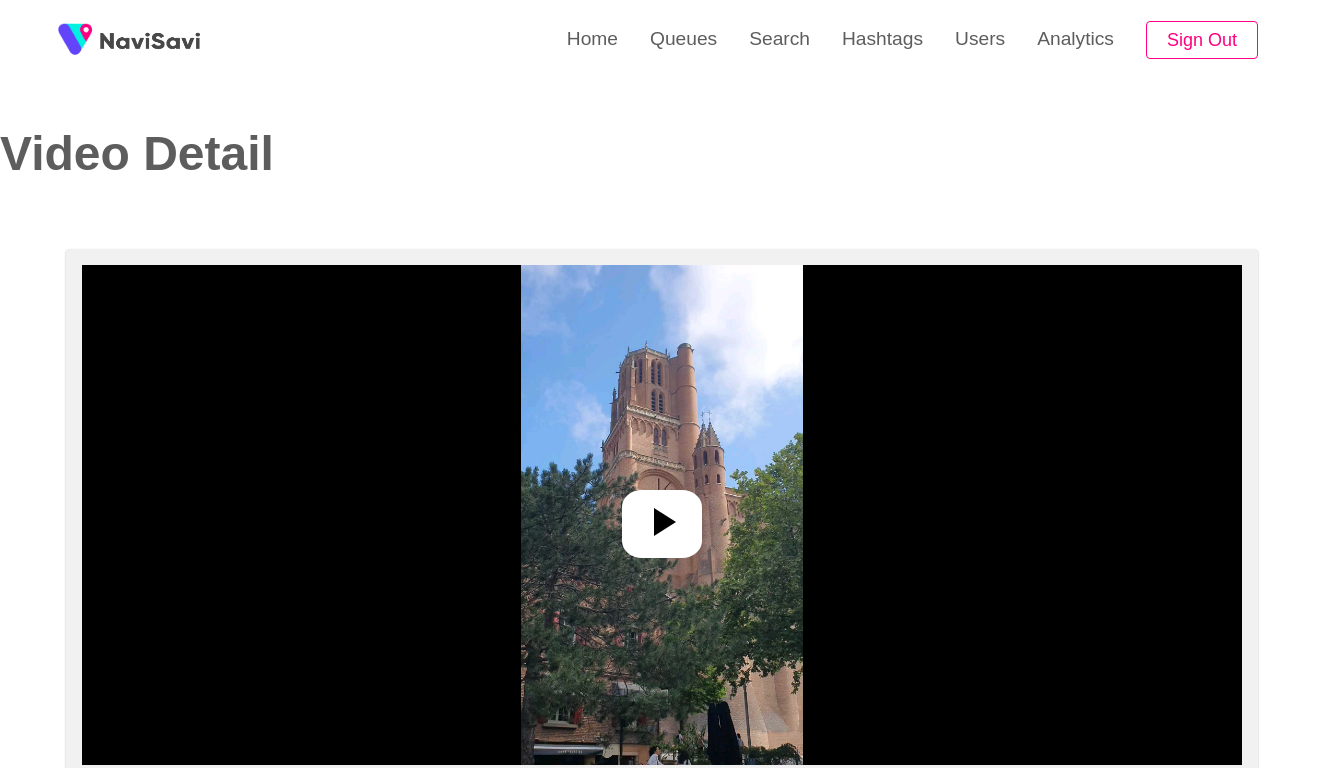 select on "**********" 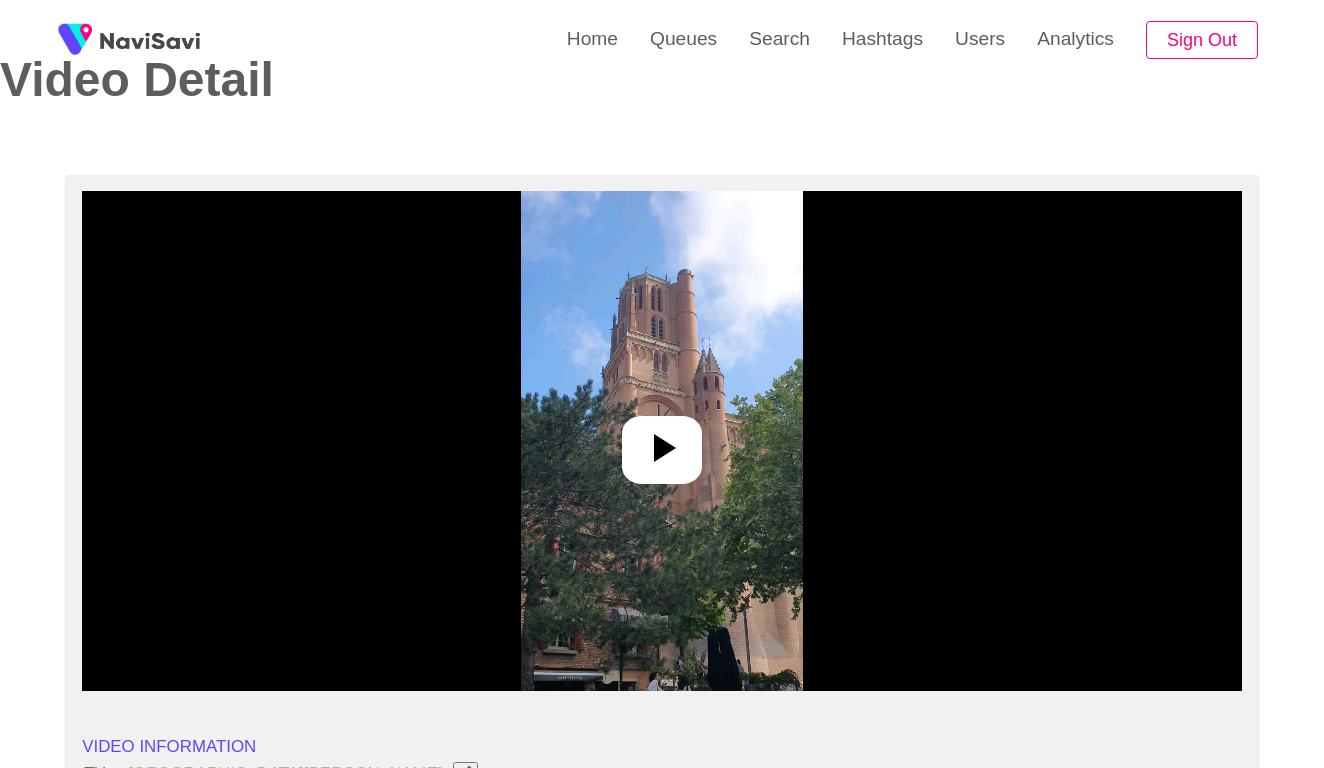 scroll, scrollTop: 104, scrollLeft: 0, axis: vertical 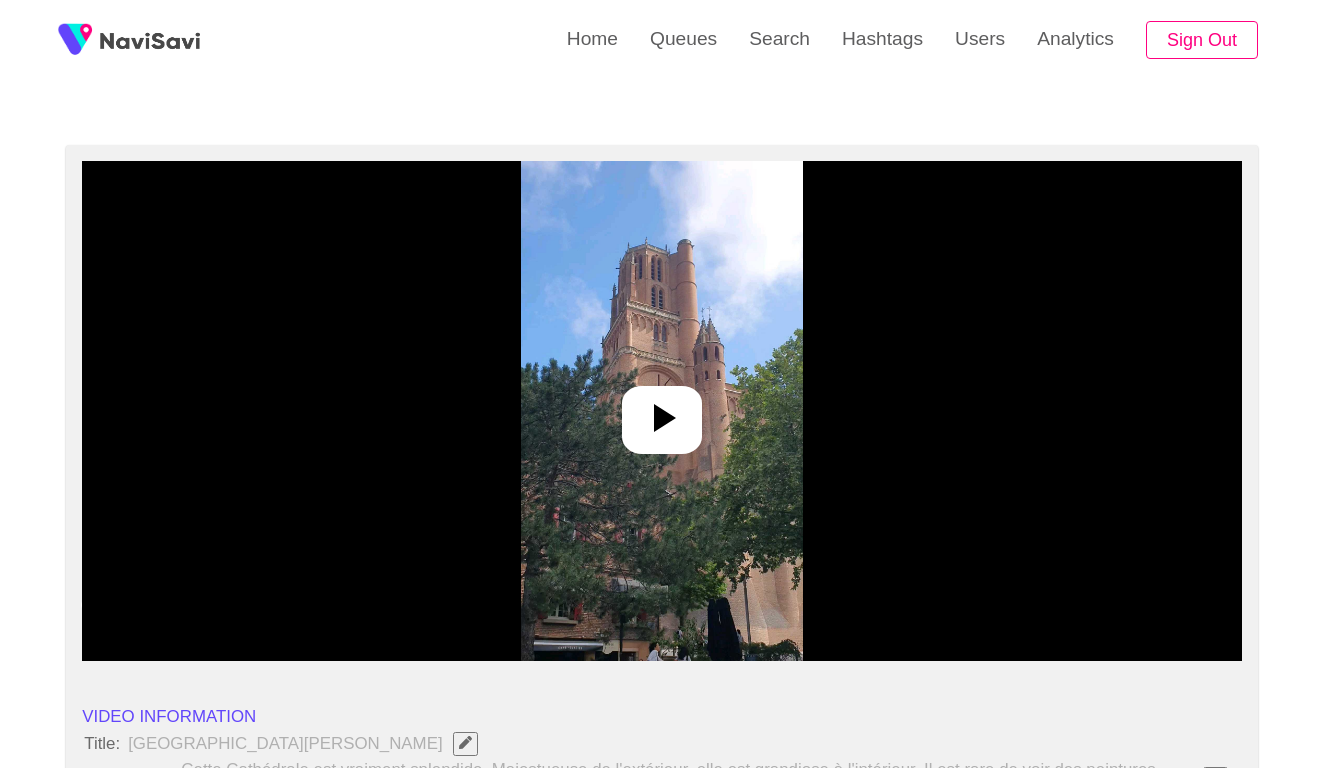 click at bounding box center [661, 411] 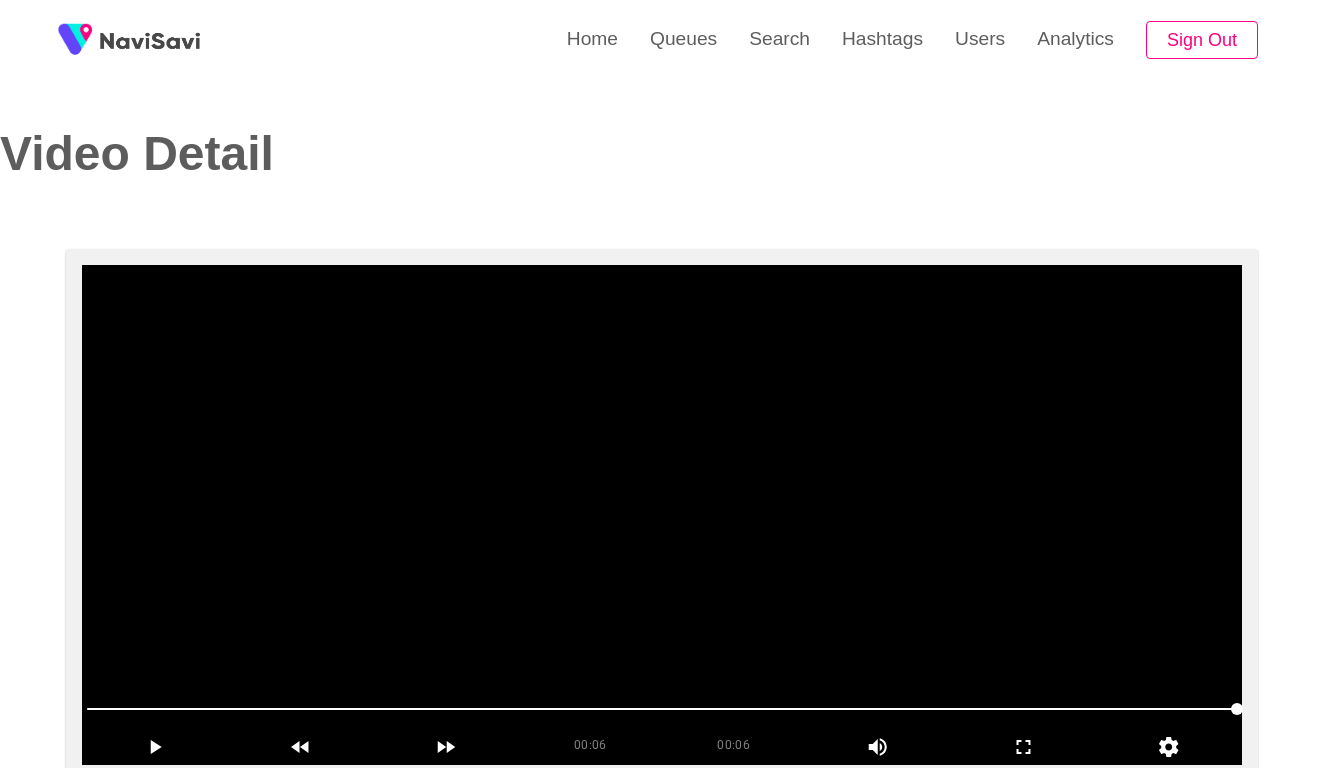scroll, scrollTop: 0, scrollLeft: 0, axis: both 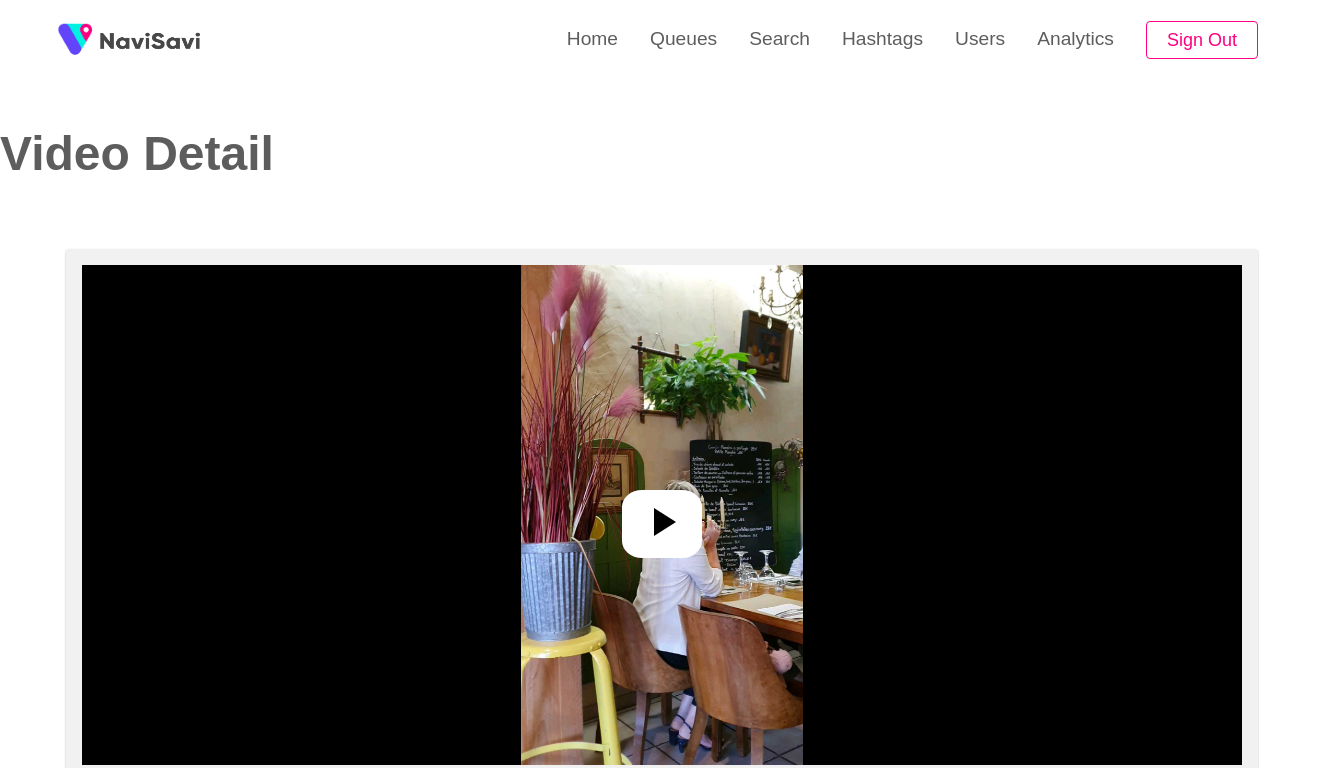 select on "**********" 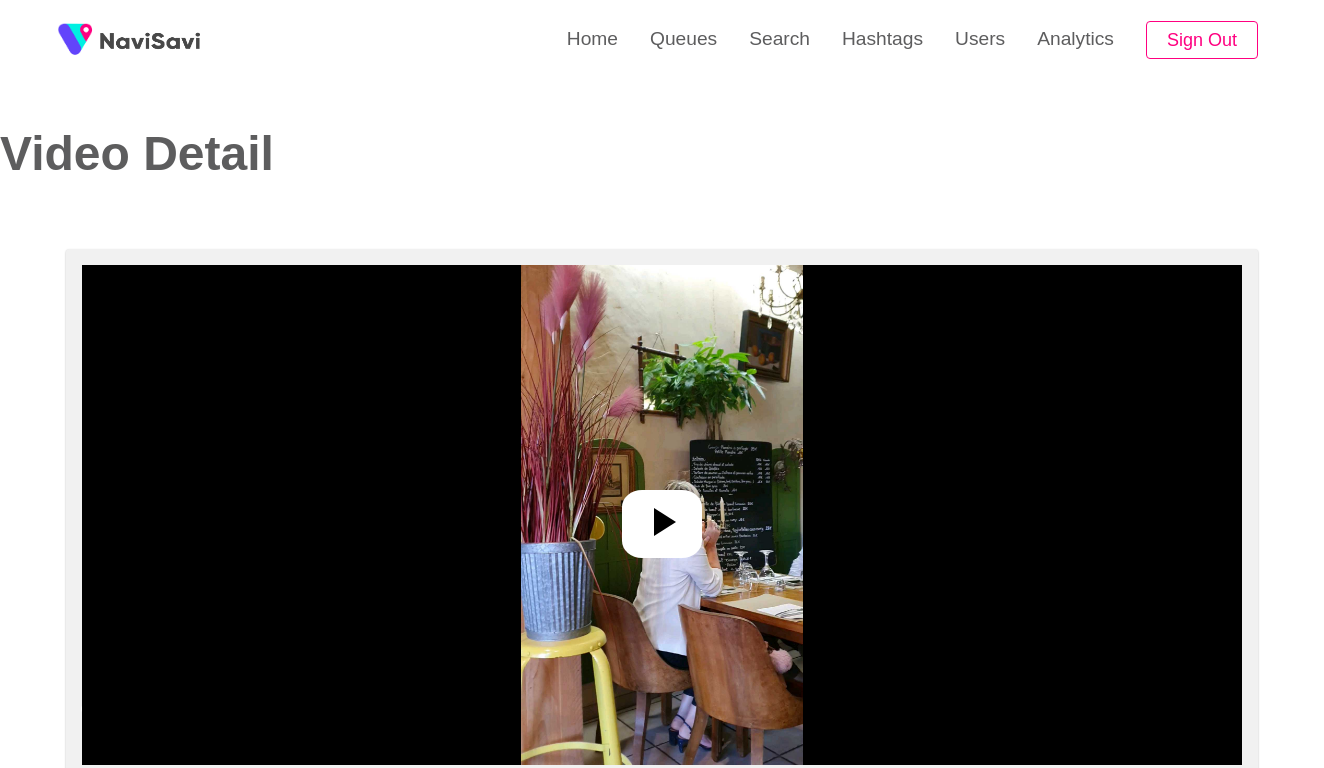 click at bounding box center [661, 515] 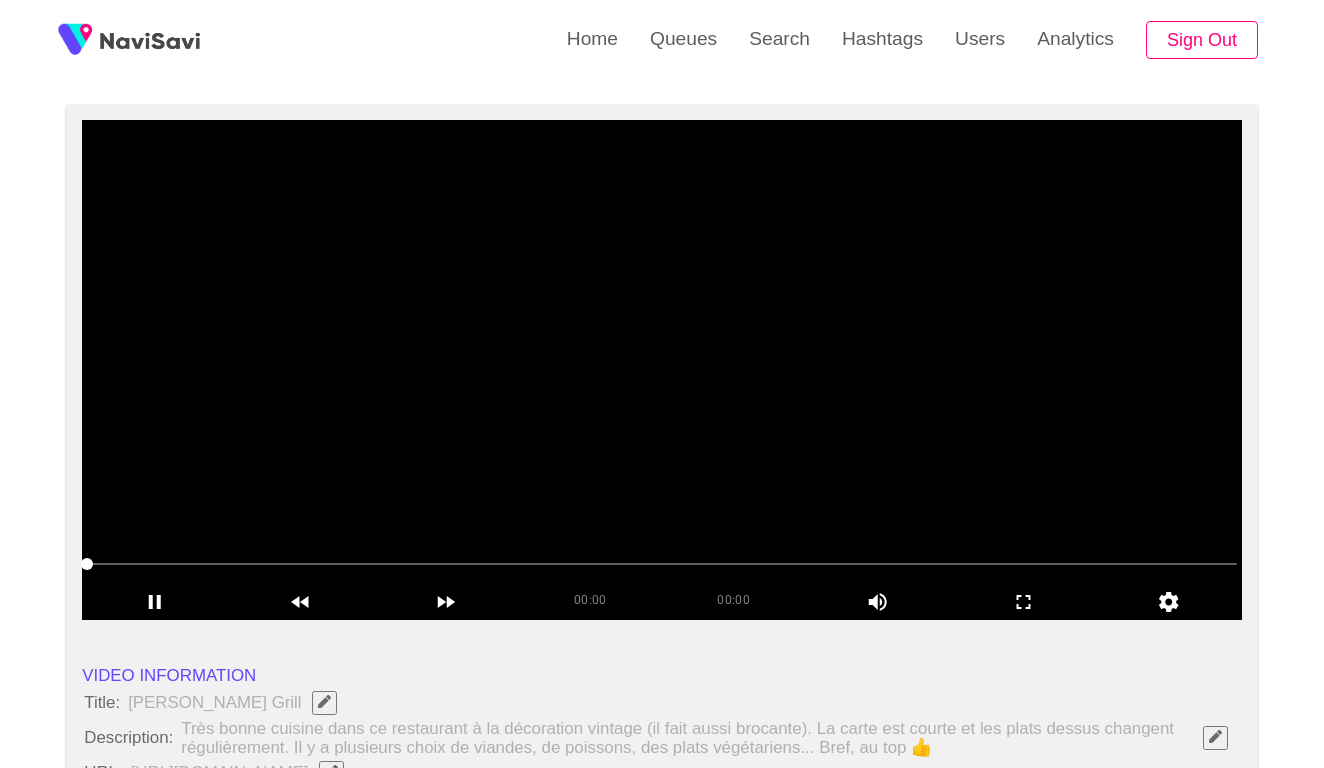 scroll, scrollTop: 147, scrollLeft: 0, axis: vertical 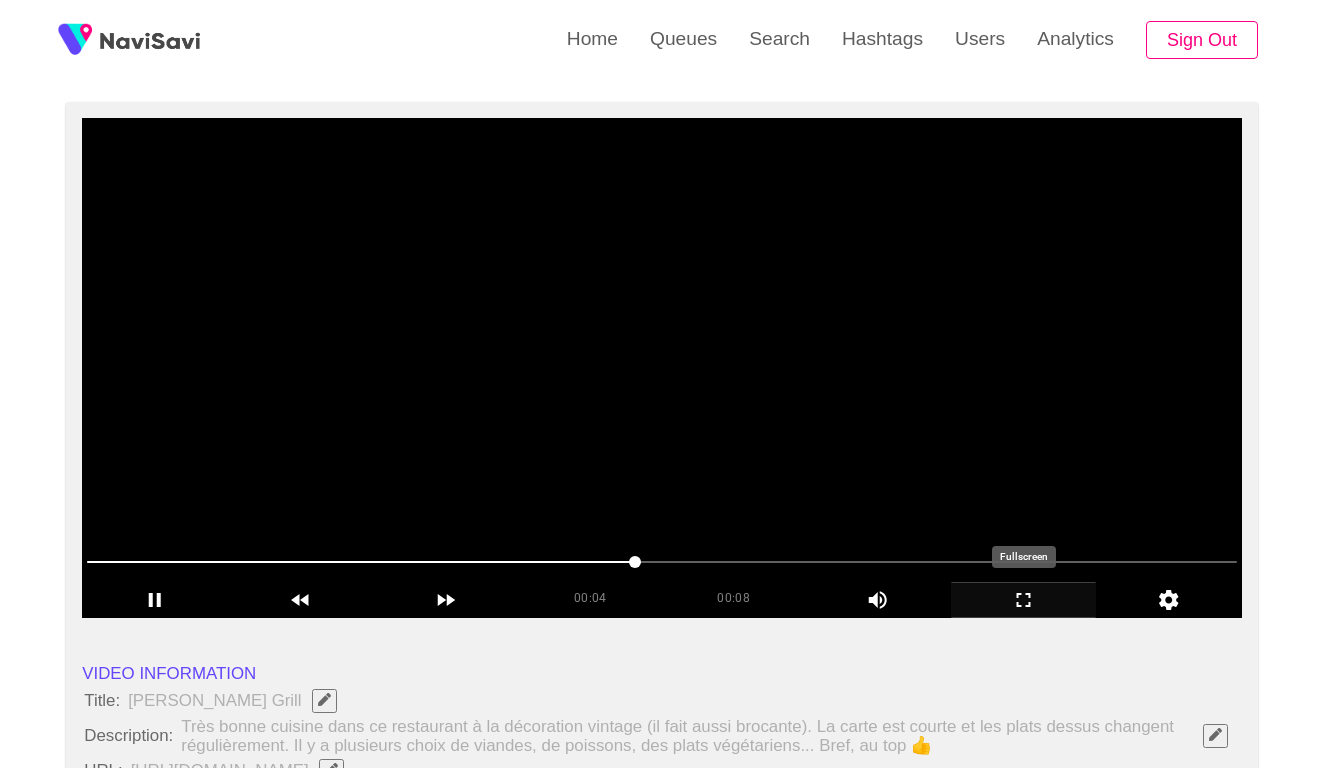 click 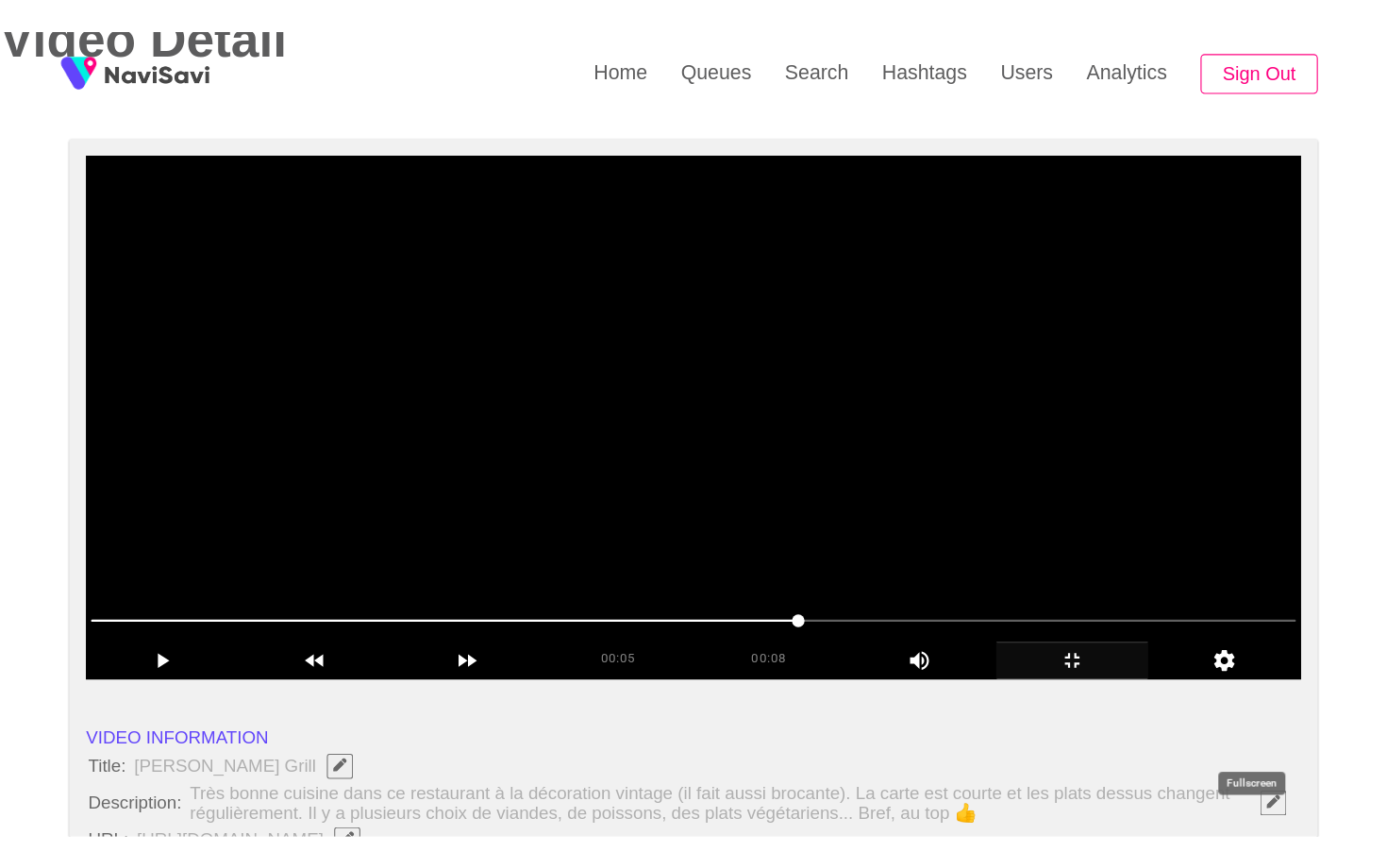 scroll, scrollTop: 0, scrollLeft: 0, axis: both 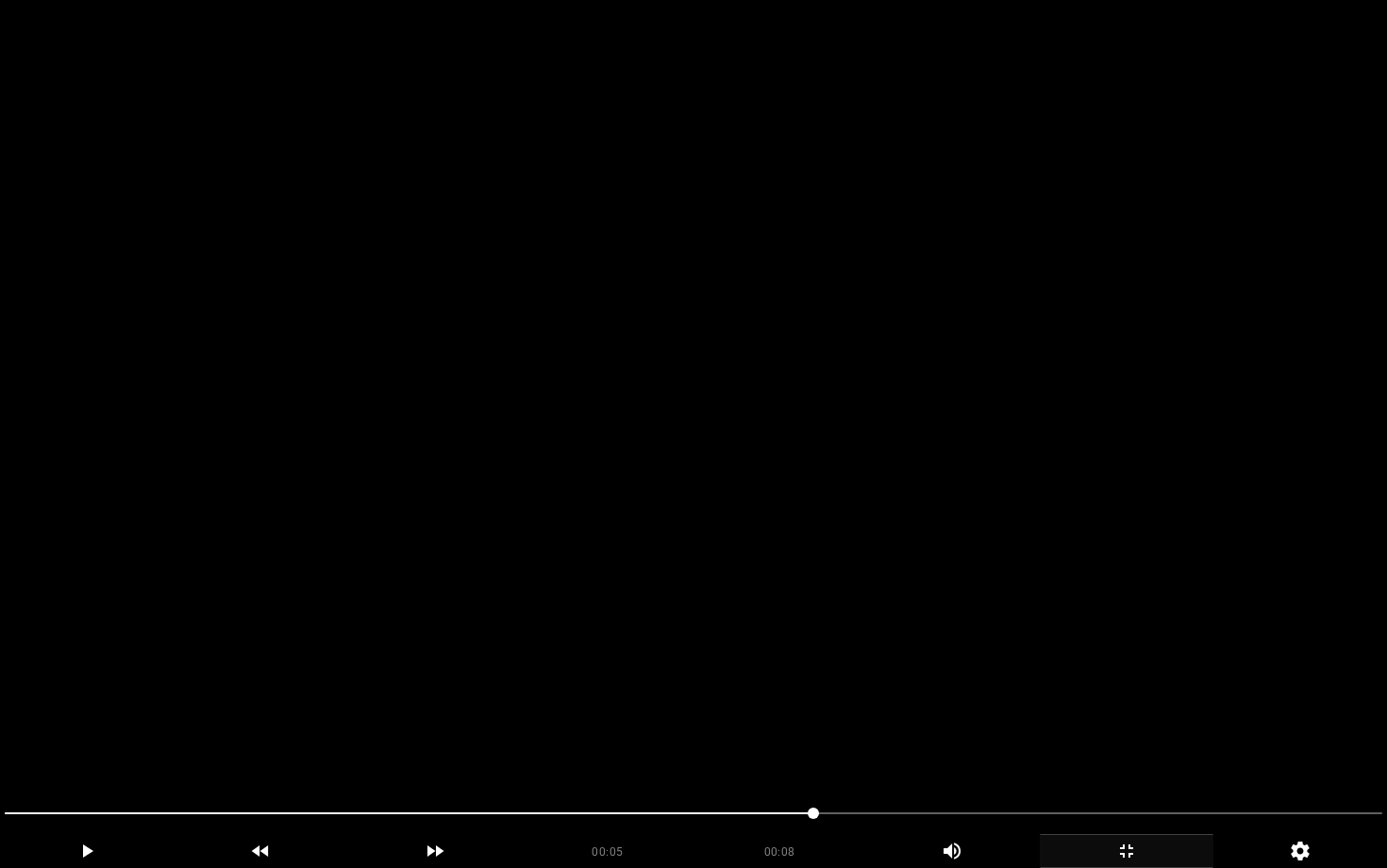 click at bounding box center [694, 813] 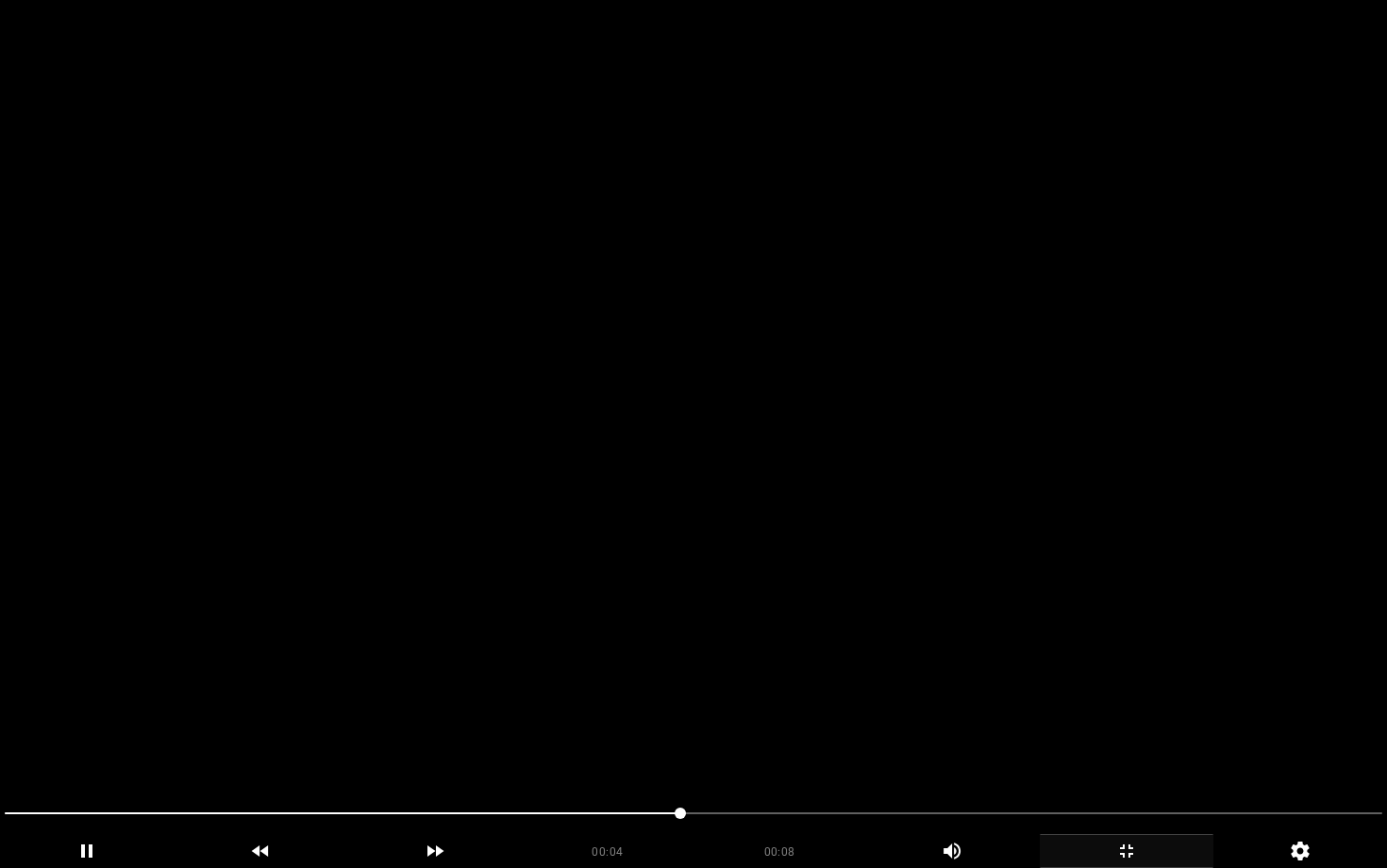click at bounding box center [694, 434] 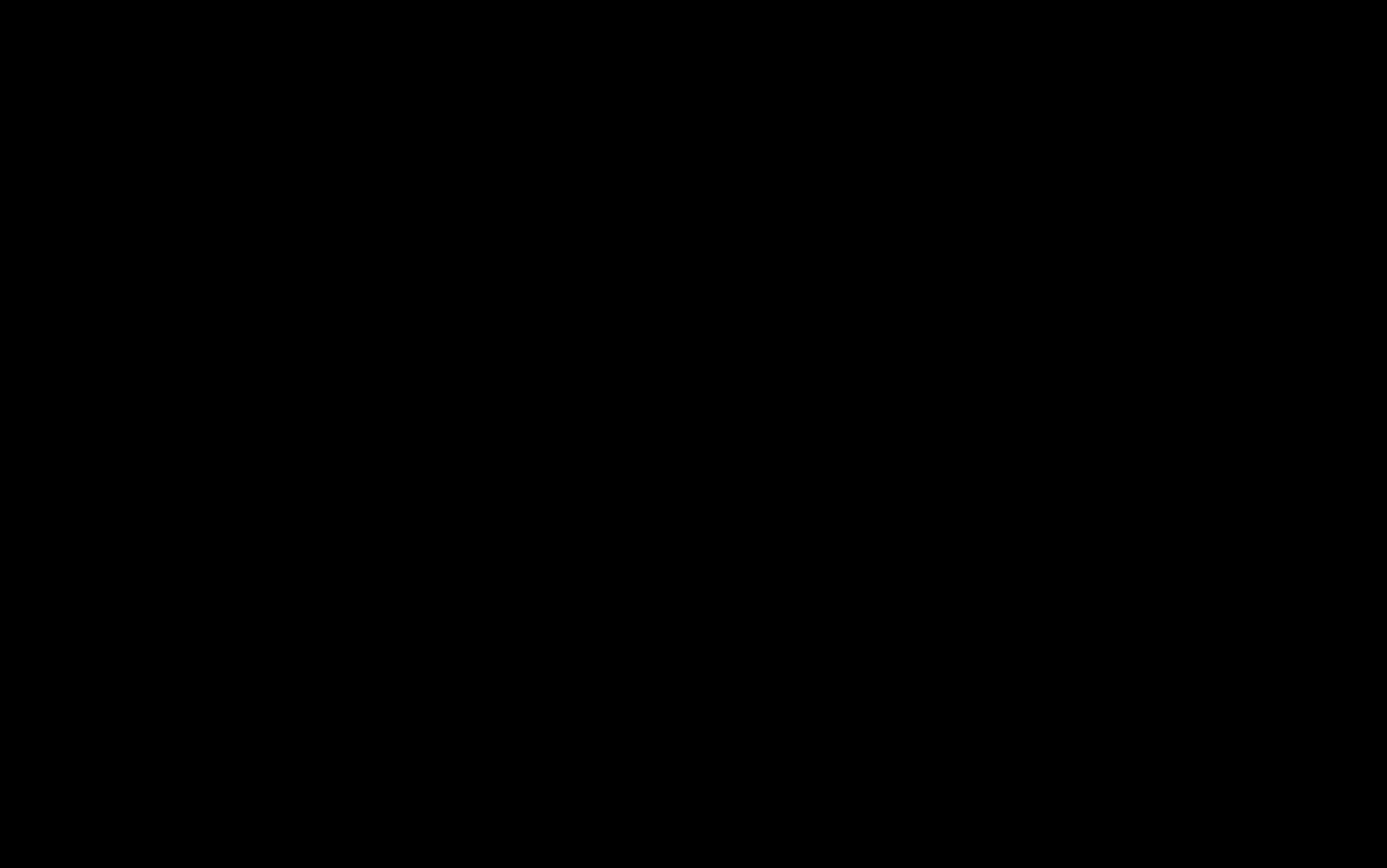 click at bounding box center (694, 813) 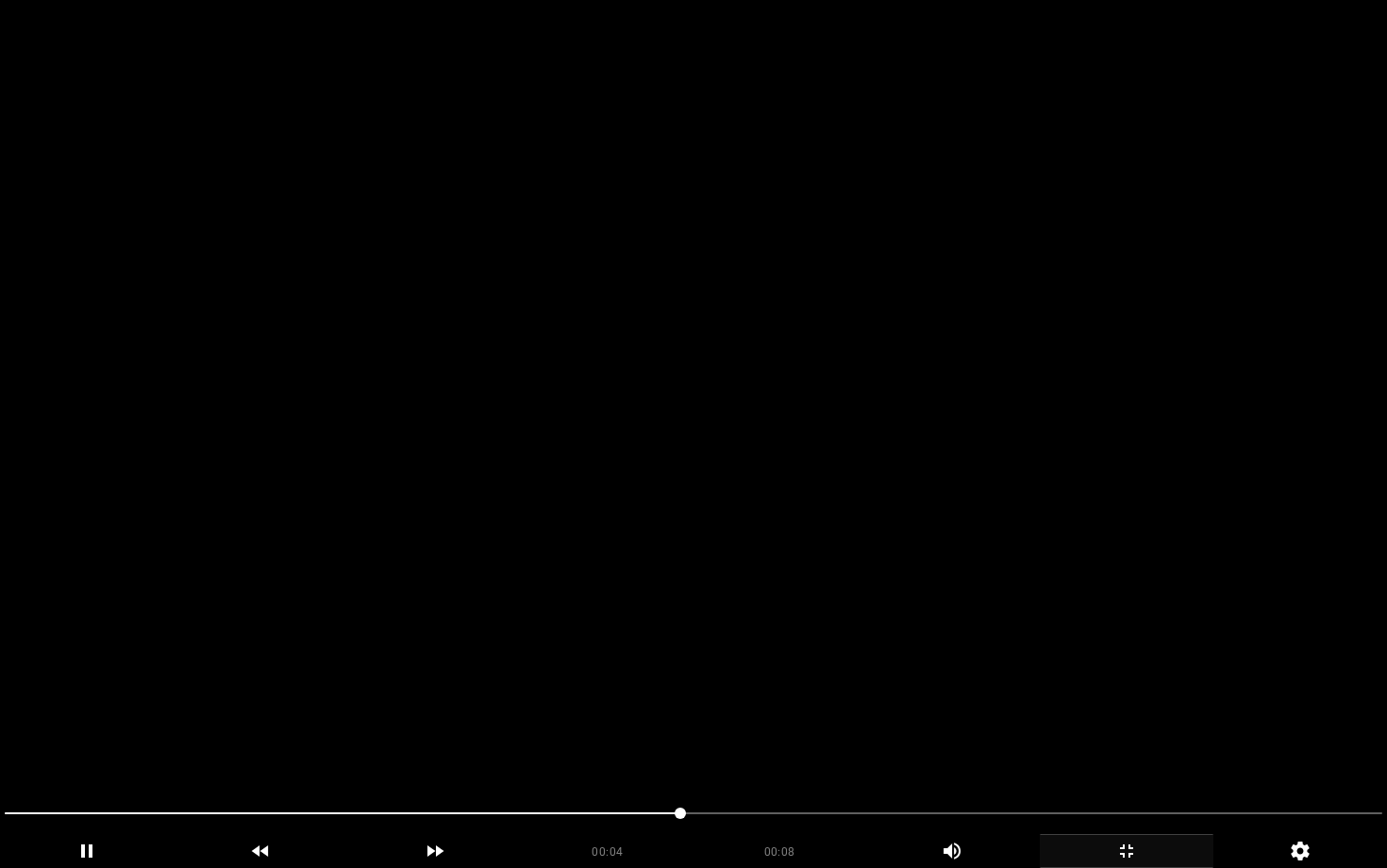 click at bounding box center (694, 434) 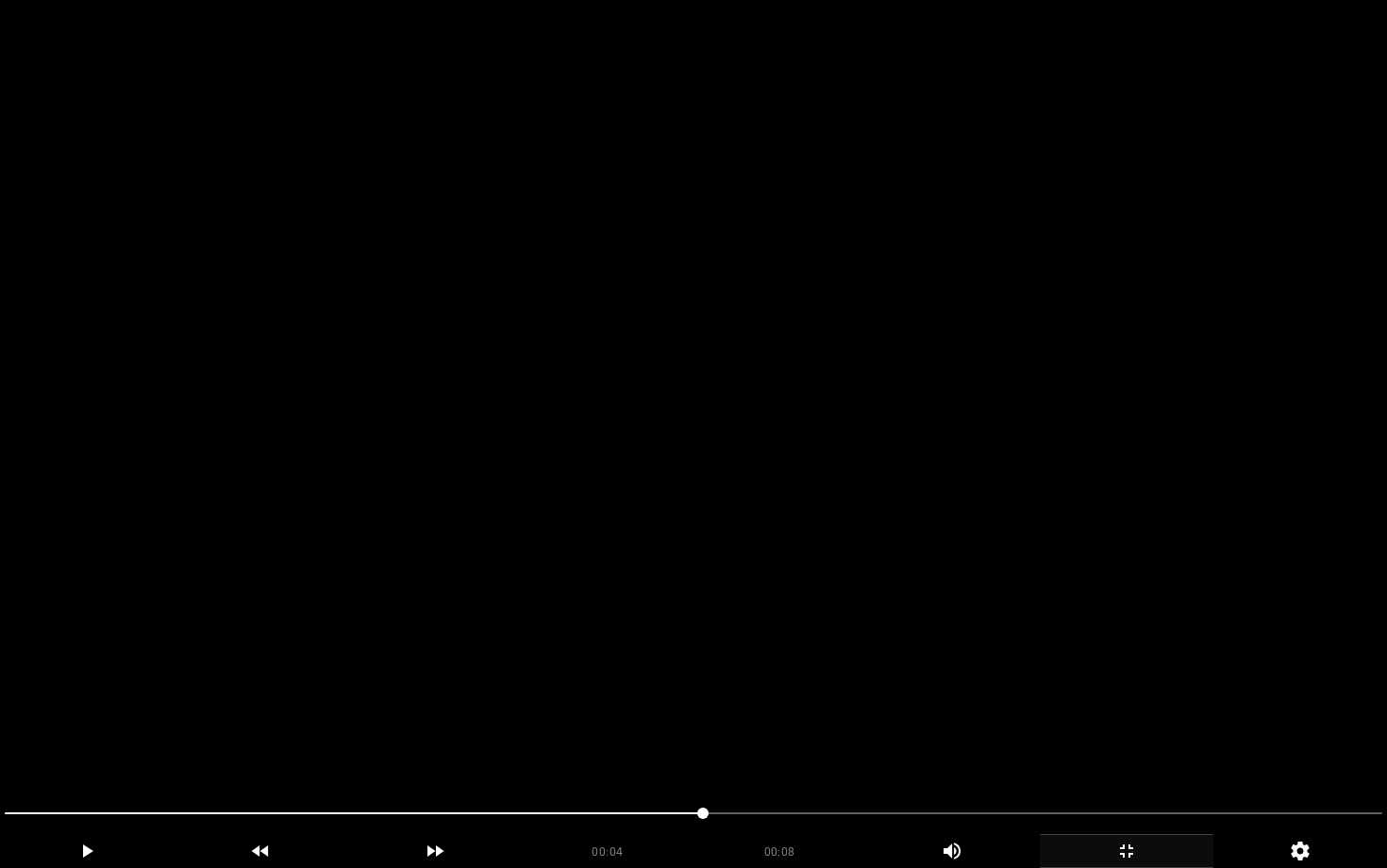 click at bounding box center (694, 434) 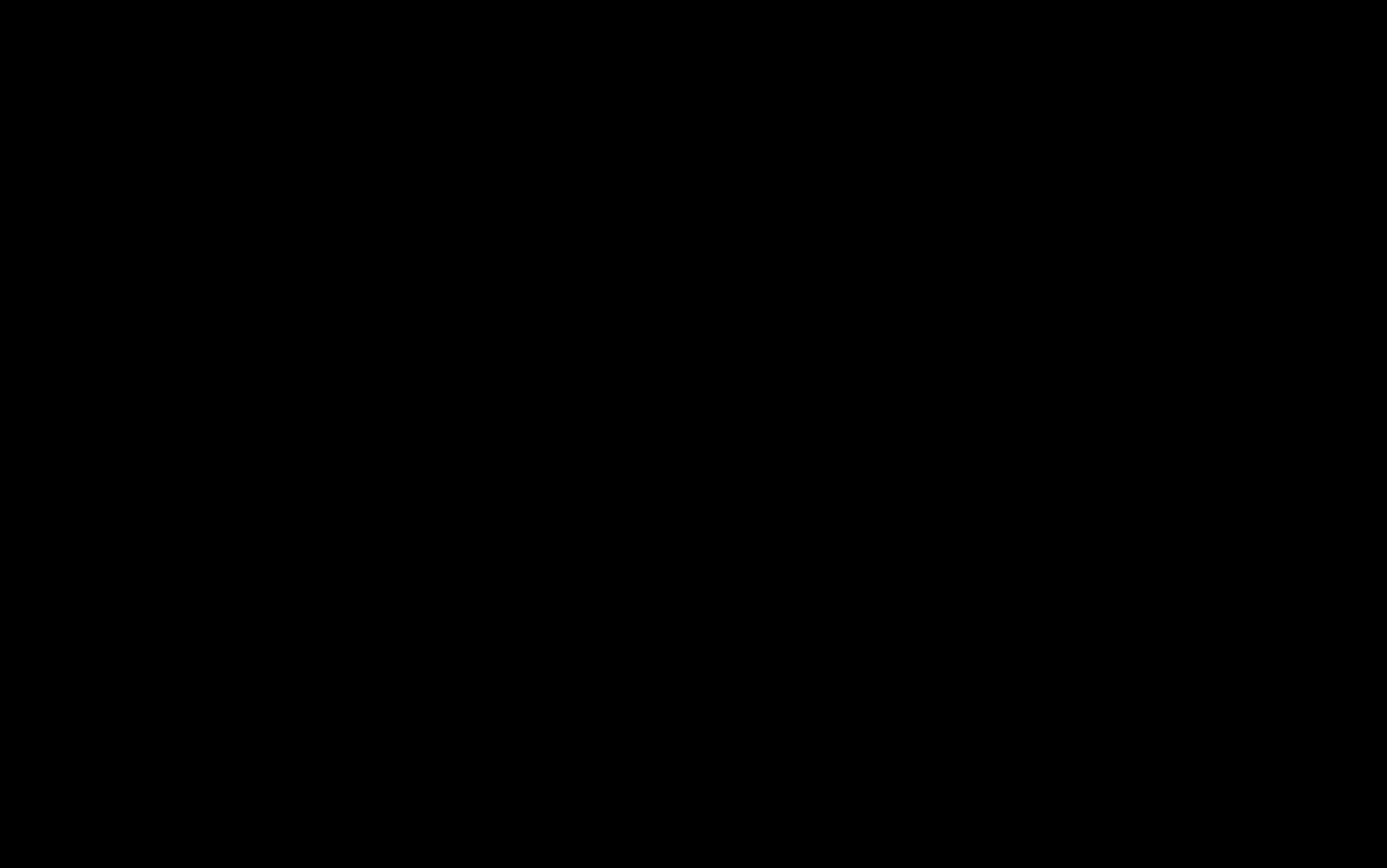 click 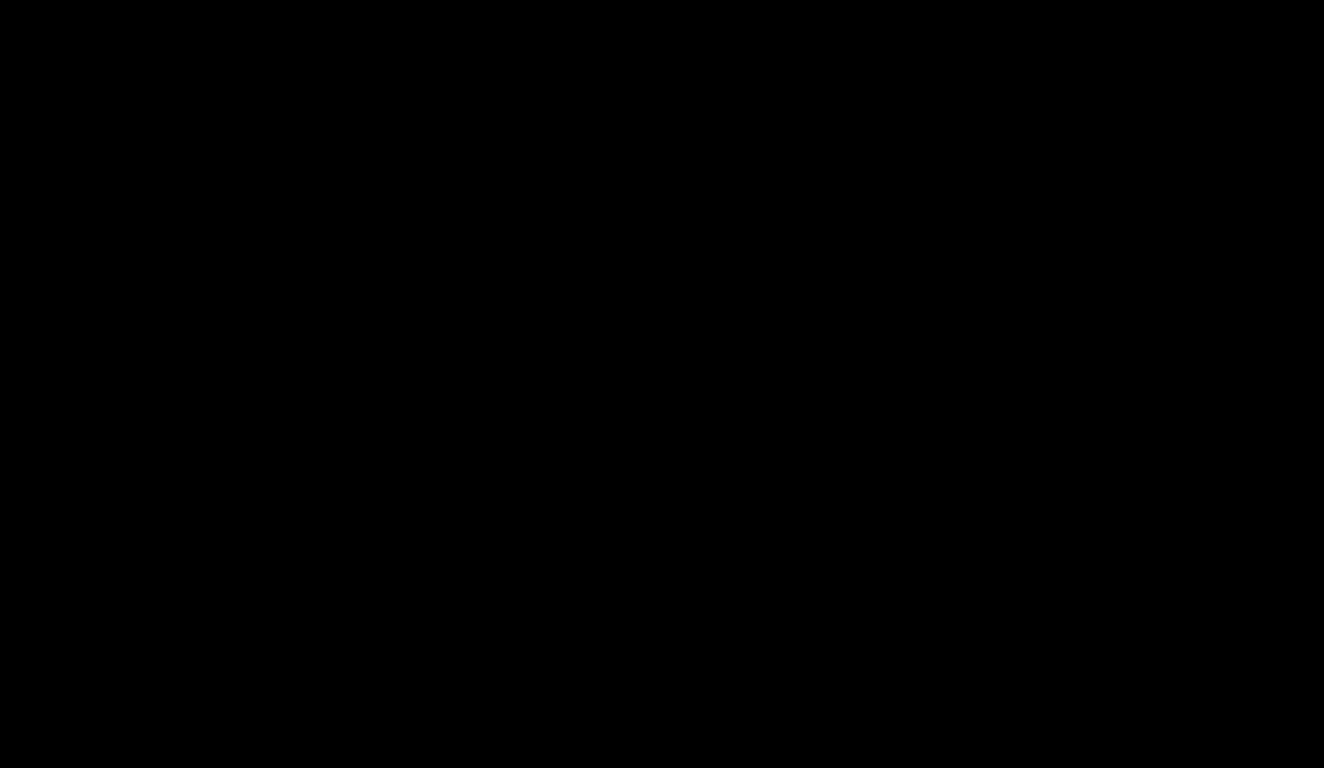 scroll, scrollTop: 1520, scrollLeft: 0, axis: vertical 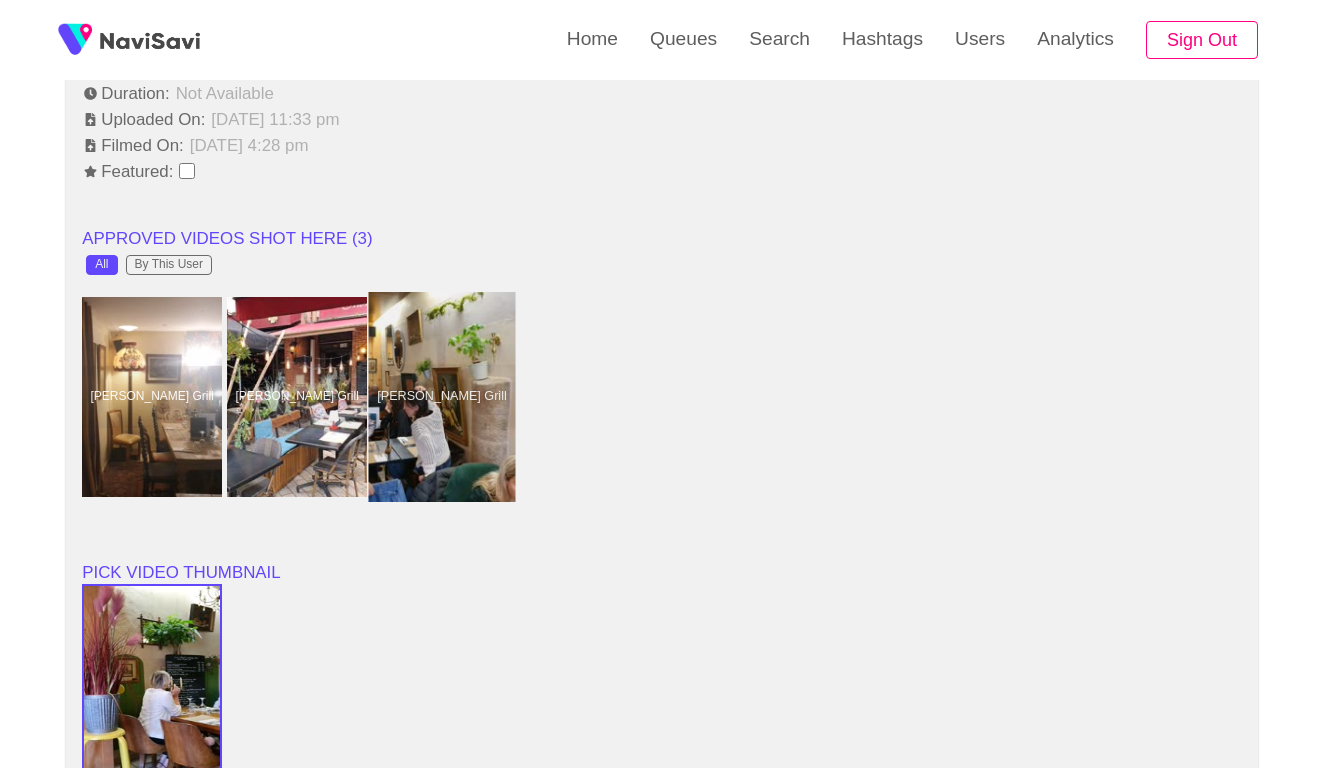 click at bounding box center (442, 397) 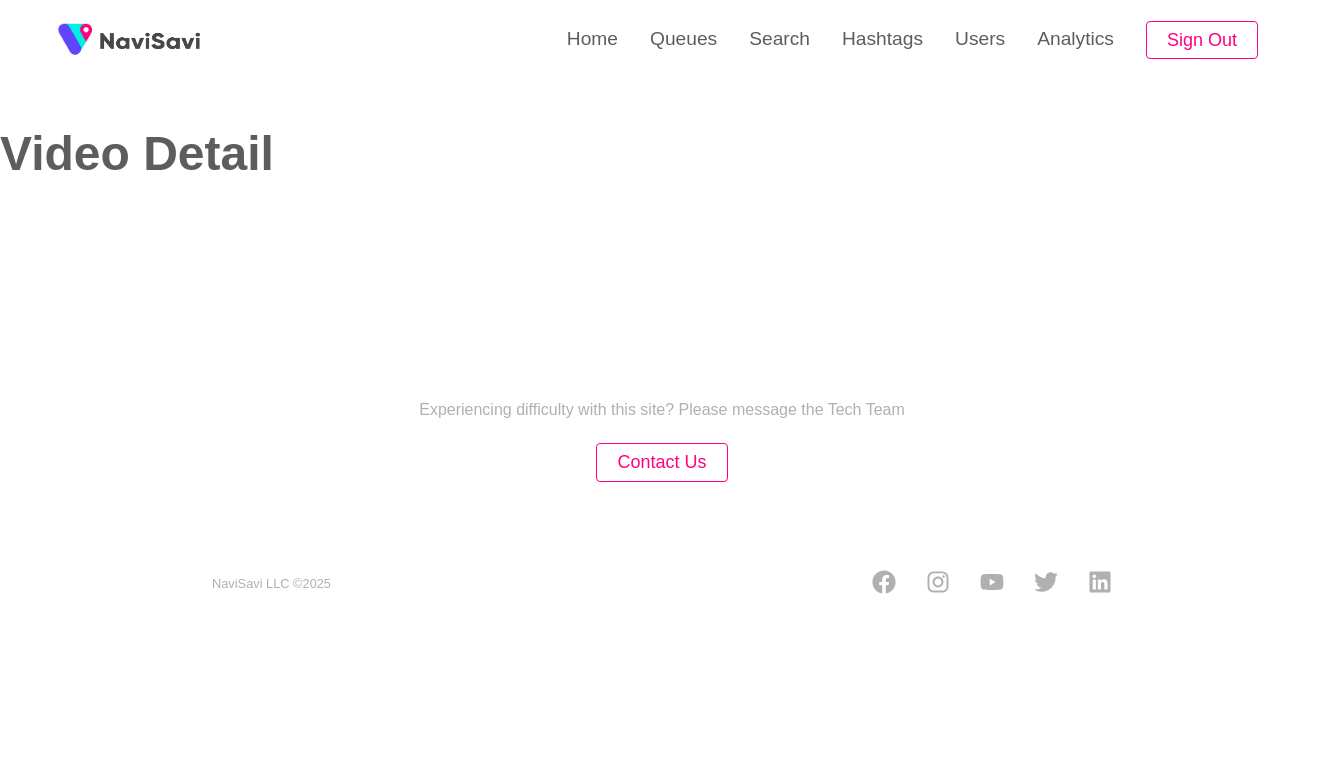 scroll, scrollTop: 0, scrollLeft: 0, axis: both 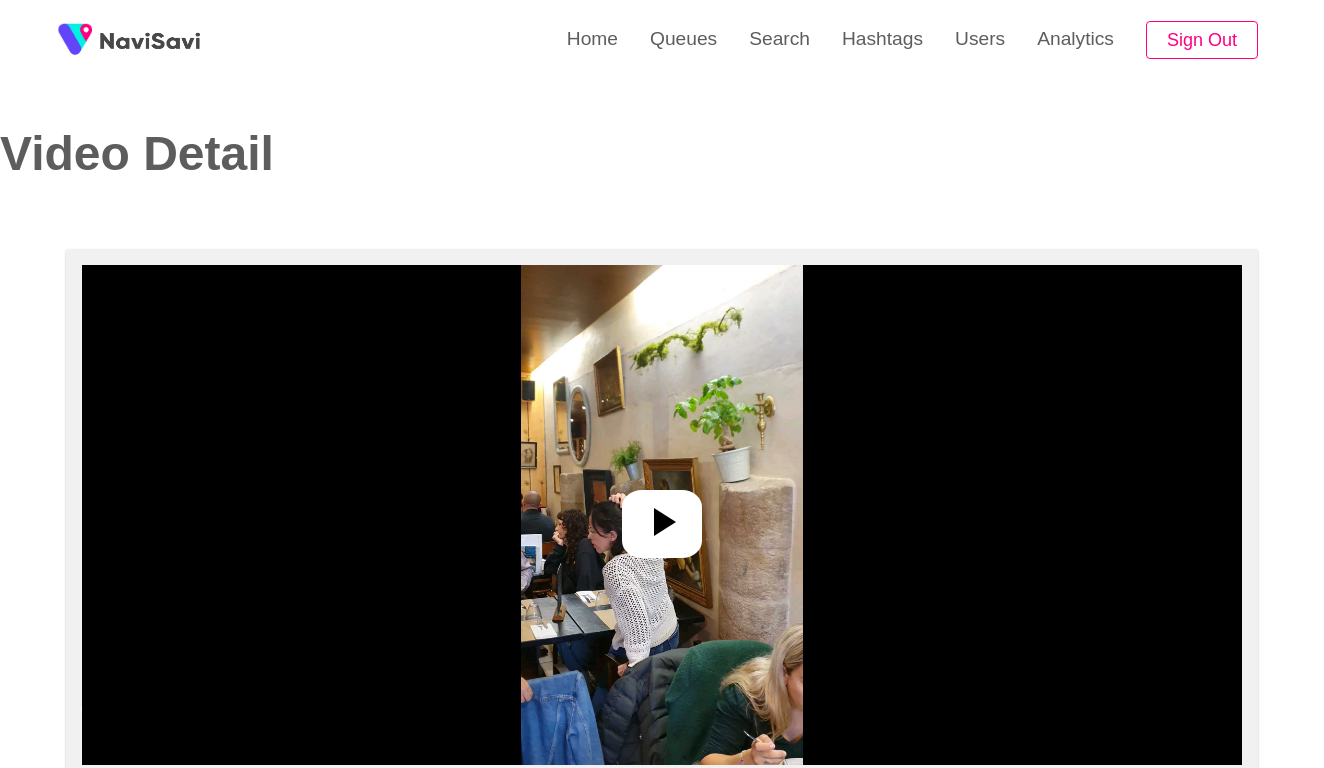 click at bounding box center (661, 515) 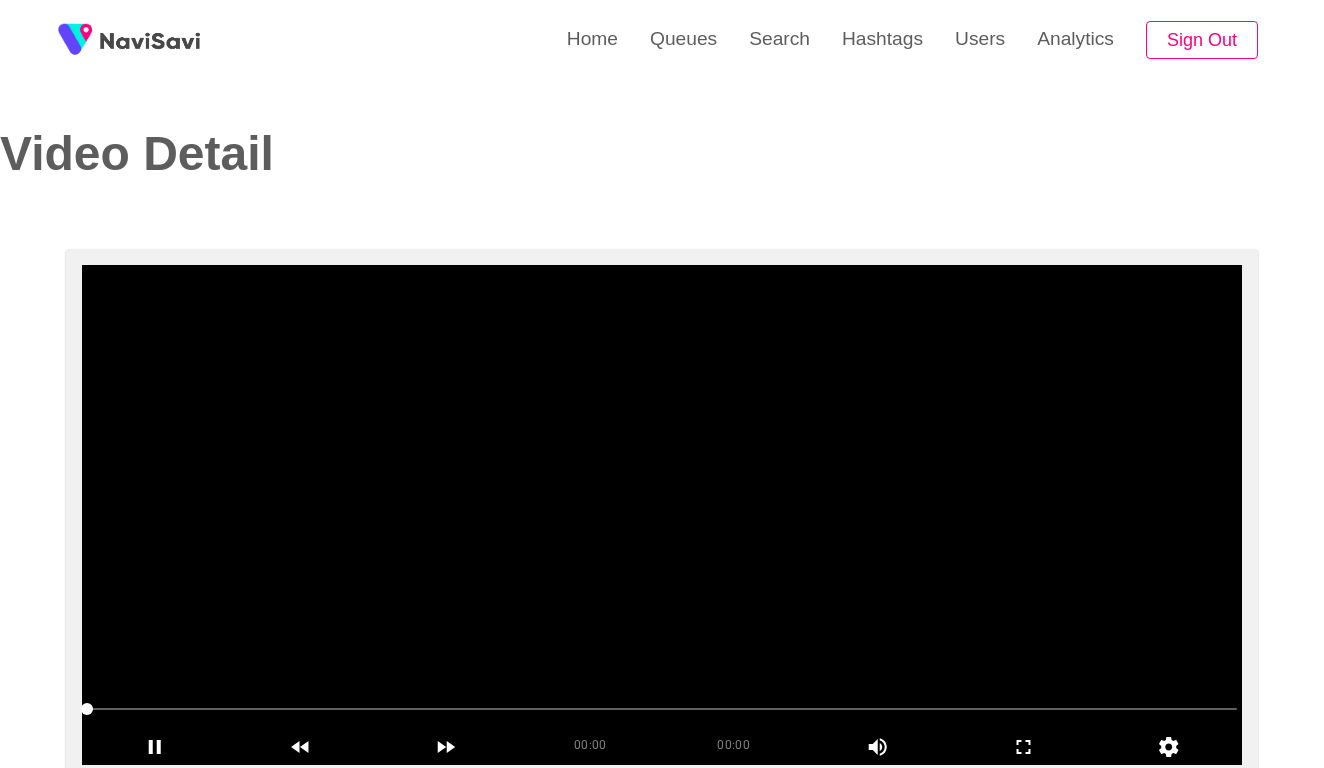 select on "**********" 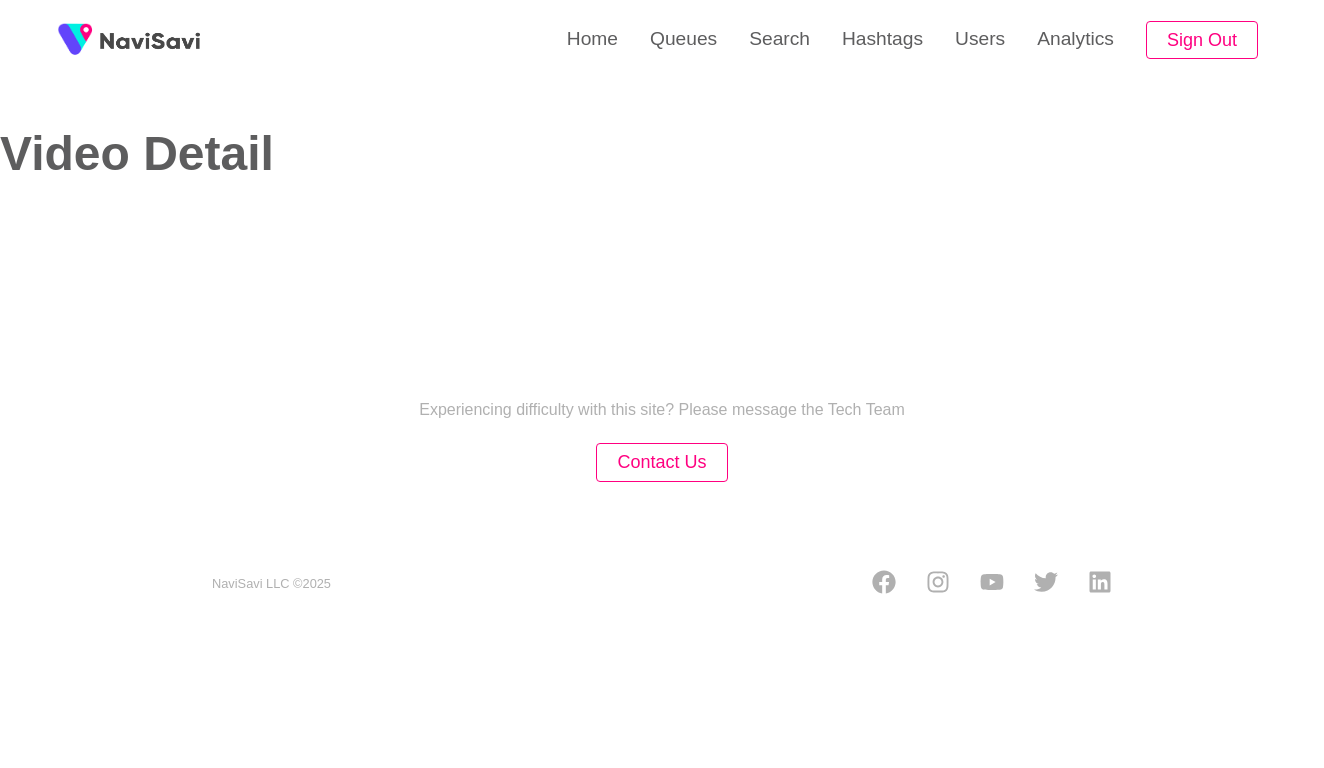 select on "**********" 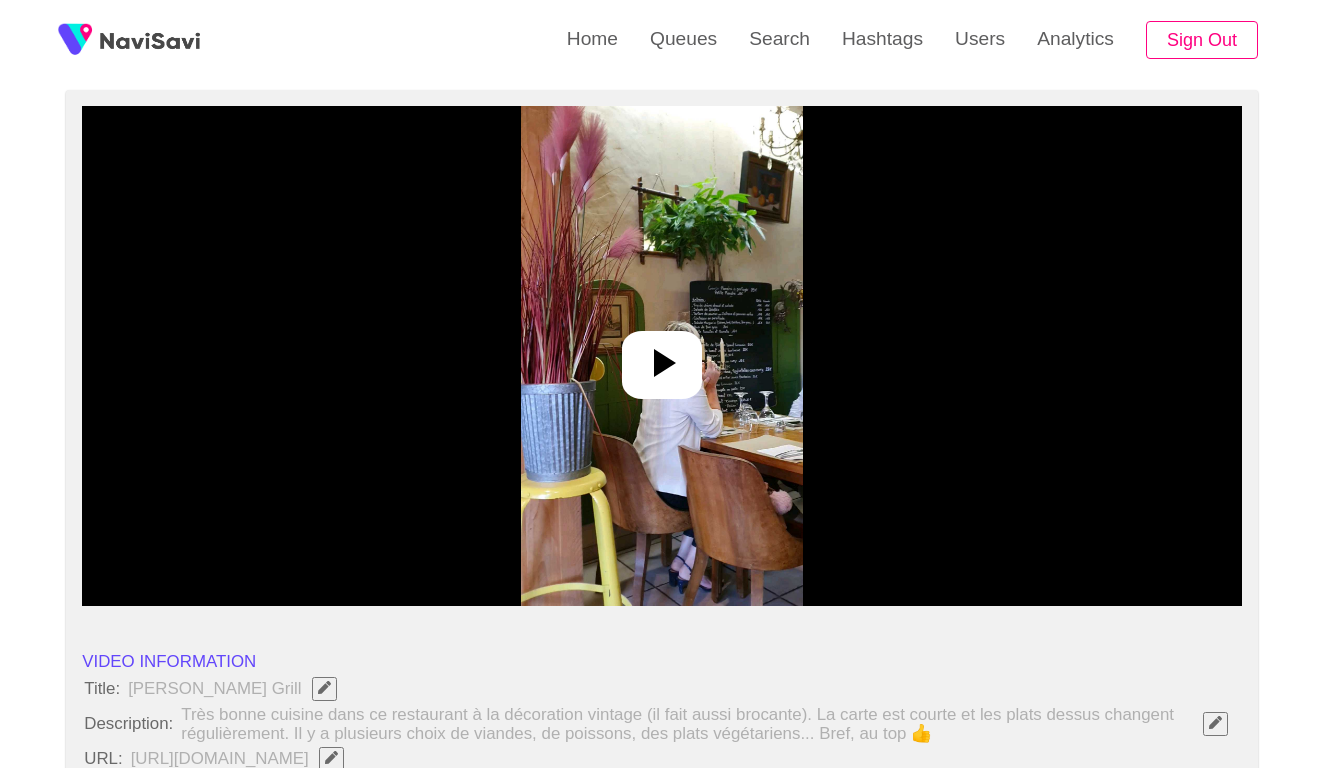 scroll, scrollTop: 180, scrollLeft: 0, axis: vertical 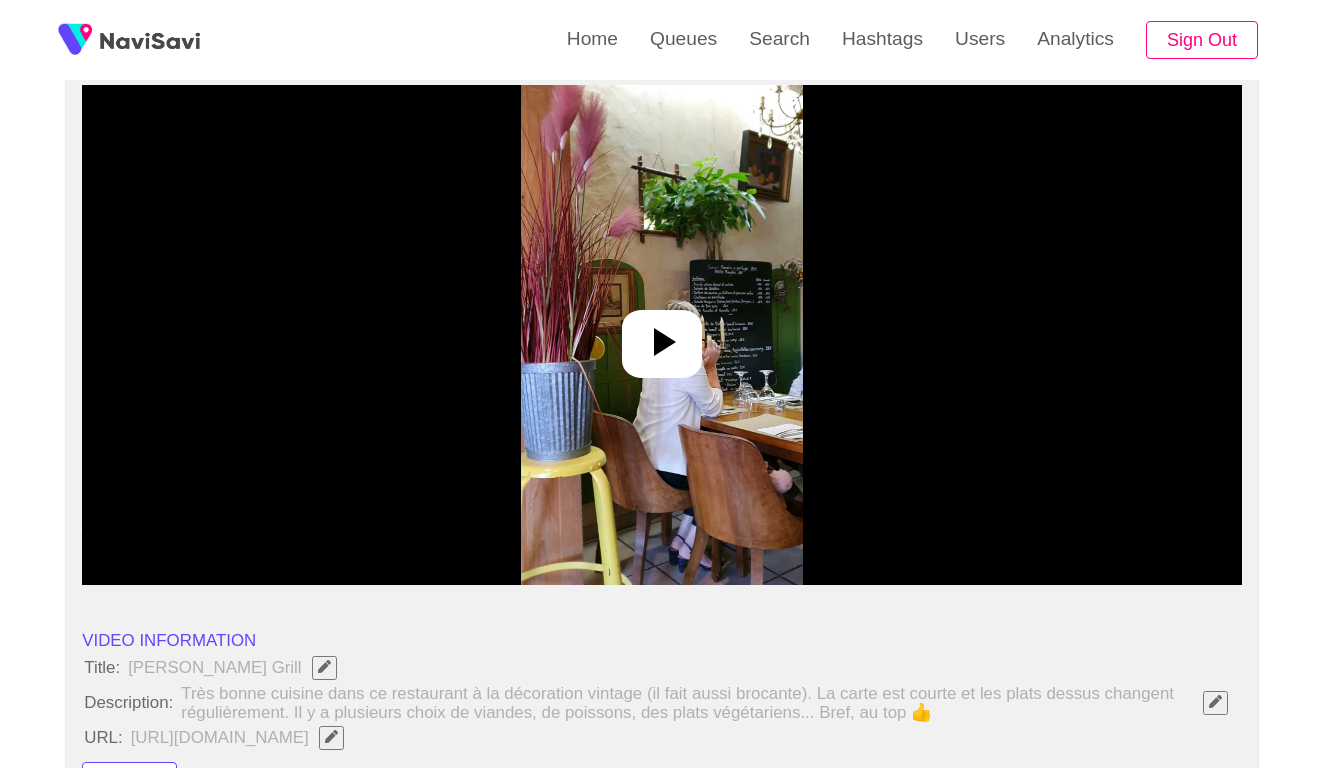 click at bounding box center [662, 335] 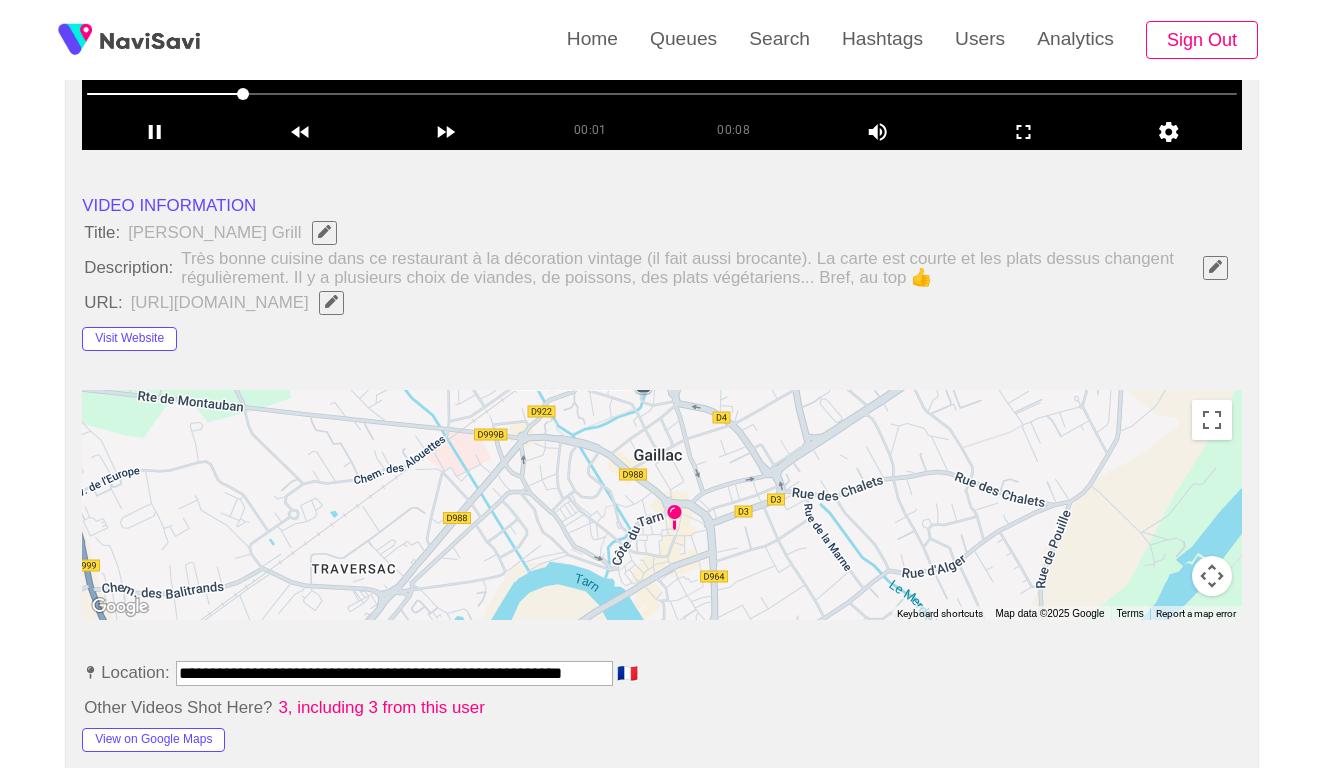 scroll, scrollTop: 961, scrollLeft: 0, axis: vertical 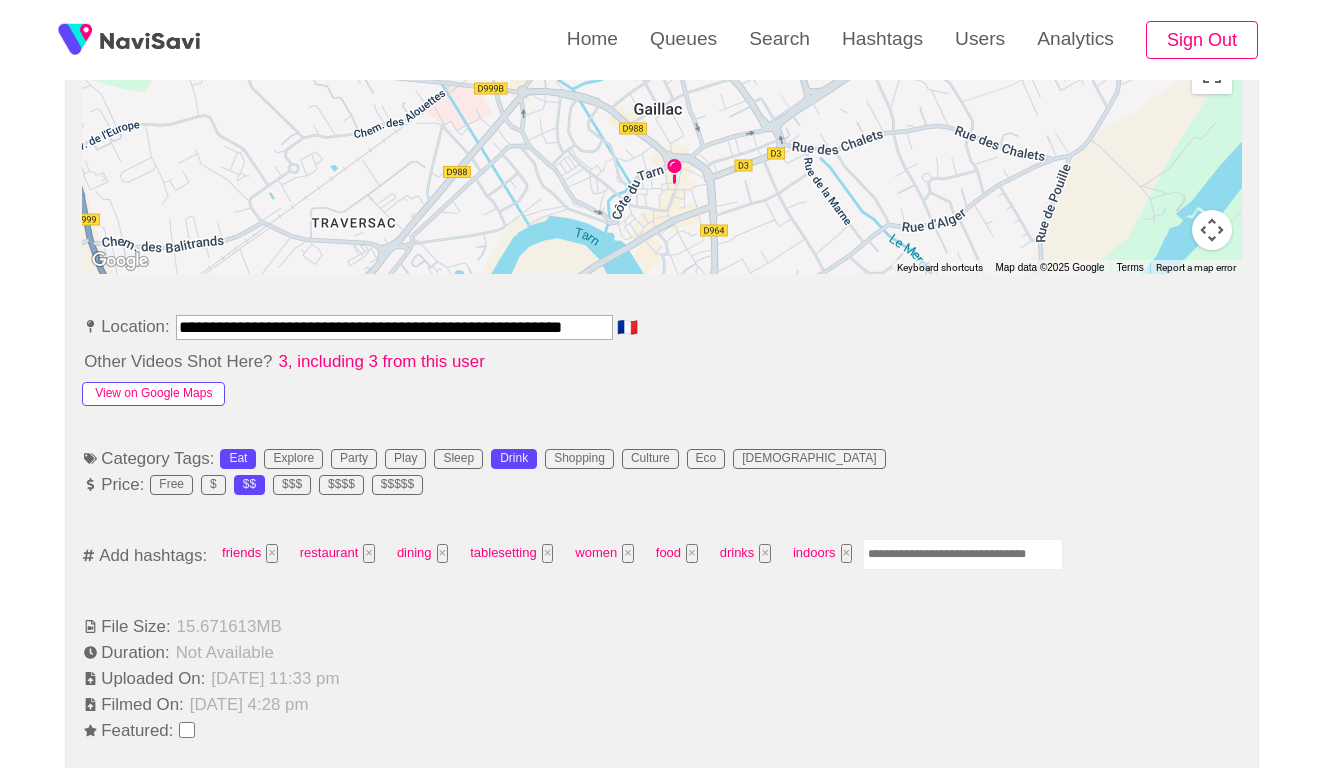 click on "View on Google Maps" at bounding box center [153, 394] 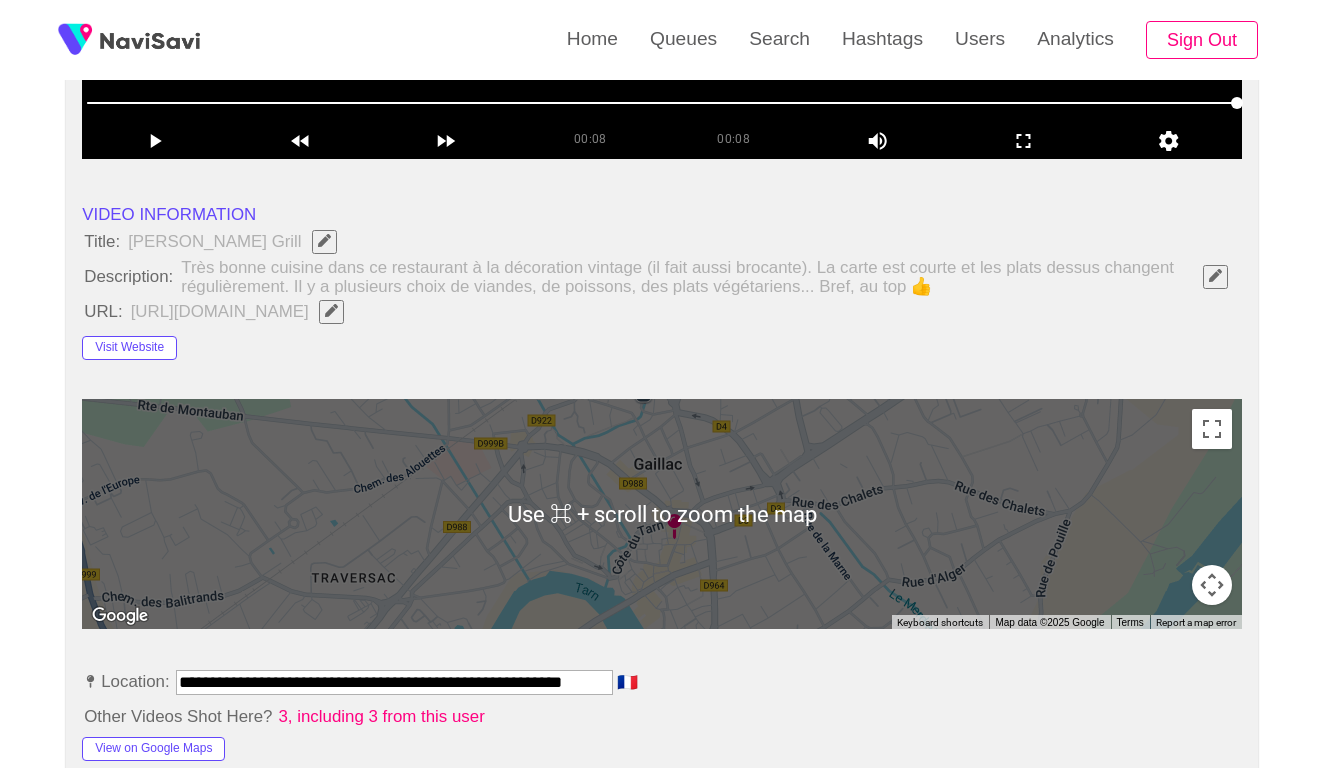 scroll, scrollTop: 602, scrollLeft: 0, axis: vertical 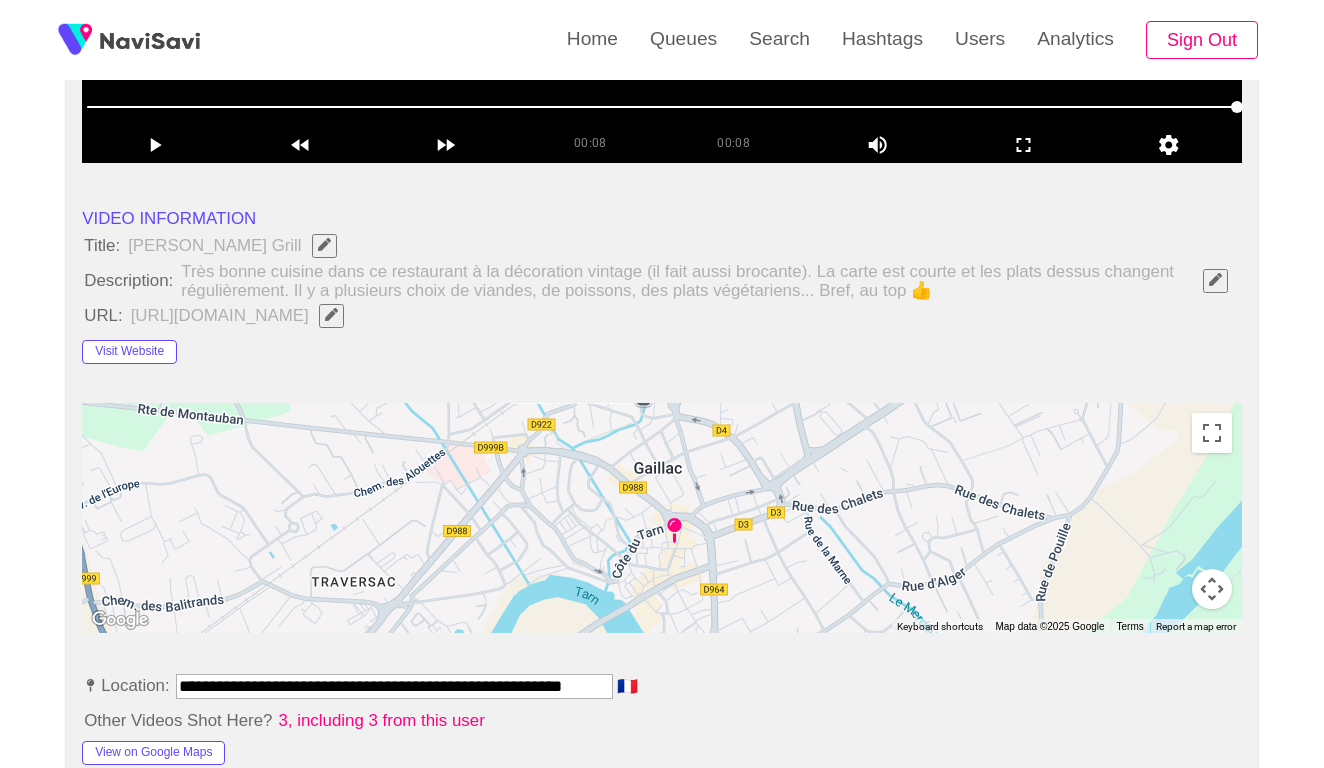 click on "Très bonne cuisine dans ce restaurant à la décoration vintage (il fait aussi brocante). La carte est courte et les plats dessus changent régulièrement. Il y a plusieurs choix de viandes, de poissons, des plats végétariens... Bref, au top 👍" at bounding box center (709, 281) 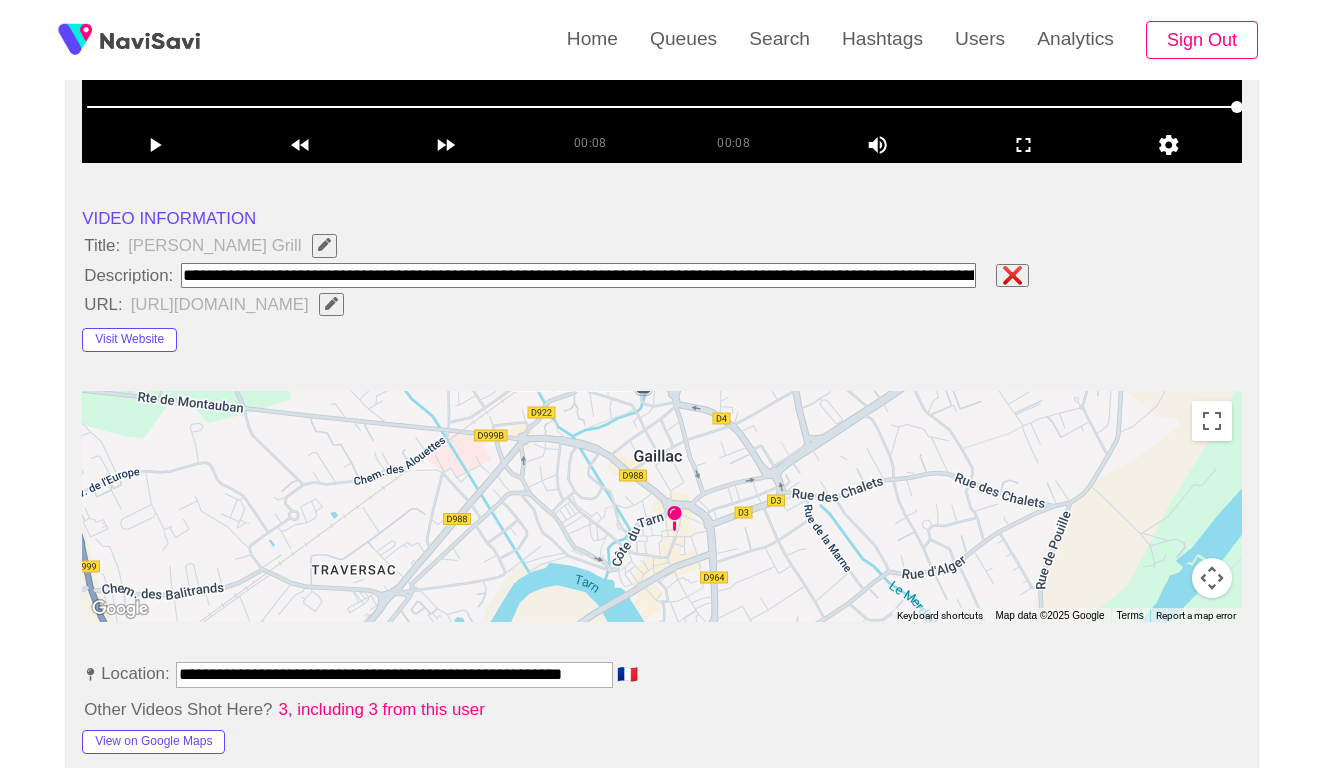 paste on "**********" 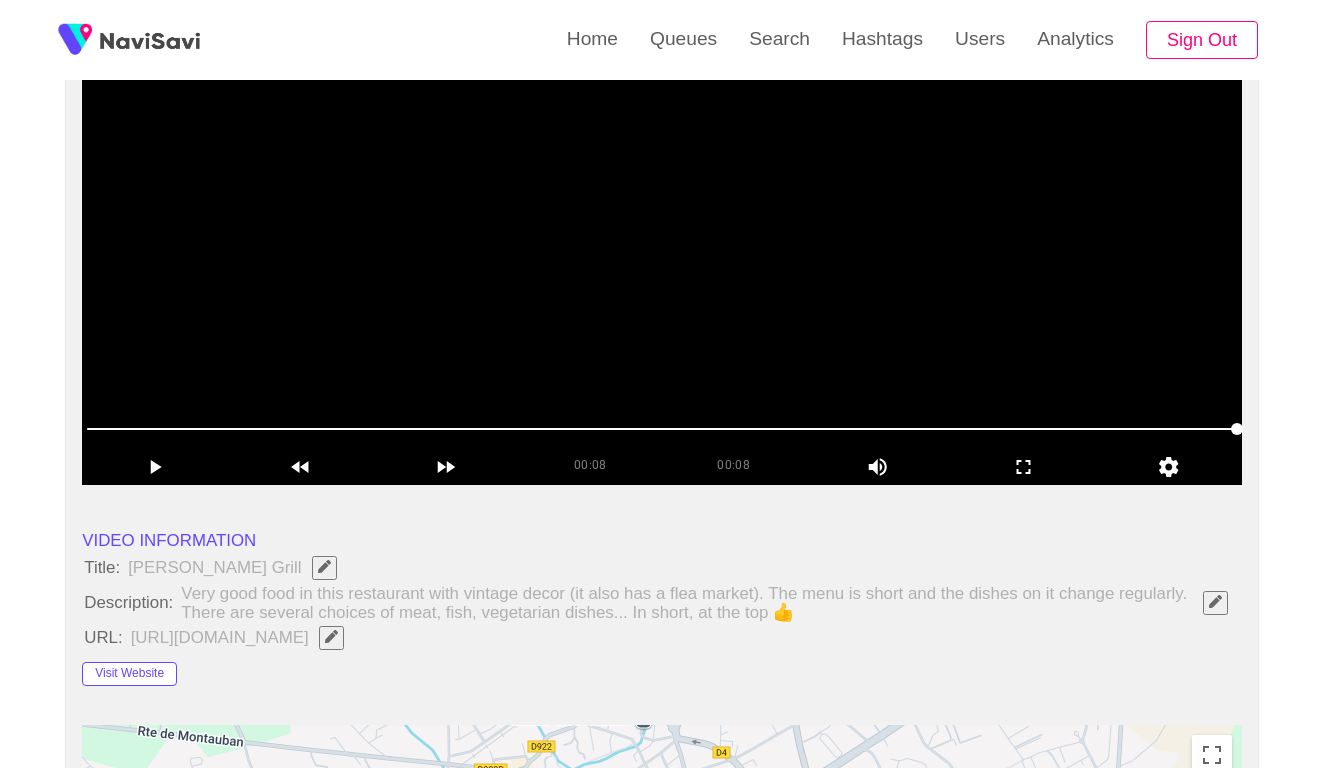 scroll, scrollTop: 170, scrollLeft: 0, axis: vertical 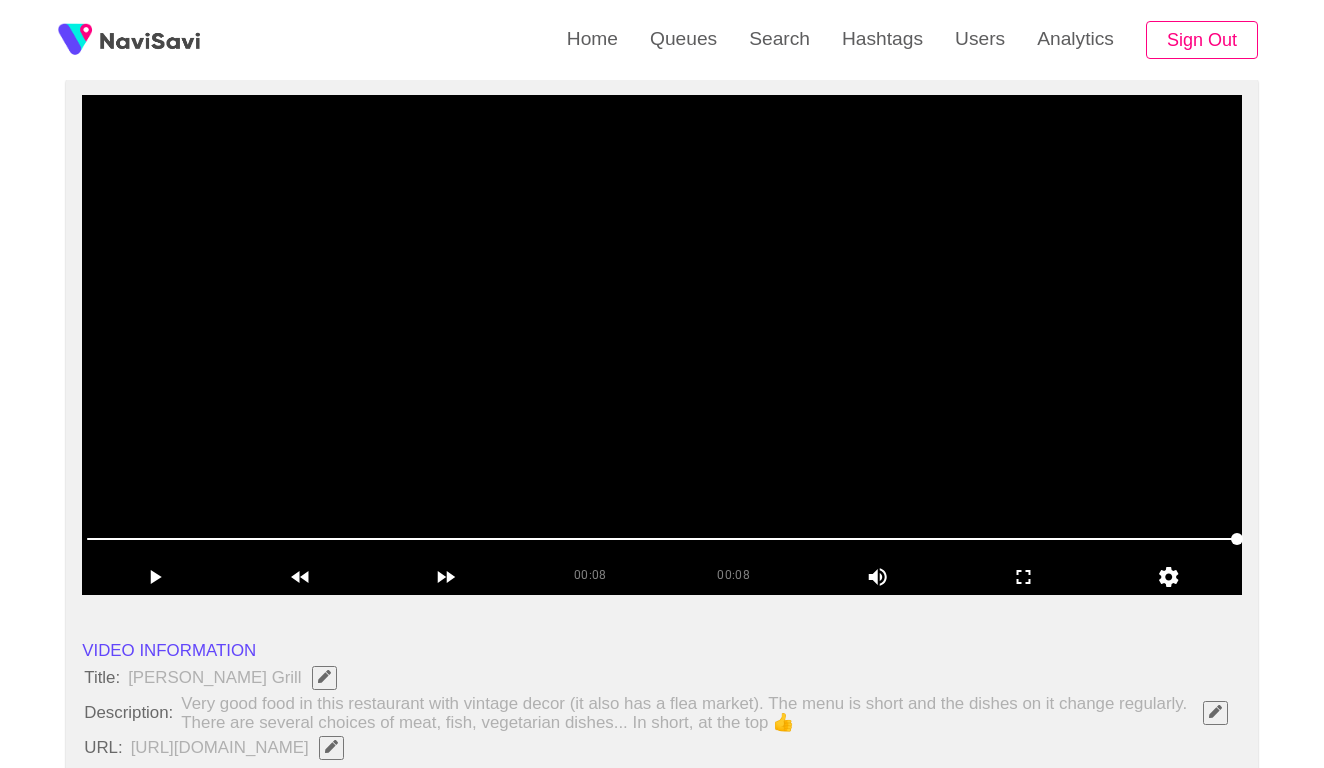 click at bounding box center [662, 345] 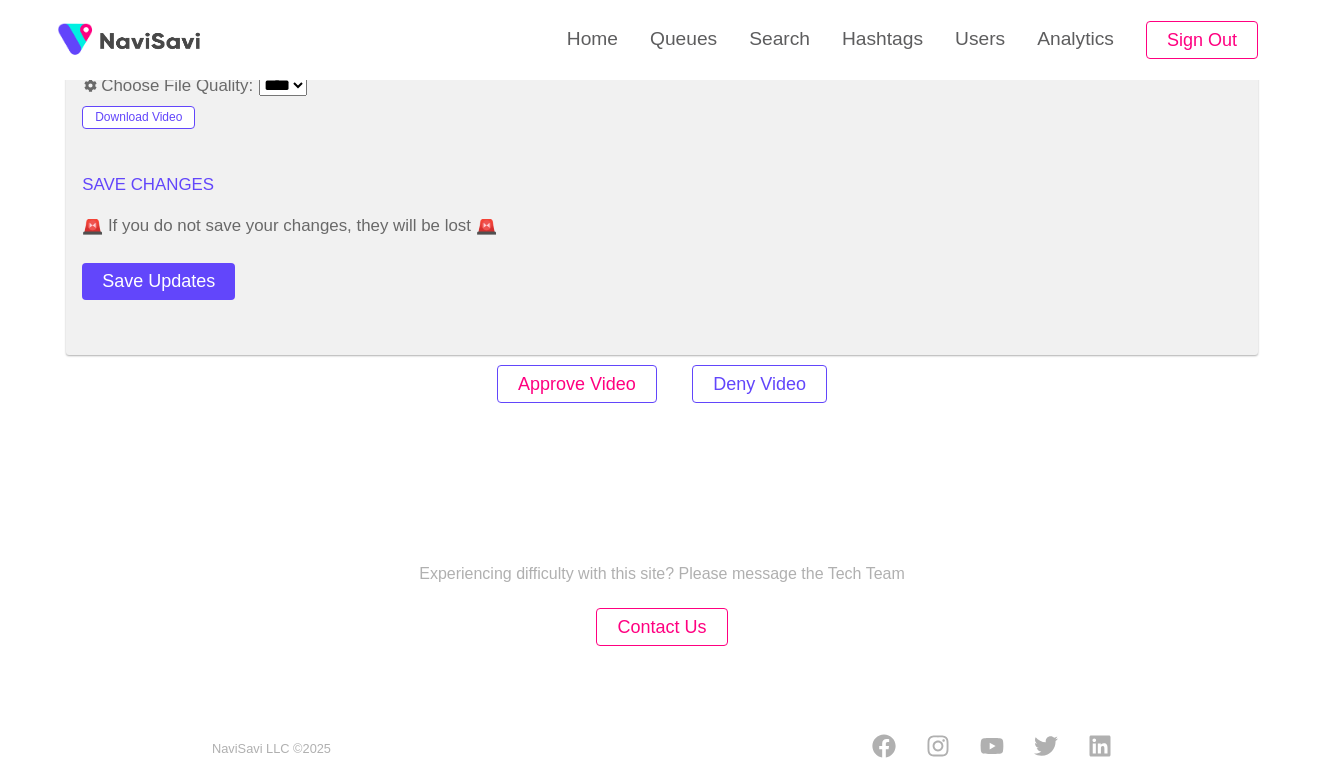 scroll, scrollTop: 2761, scrollLeft: 0, axis: vertical 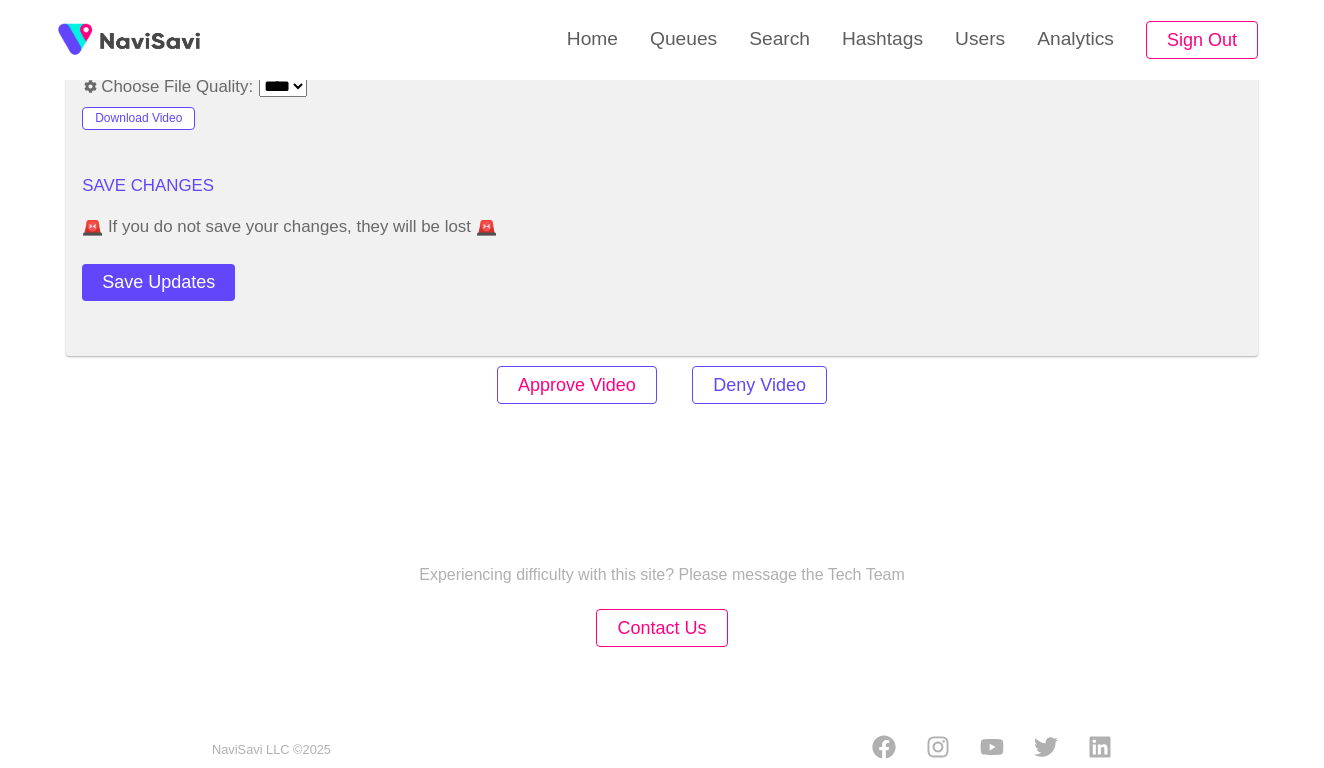 click on "Approve Video" at bounding box center [577, 385] 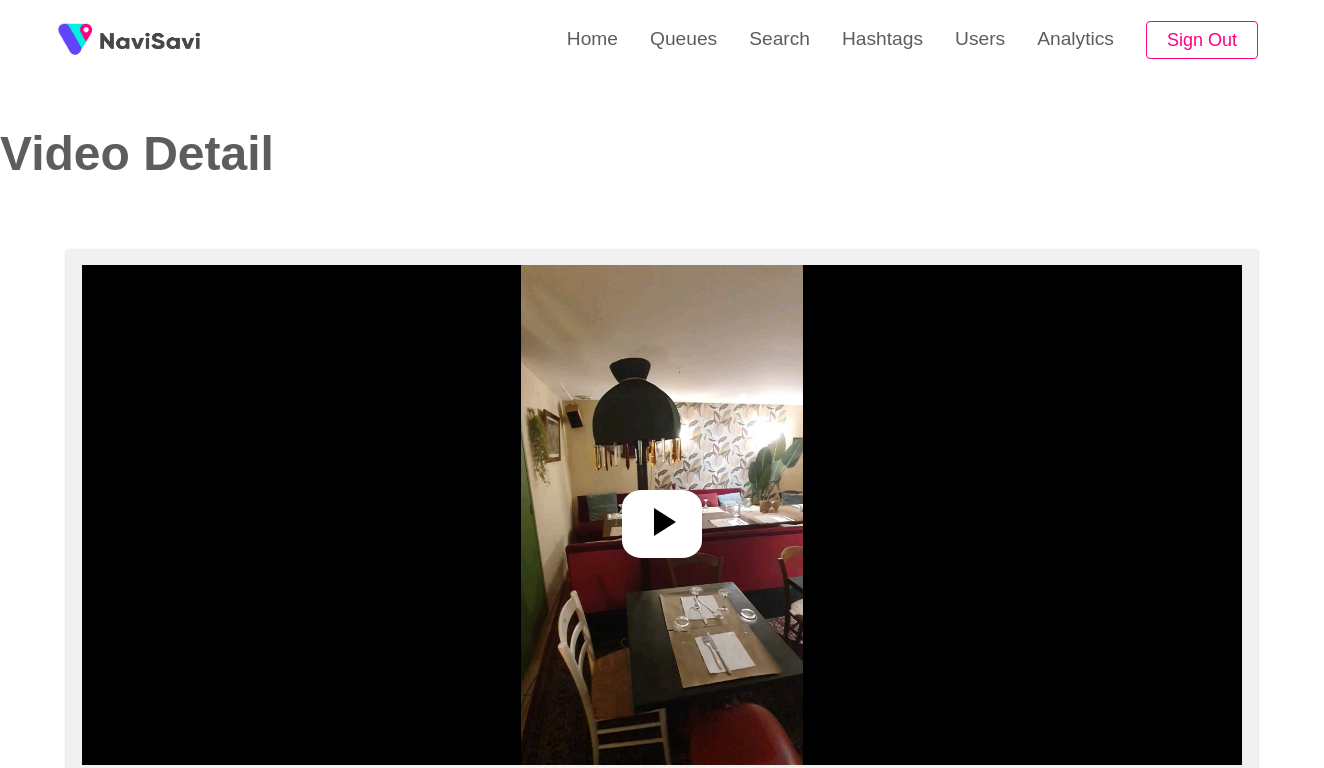 select on "**********" 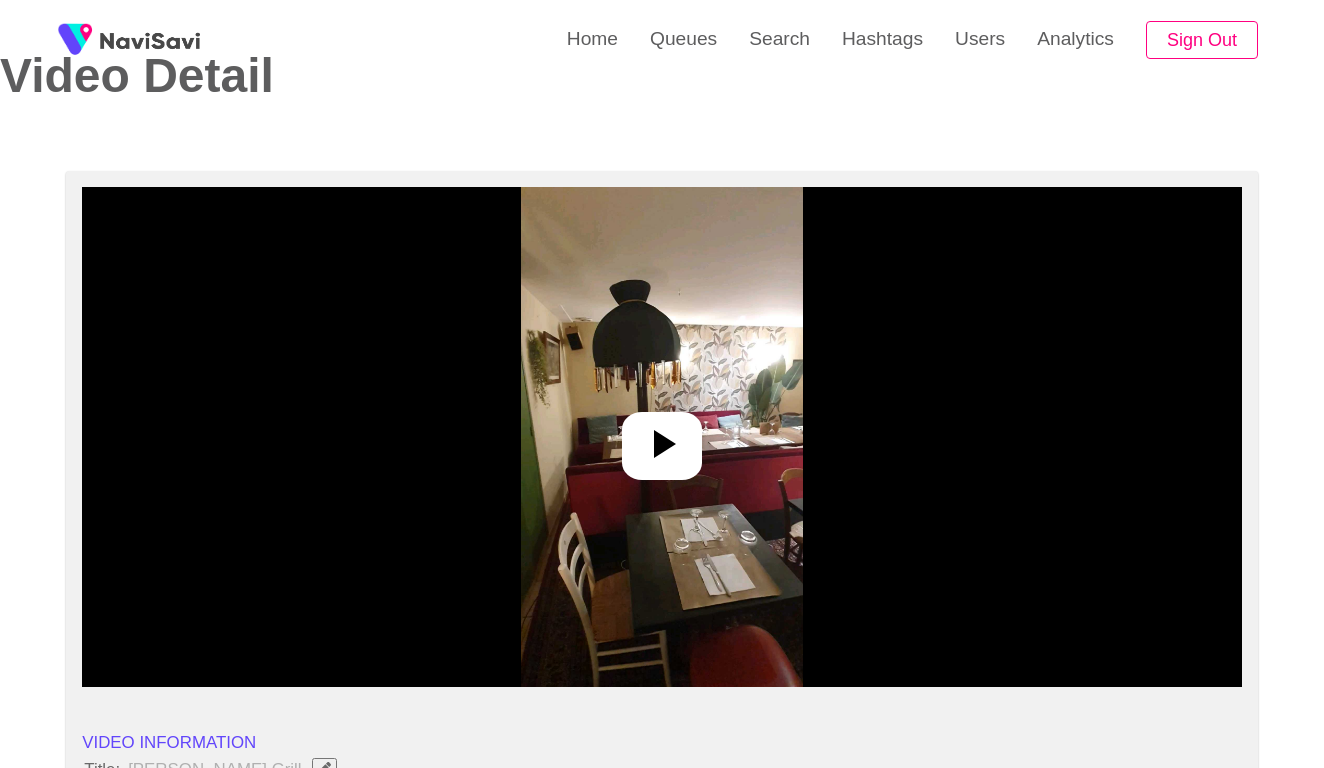 scroll, scrollTop: 184, scrollLeft: 0, axis: vertical 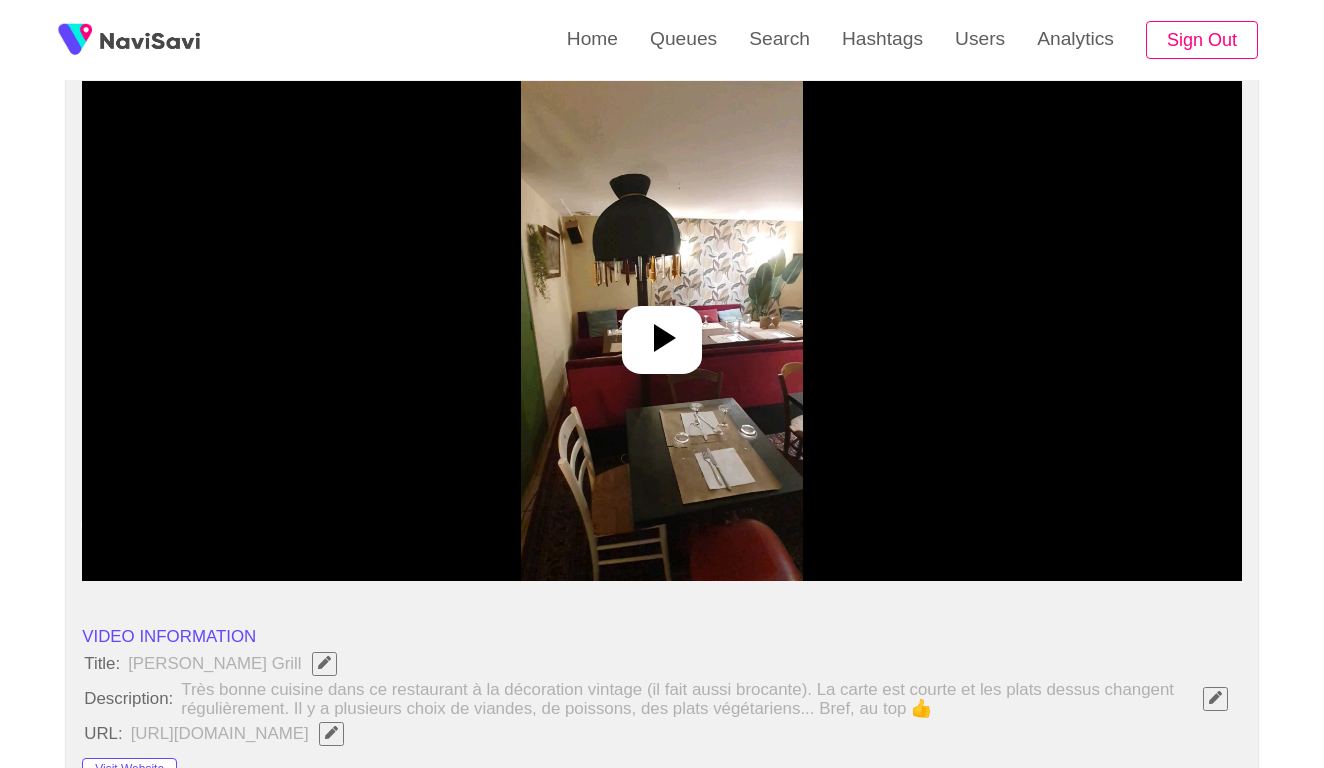 click at bounding box center (661, 331) 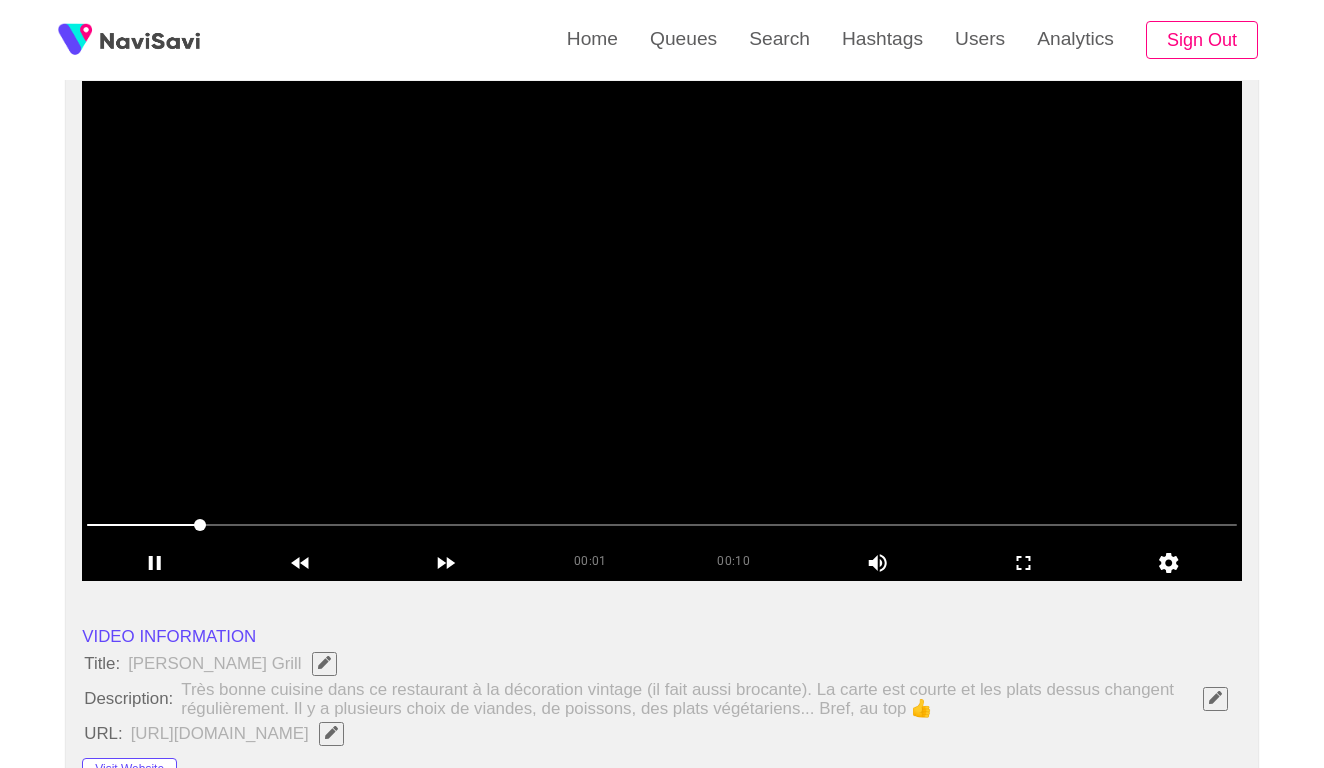 click 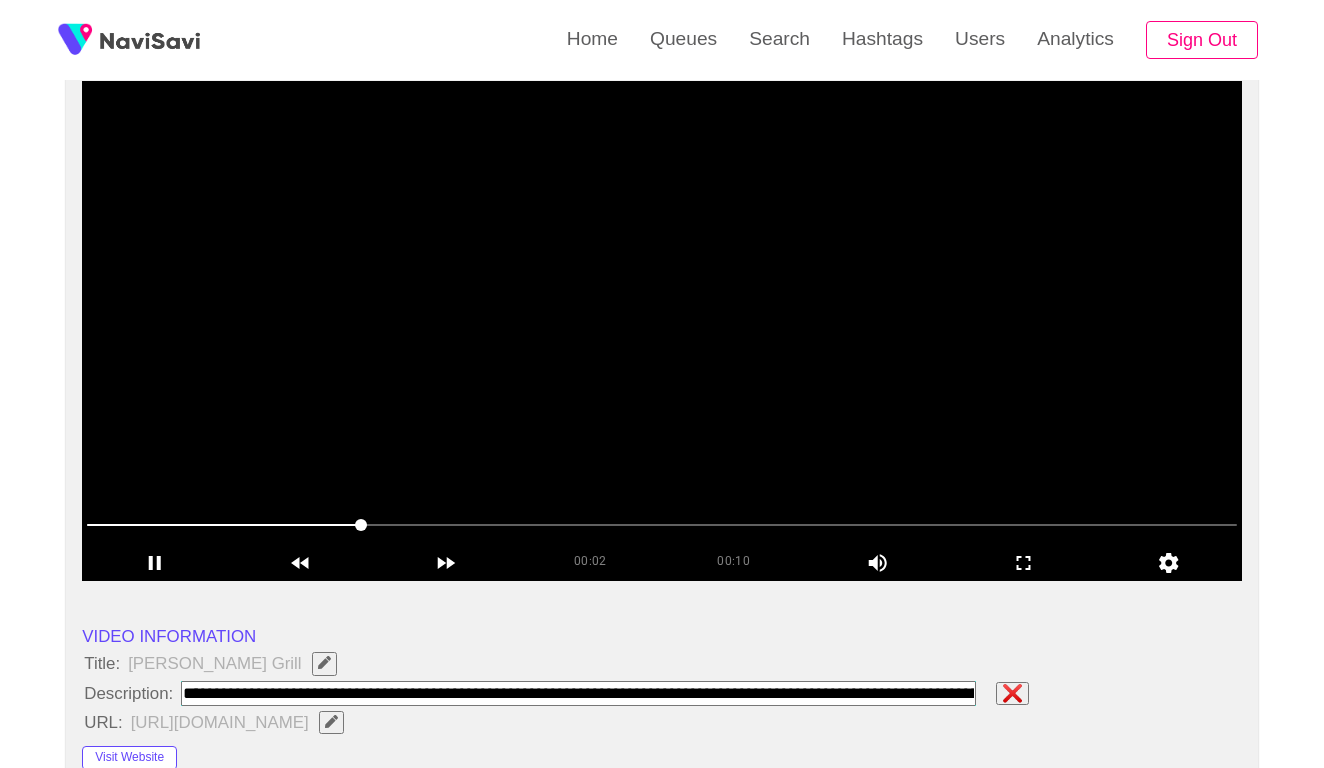 type on "**********" 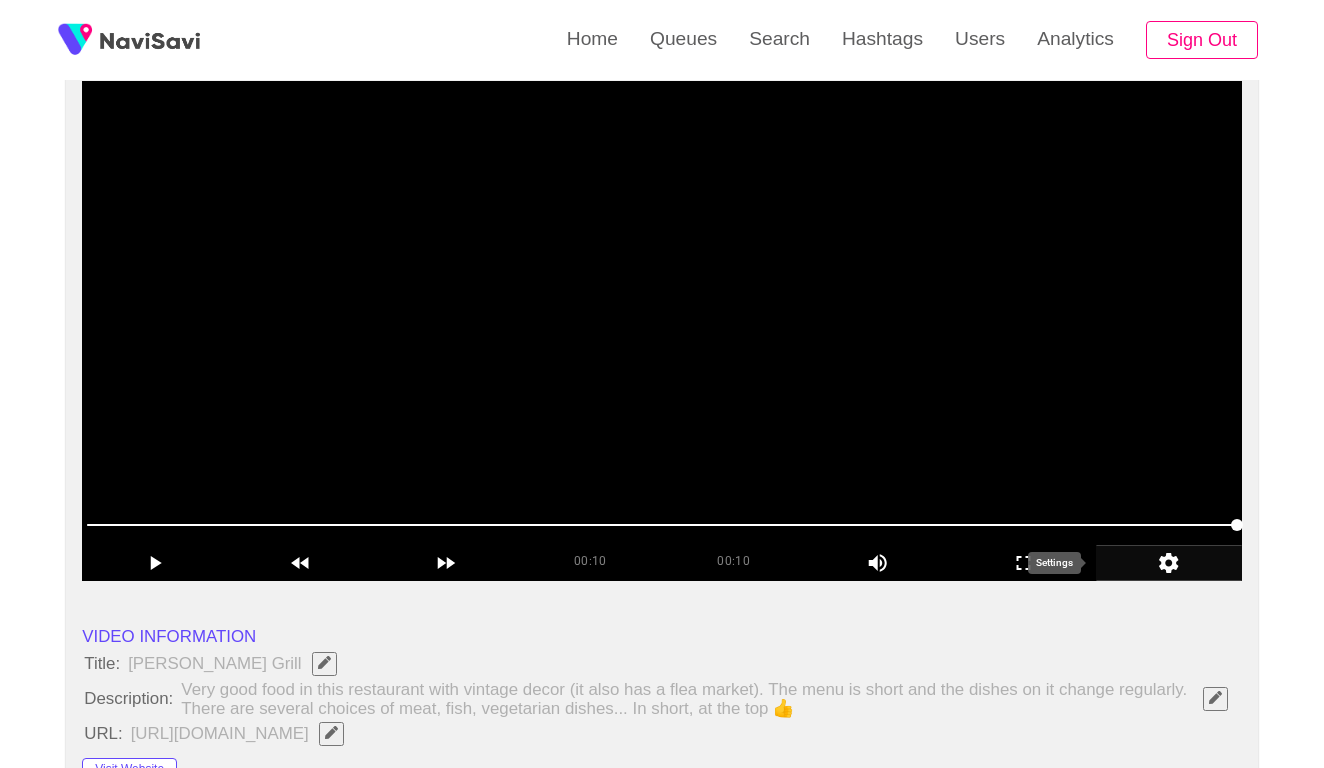 click 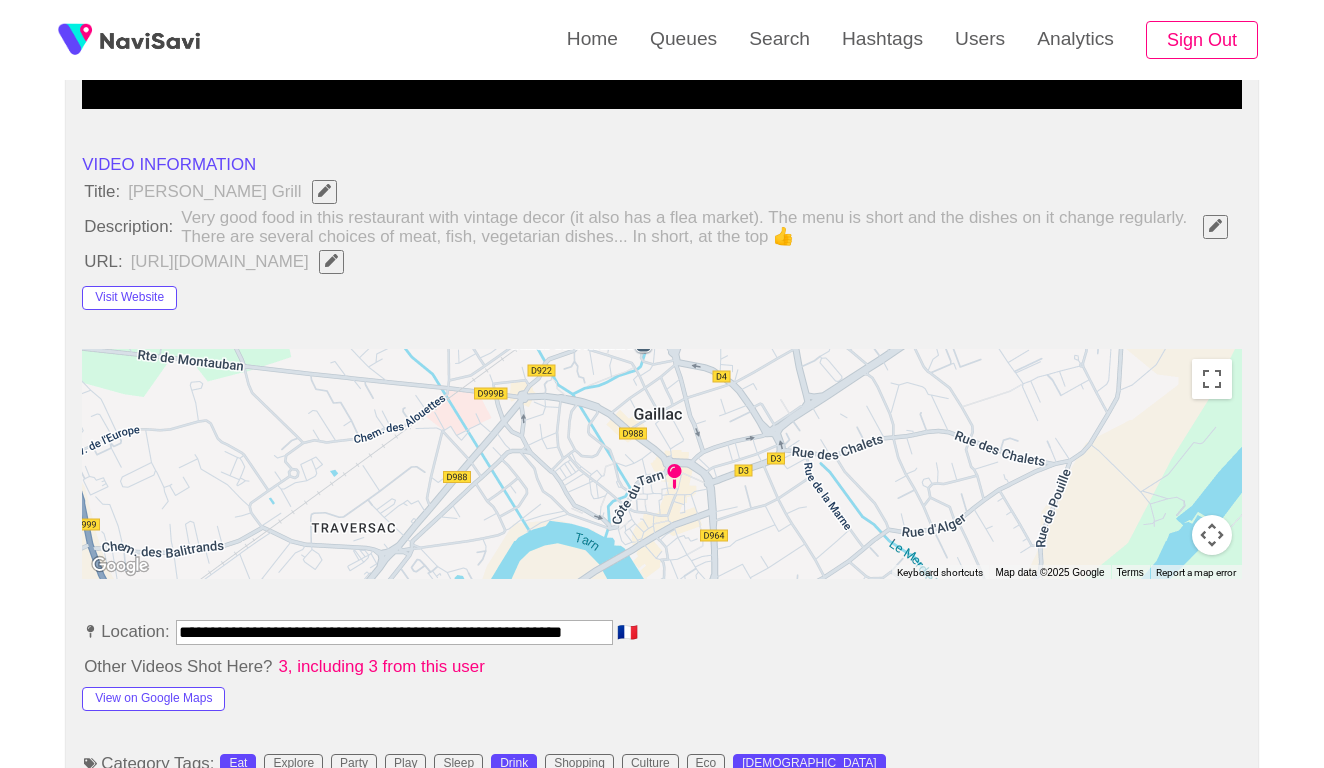 scroll, scrollTop: 869, scrollLeft: 0, axis: vertical 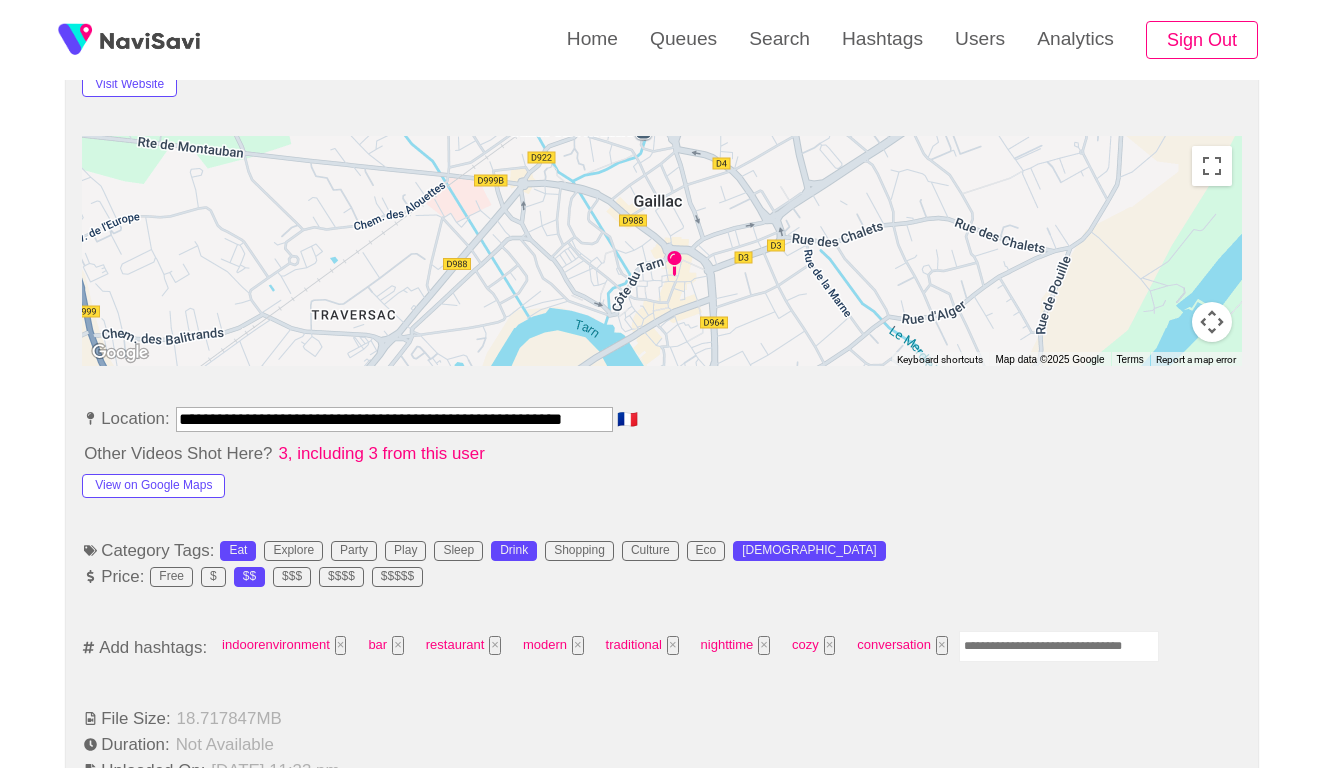 click at bounding box center [1059, 646] 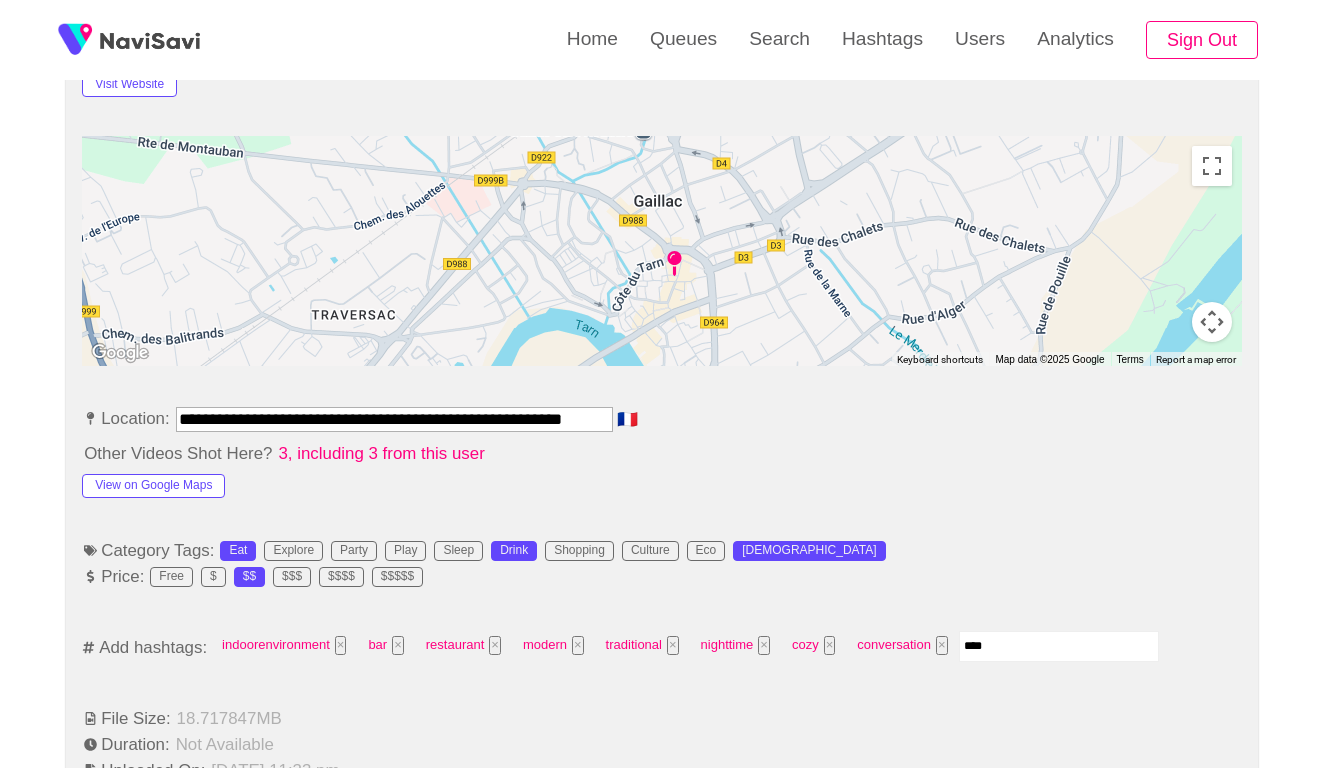 type on "*****" 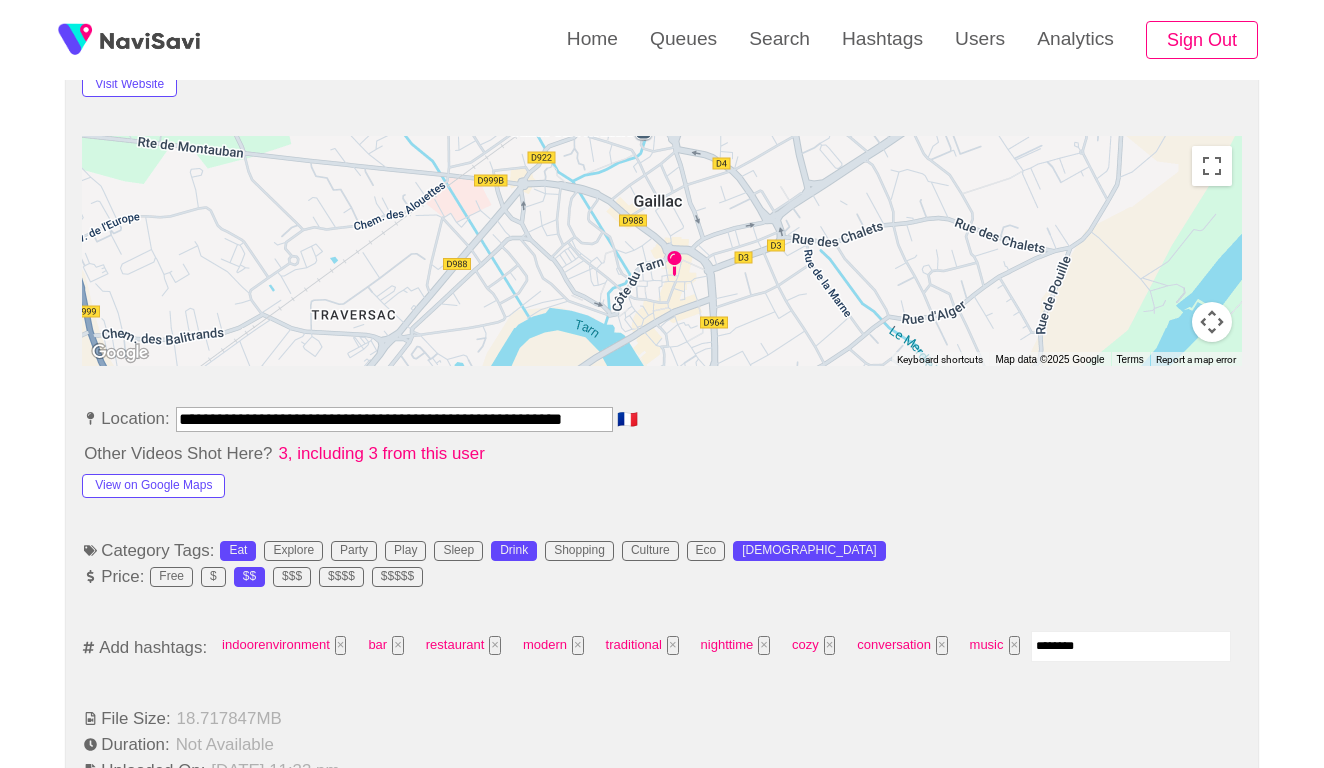 type on "*********" 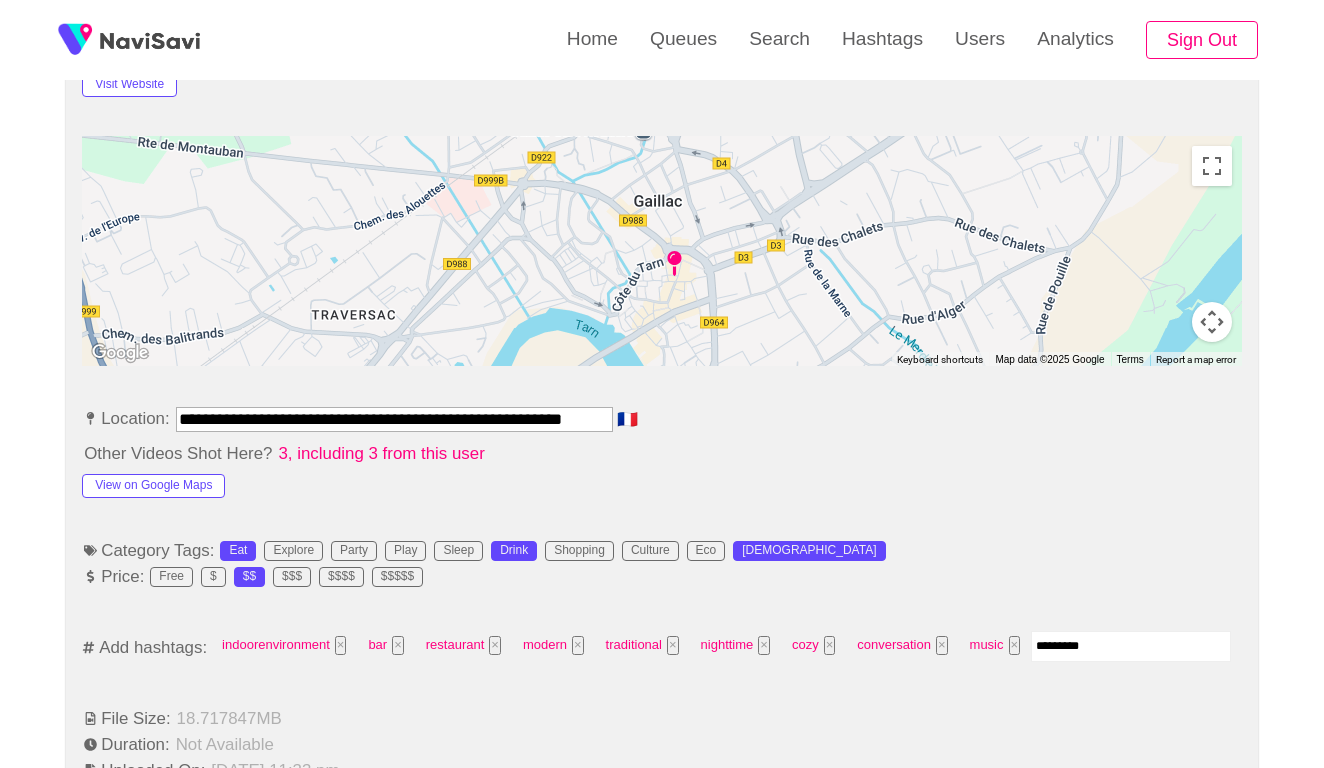 type 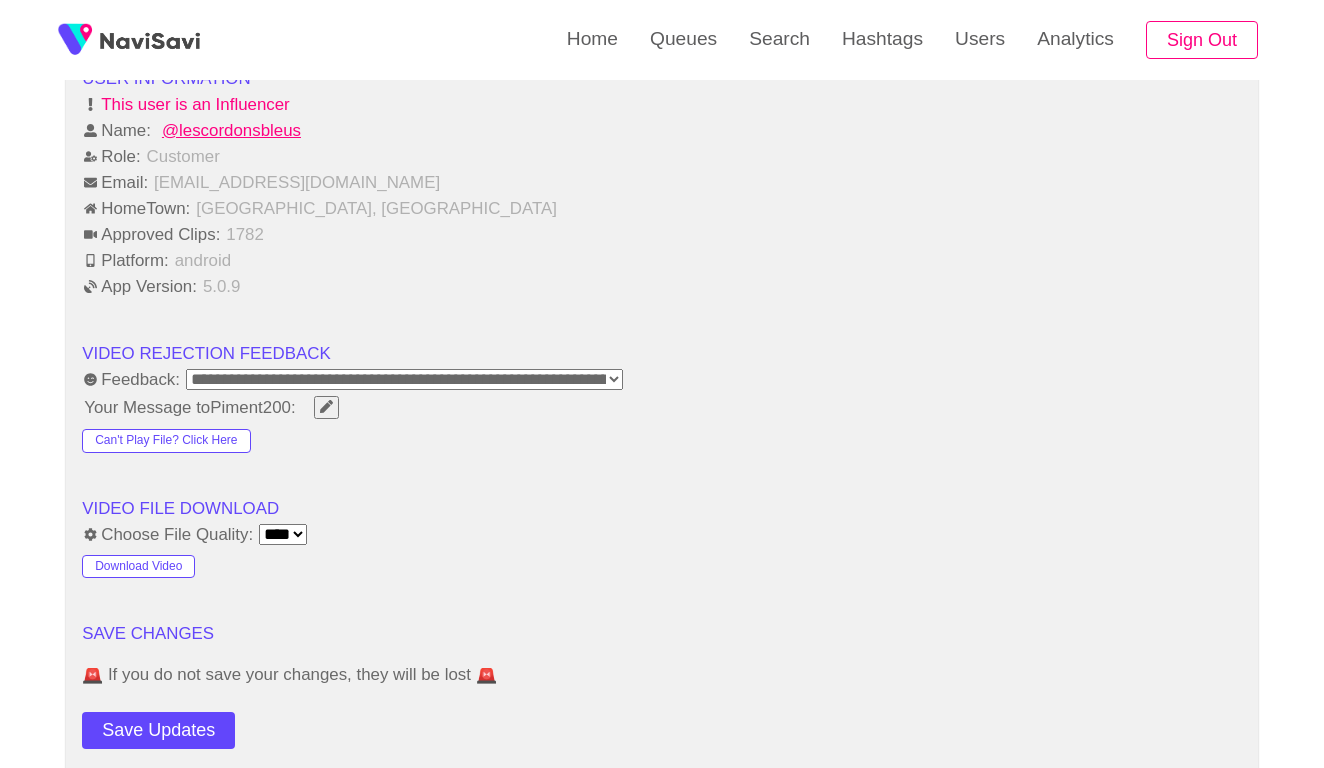 scroll, scrollTop: 2612, scrollLeft: 0, axis: vertical 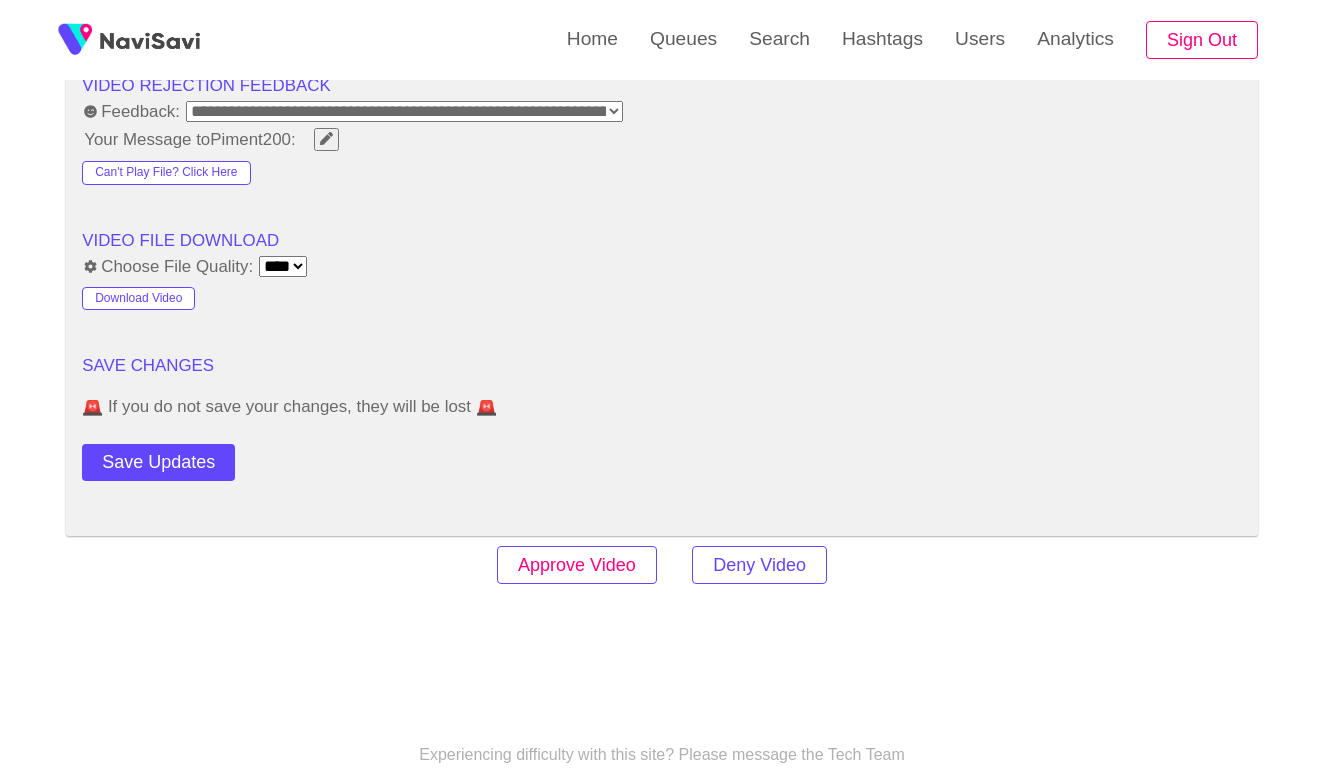 click on "Approve Video" at bounding box center [577, 565] 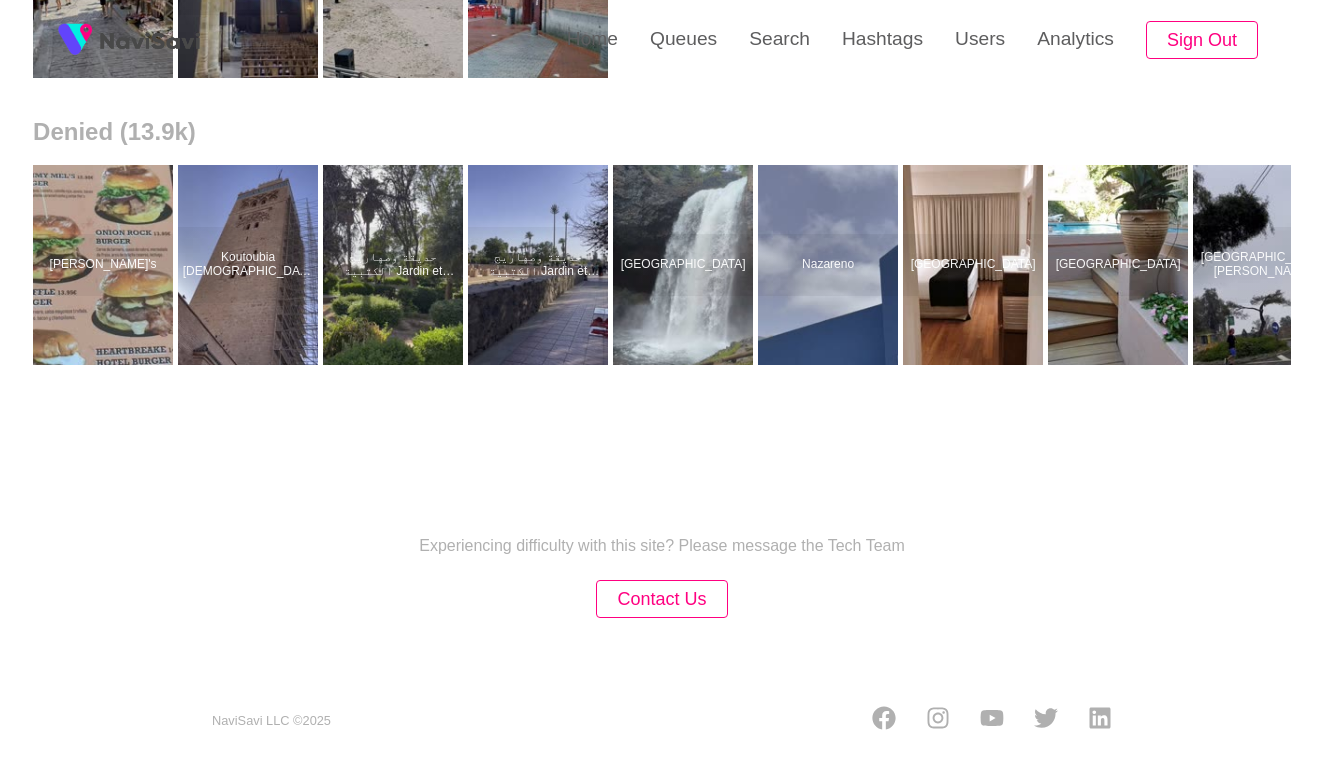 scroll, scrollTop: 0, scrollLeft: 0, axis: both 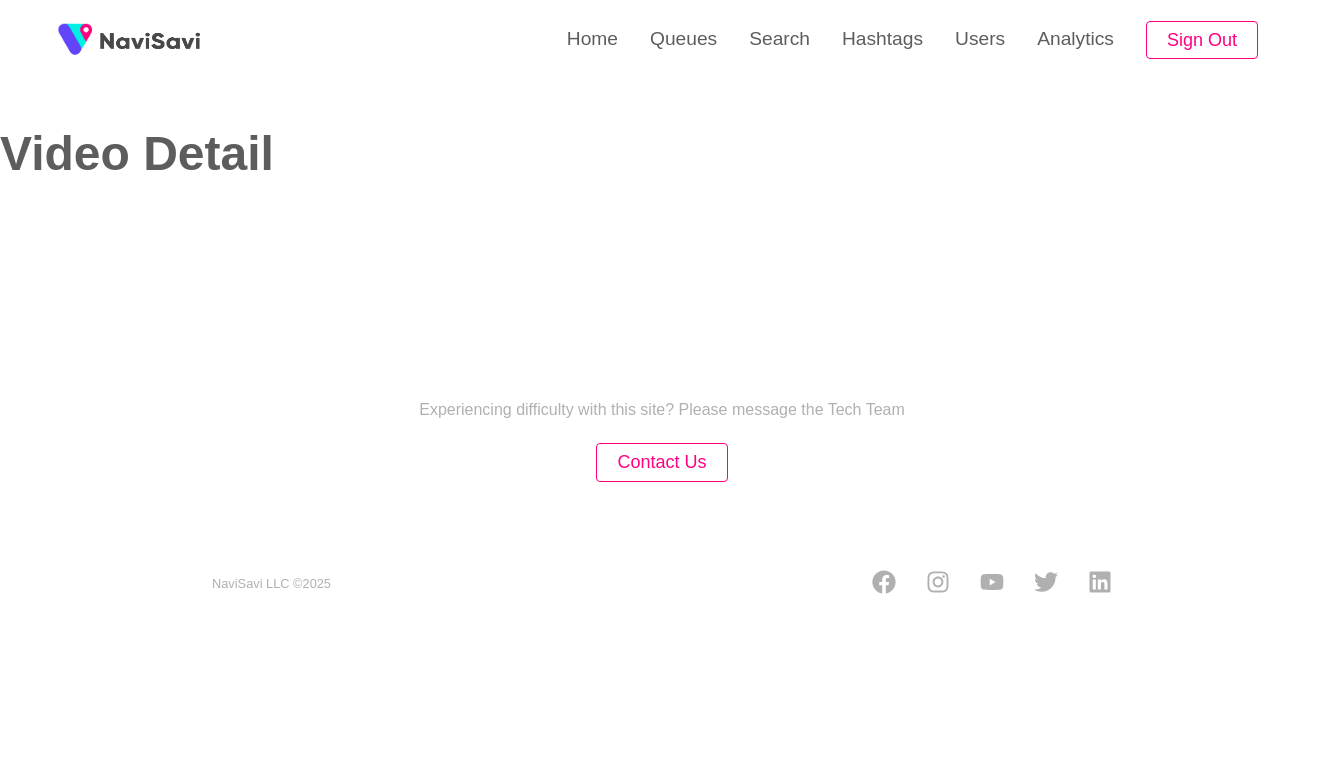 select on "**********" 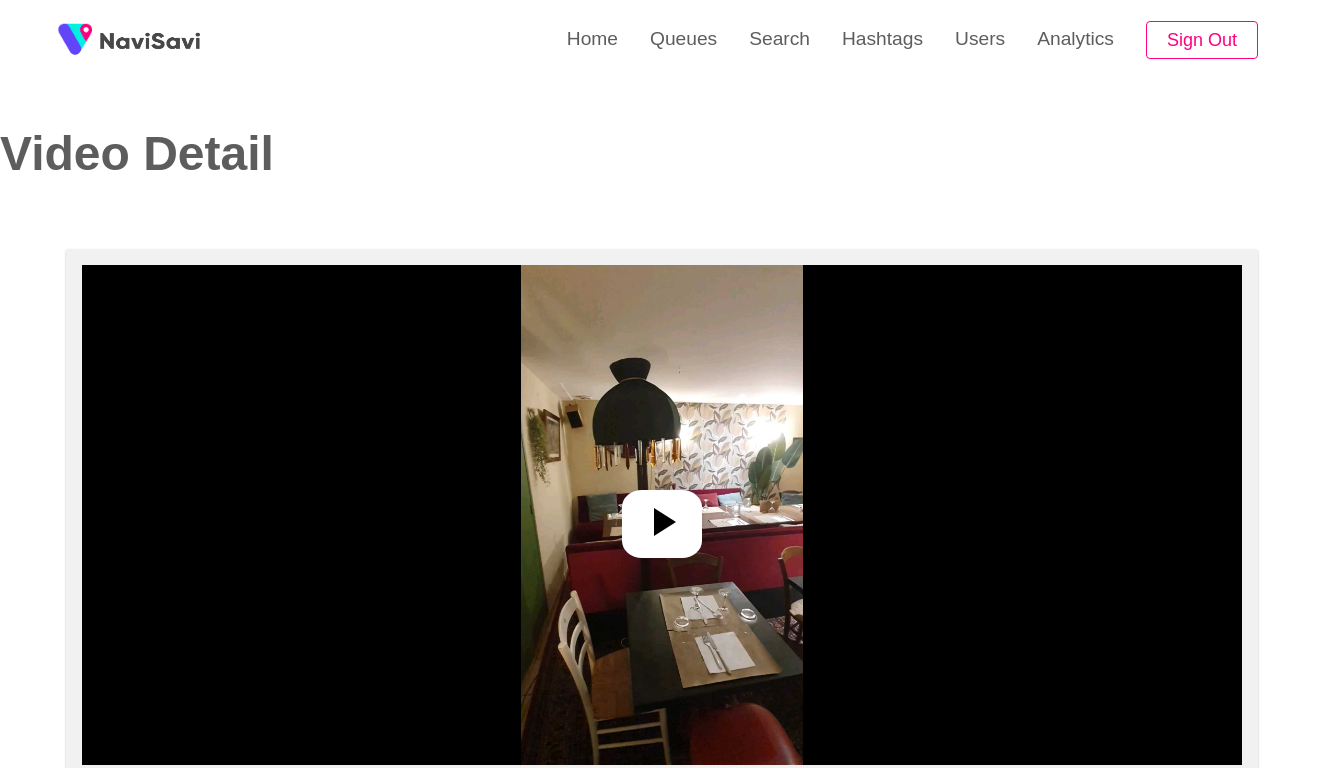 select on "**********" 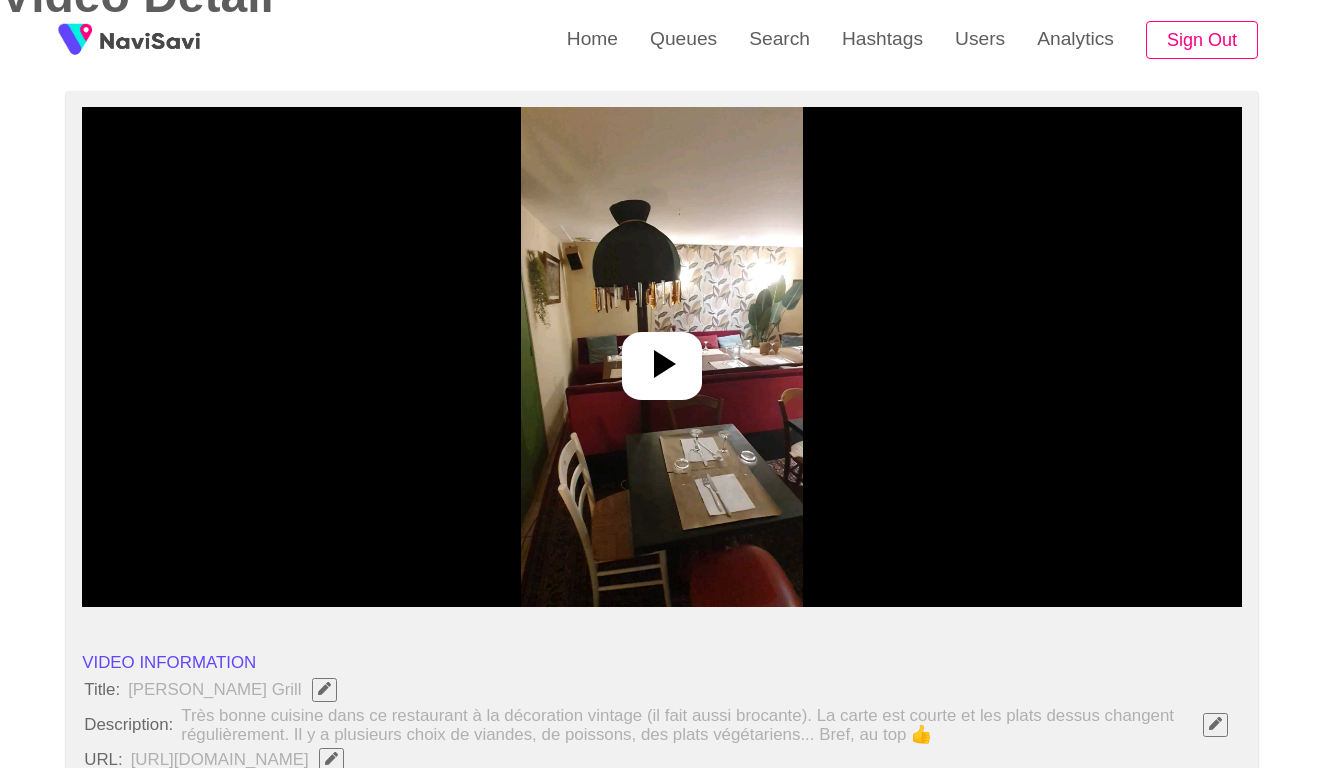 scroll, scrollTop: 288, scrollLeft: 0, axis: vertical 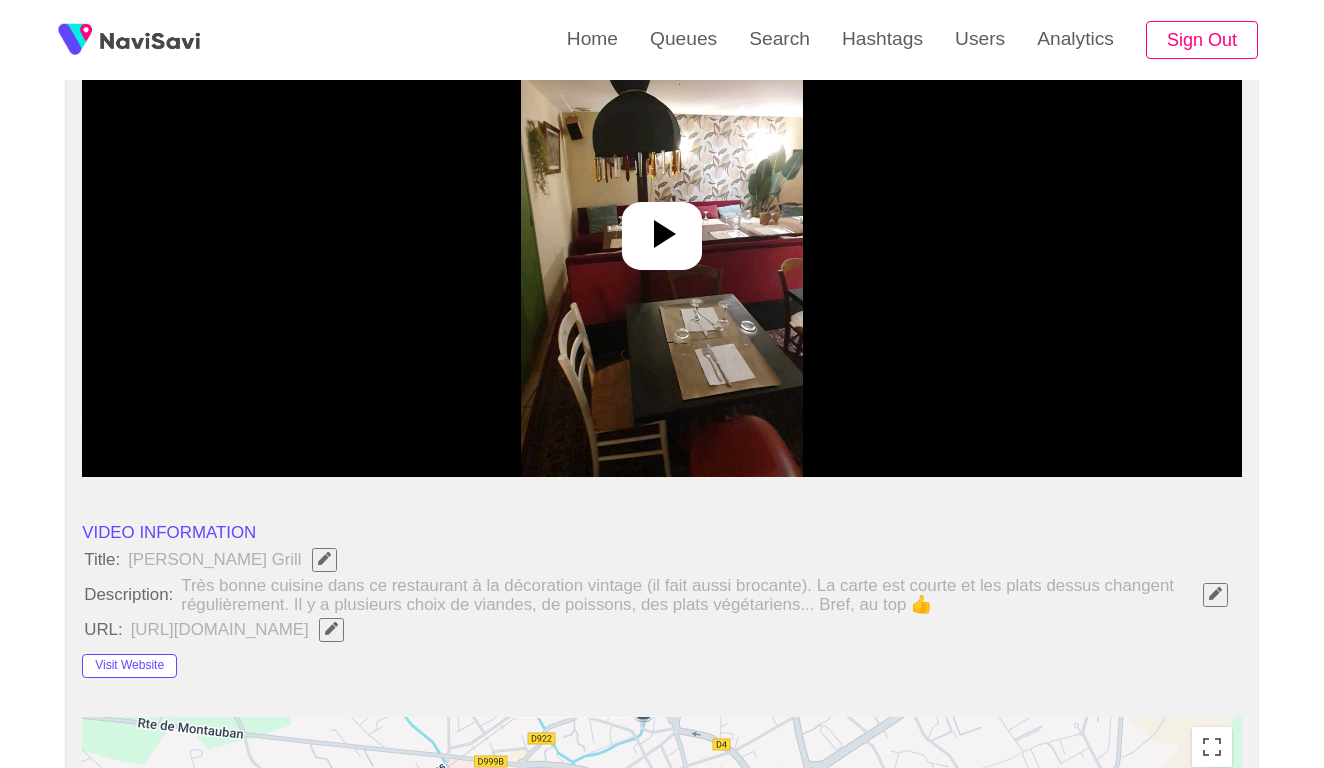 click at bounding box center [662, 227] 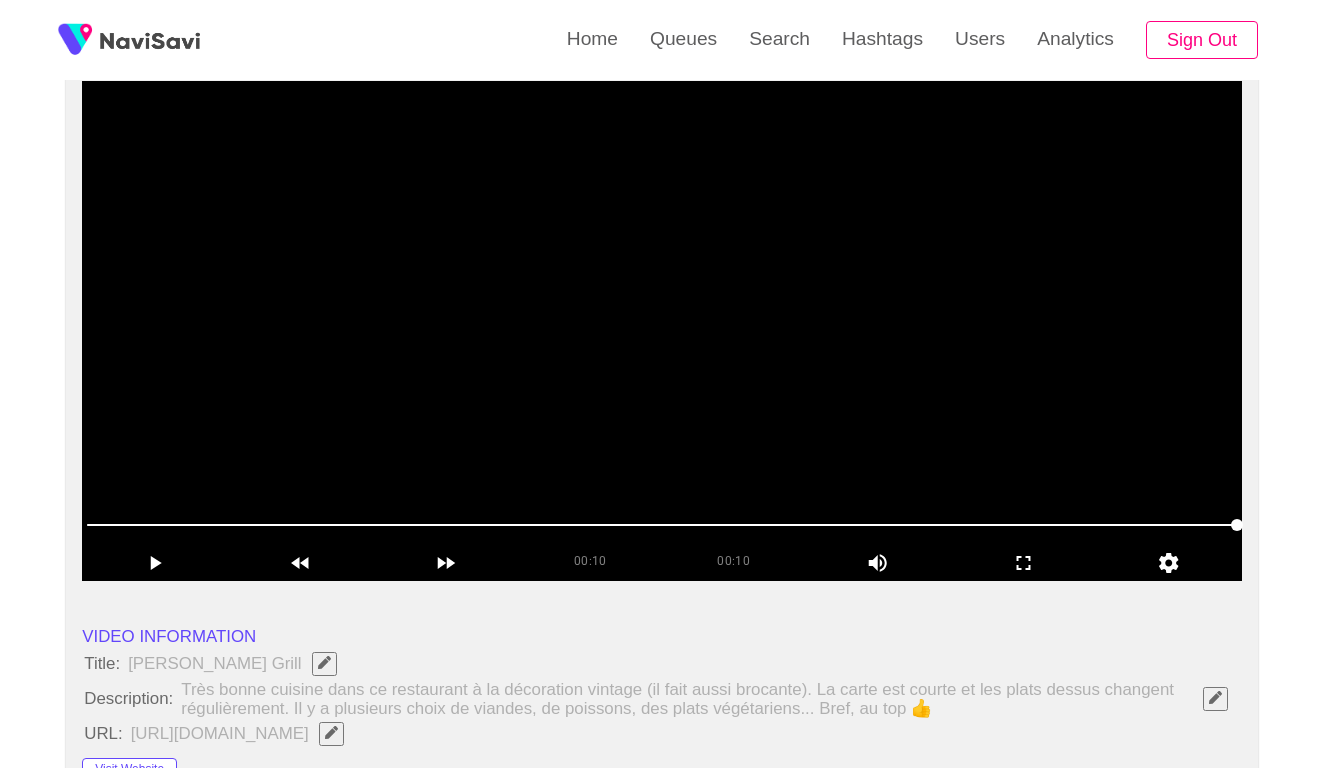 scroll, scrollTop: 126, scrollLeft: 0, axis: vertical 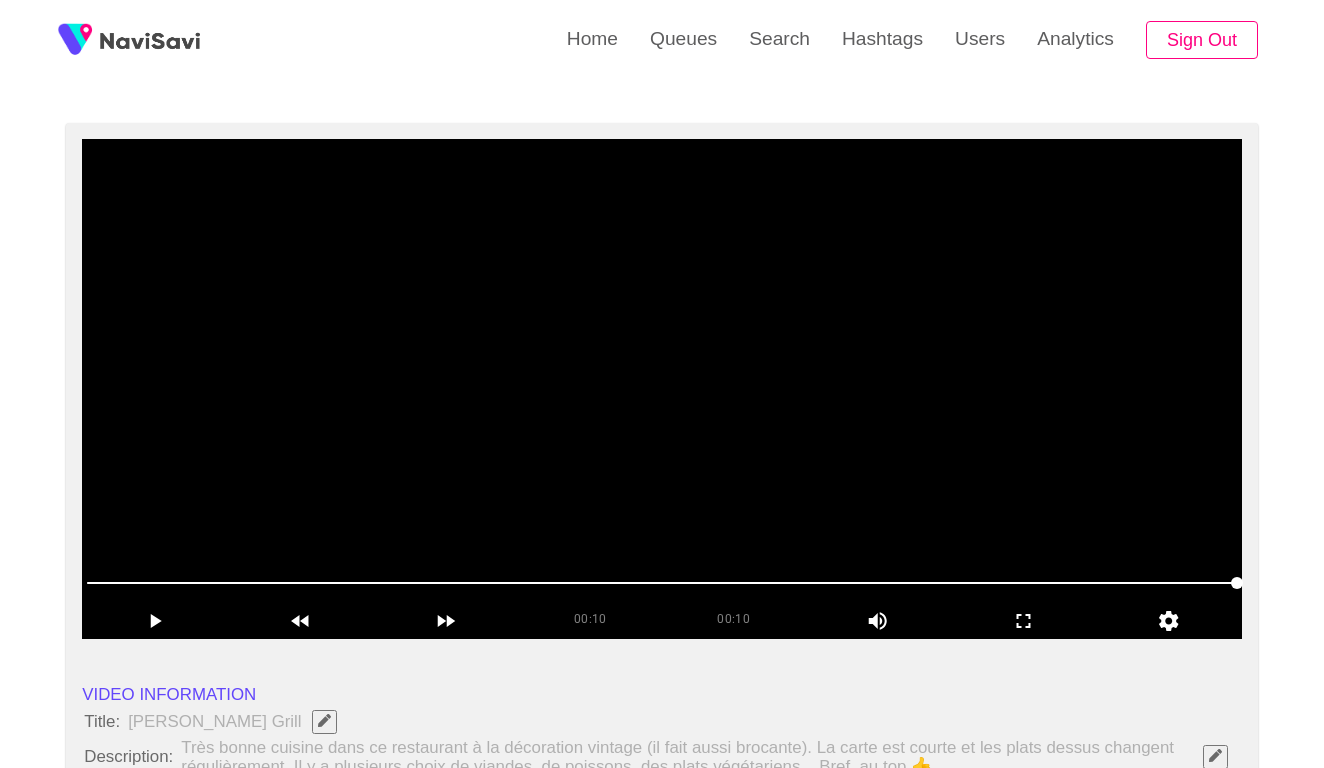 click at bounding box center (662, 389) 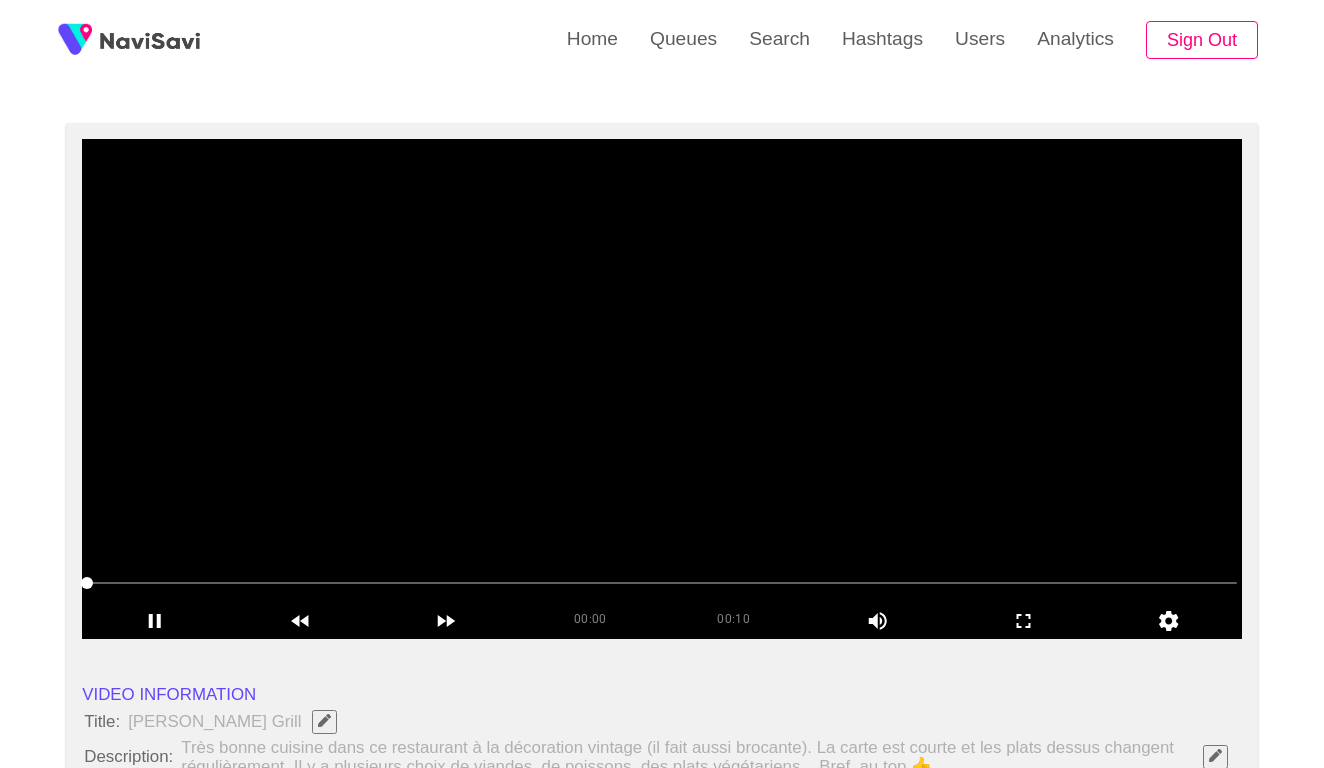 click at bounding box center [662, 389] 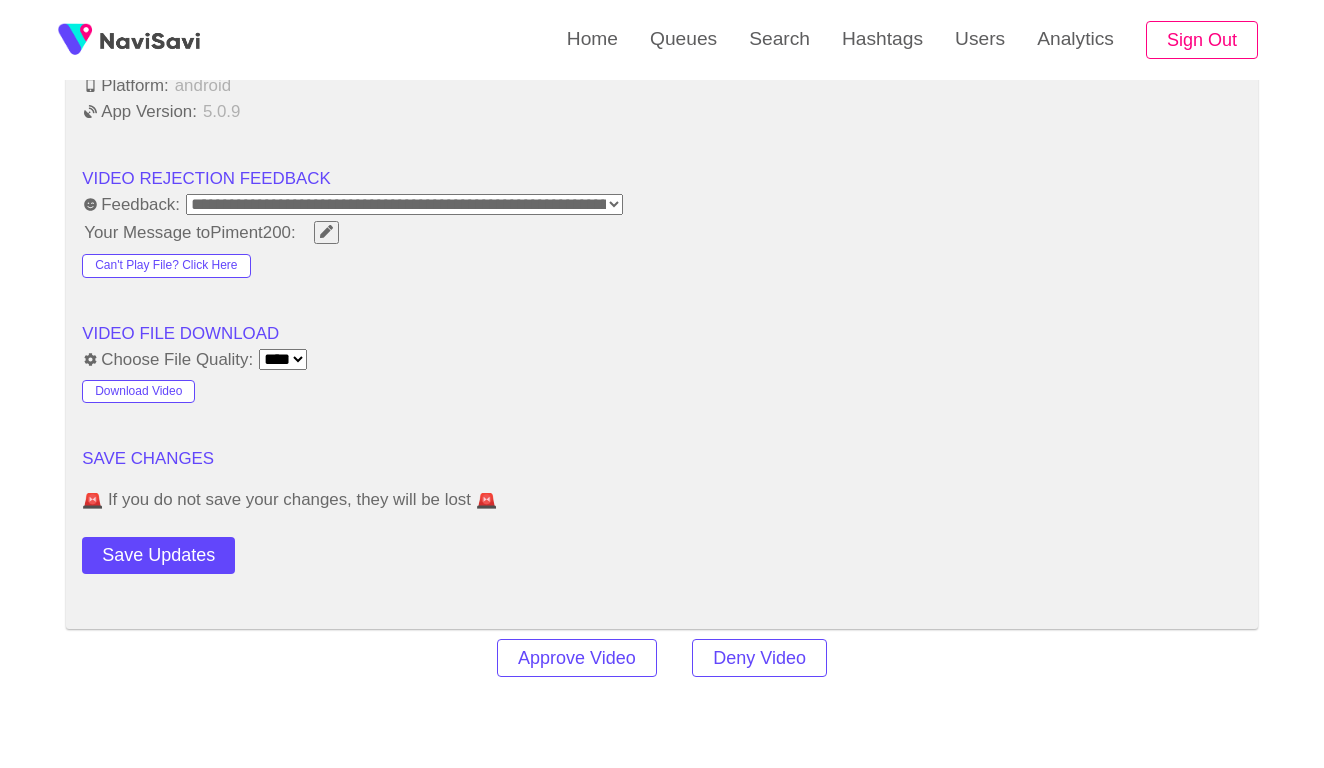 scroll, scrollTop: 2477, scrollLeft: 0, axis: vertical 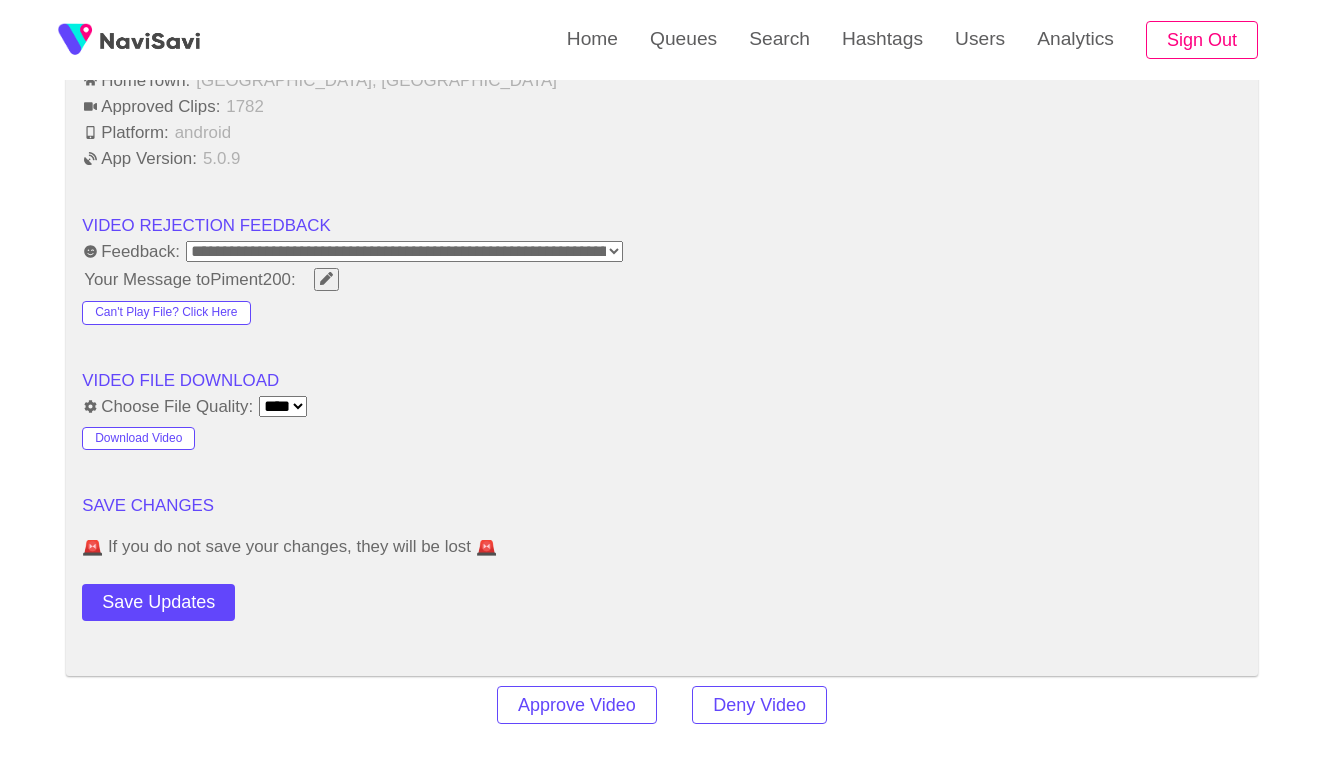 click on "**********" at bounding box center [662, 252] 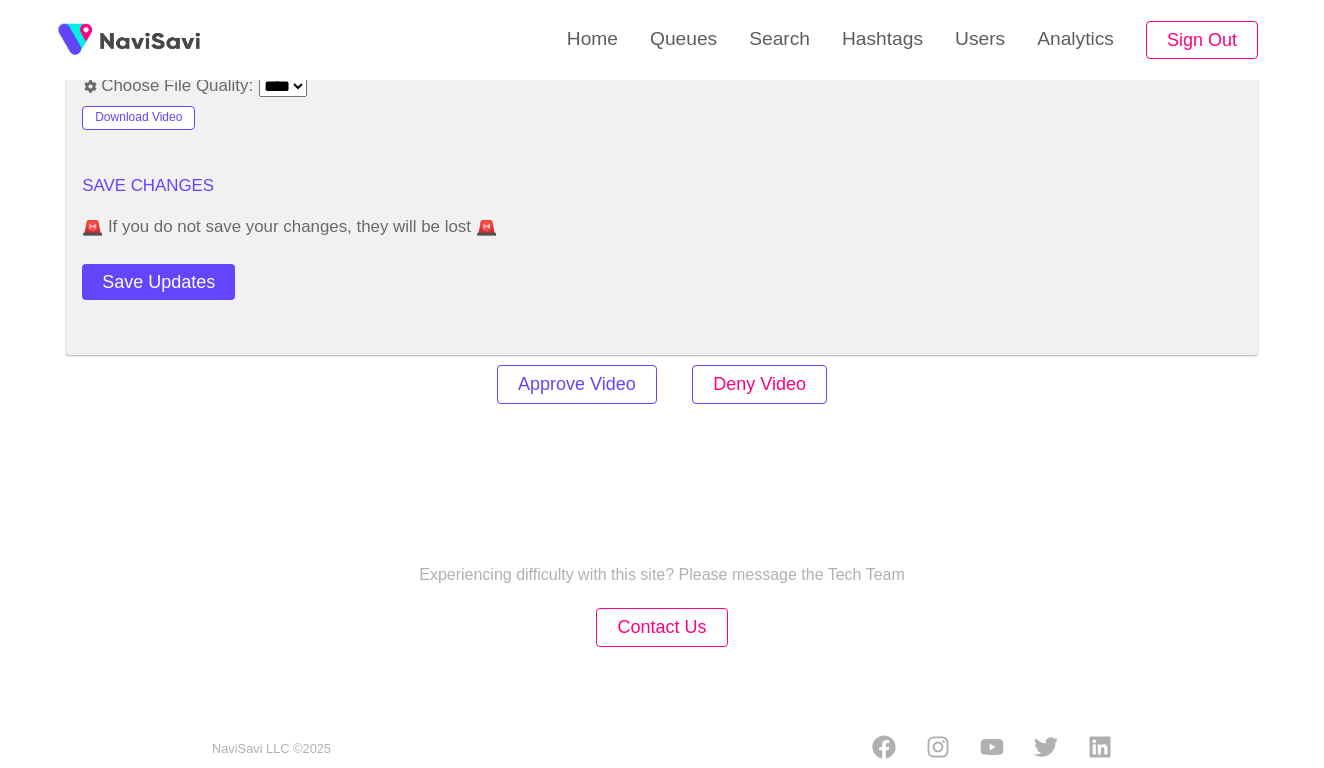 scroll, scrollTop: 2767, scrollLeft: 0, axis: vertical 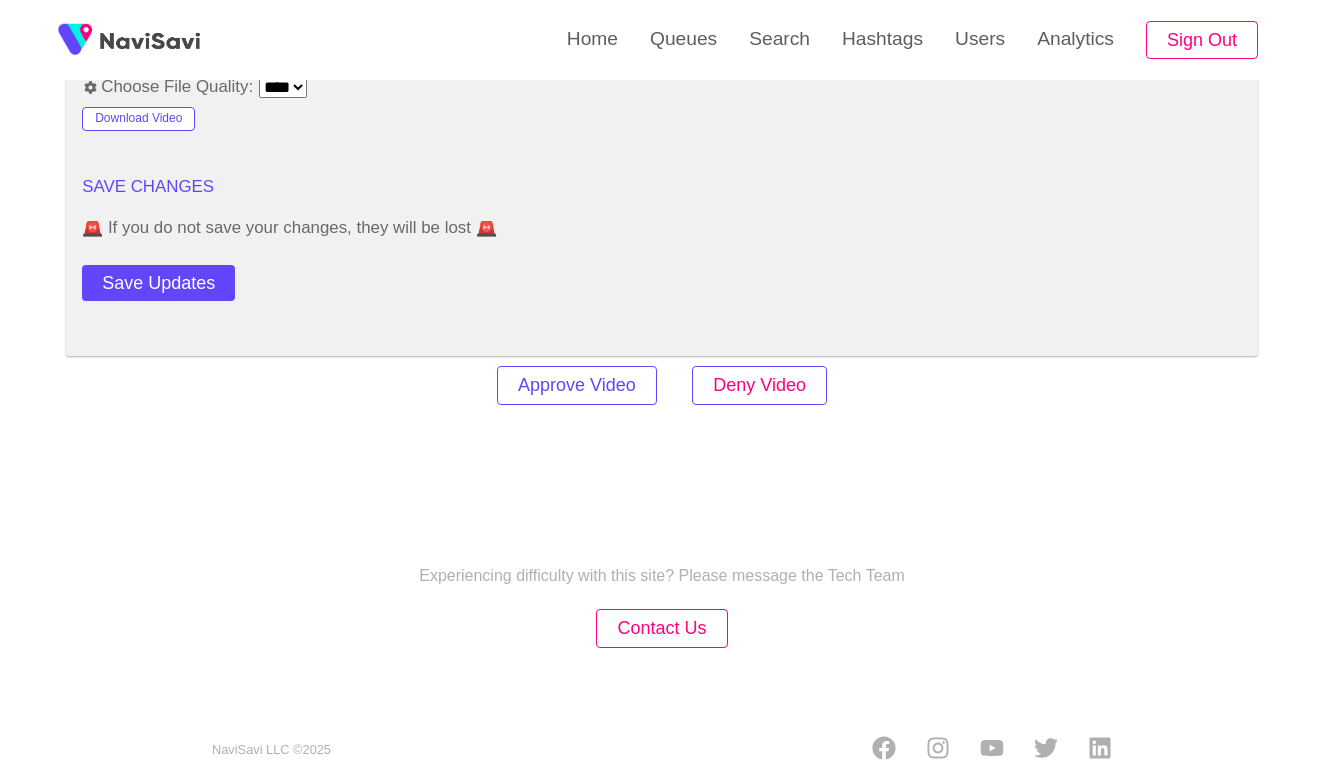 click on "Deny Video" at bounding box center (759, 385) 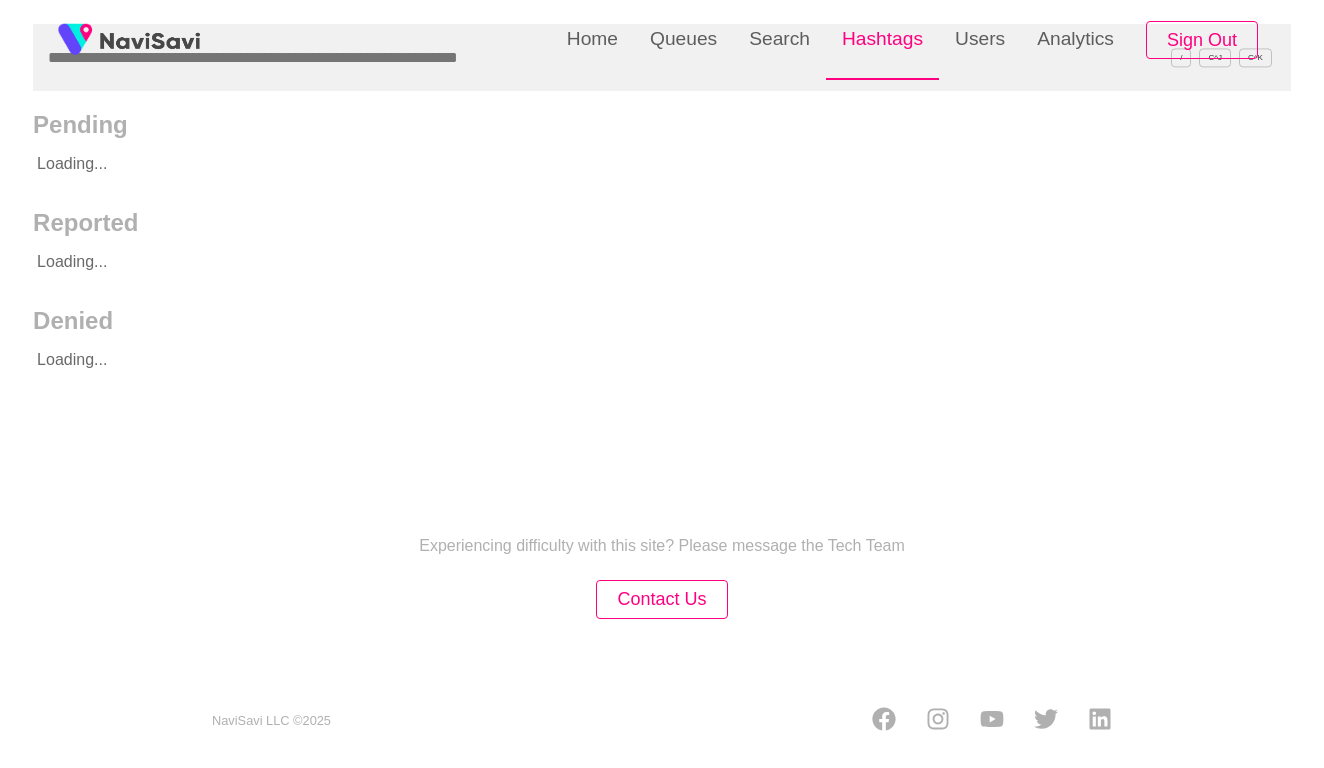 scroll, scrollTop: 0, scrollLeft: 0, axis: both 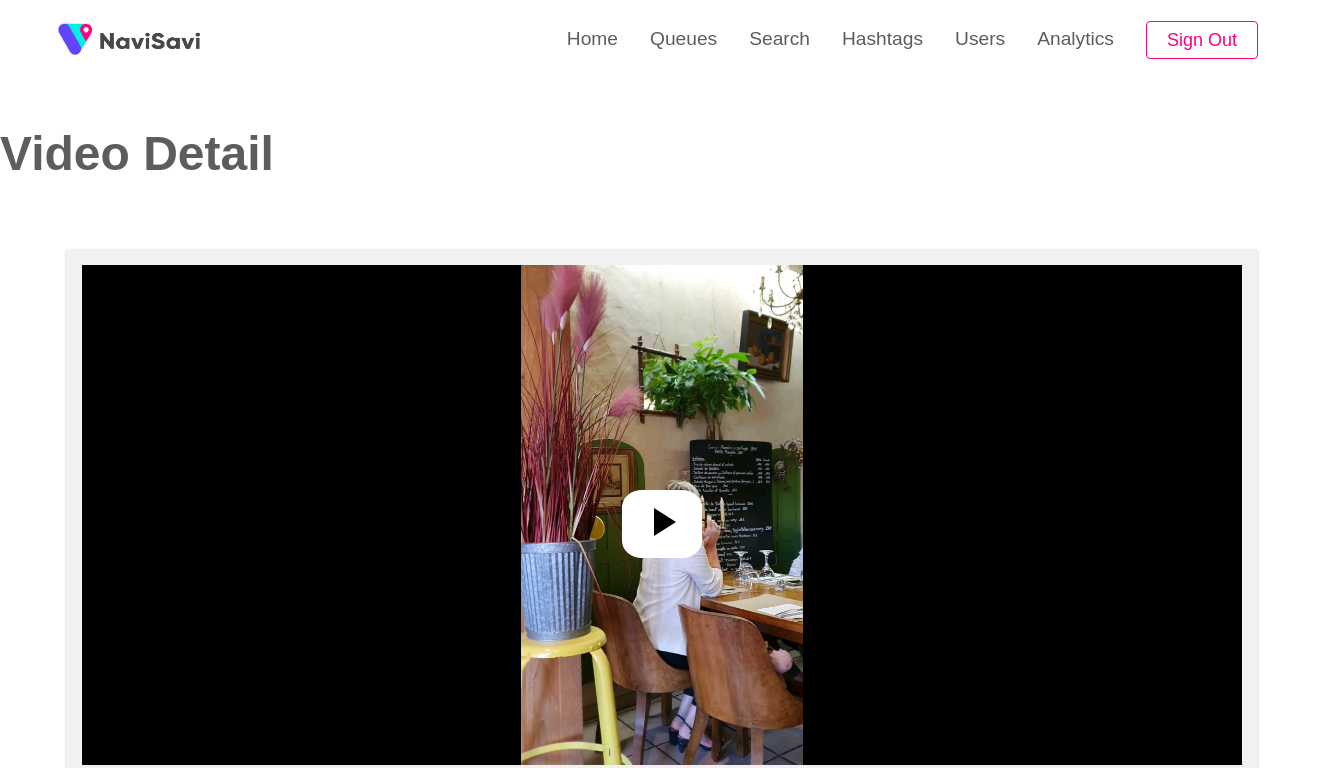 select on "**********" 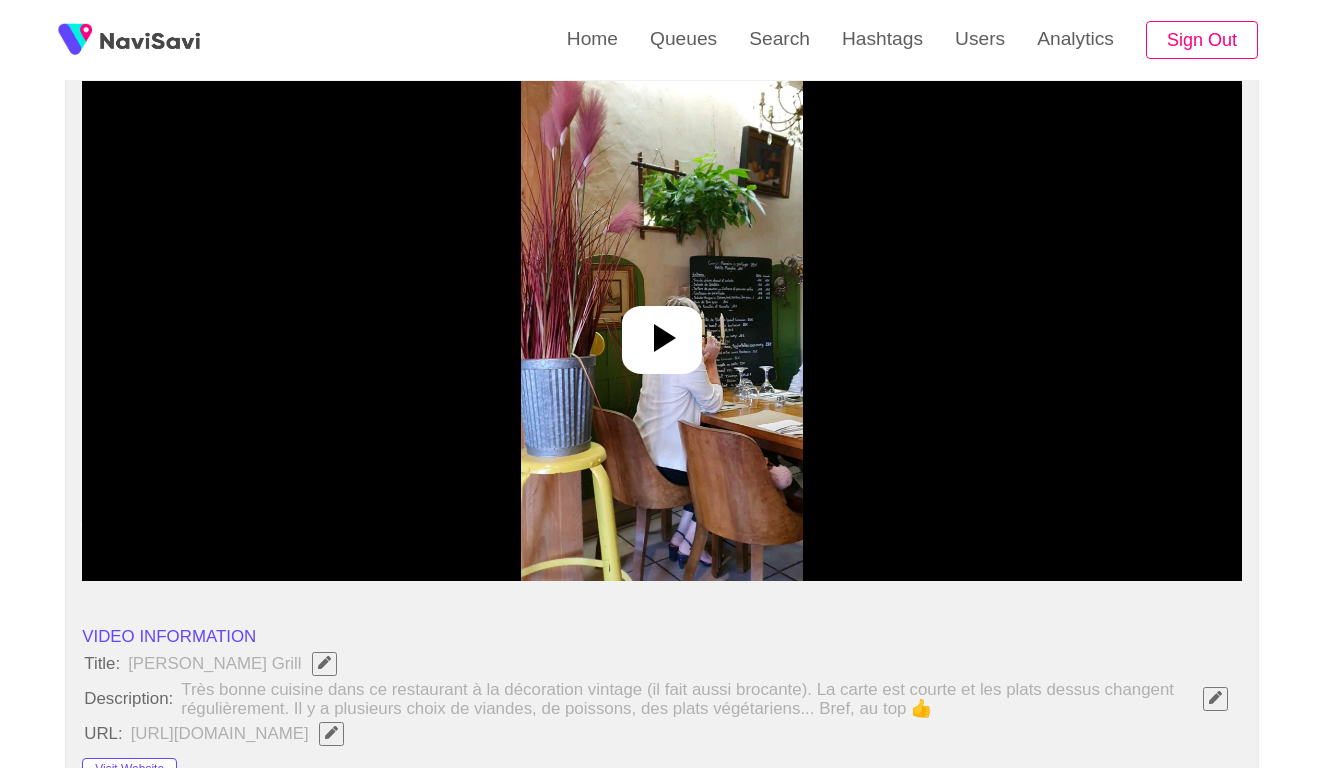 scroll, scrollTop: 190, scrollLeft: 0, axis: vertical 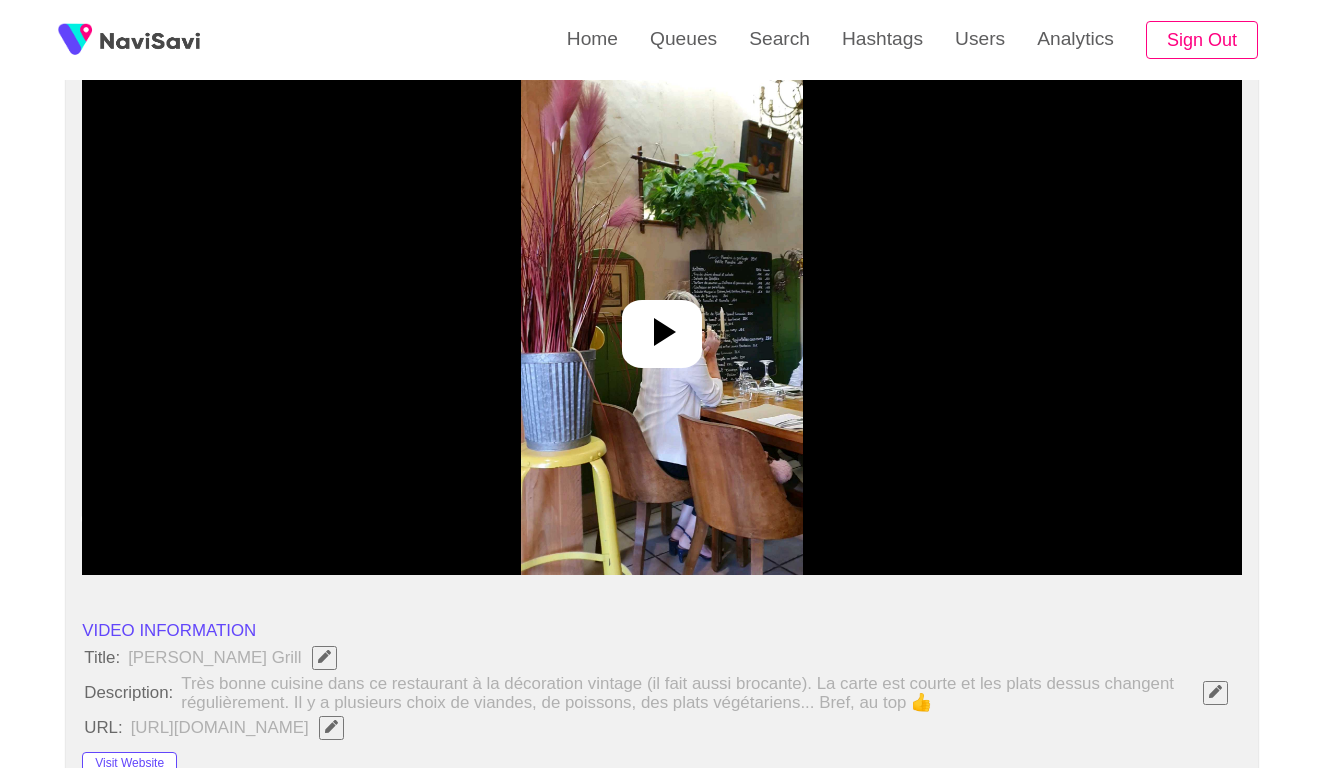 click at bounding box center [662, 325] 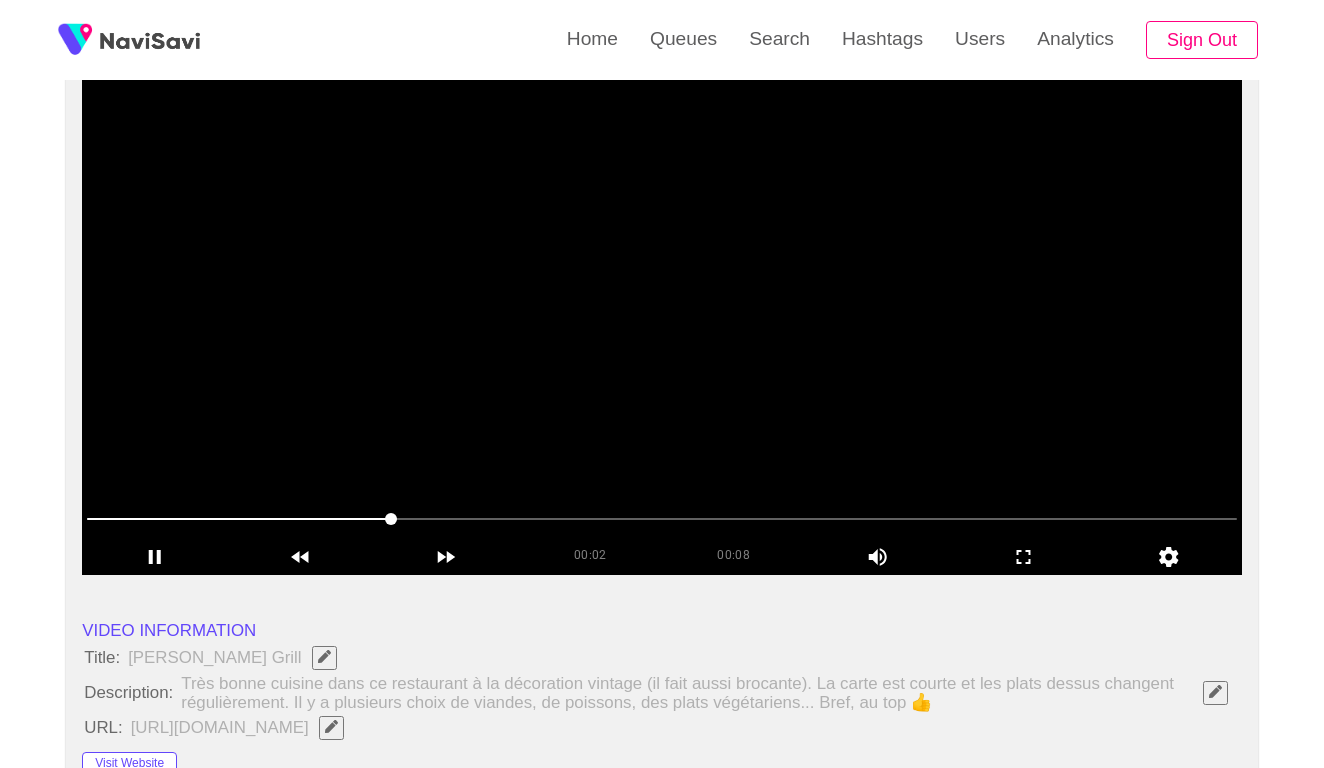 click at bounding box center [662, 519] 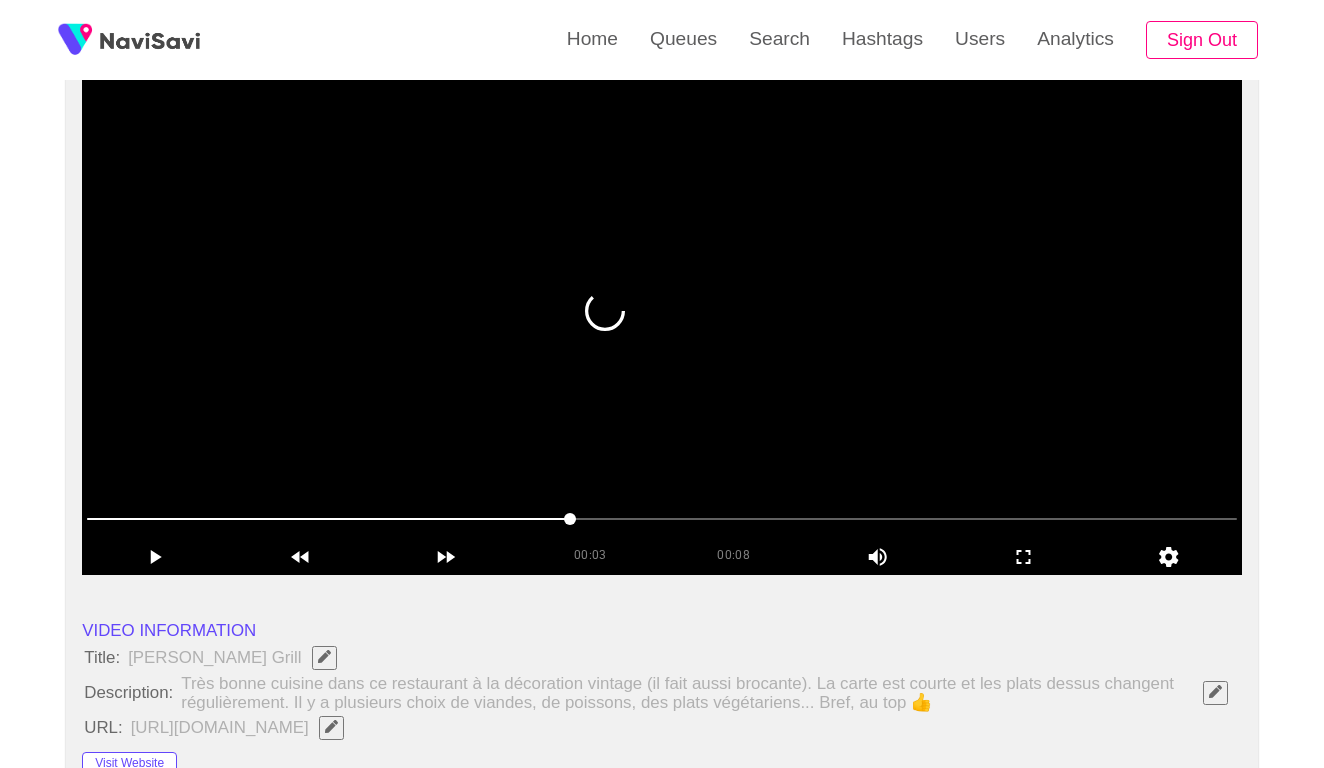 click at bounding box center [662, 519] 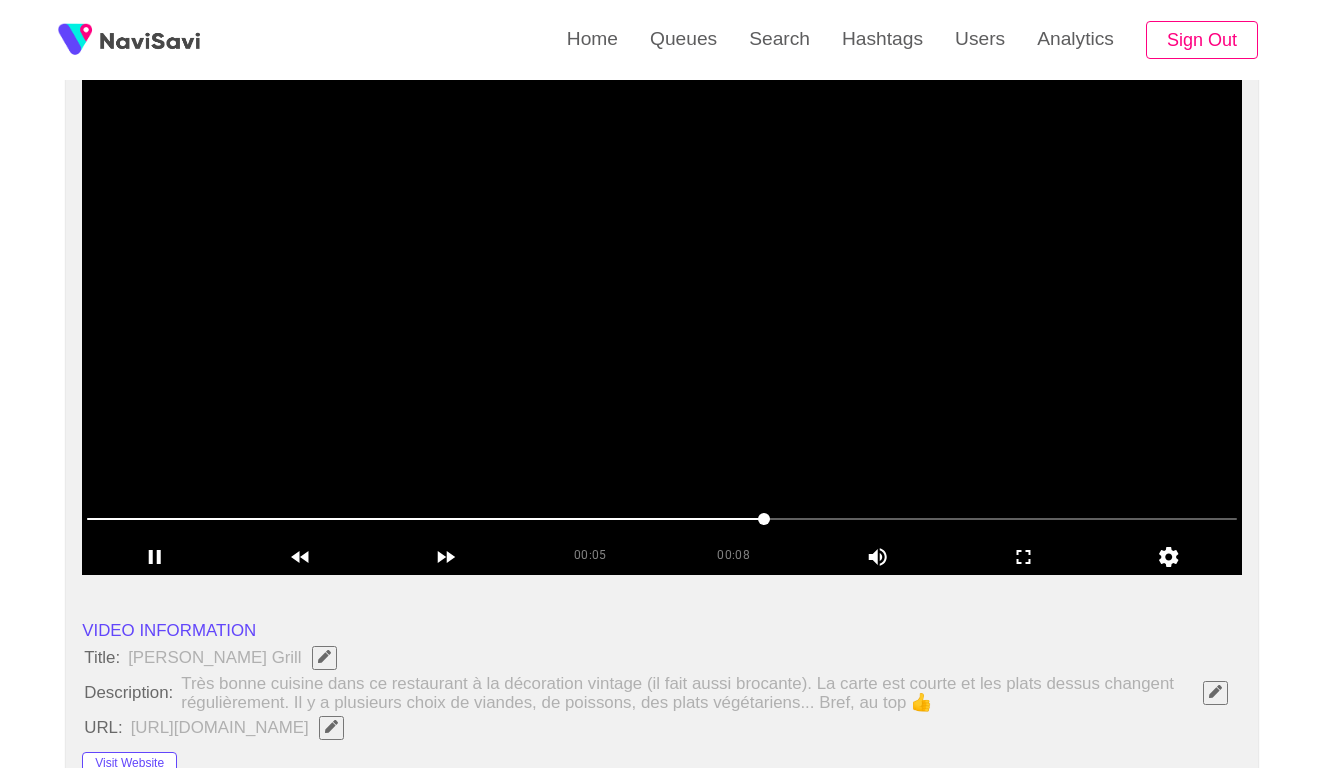 click at bounding box center [662, 519] 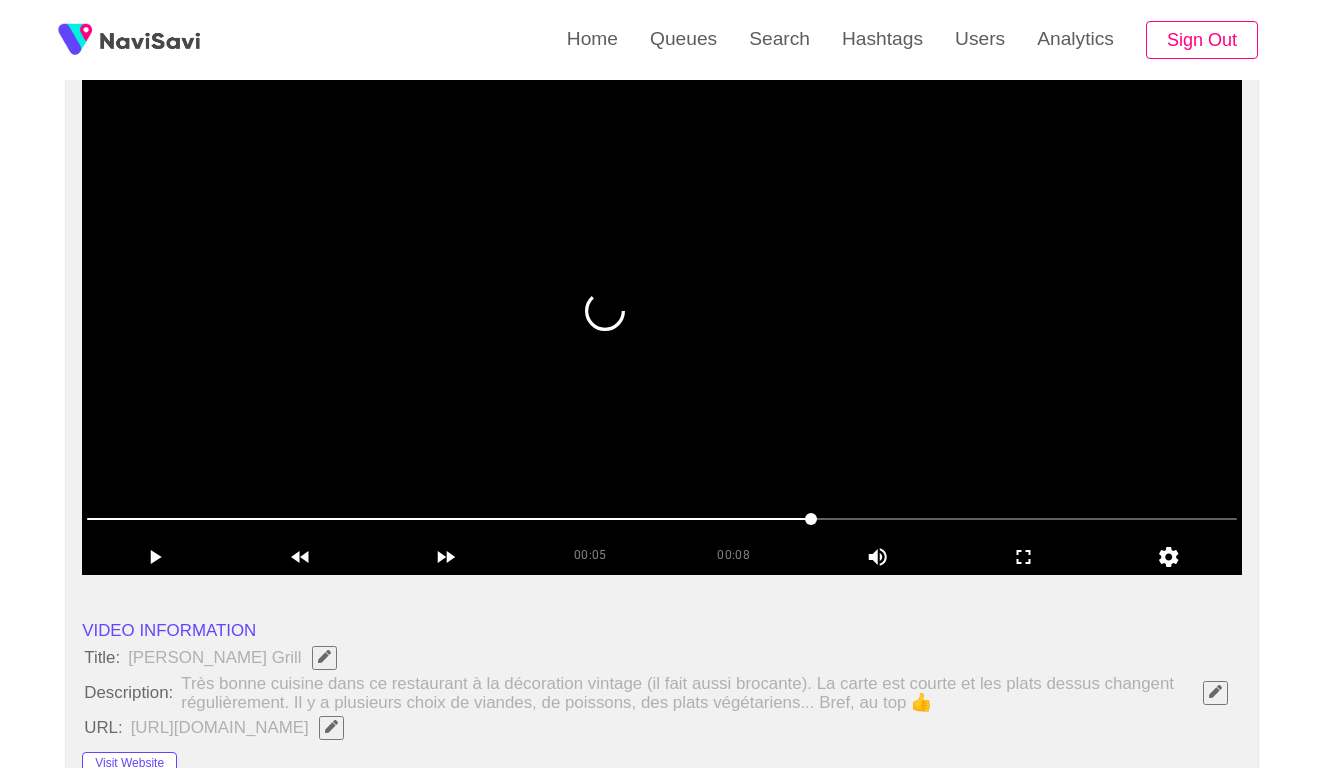 click at bounding box center (662, 519) 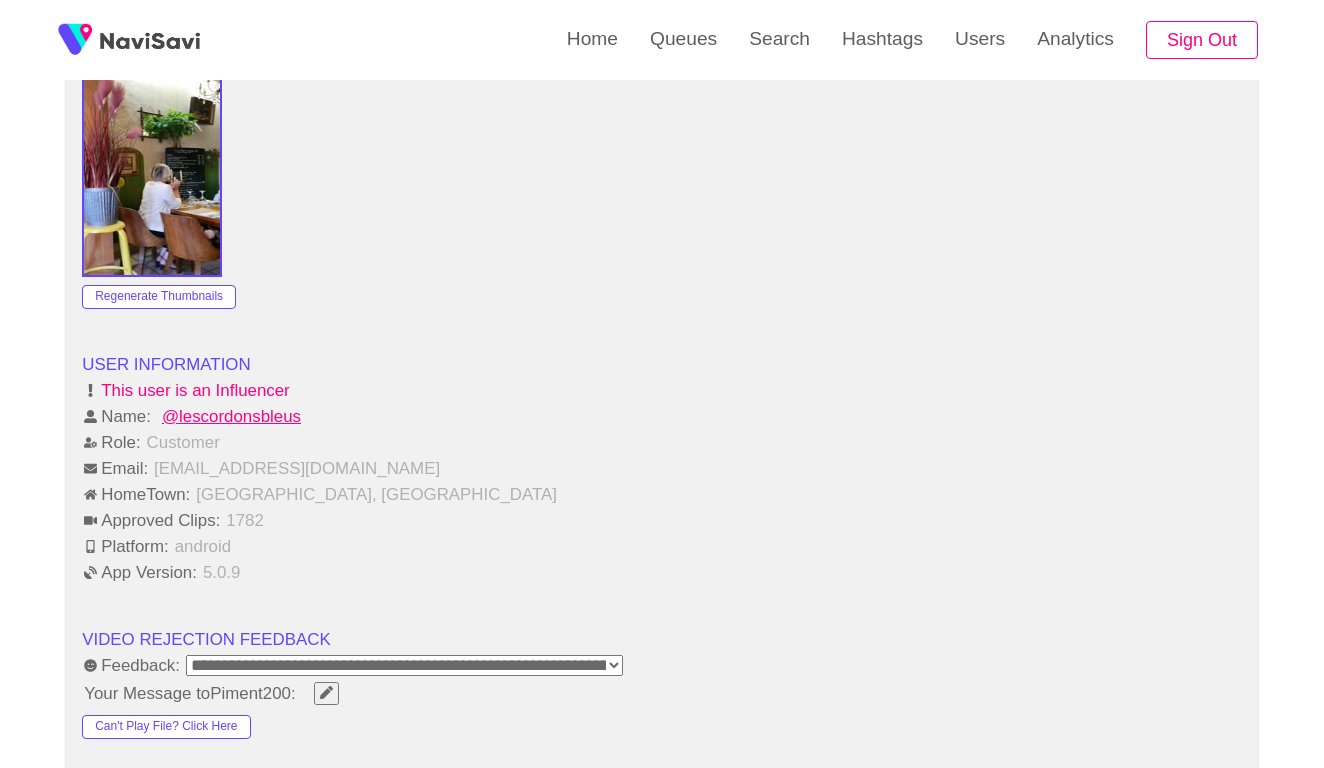 scroll, scrollTop: 2127, scrollLeft: 0, axis: vertical 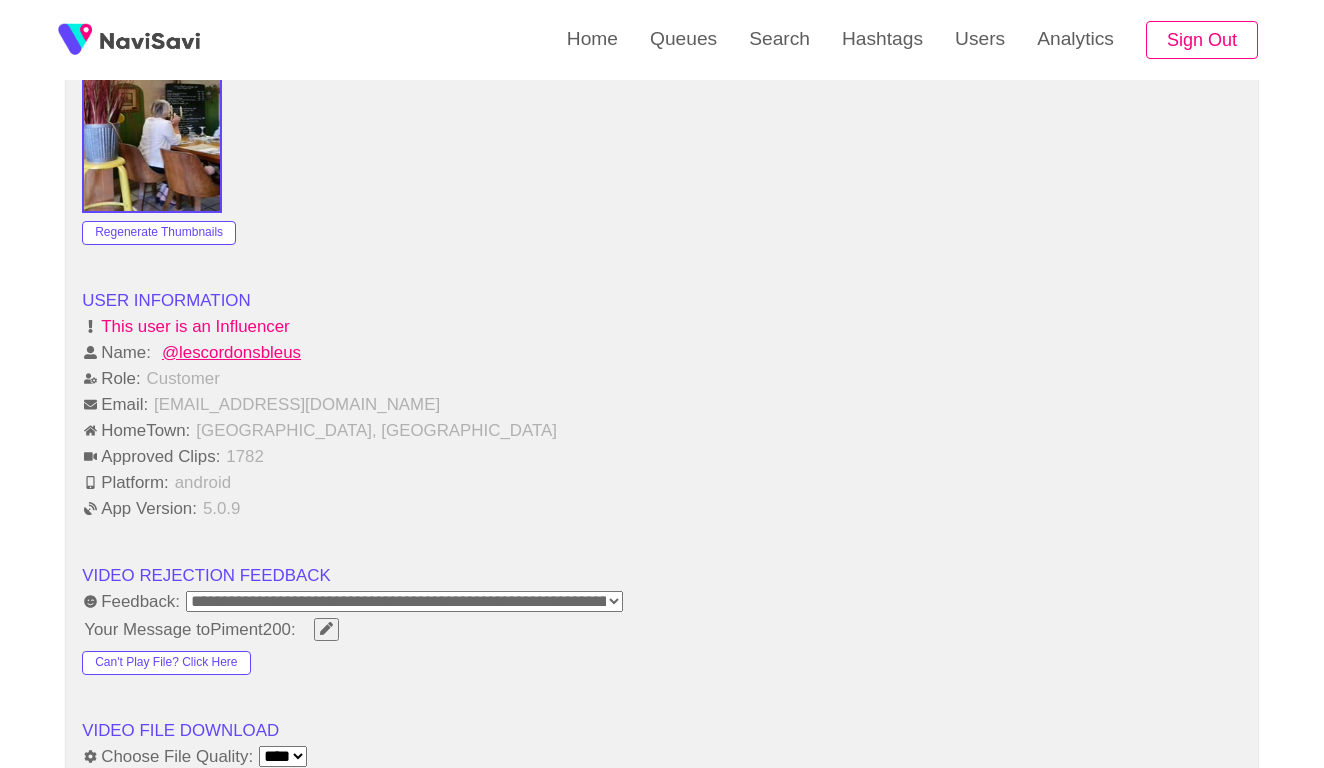 click on "**********" at bounding box center (404, 601) 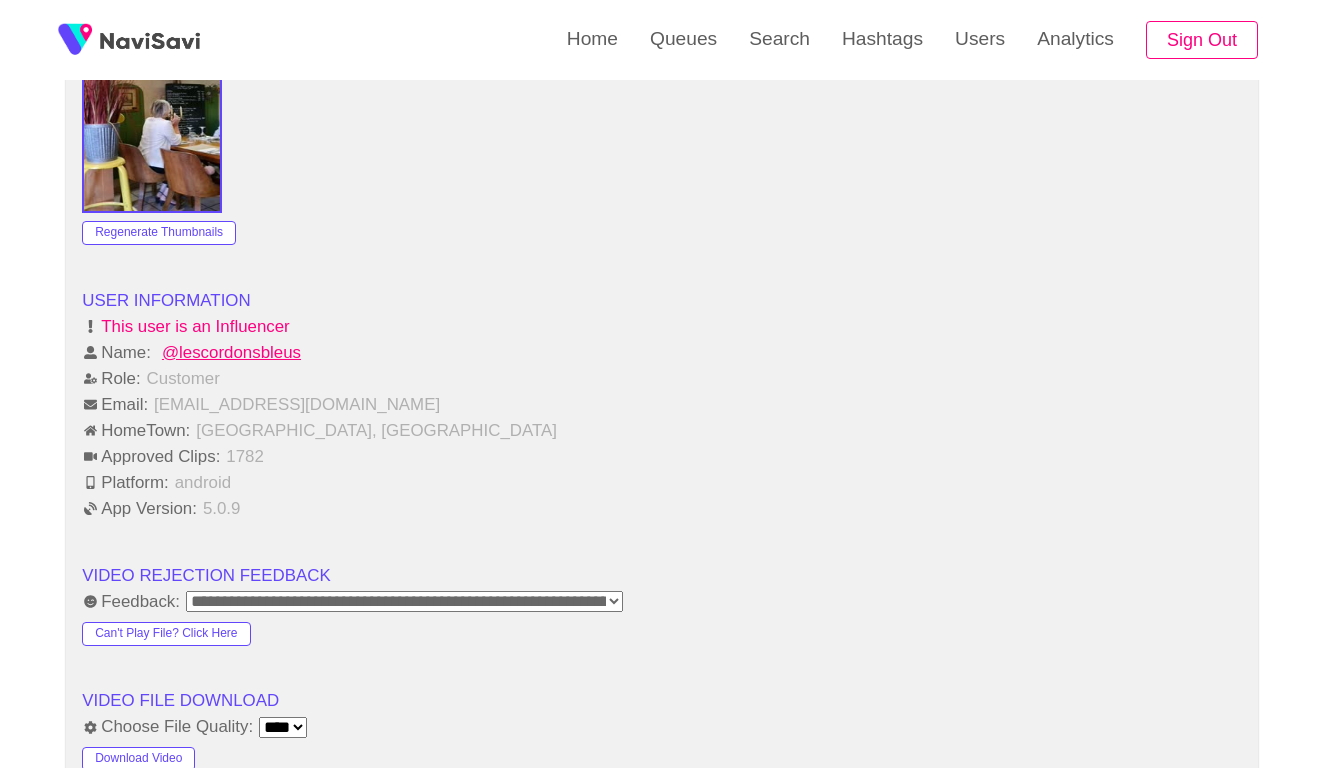 click on "Role:     Customer" at bounding box center [662, 378] 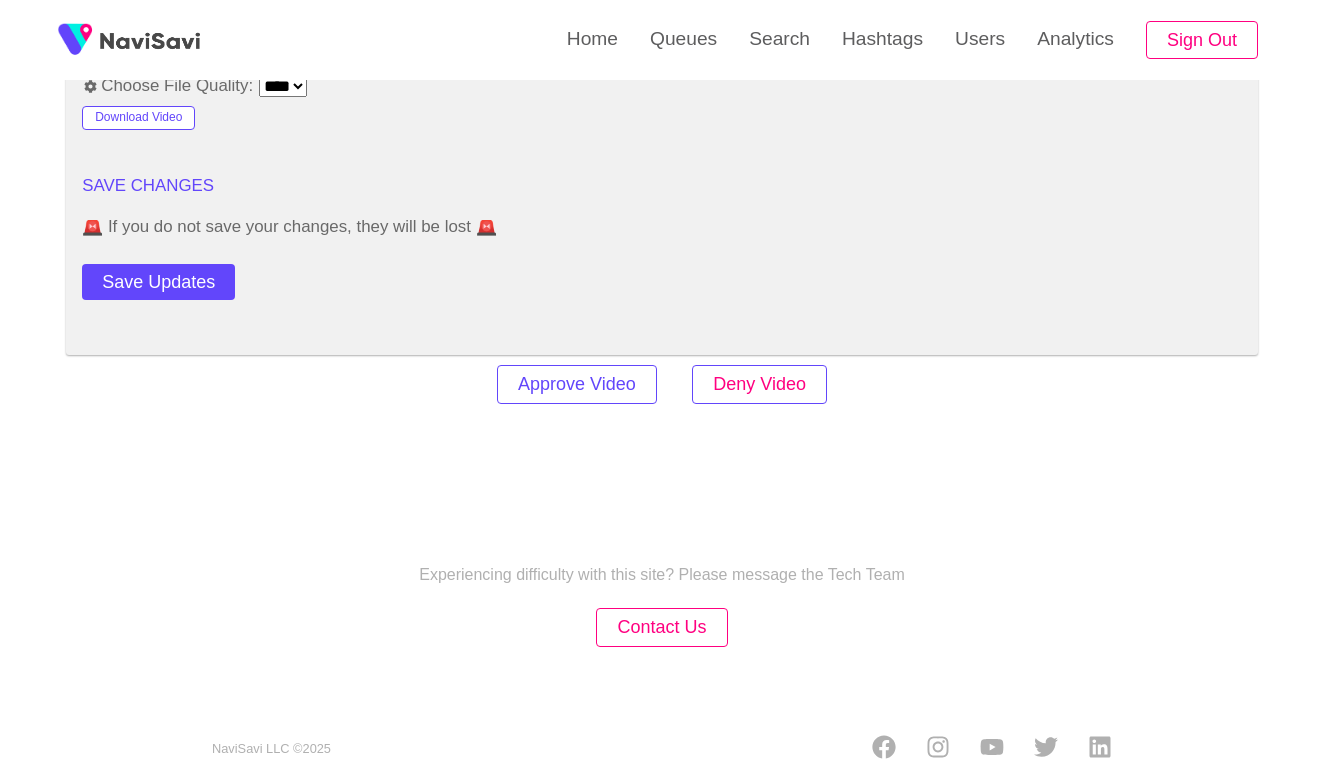 scroll, scrollTop: 2767, scrollLeft: 0, axis: vertical 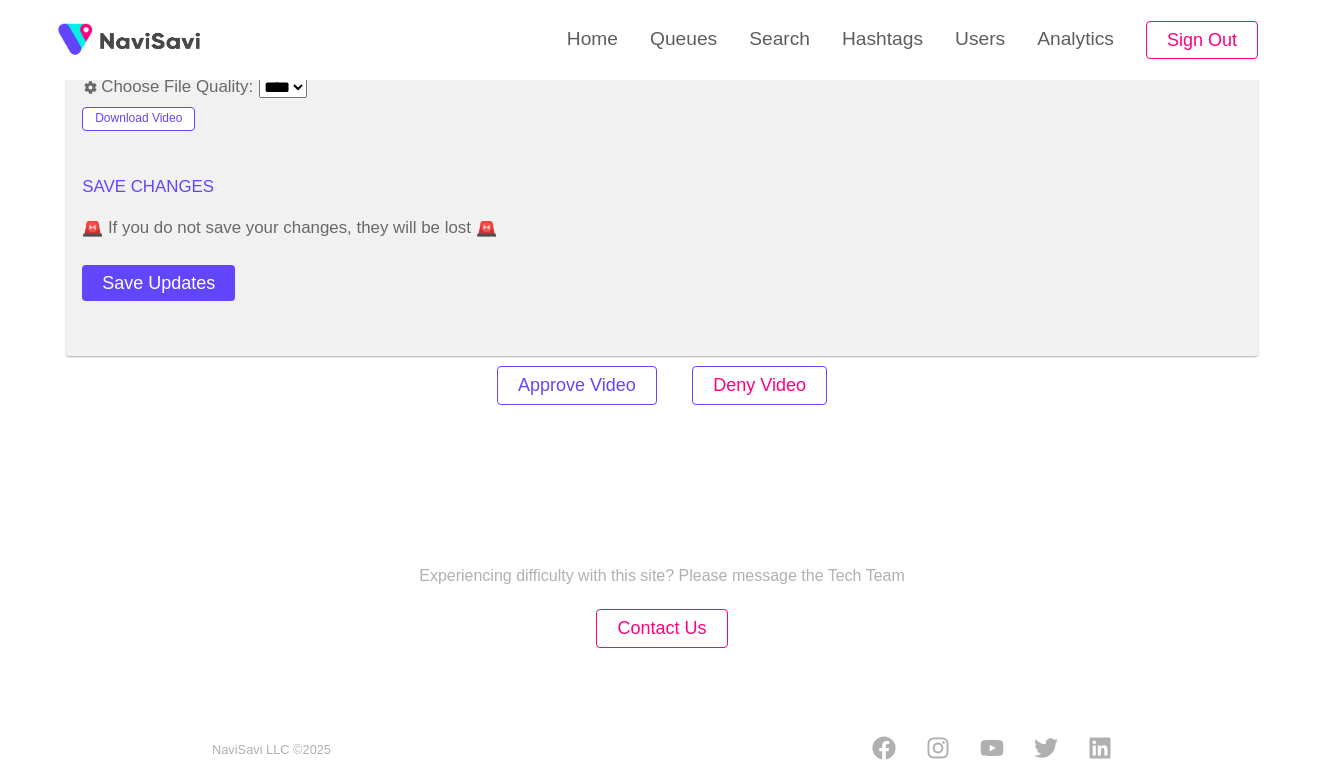 click on "Deny Video" at bounding box center [759, 385] 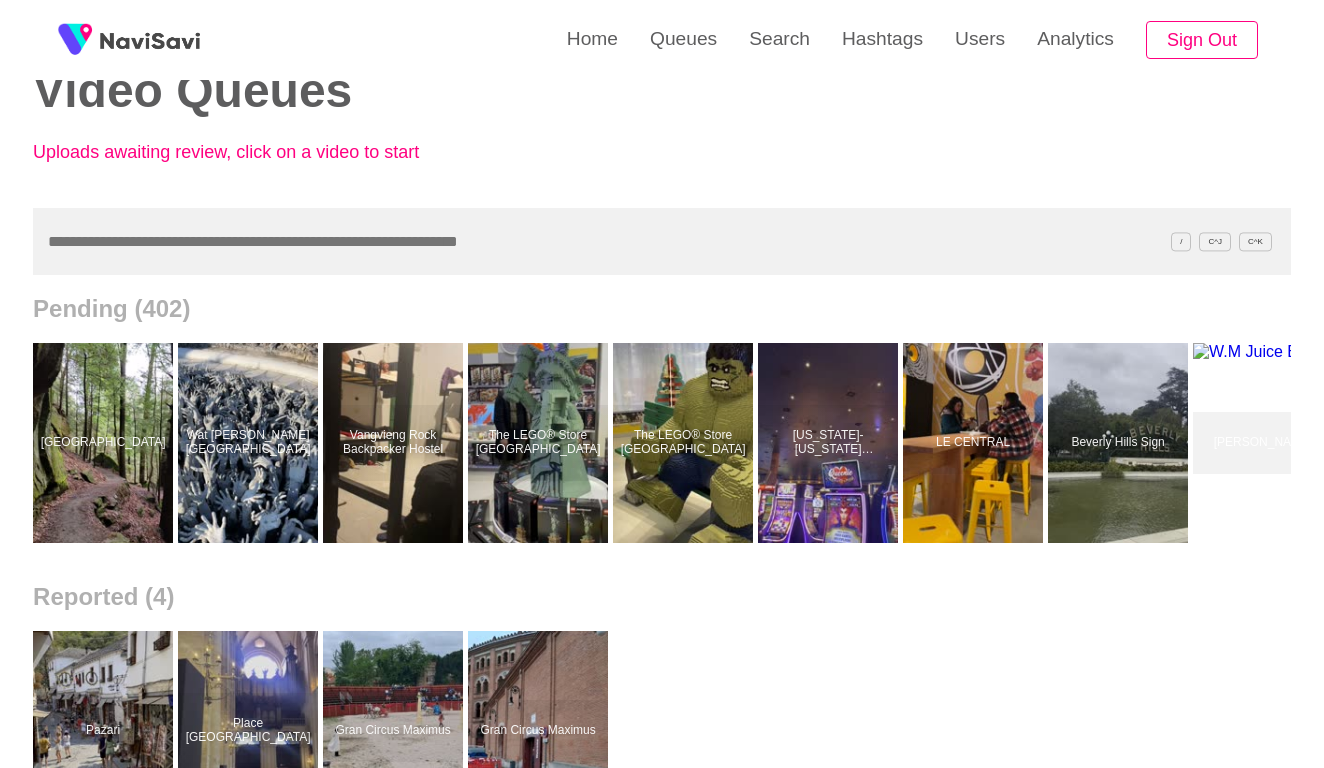 scroll, scrollTop: 143, scrollLeft: 0, axis: vertical 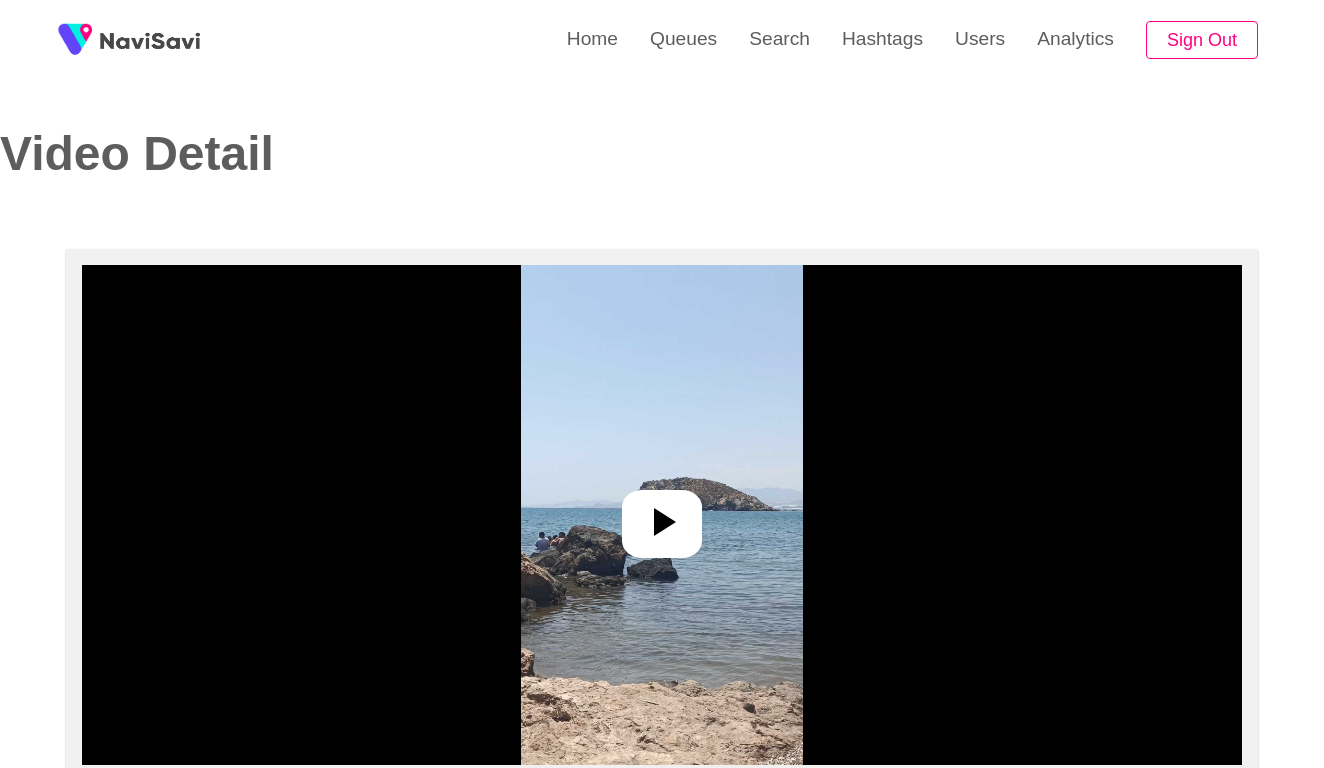 select on "**********" 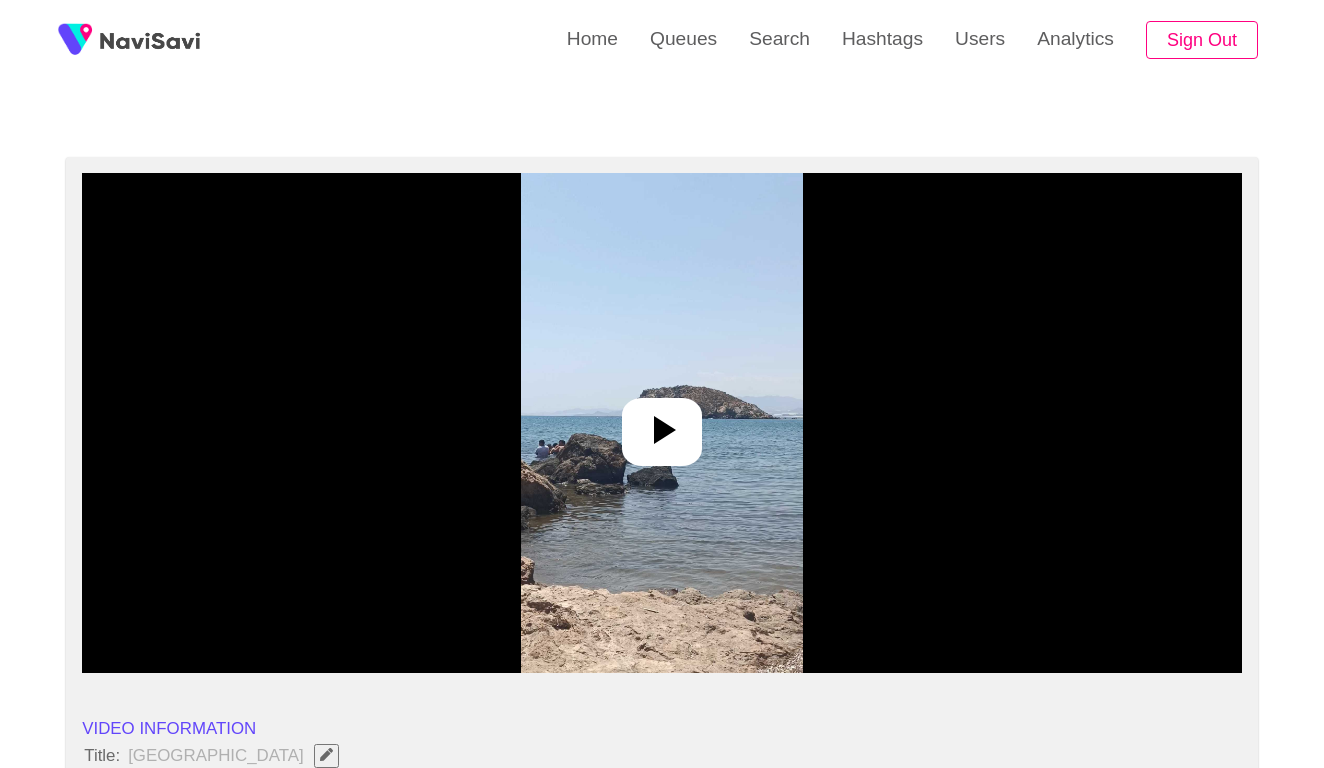 scroll, scrollTop: 169, scrollLeft: 0, axis: vertical 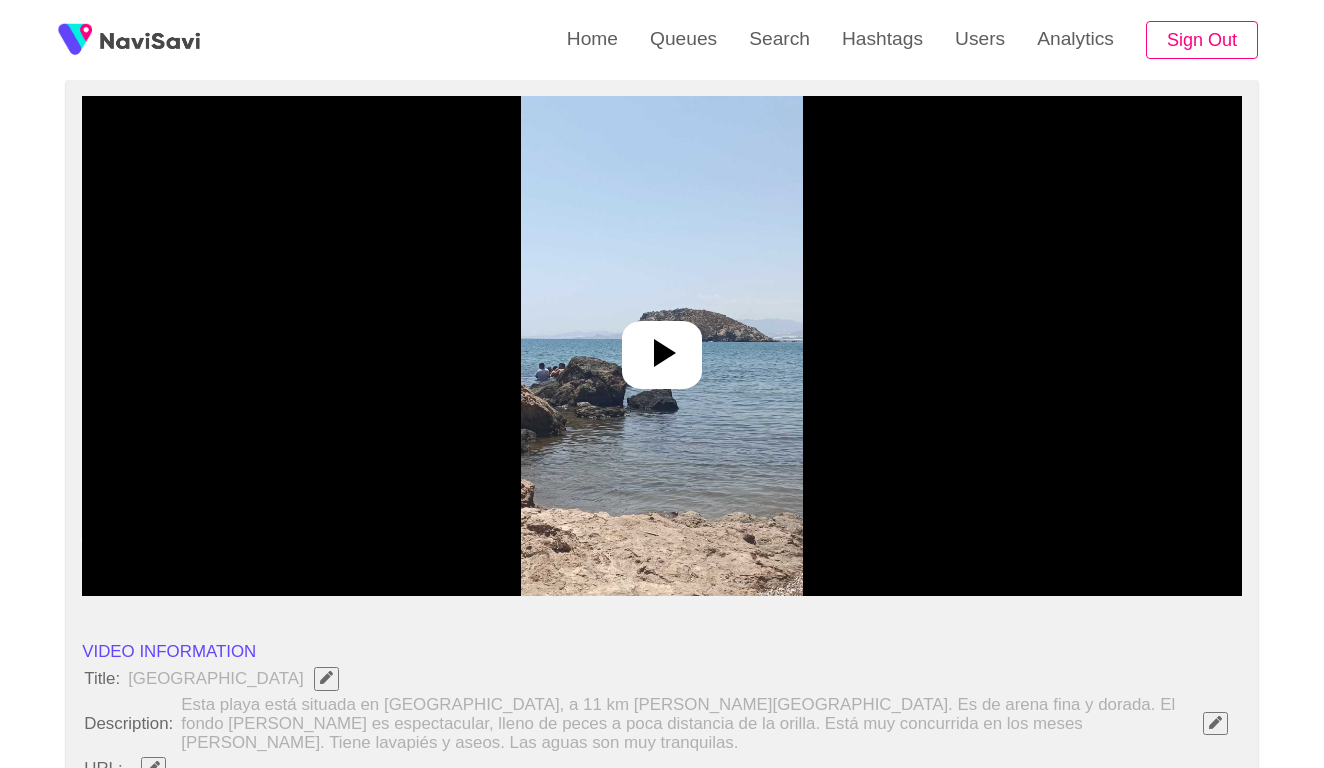 click at bounding box center (661, 346) 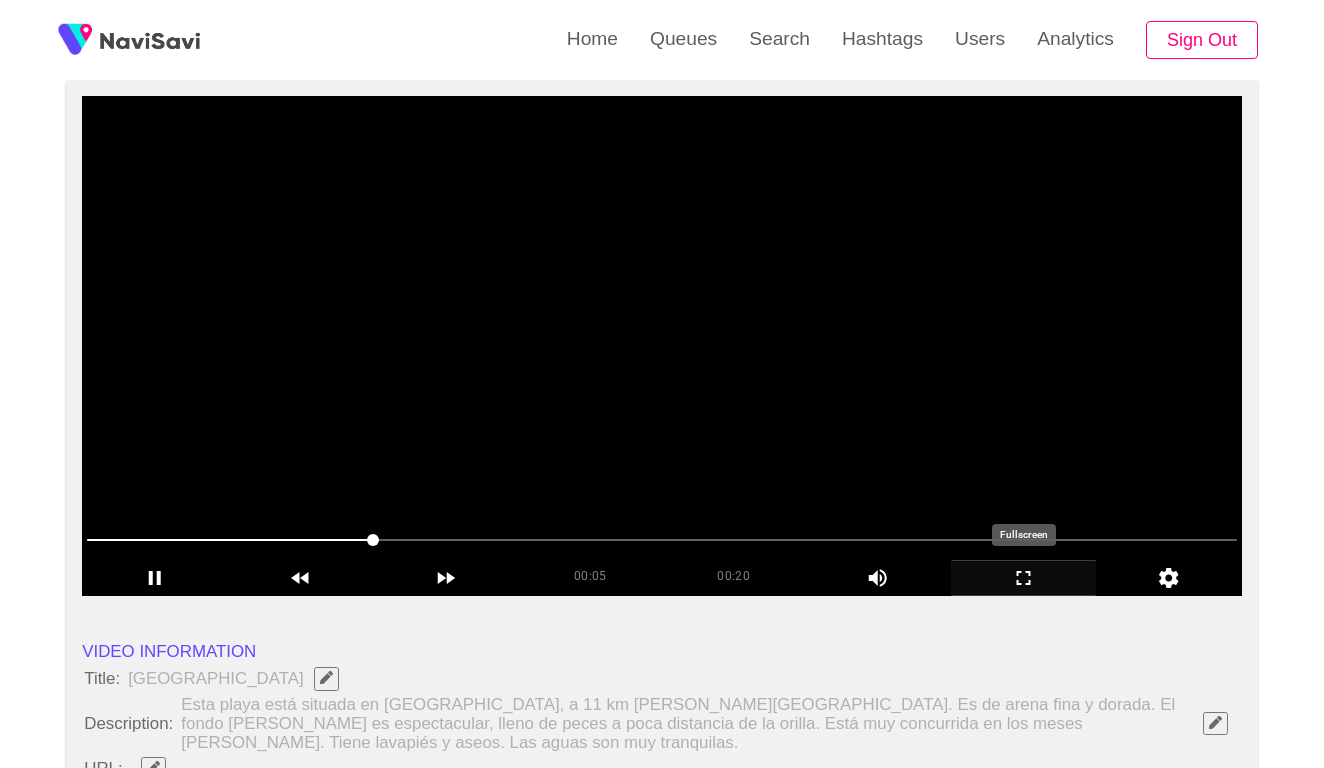 click at bounding box center [1023, 577] 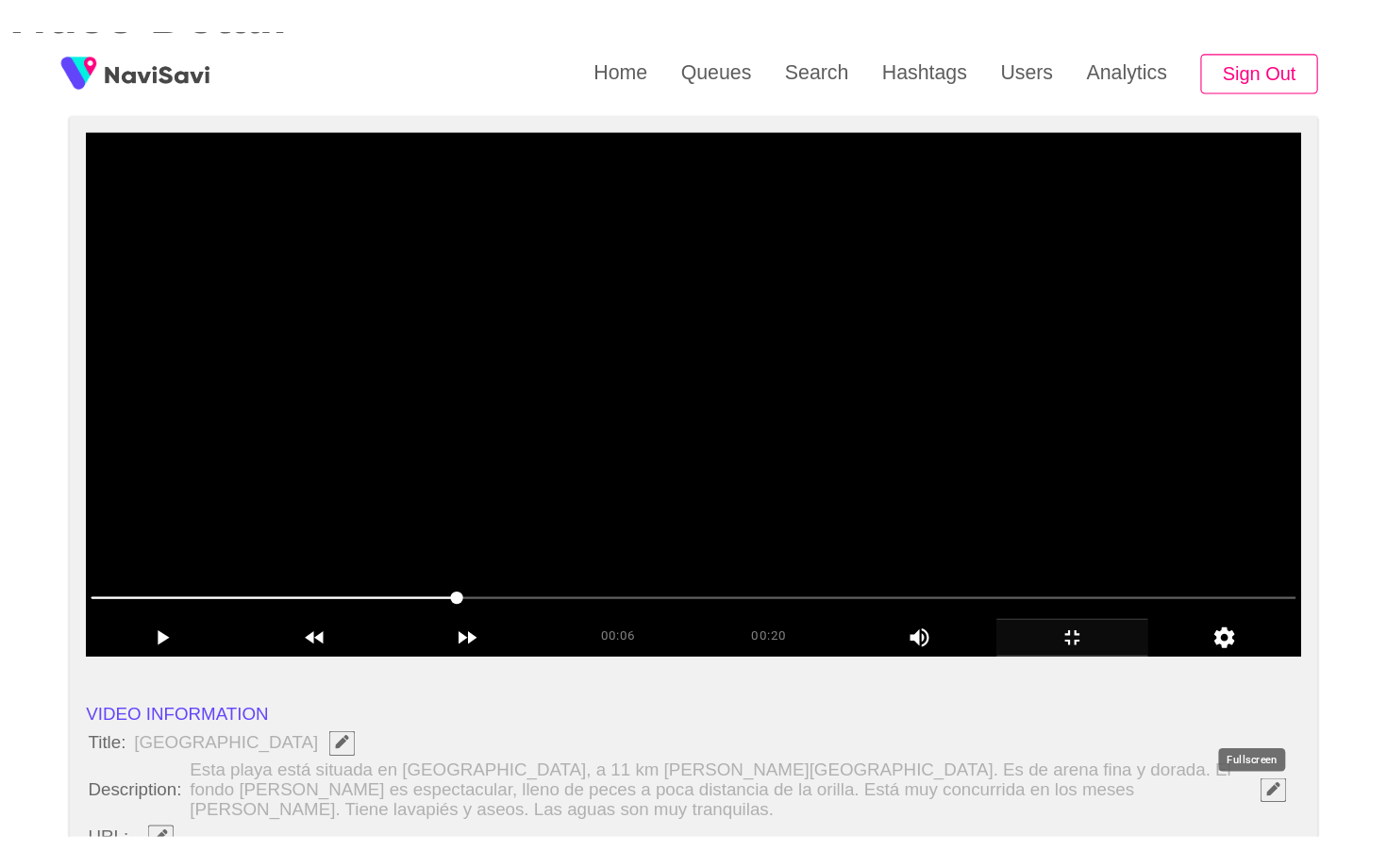 scroll, scrollTop: 0, scrollLeft: 0, axis: both 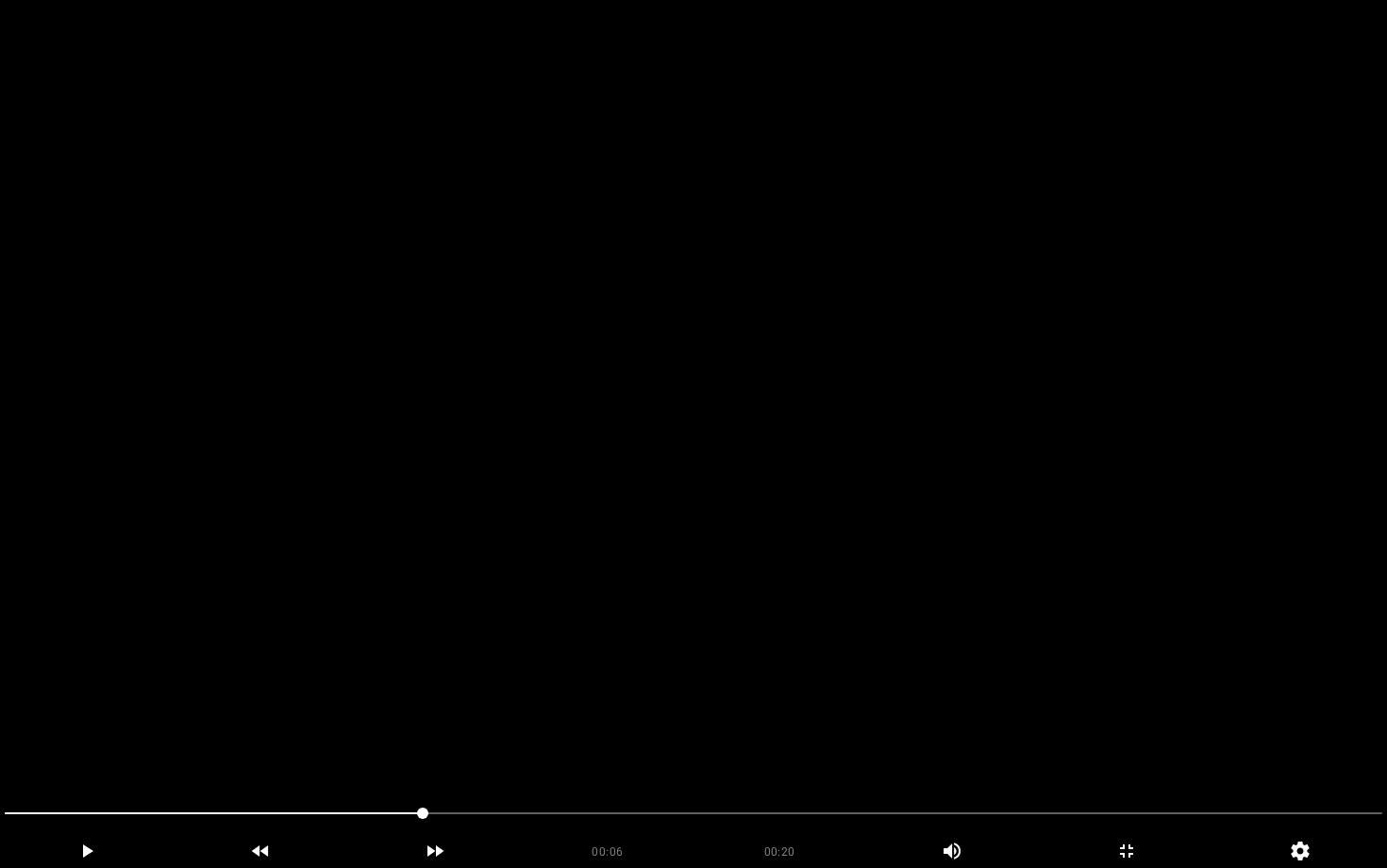 click at bounding box center (694, 434) 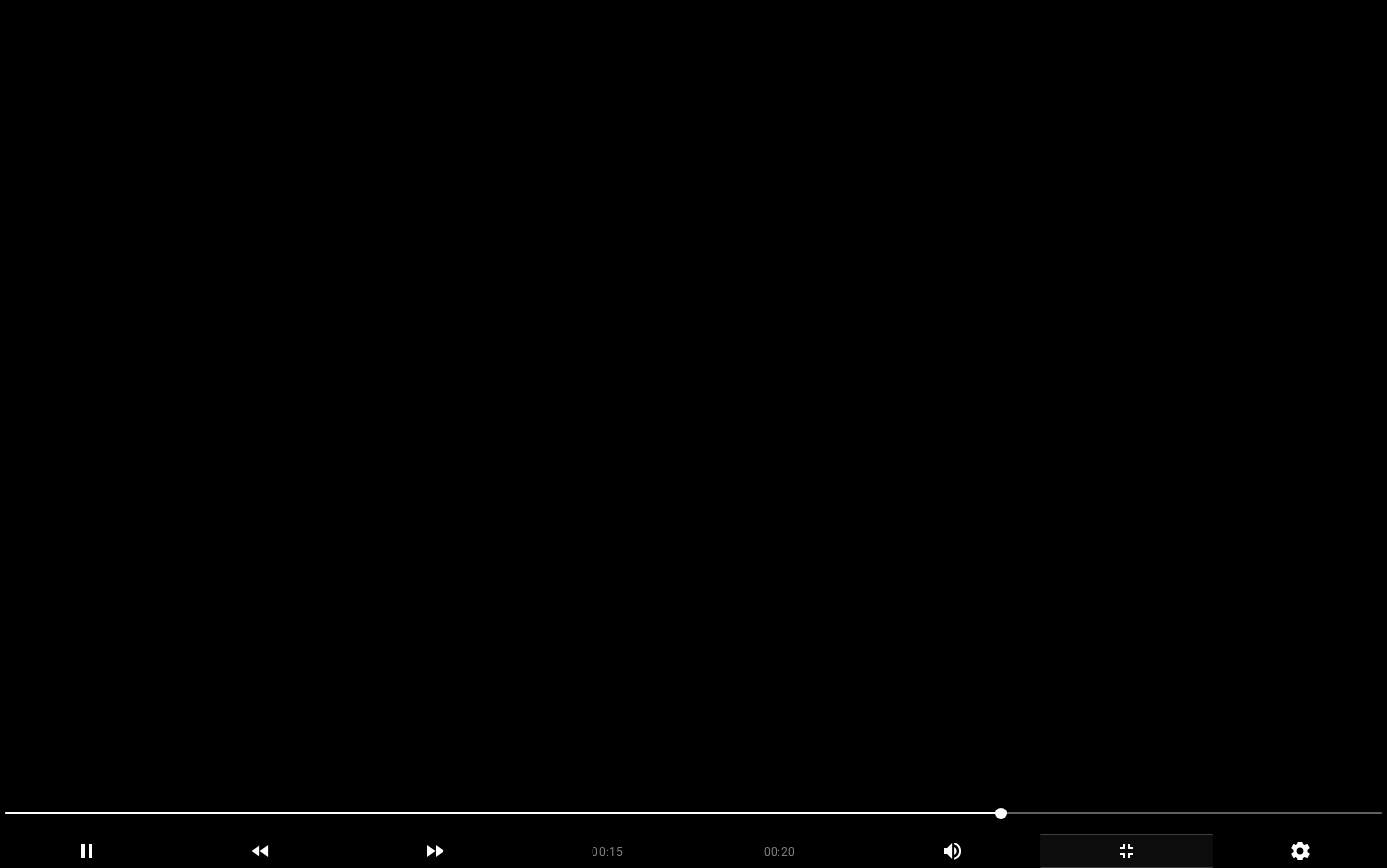 click 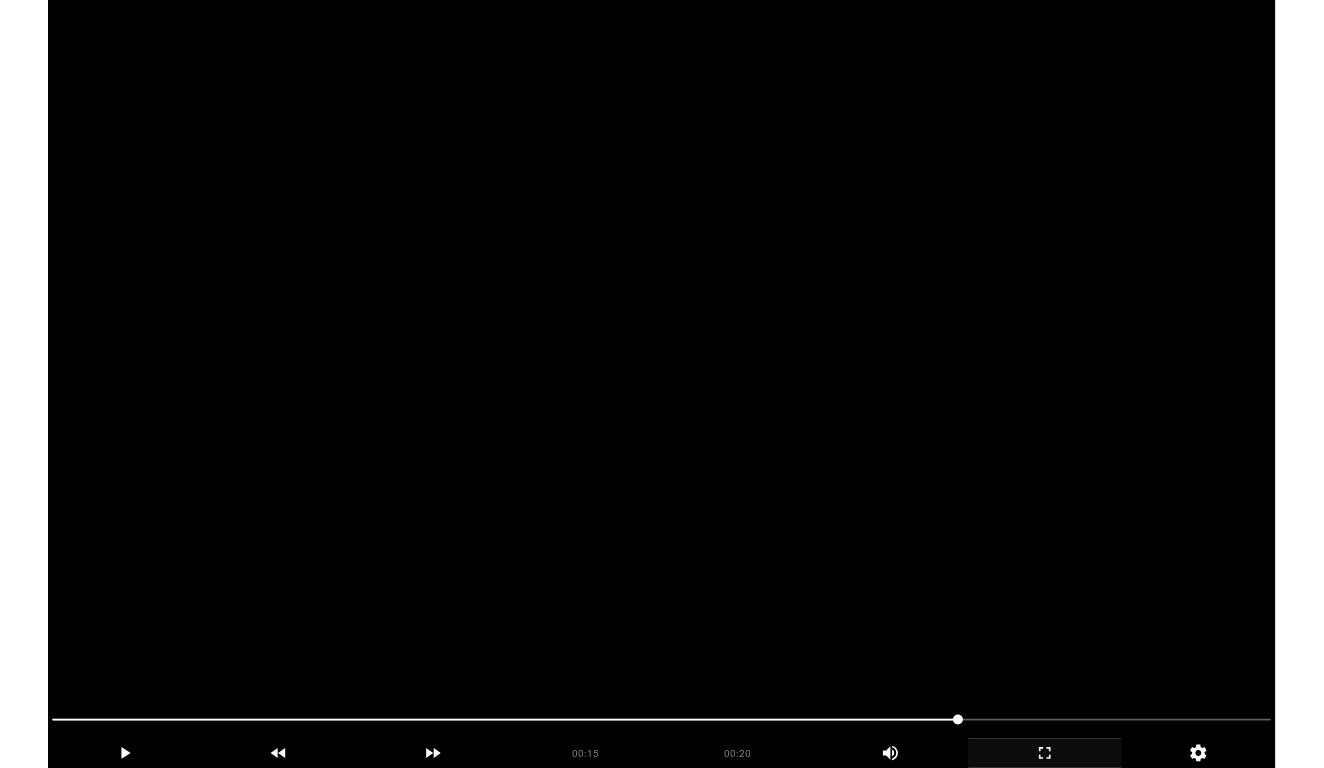 scroll, scrollTop: 169, scrollLeft: 0, axis: vertical 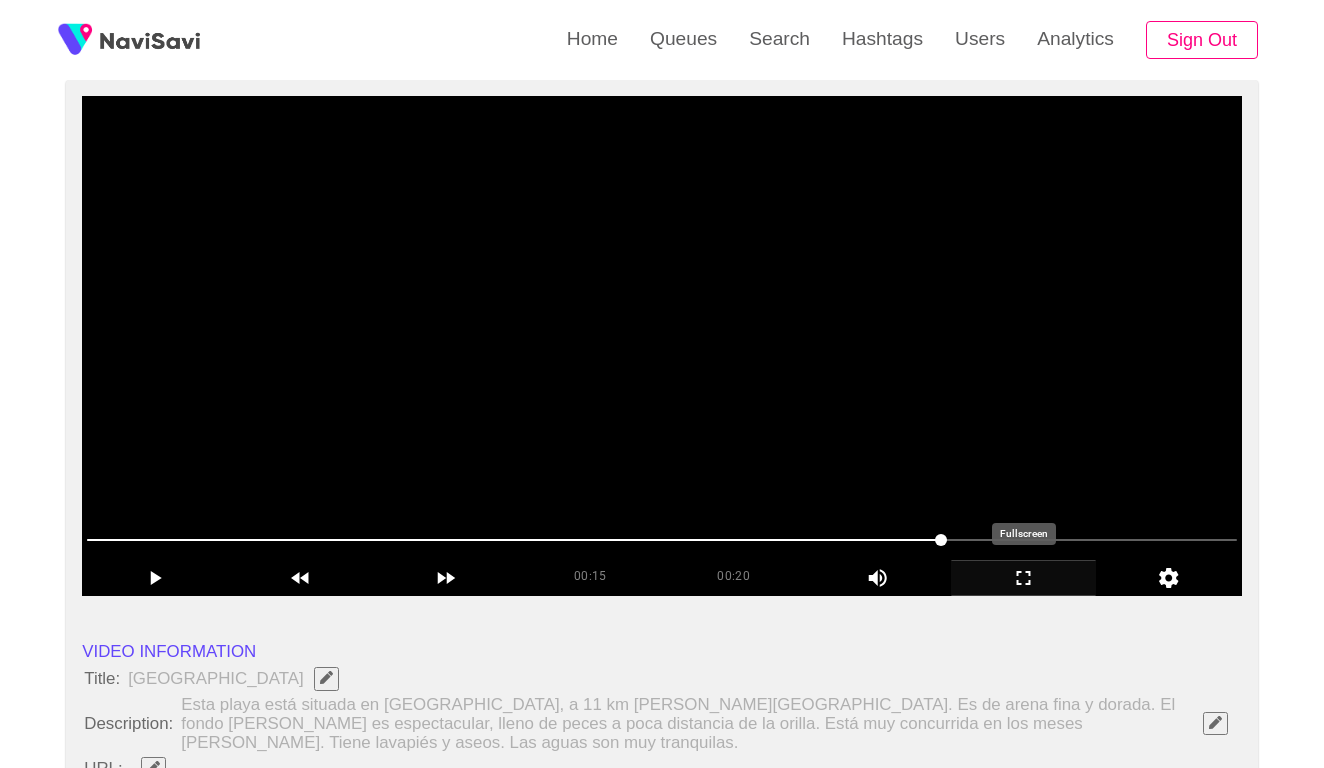 click at bounding box center (662, 540) 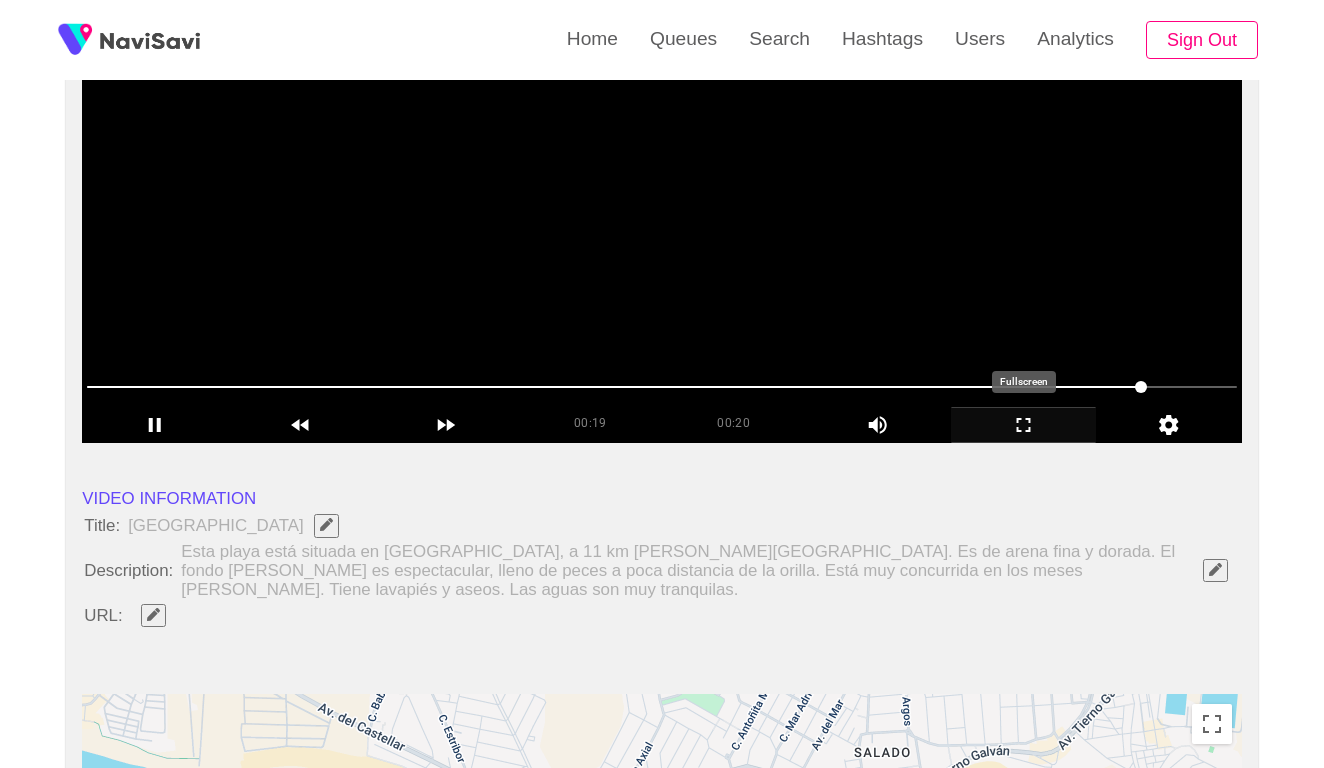 scroll, scrollTop: 340, scrollLeft: 0, axis: vertical 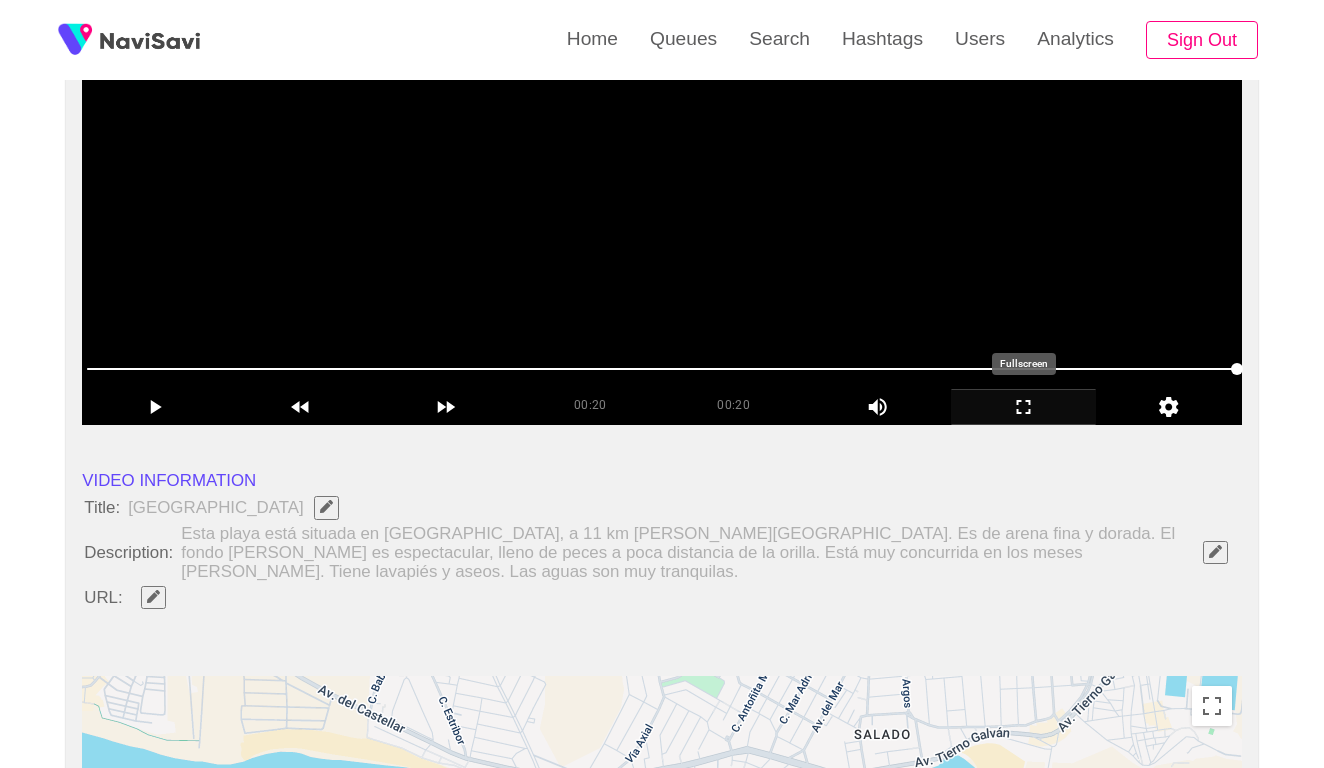 click 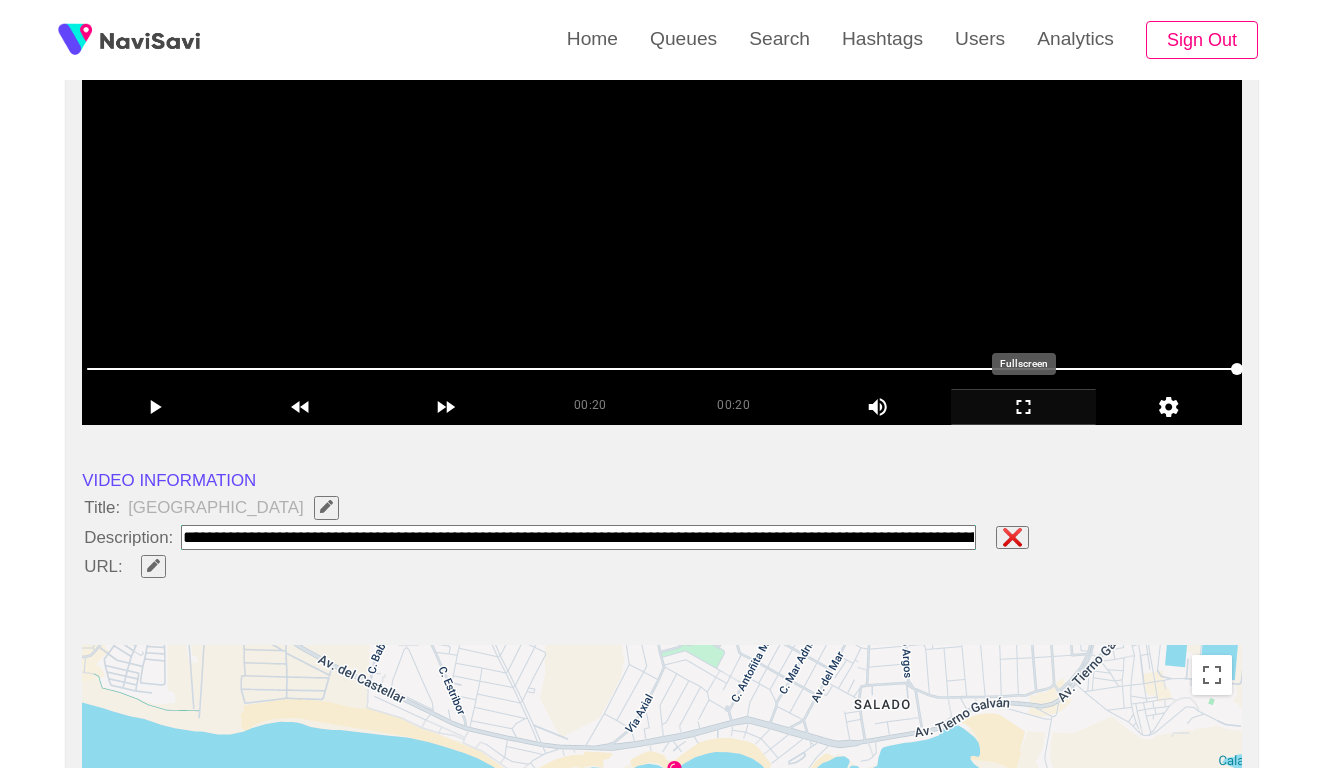 paste on "**********" 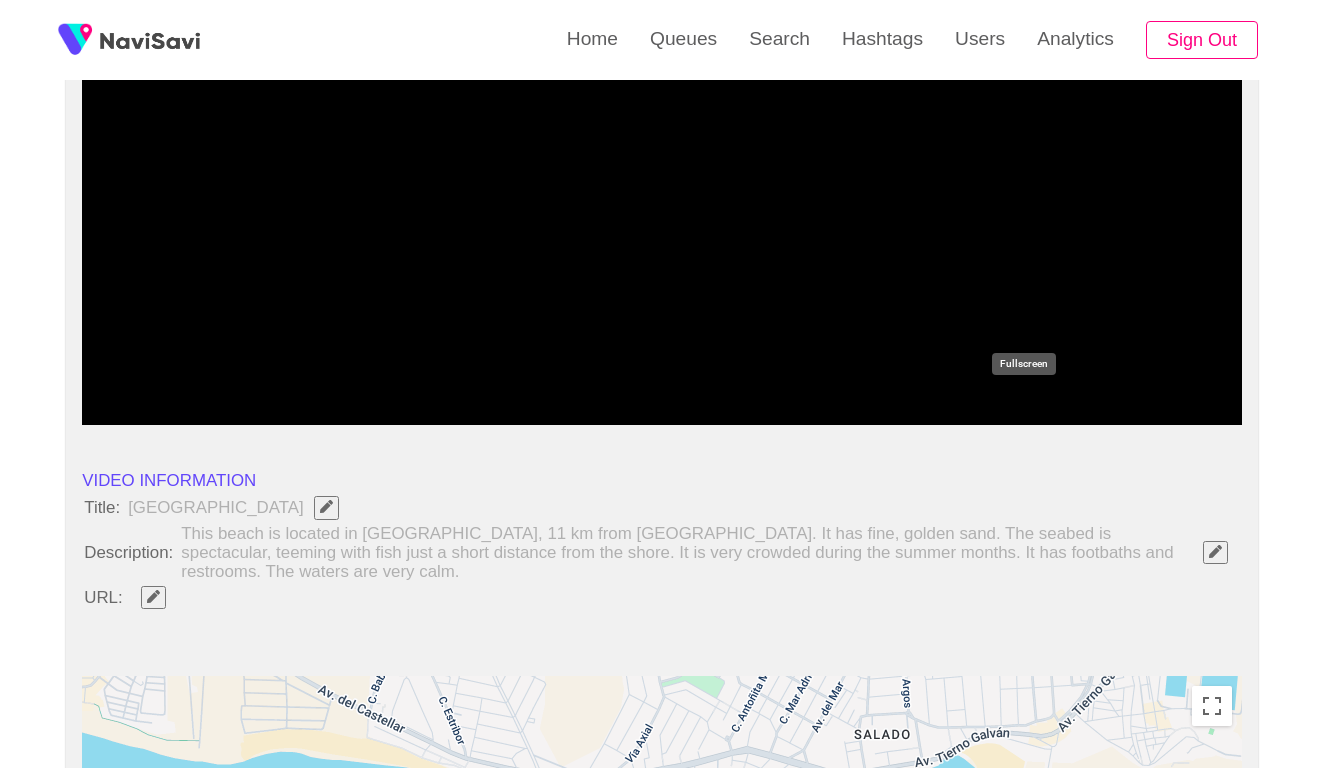 click 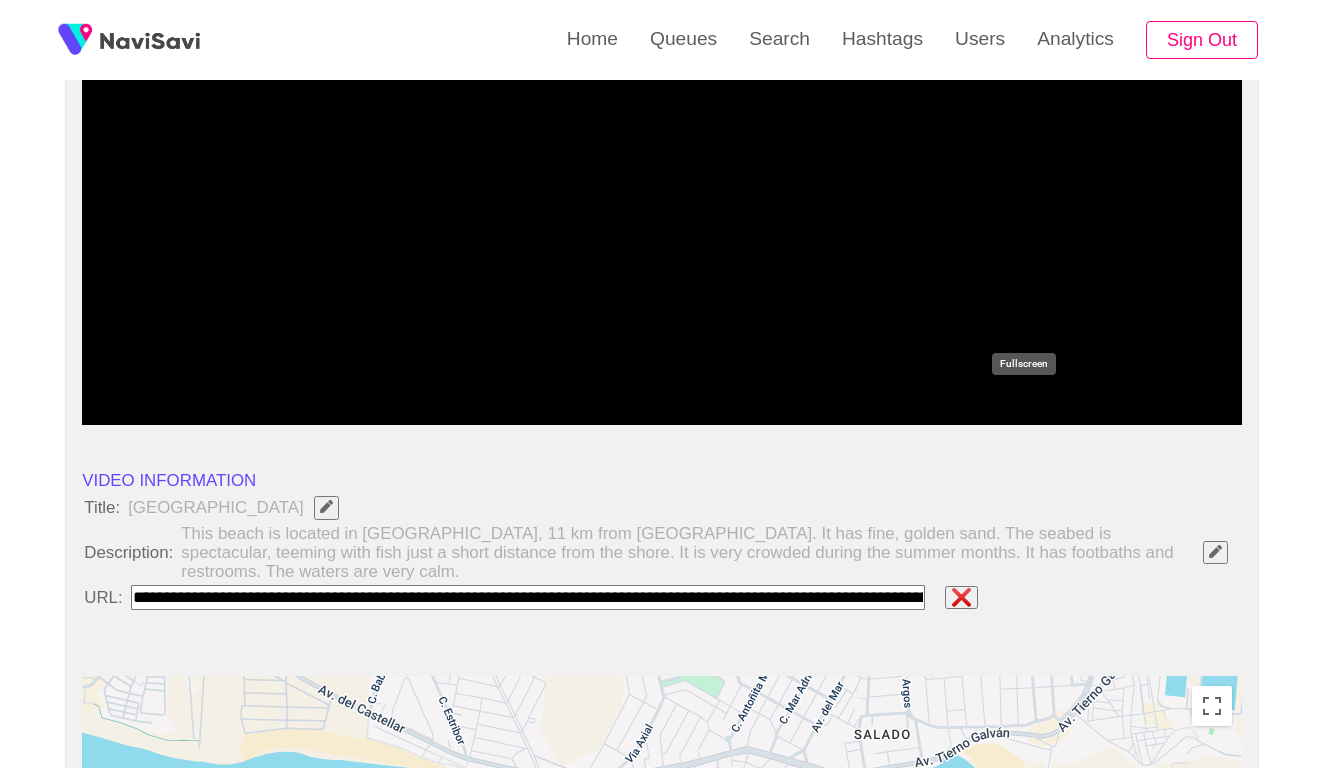 click at bounding box center (528, 597) 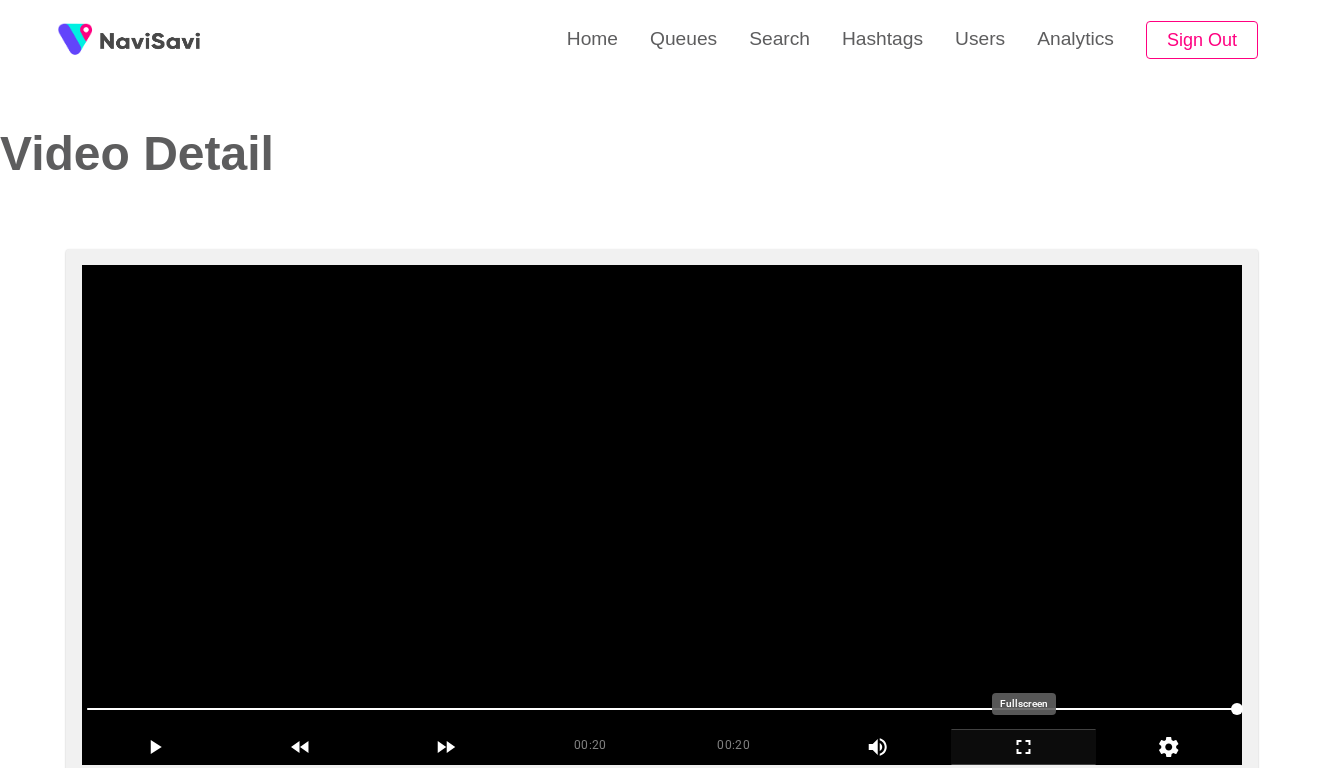 scroll, scrollTop: 0, scrollLeft: 0, axis: both 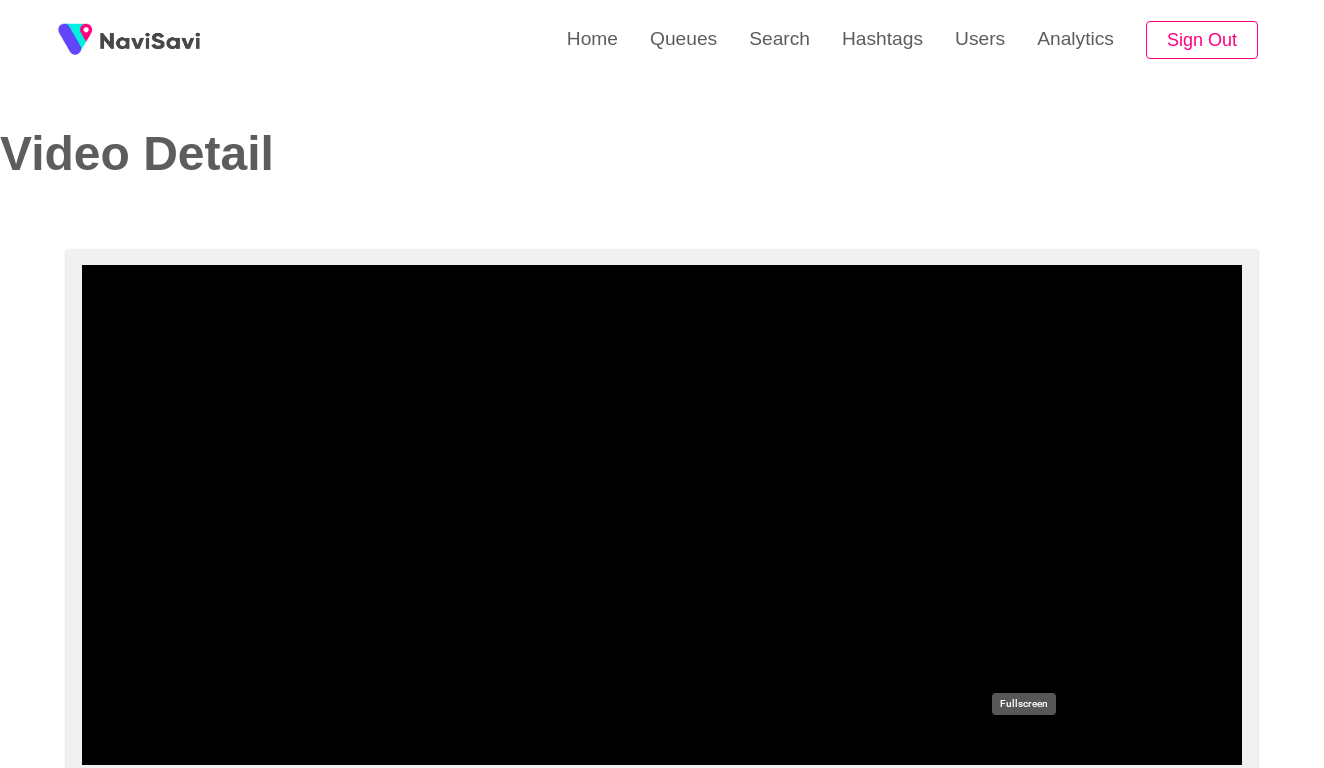click at bounding box center (662, 709) 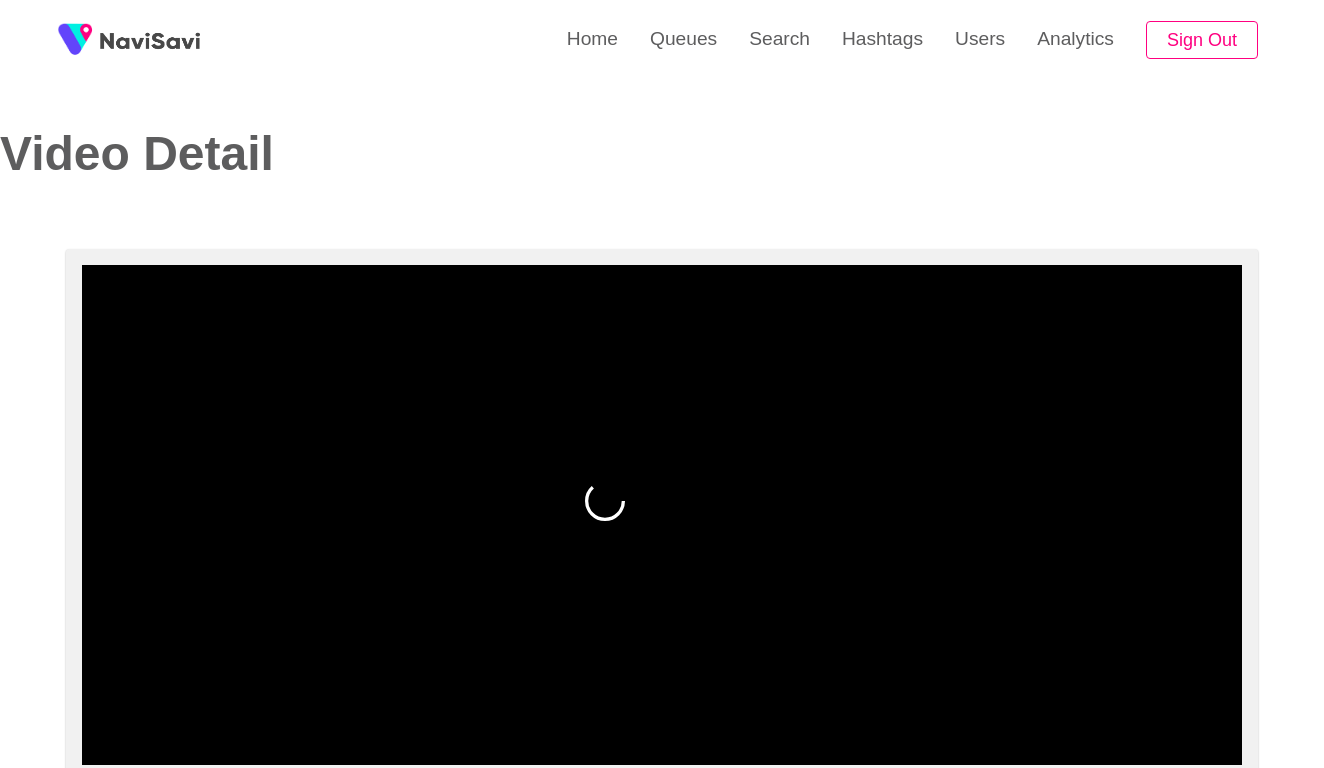 click at bounding box center (662, 709) 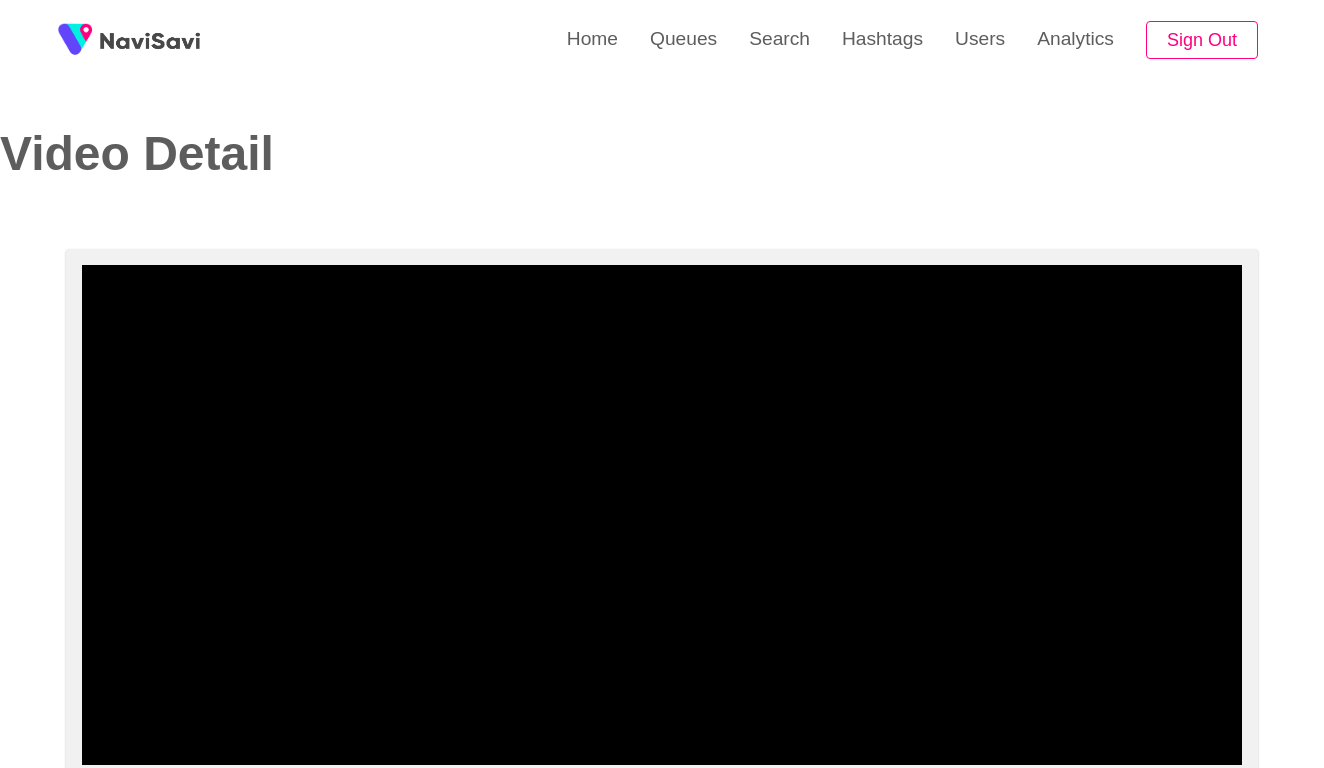 click at bounding box center [662, 709] 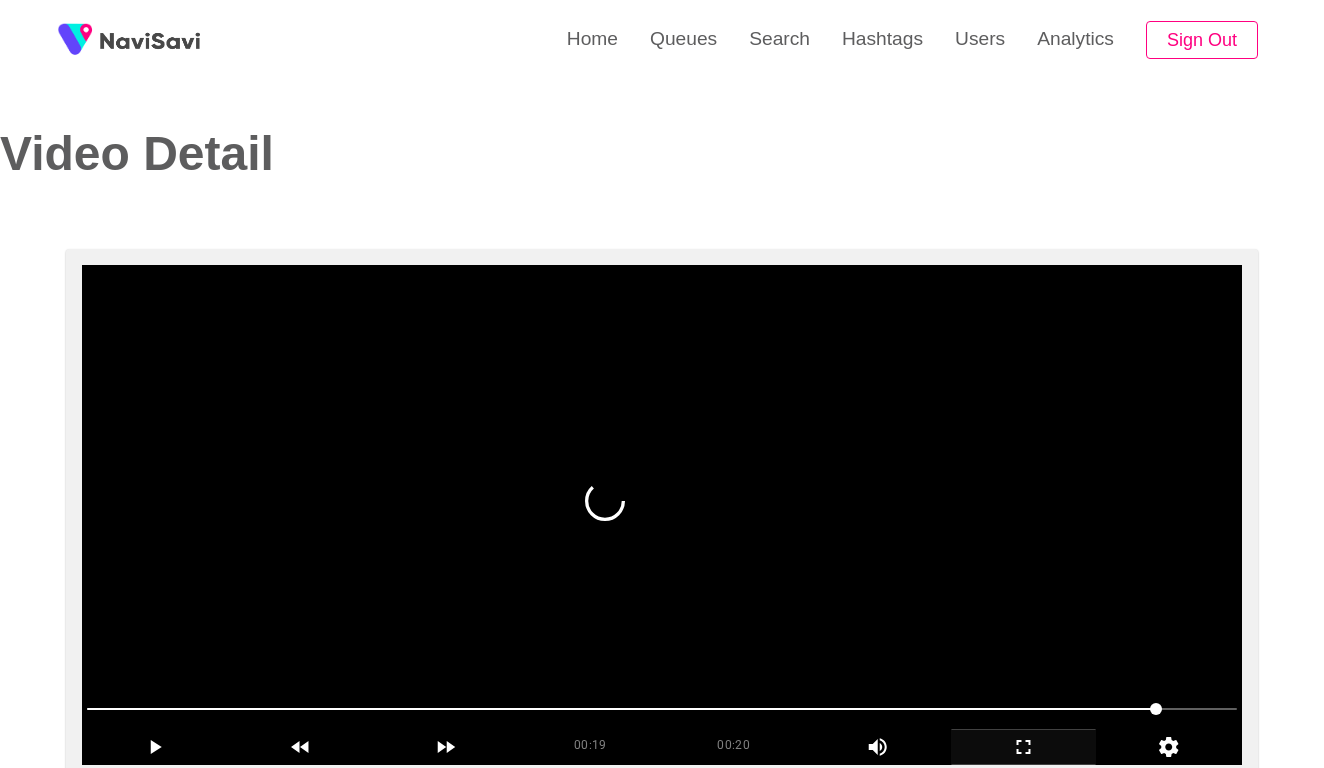 click at bounding box center (662, 515) 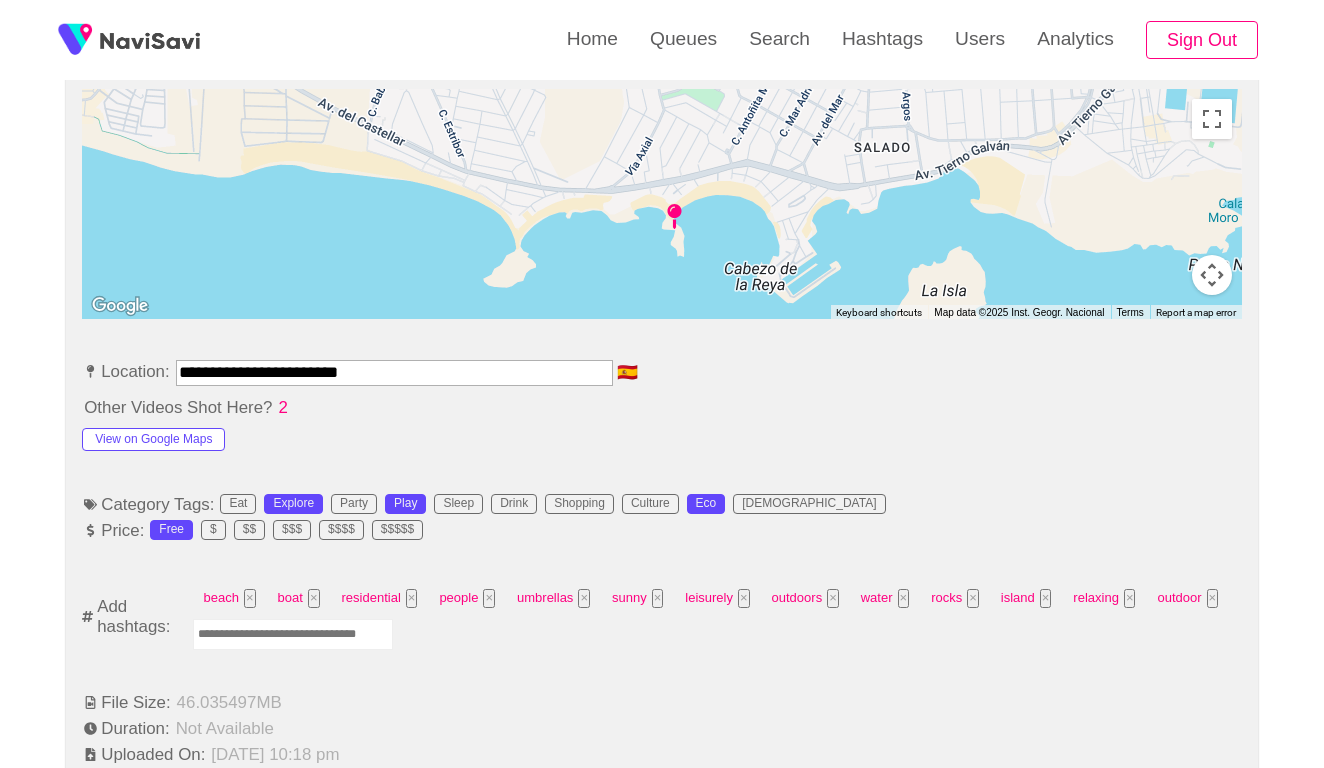 scroll, scrollTop: 953, scrollLeft: 0, axis: vertical 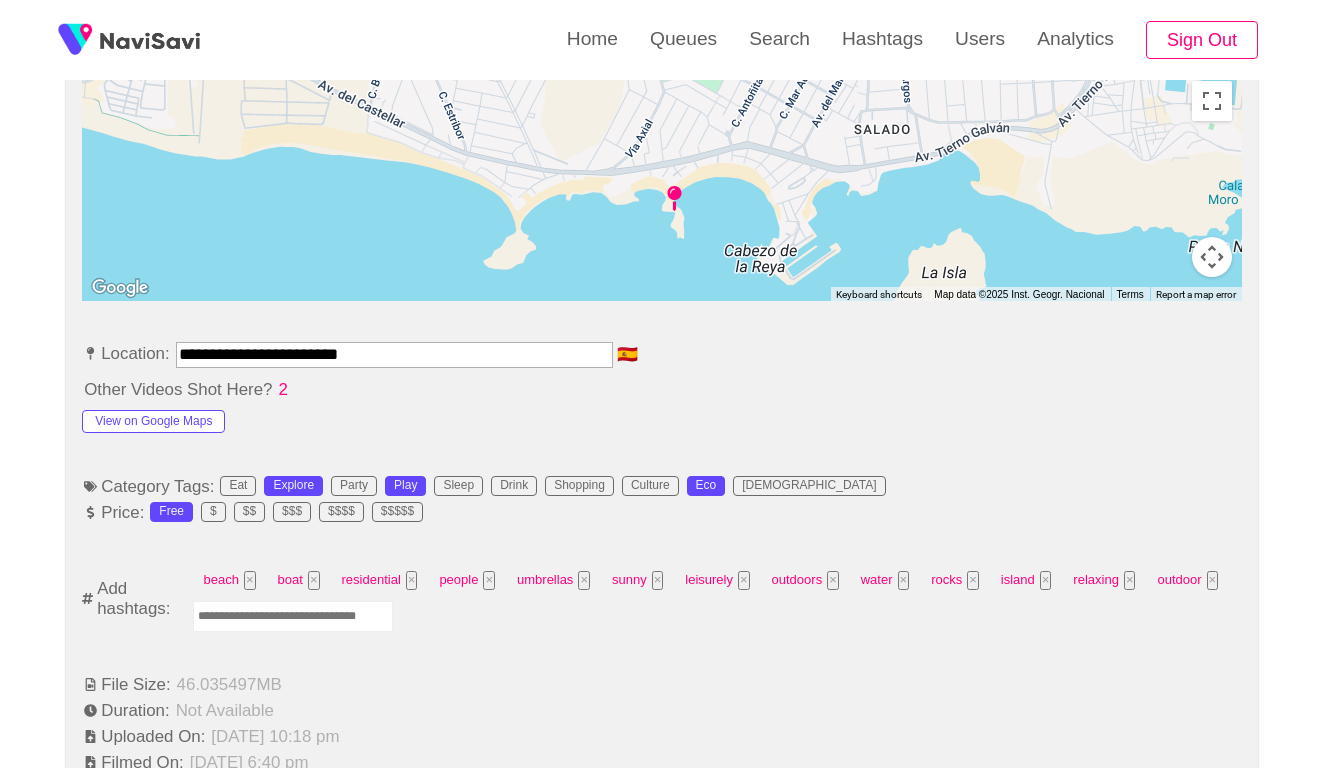 click at bounding box center [293, 616] 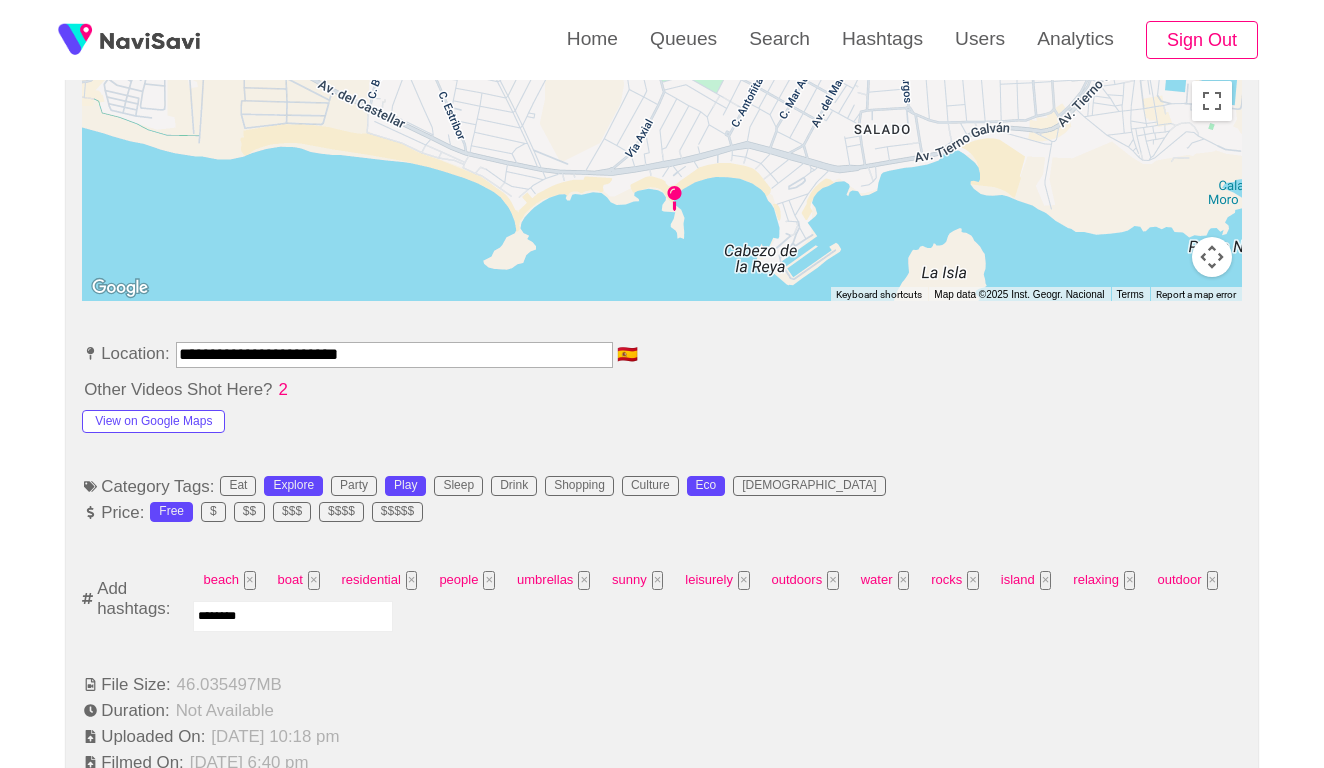 type on "*********" 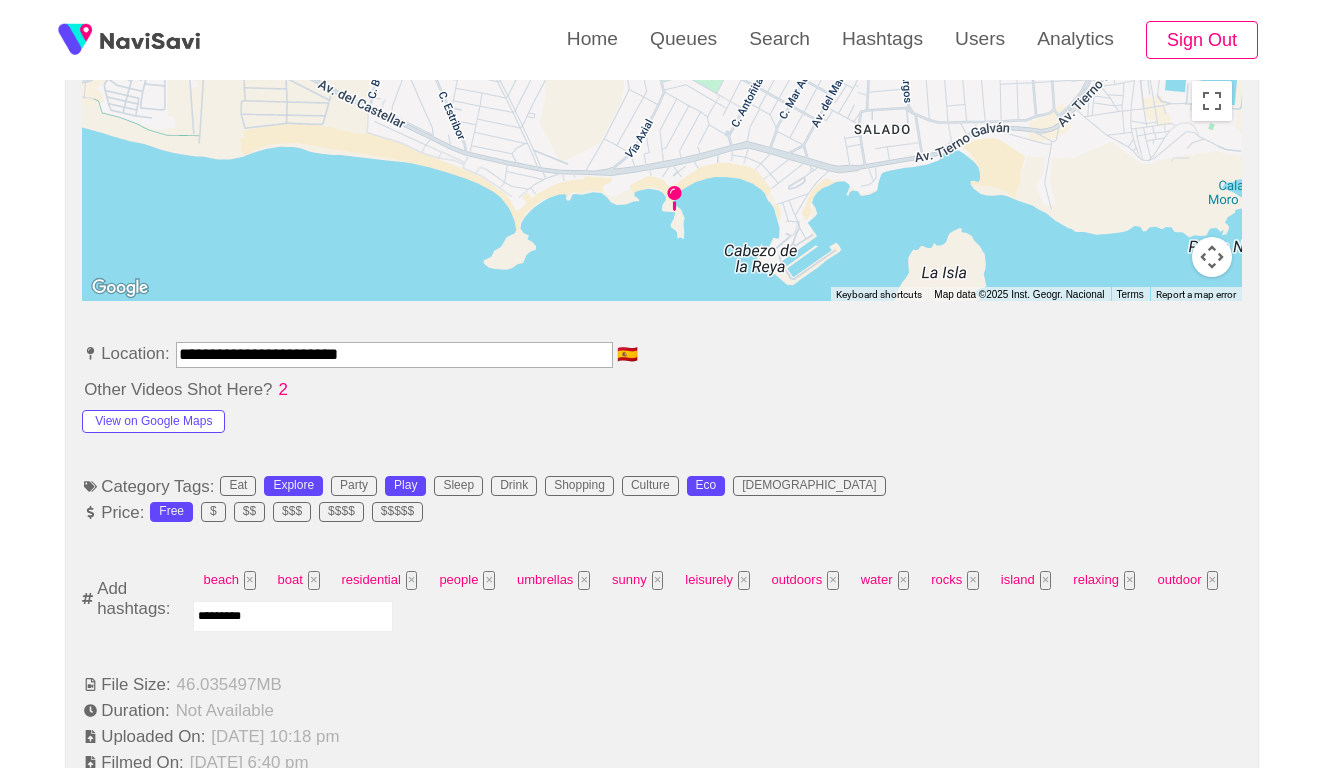 type 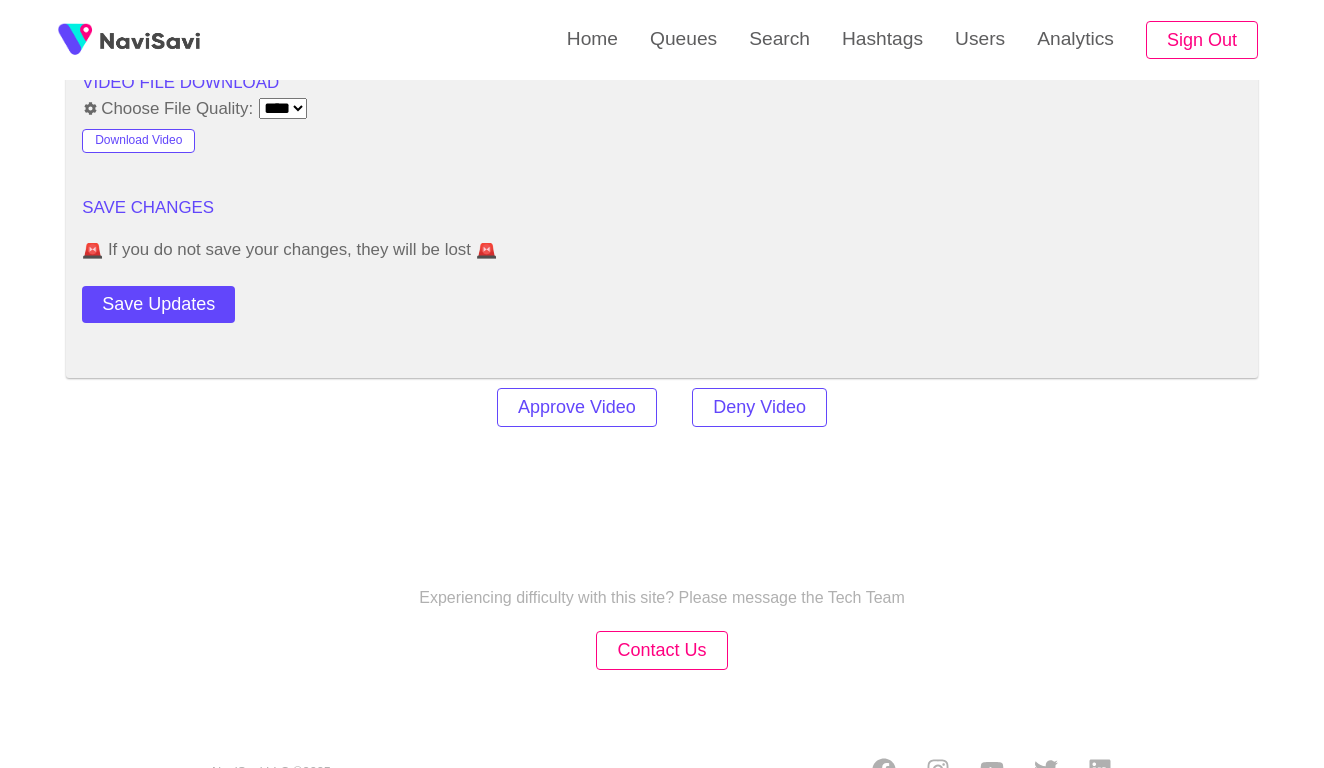 scroll, scrollTop: 2767, scrollLeft: 0, axis: vertical 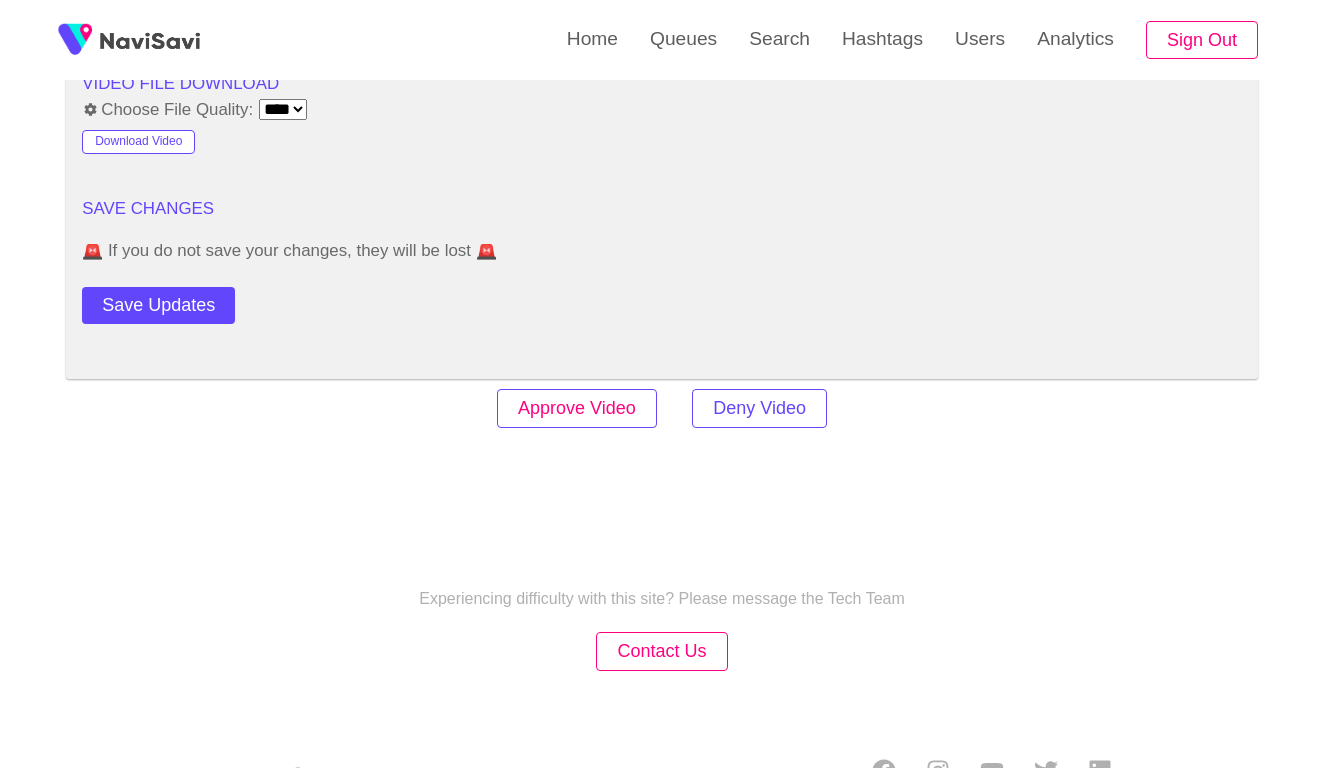 click on "Approve Video" at bounding box center [577, 408] 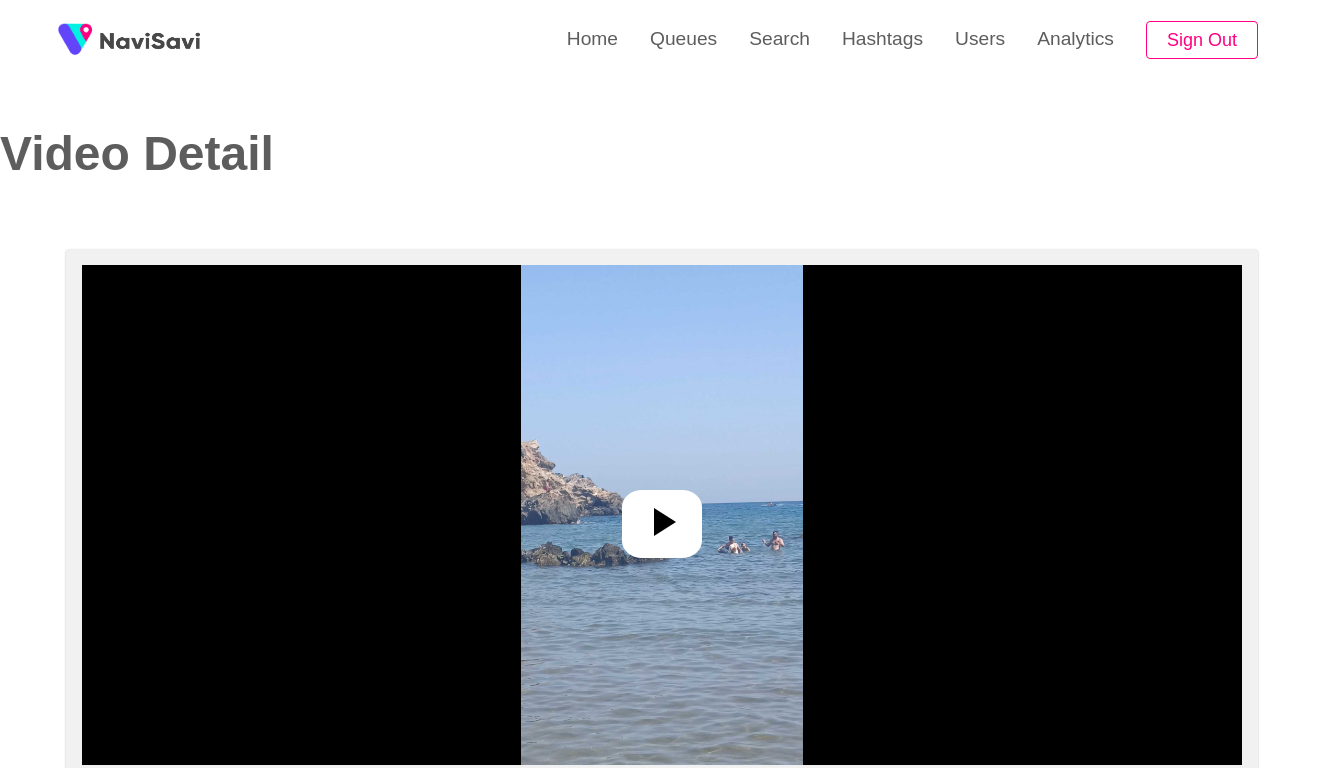 select on "**********" 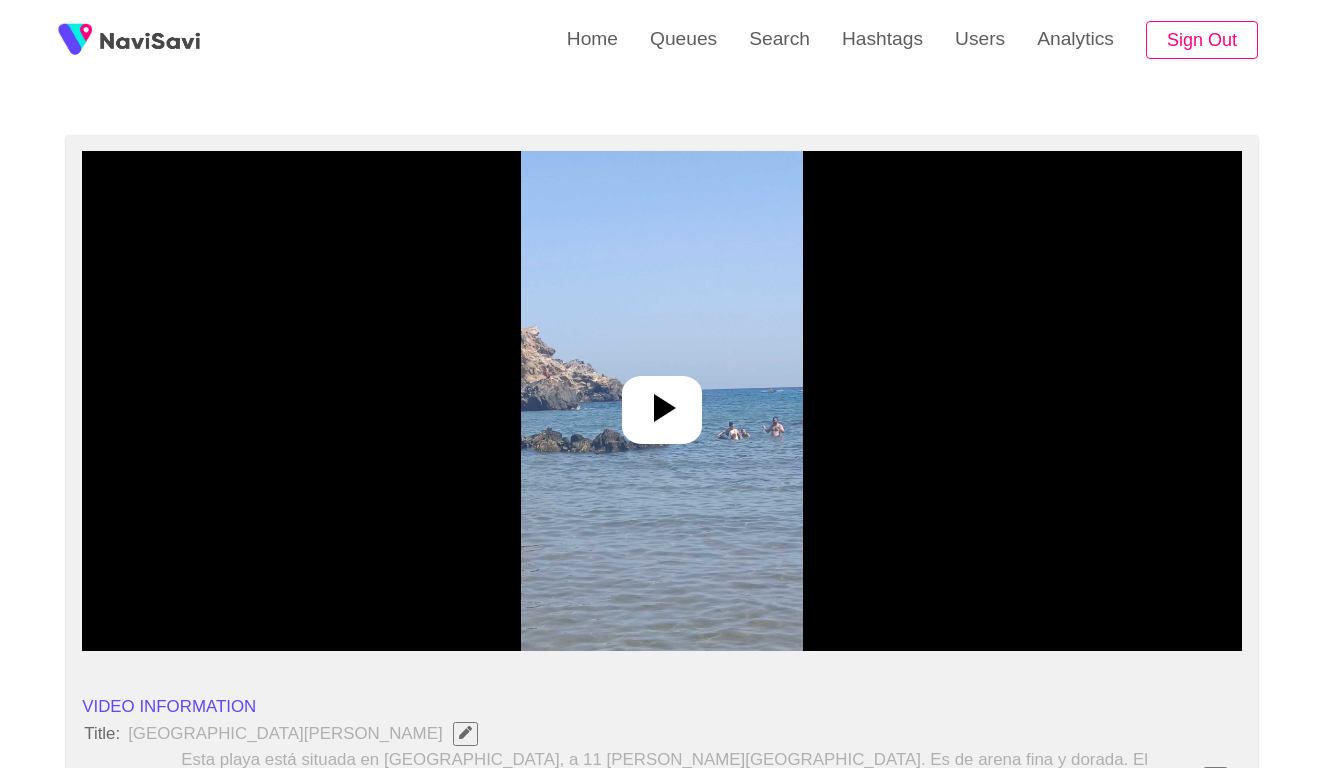 scroll, scrollTop: 181, scrollLeft: 0, axis: vertical 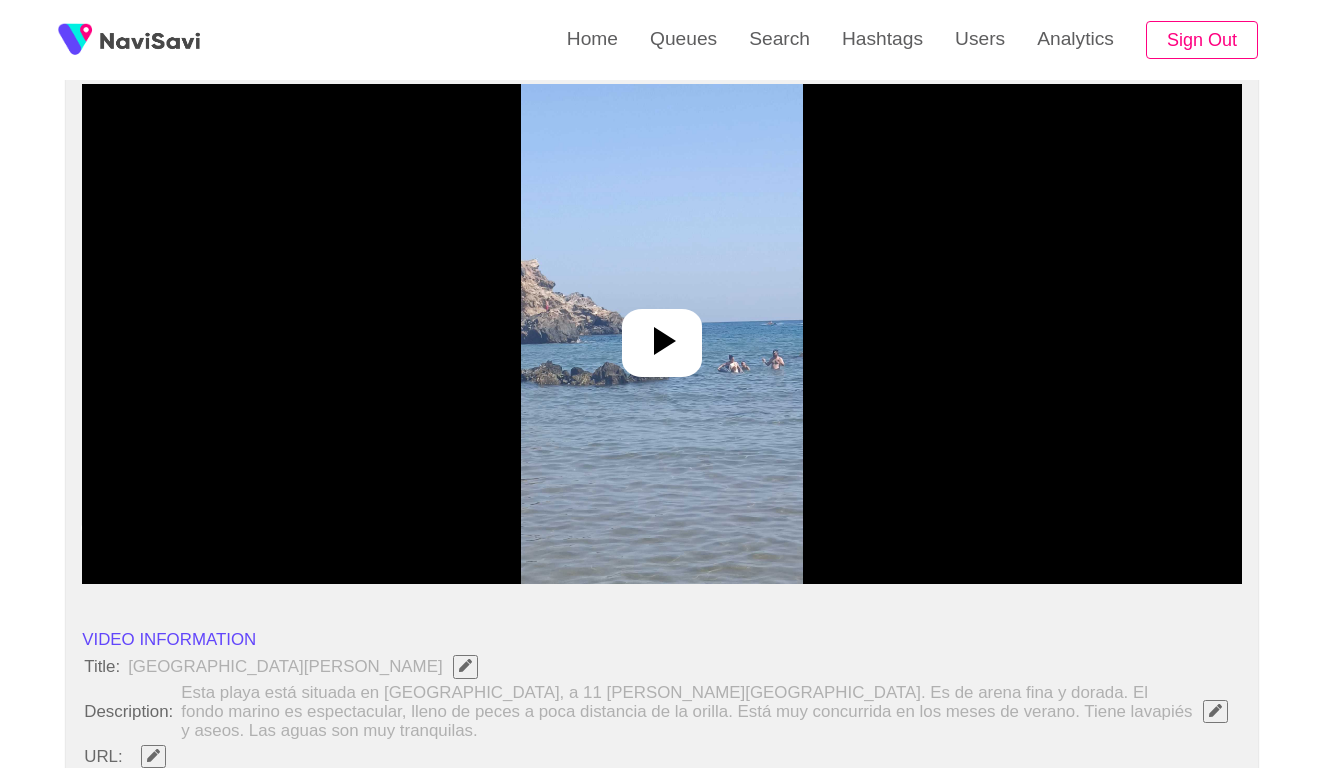click at bounding box center (661, 334) 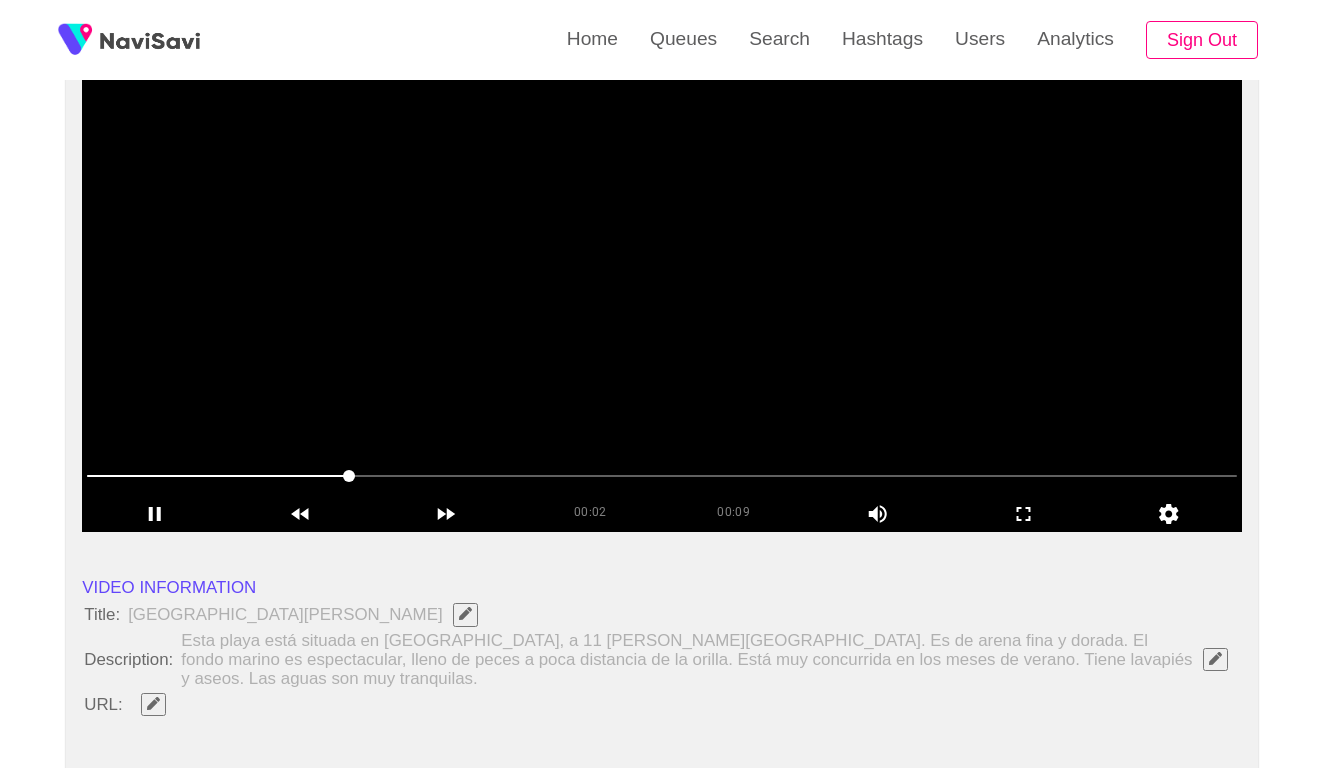 scroll, scrollTop: 263, scrollLeft: 0, axis: vertical 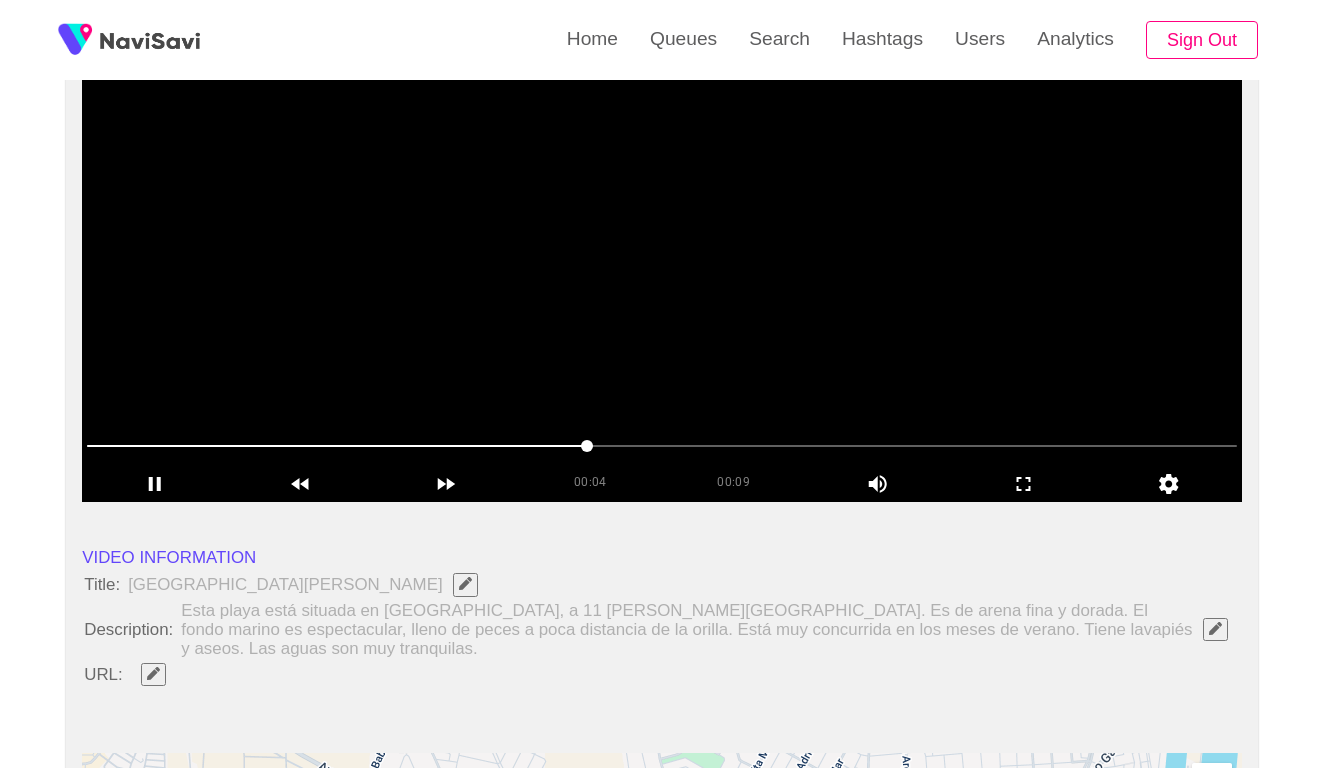 click at bounding box center [1215, 629] 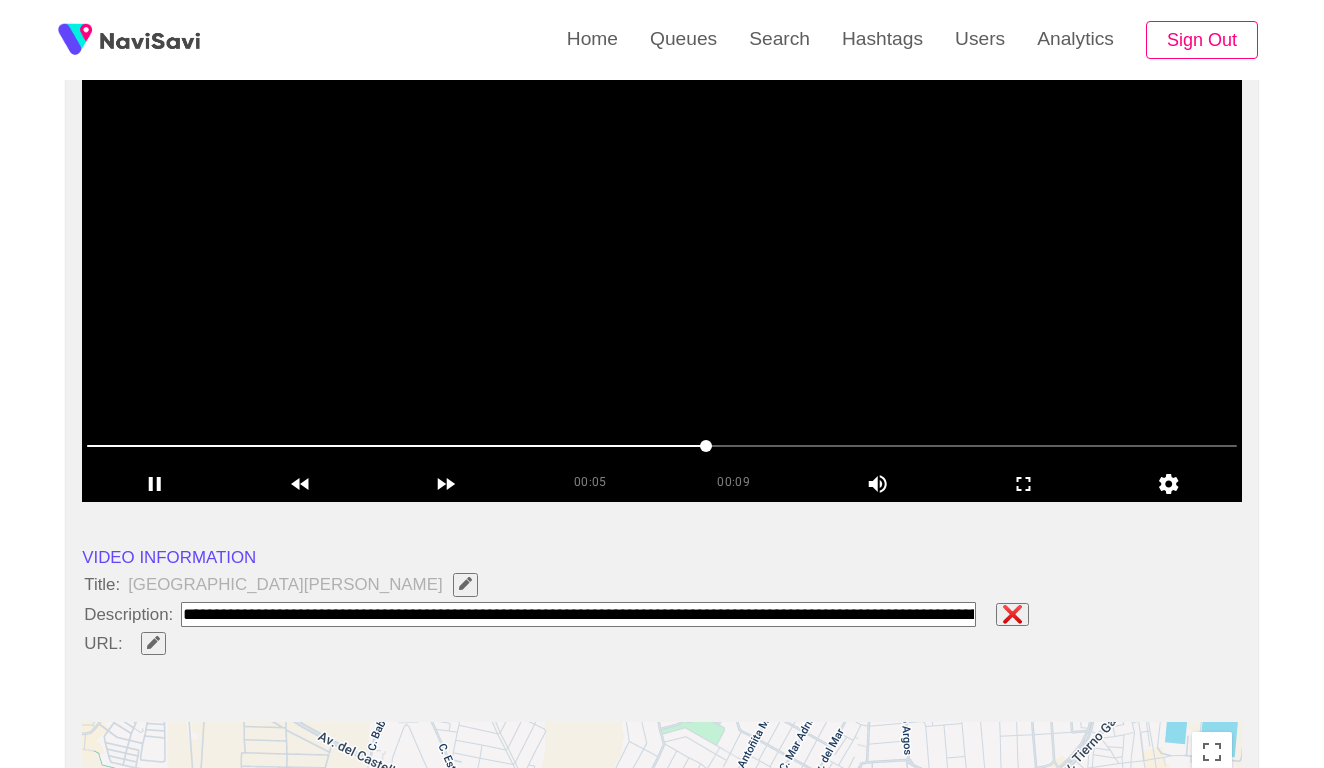 type on "**********" 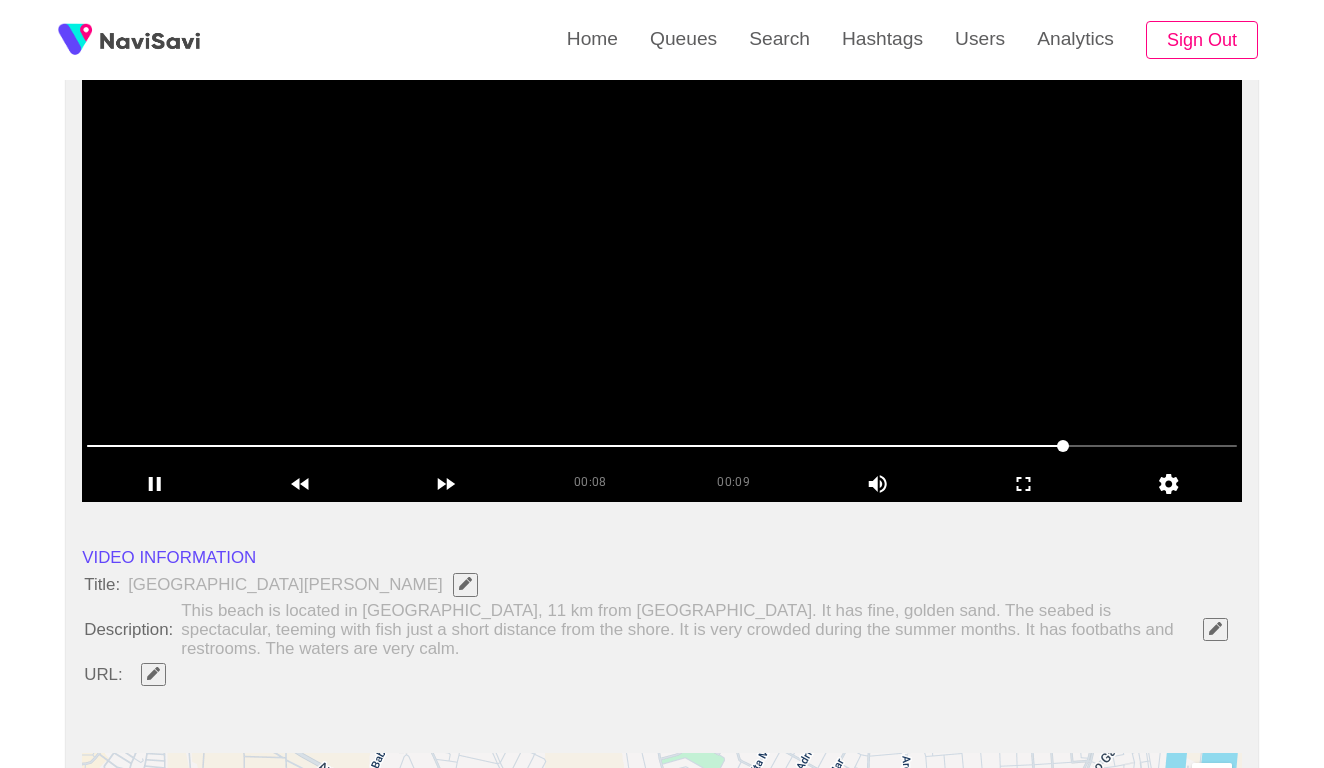 click at bounding box center (662, 446) 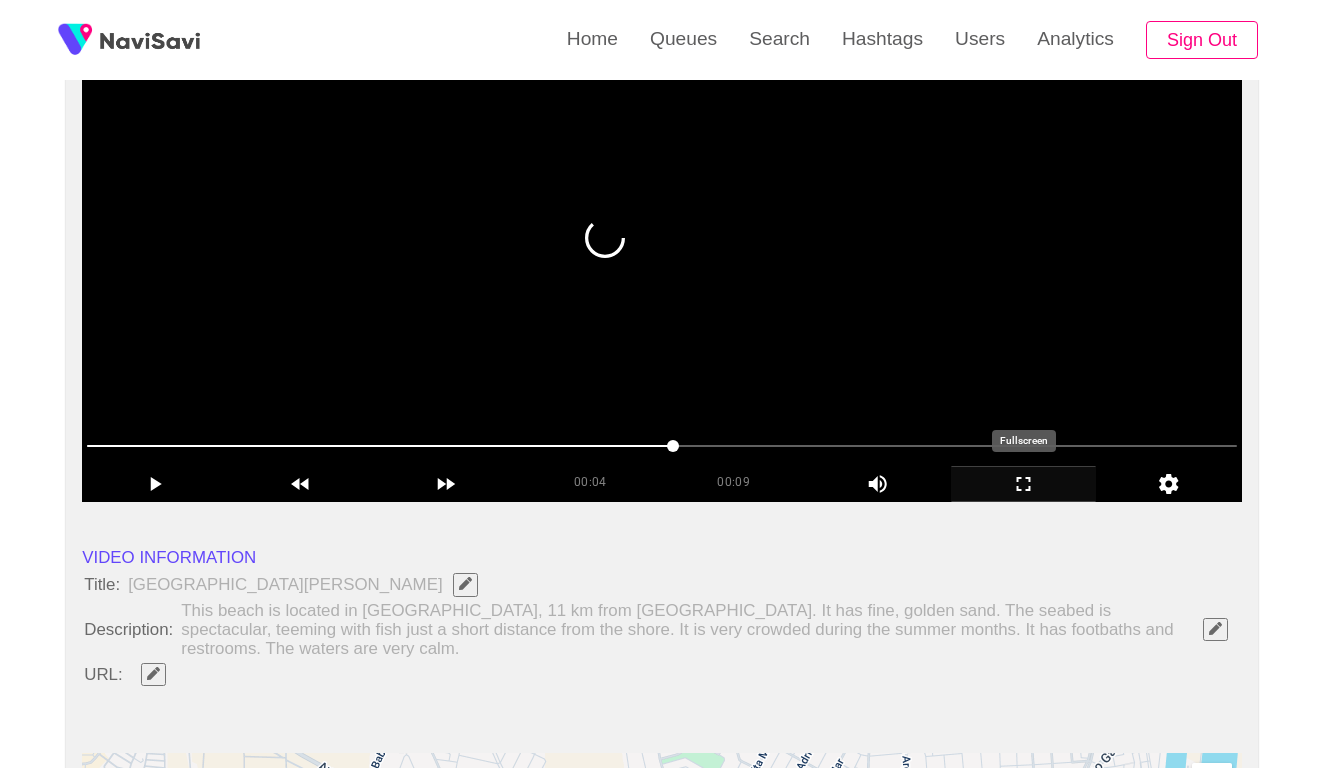click 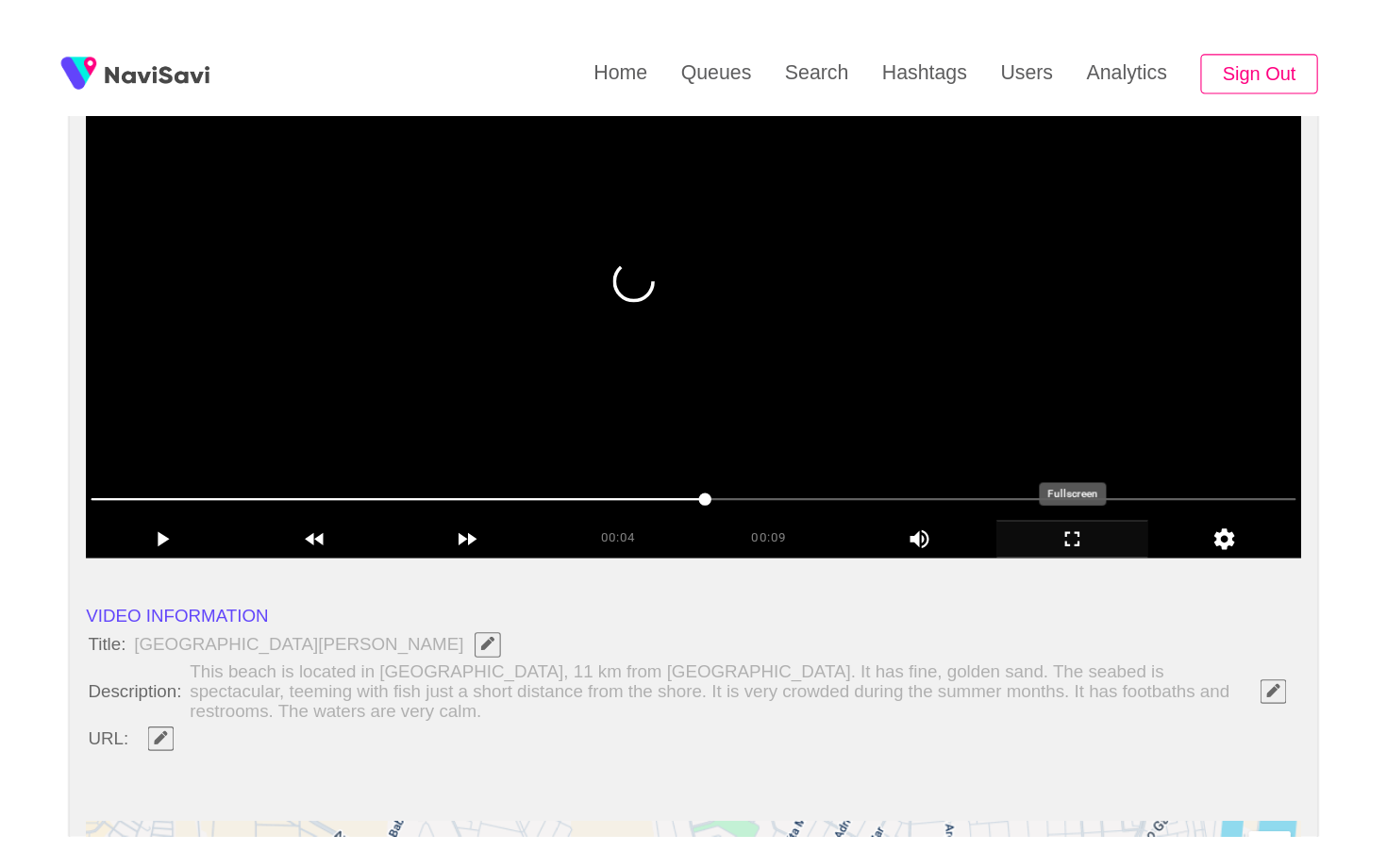 scroll, scrollTop: 0, scrollLeft: 0, axis: both 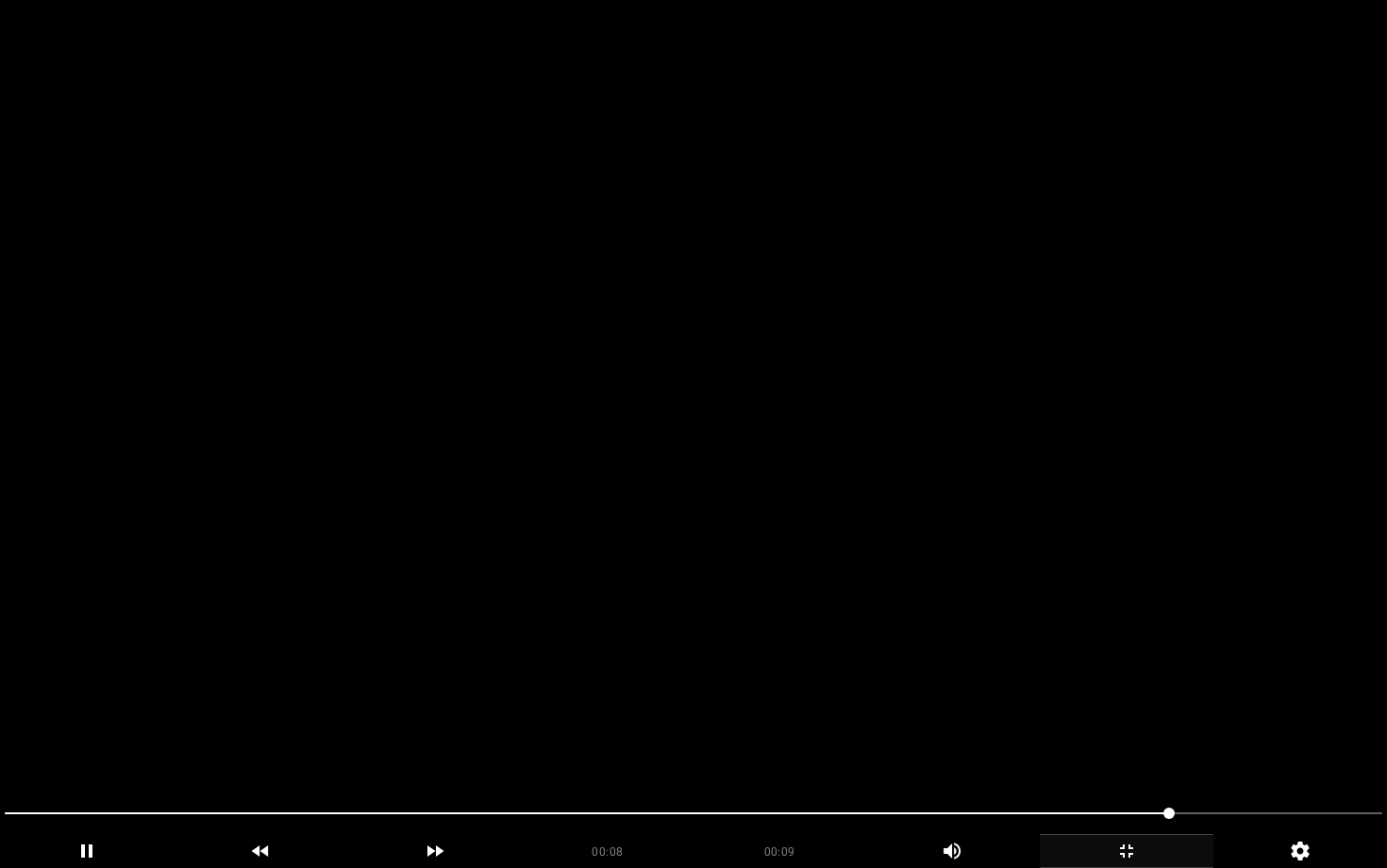 click at bounding box center [694, 813] 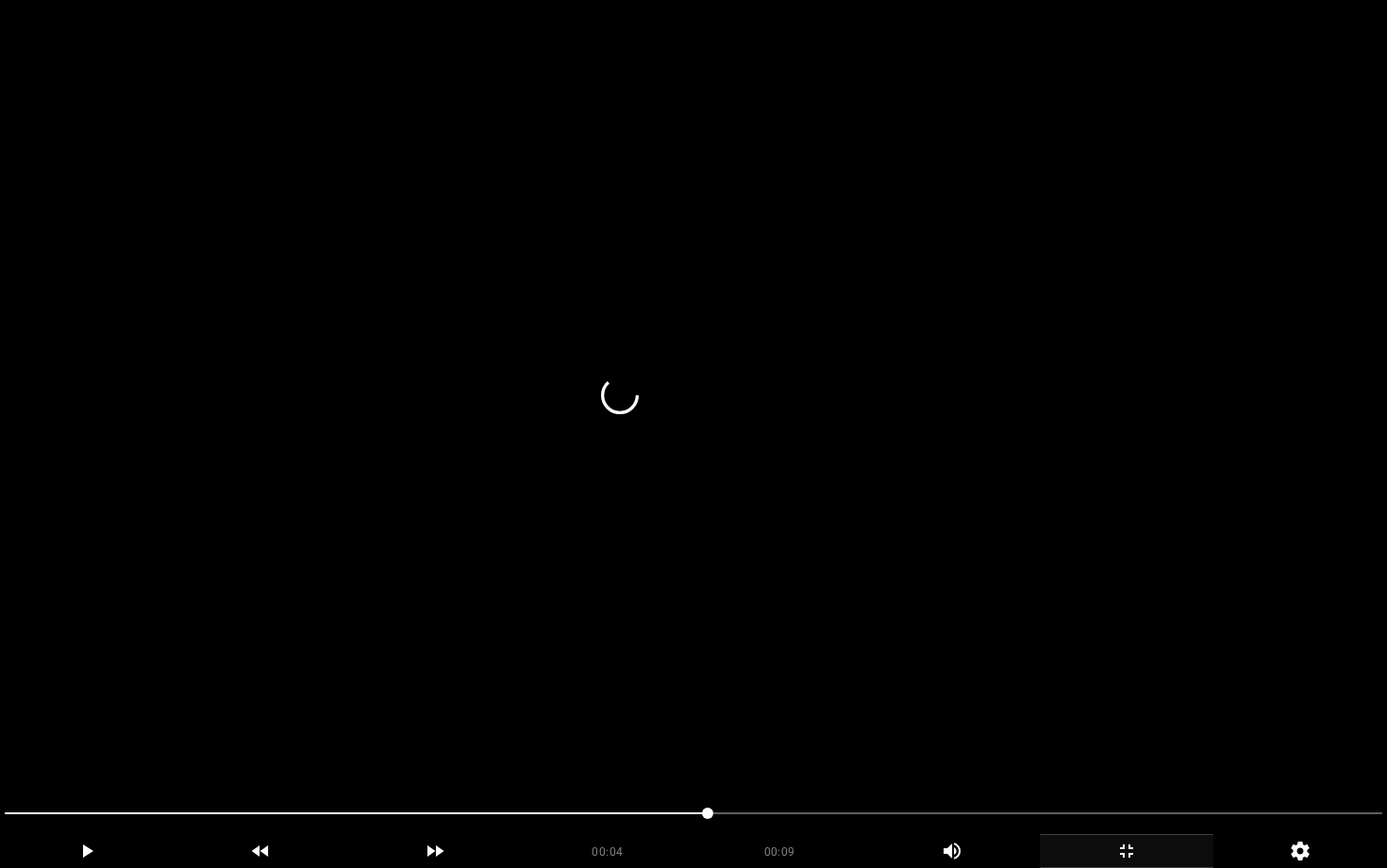 click at bounding box center [694, 434] 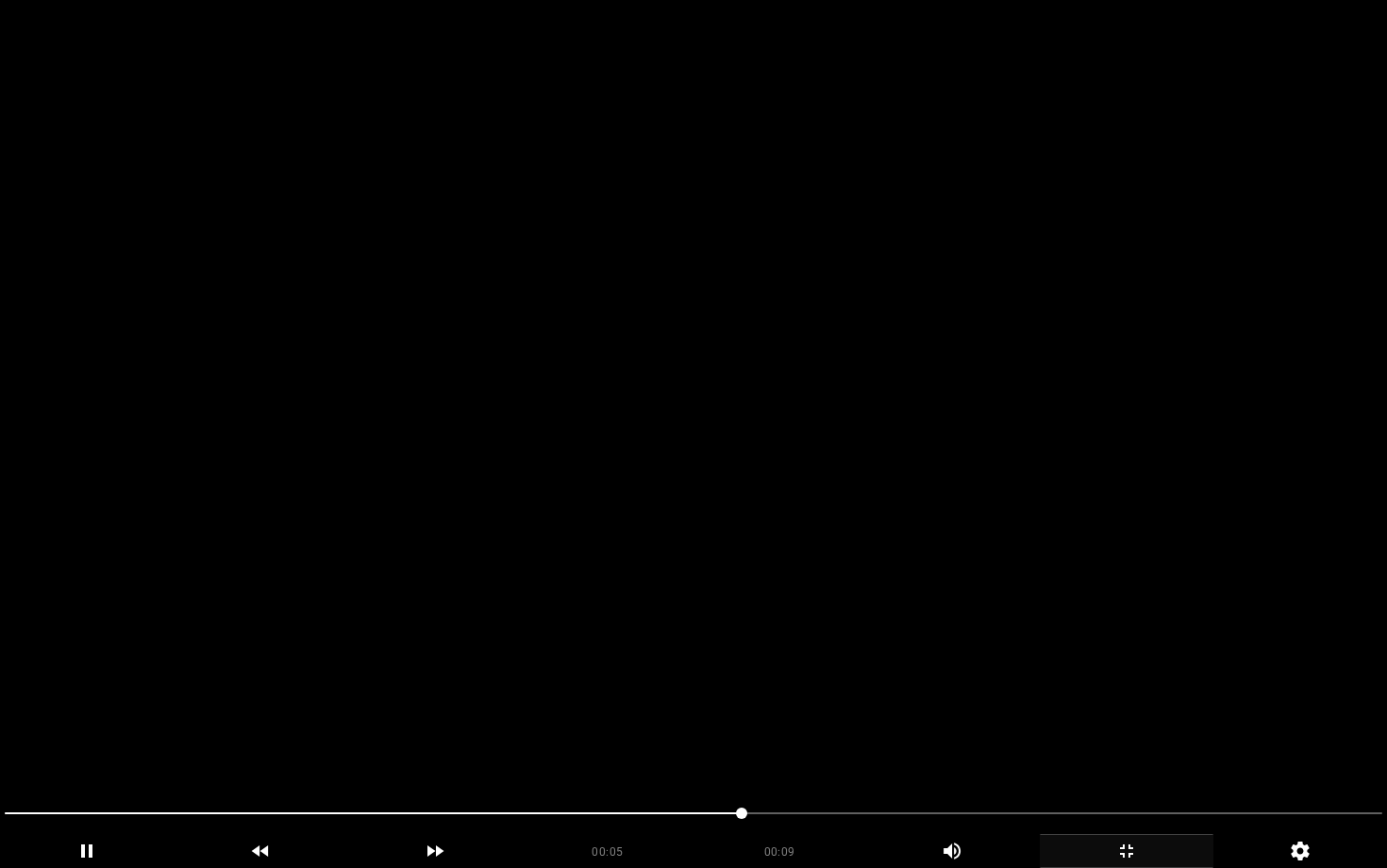 click at bounding box center (694, 434) 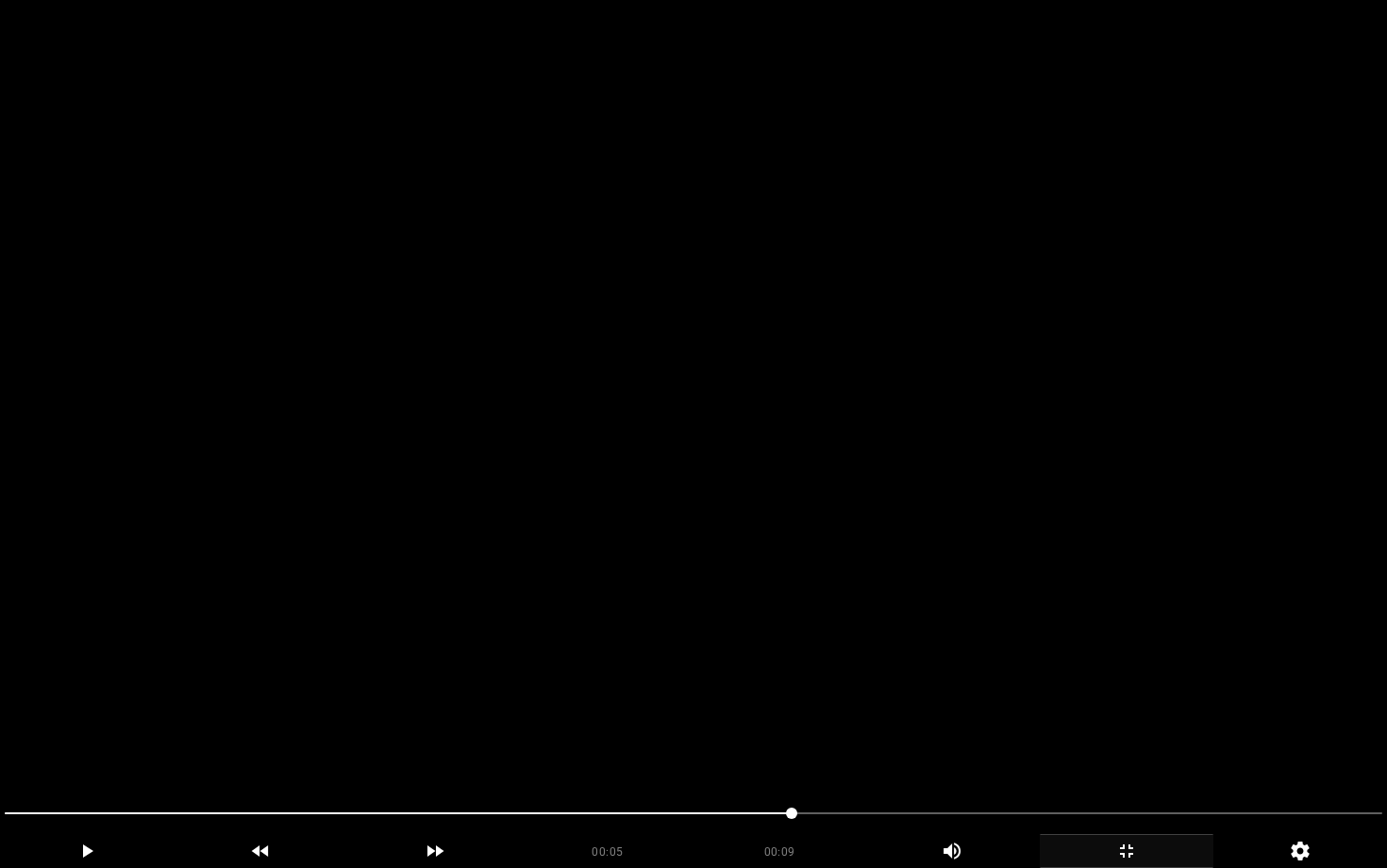 click at bounding box center [694, 434] 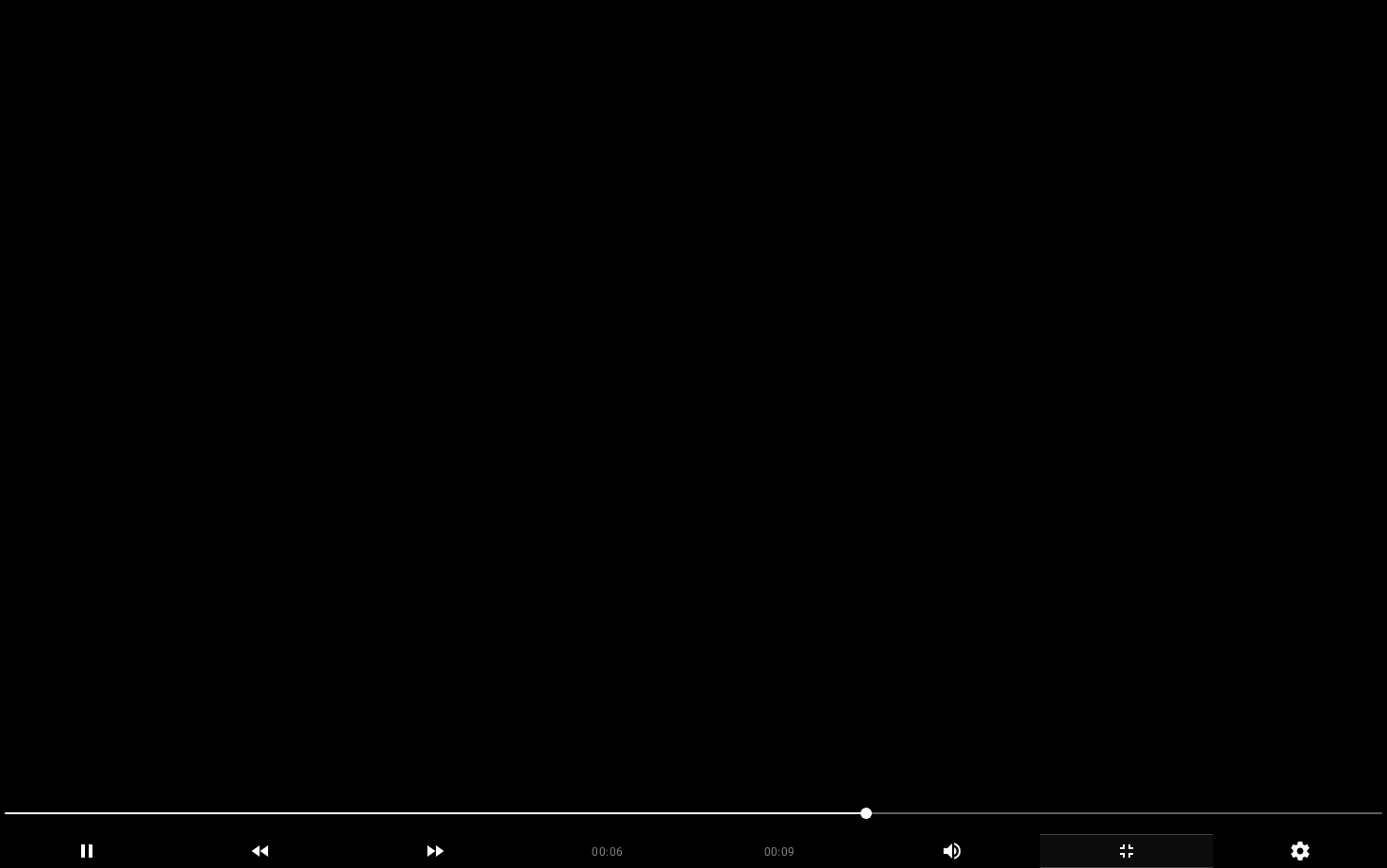 click at bounding box center (694, 434) 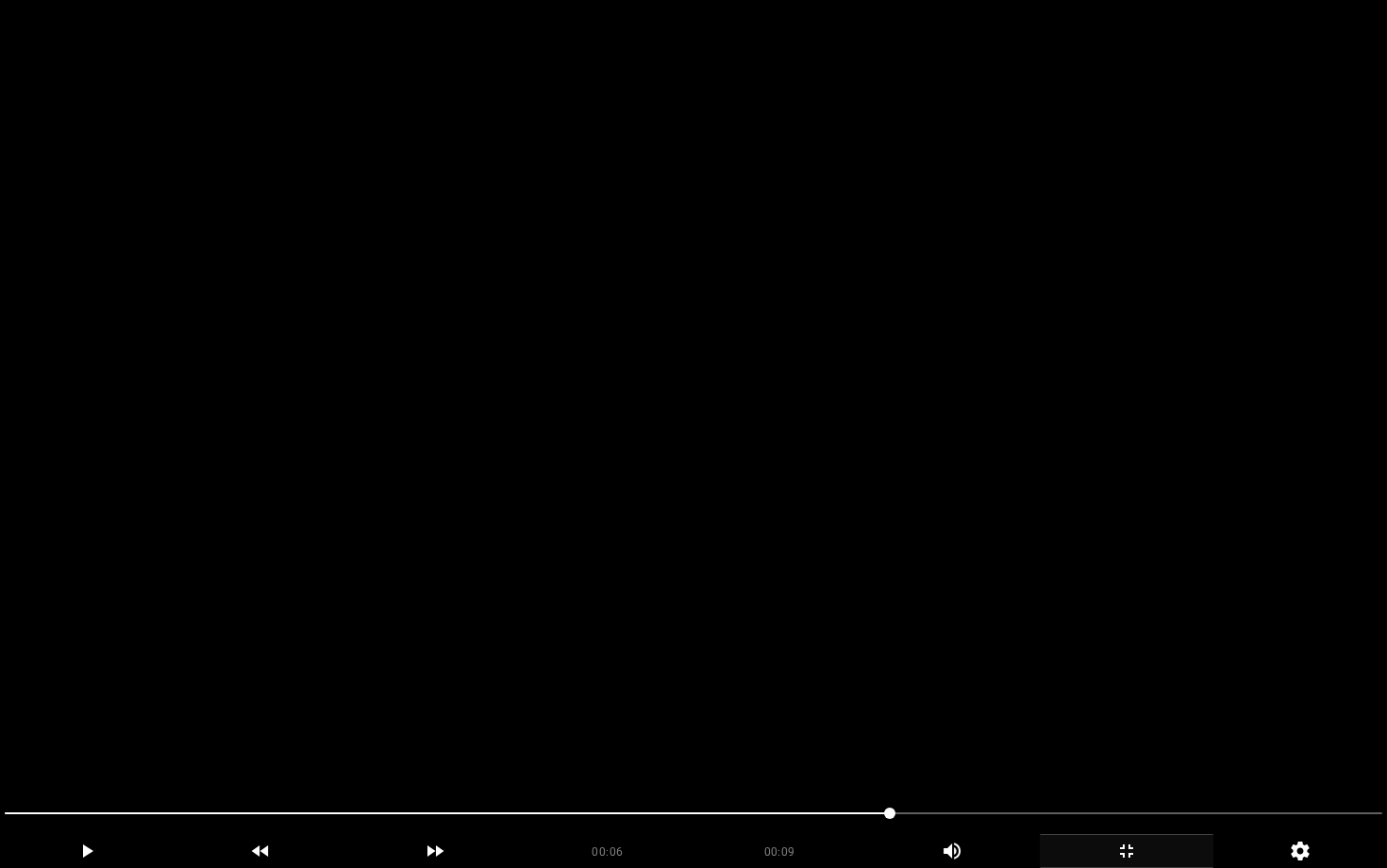 click at bounding box center [694, 434] 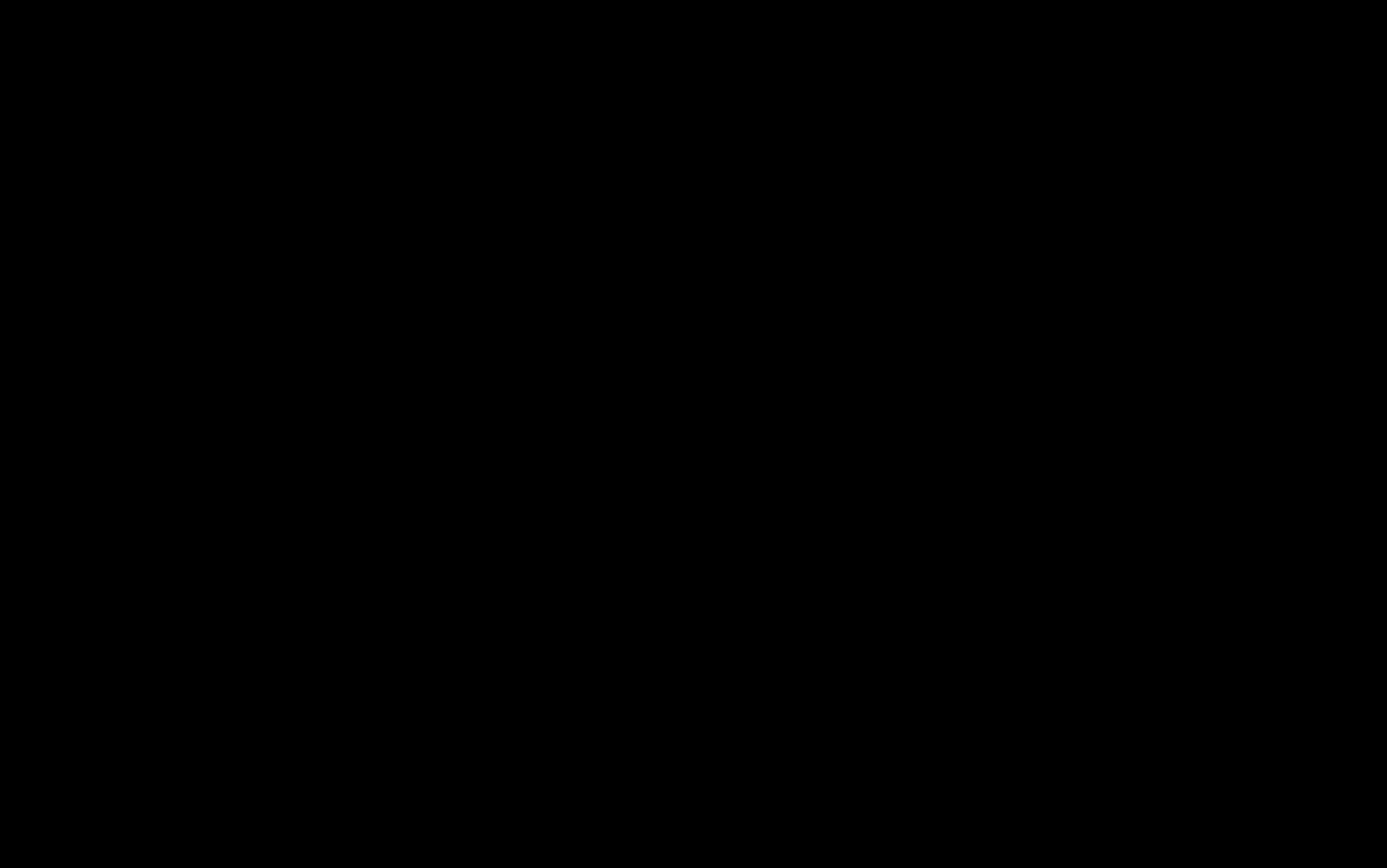 click 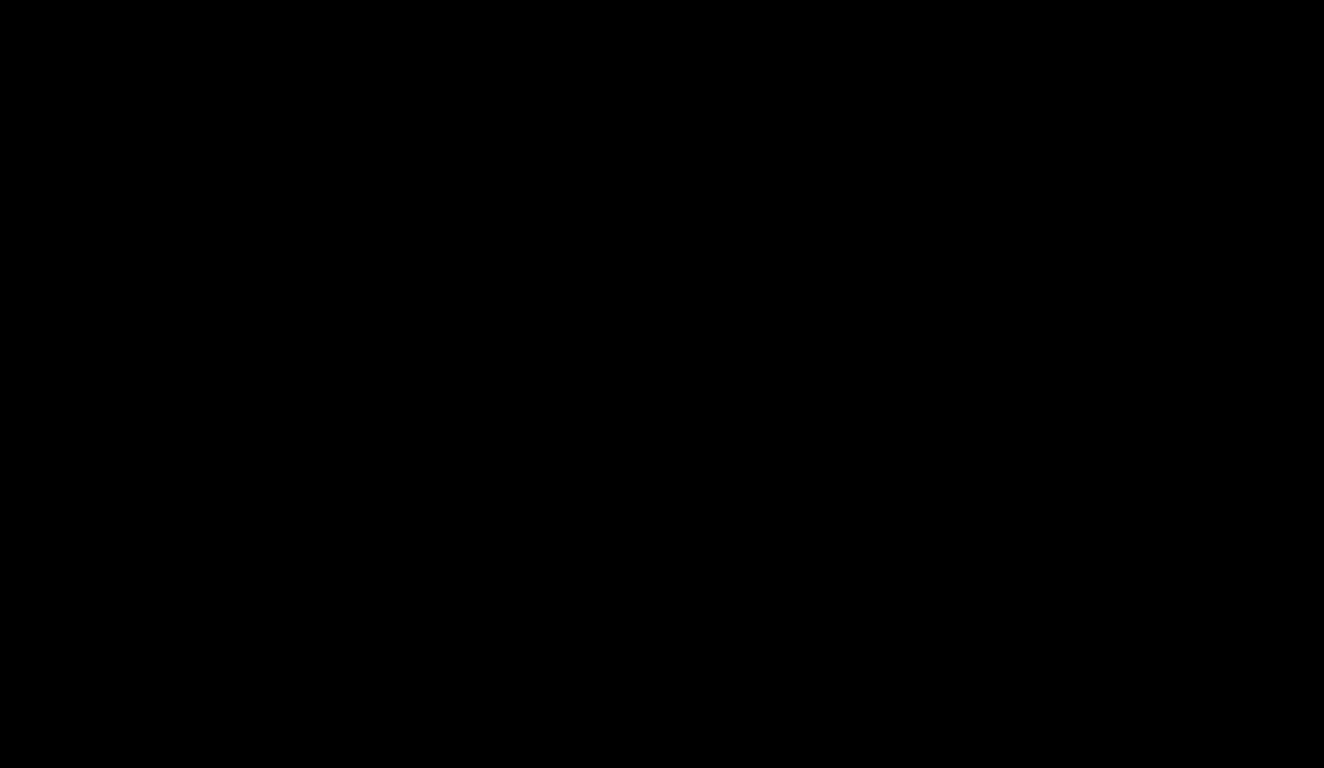 scroll, scrollTop: 734, scrollLeft: 0, axis: vertical 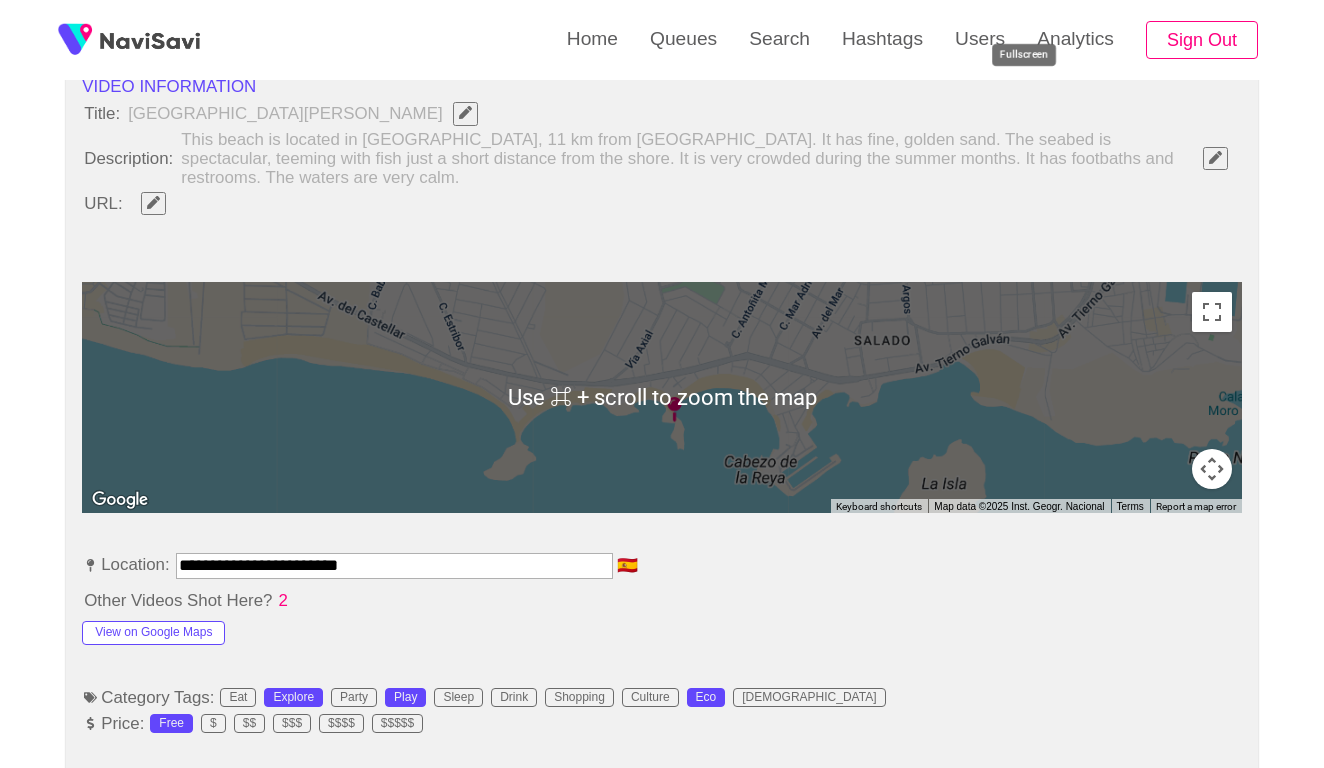 click on "**********" at bounding box center (394, 565) 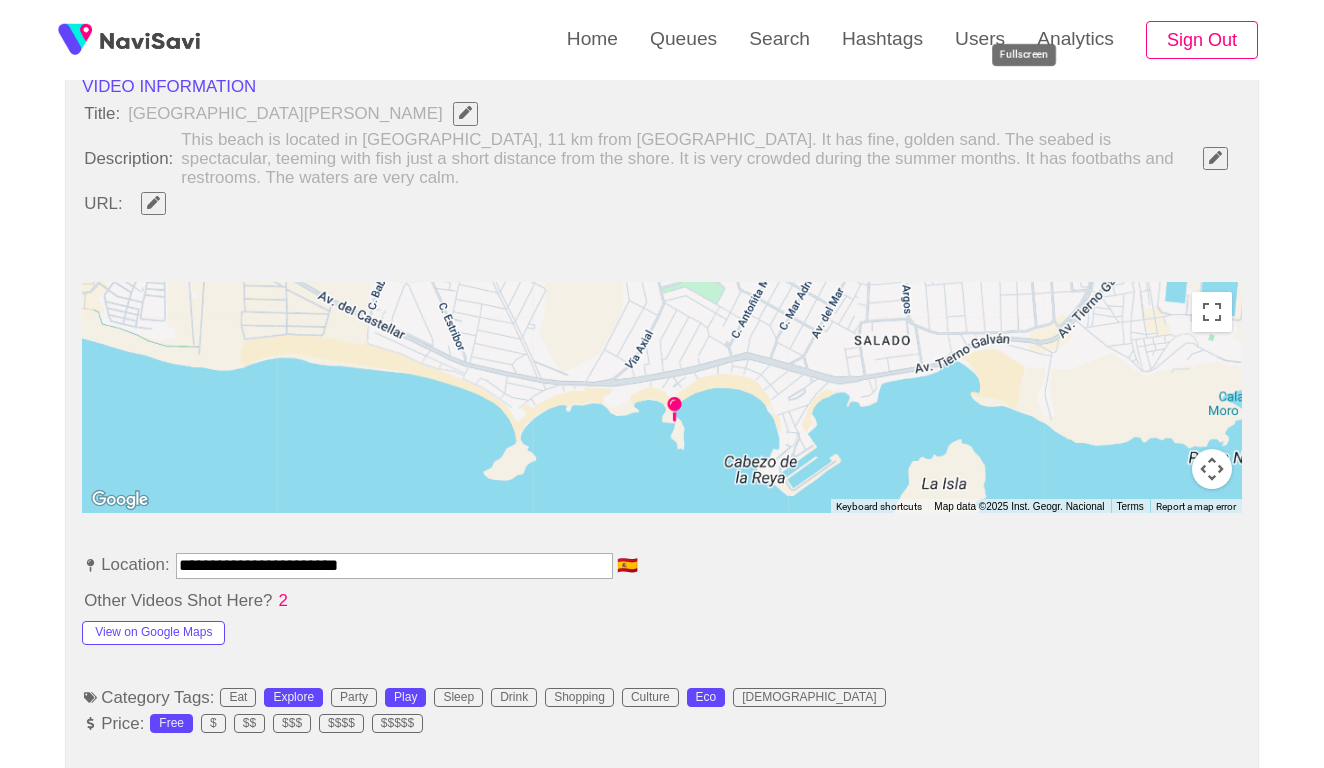 click on "**********" at bounding box center (394, 565) 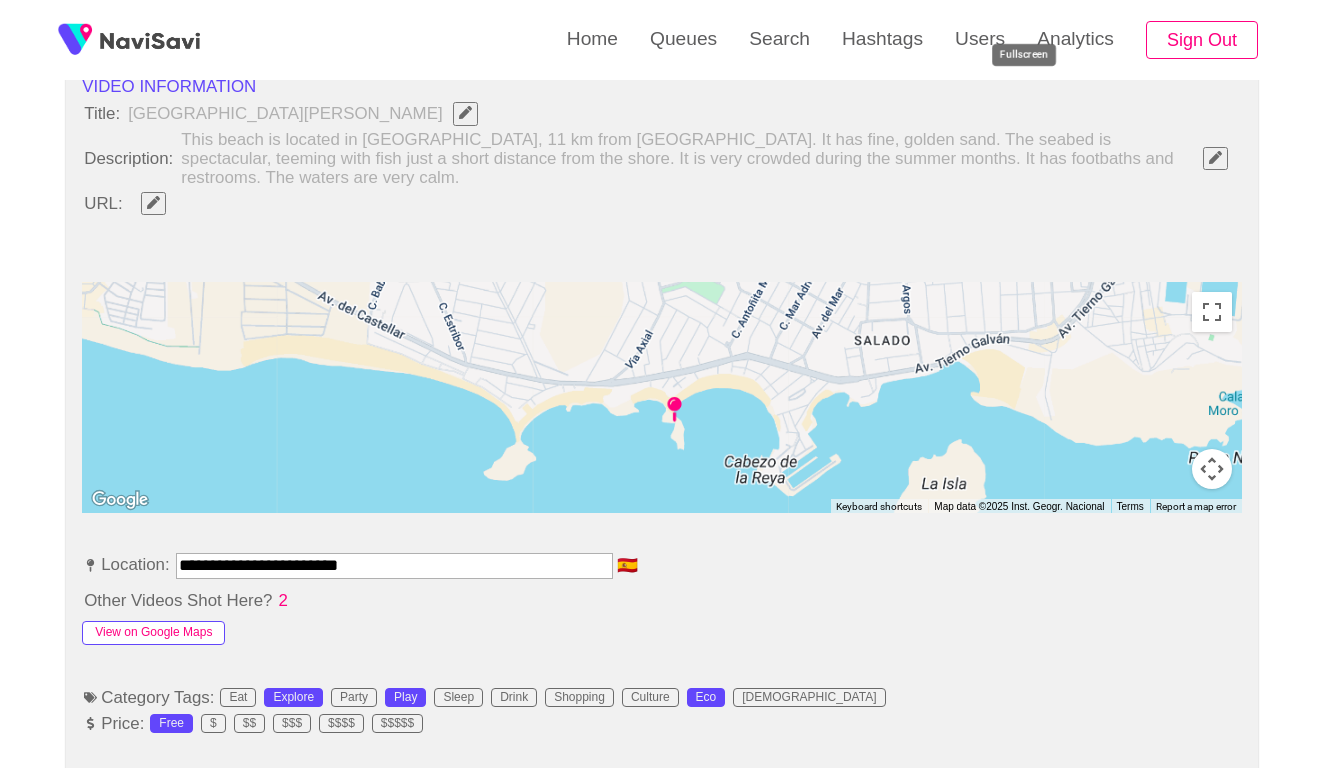 click on "View on Google Maps" at bounding box center (153, 633) 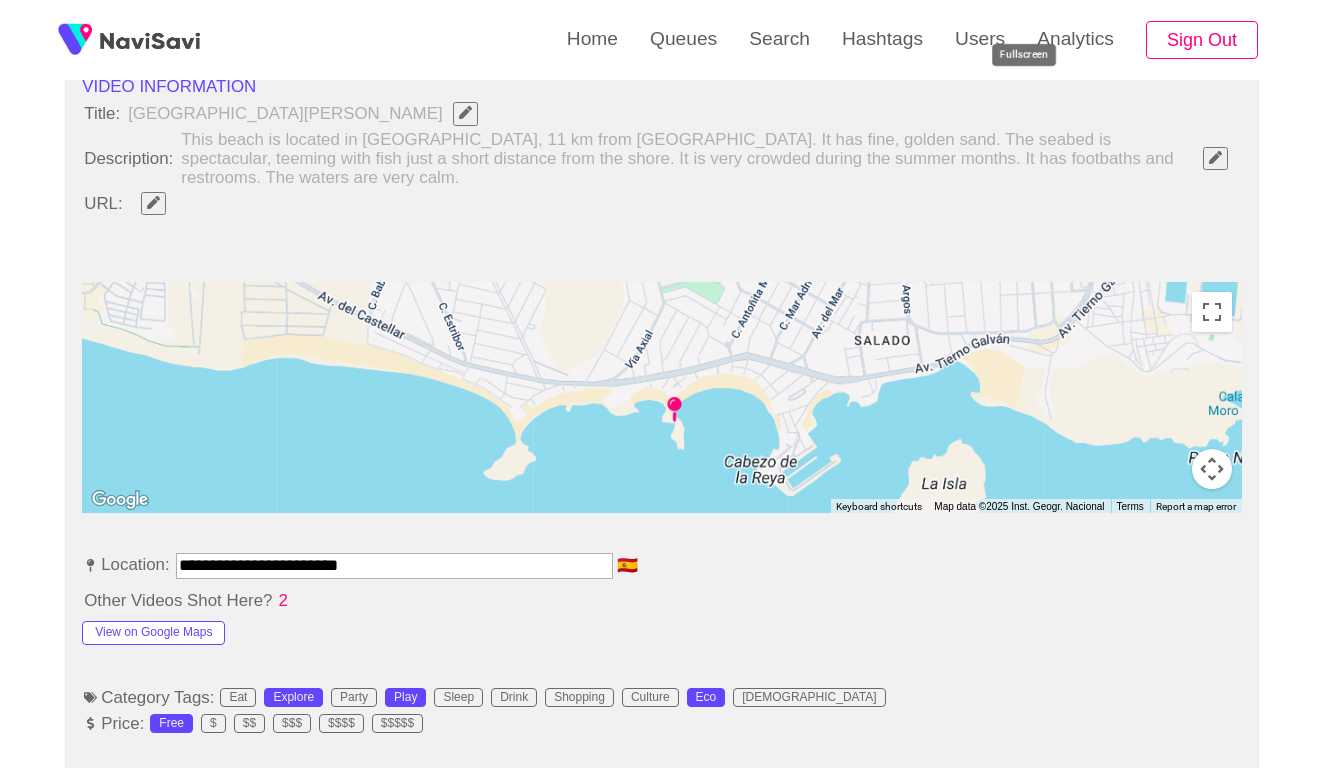click 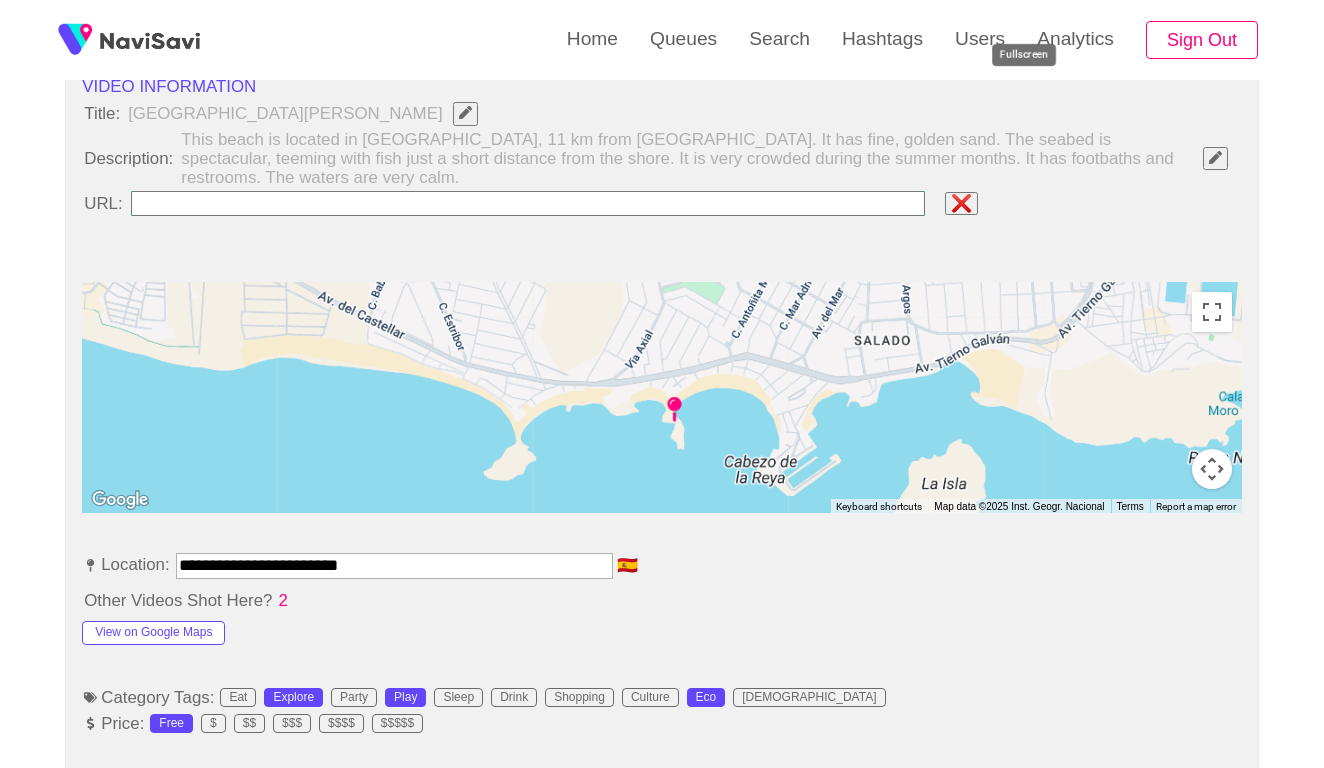 type on "**********" 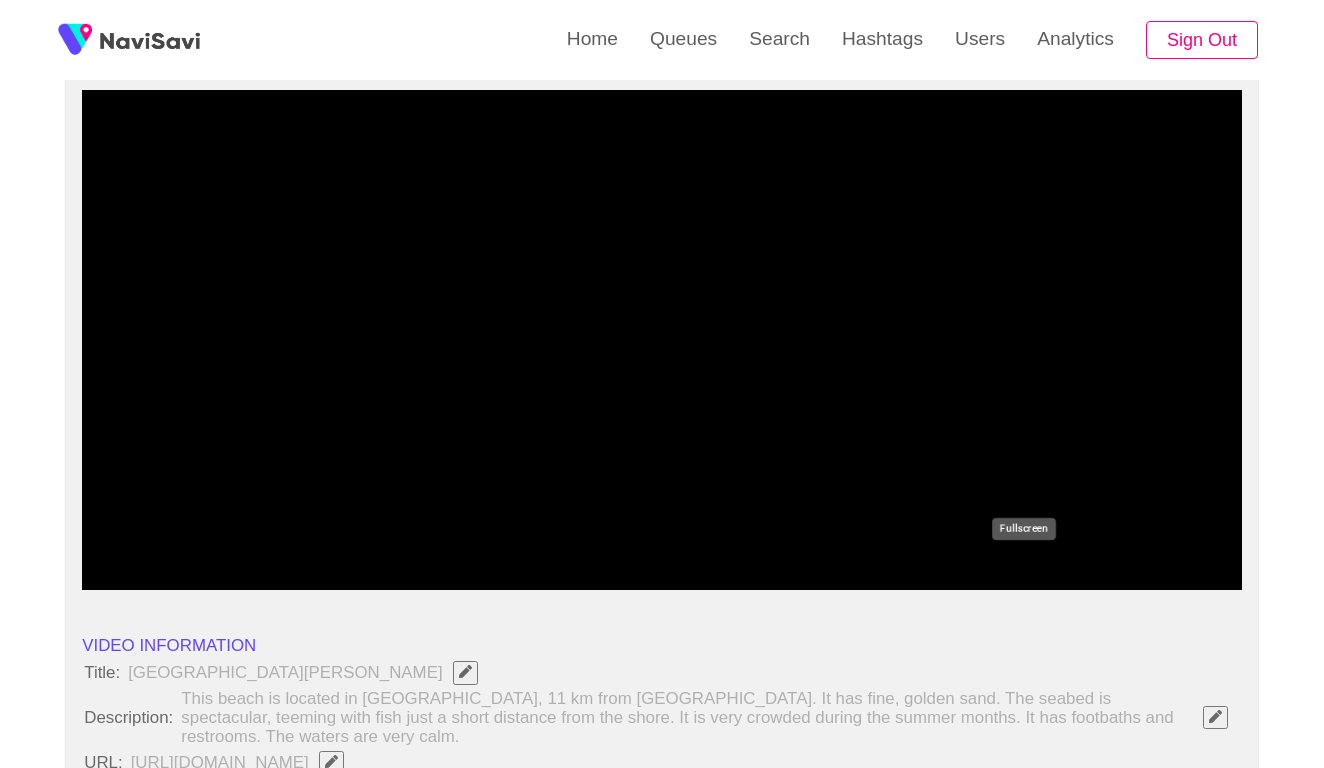 scroll, scrollTop: 181, scrollLeft: 0, axis: vertical 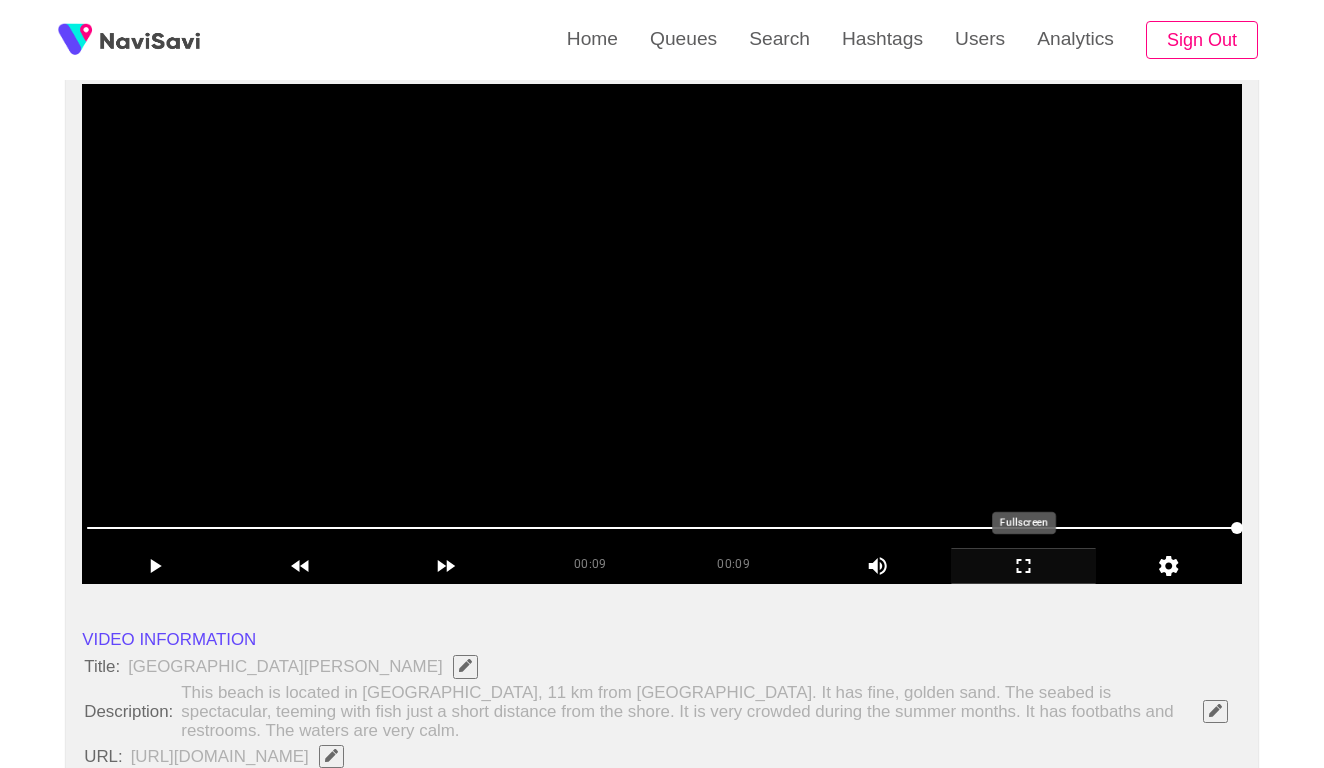 click at bounding box center (662, 334) 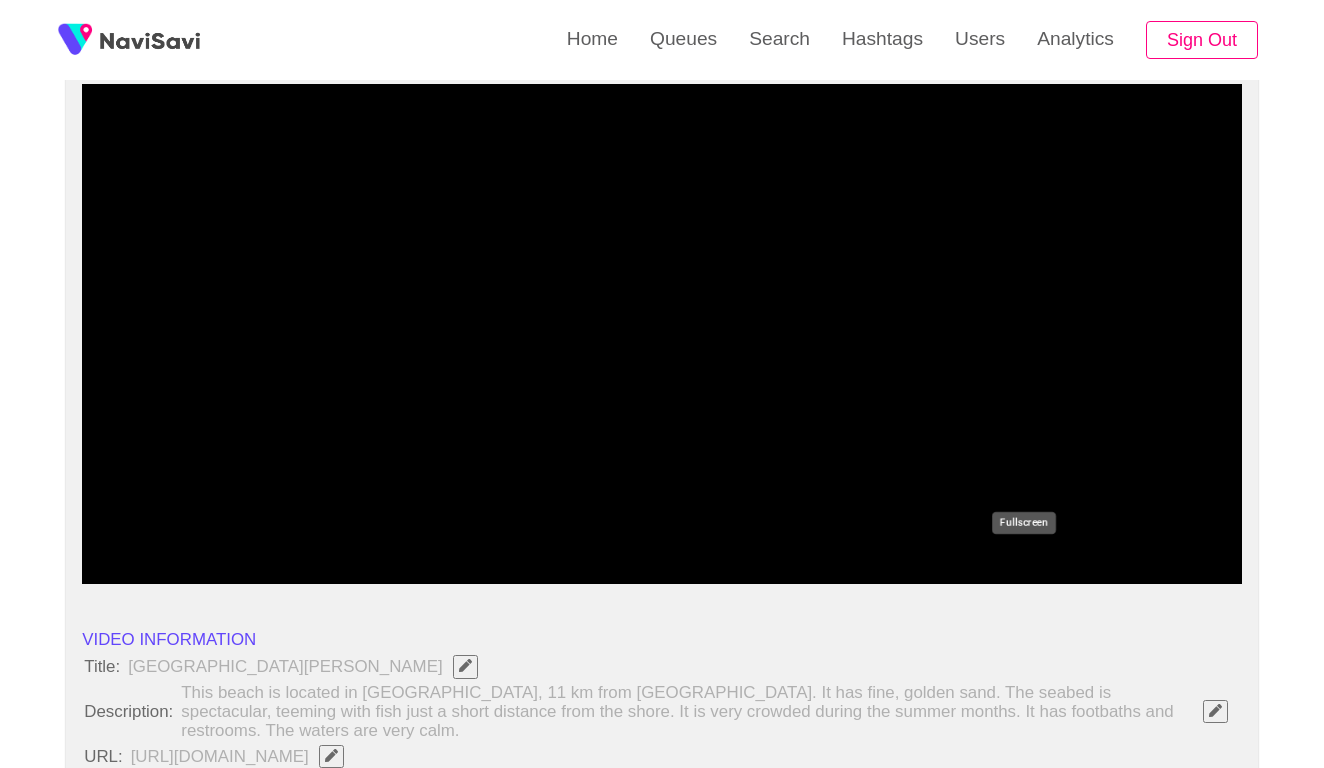 click at bounding box center (662, 528) 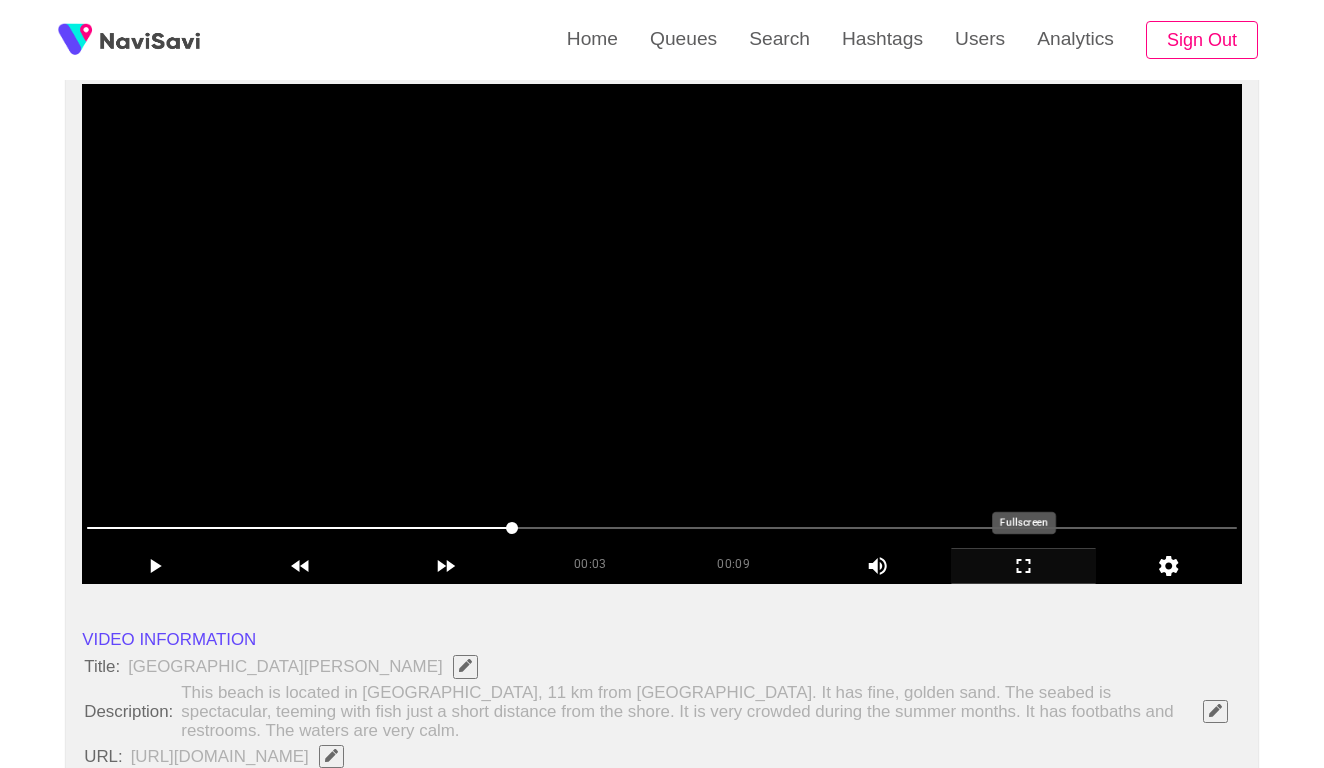 click at bounding box center (662, 334) 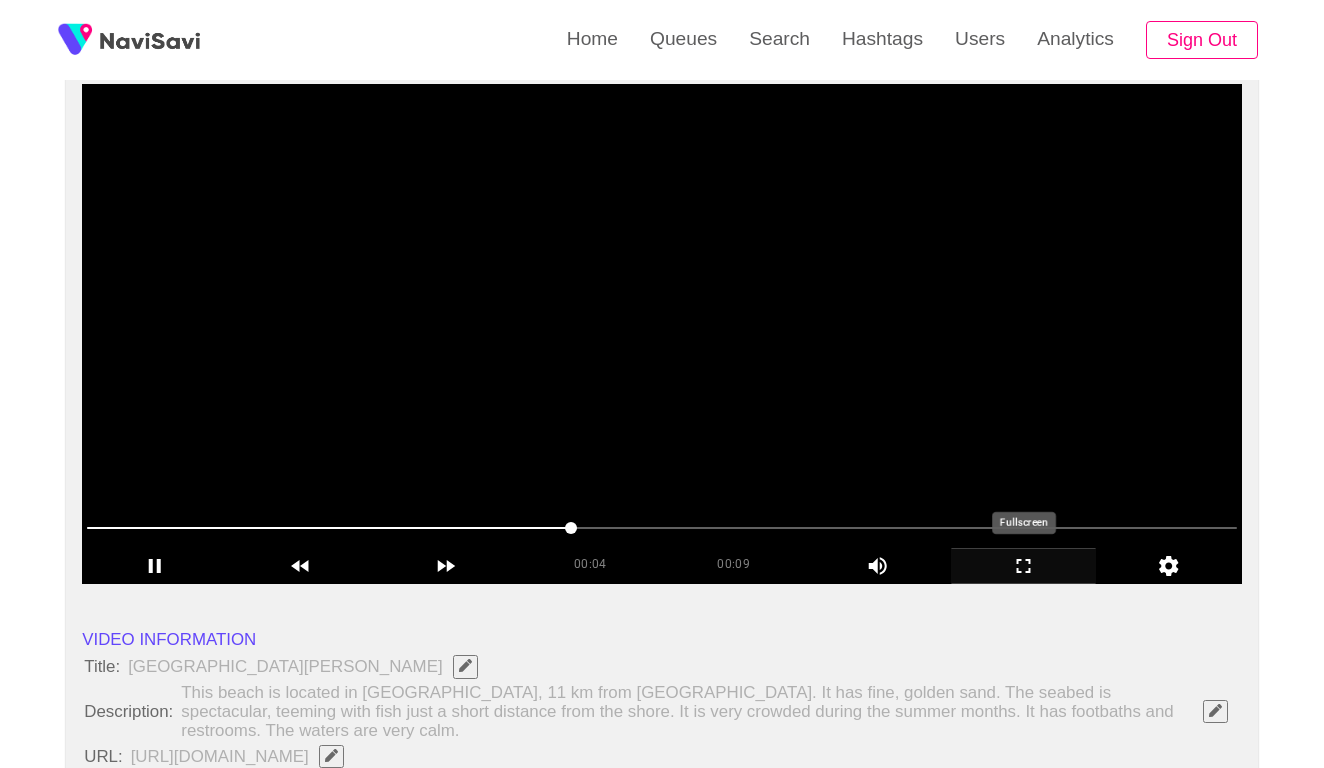 click at bounding box center (662, 334) 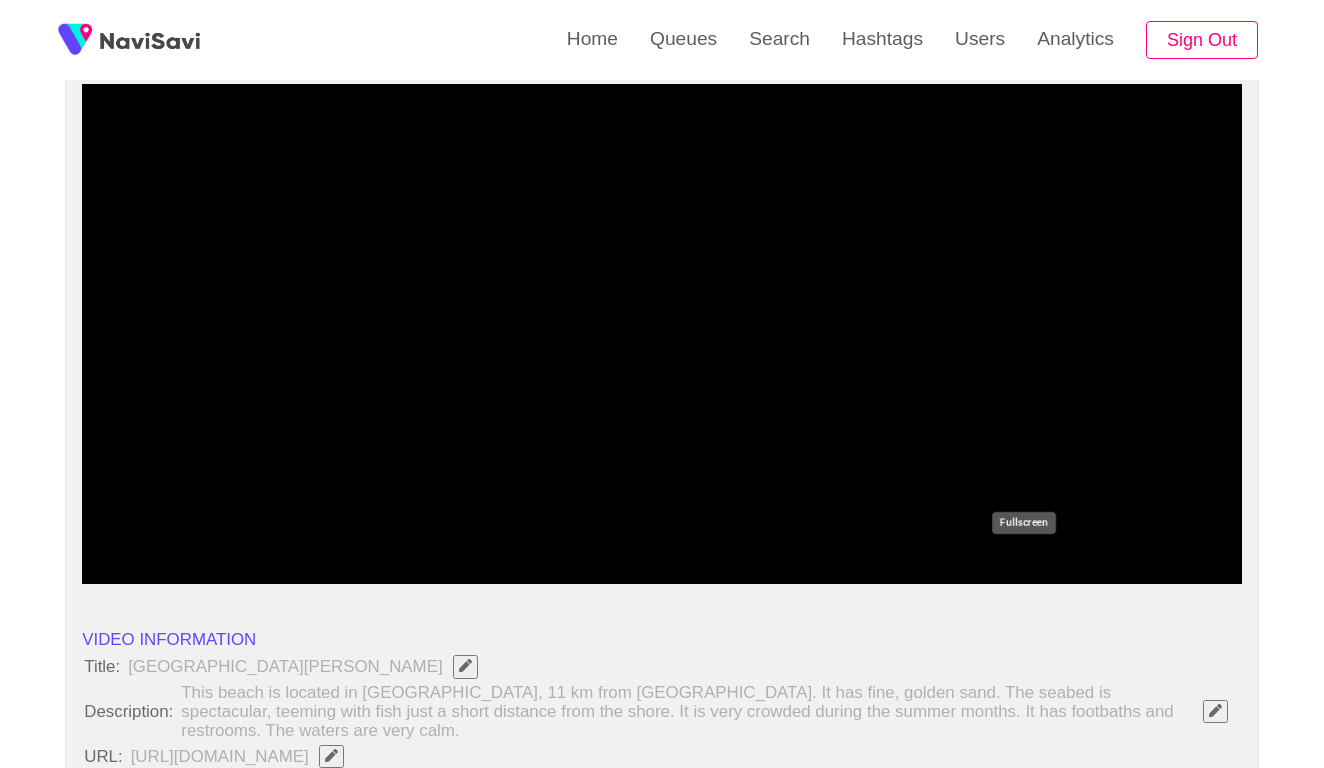 click 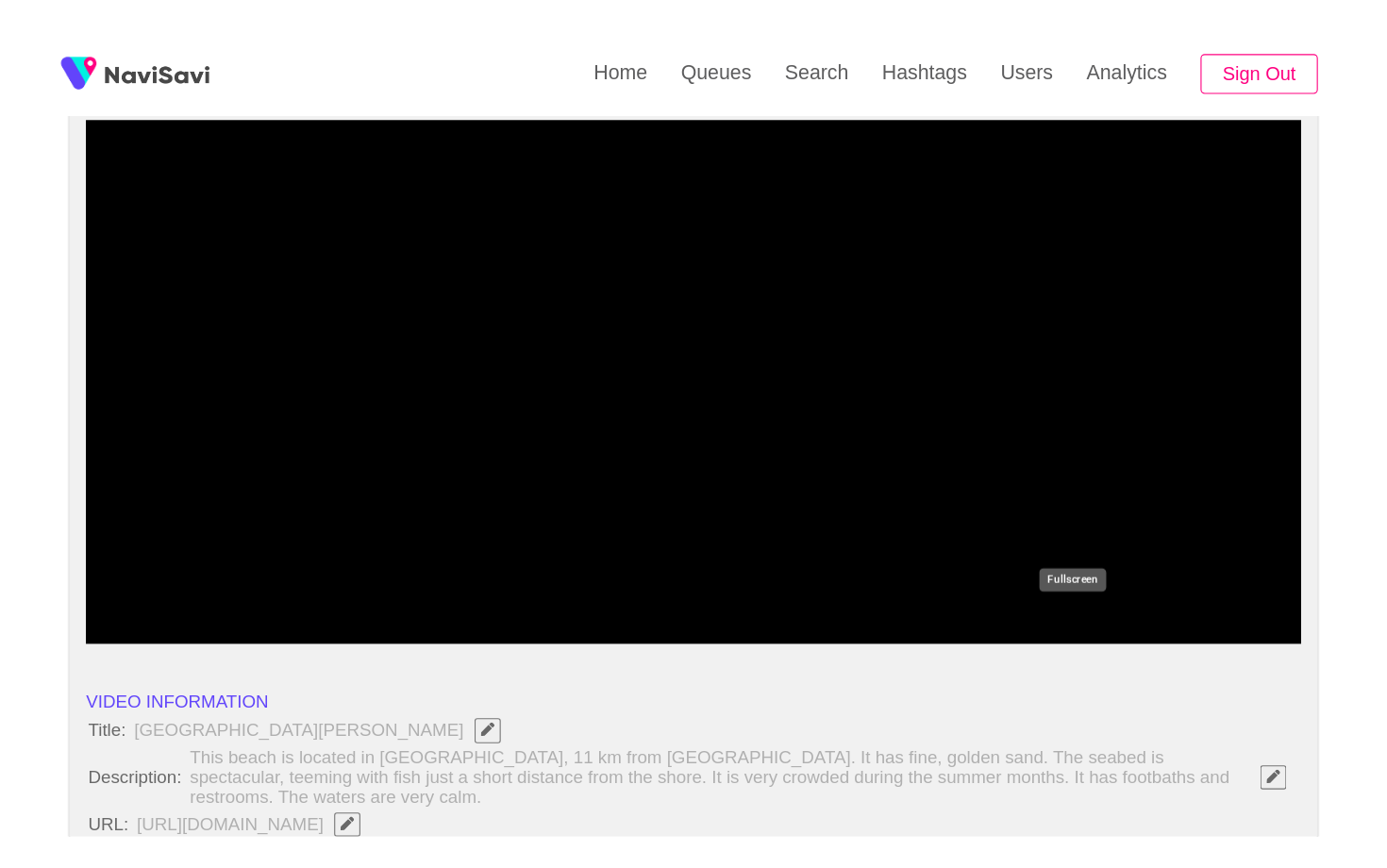 scroll, scrollTop: 0, scrollLeft: 0, axis: both 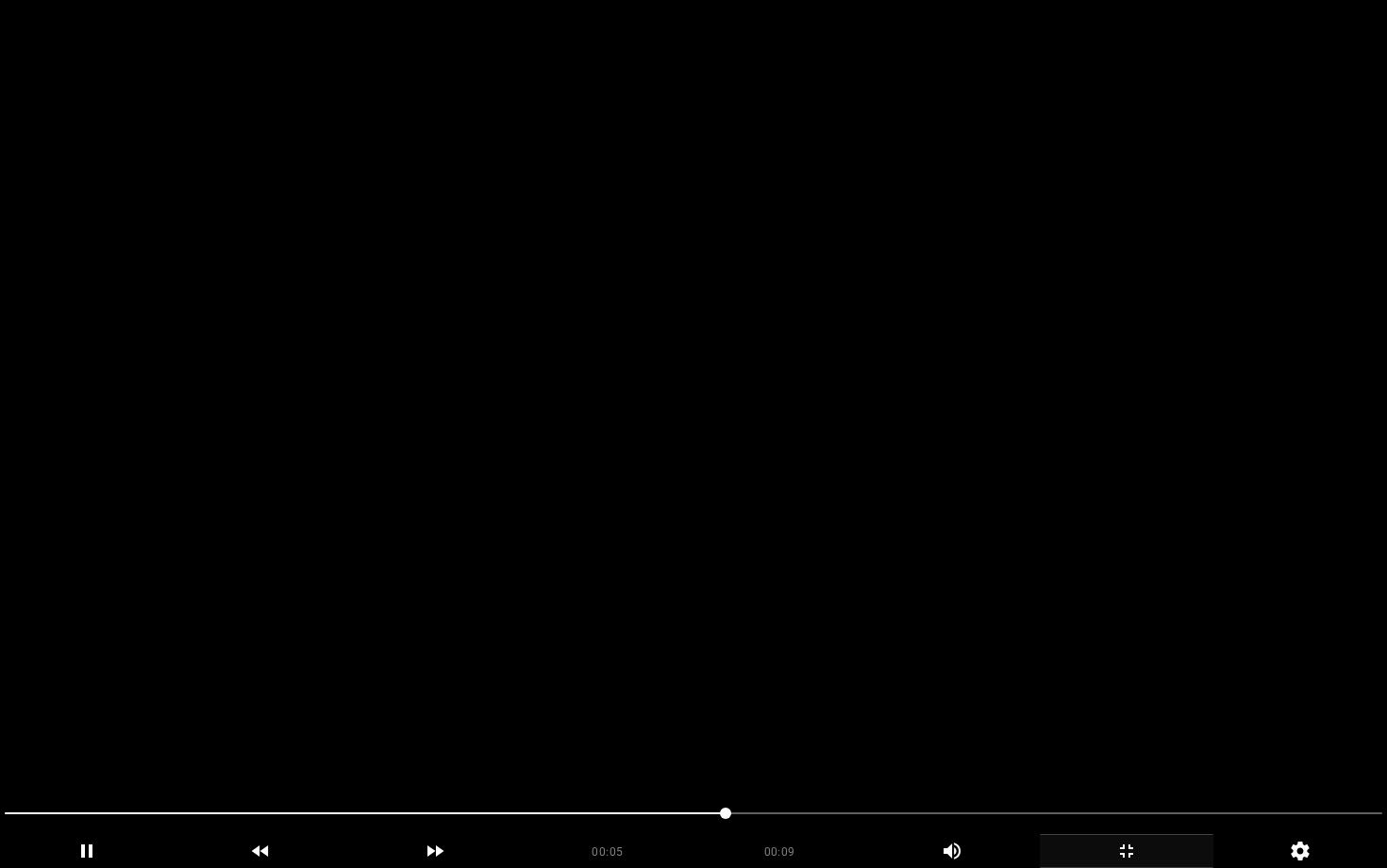 click at bounding box center [694, 434] 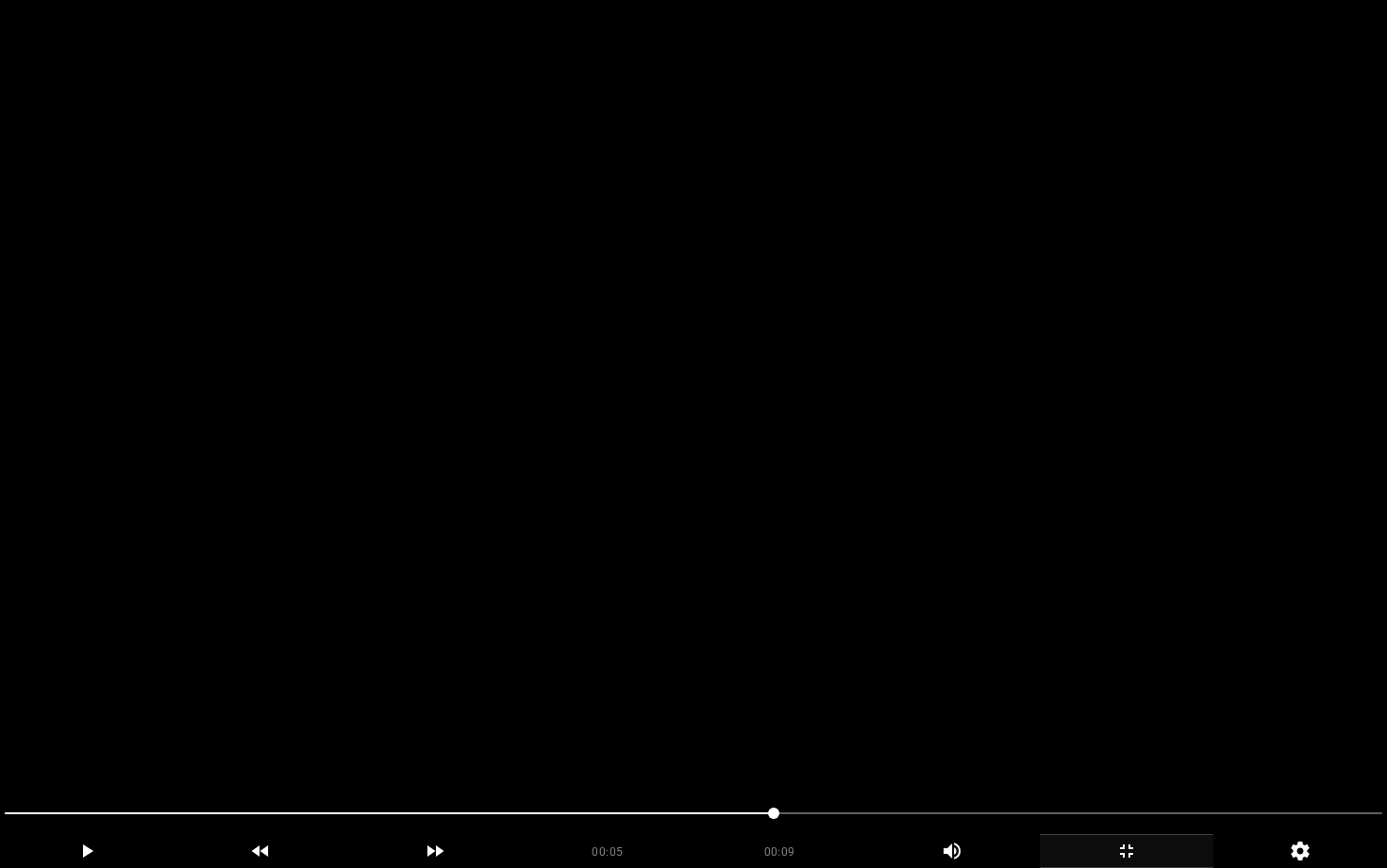 click at bounding box center (694, 434) 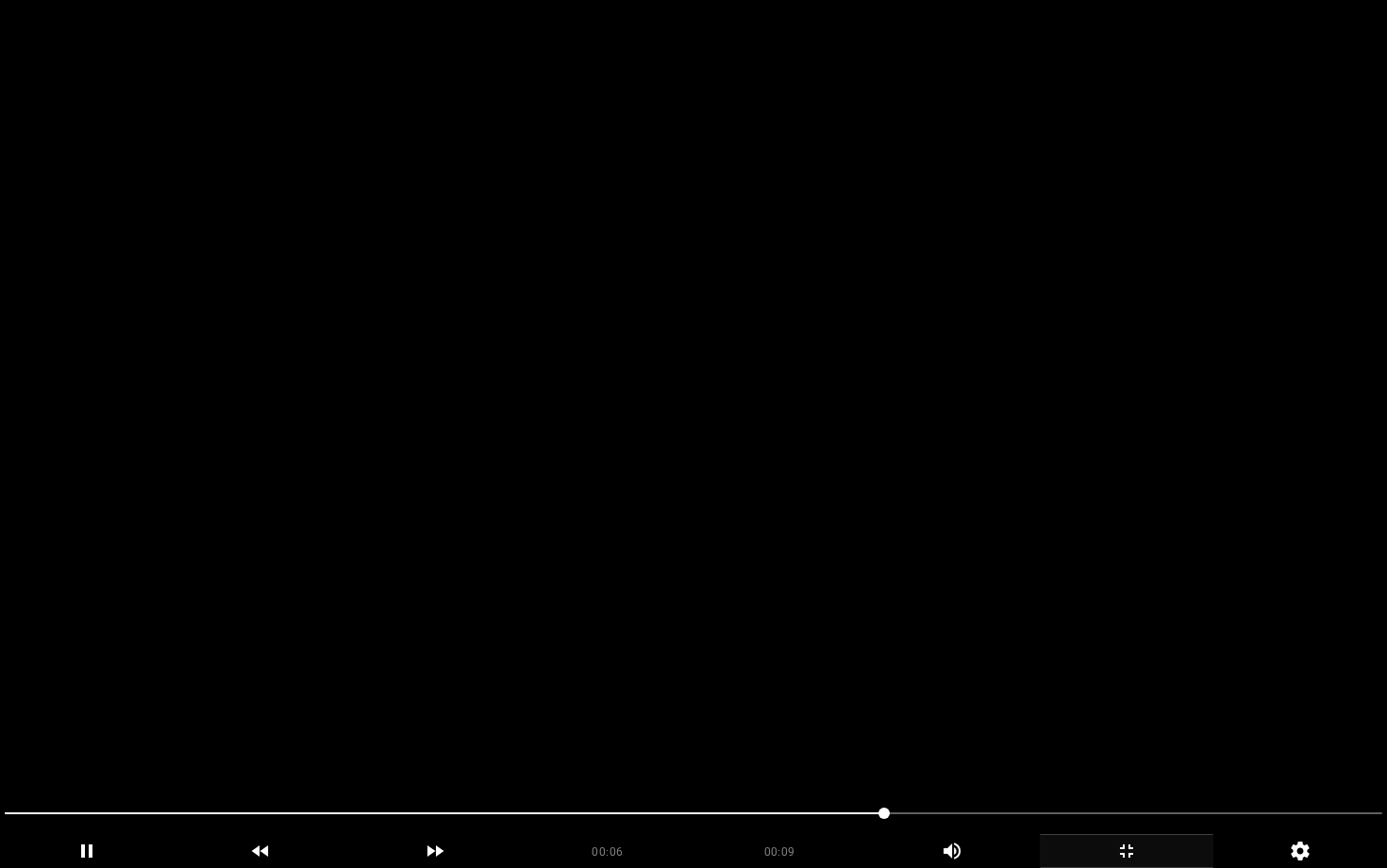 click at bounding box center (694, 434) 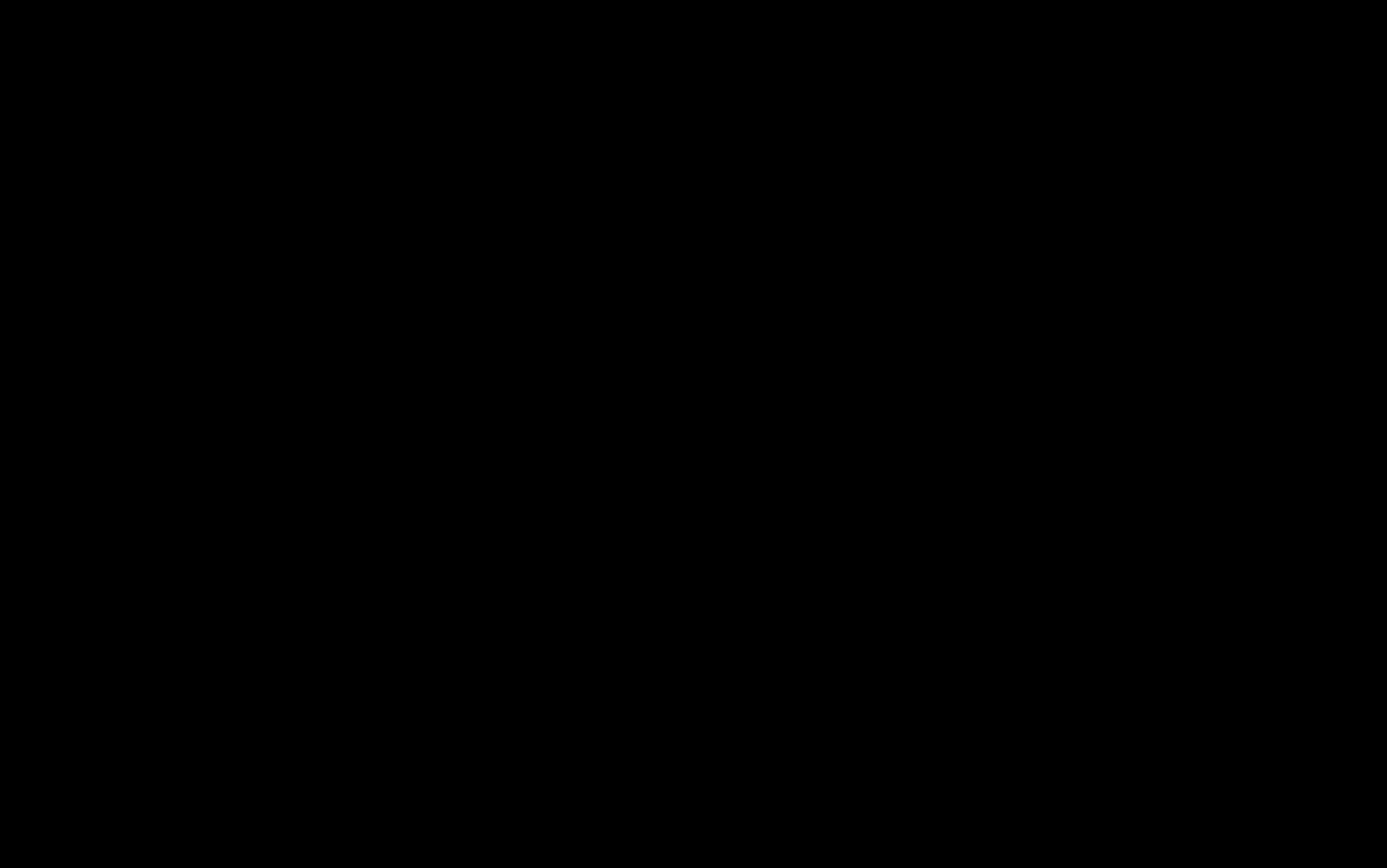 click 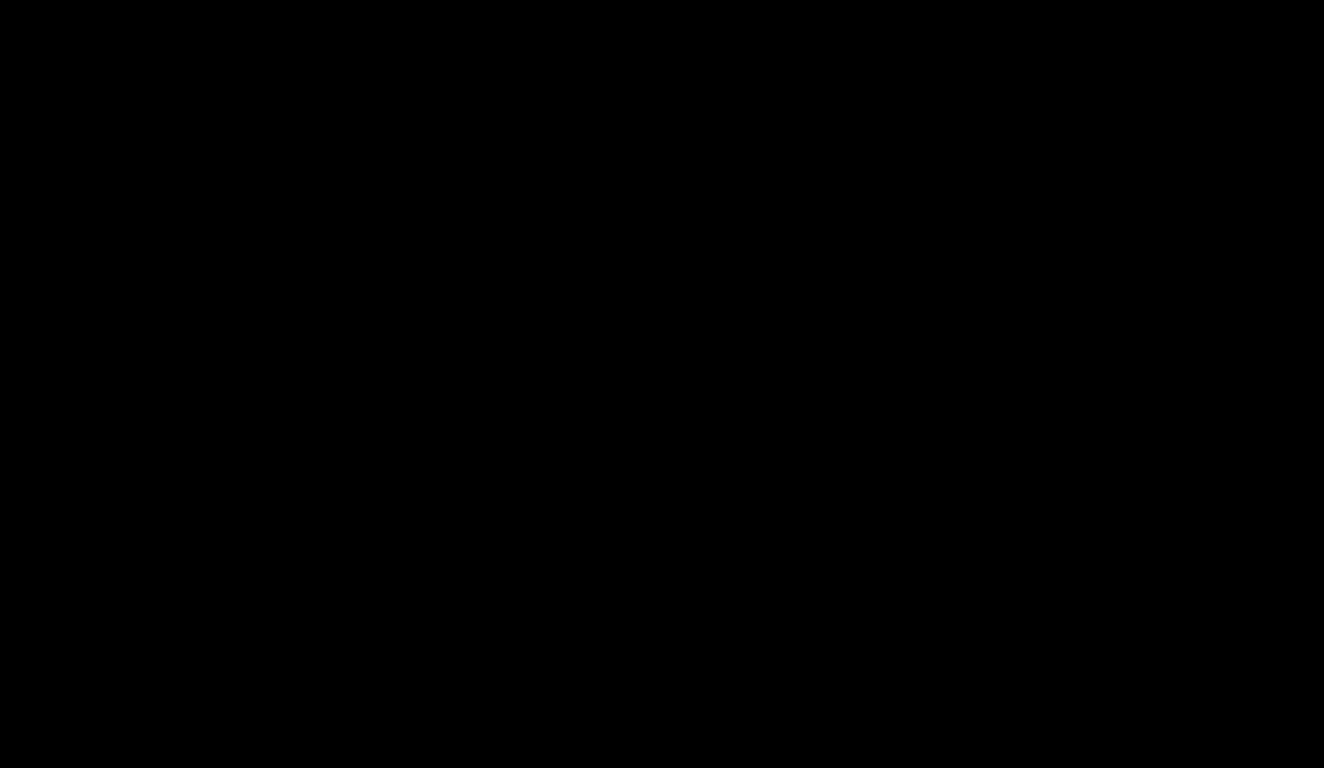 scroll, scrollTop: 1096, scrollLeft: 0, axis: vertical 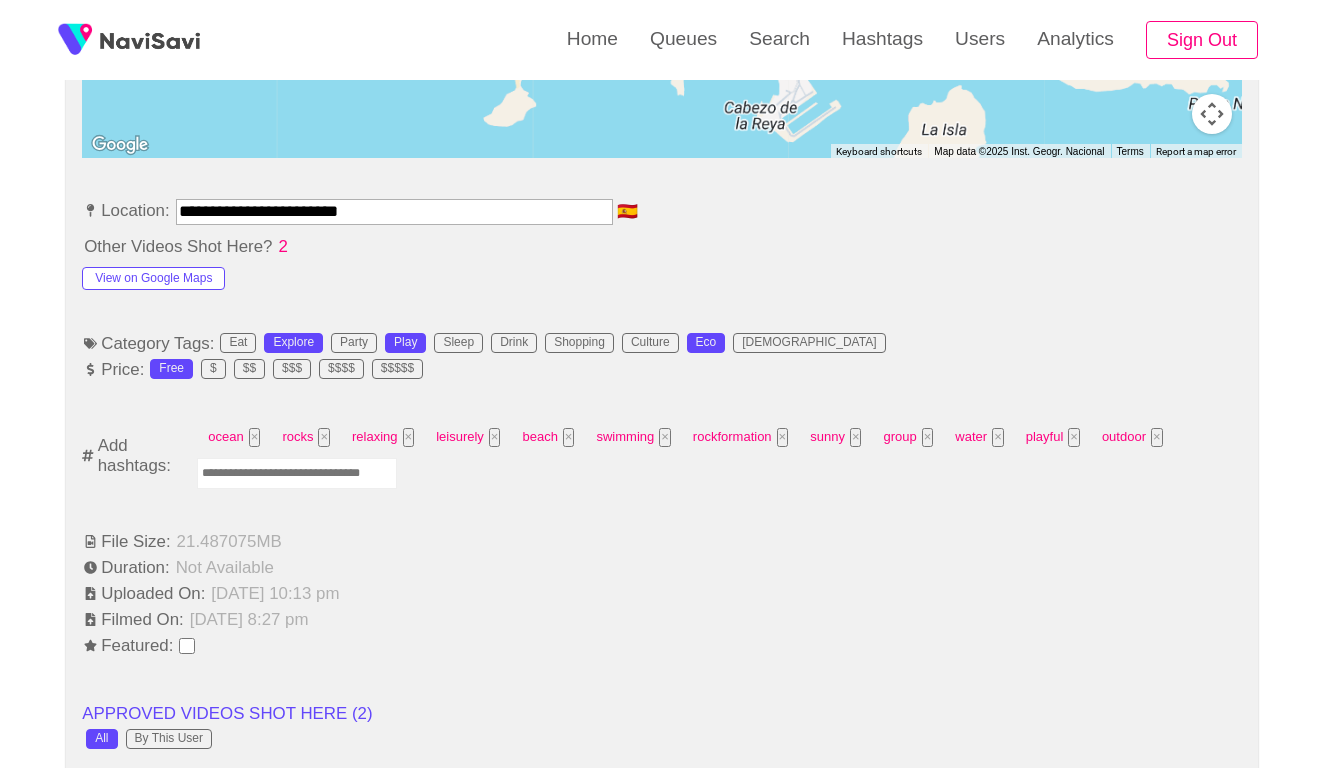 click at bounding box center (297, 473) 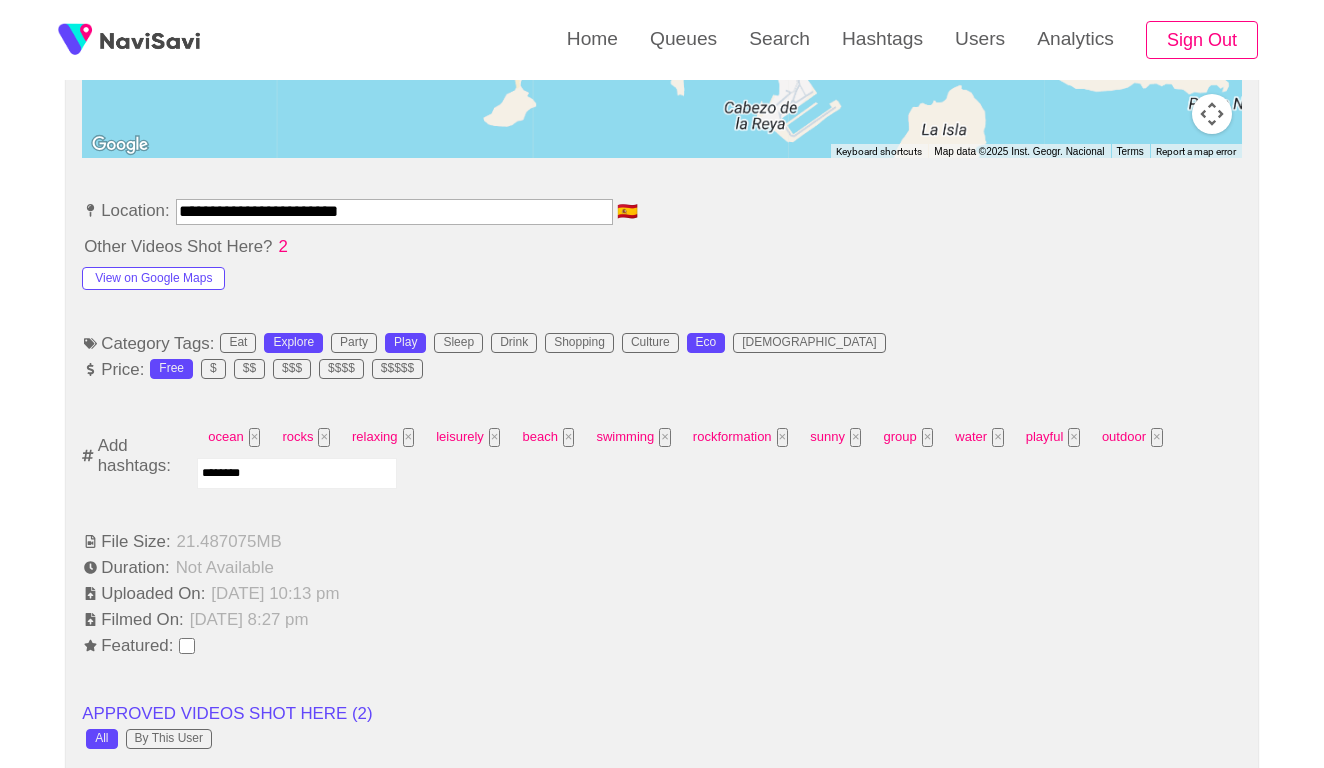 type on "*********" 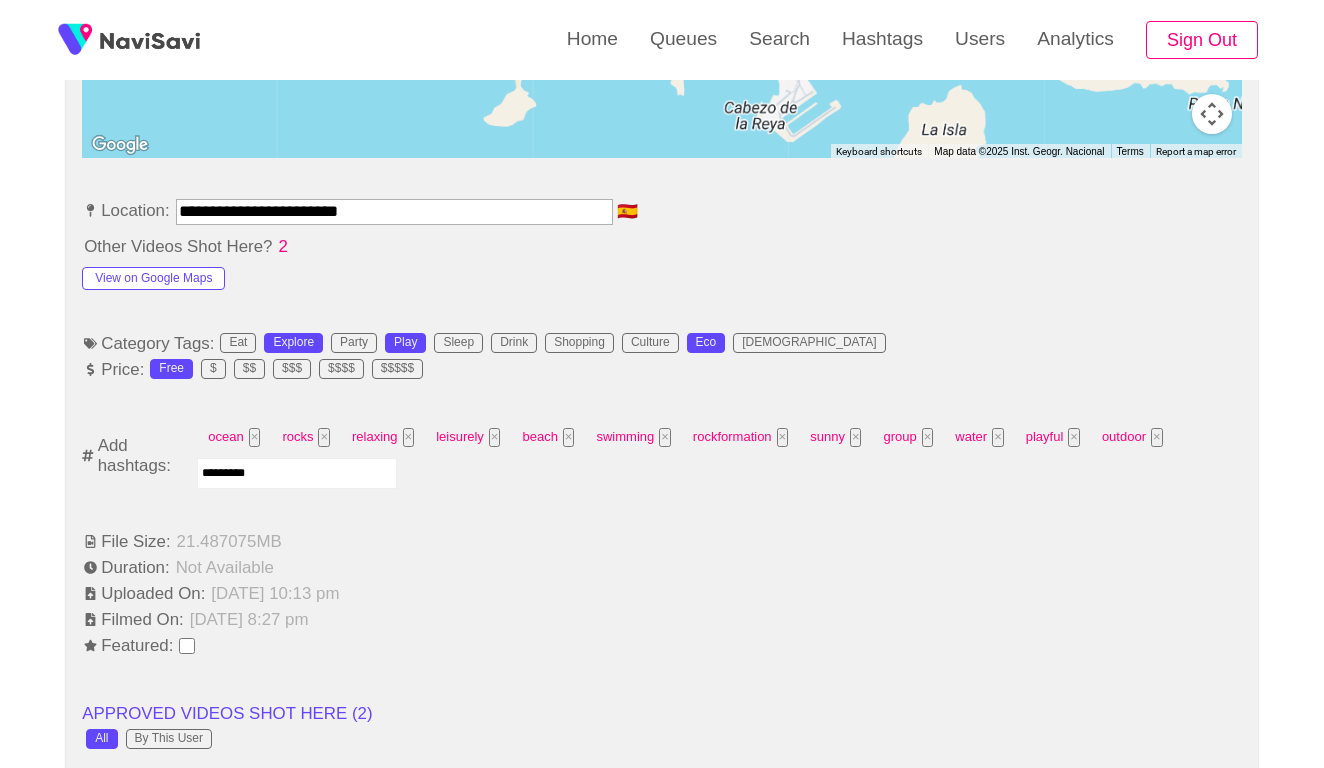 type 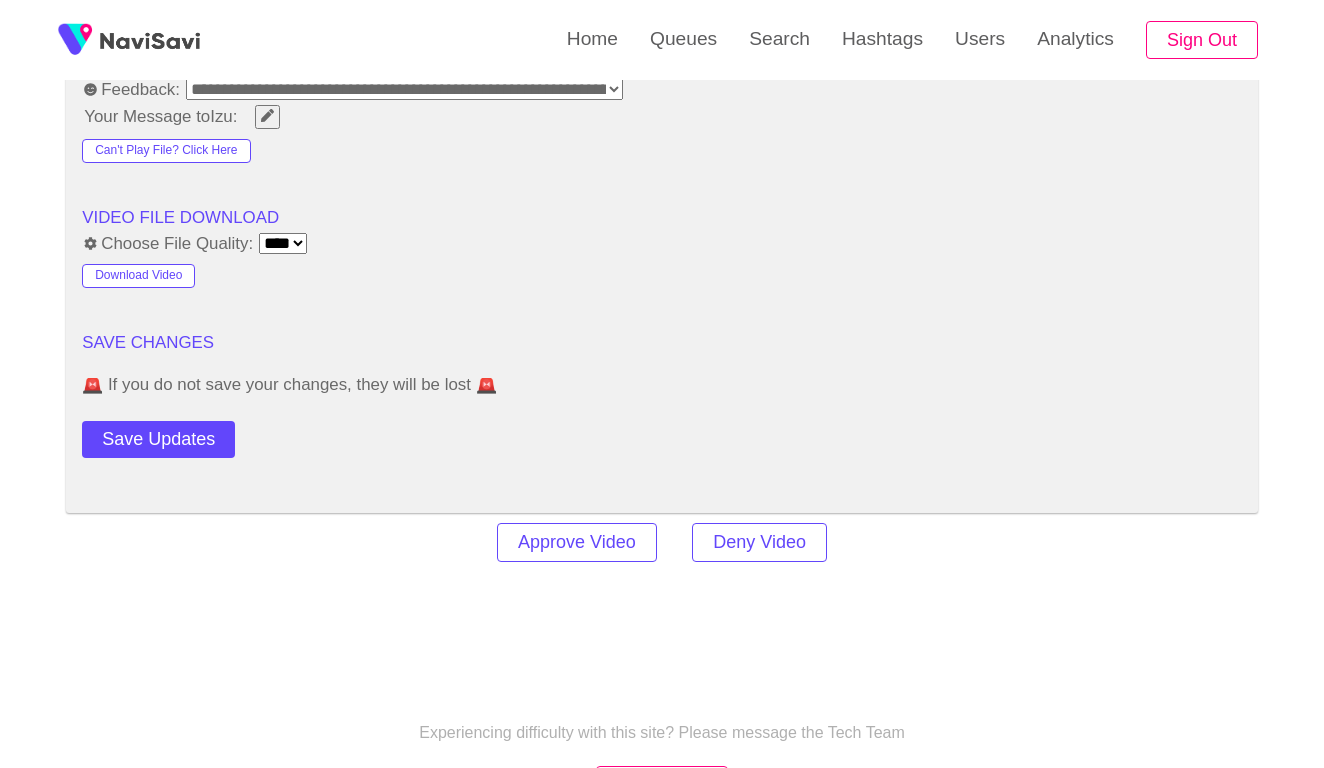 scroll, scrollTop: 2699, scrollLeft: 0, axis: vertical 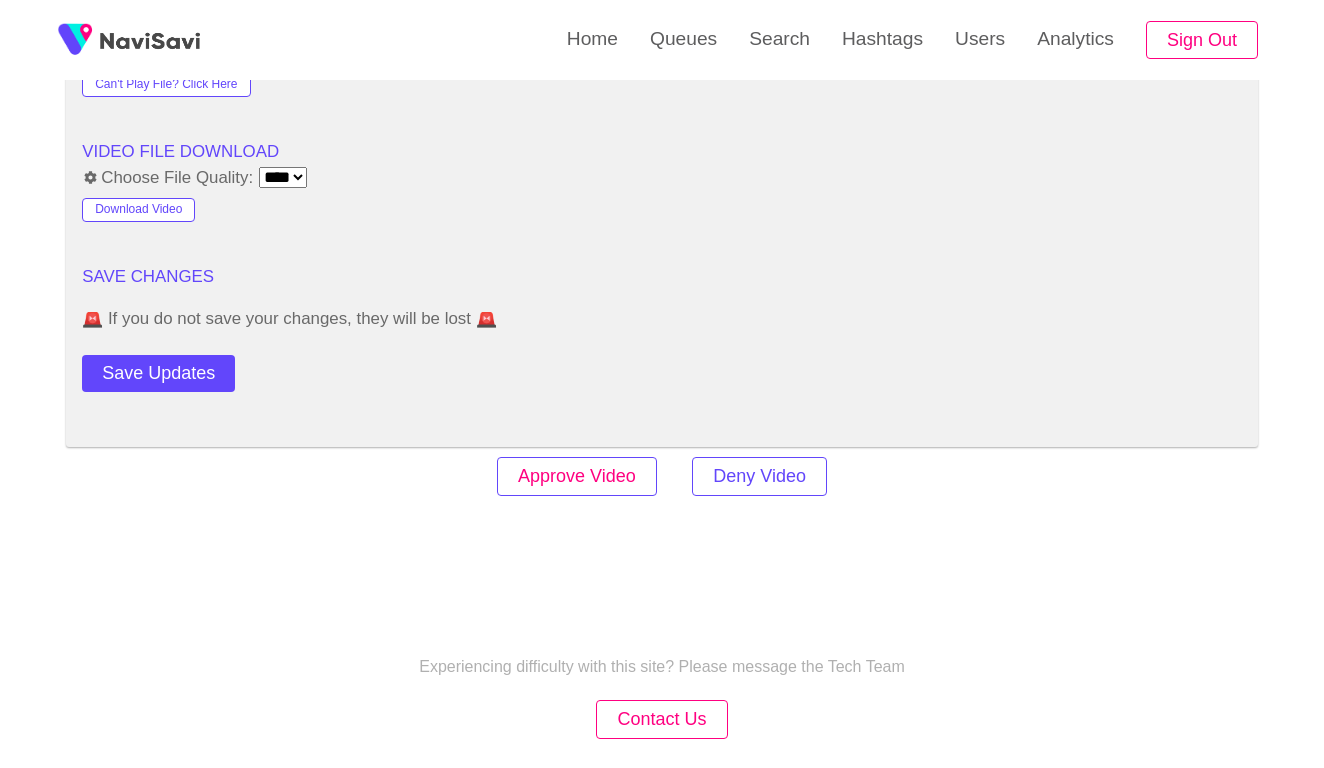 click on "Approve Video" at bounding box center (577, 476) 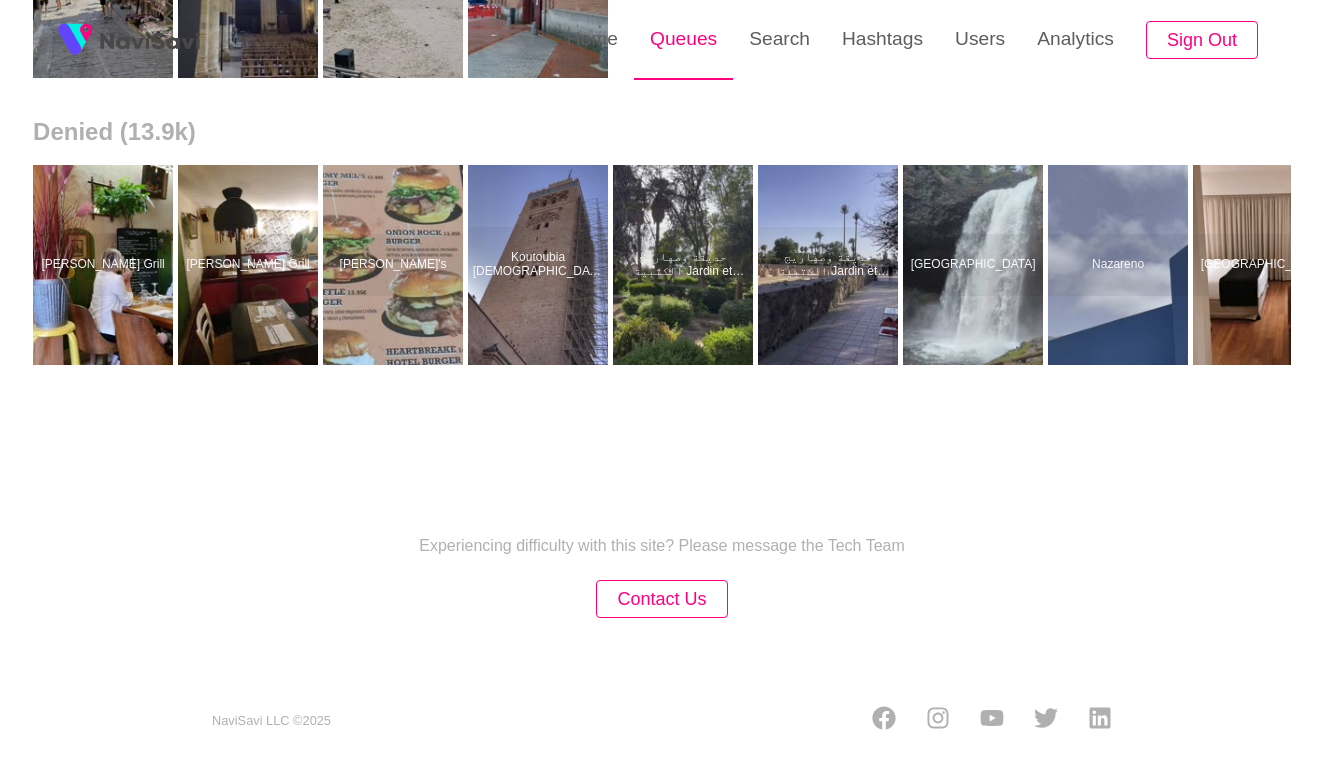 scroll, scrollTop: 0, scrollLeft: 0, axis: both 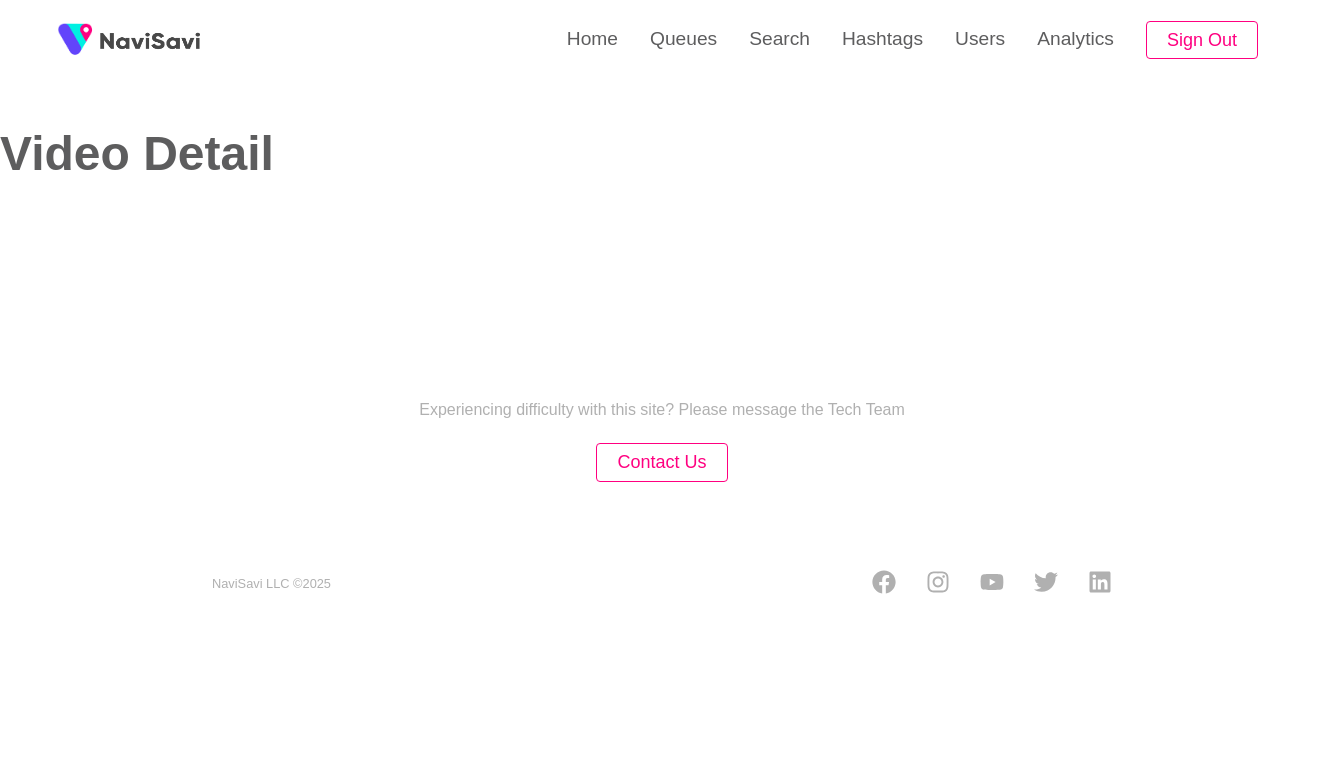 select on "**********" 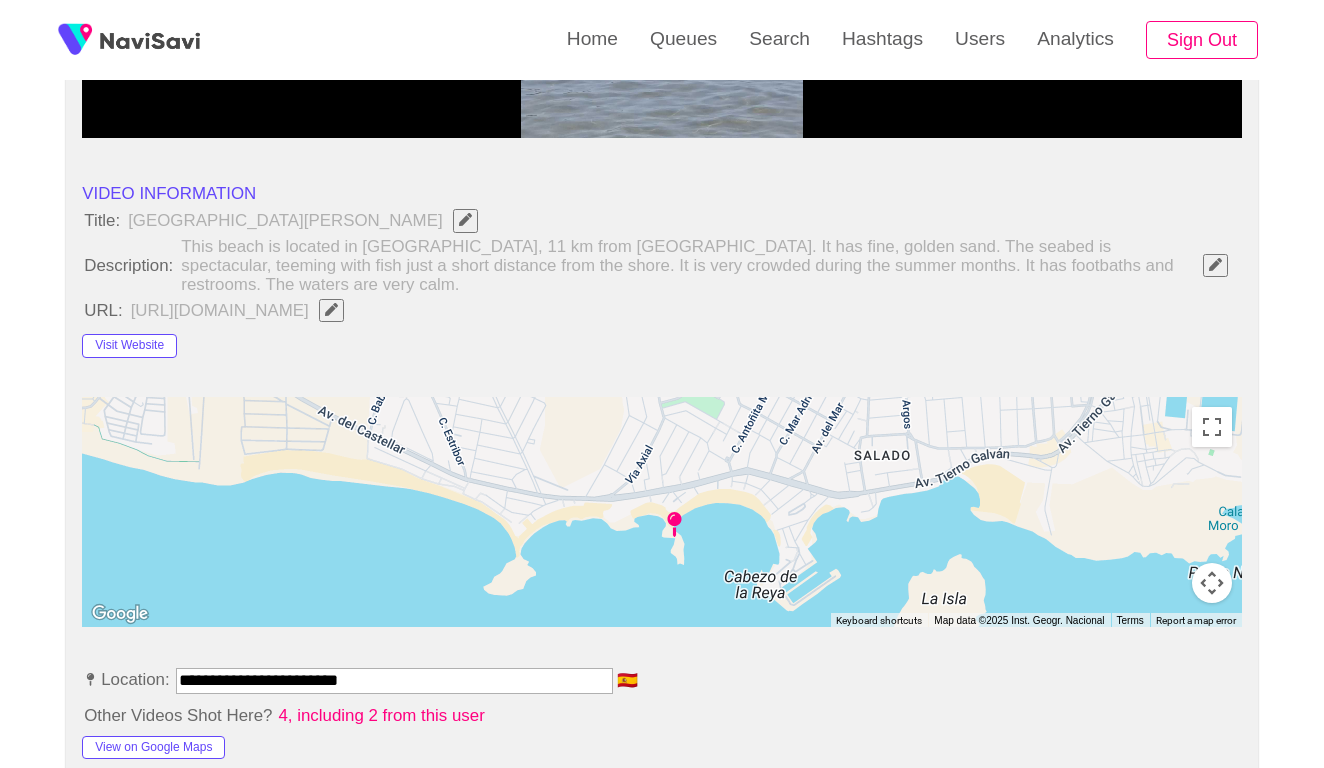 scroll, scrollTop: 628, scrollLeft: 0, axis: vertical 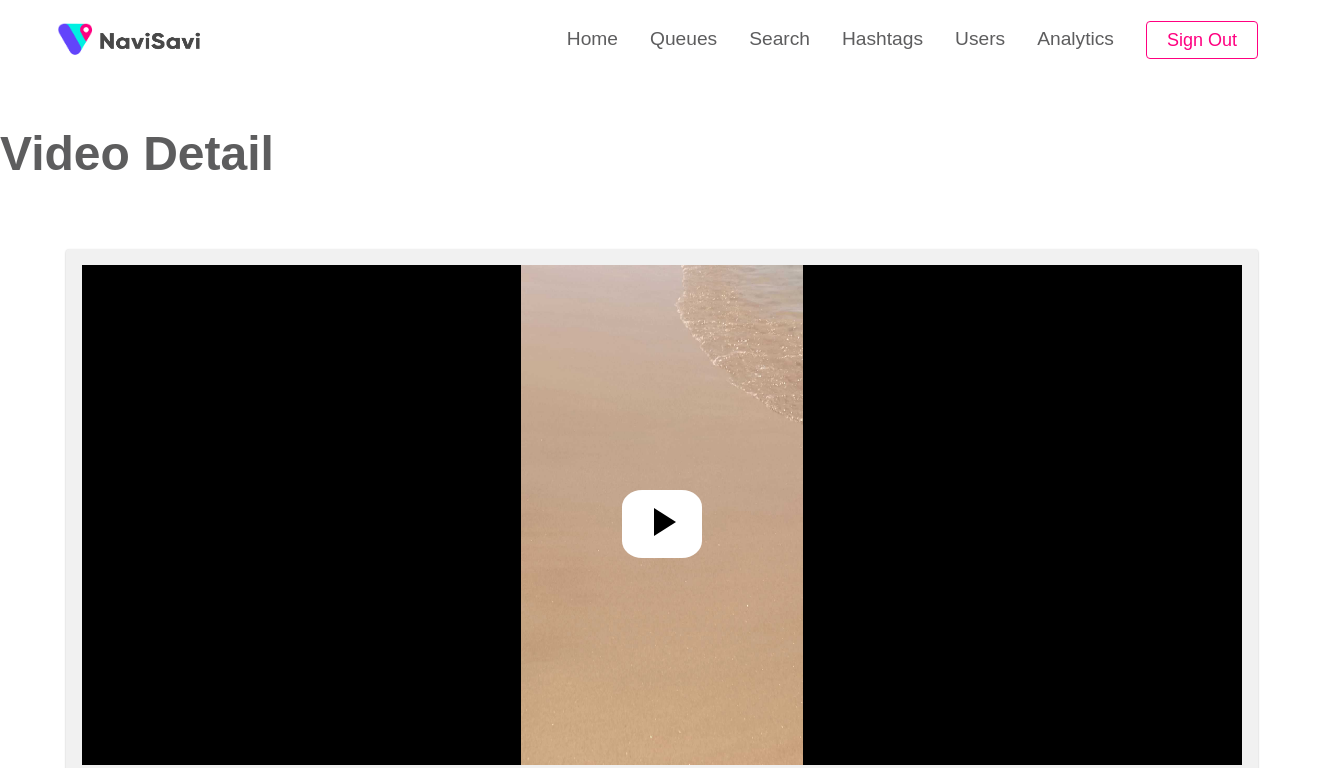 select on "**********" 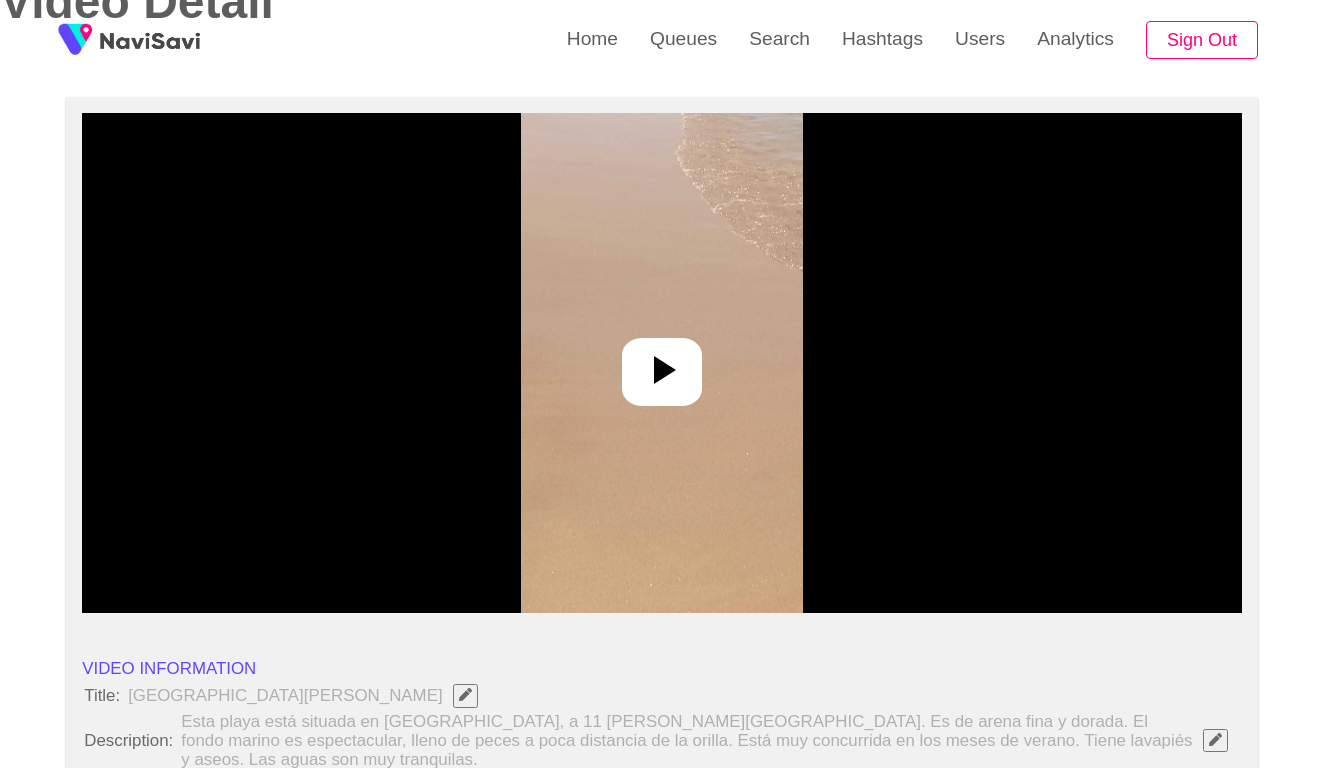 scroll, scrollTop: 288, scrollLeft: 0, axis: vertical 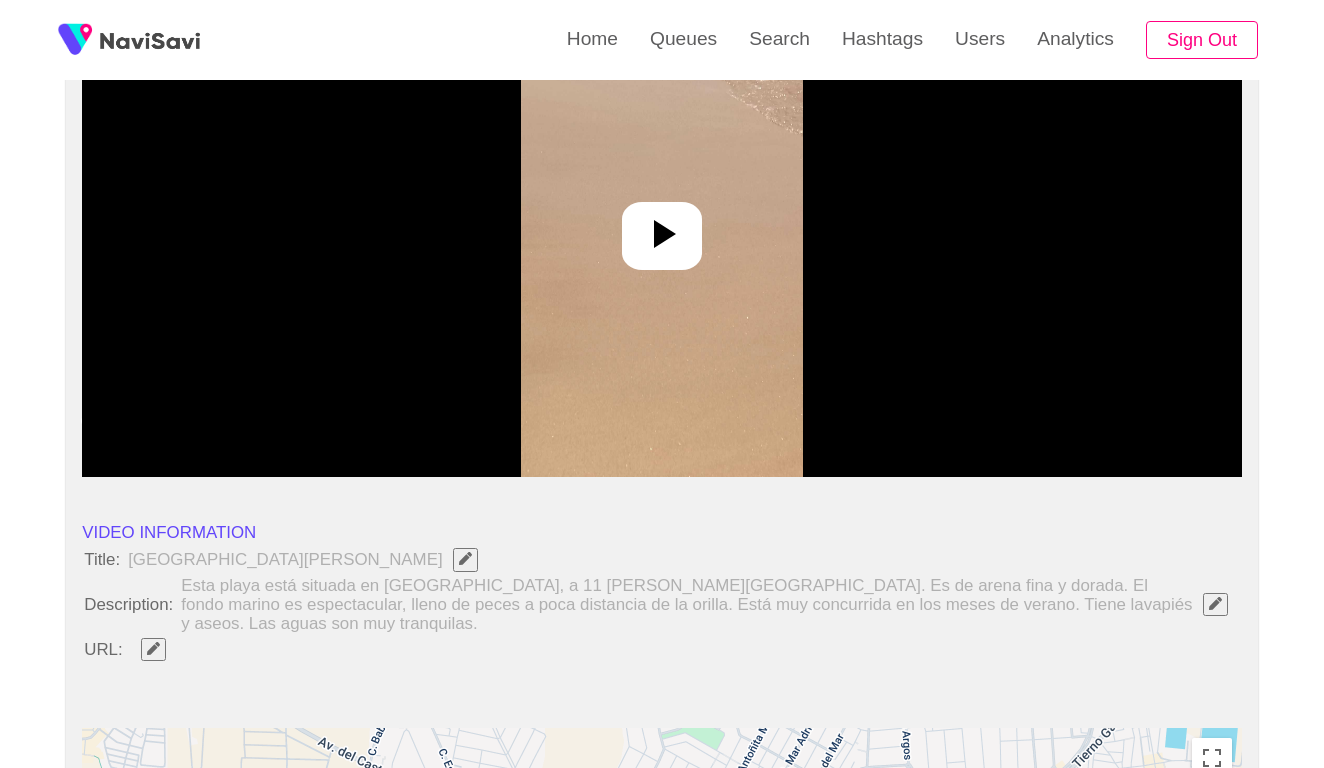 click at bounding box center (661, 227) 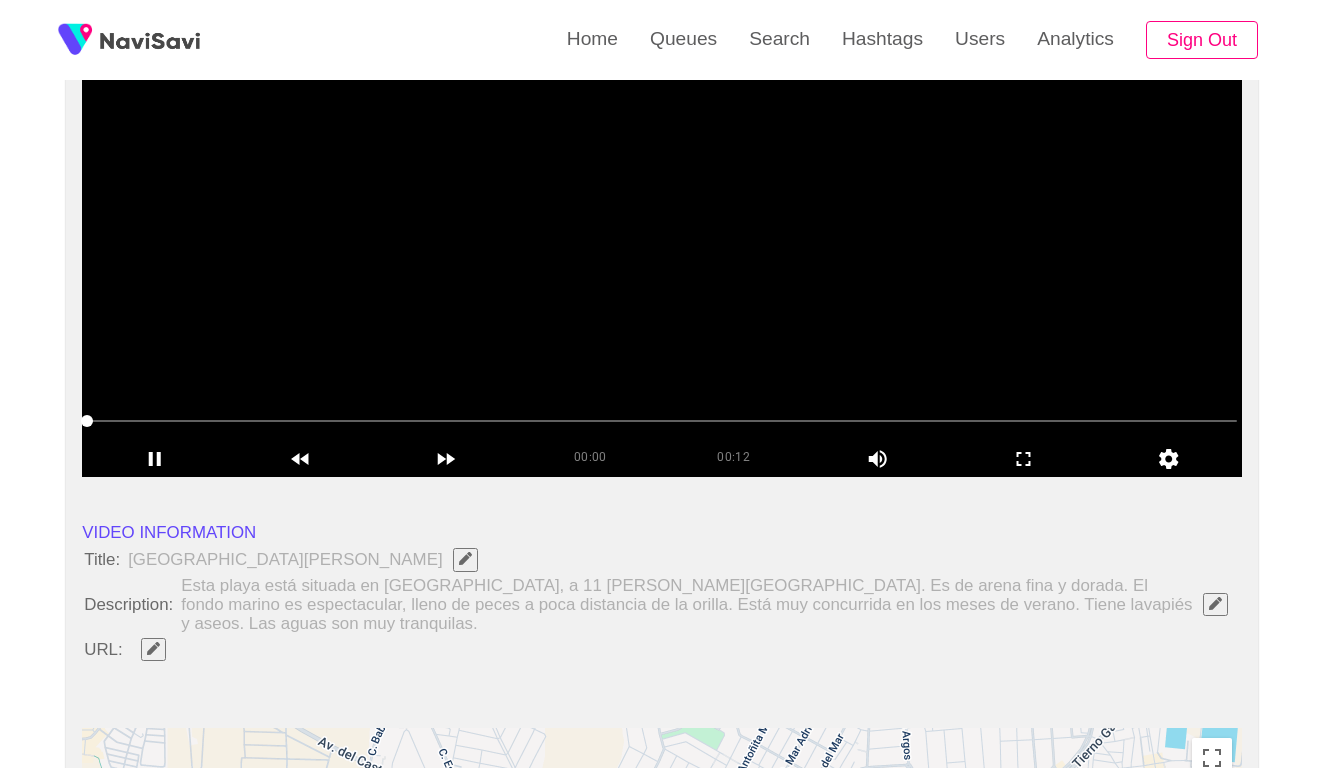click at bounding box center [662, 421] 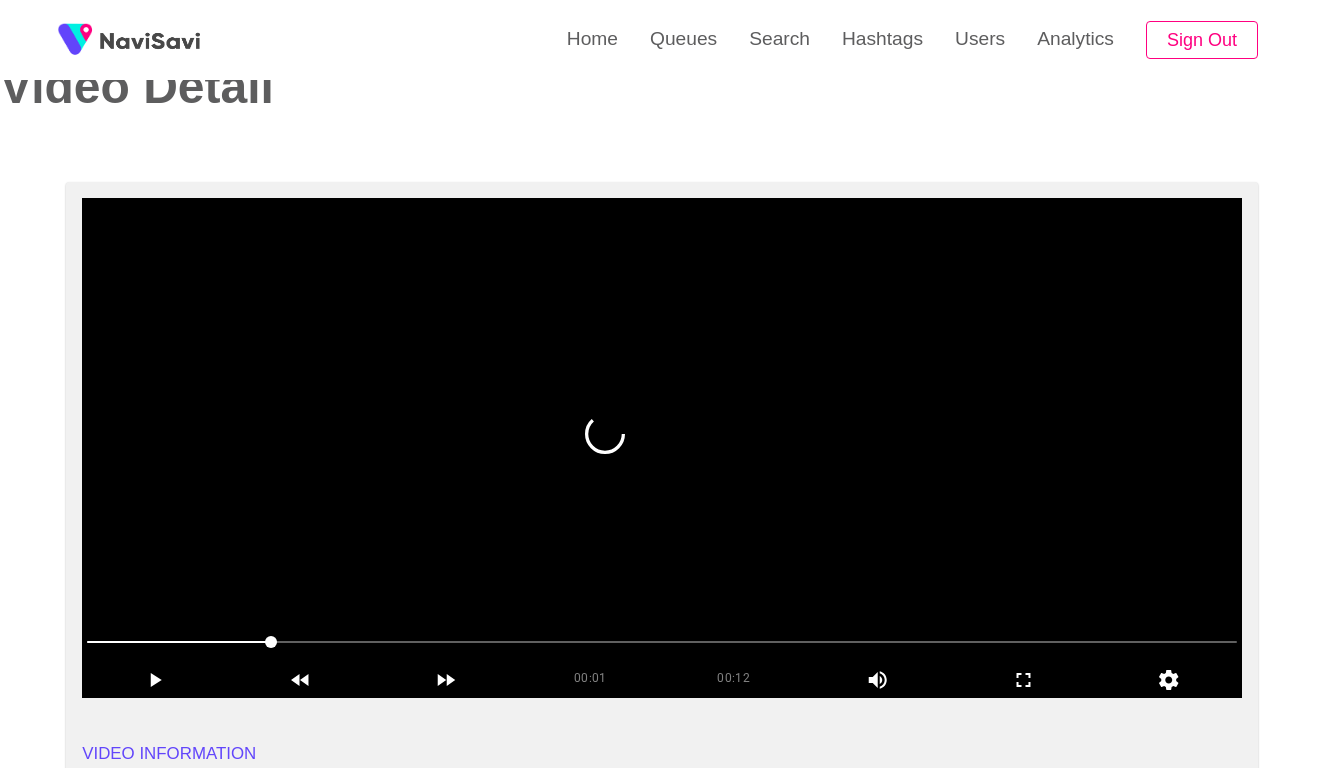 scroll, scrollTop: 51, scrollLeft: 0, axis: vertical 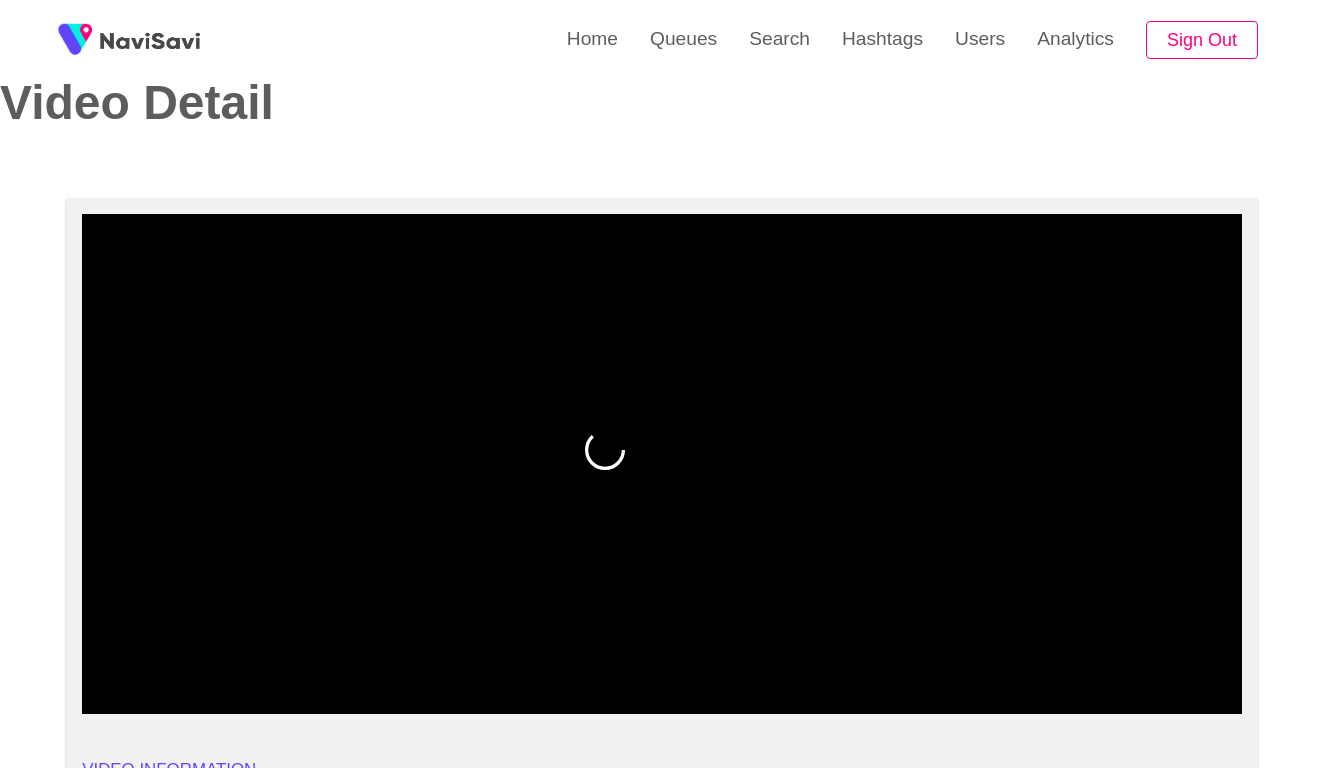 click at bounding box center [662, 658] 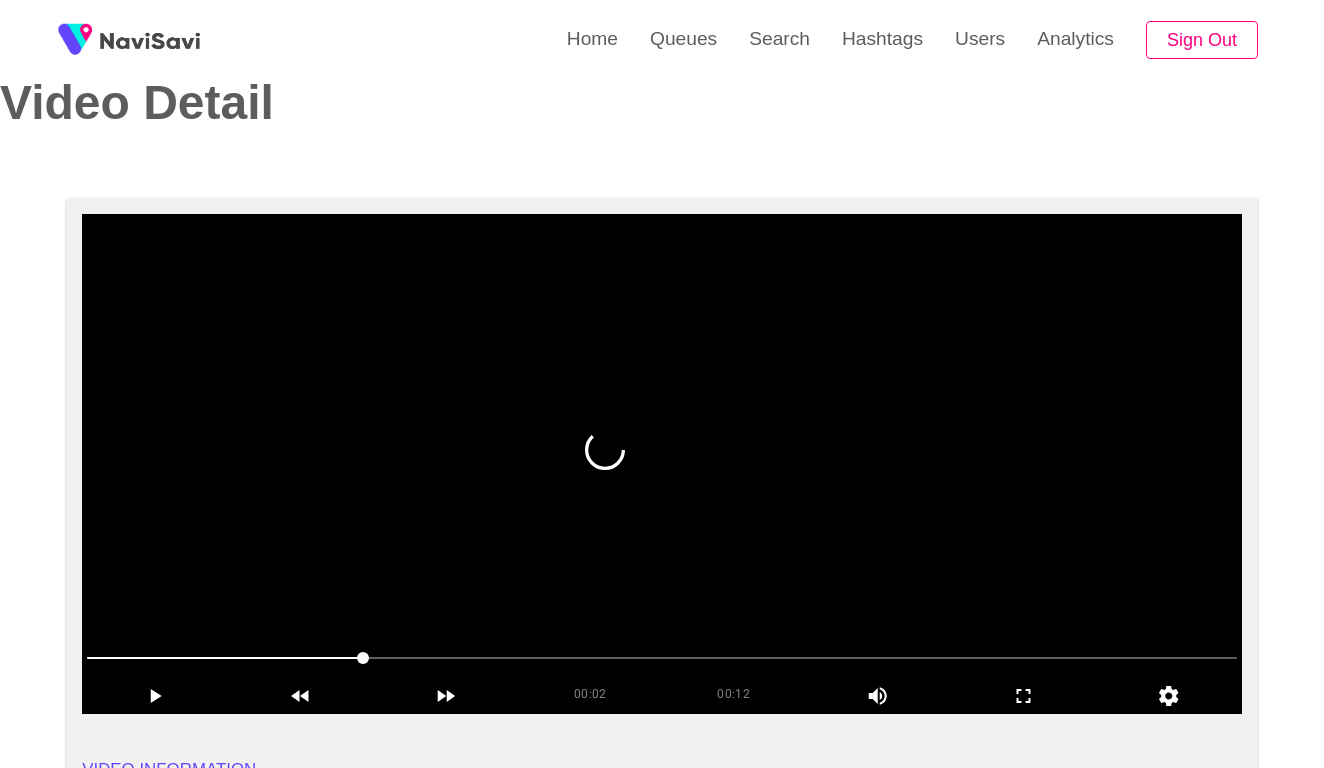 click at bounding box center (662, 464) 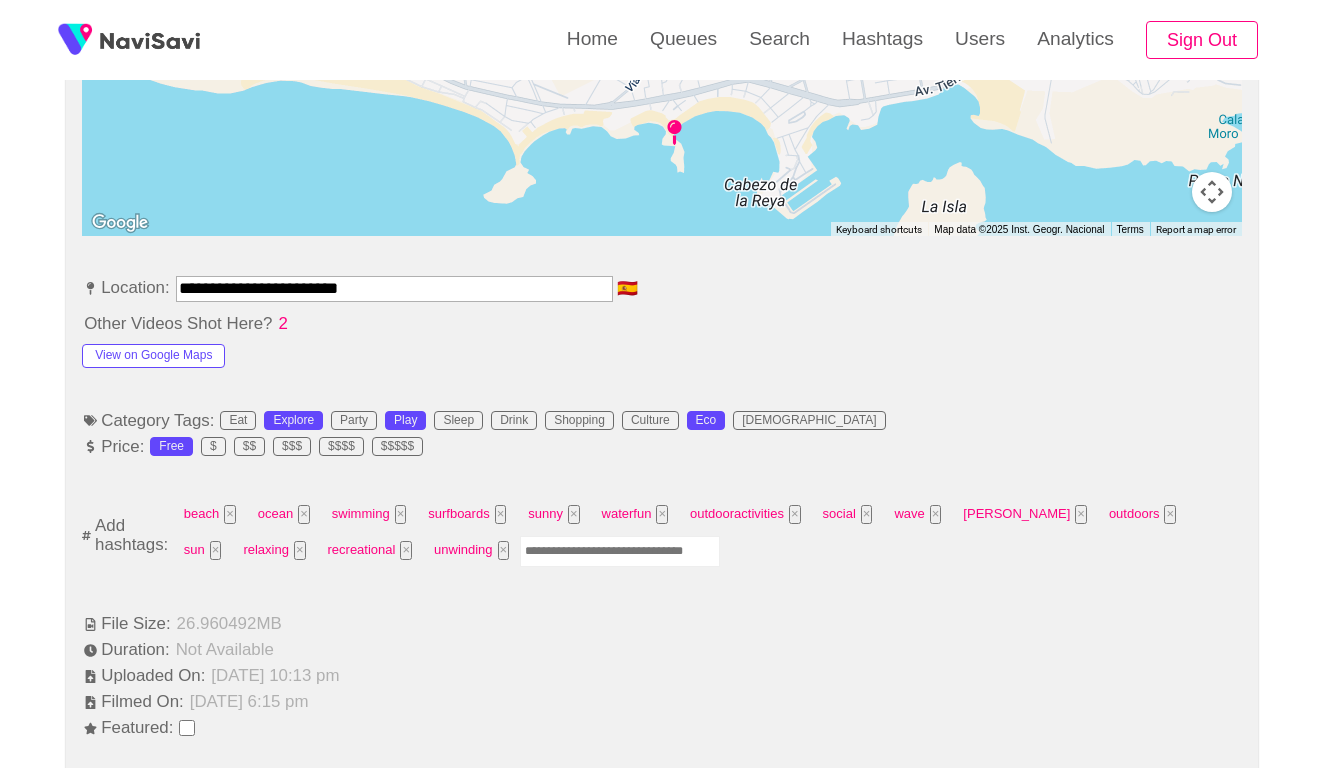scroll, scrollTop: 1061, scrollLeft: 0, axis: vertical 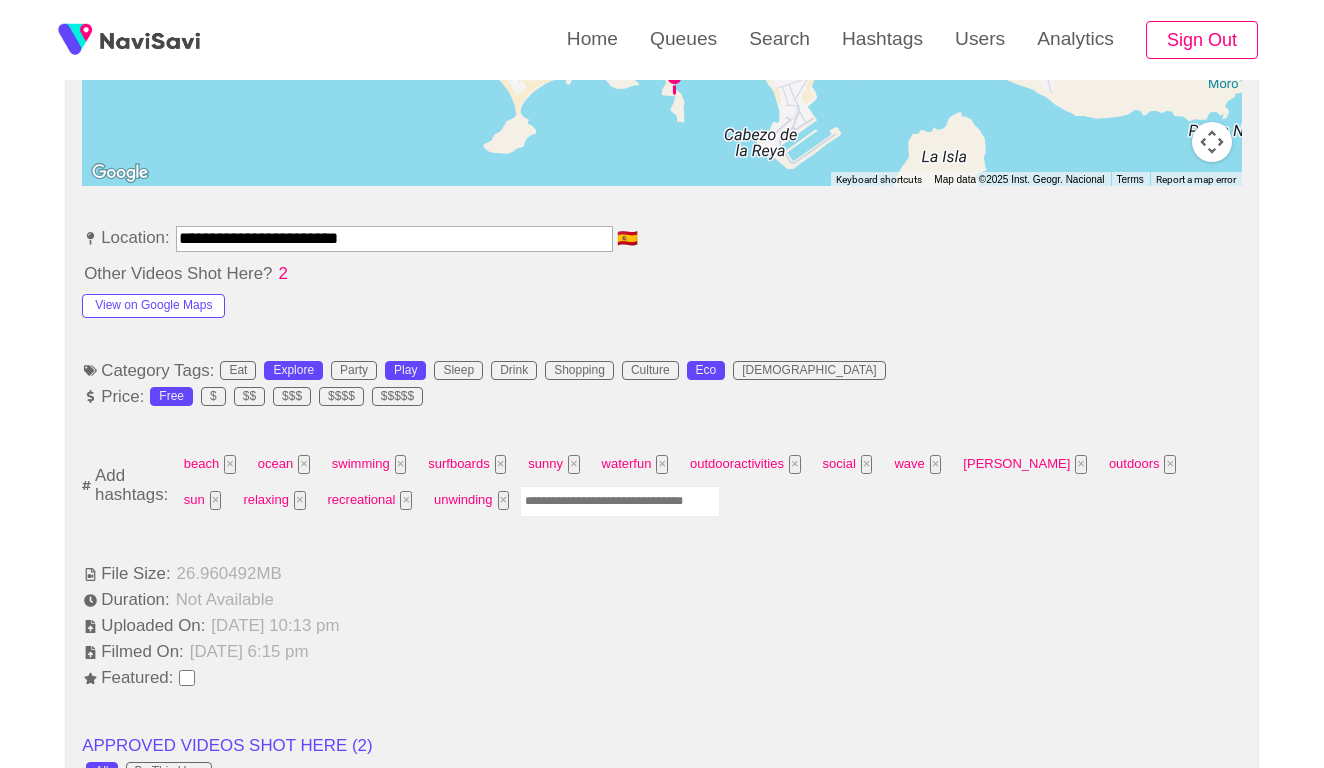 click at bounding box center [620, 501] 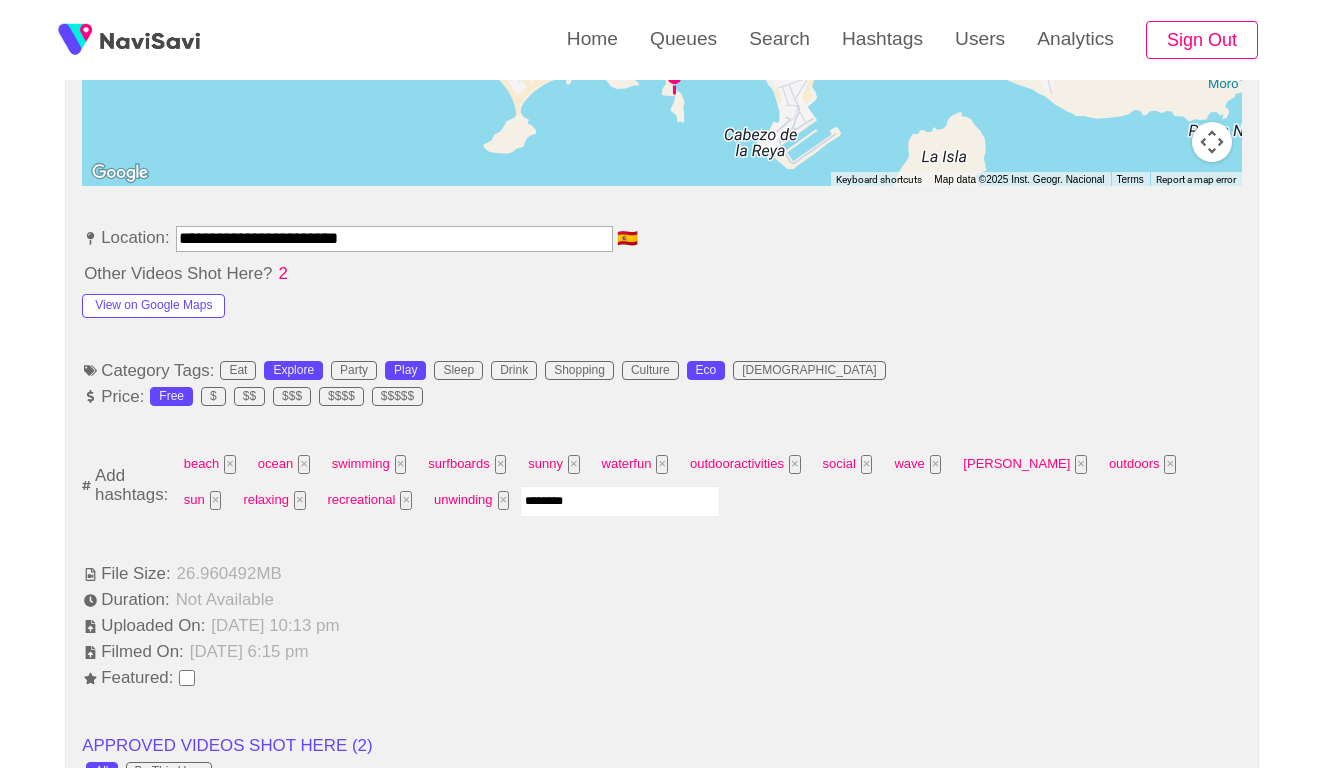 type on "*********" 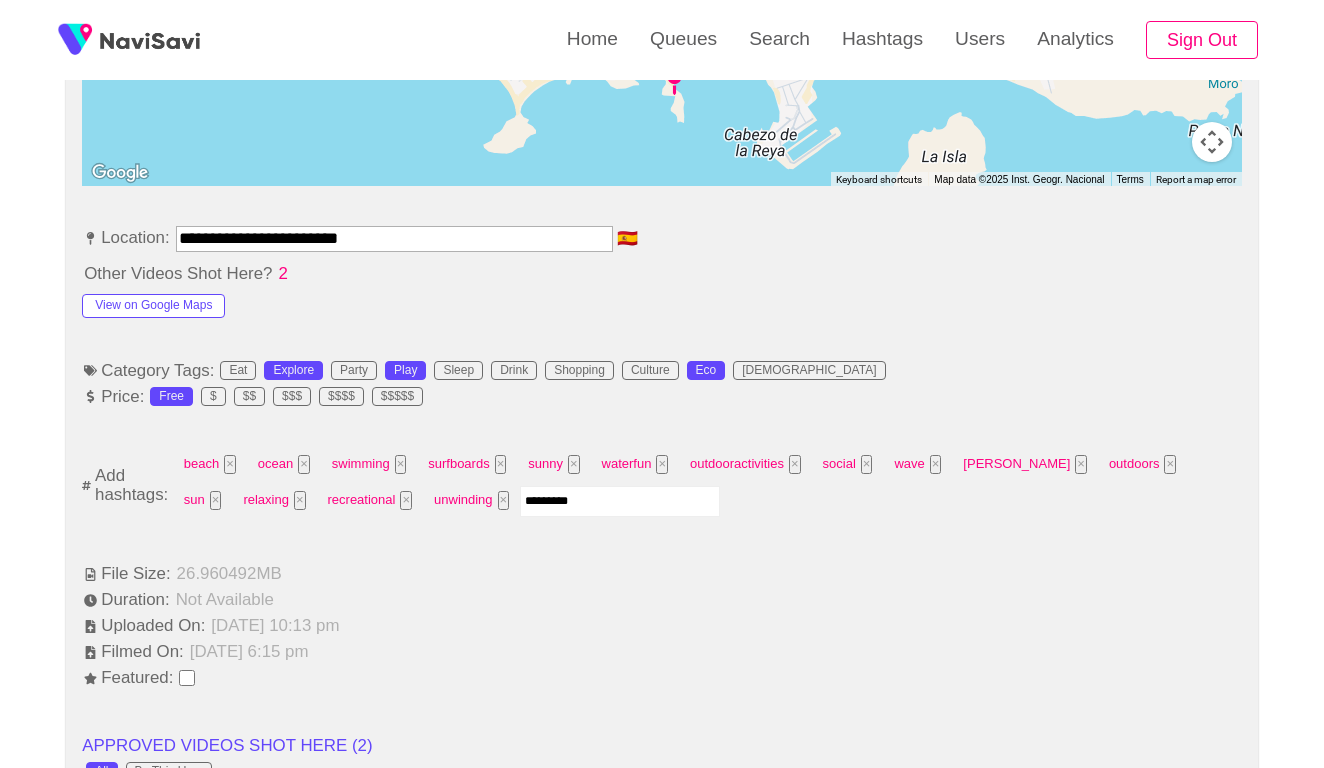 type 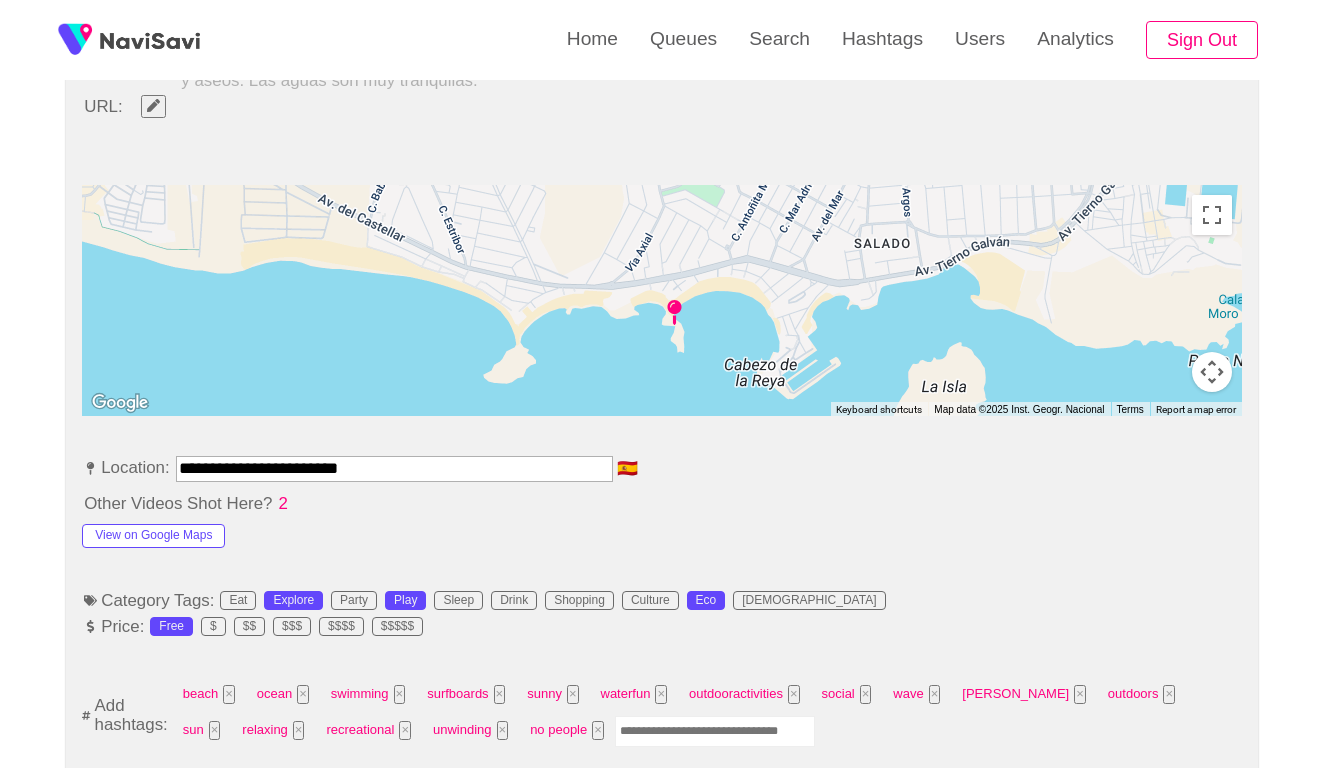 scroll, scrollTop: 620, scrollLeft: 0, axis: vertical 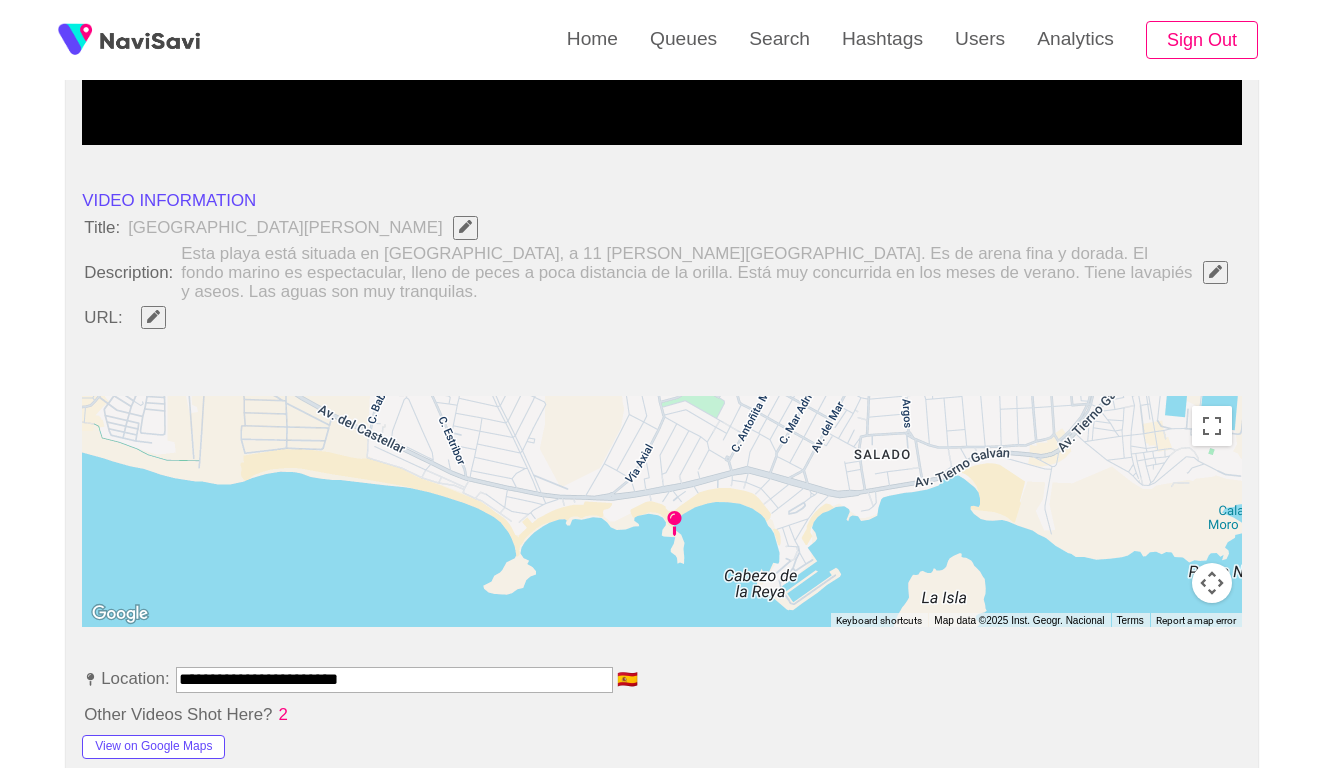 click 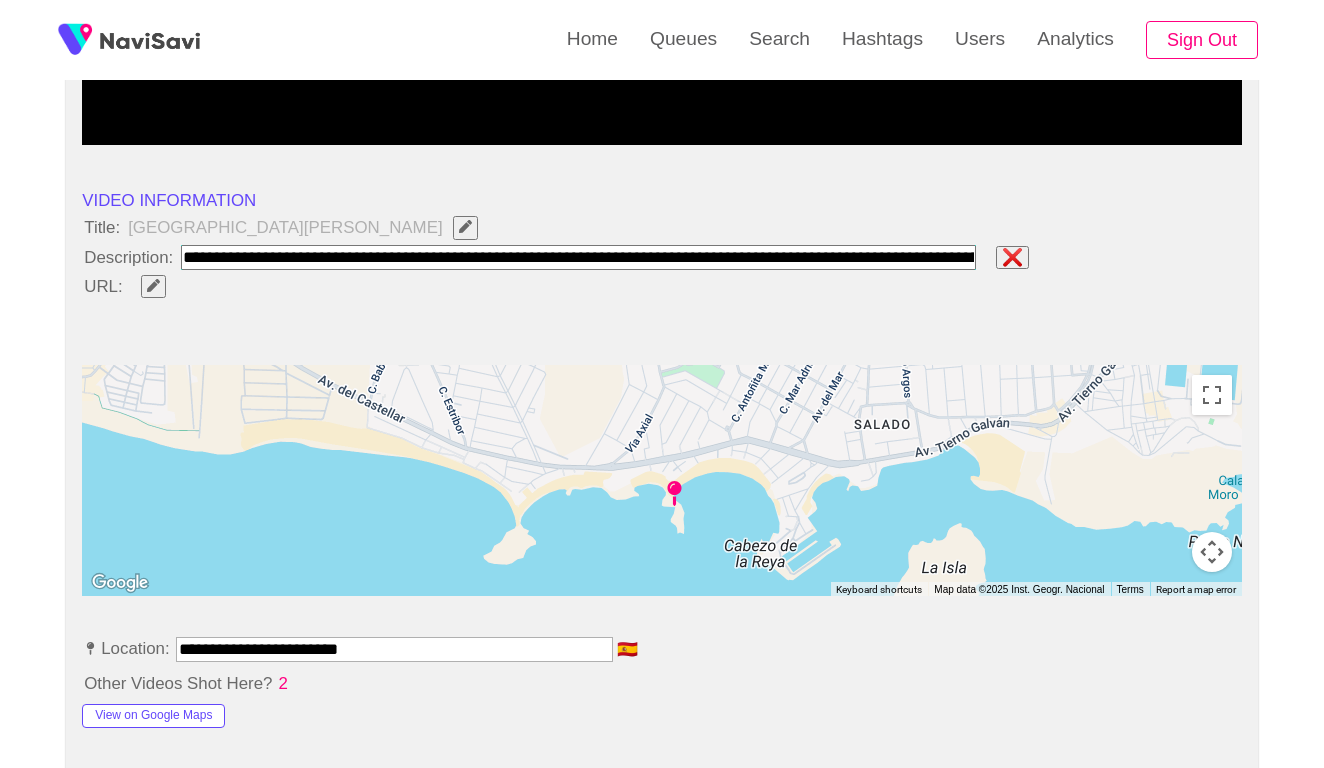 type on "**********" 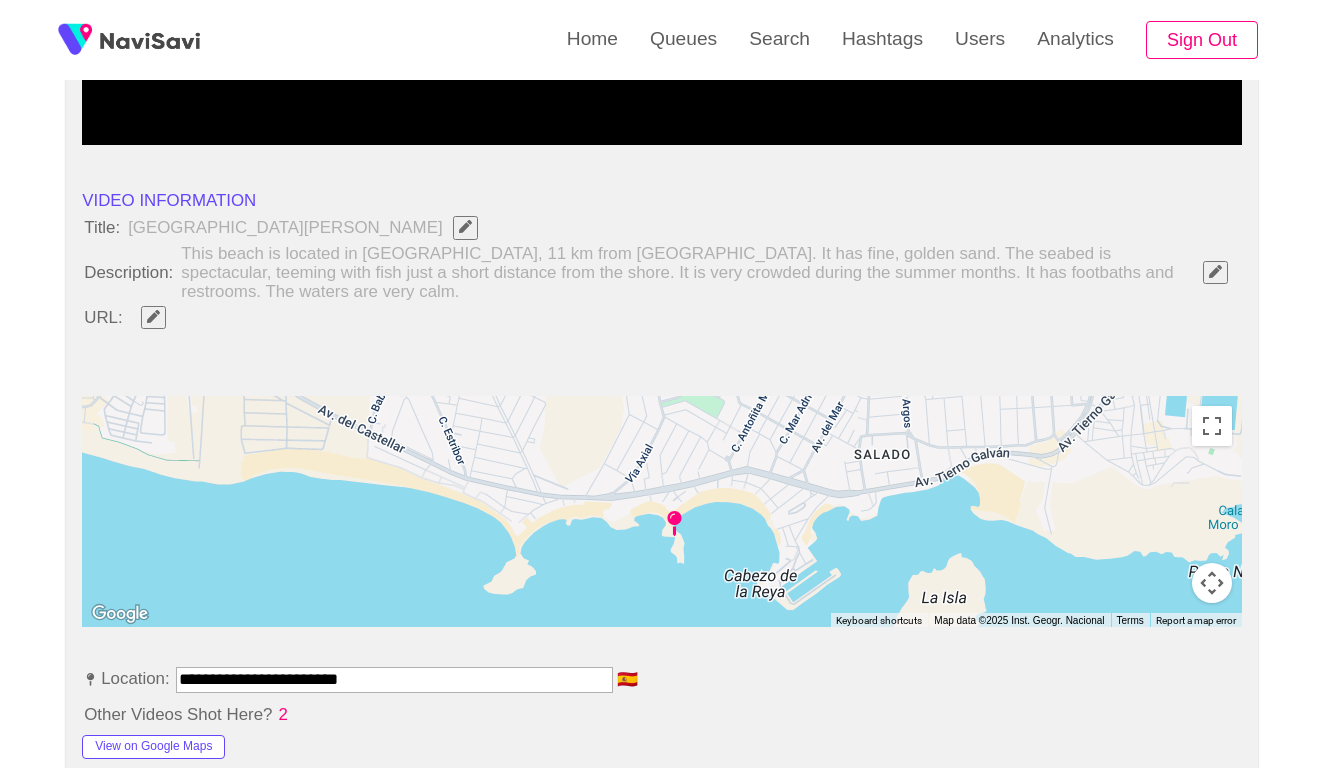 click 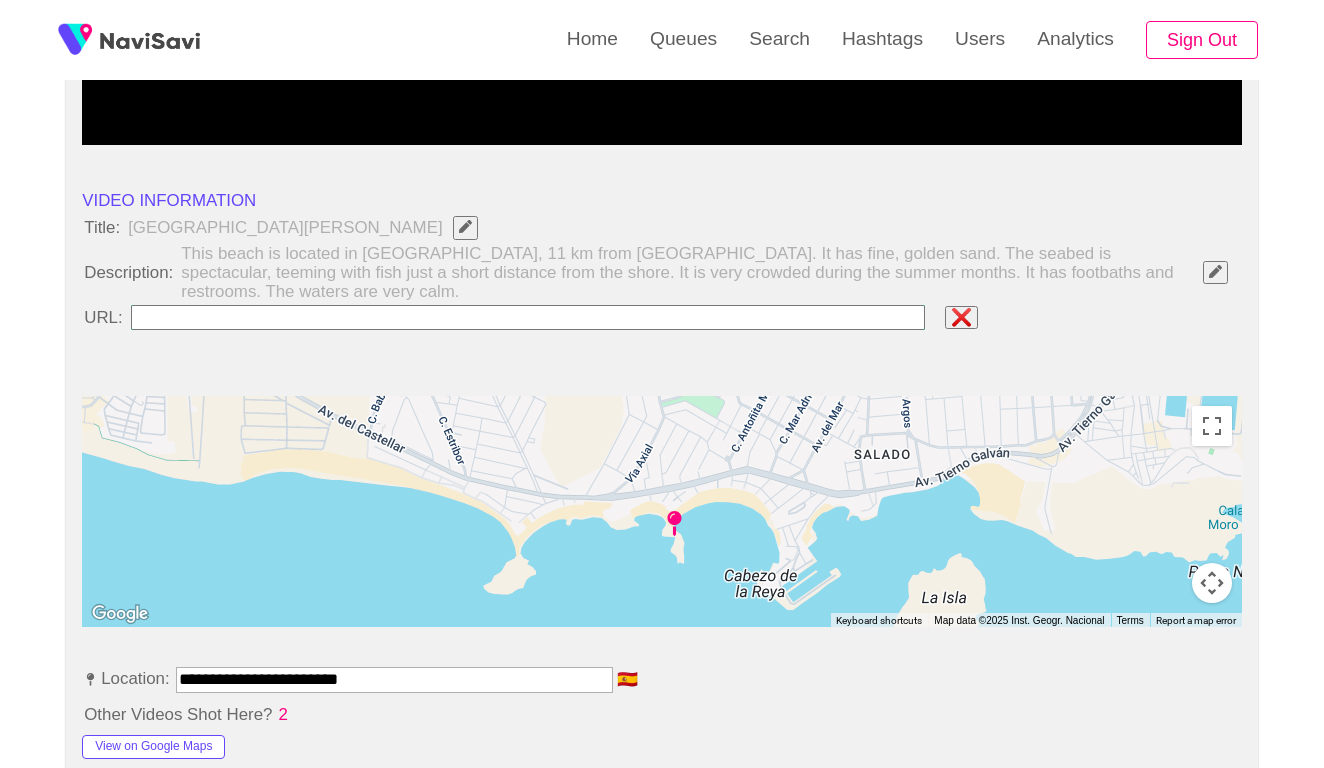 type on "**********" 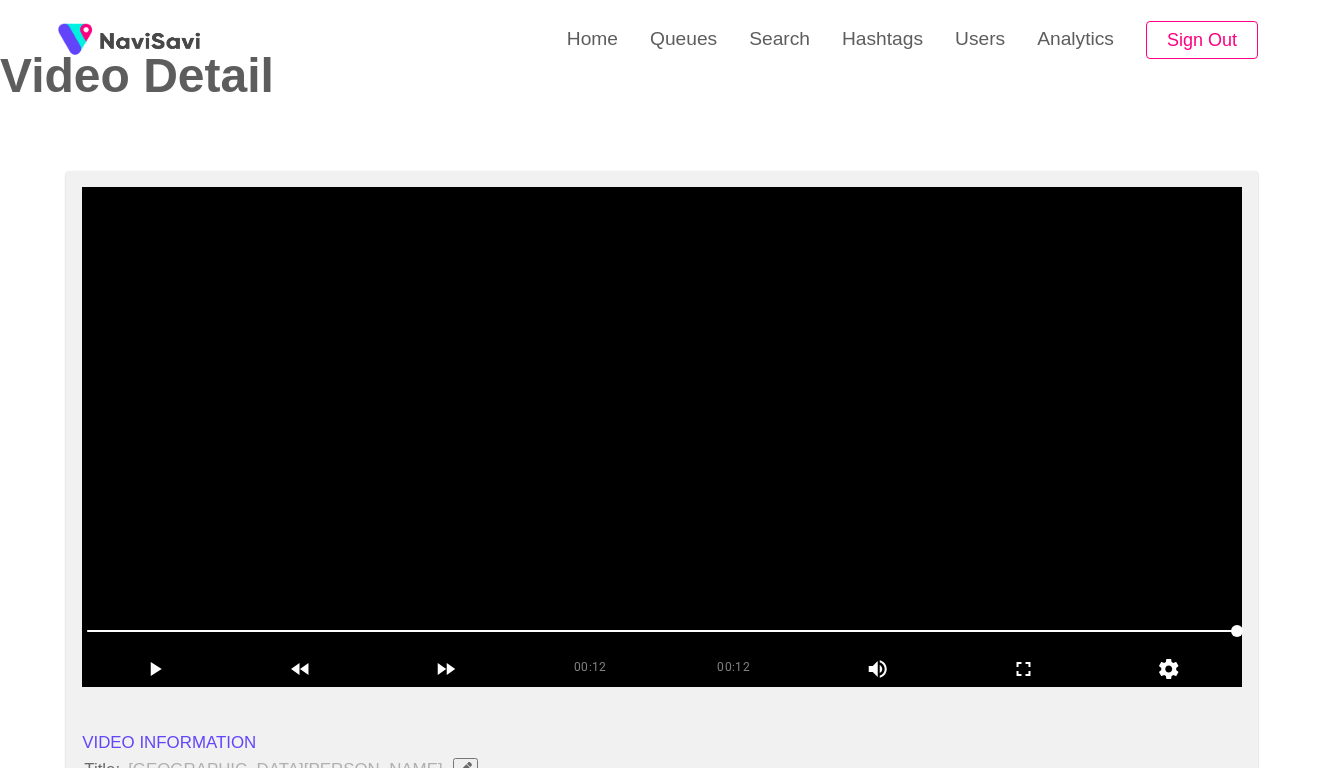 scroll, scrollTop: 136, scrollLeft: 0, axis: vertical 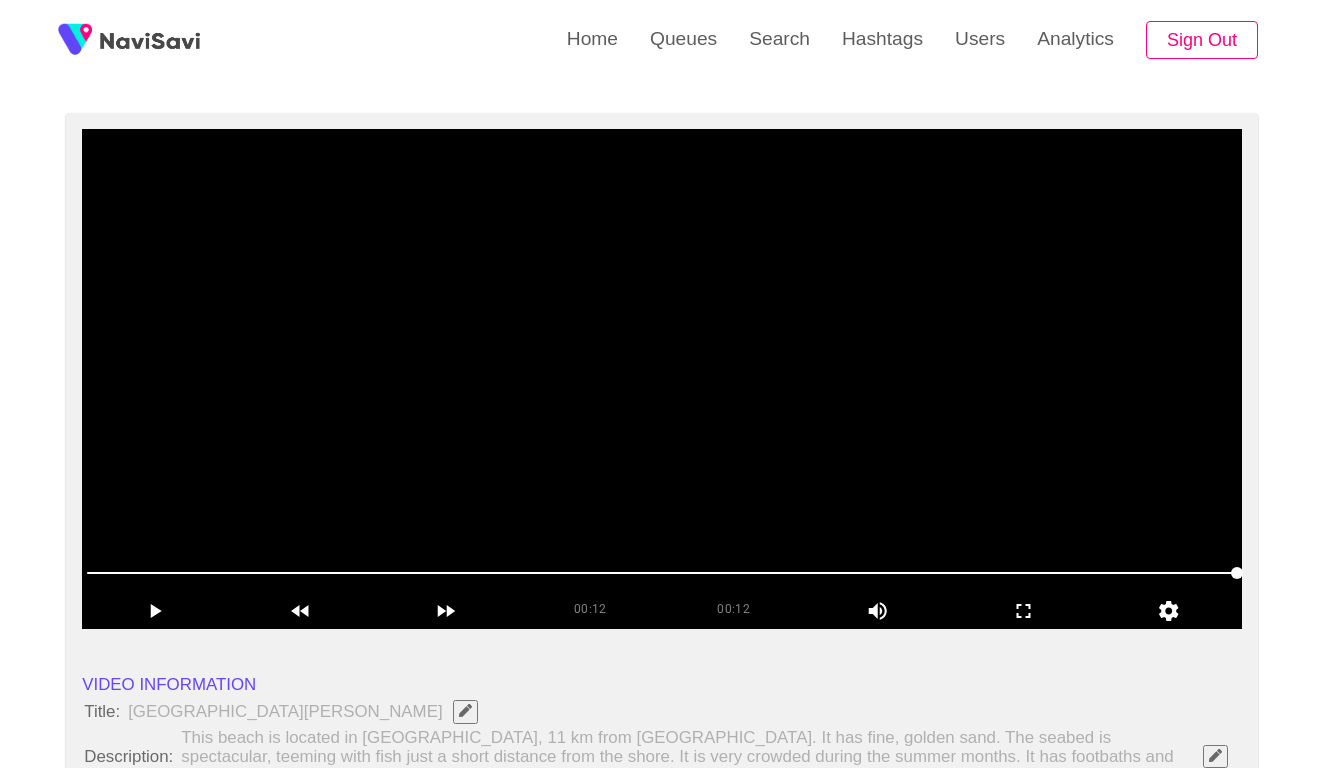 click at bounding box center (662, 379) 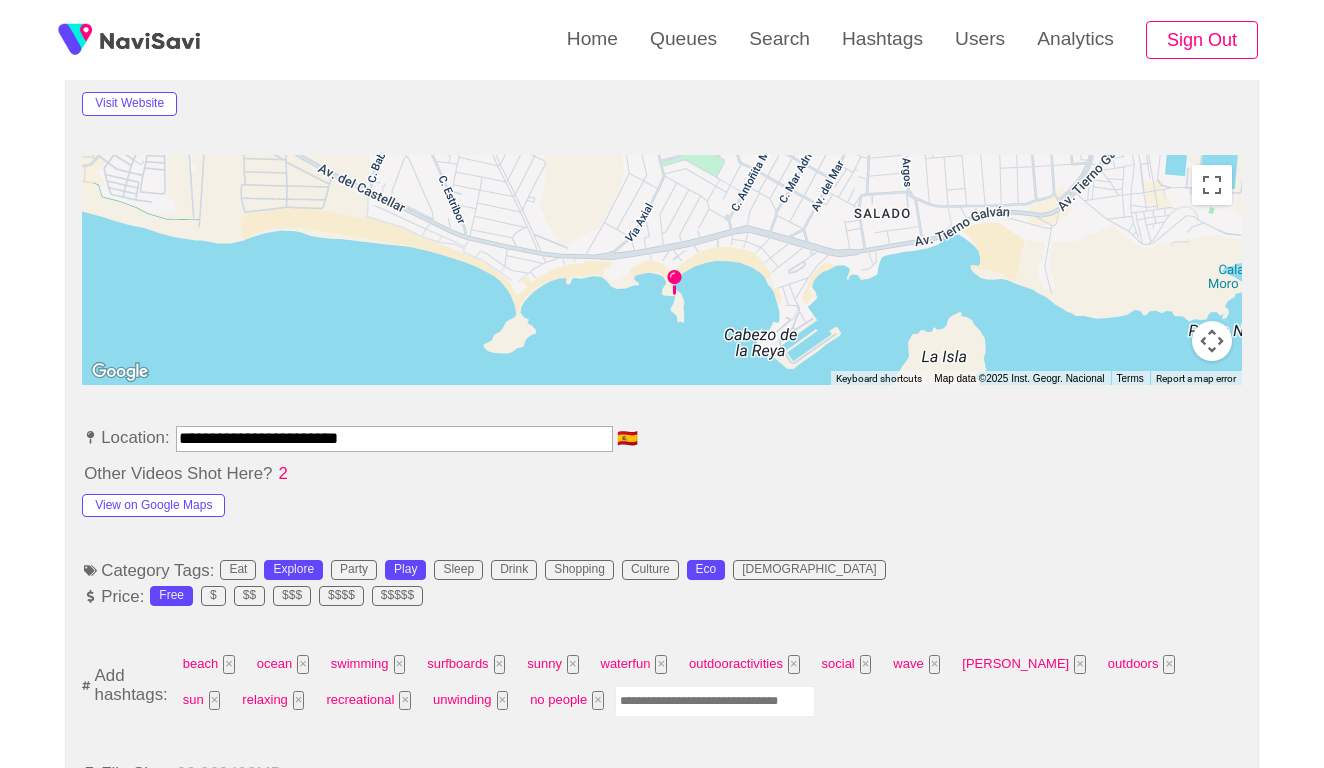 scroll, scrollTop: 878, scrollLeft: 0, axis: vertical 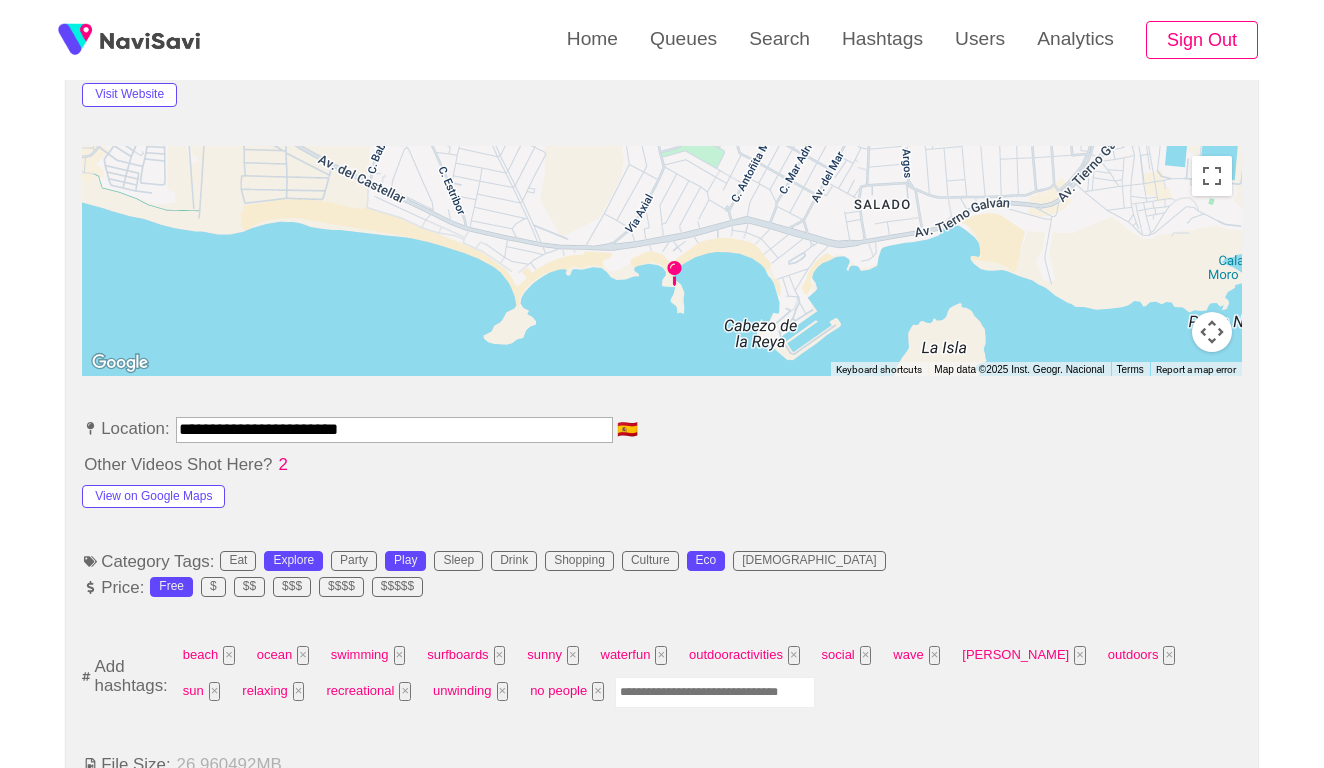 click at bounding box center (715, 692) 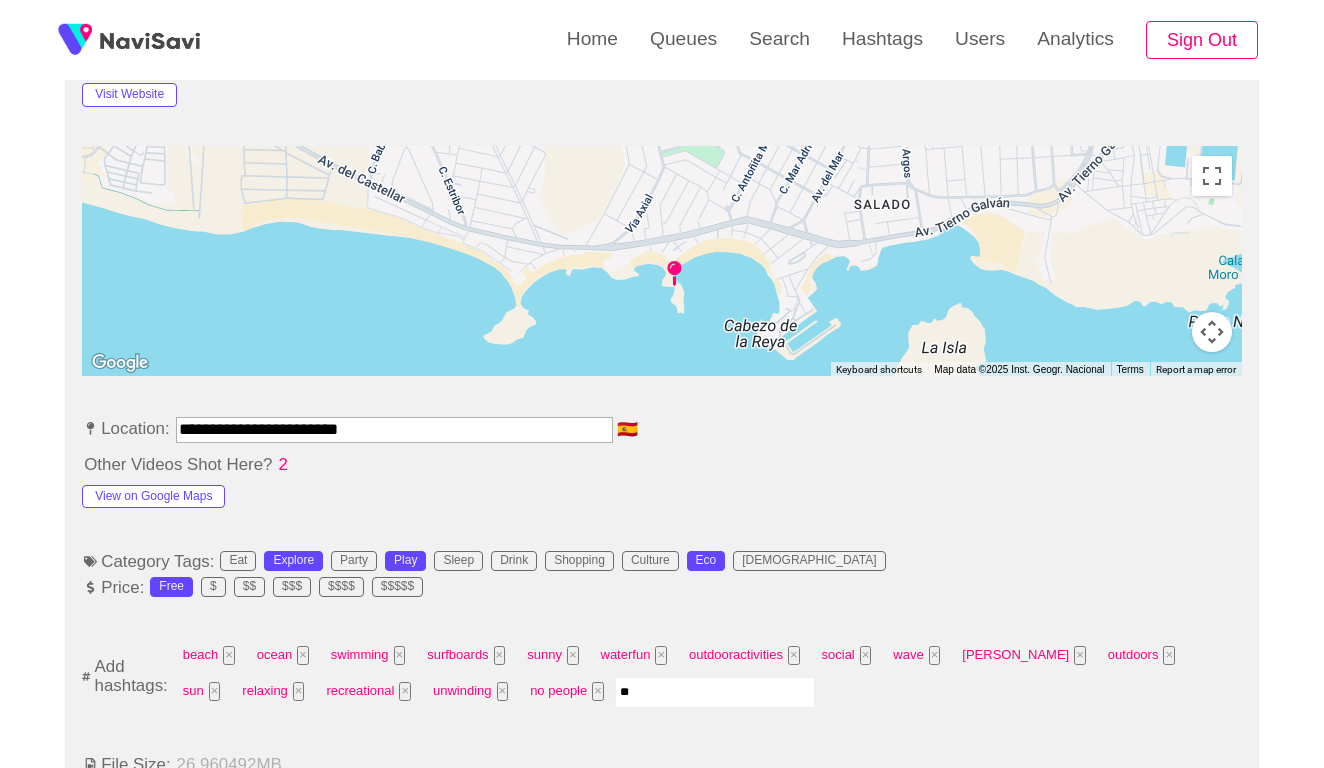 type on "*" 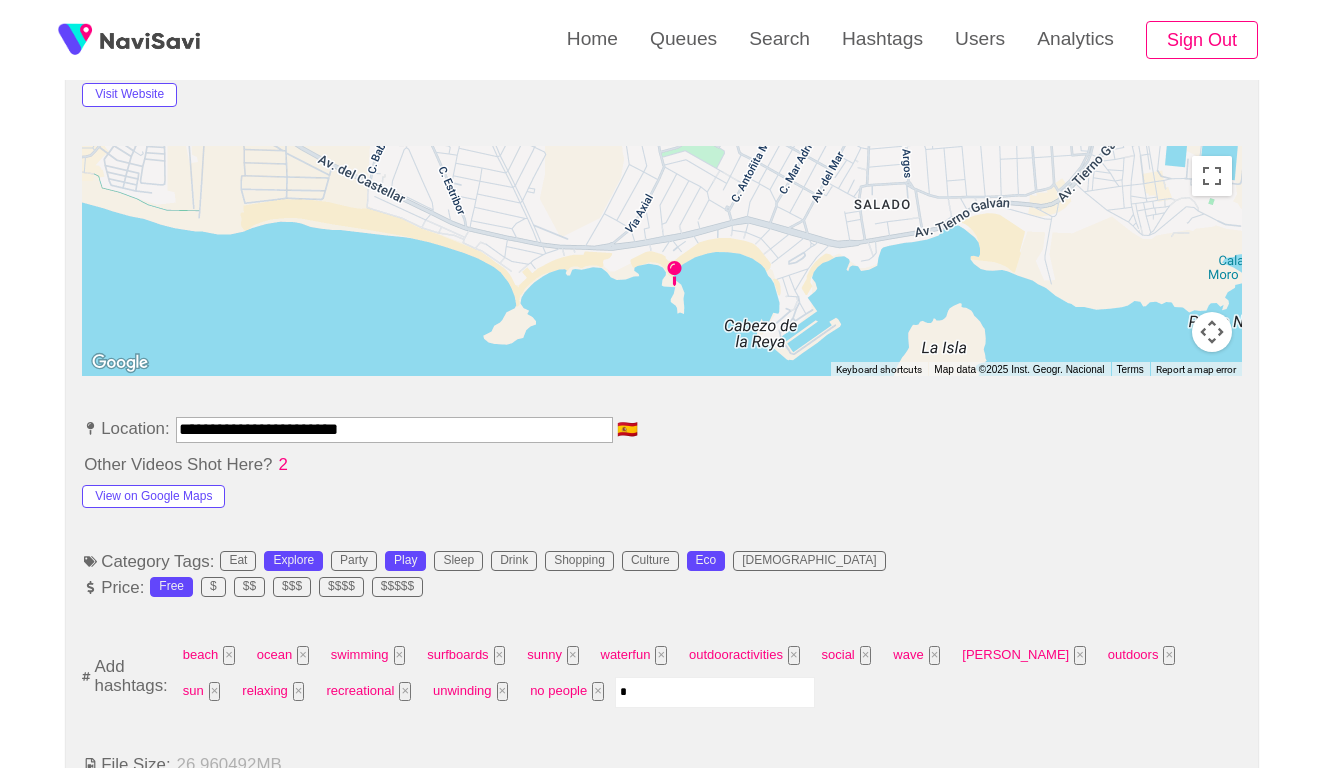 type 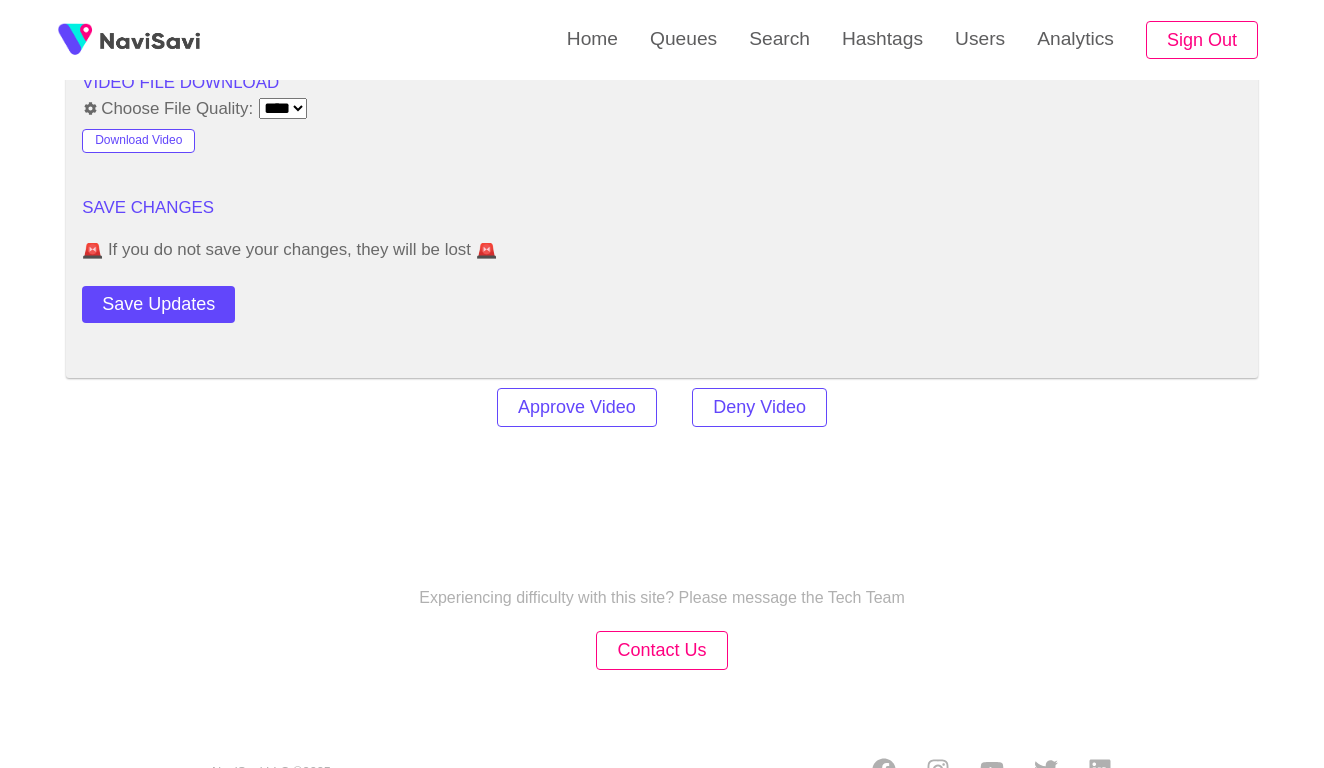 scroll, scrollTop: 2767, scrollLeft: 0, axis: vertical 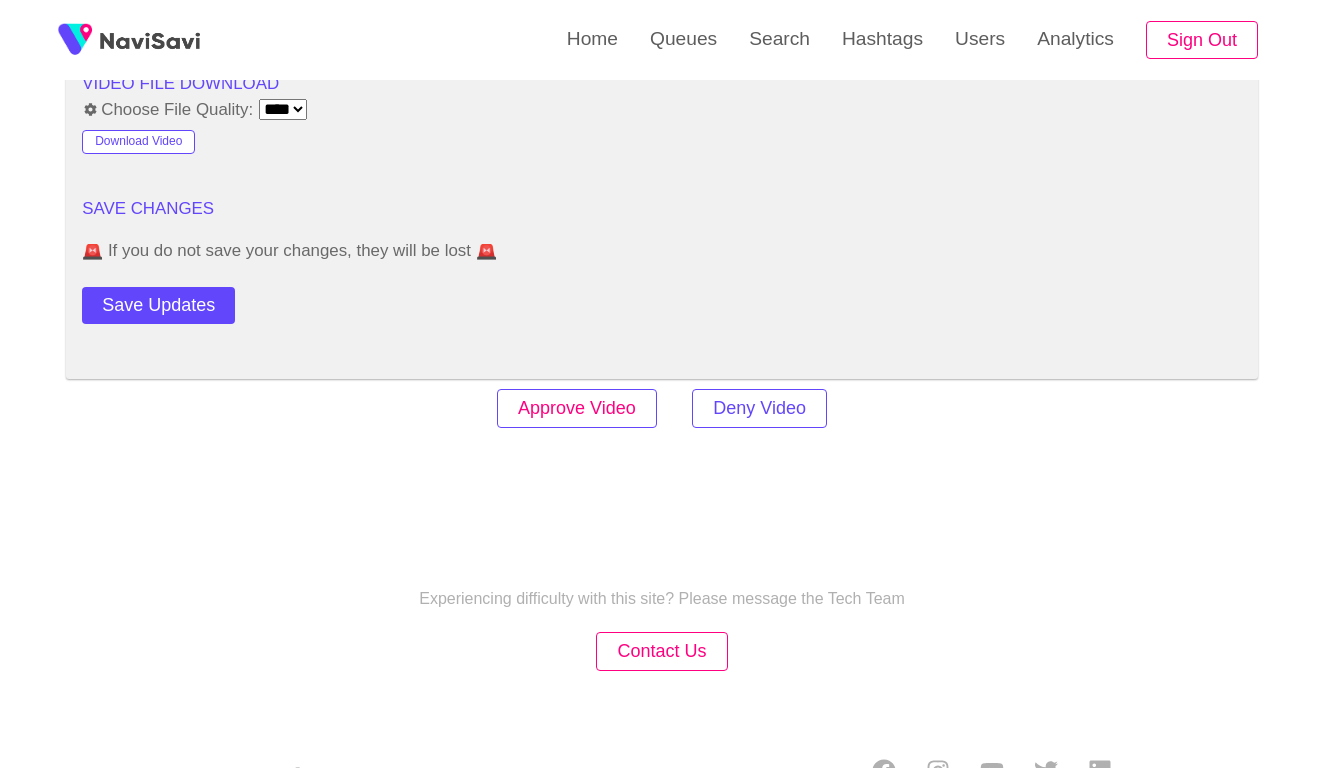 click on "Approve Video" at bounding box center (577, 408) 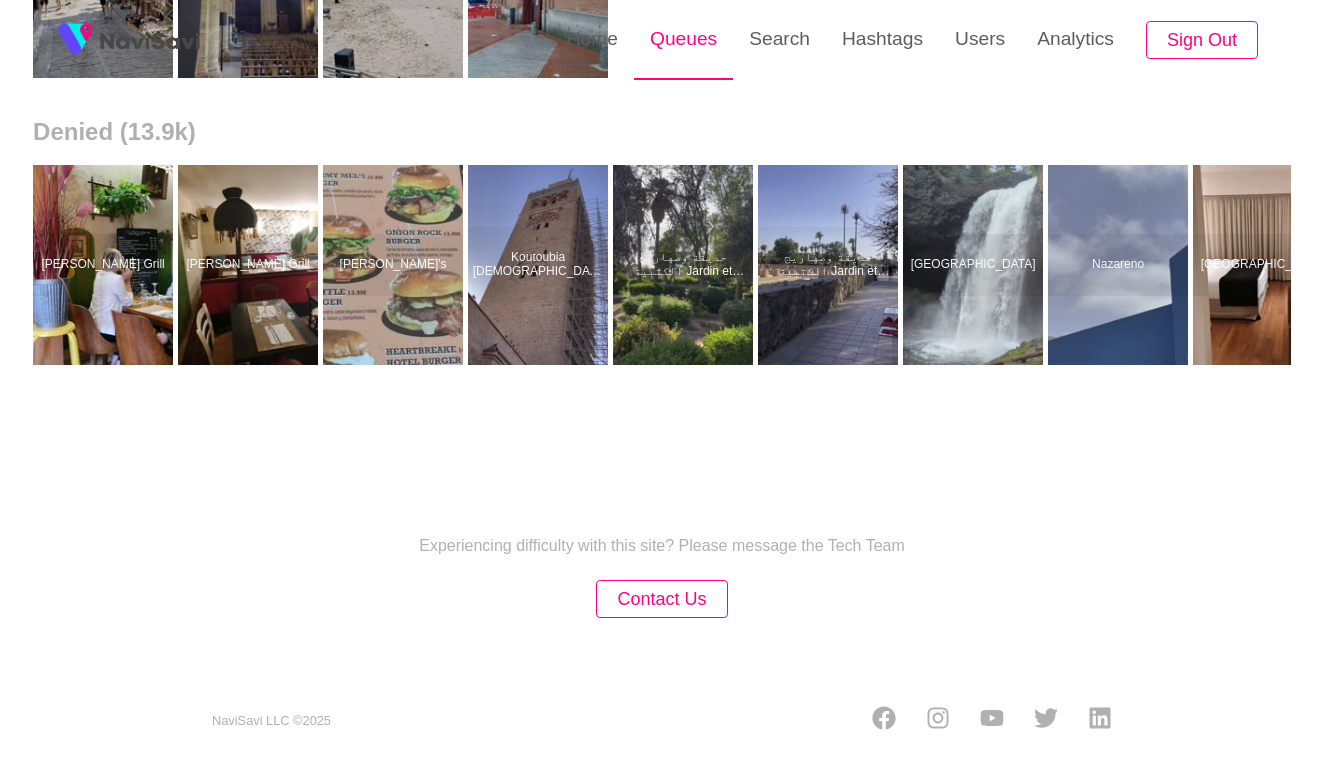 scroll, scrollTop: 0, scrollLeft: 0, axis: both 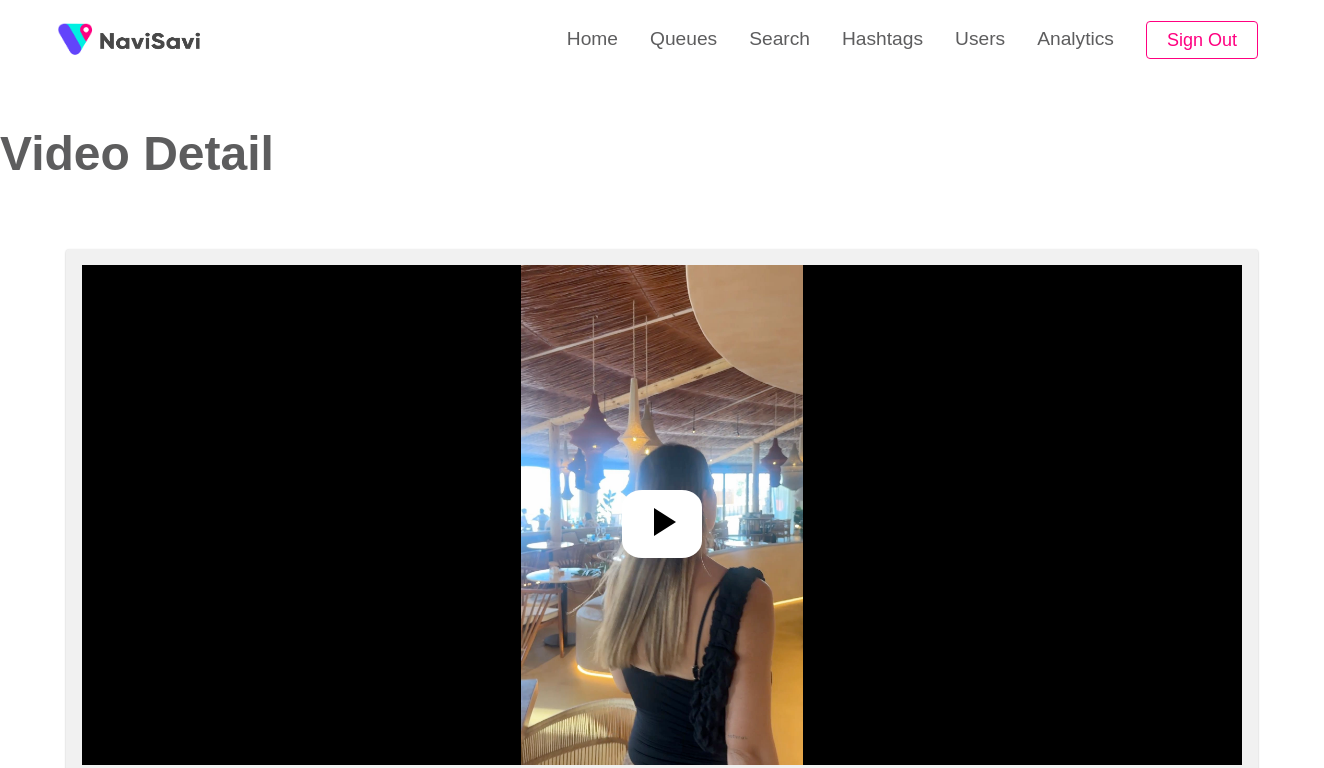 select on "**********" 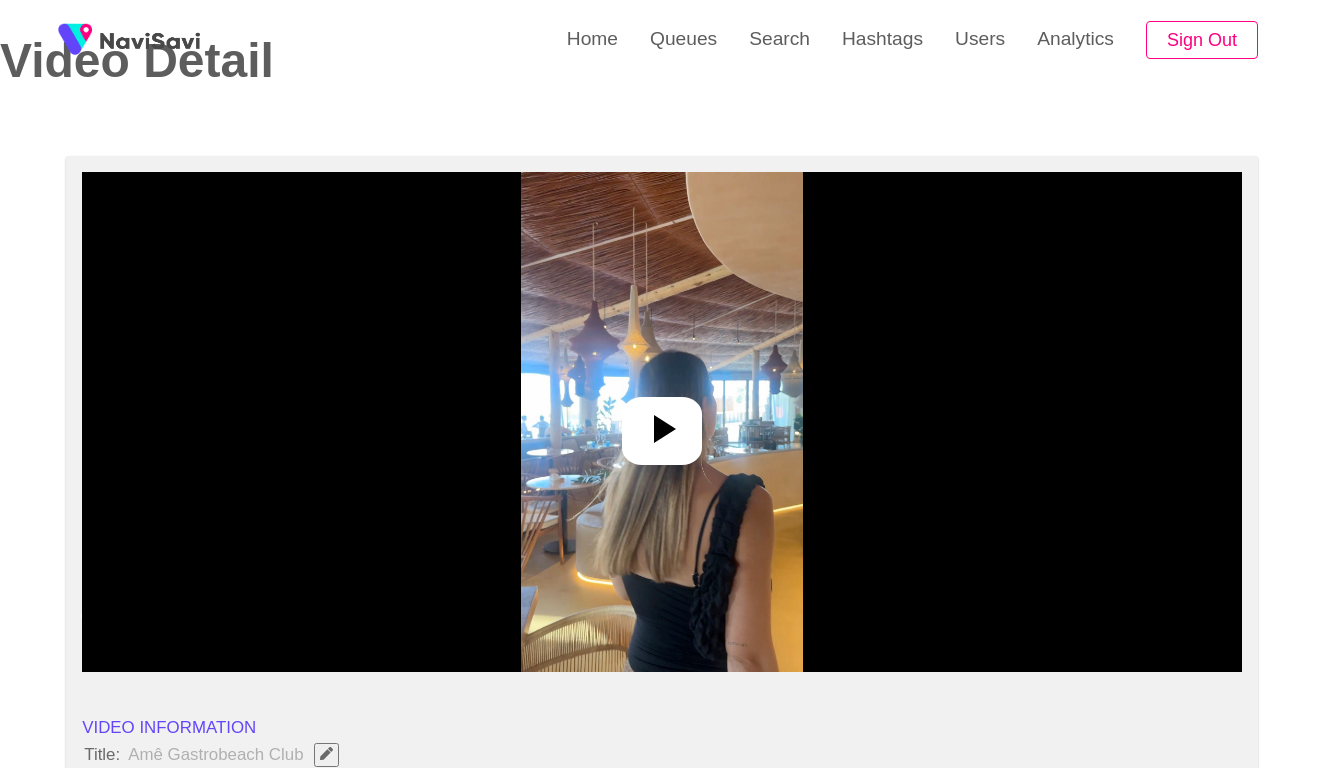scroll, scrollTop: 185, scrollLeft: 0, axis: vertical 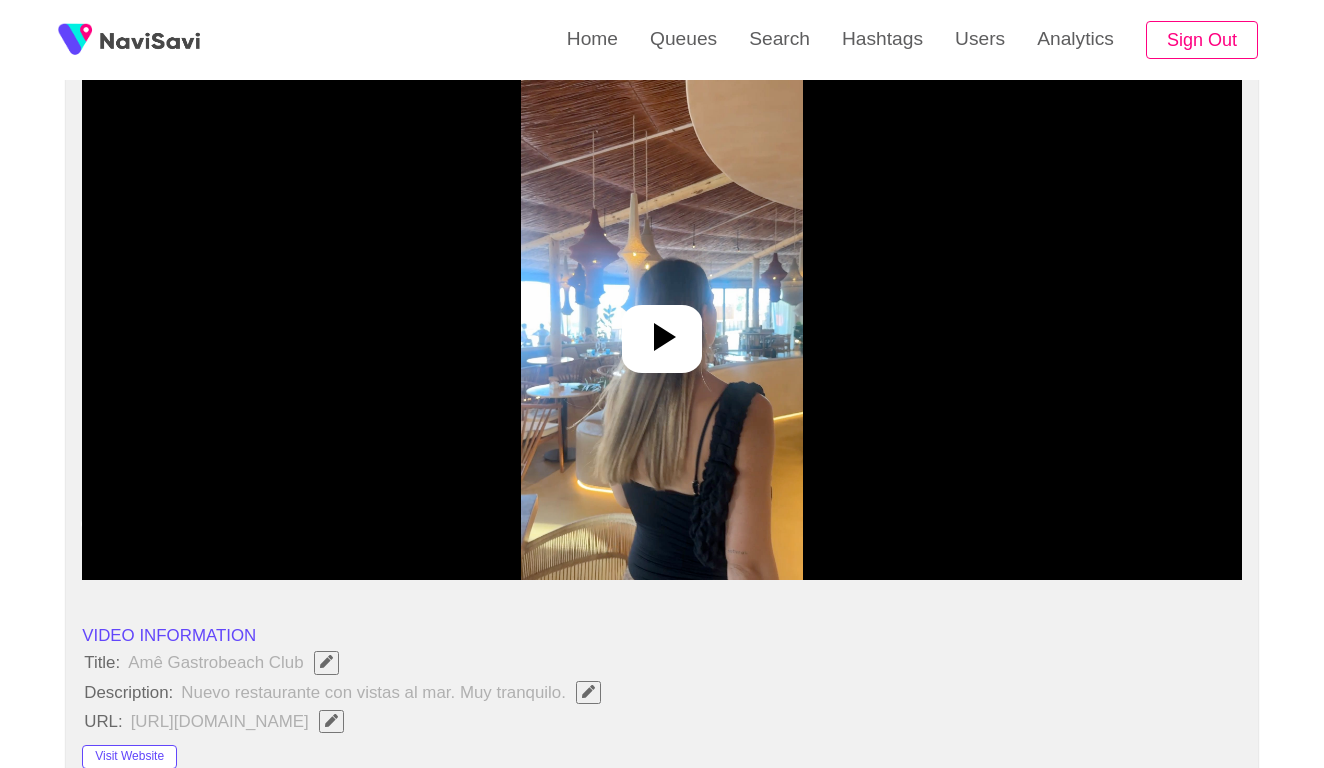 click at bounding box center (661, 330) 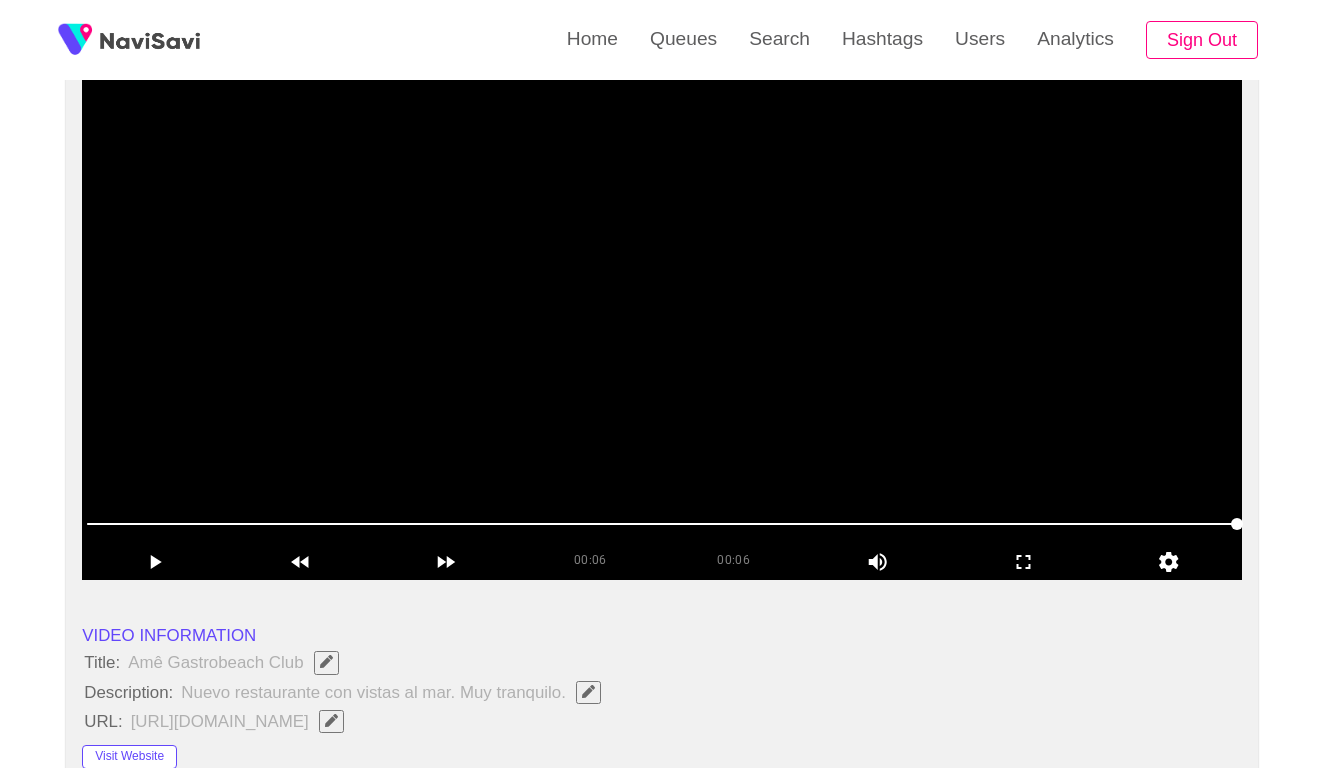 click at bounding box center (662, 330) 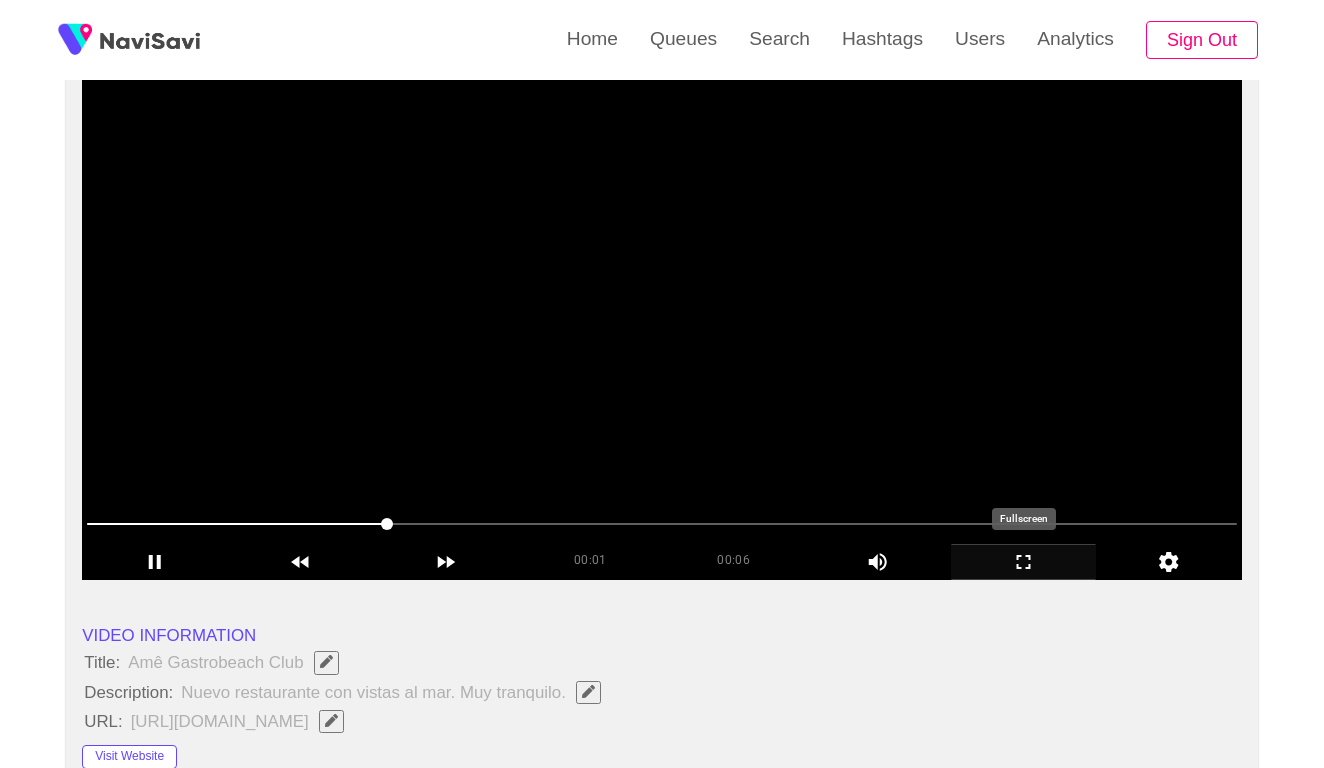 click 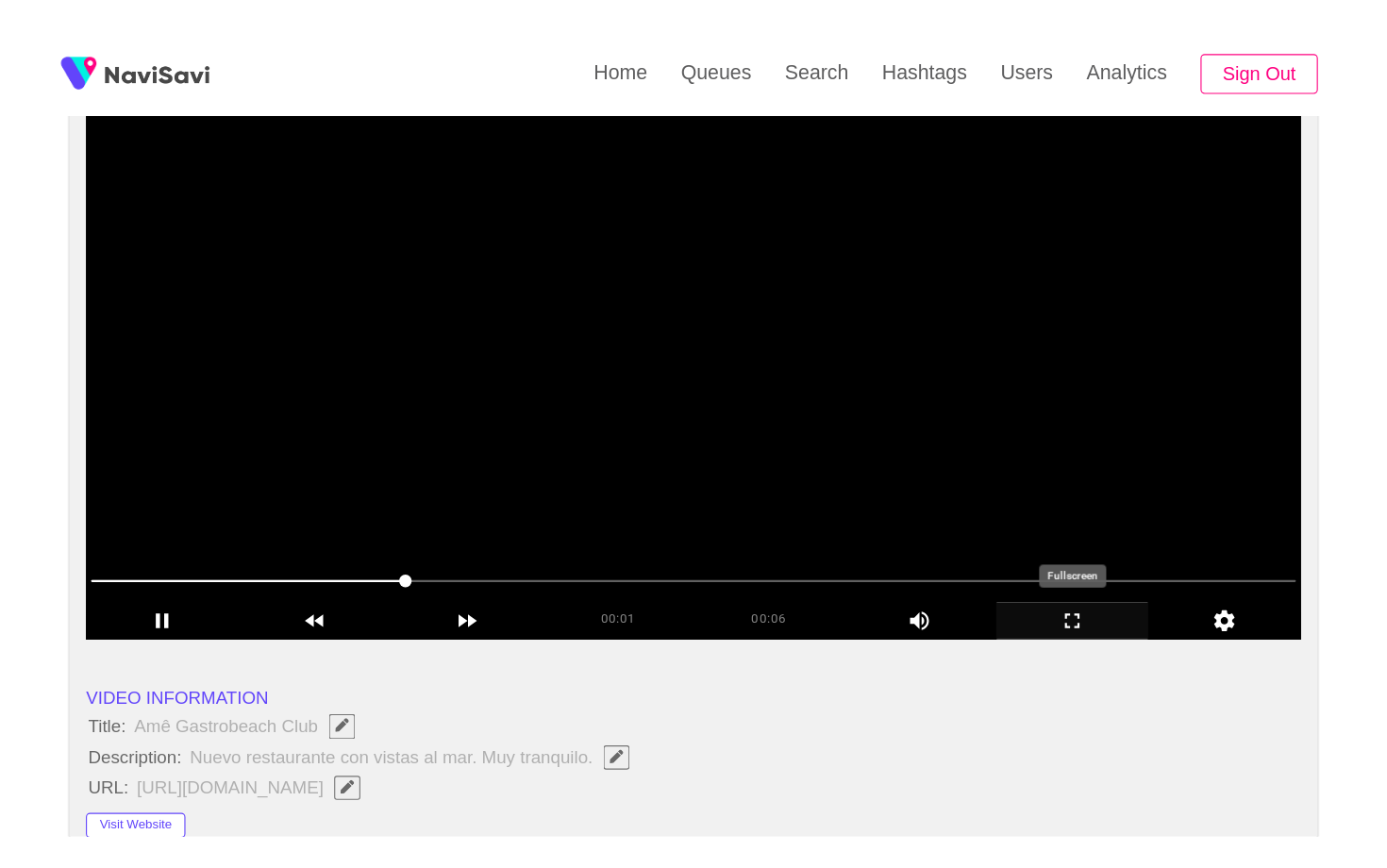 scroll, scrollTop: 0, scrollLeft: 0, axis: both 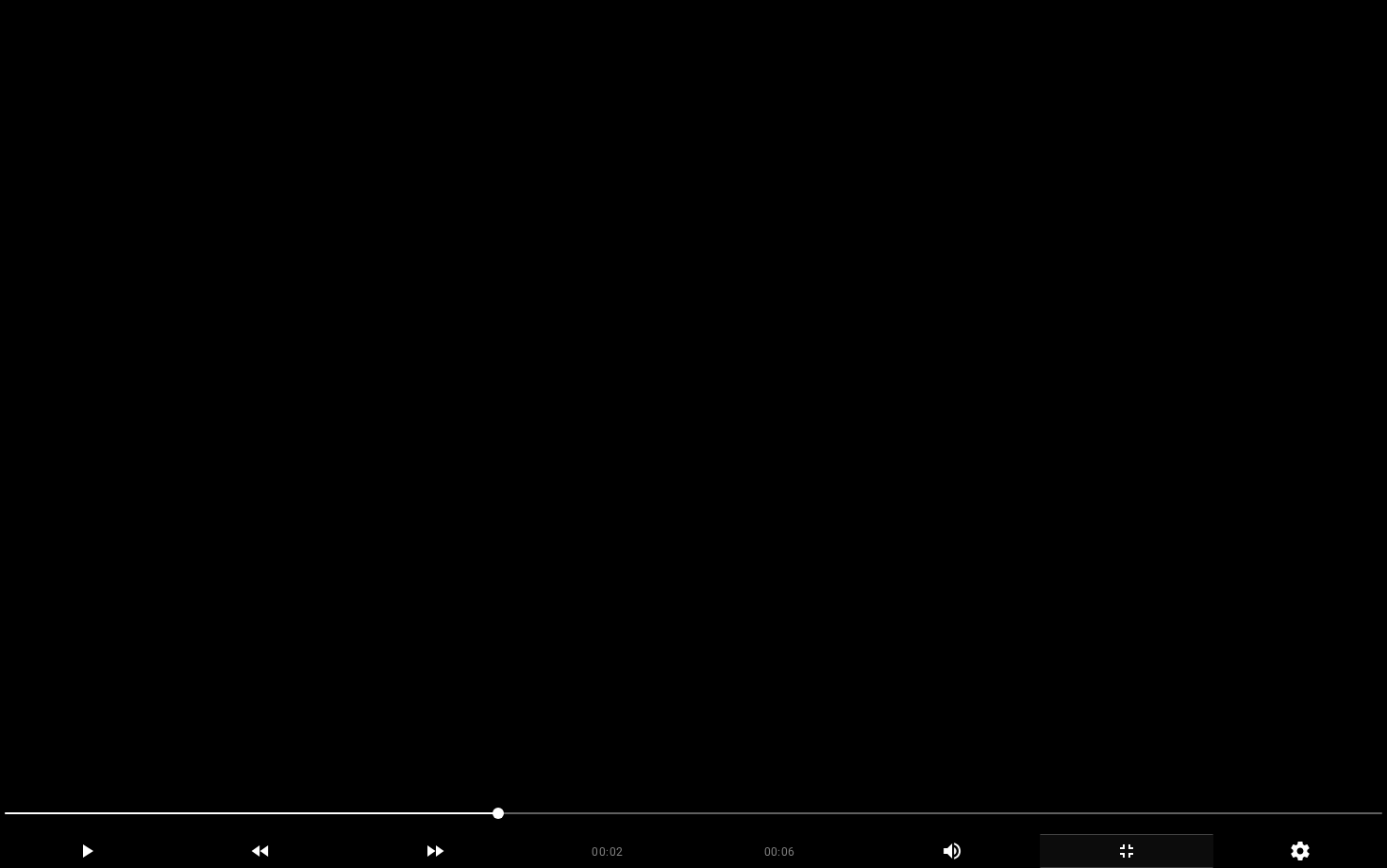 click at bounding box center (694, 434) 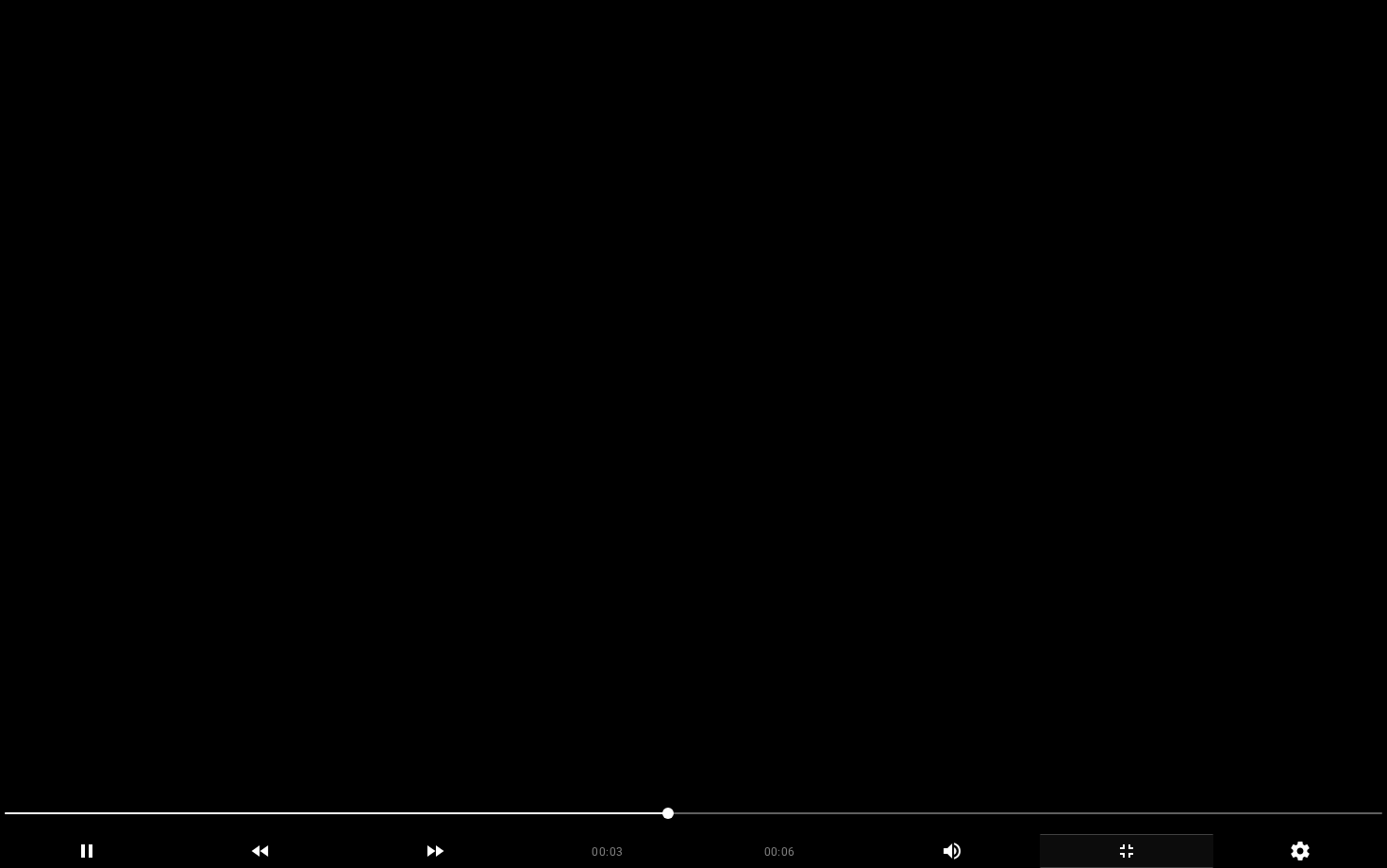 click at bounding box center [694, 434] 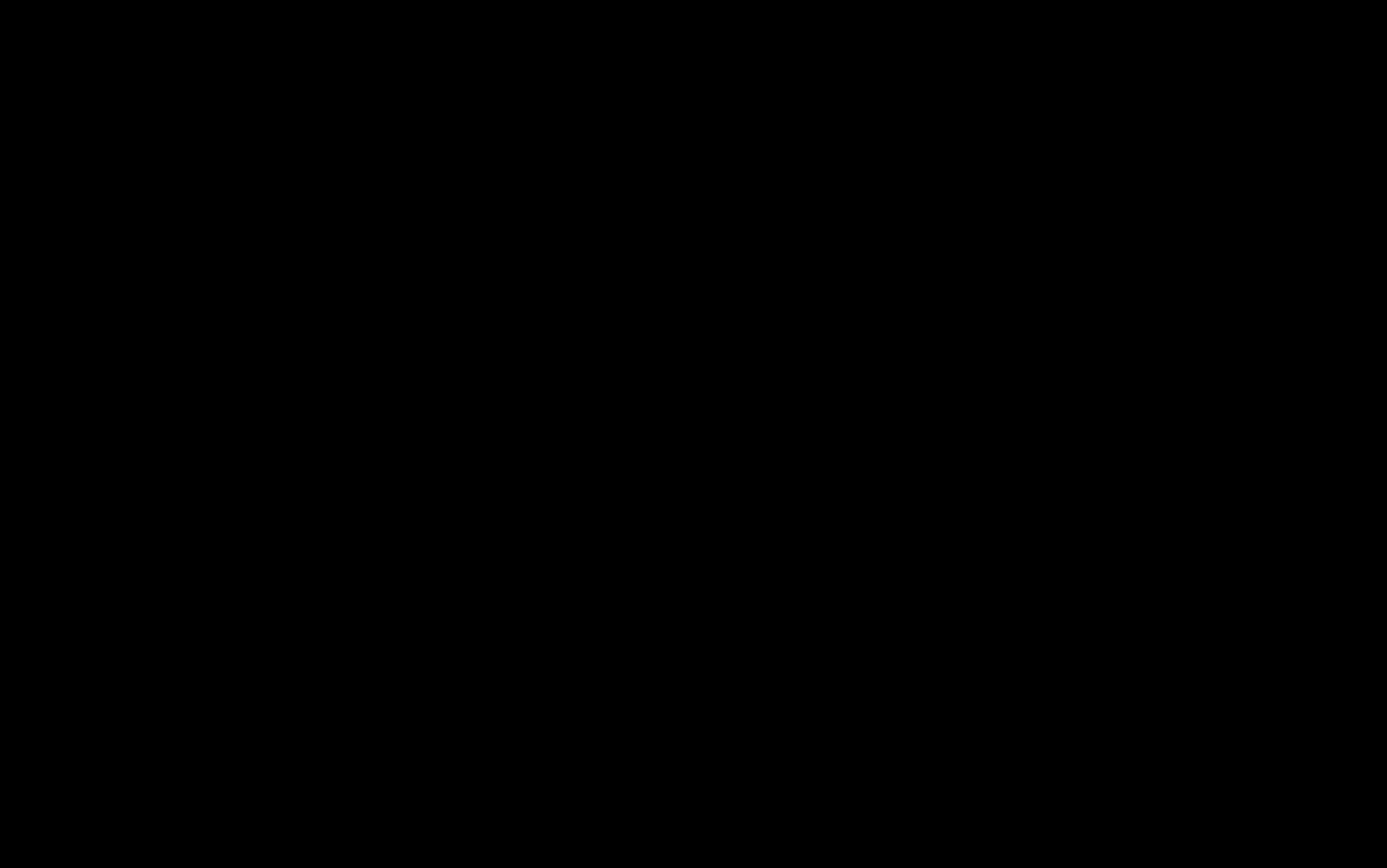 click at bounding box center [694, 813] 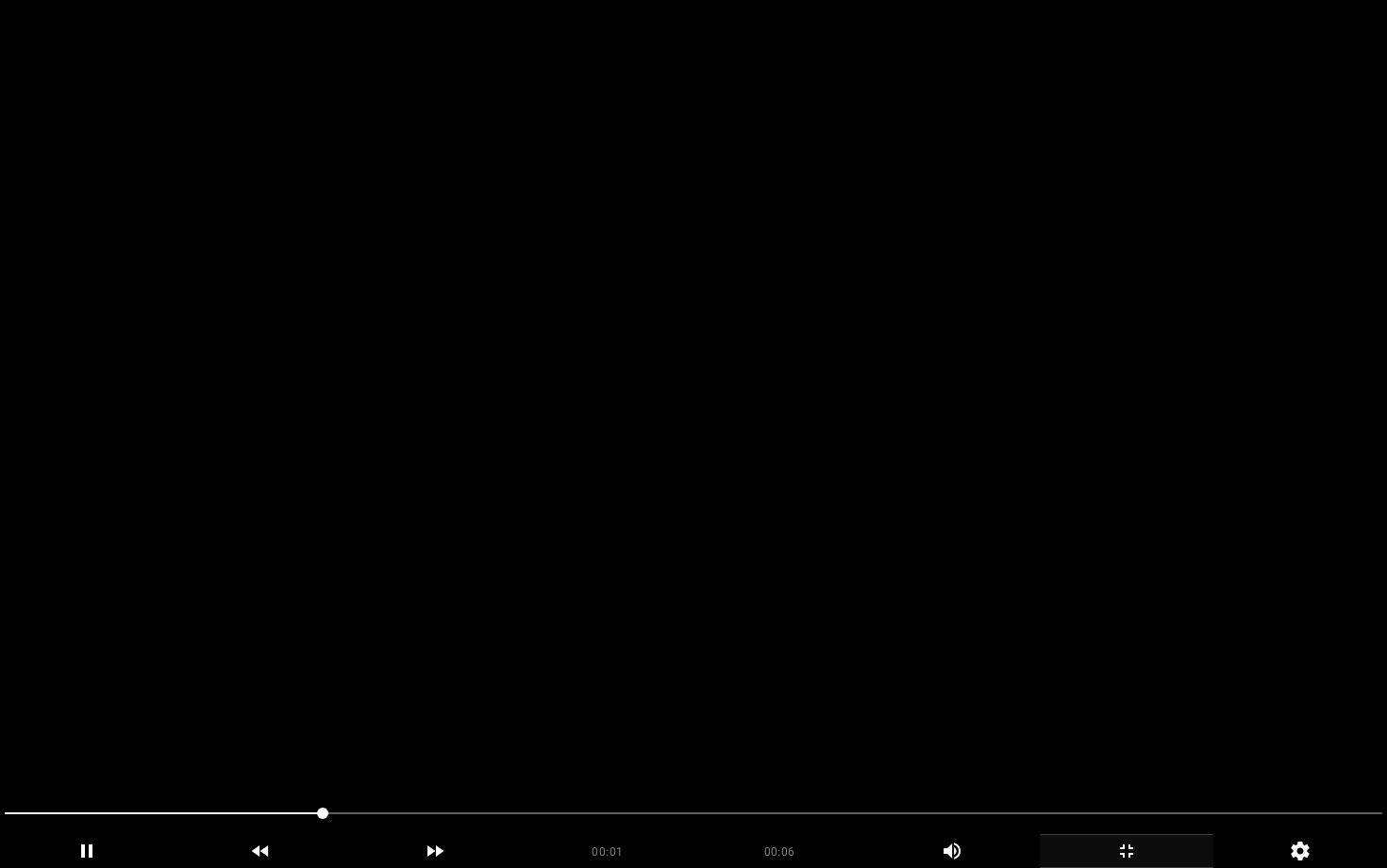 click at bounding box center (694, 434) 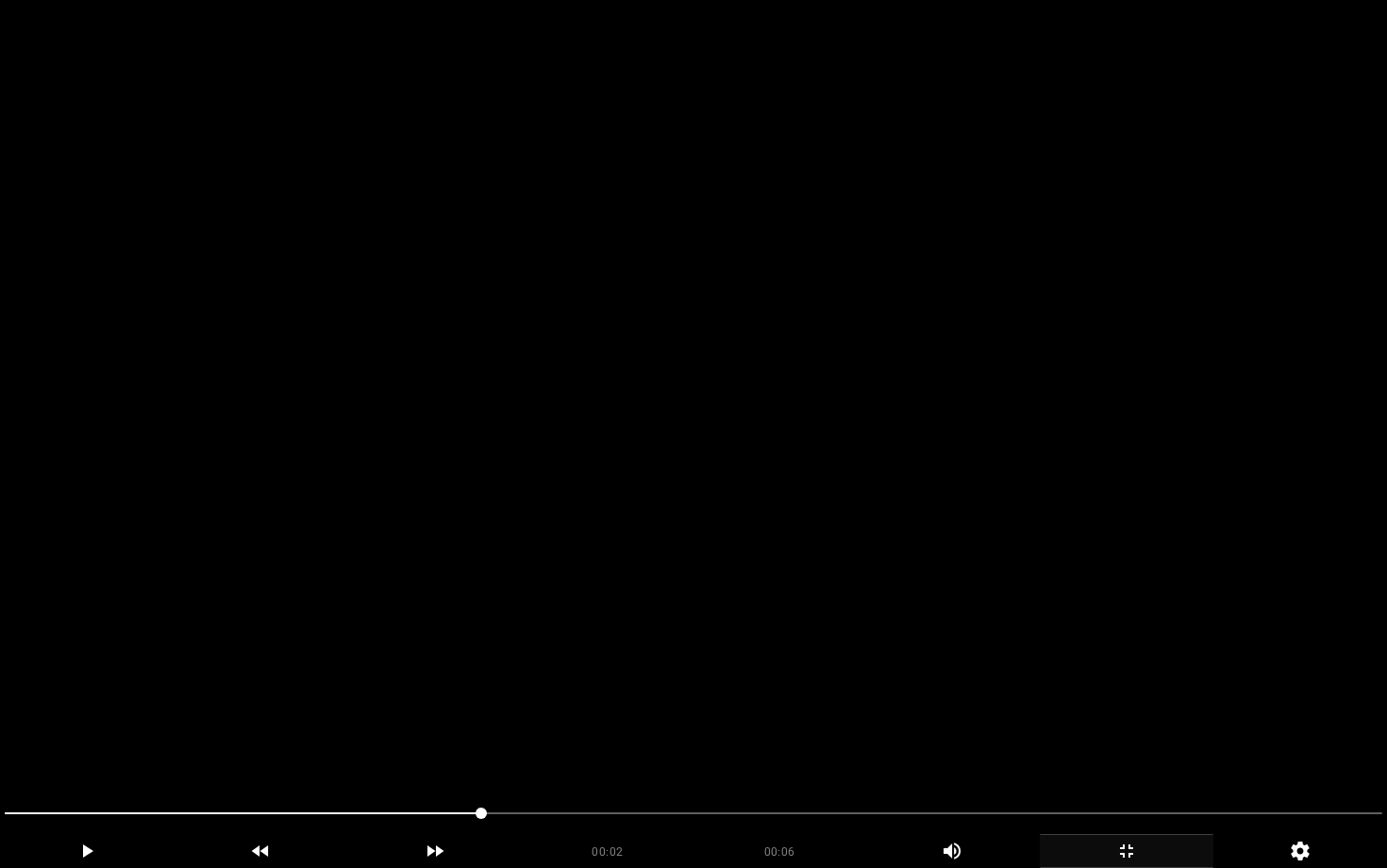 click at bounding box center [694, 434] 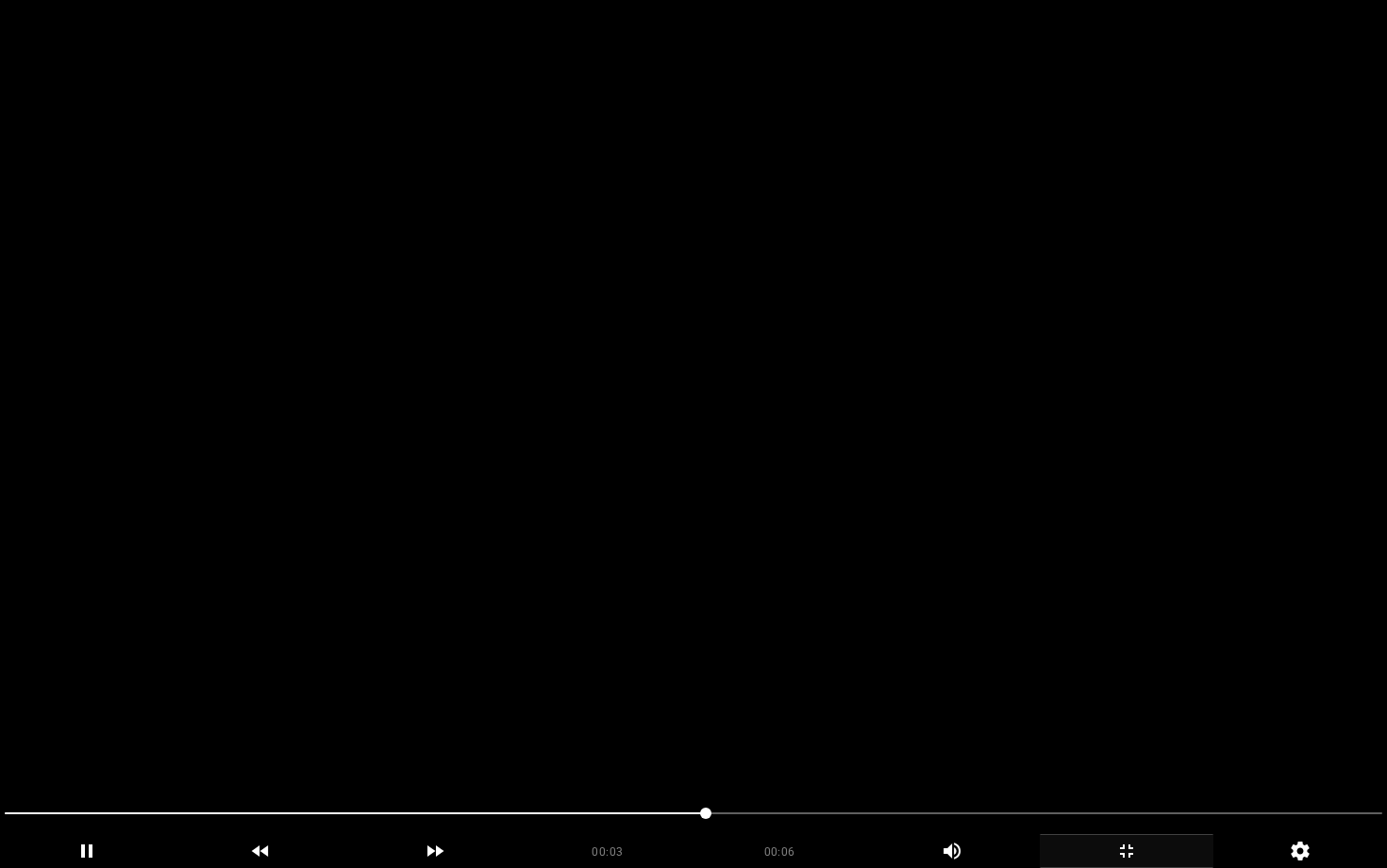 click at bounding box center [694, 434] 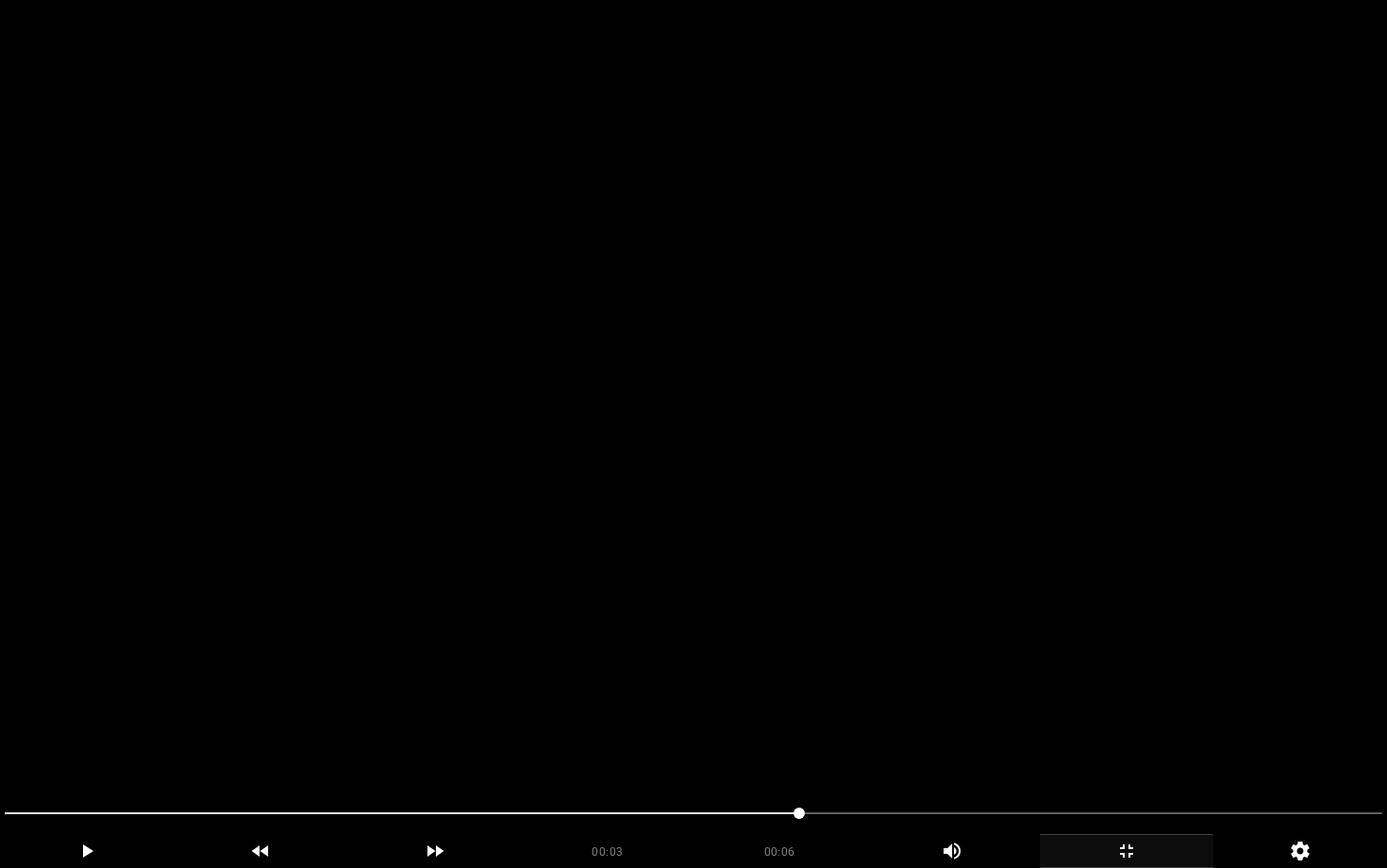 click at bounding box center (694, 434) 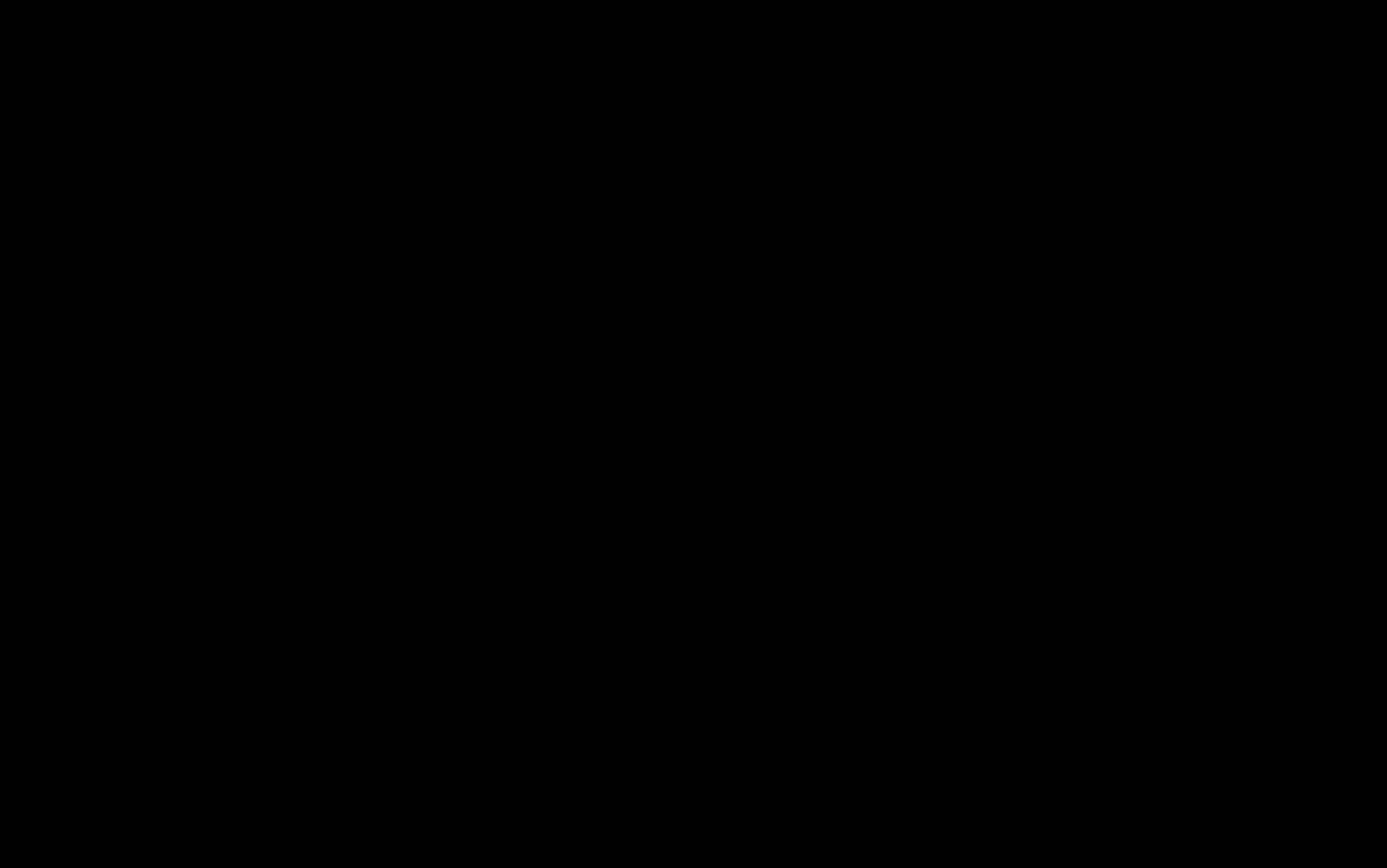 click 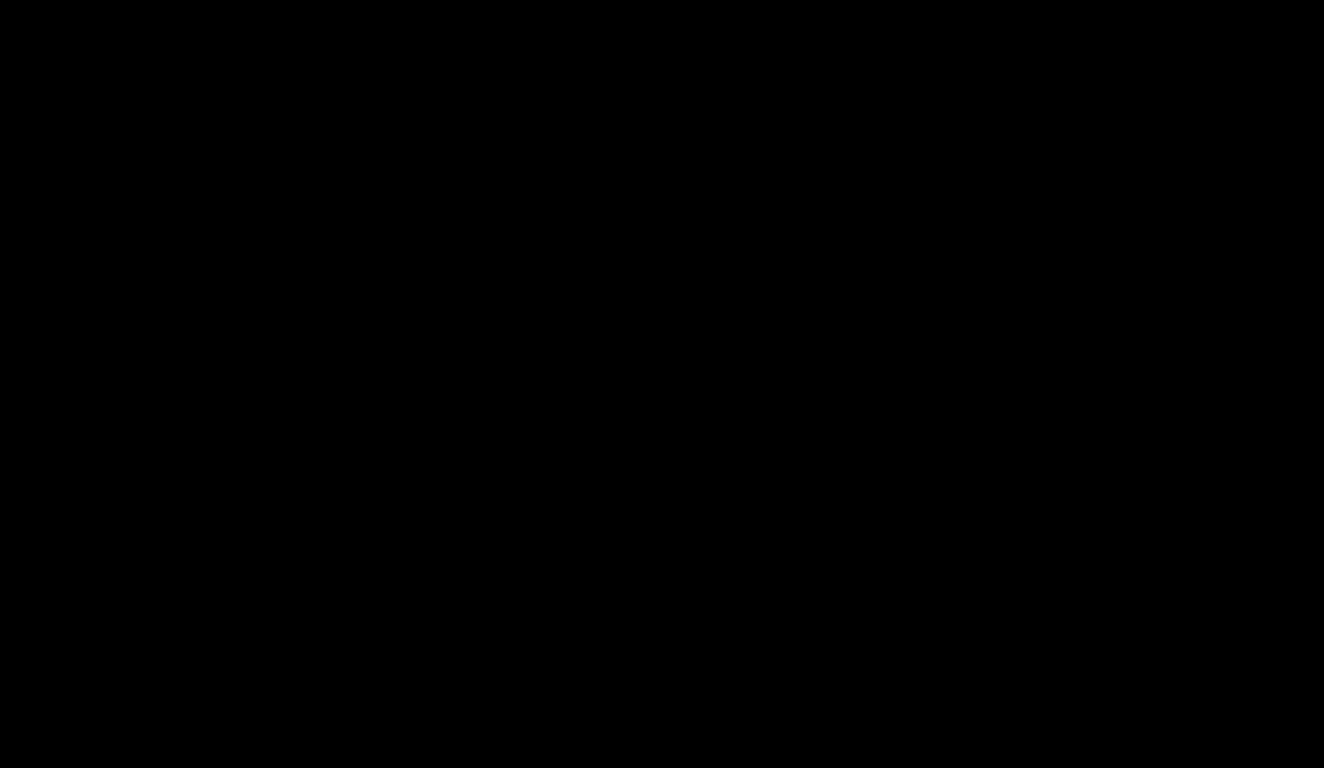 scroll, scrollTop: 397, scrollLeft: 0, axis: vertical 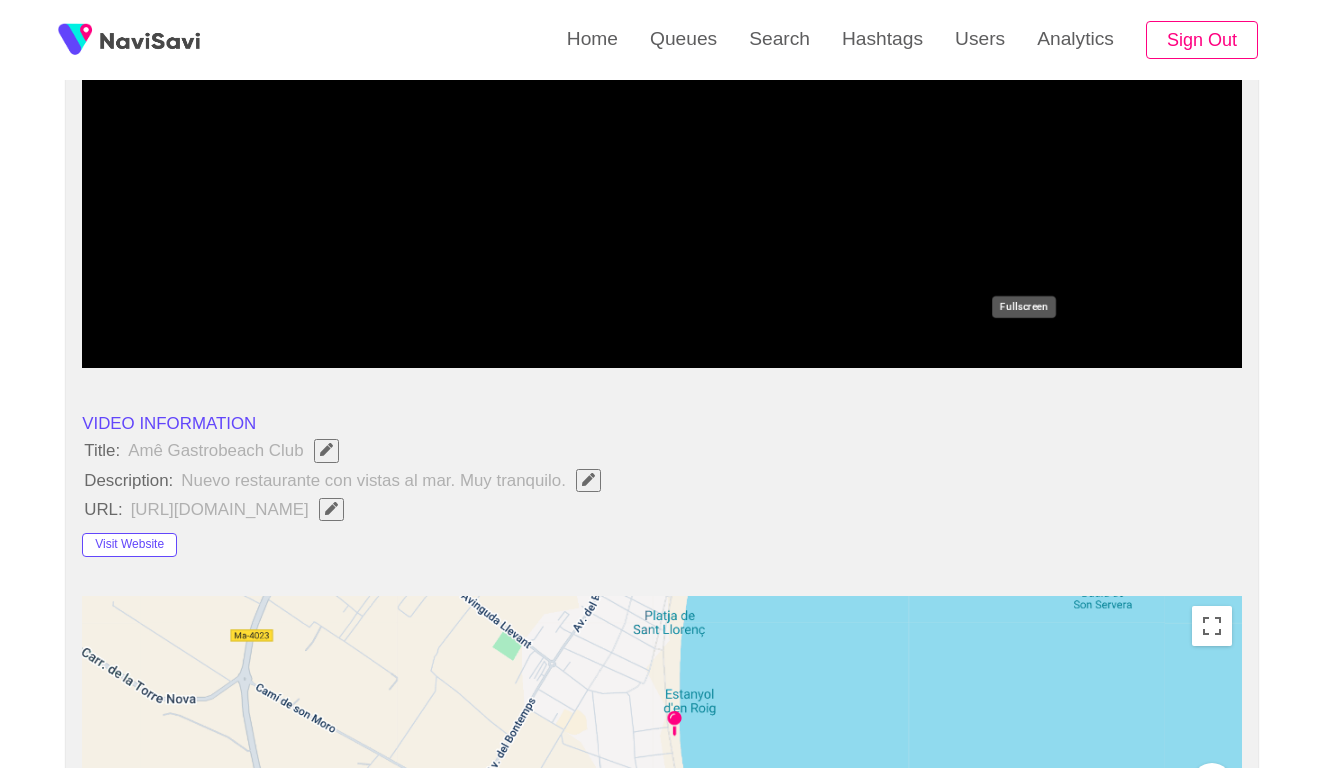 click 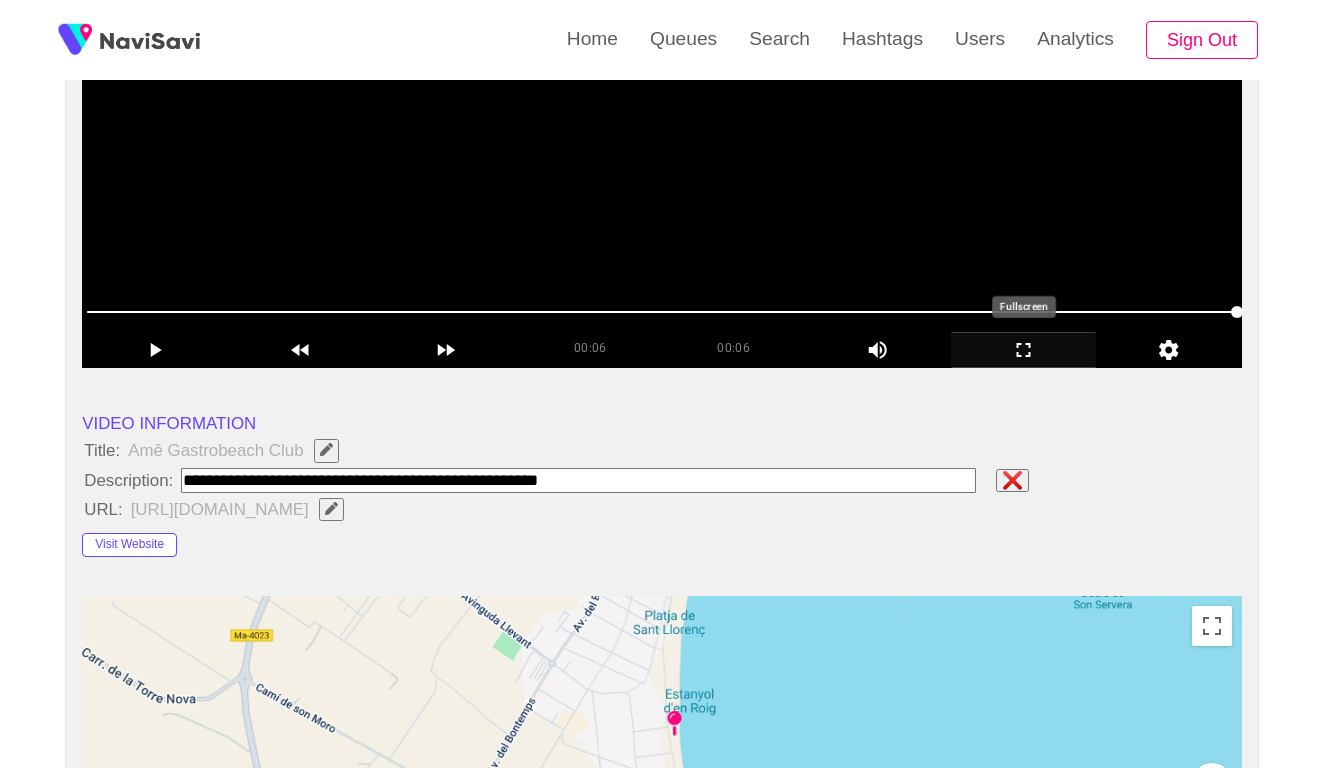 paste on "**********" 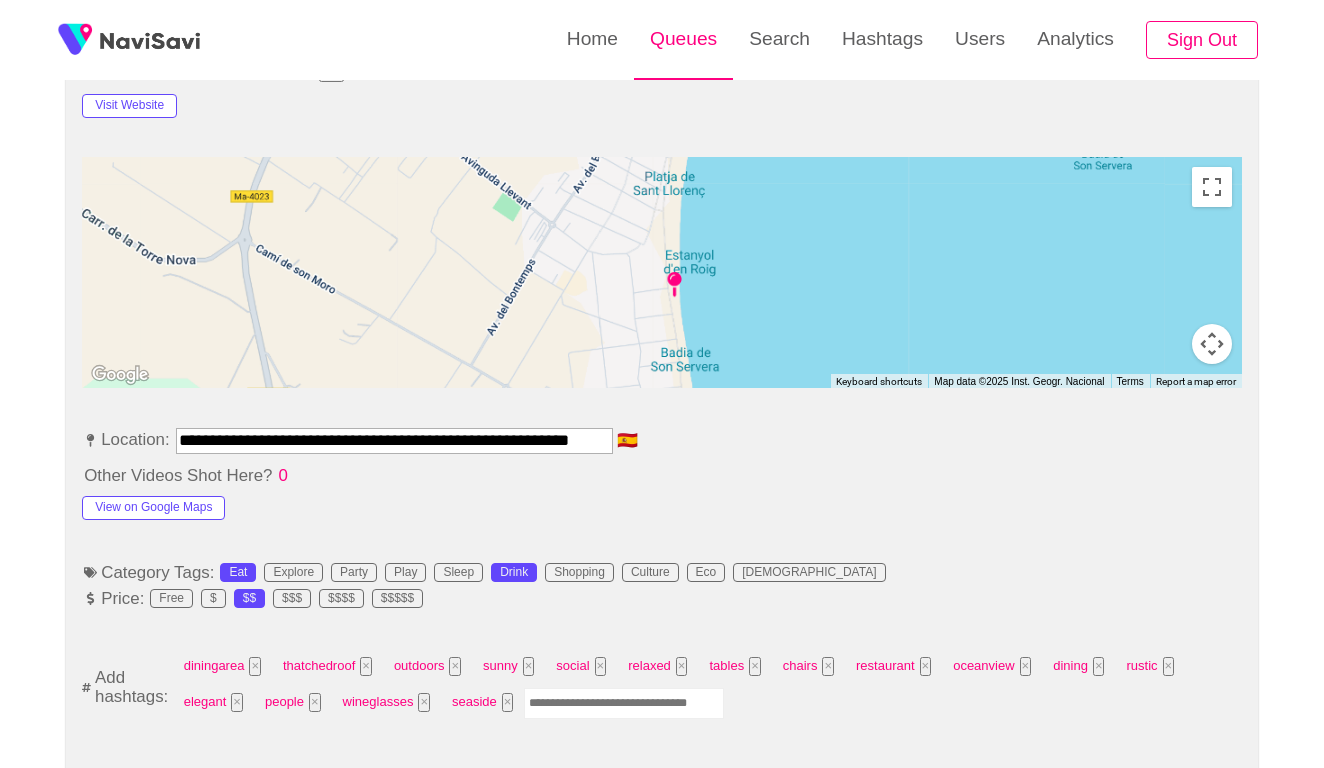 scroll, scrollTop: 935, scrollLeft: 0, axis: vertical 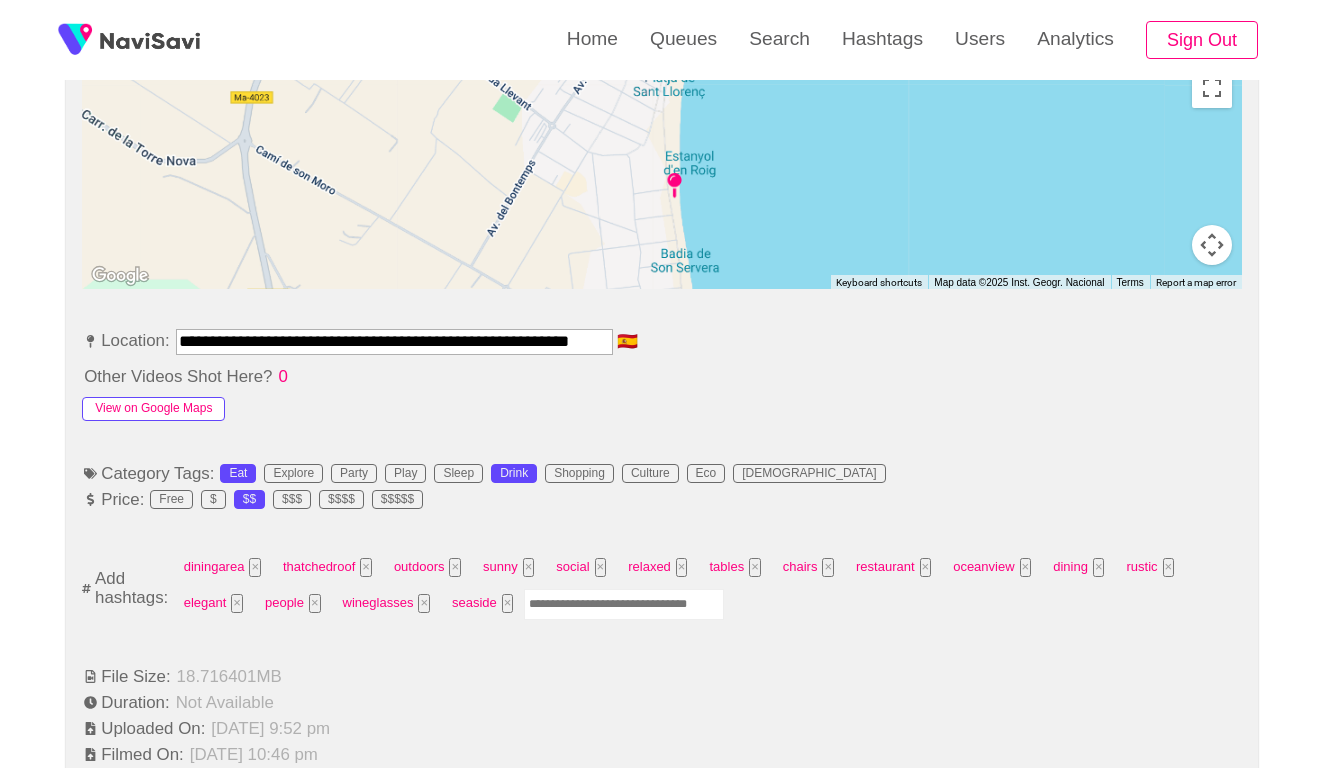 click on "View on Google Maps" at bounding box center (153, 409) 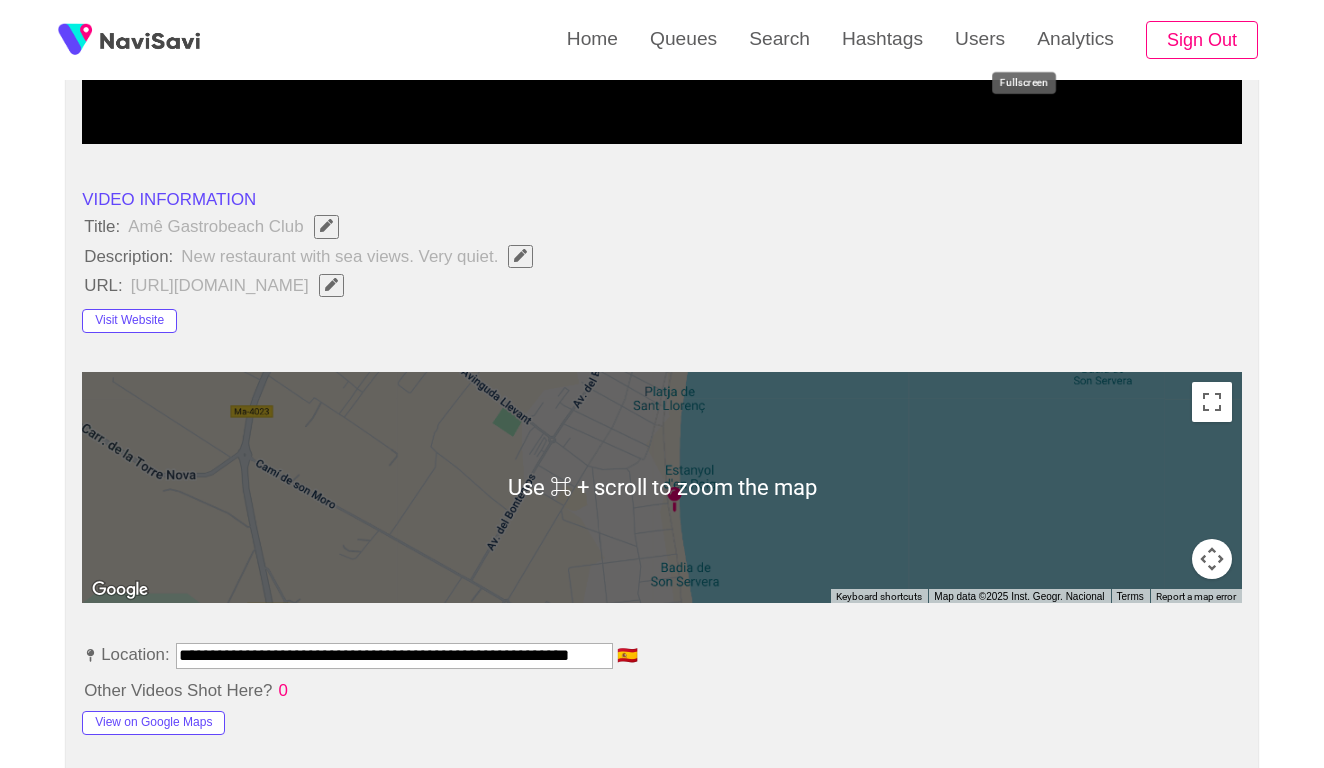 scroll, scrollTop: 603, scrollLeft: 0, axis: vertical 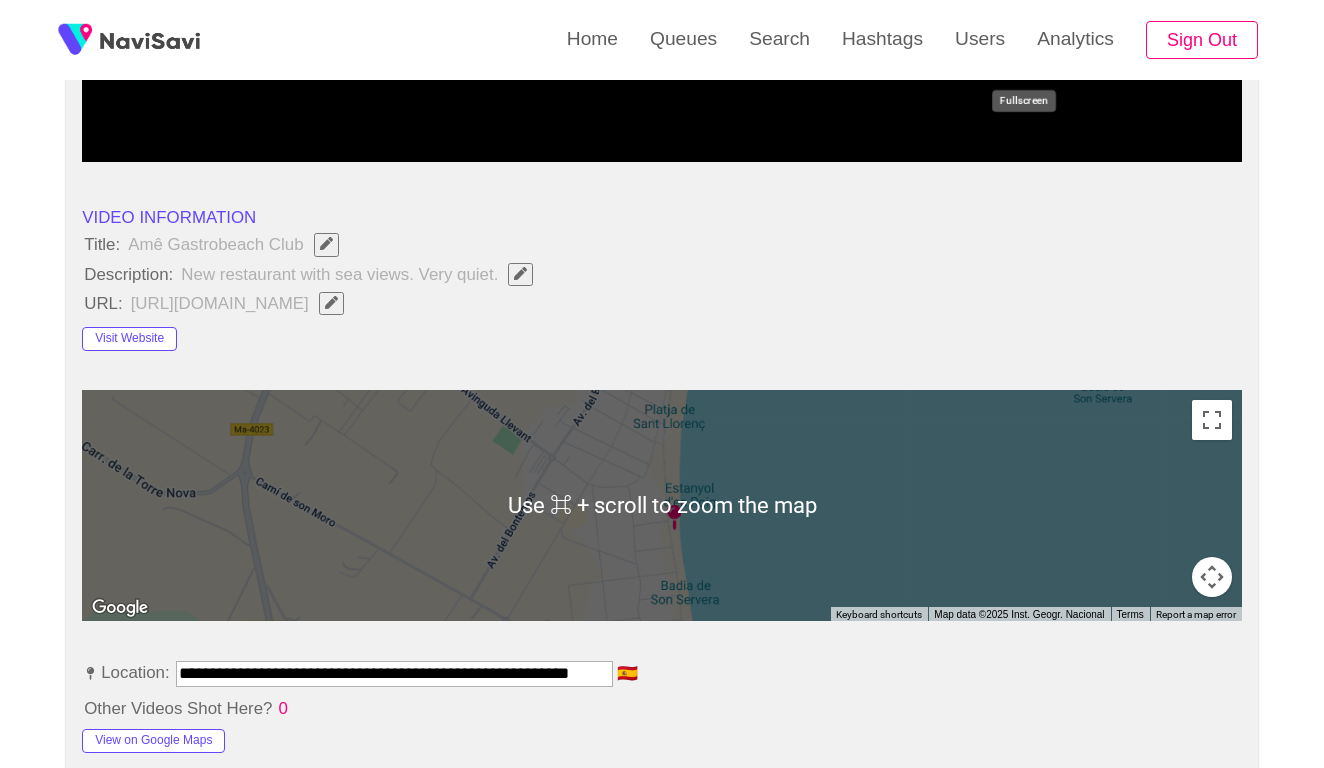 click 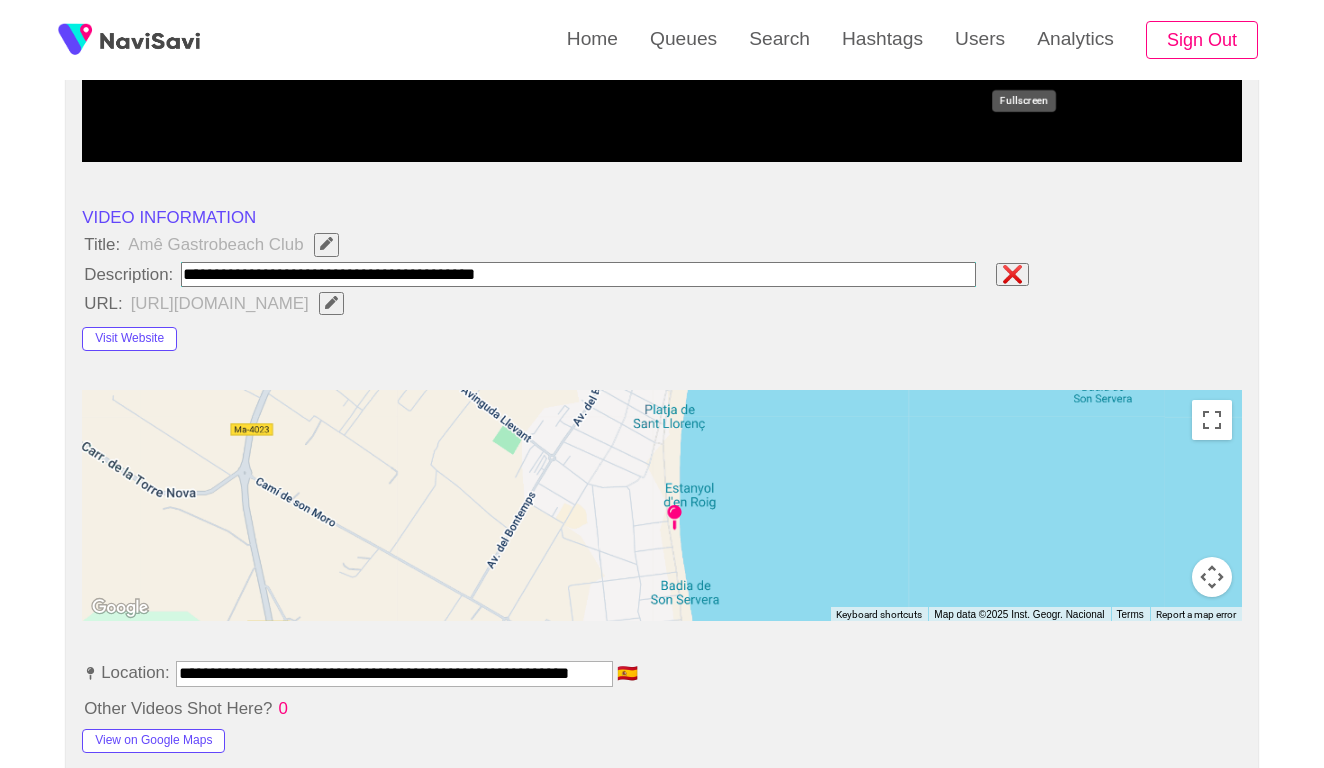 click at bounding box center [578, 274] 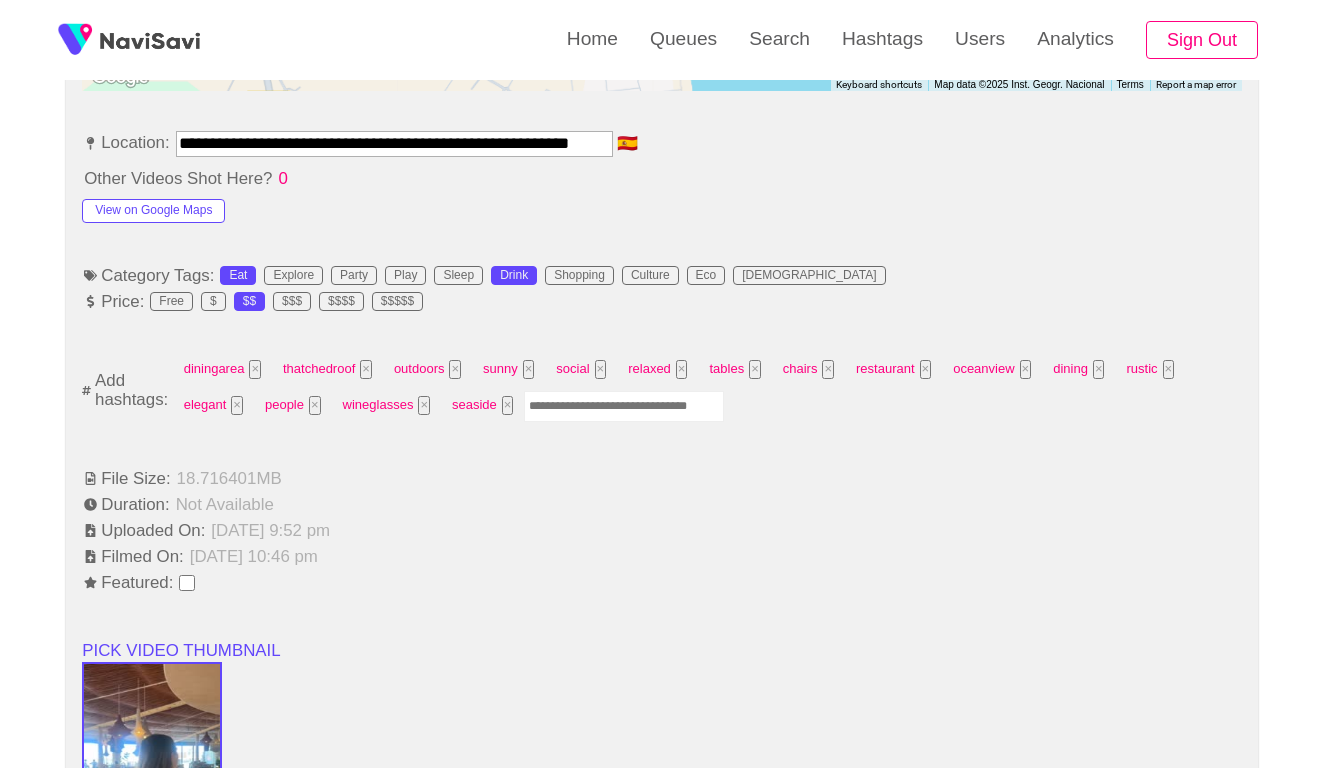 scroll, scrollTop: 1129, scrollLeft: 0, axis: vertical 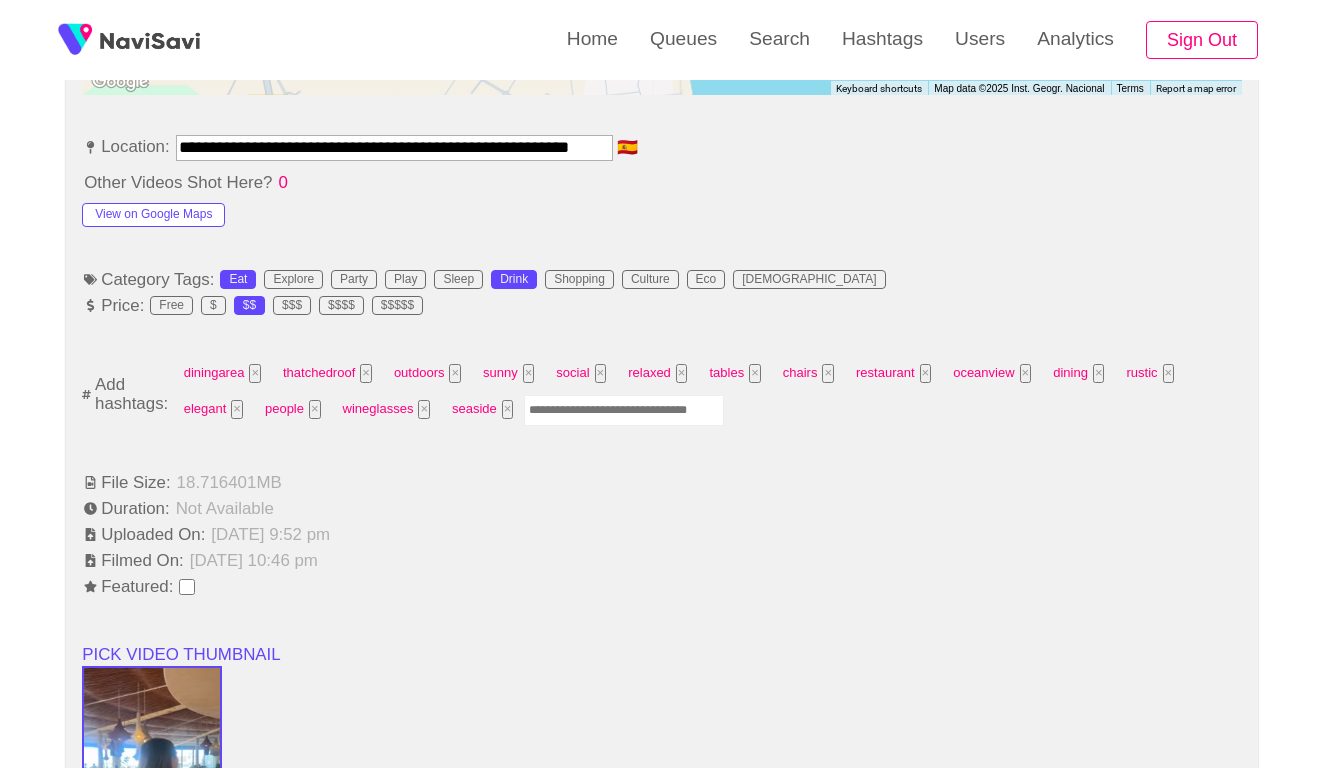 click at bounding box center (624, 410) 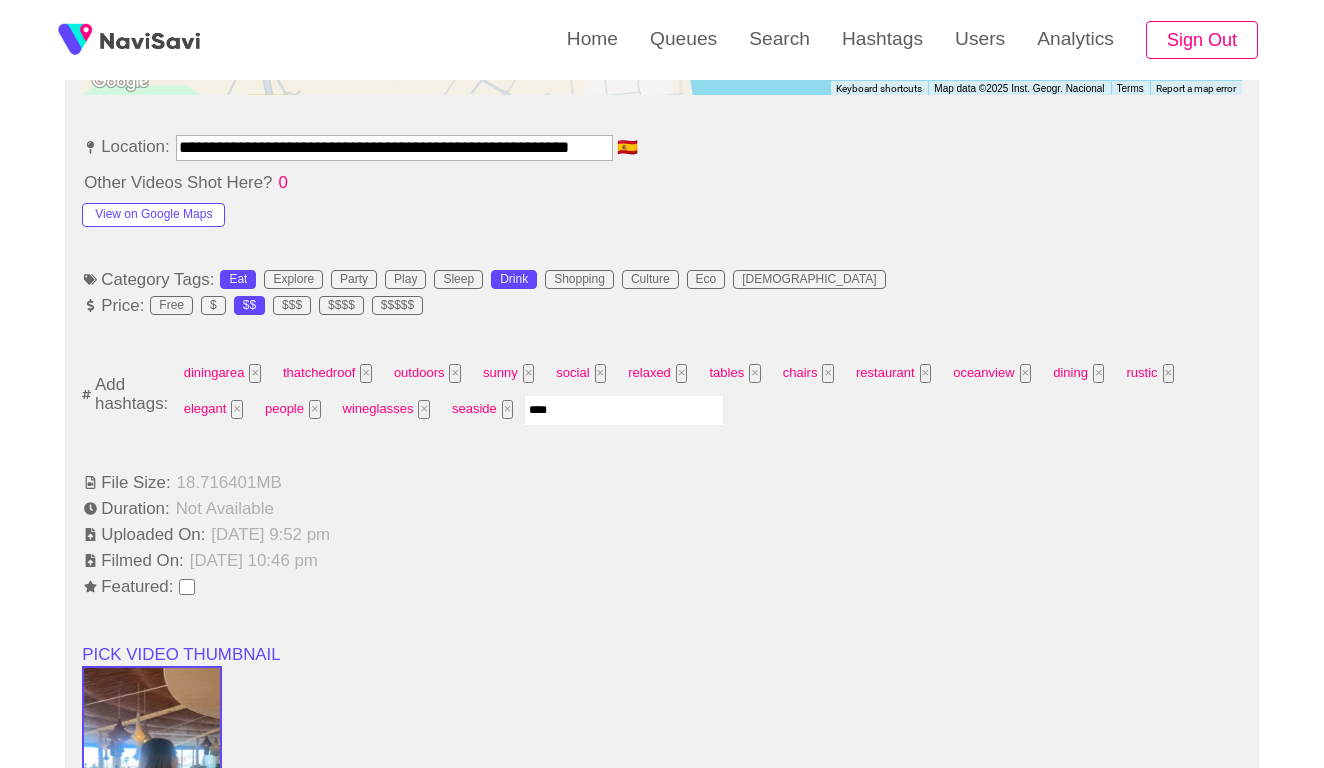 type on "*****" 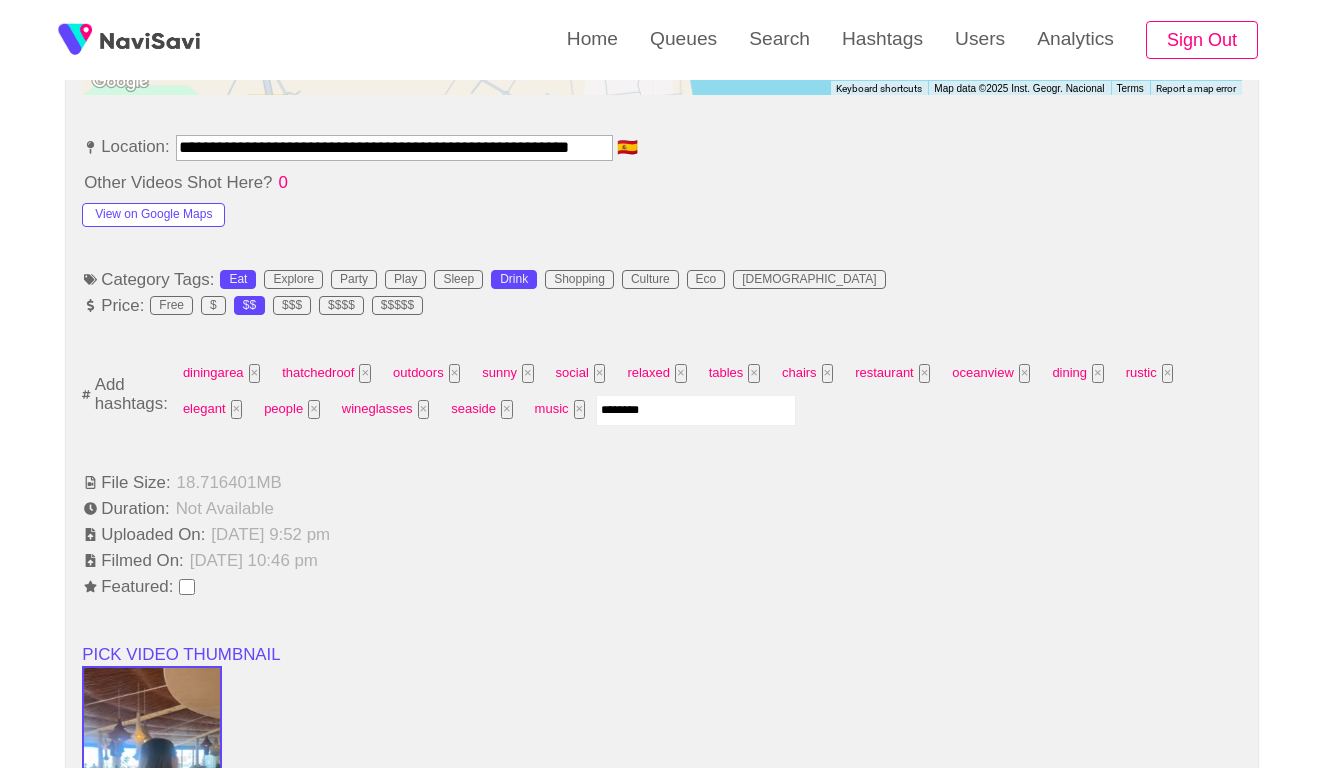 type on "*********" 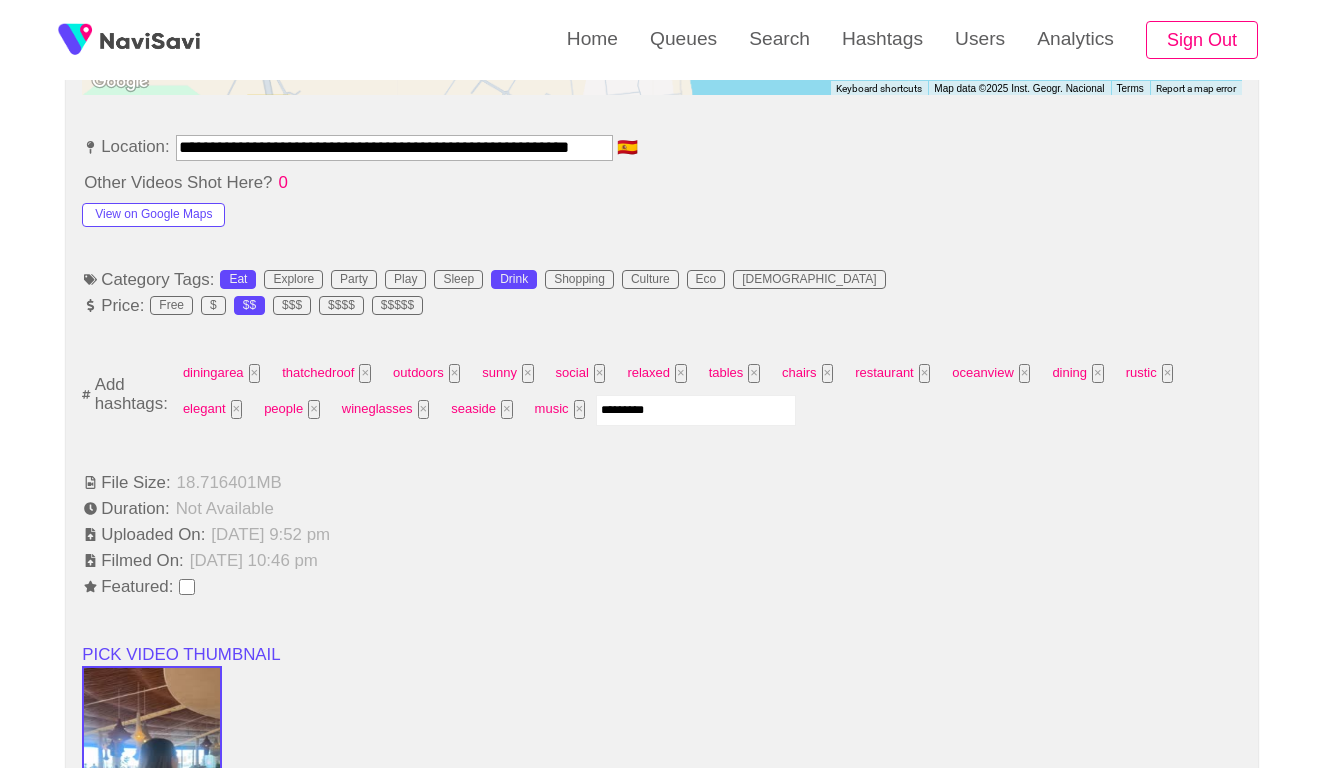 type 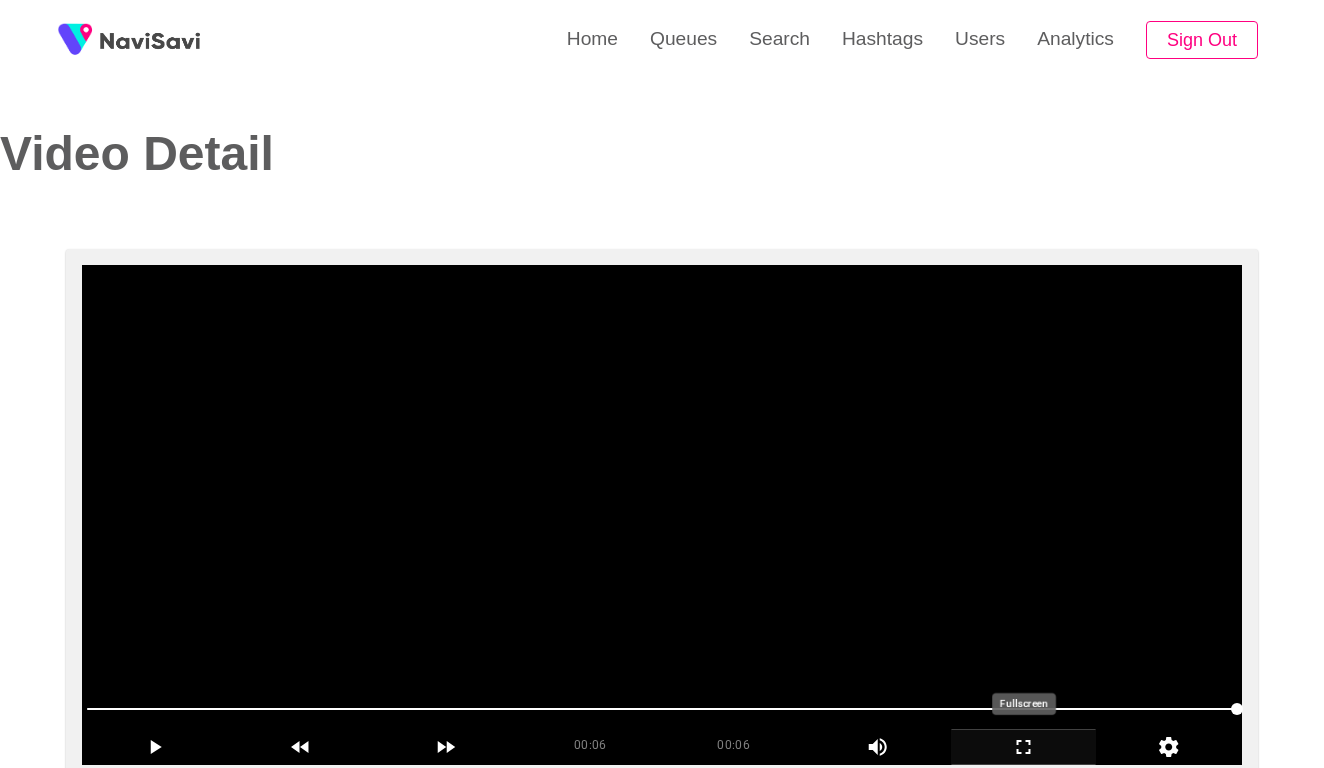 scroll, scrollTop: 0, scrollLeft: 0, axis: both 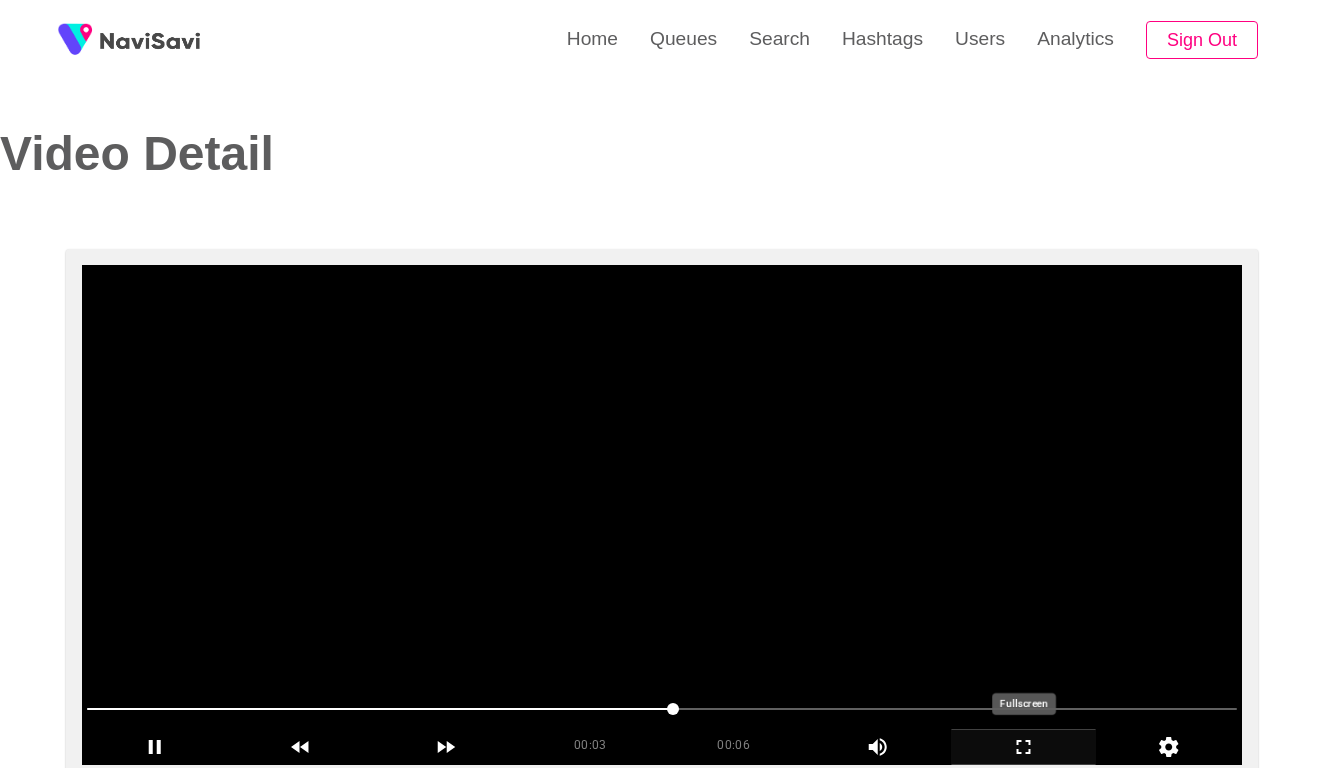 click at bounding box center [662, 515] 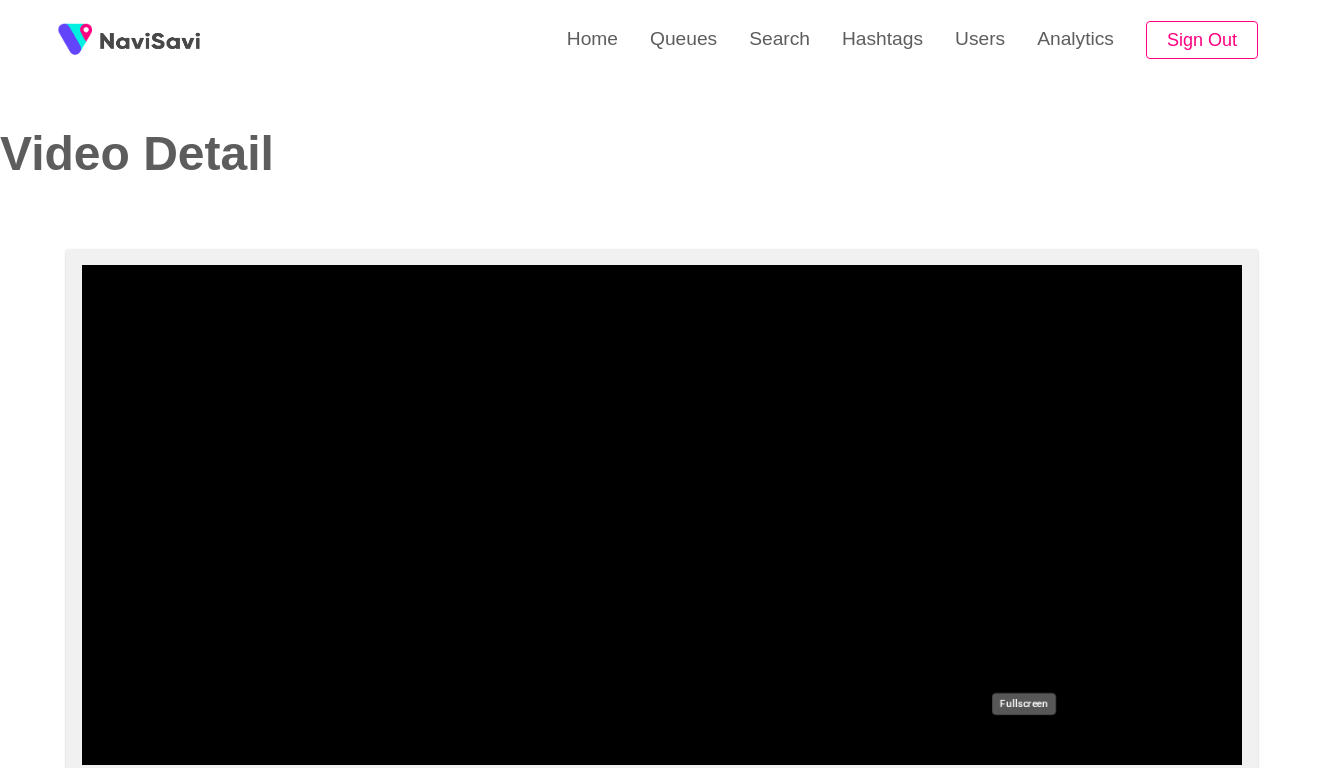 click at bounding box center (662, 709) 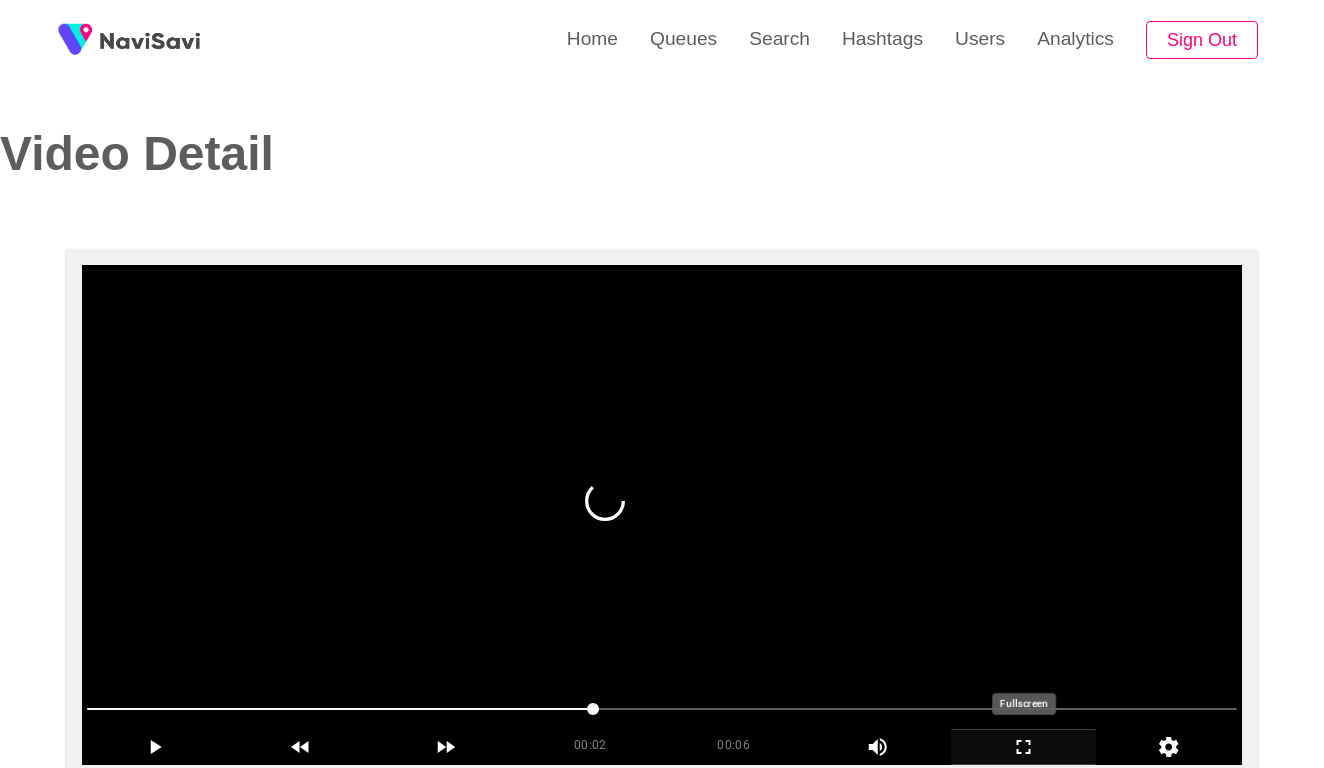 click at bounding box center [662, 515] 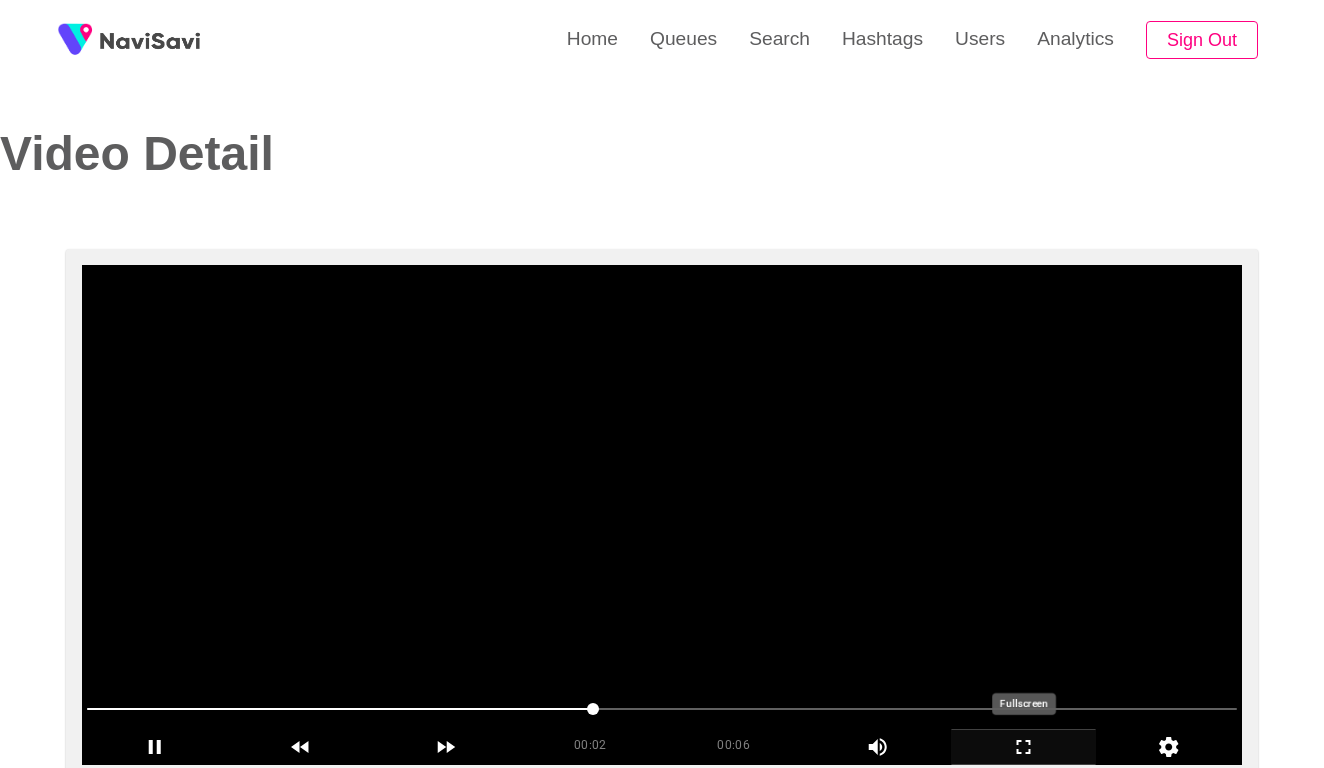 click at bounding box center (662, 515) 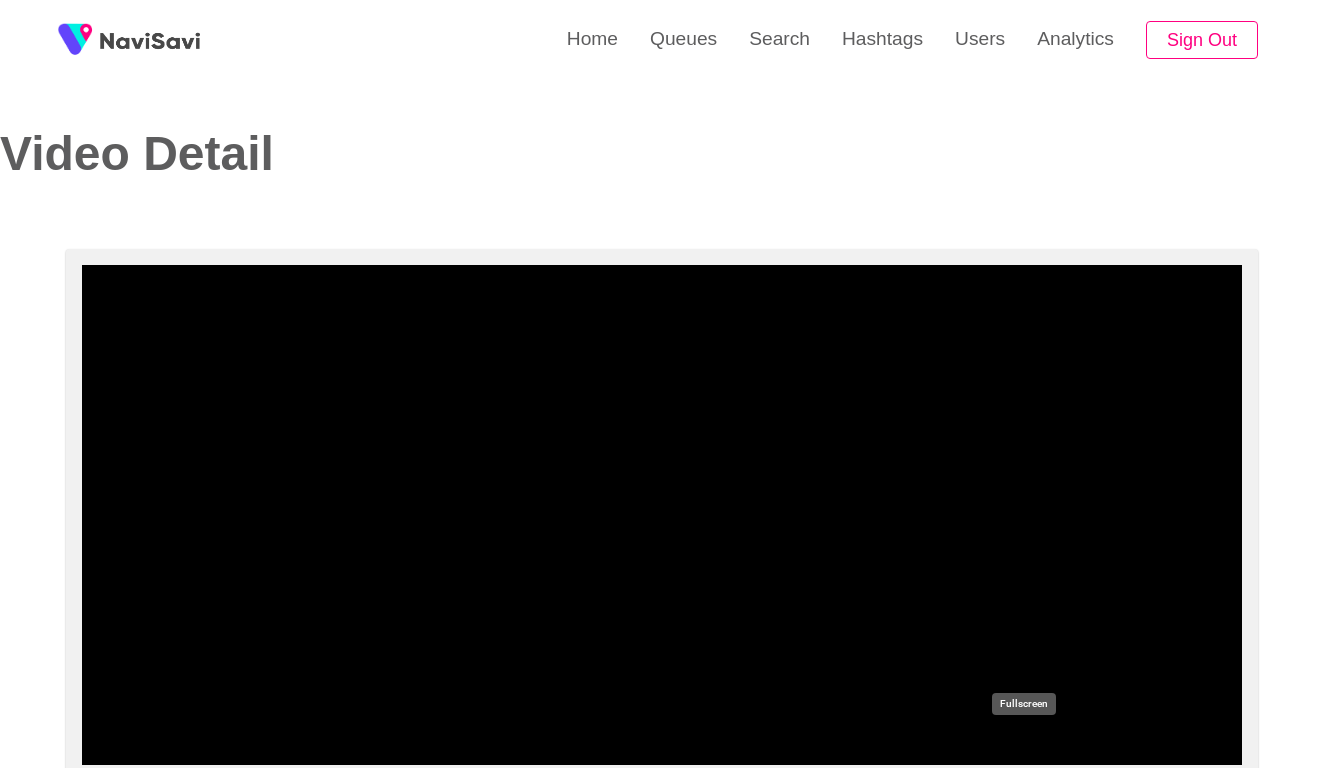 click 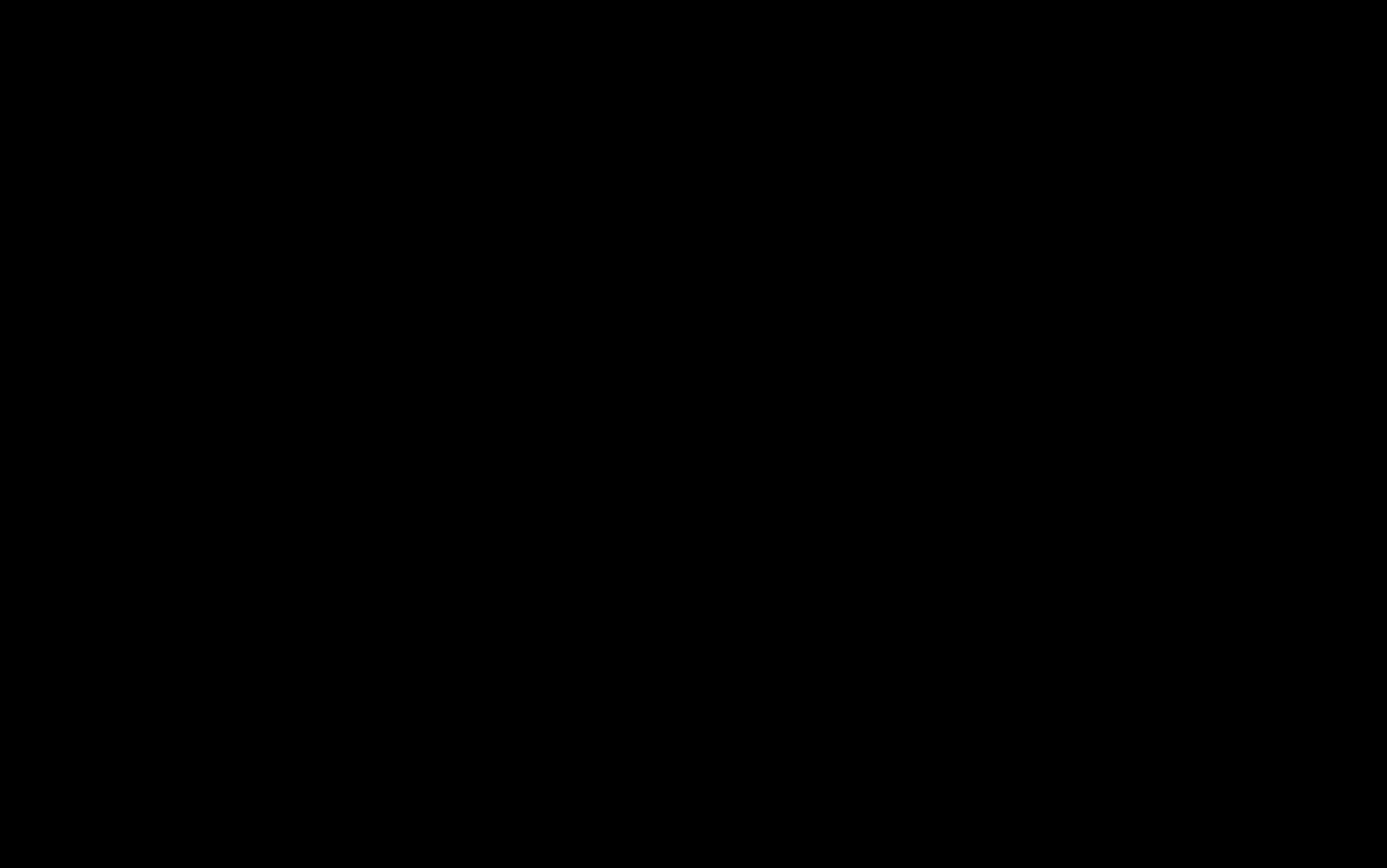 click at bounding box center [694, 813] 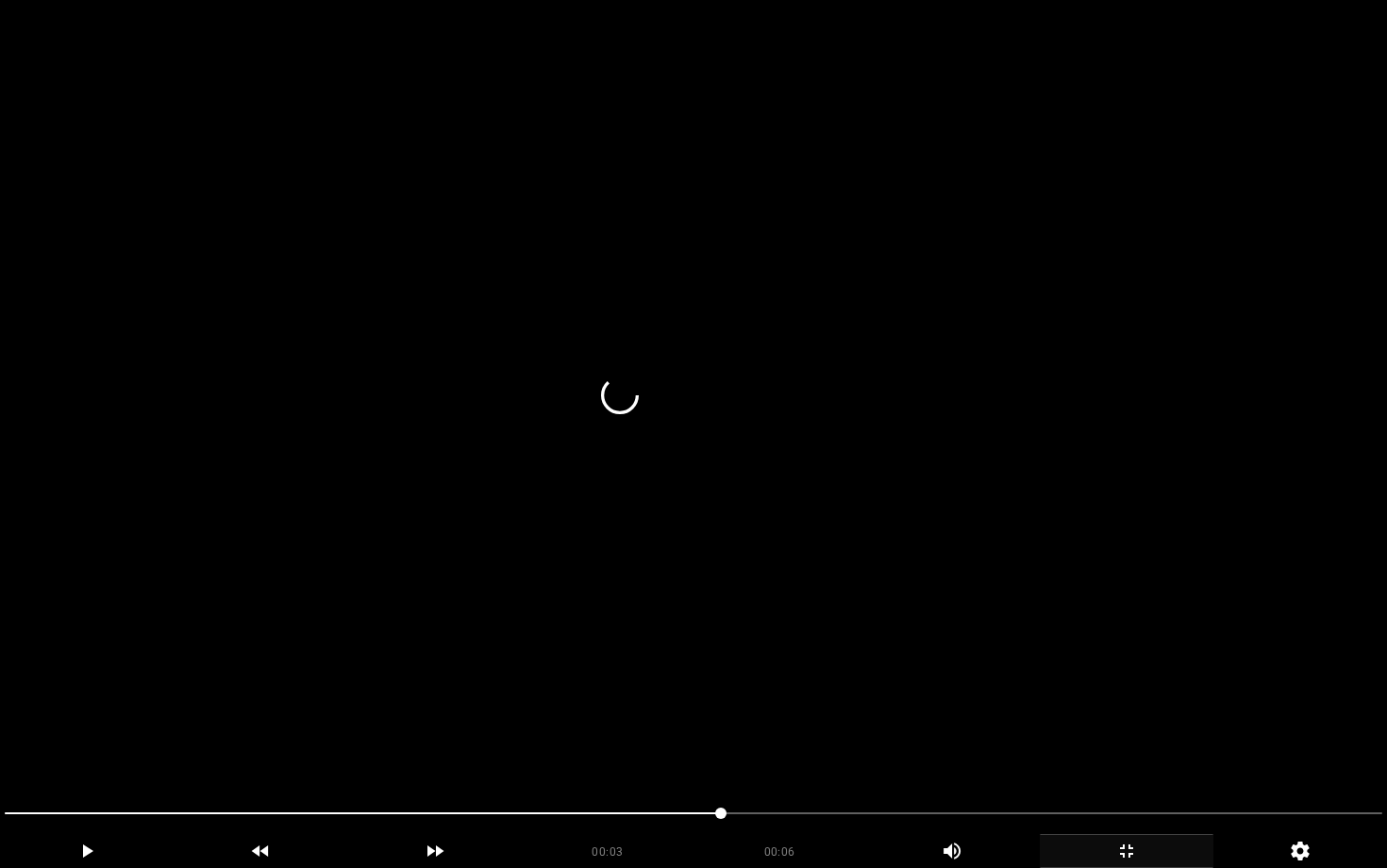 click at bounding box center (694, 434) 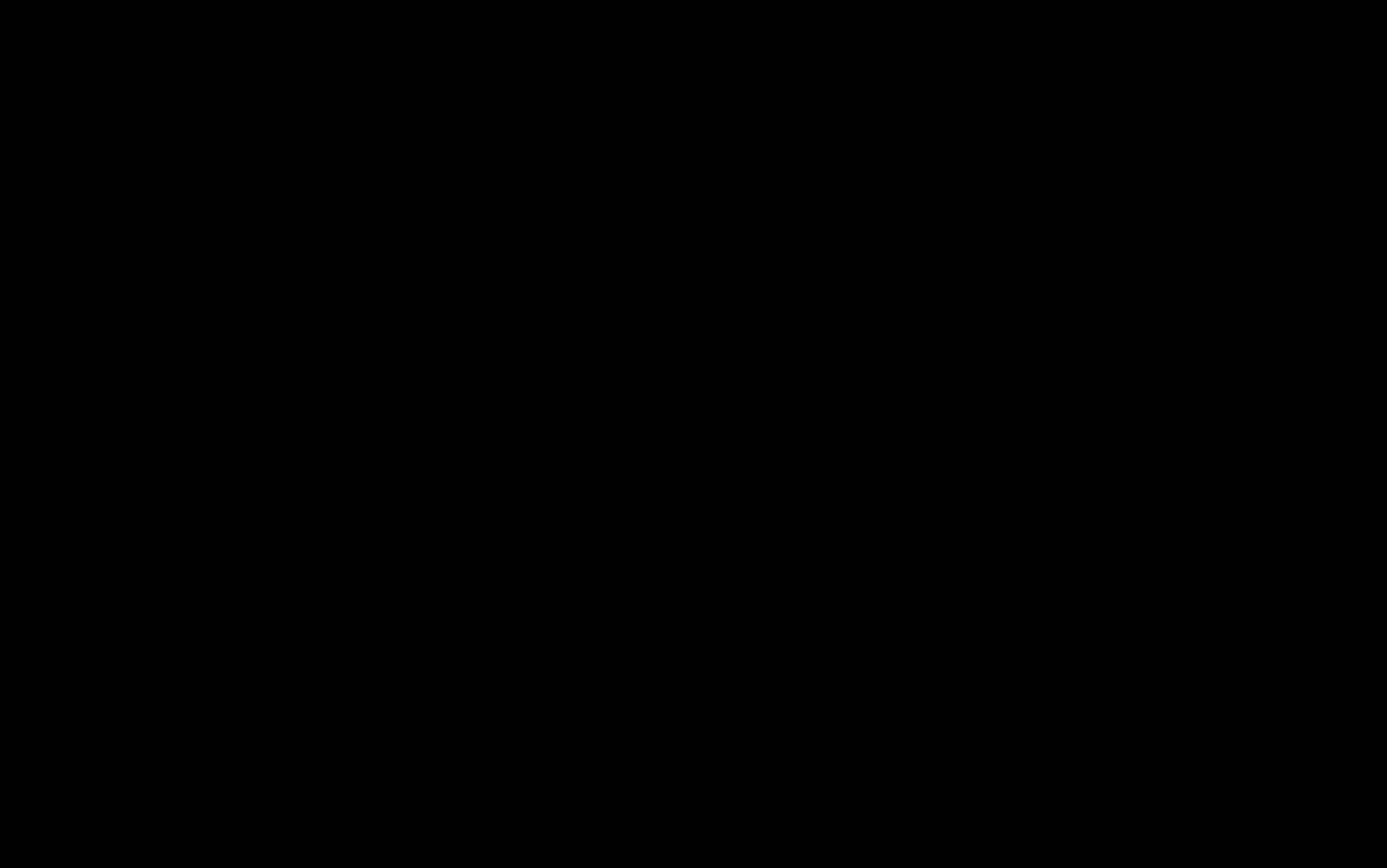 click 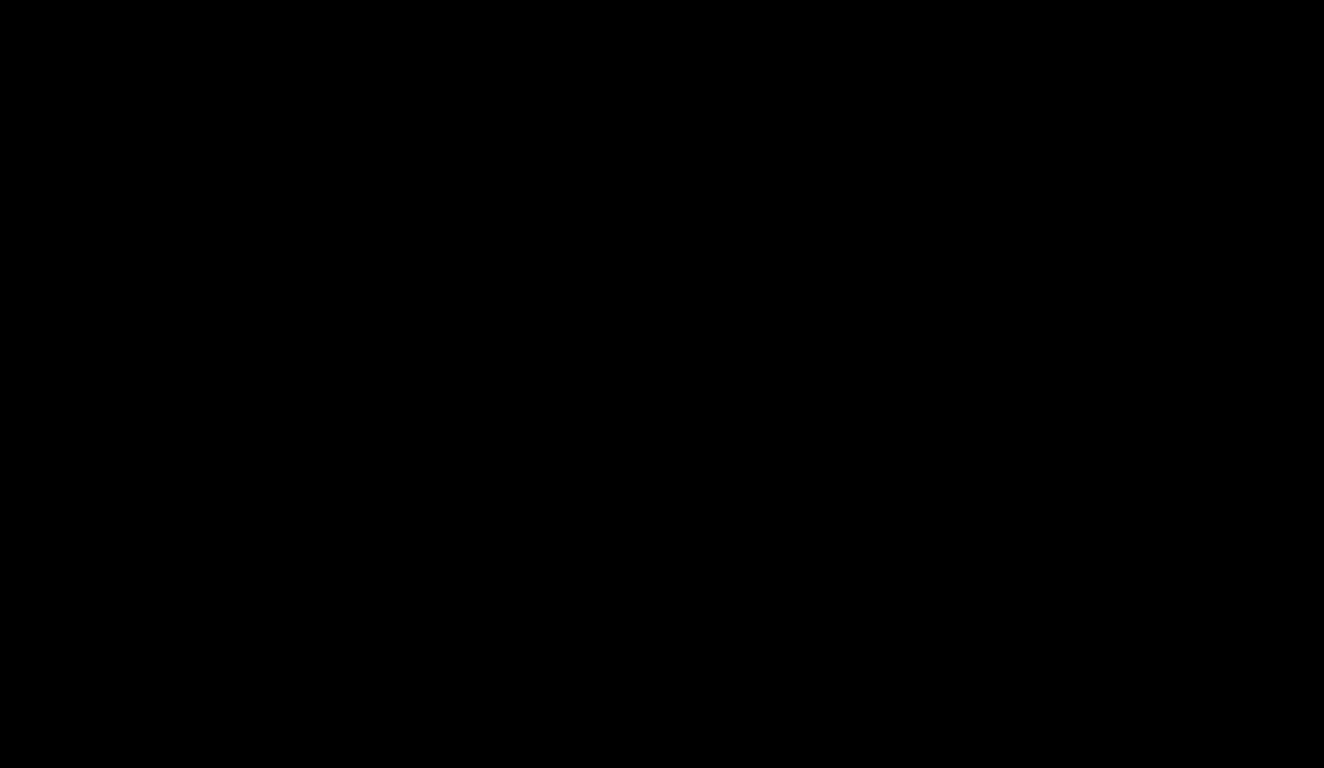 scroll, scrollTop: 834, scrollLeft: 0, axis: vertical 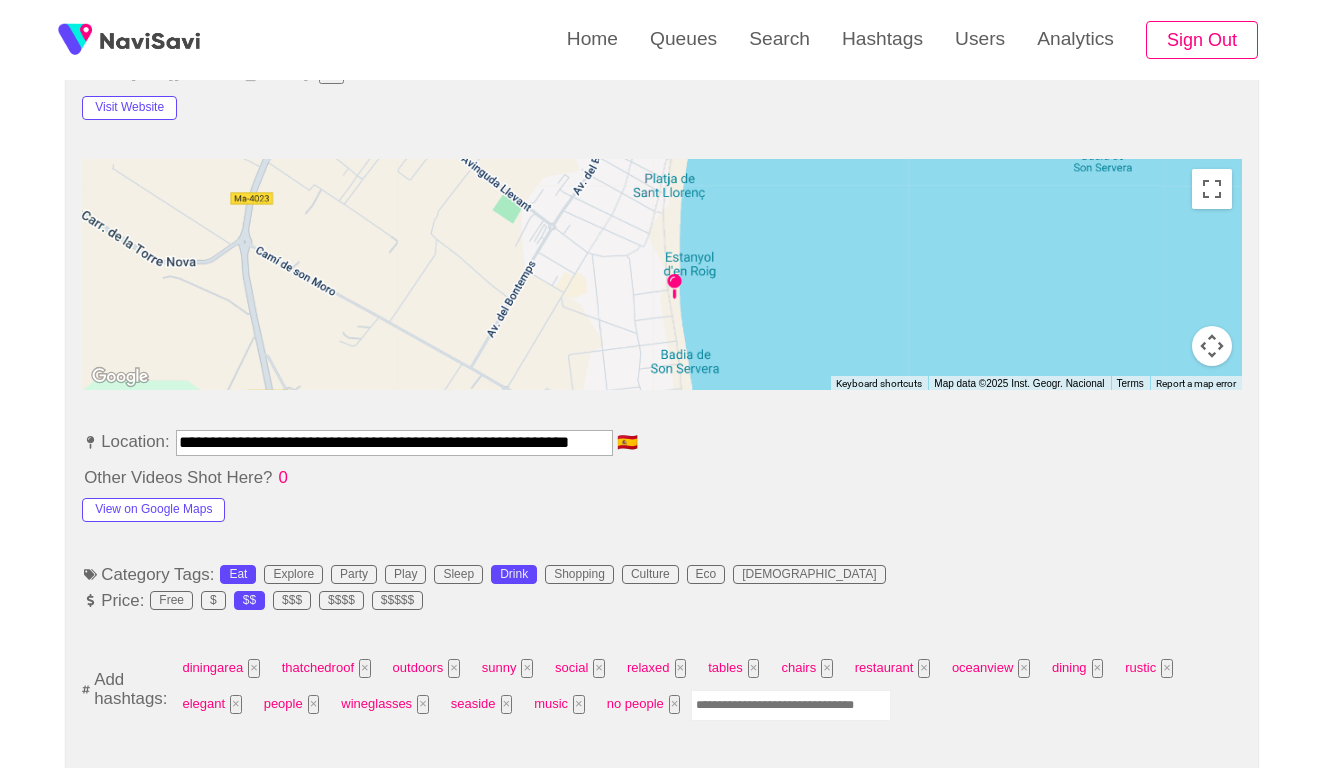 click at bounding box center (791, 705) 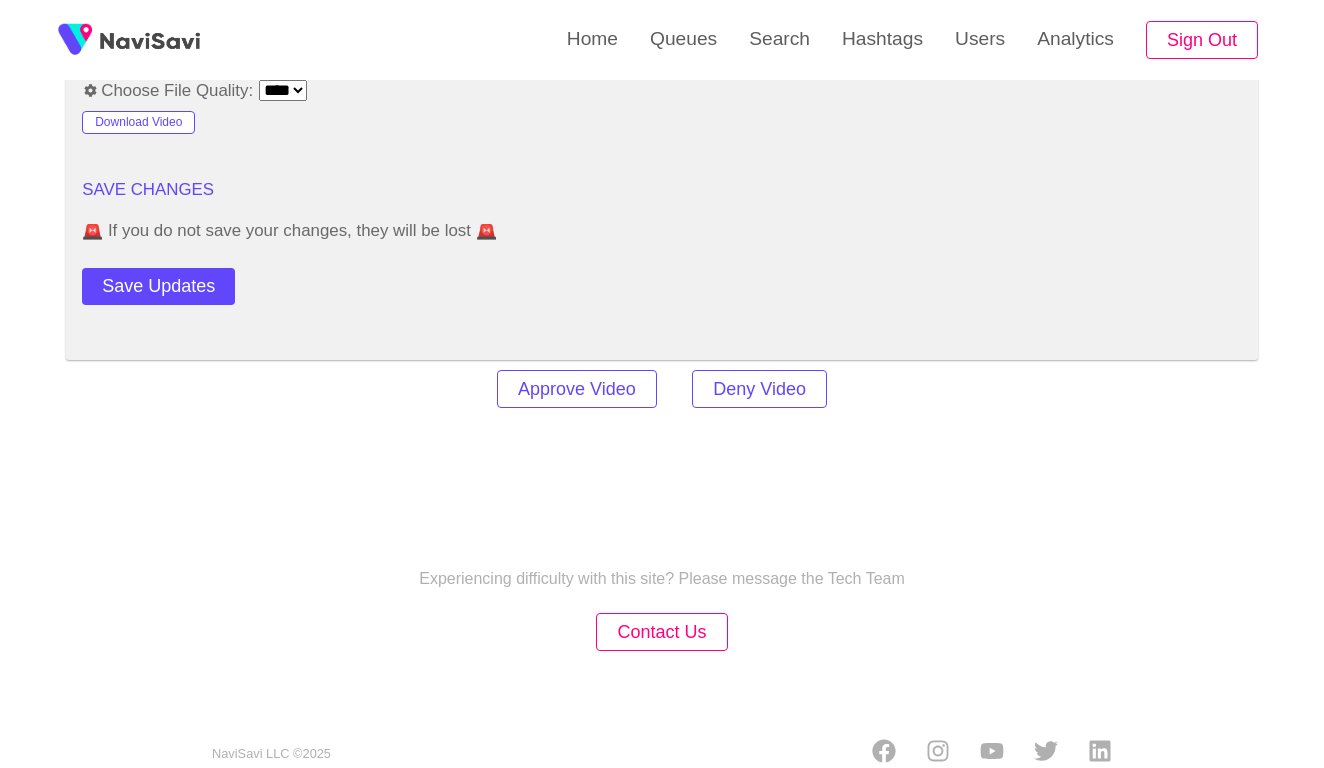 scroll, scrollTop: 2420, scrollLeft: 0, axis: vertical 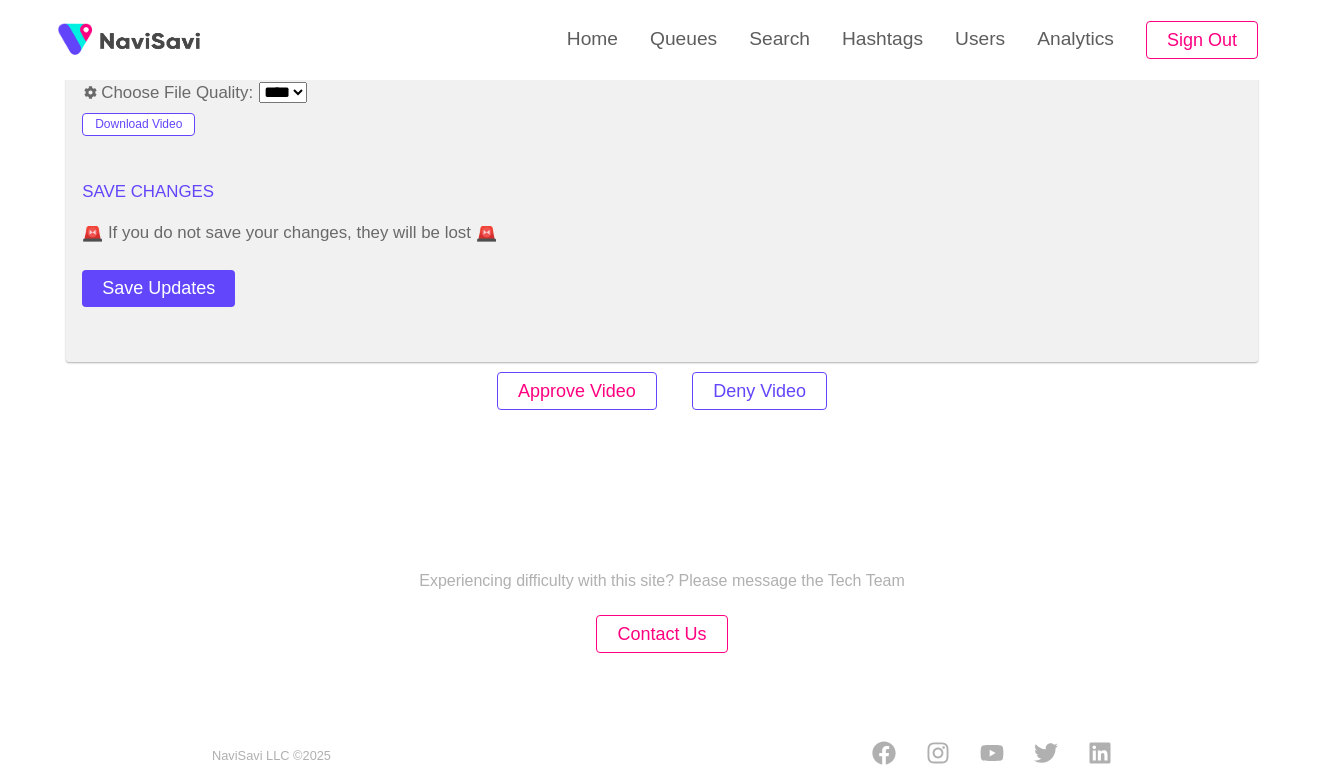 click on "Approve Video" at bounding box center (577, 391) 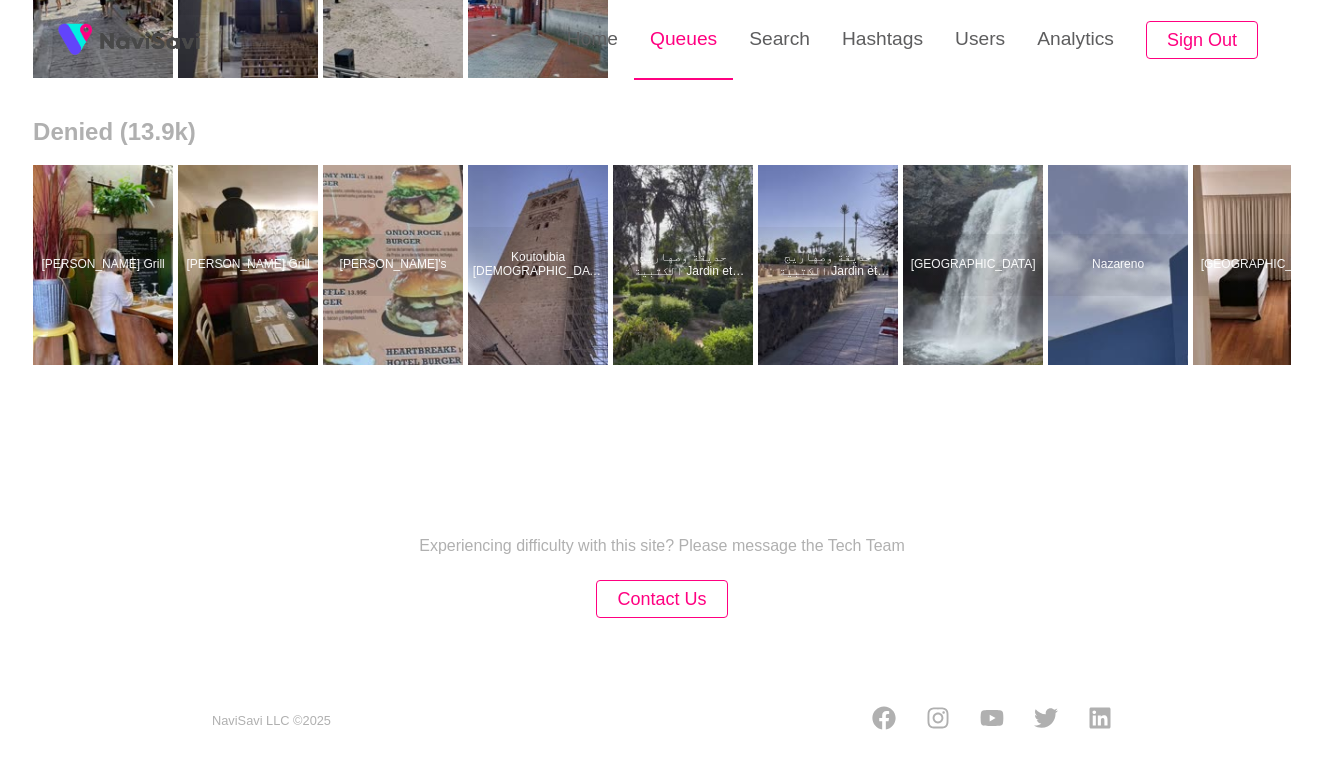scroll, scrollTop: 0, scrollLeft: 0, axis: both 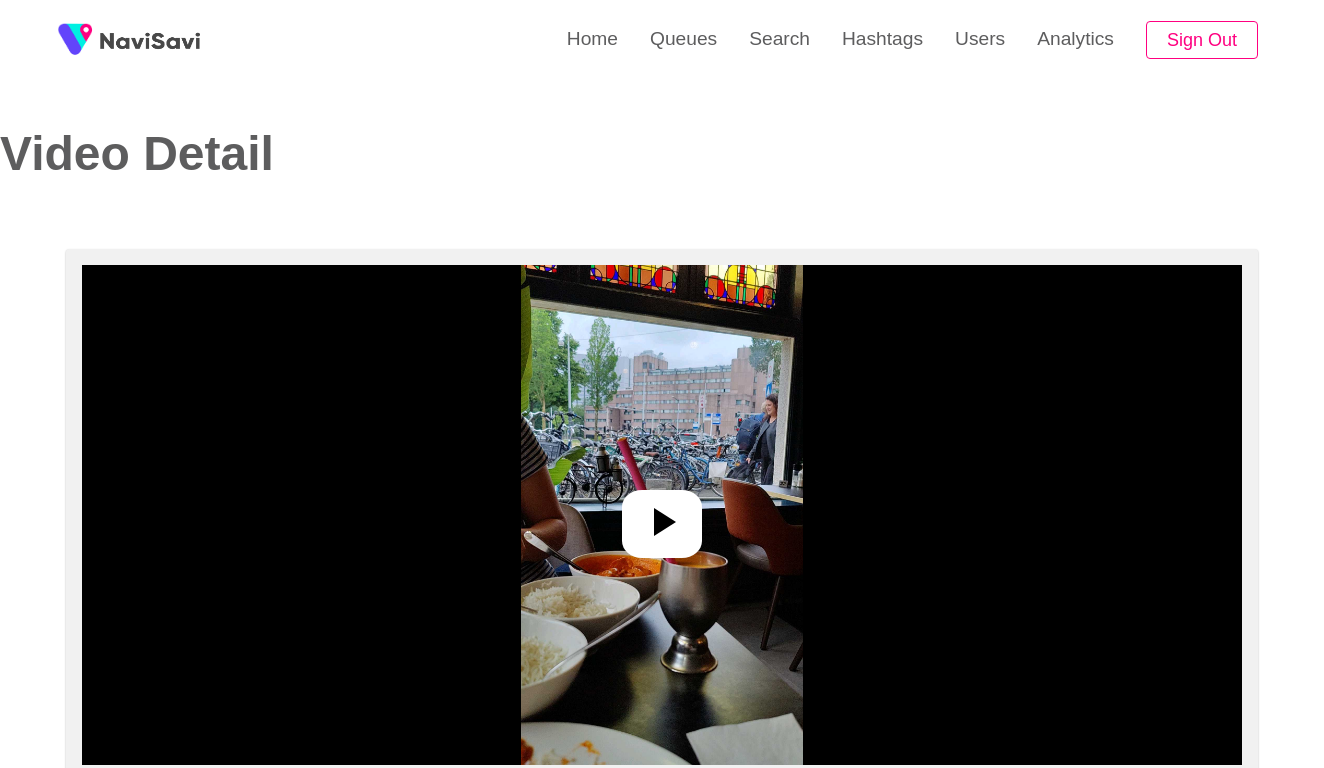 select on "**********" 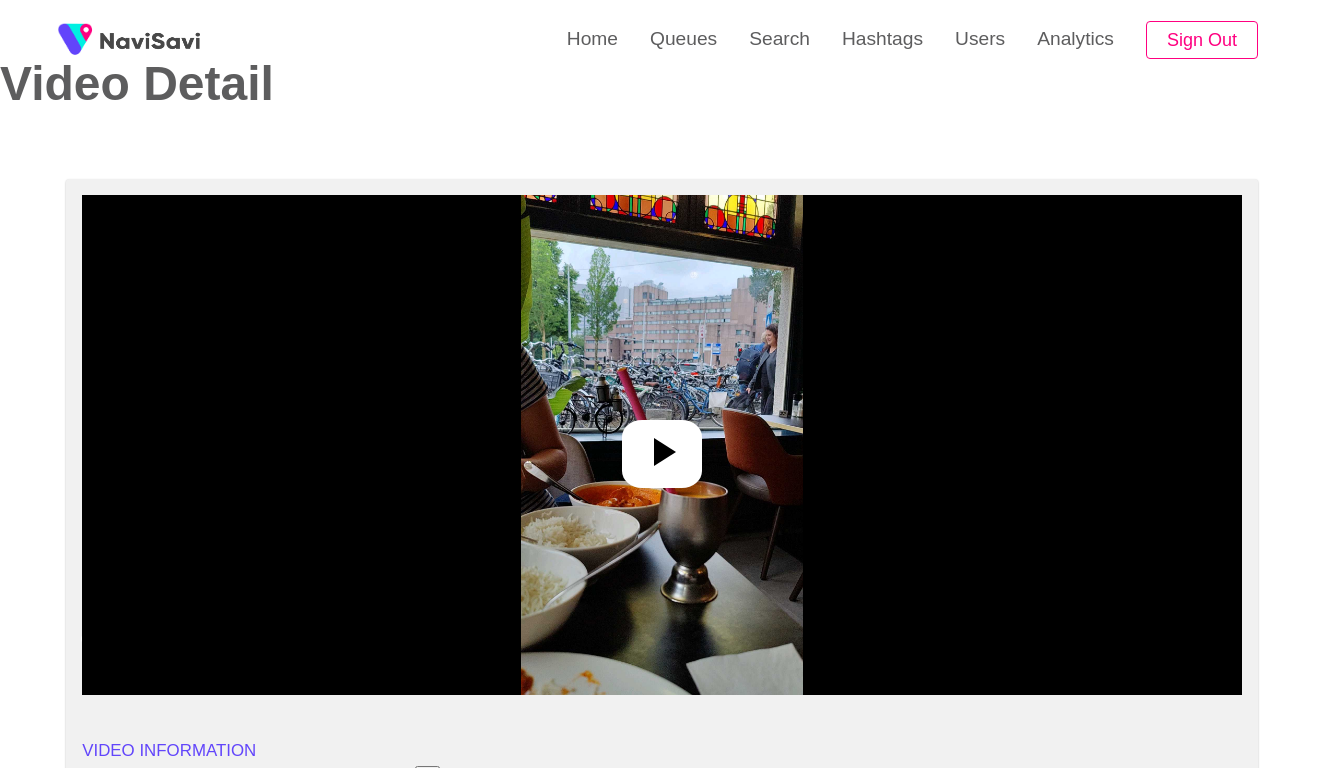 scroll, scrollTop: 118, scrollLeft: 0, axis: vertical 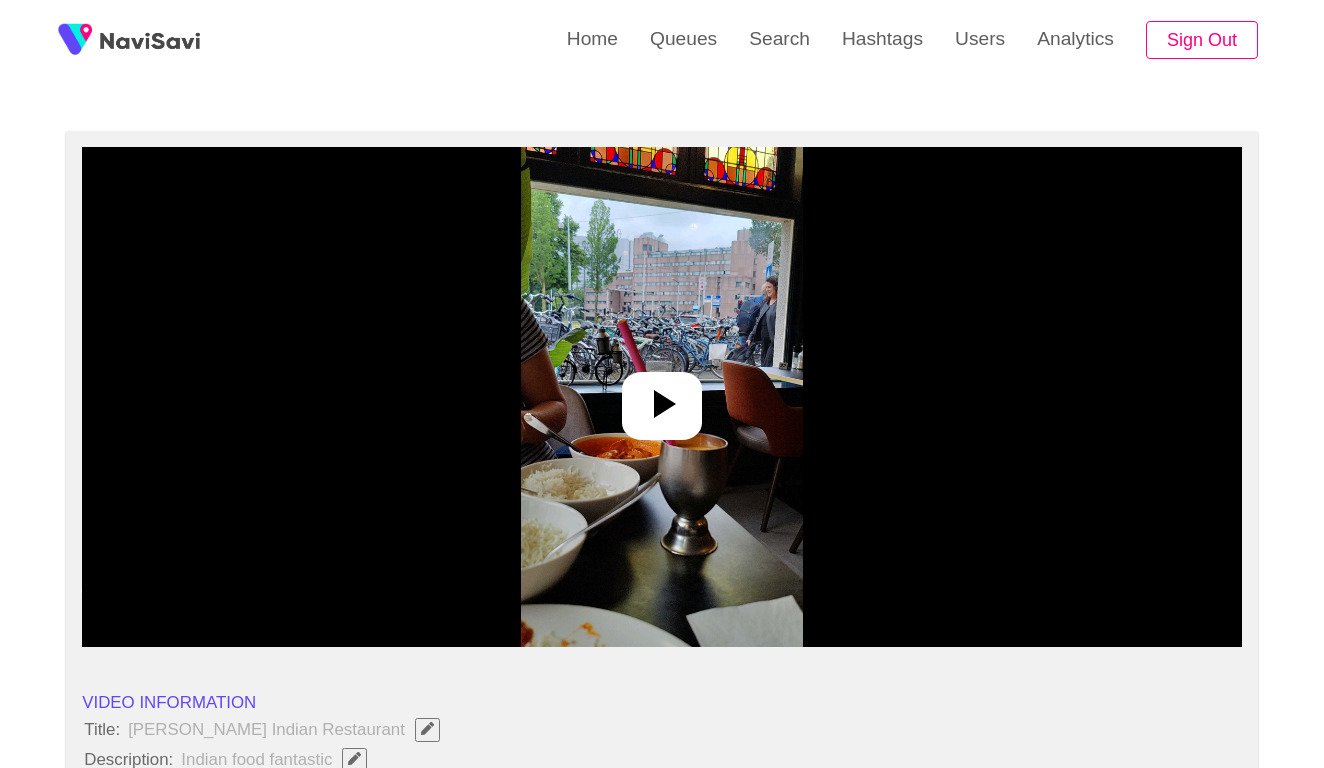 click at bounding box center (661, 397) 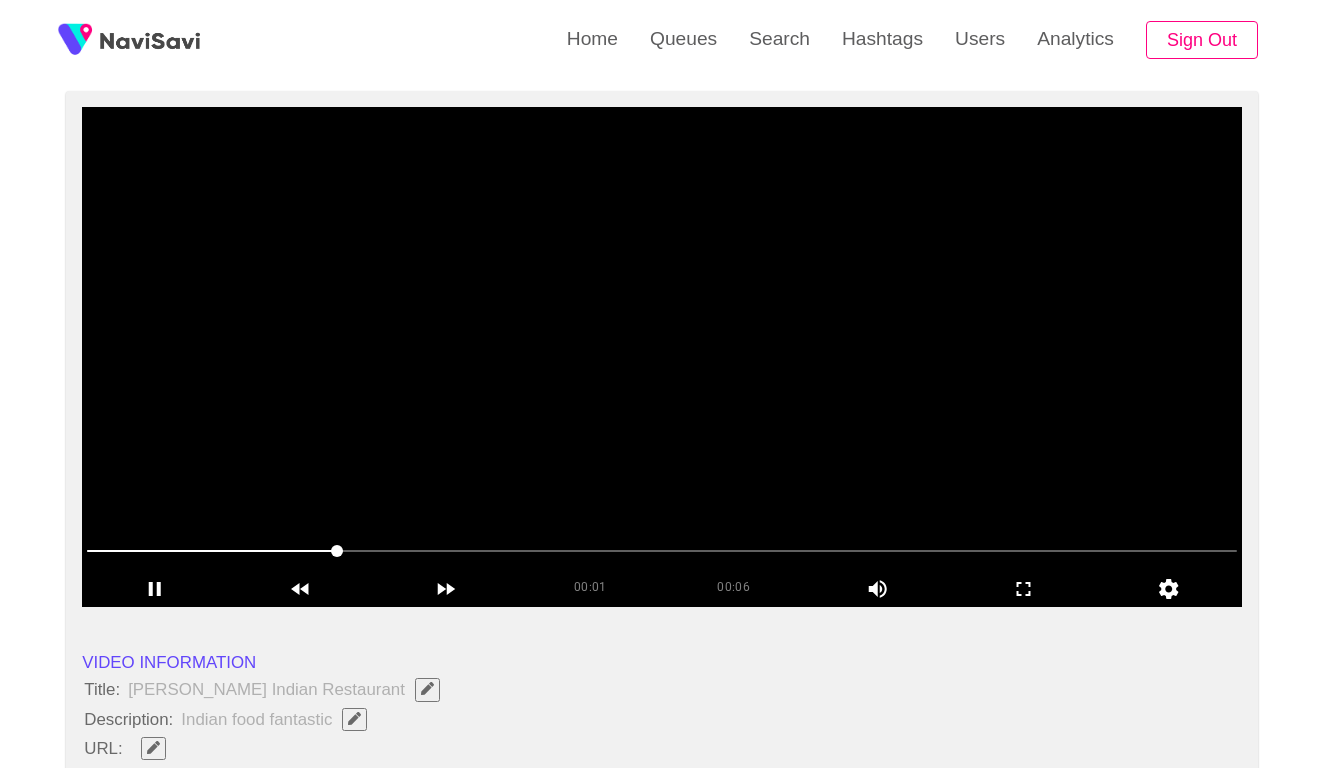 scroll, scrollTop: 184, scrollLeft: 0, axis: vertical 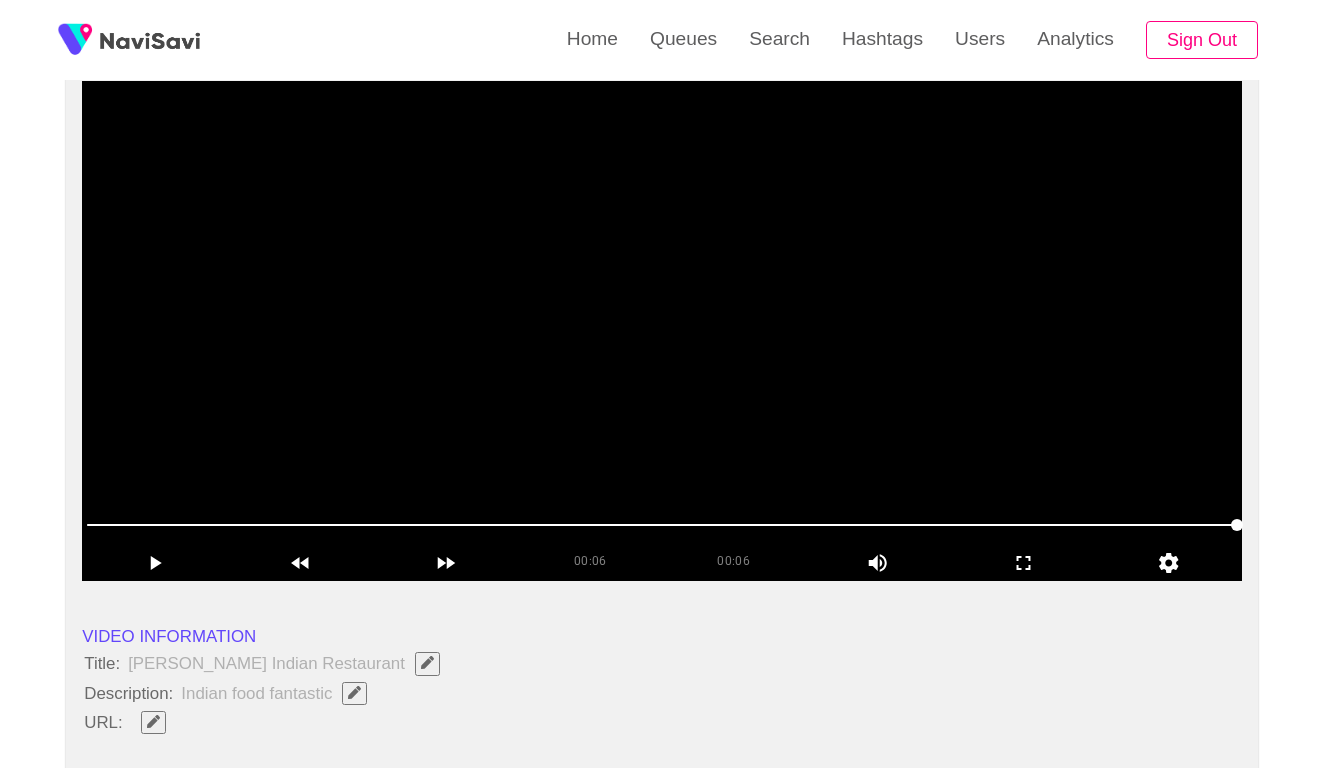 click at bounding box center [662, 331] 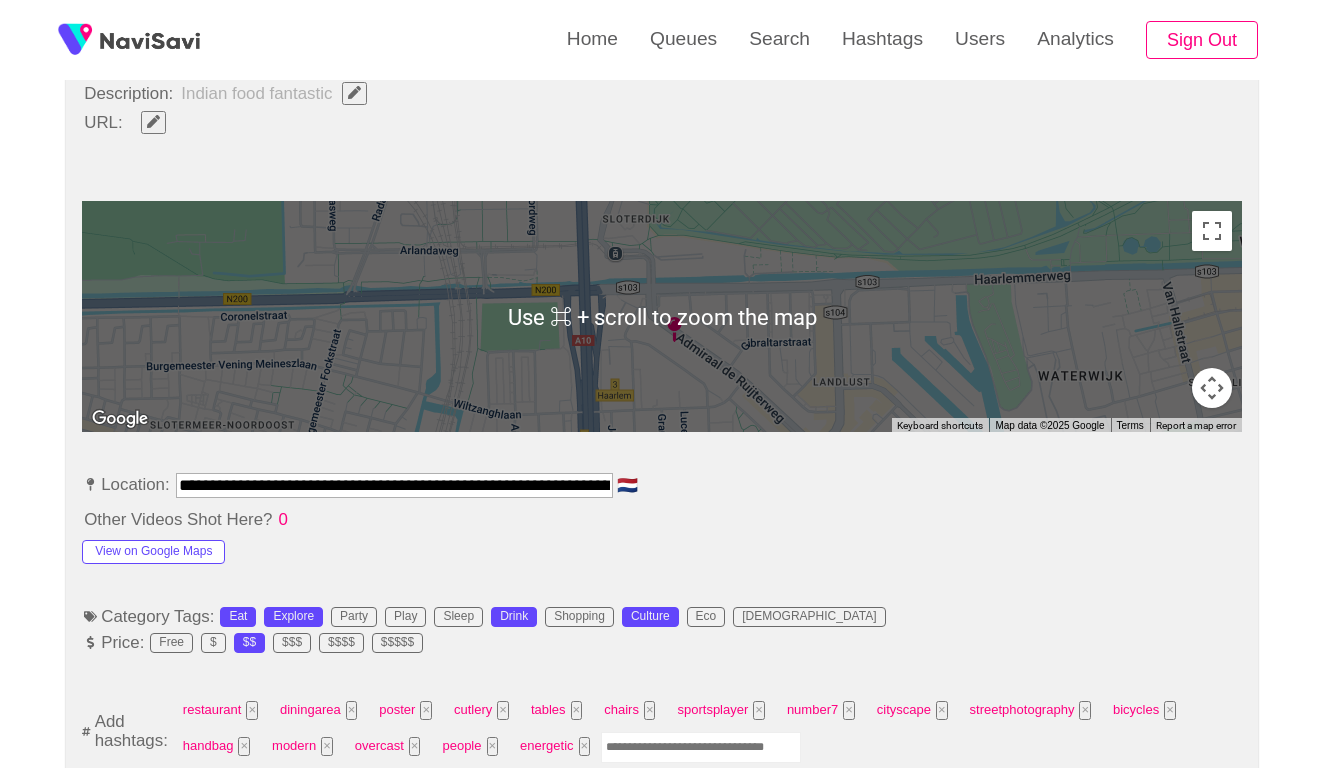 scroll, scrollTop: 825, scrollLeft: 0, axis: vertical 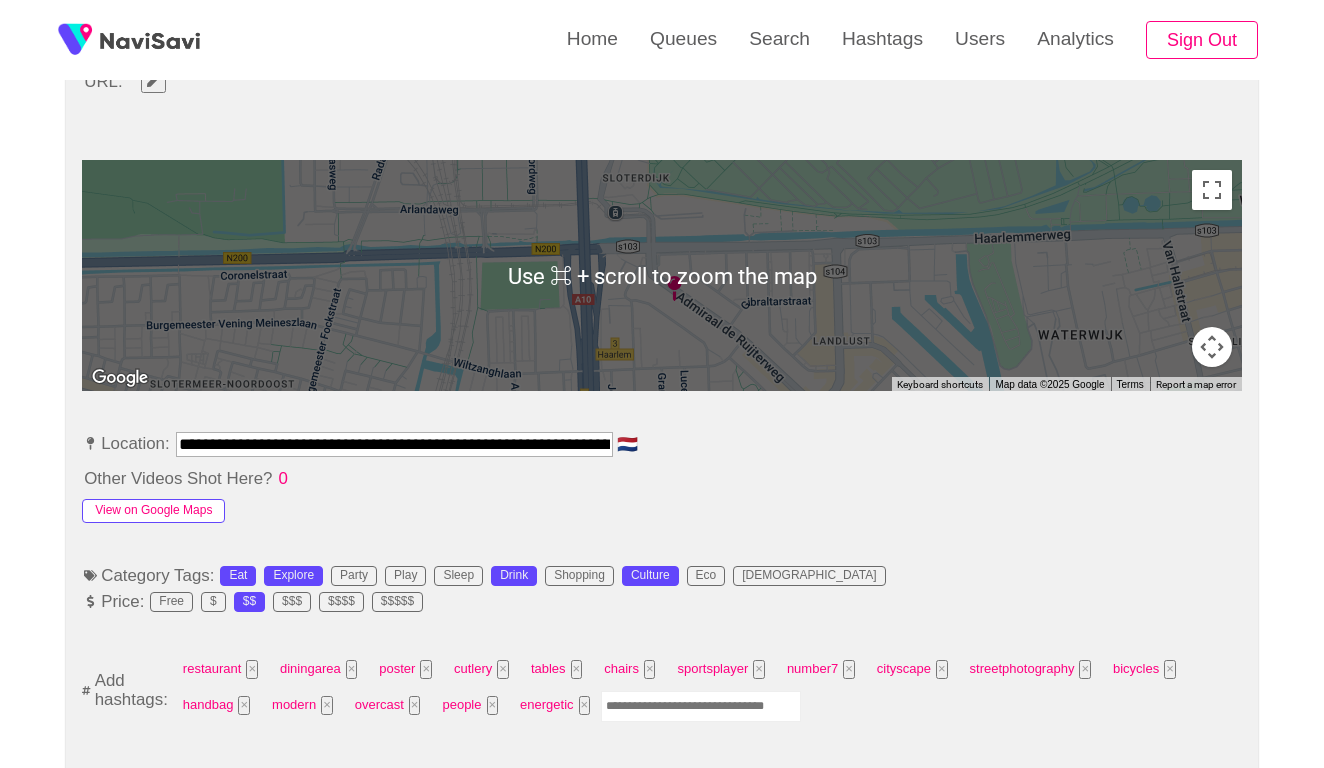 click on "View on Google Maps" at bounding box center [153, 511] 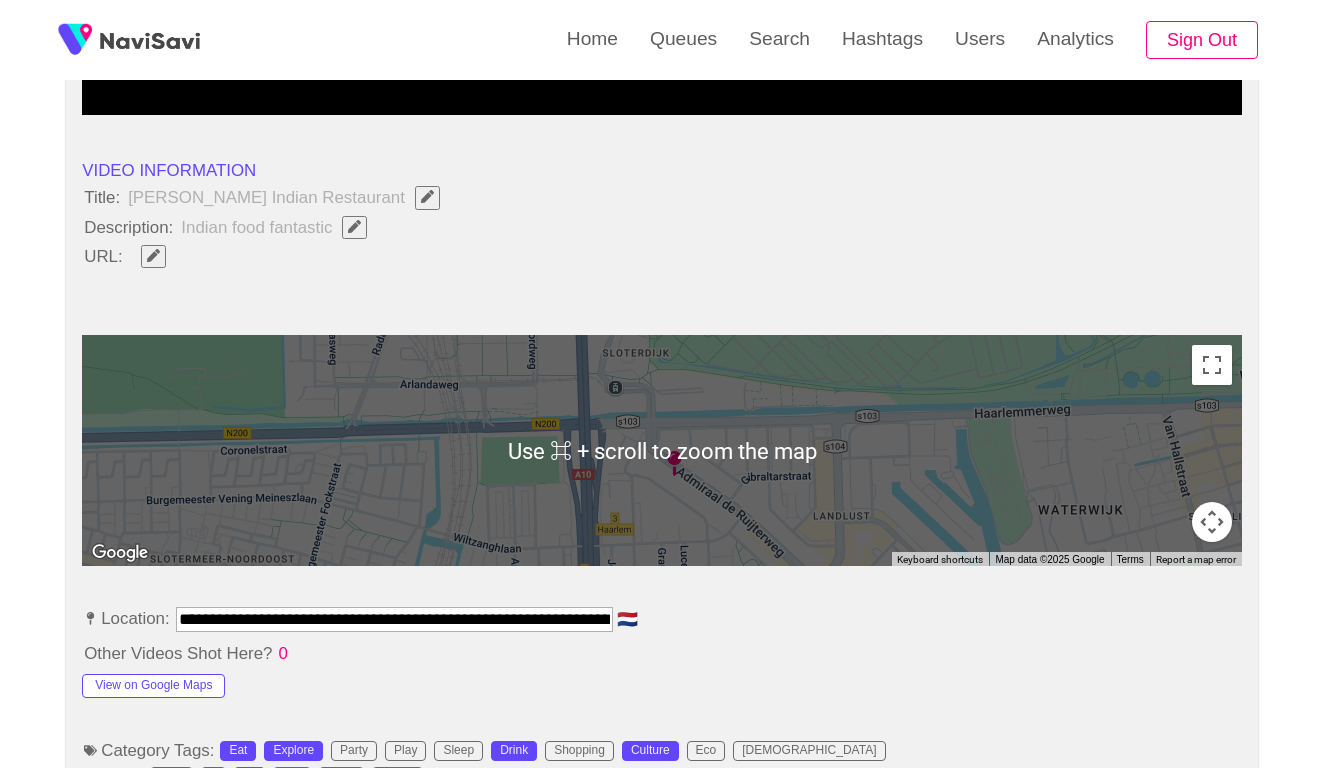 scroll, scrollTop: 613, scrollLeft: 0, axis: vertical 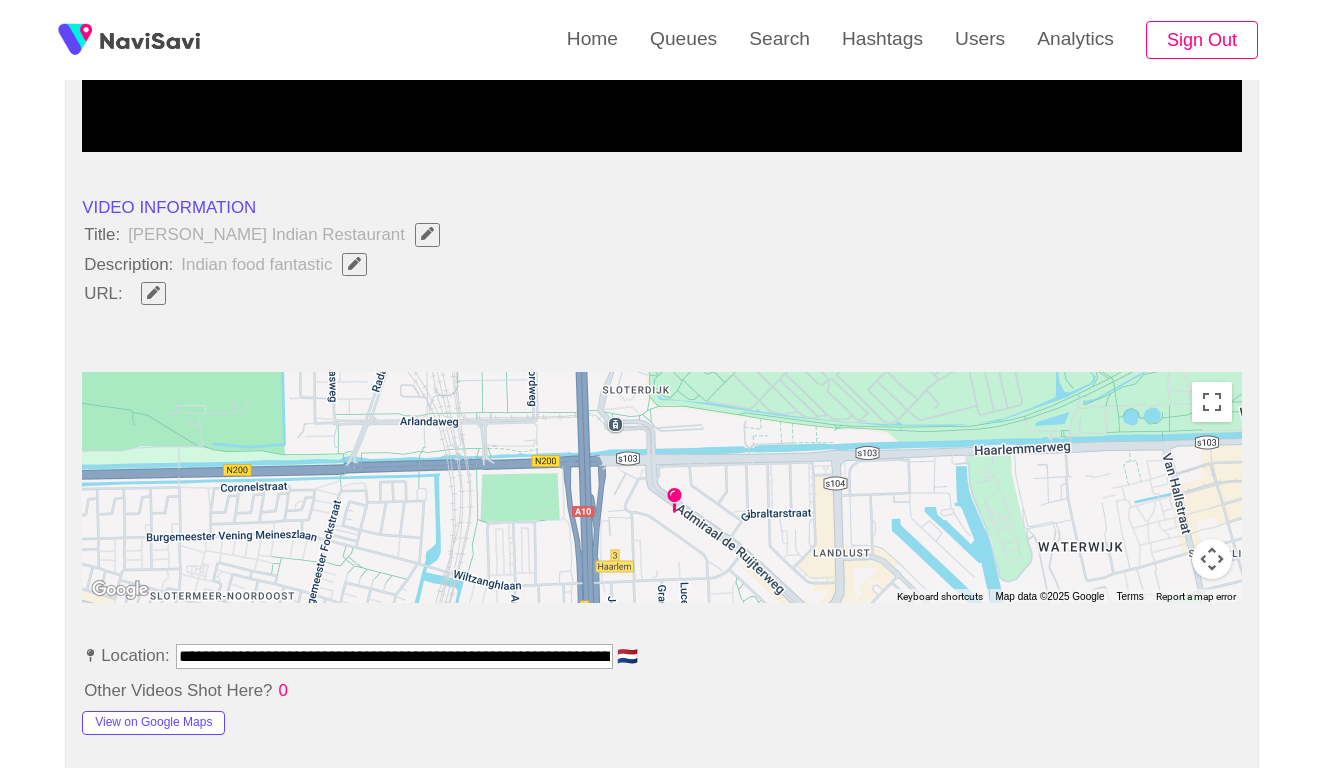 click 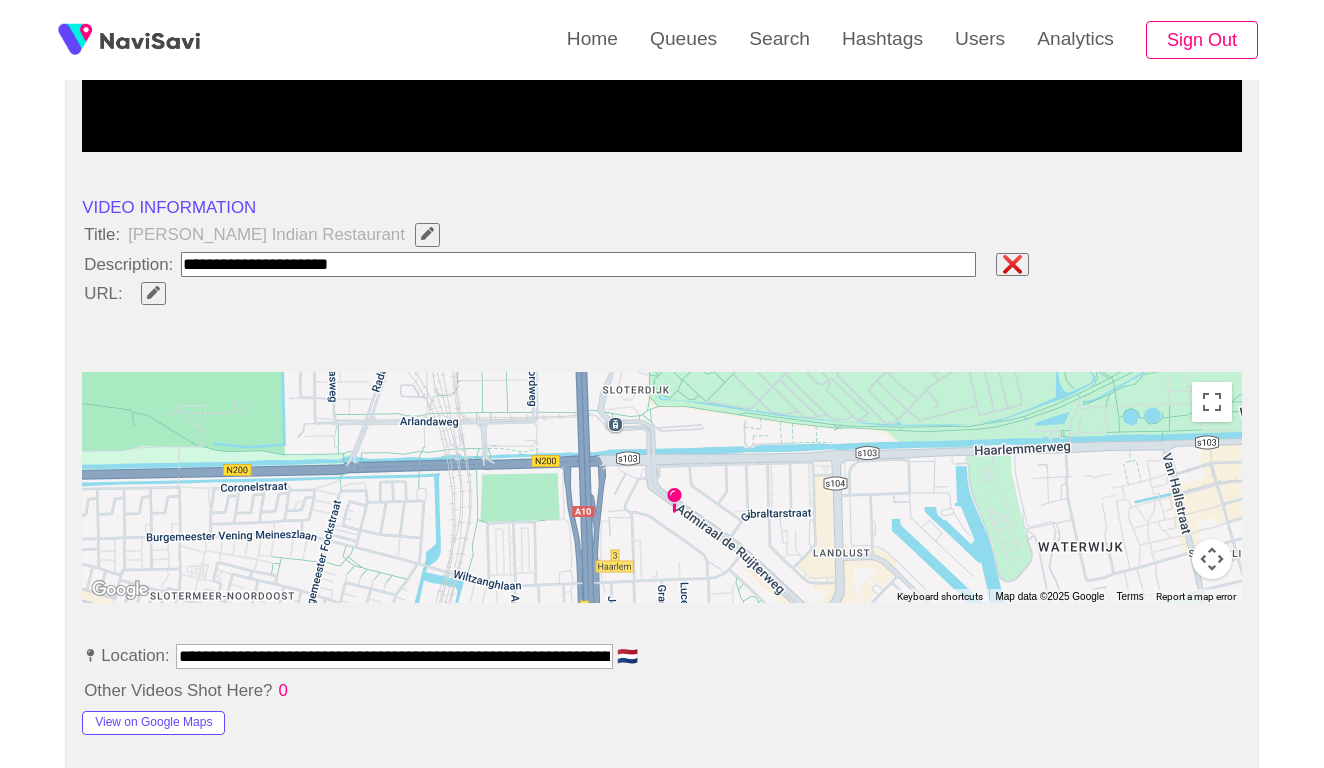 click at bounding box center (578, 264) 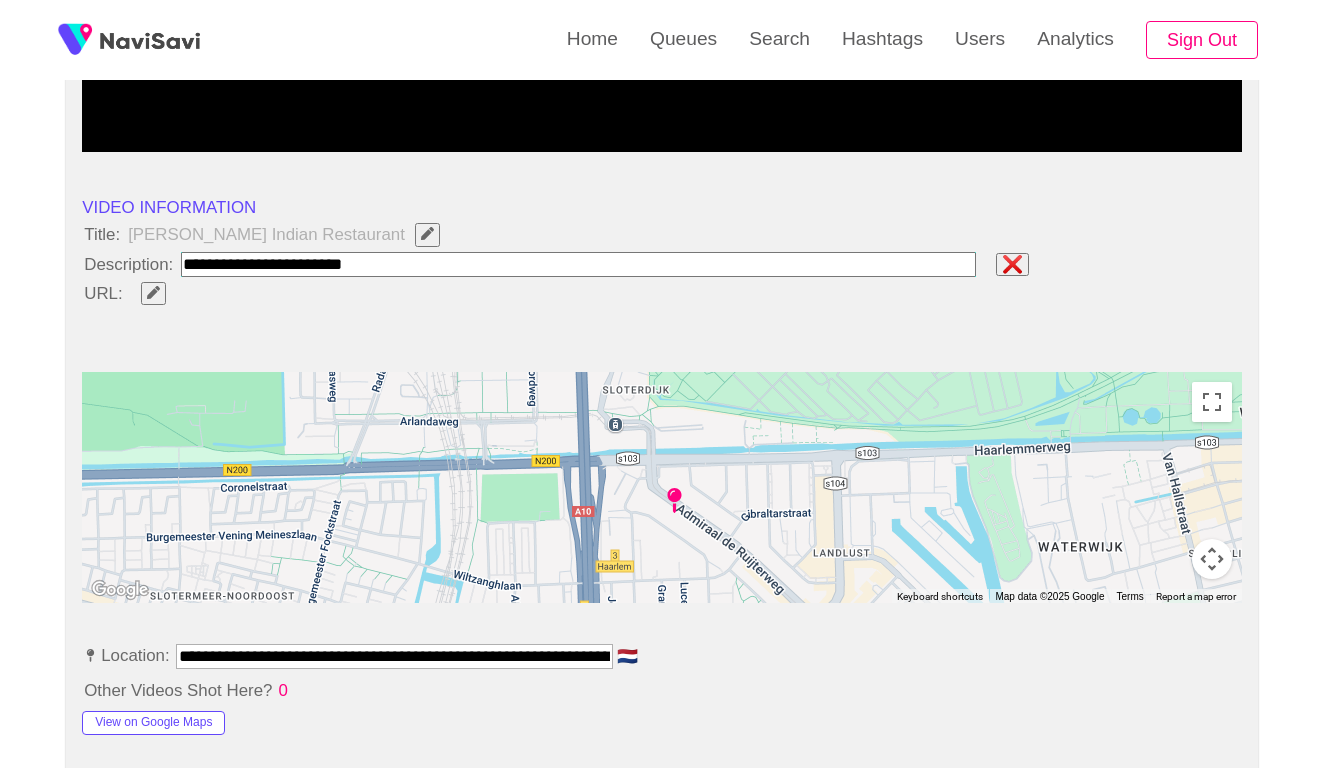 type on "**********" 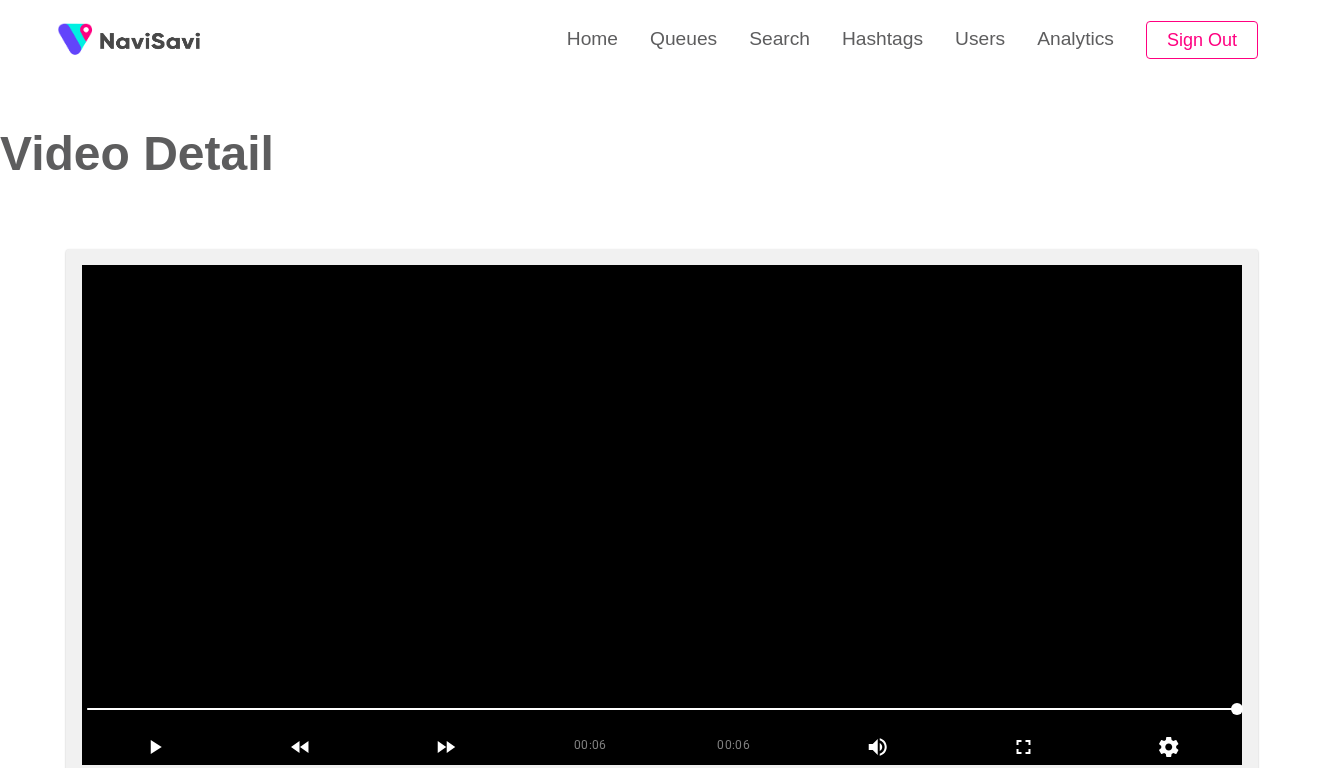 scroll, scrollTop: 0, scrollLeft: 0, axis: both 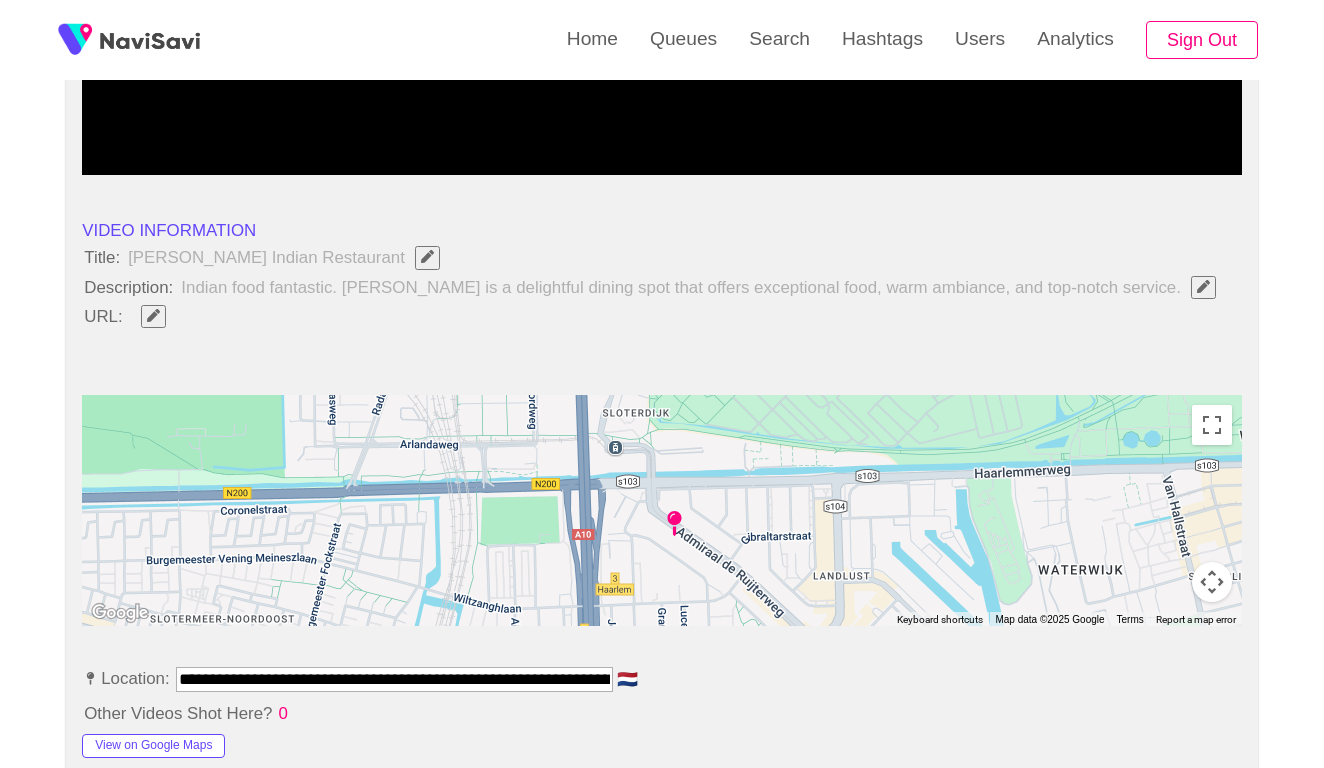 click on "**********" at bounding box center [394, 679] 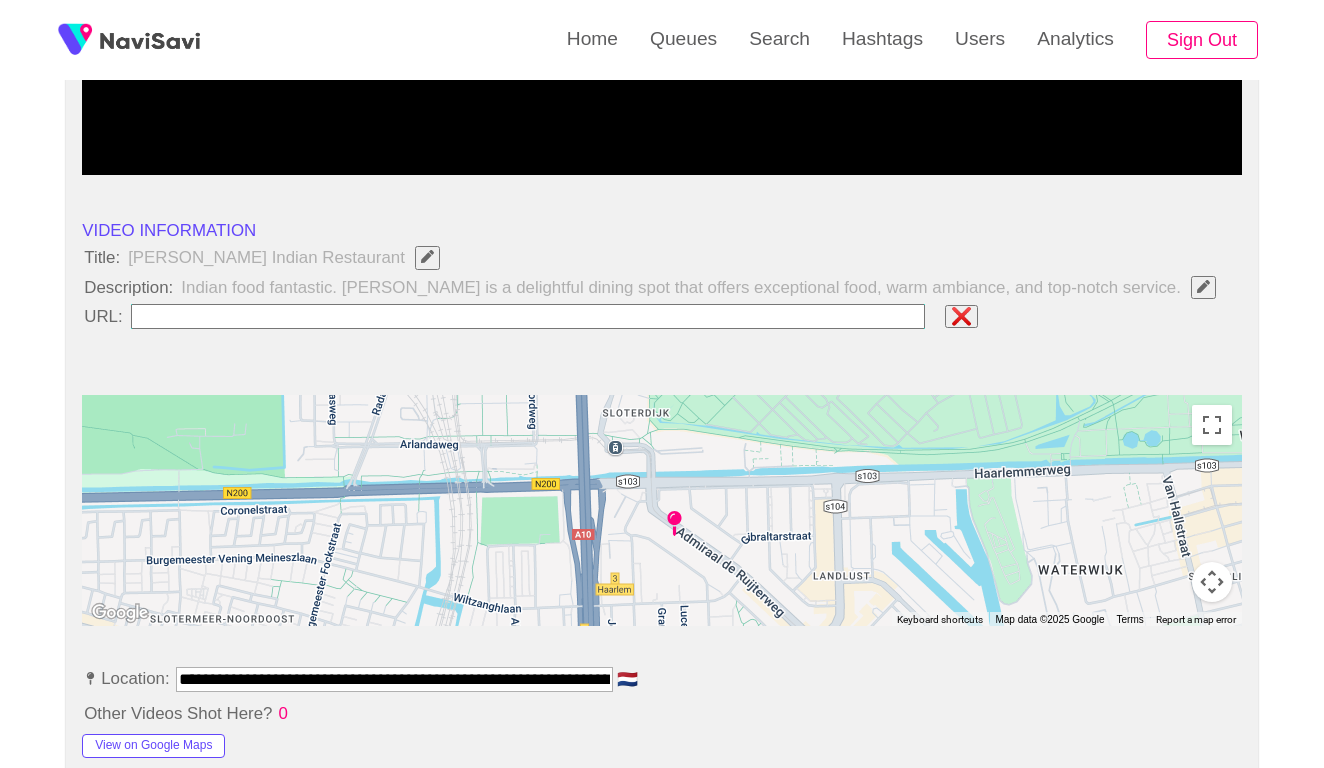 type on "**********" 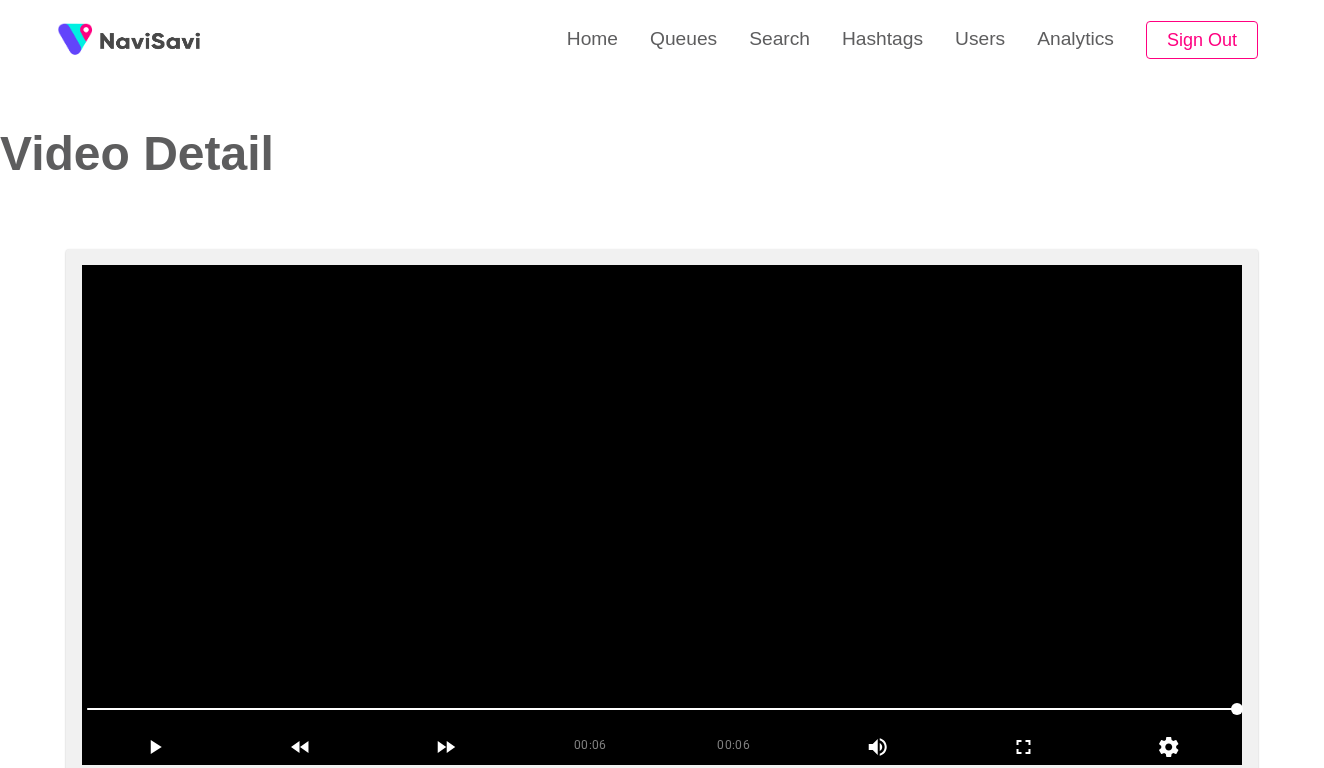 scroll, scrollTop: -1, scrollLeft: 0, axis: vertical 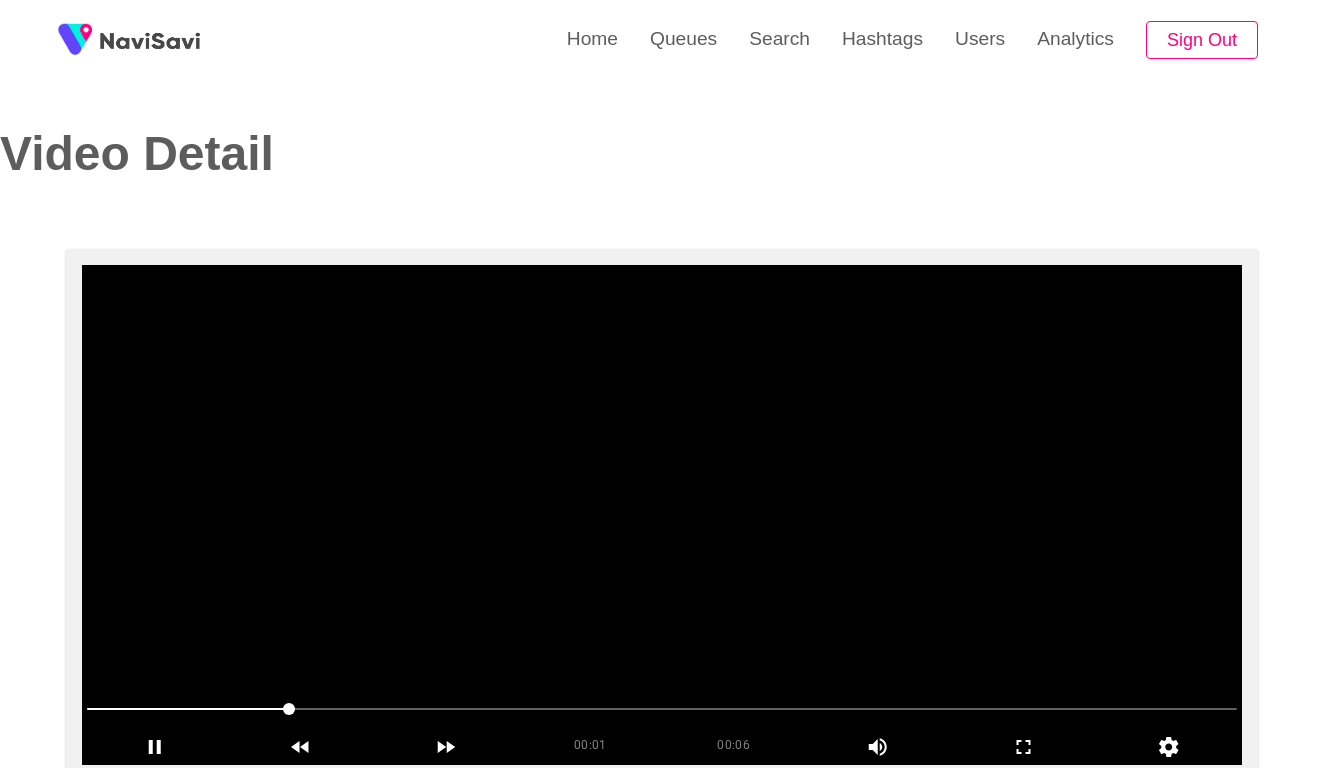 click at bounding box center [662, 515] 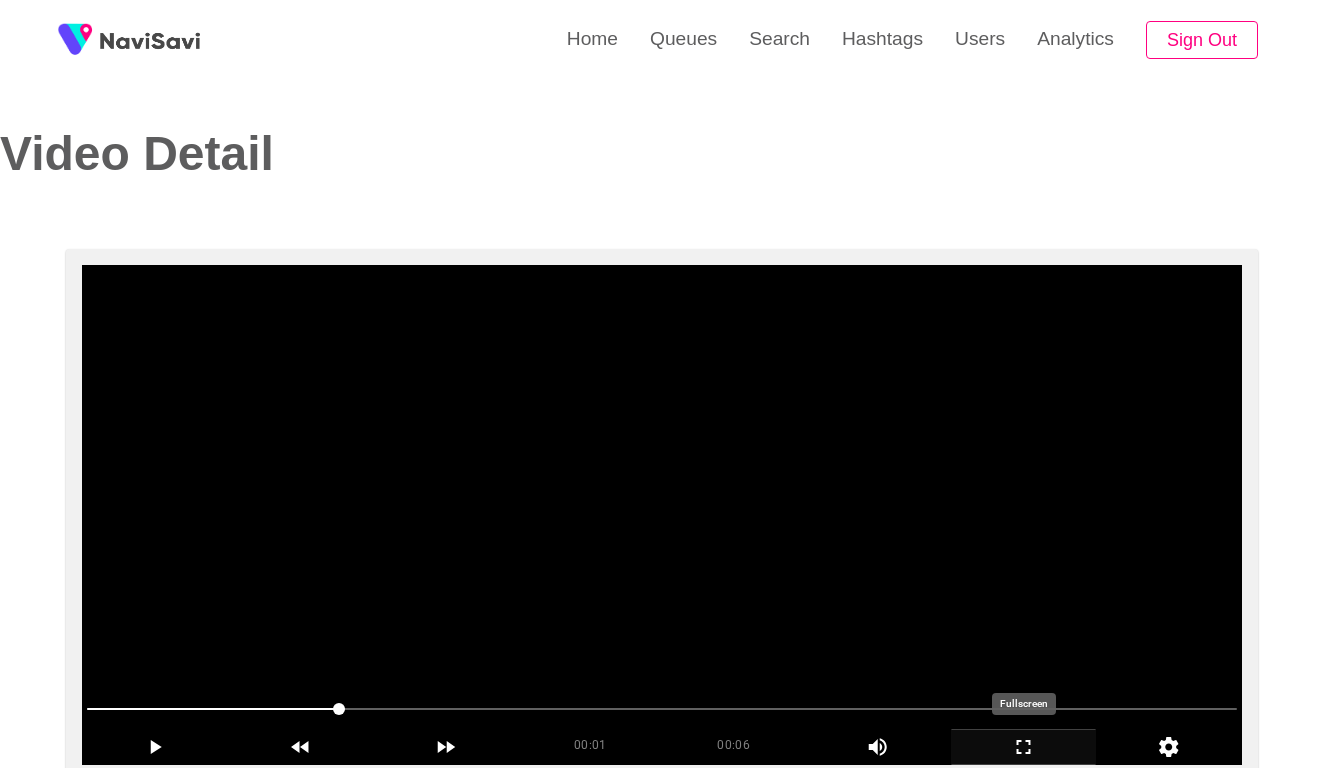click 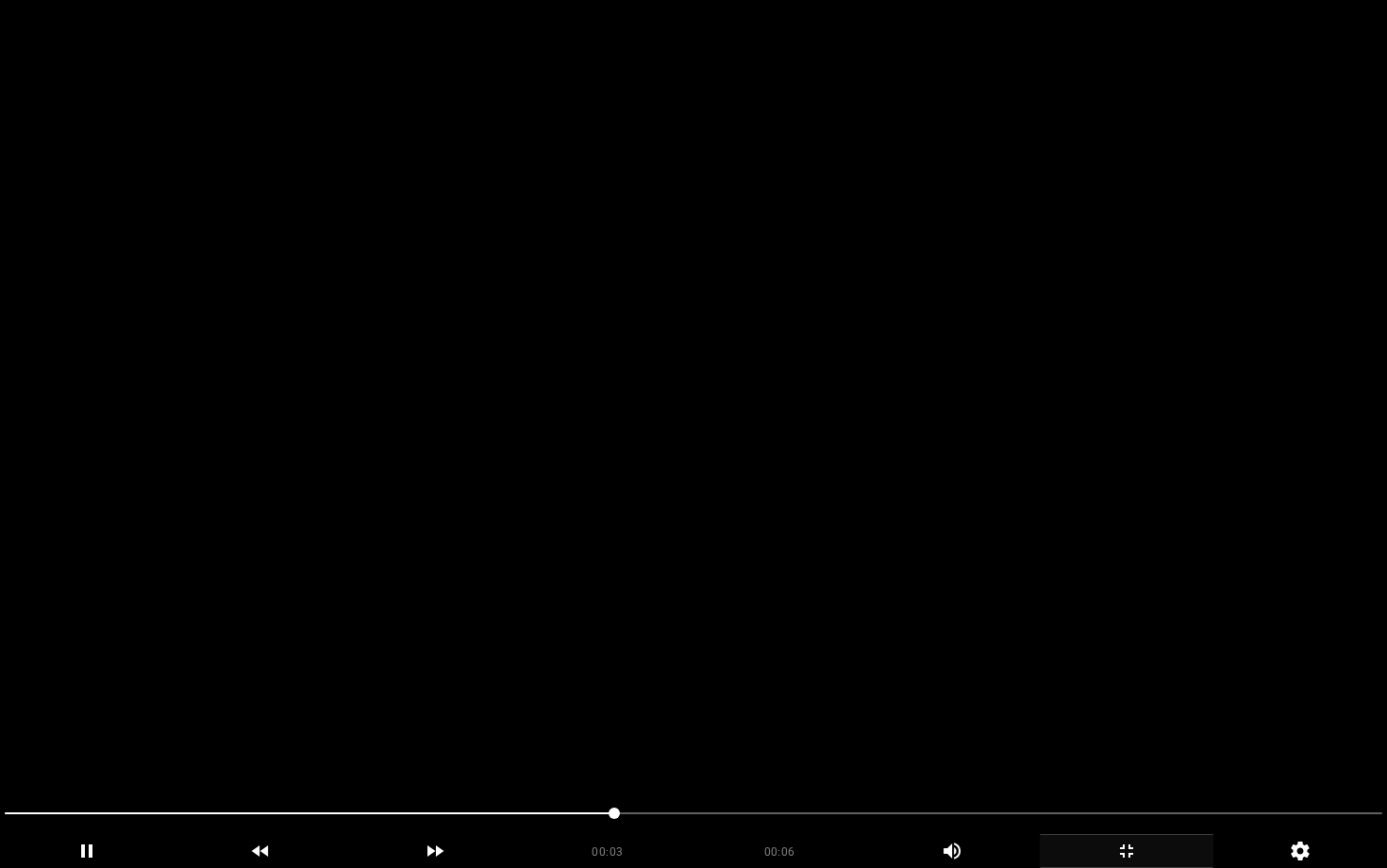 click at bounding box center (694, 813) 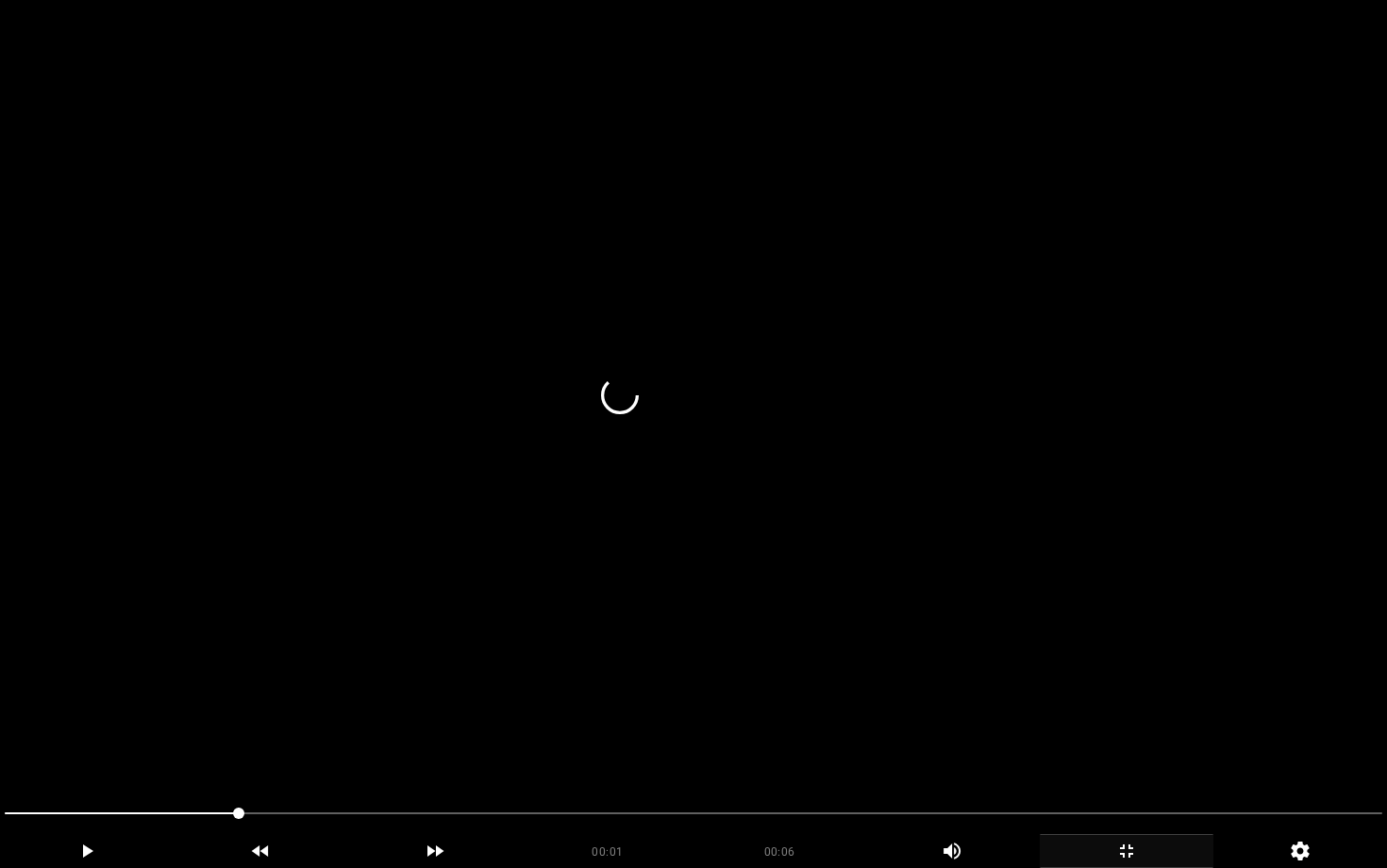 click at bounding box center (694, 434) 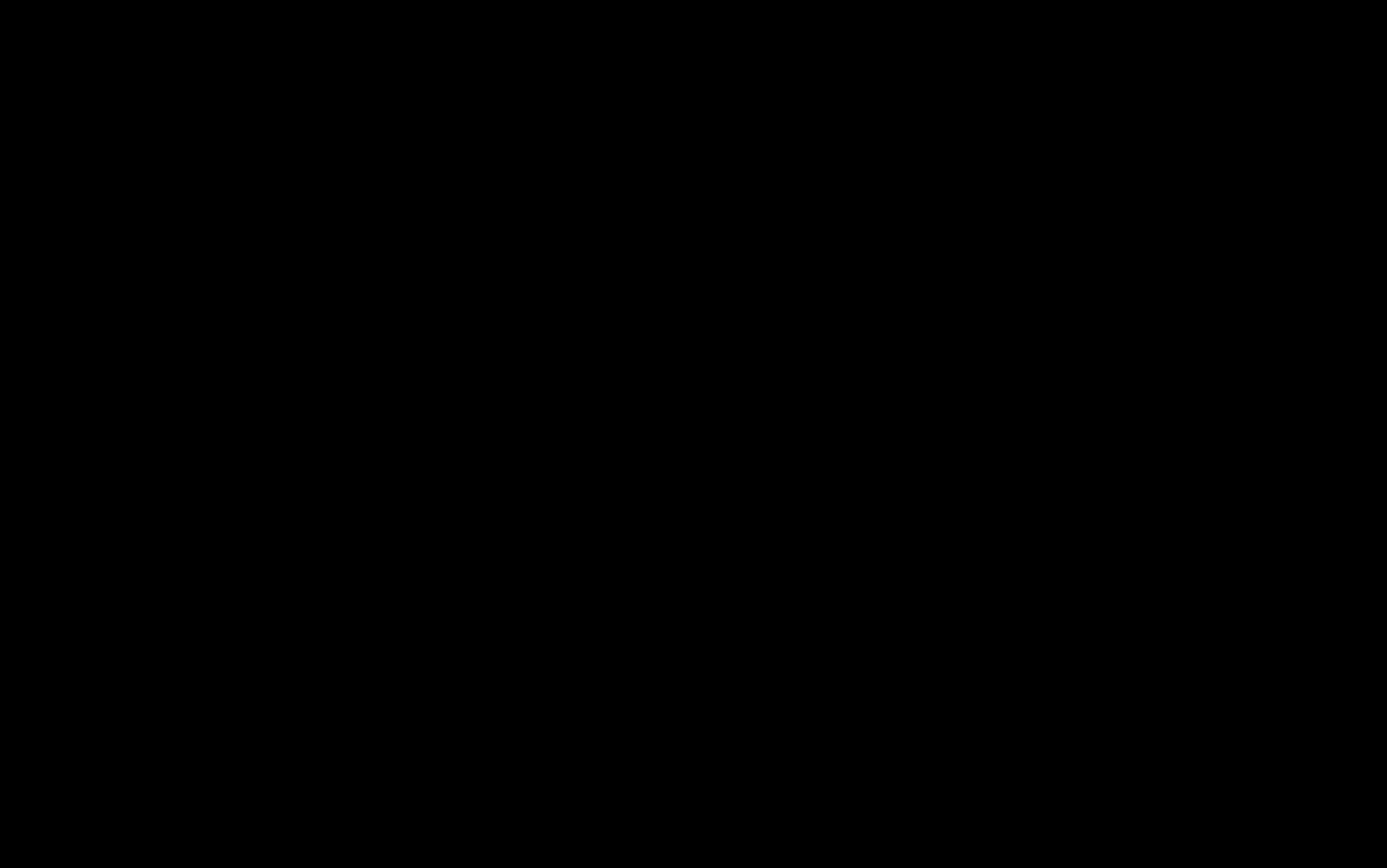 click at bounding box center (1127, 851) 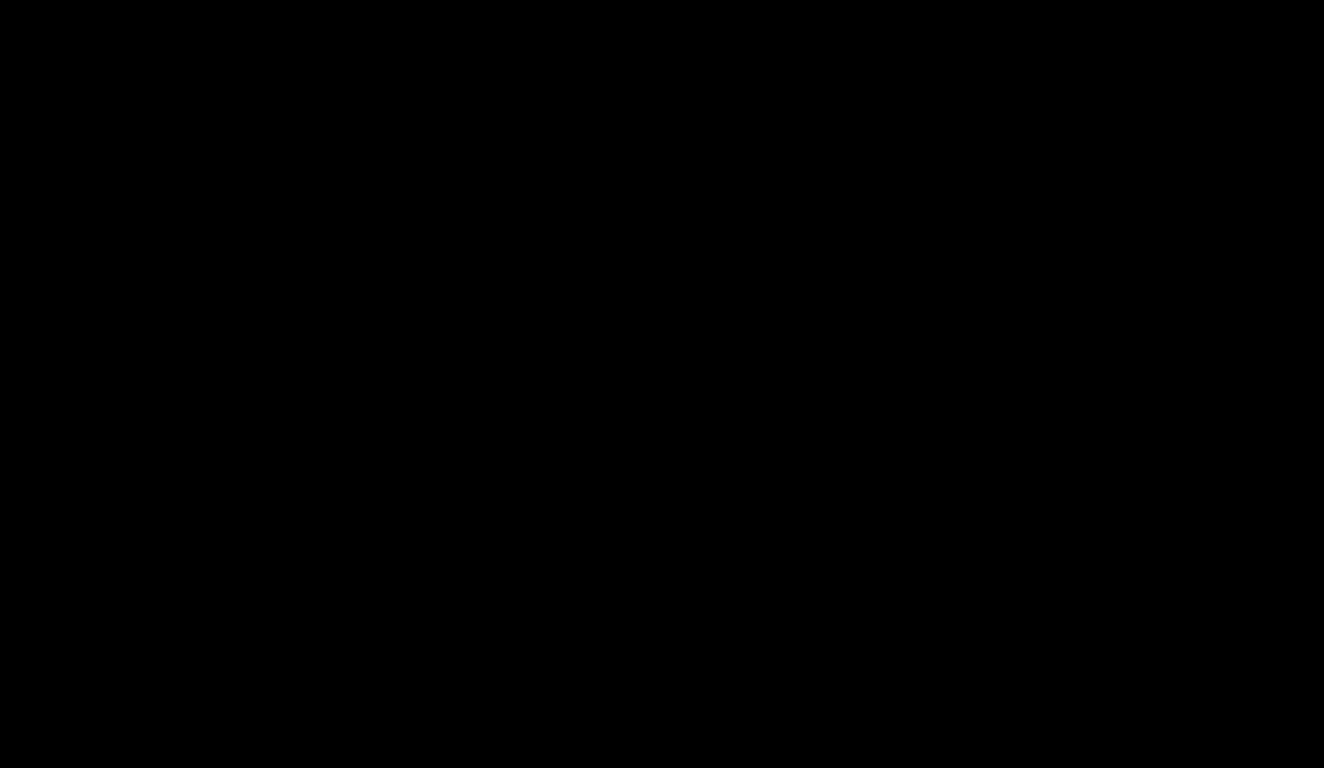 scroll, scrollTop: 1006, scrollLeft: 0, axis: vertical 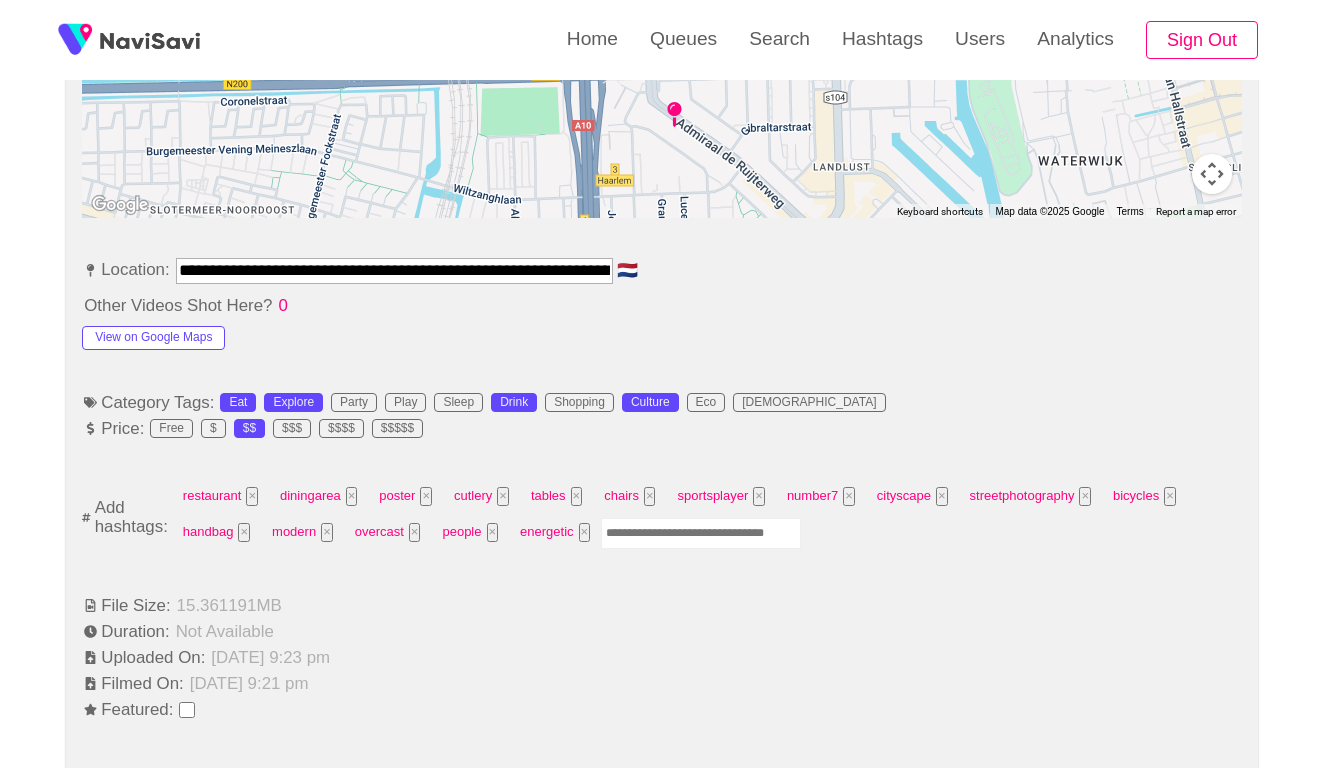 click at bounding box center (701, 533) 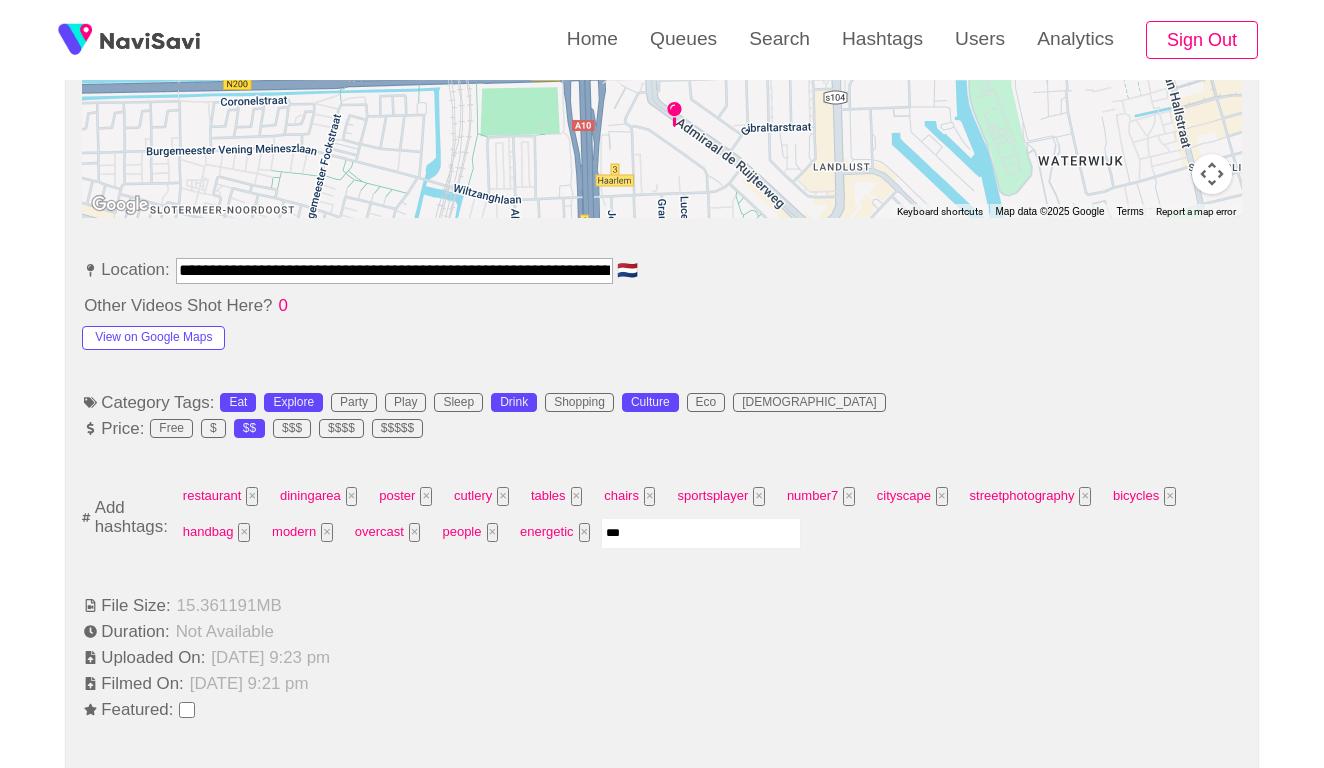 type on "****" 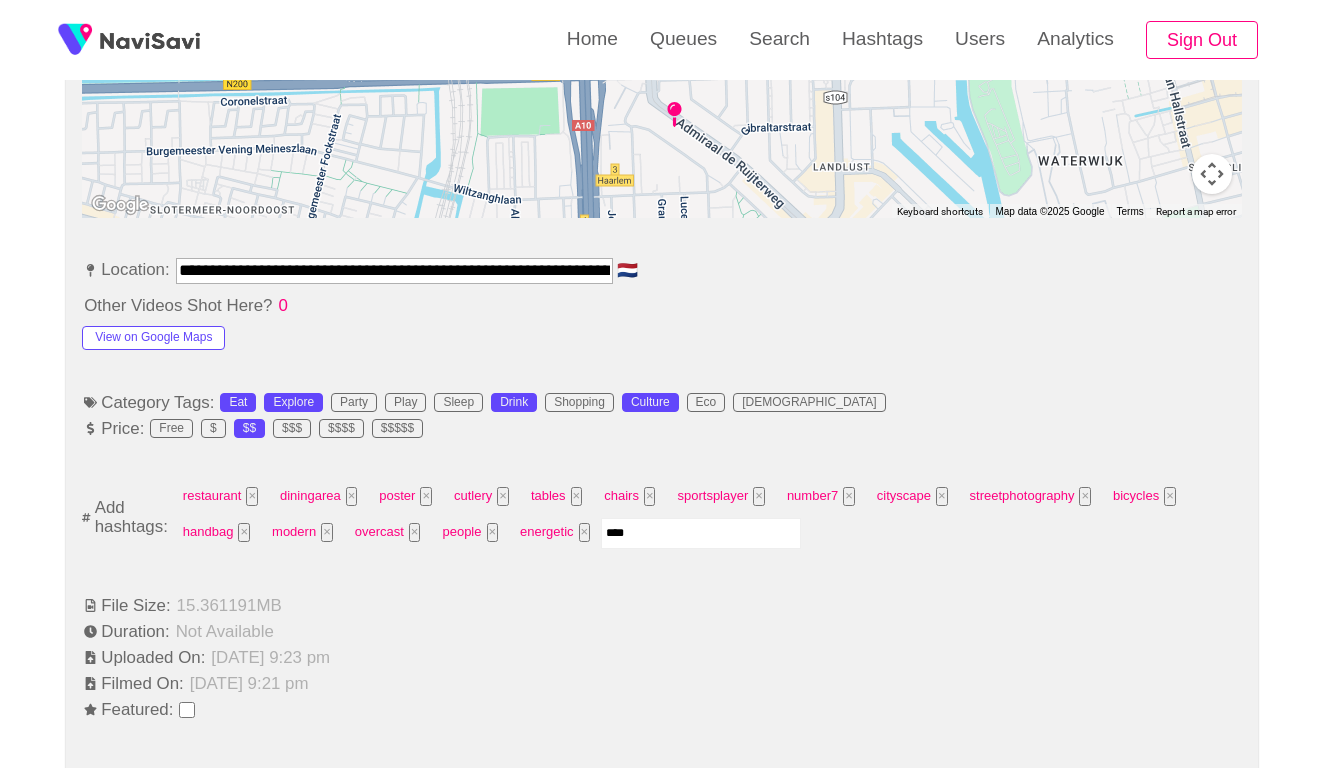 type 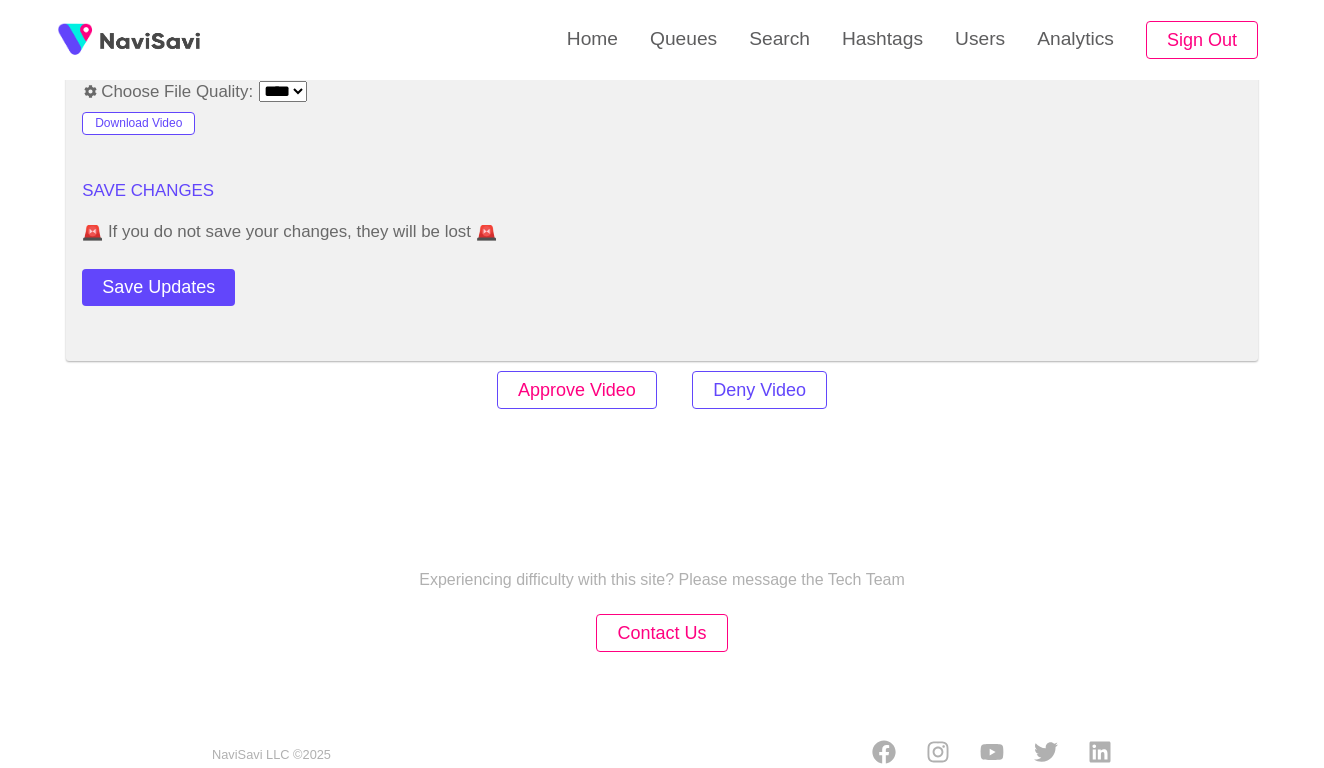 scroll, scrollTop: 2420, scrollLeft: 0, axis: vertical 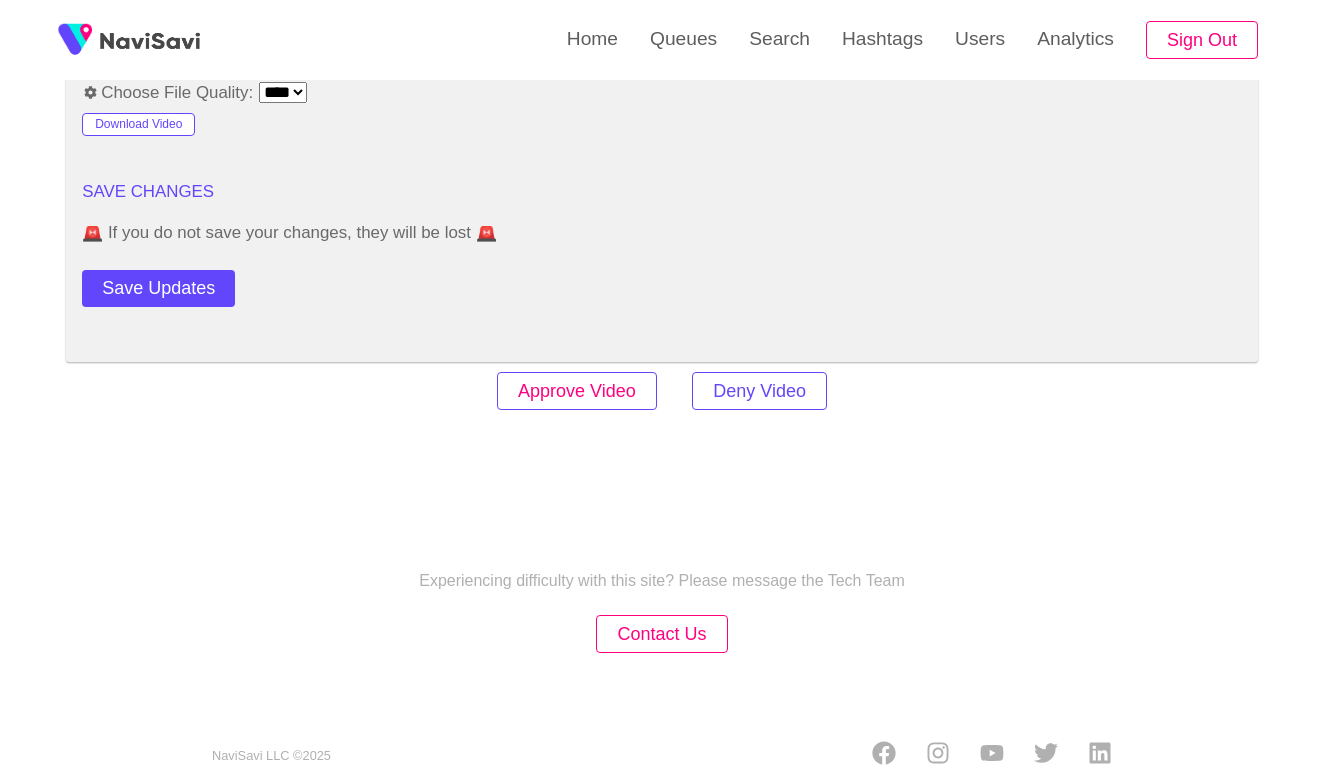 click on "Approve Video" at bounding box center (577, 391) 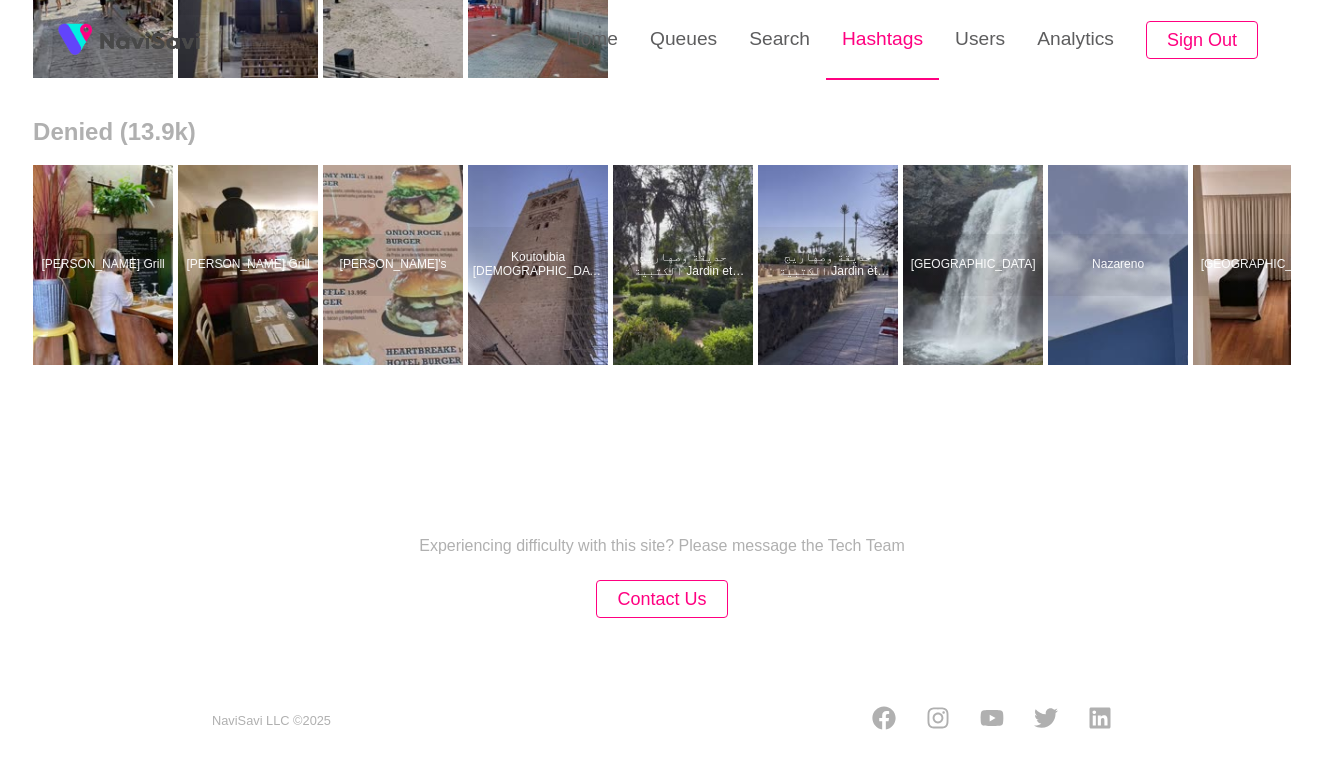 scroll, scrollTop: 0, scrollLeft: 0, axis: both 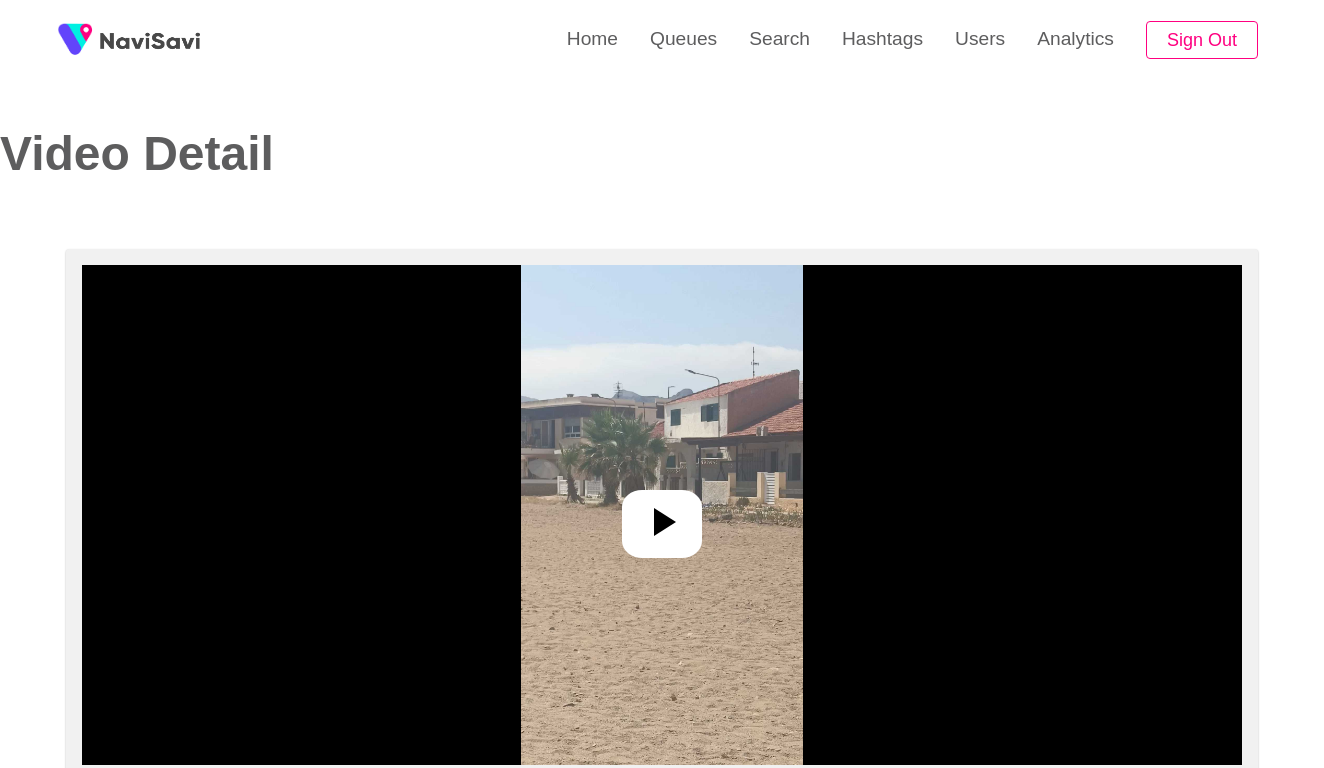 select on "**********" 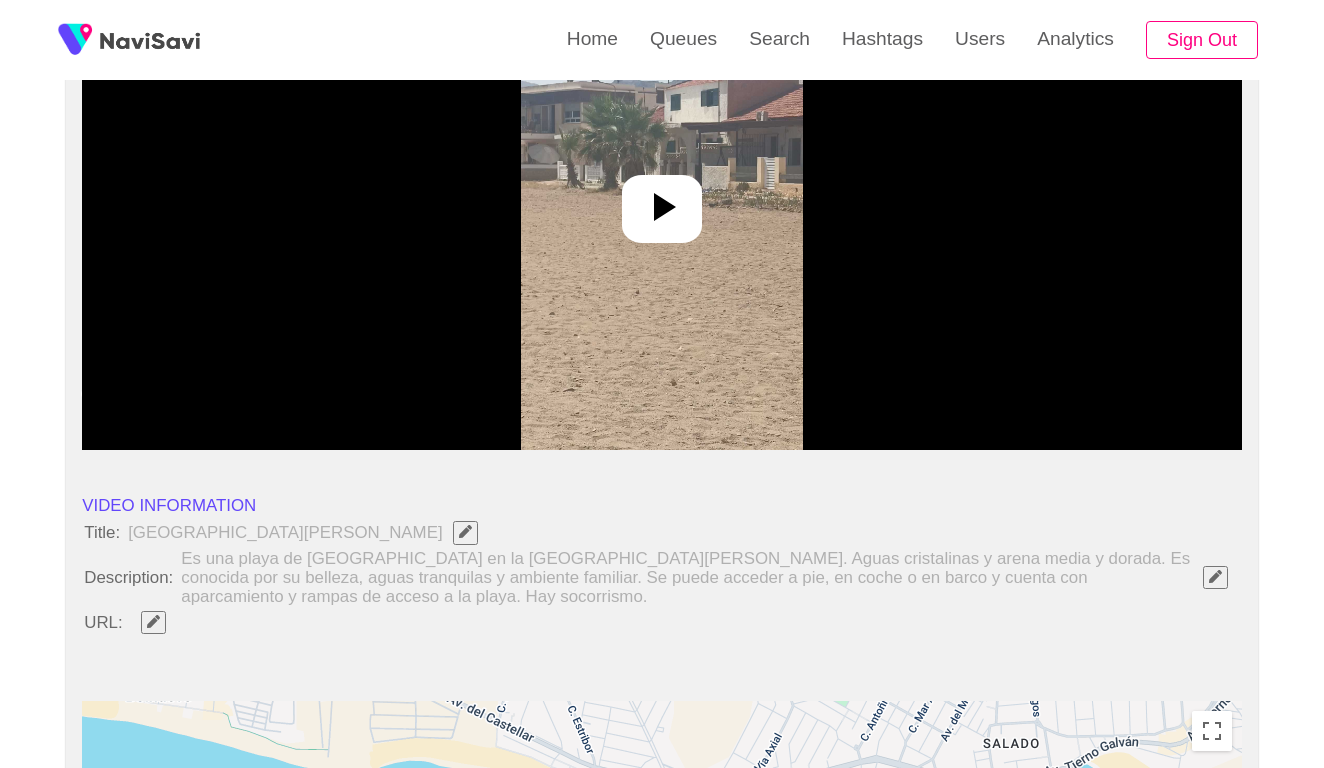 scroll, scrollTop: 277, scrollLeft: 0, axis: vertical 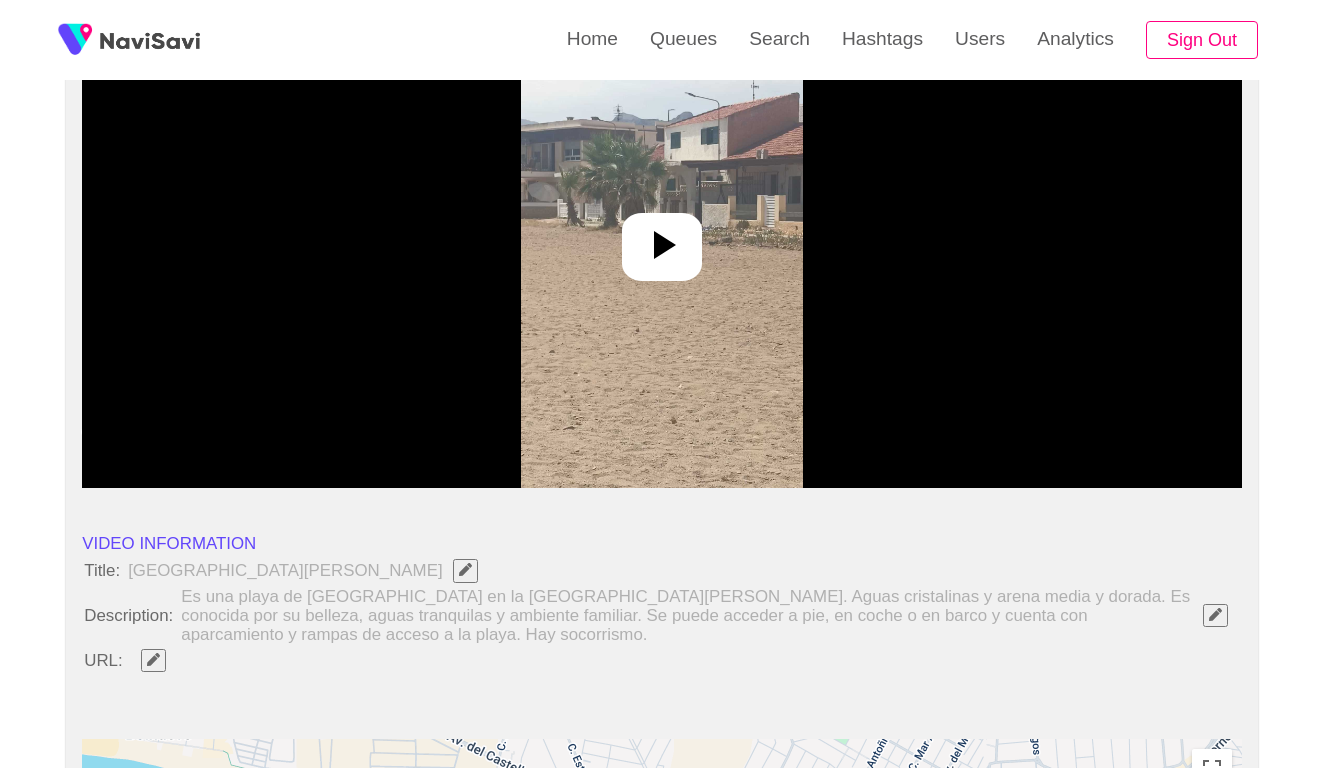 click at bounding box center [661, 238] 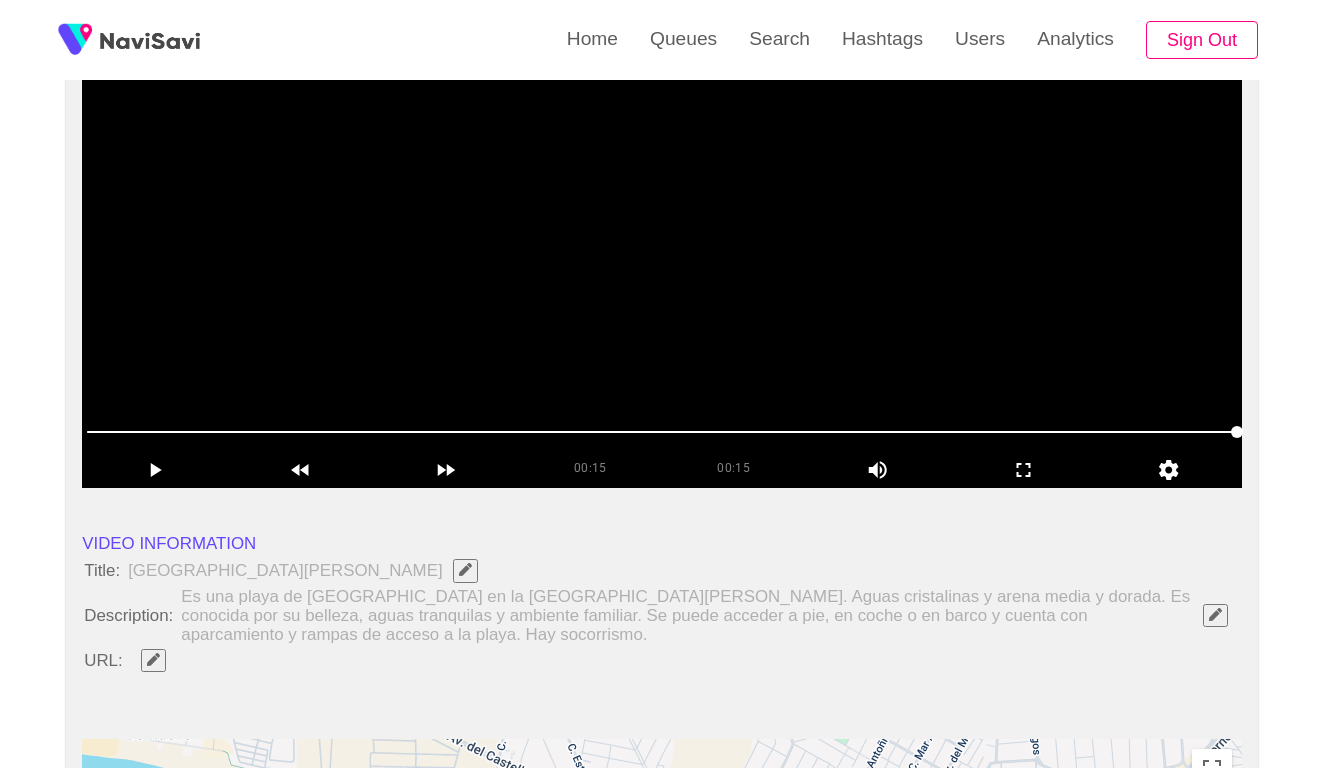 click at bounding box center [662, 238] 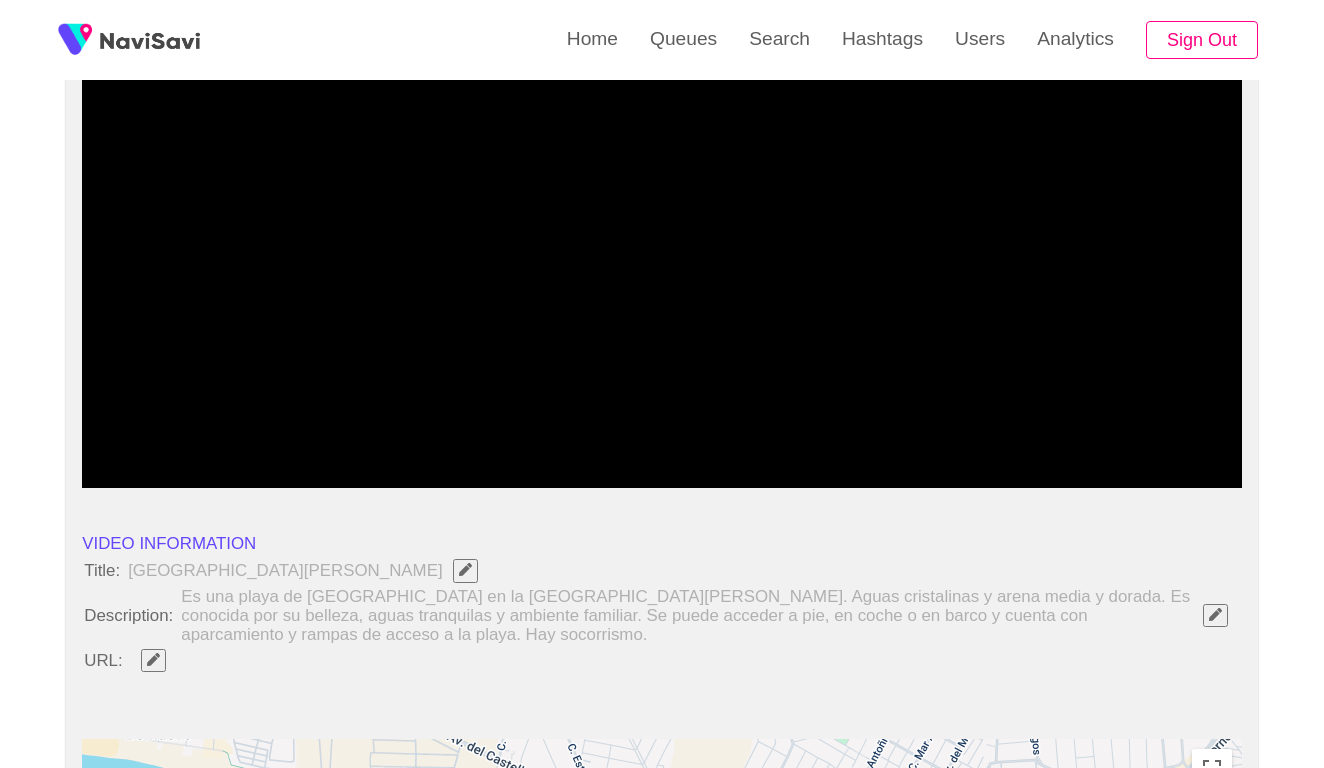 click at bounding box center [1215, 614] 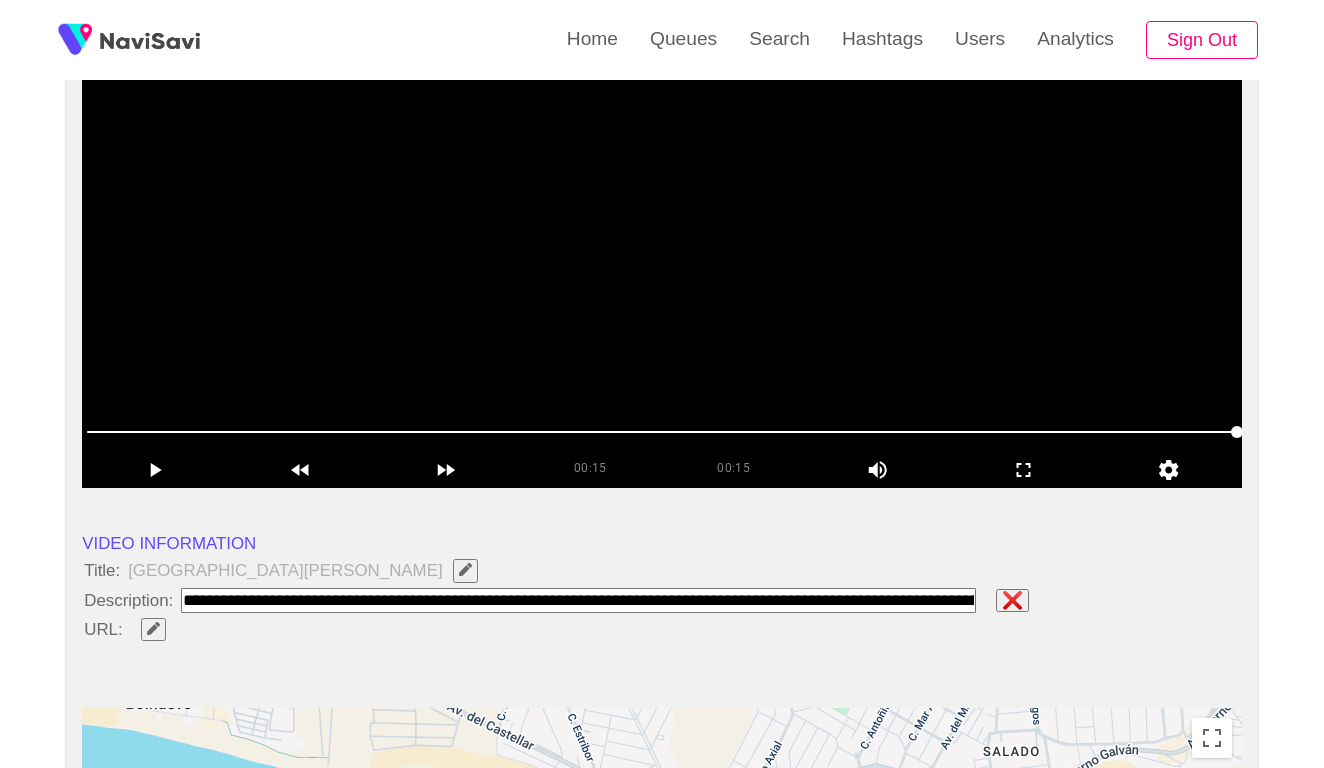 paste on "**********" 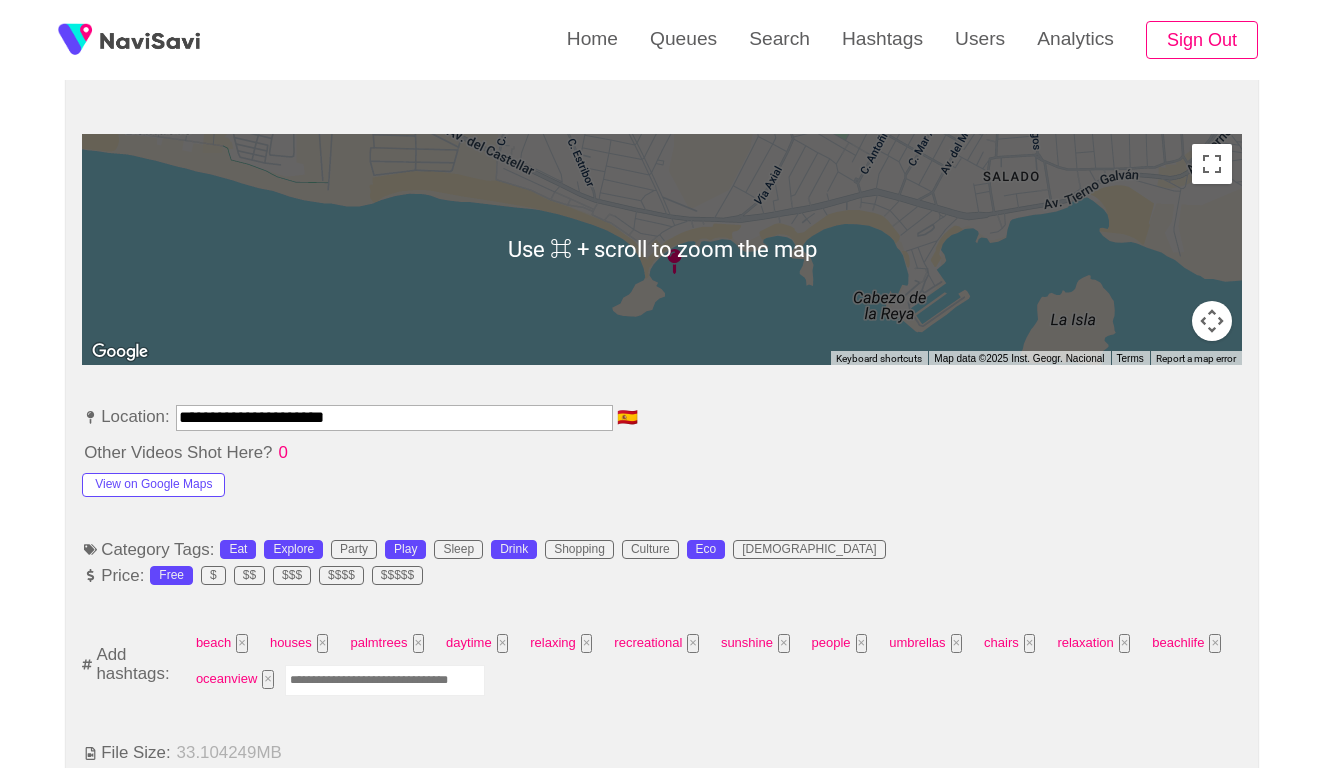 scroll, scrollTop: 917, scrollLeft: 0, axis: vertical 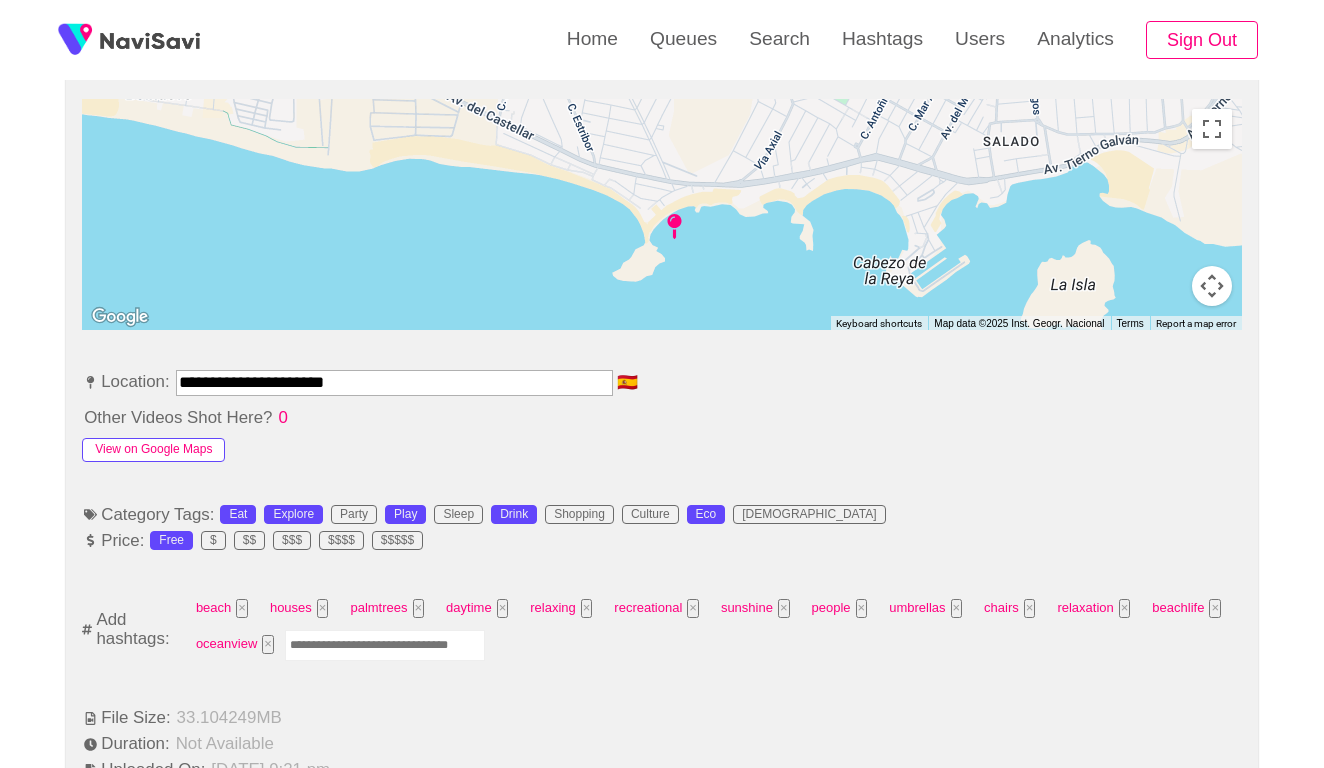 click on "View on Google Maps" at bounding box center (153, 450) 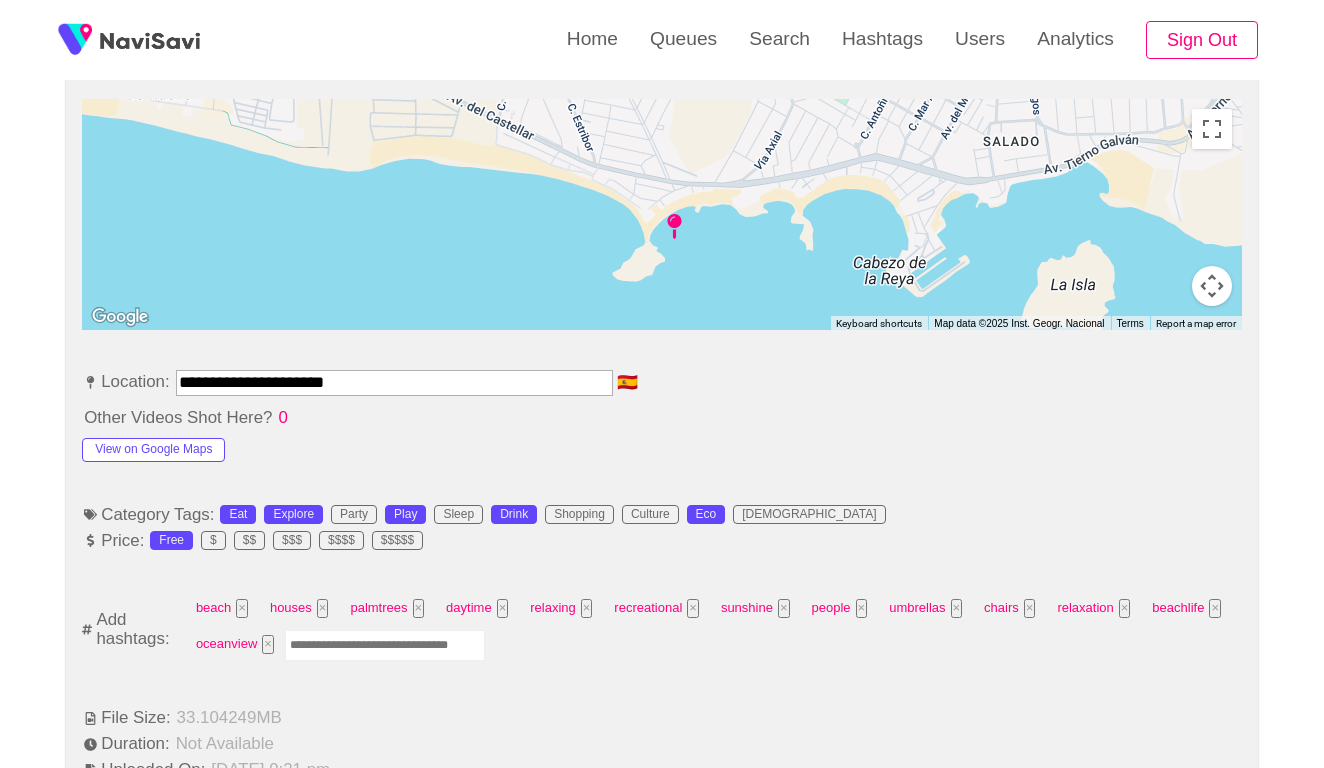 click on "**********" at bounding box center [394, 382] 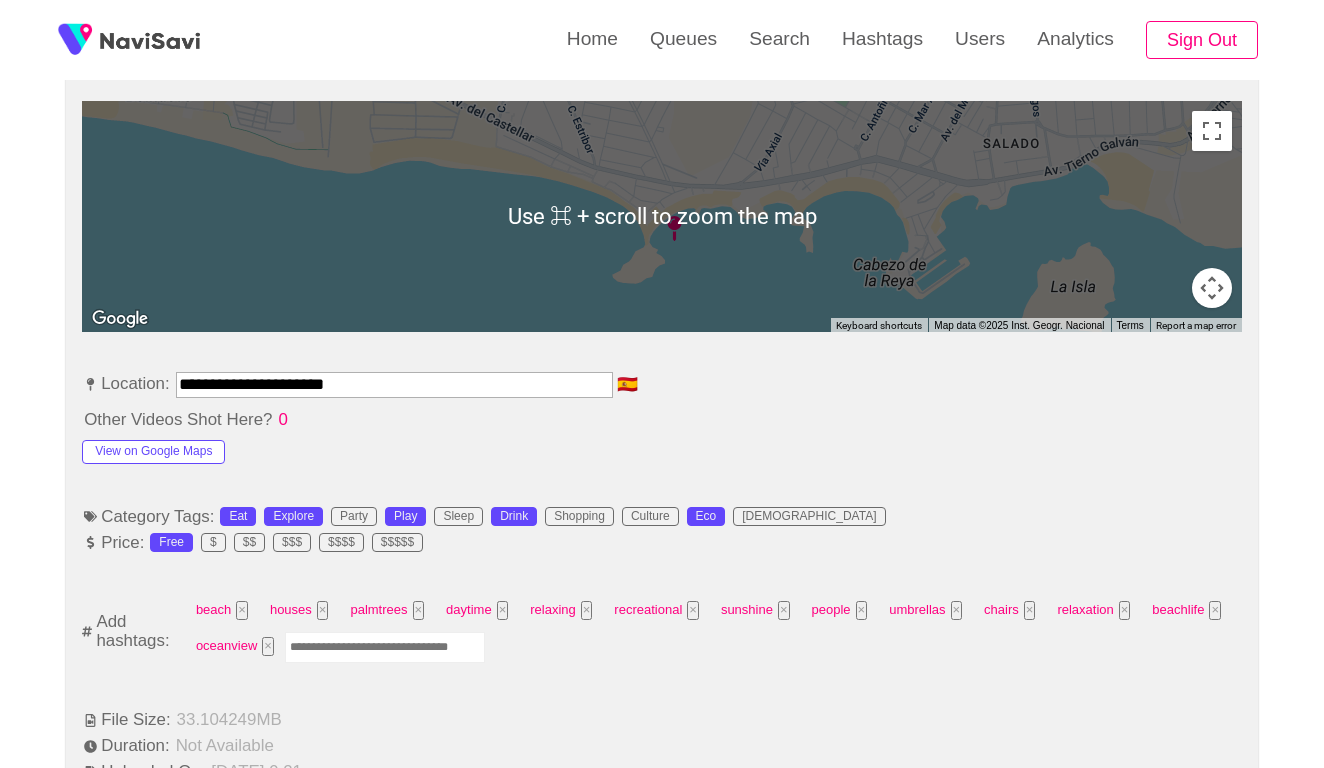 scroll, scrollTop: 926, scrollLeft: 0, axis: vertical 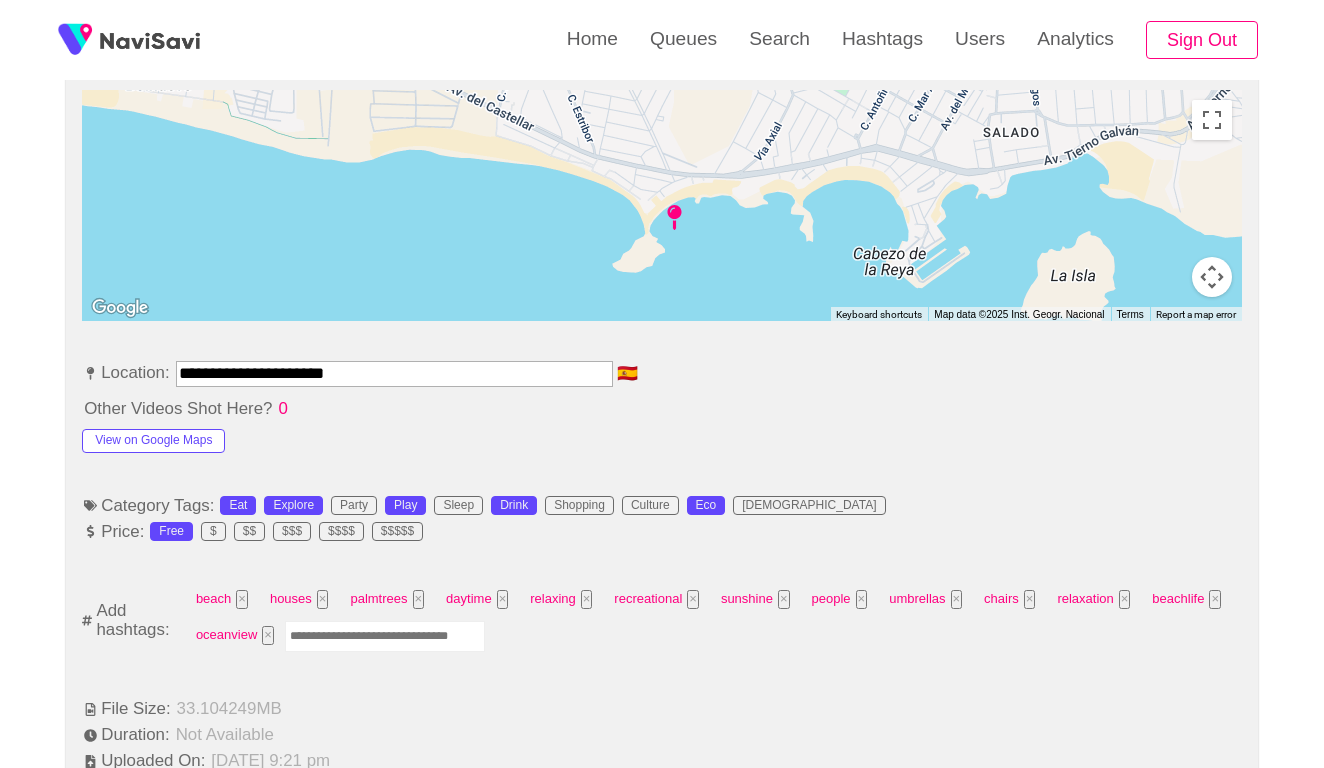 paste 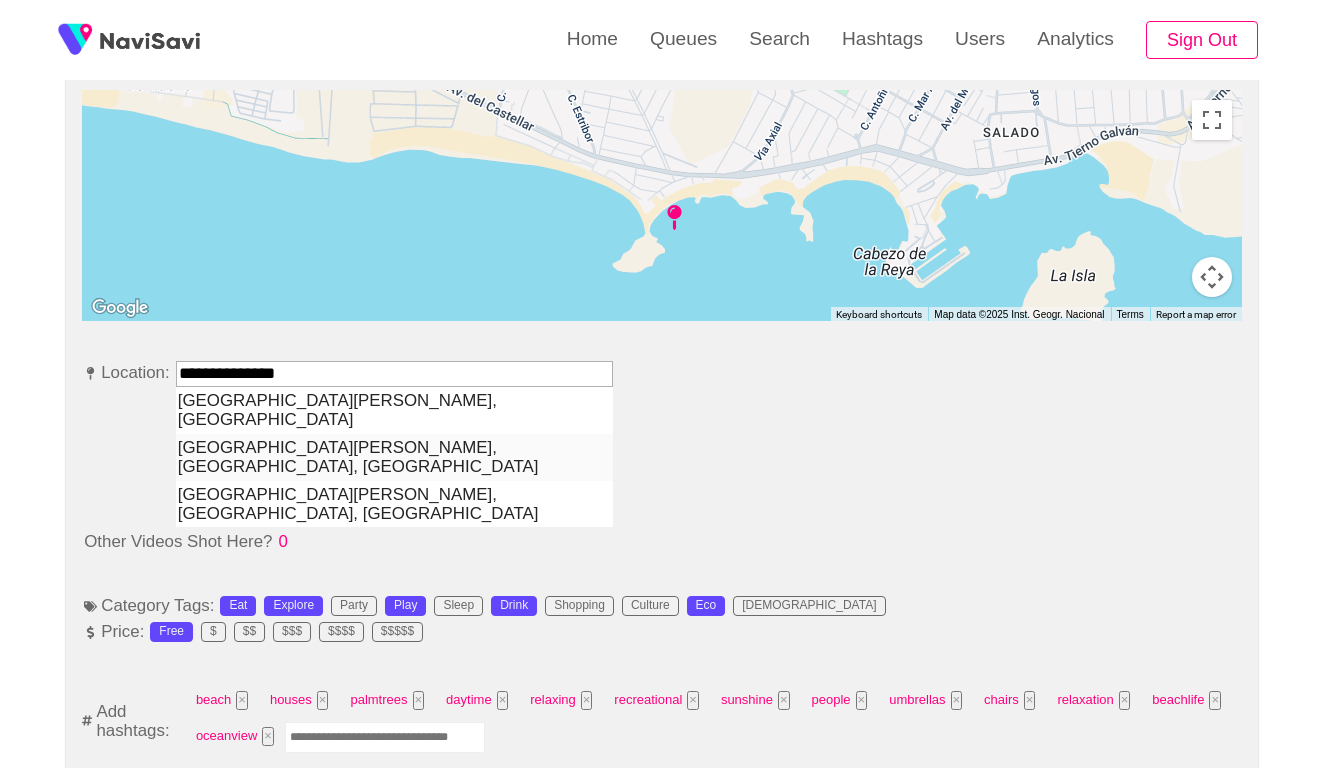 click on "[GEOGRAPHIC_DATA][PERSON_NAME], [GEOGRAPHIC_DATA], [GEOGRAPHIC_DATA]" at bounding box center (394, 457) 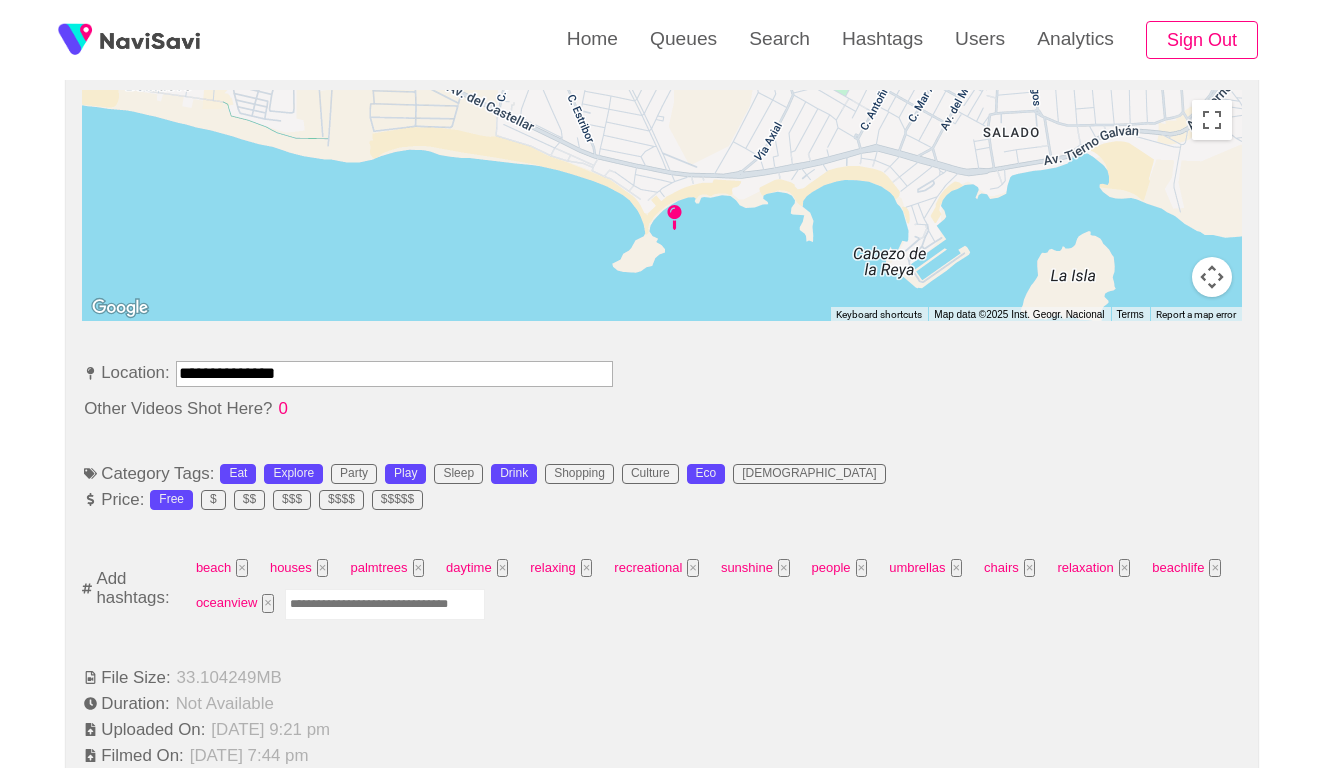 type on "**********" 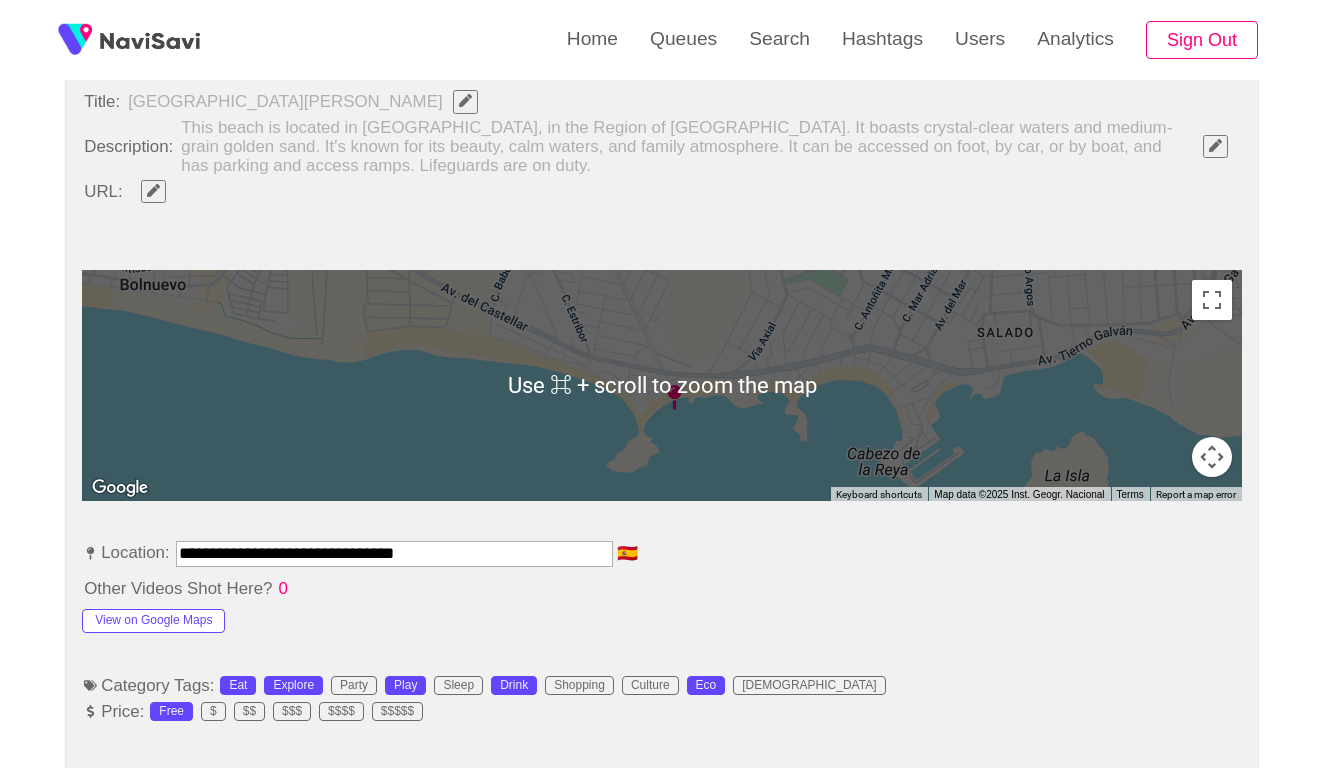 scroll, scrollTop: 760, scrollLeft: 0, axis: vertical 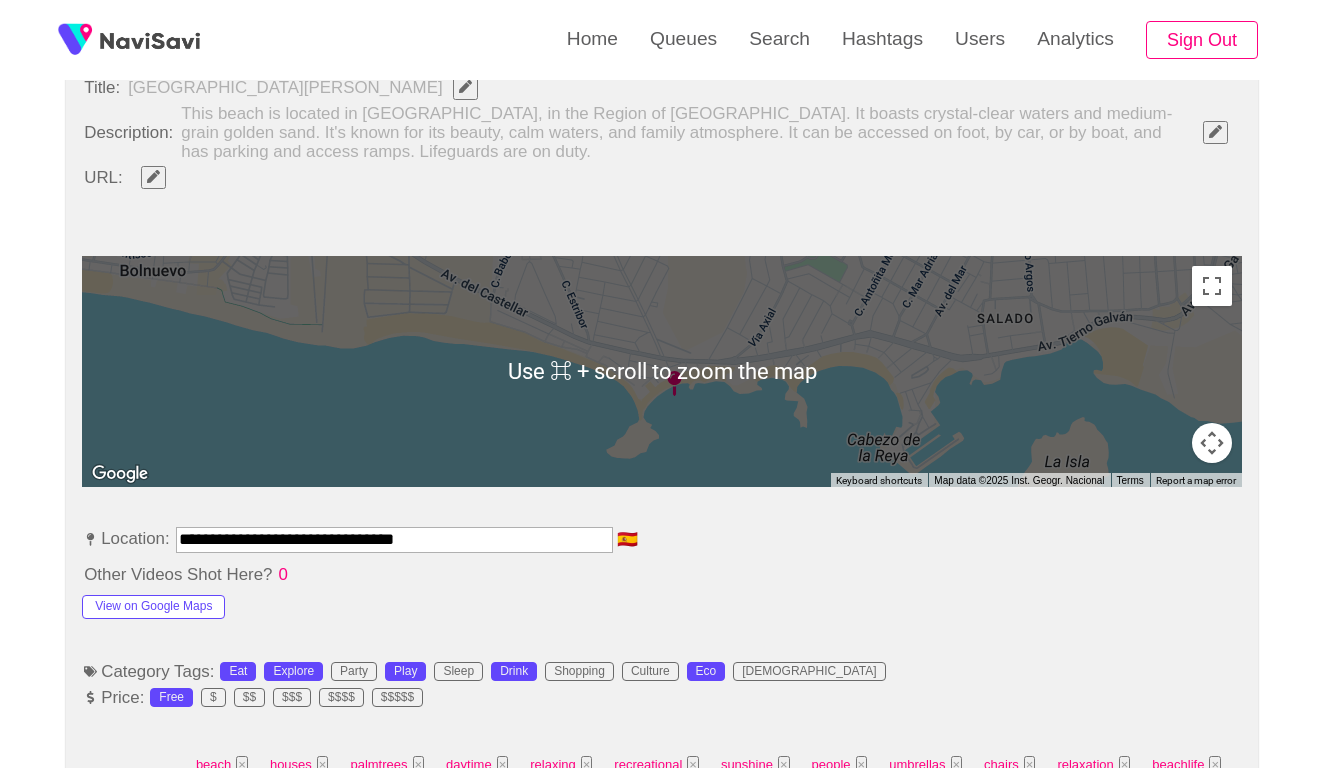 click on "**********" at bounding box center [394, 539] 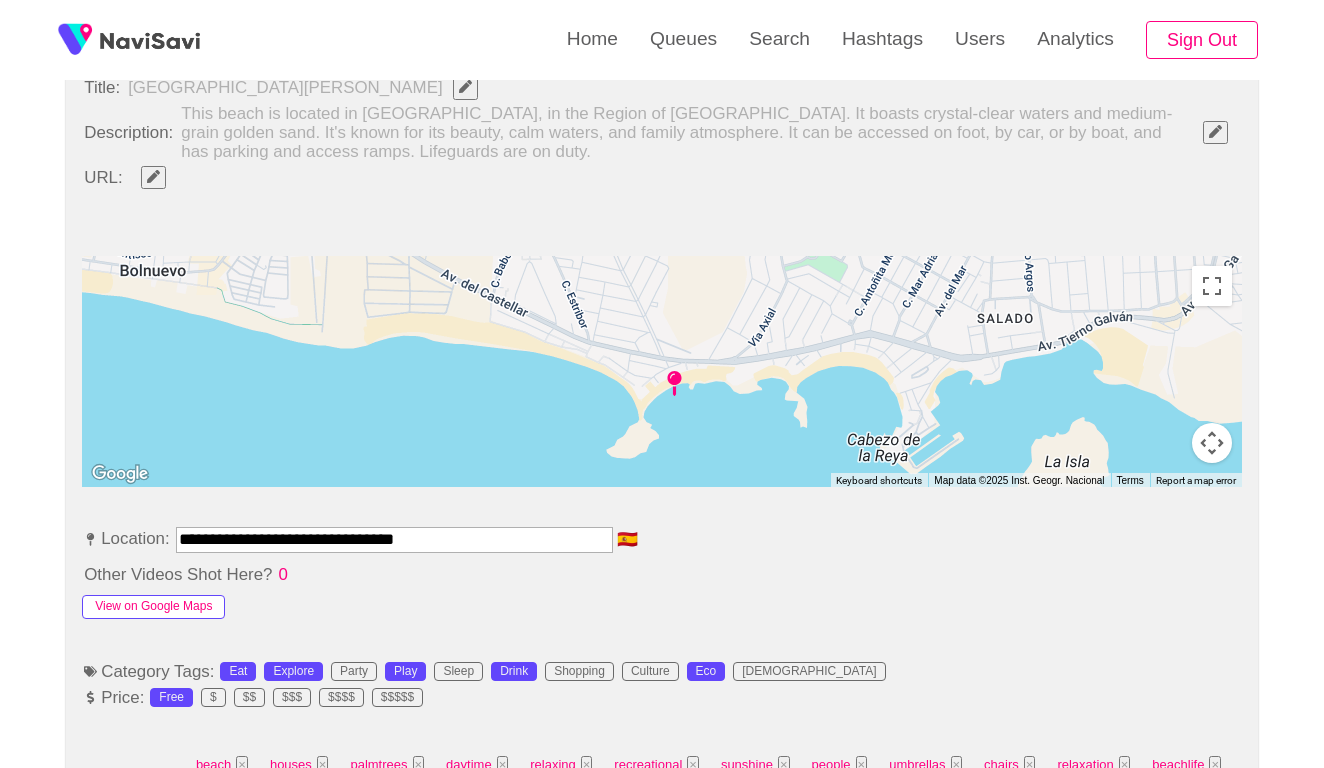 click on "View on Google Maps" at bounding box center (153, 607) 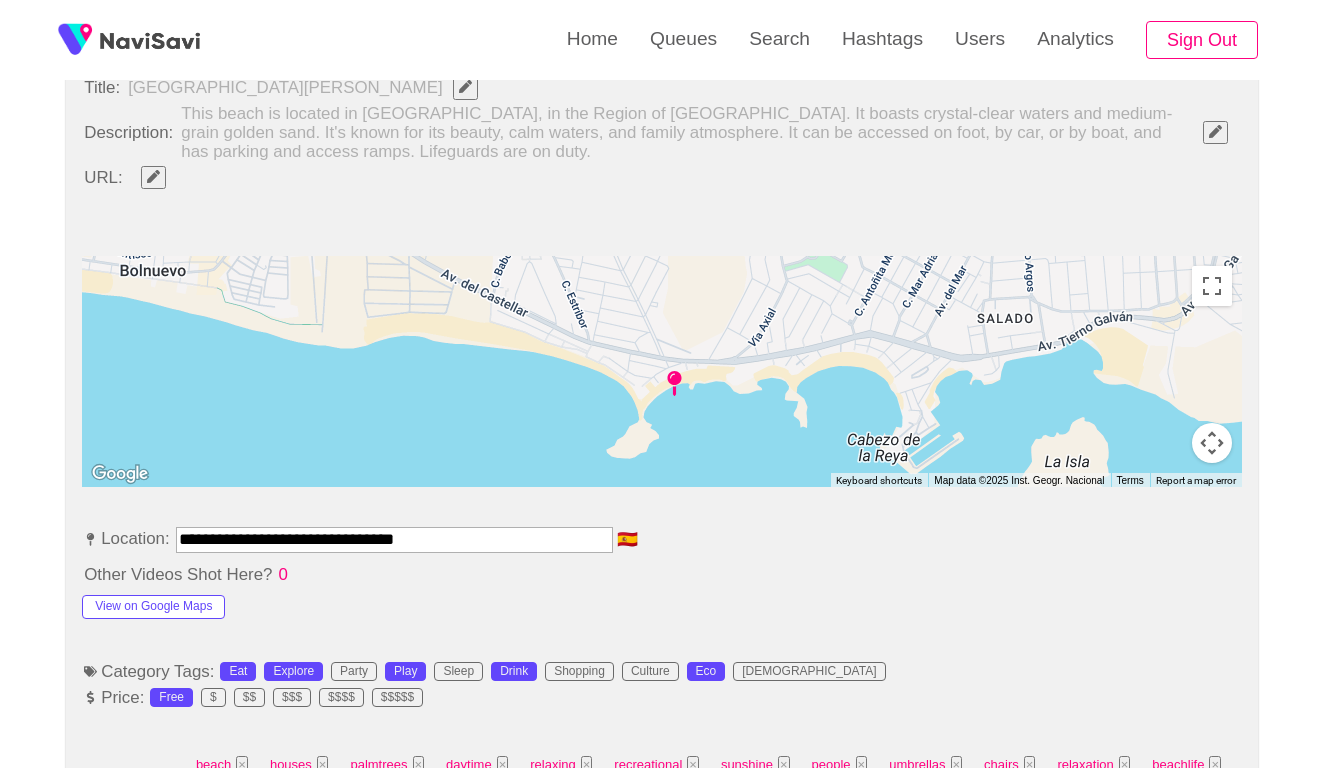 click 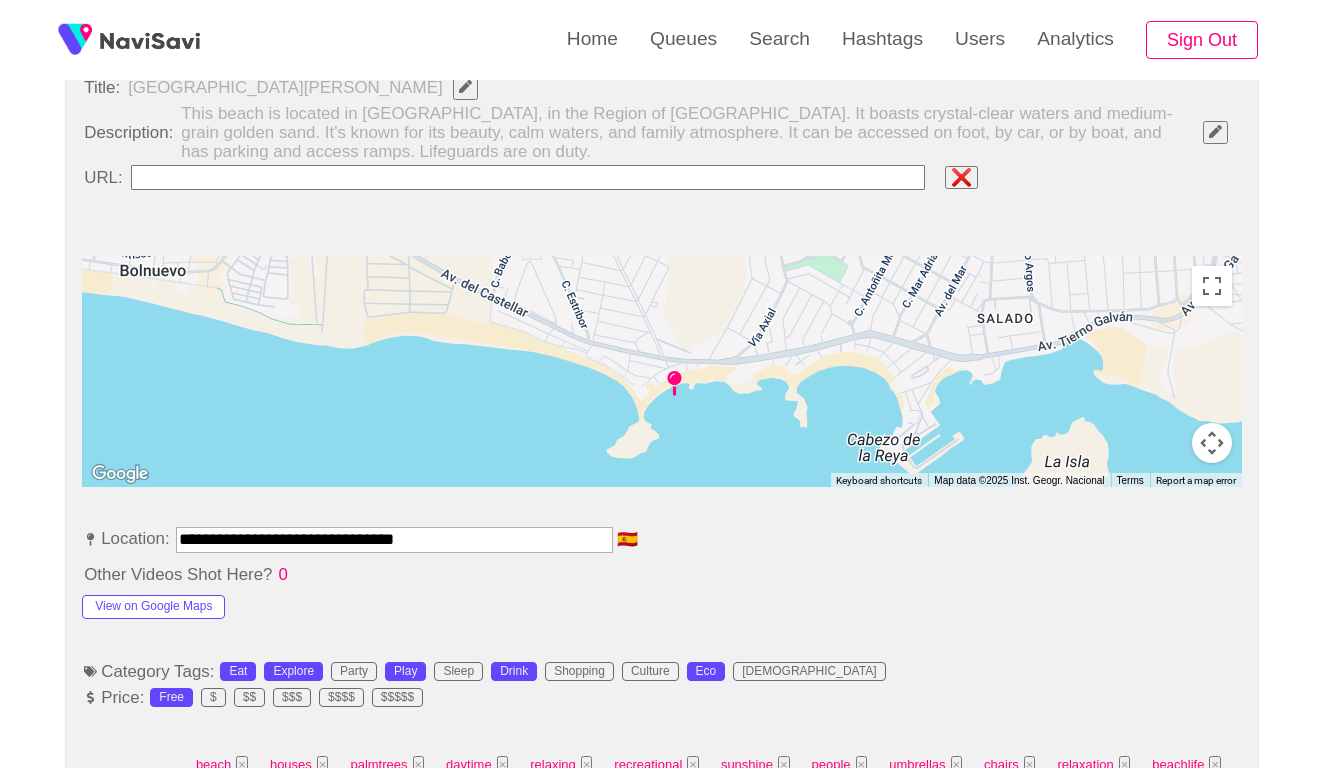 type on "**********" 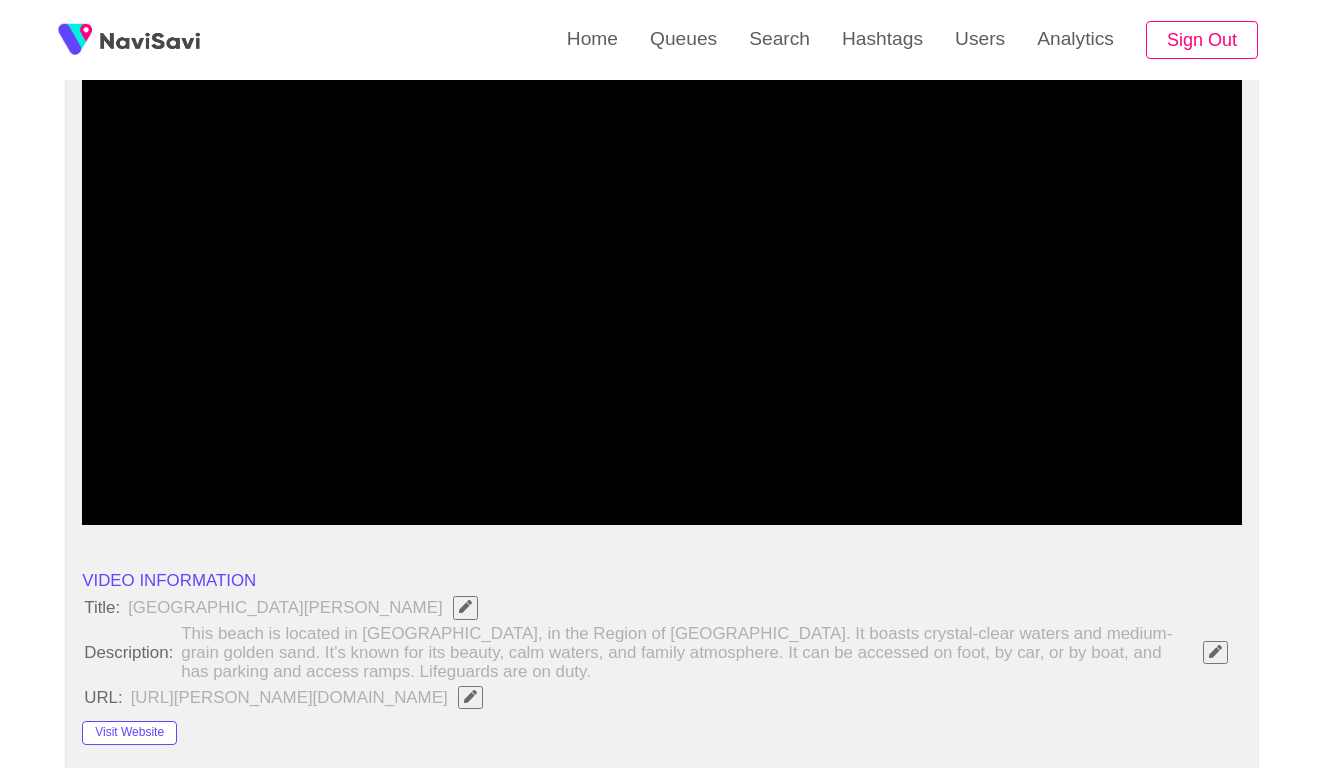 scroll, scrollTop: 262, scrollLeft: 0, axis: vertical 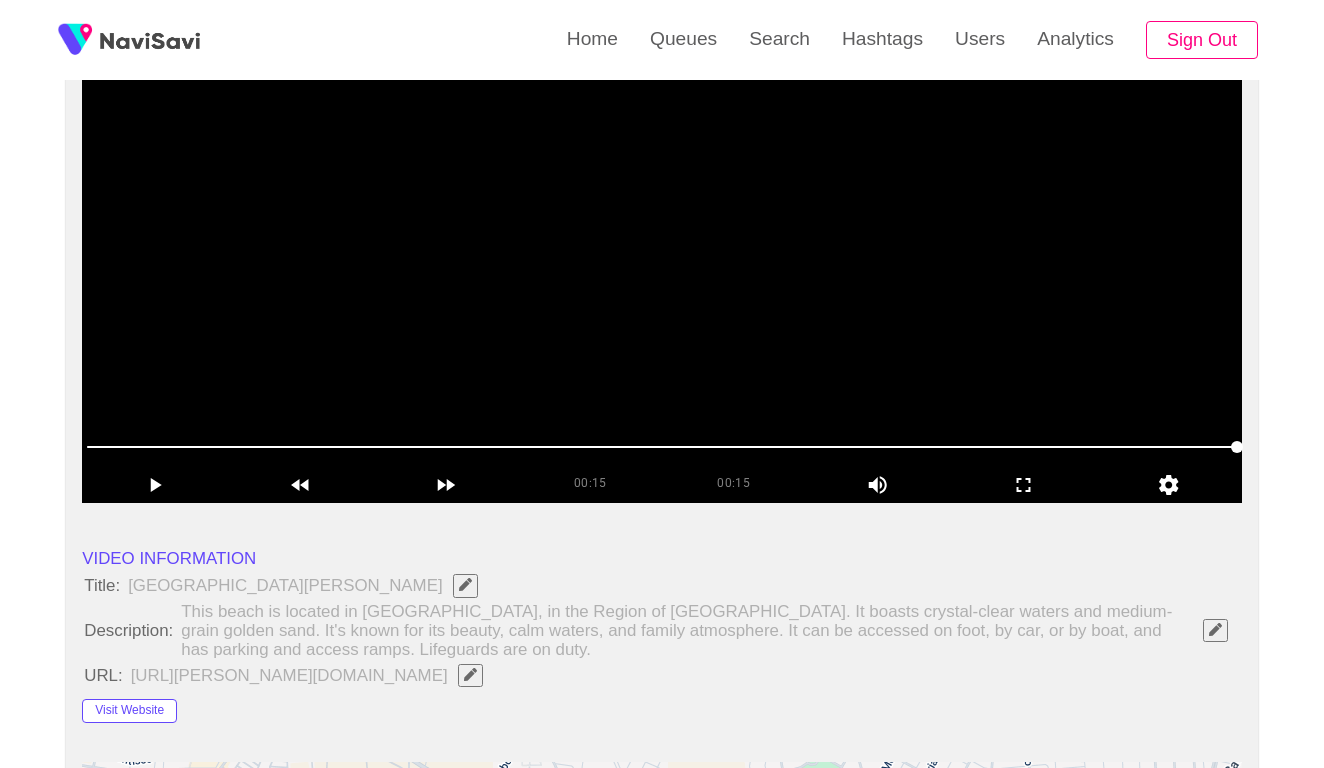 click at bounding box center (662, 253) 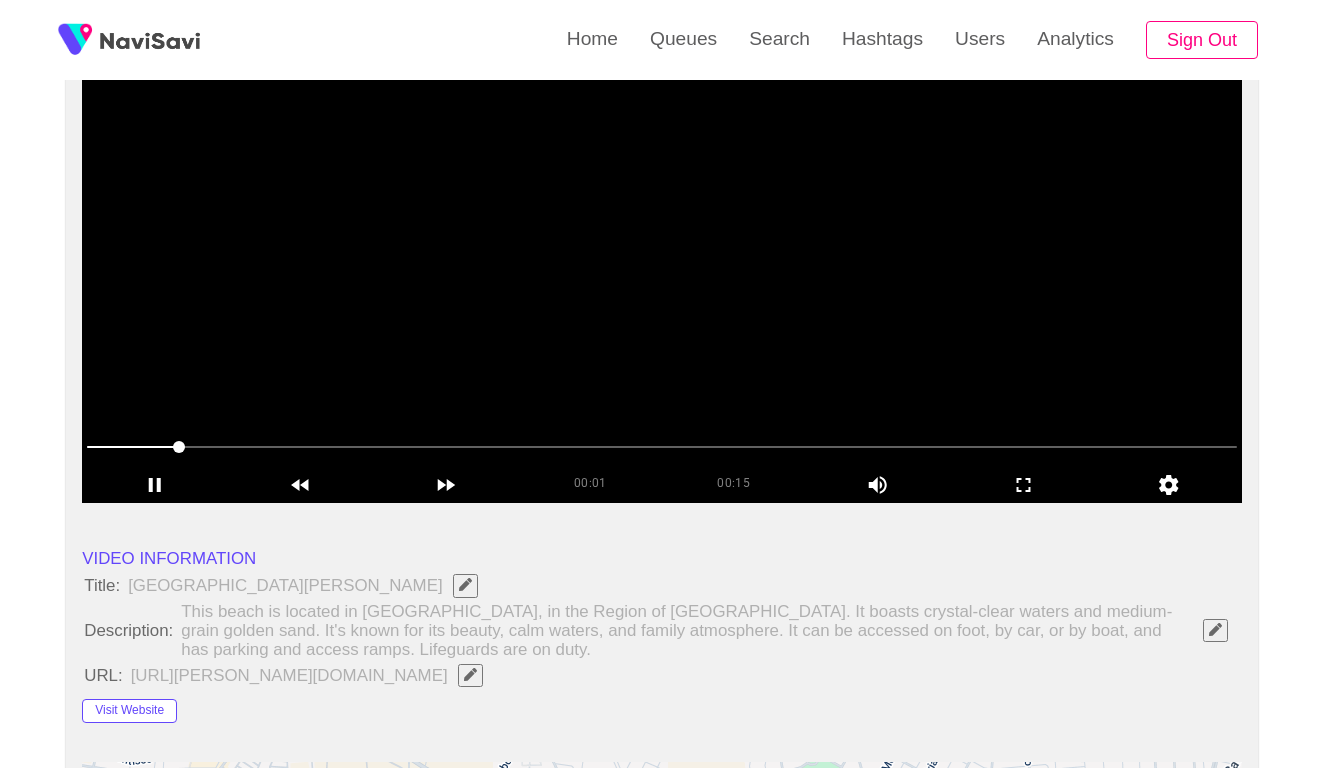click at bounding box center (662, 447) 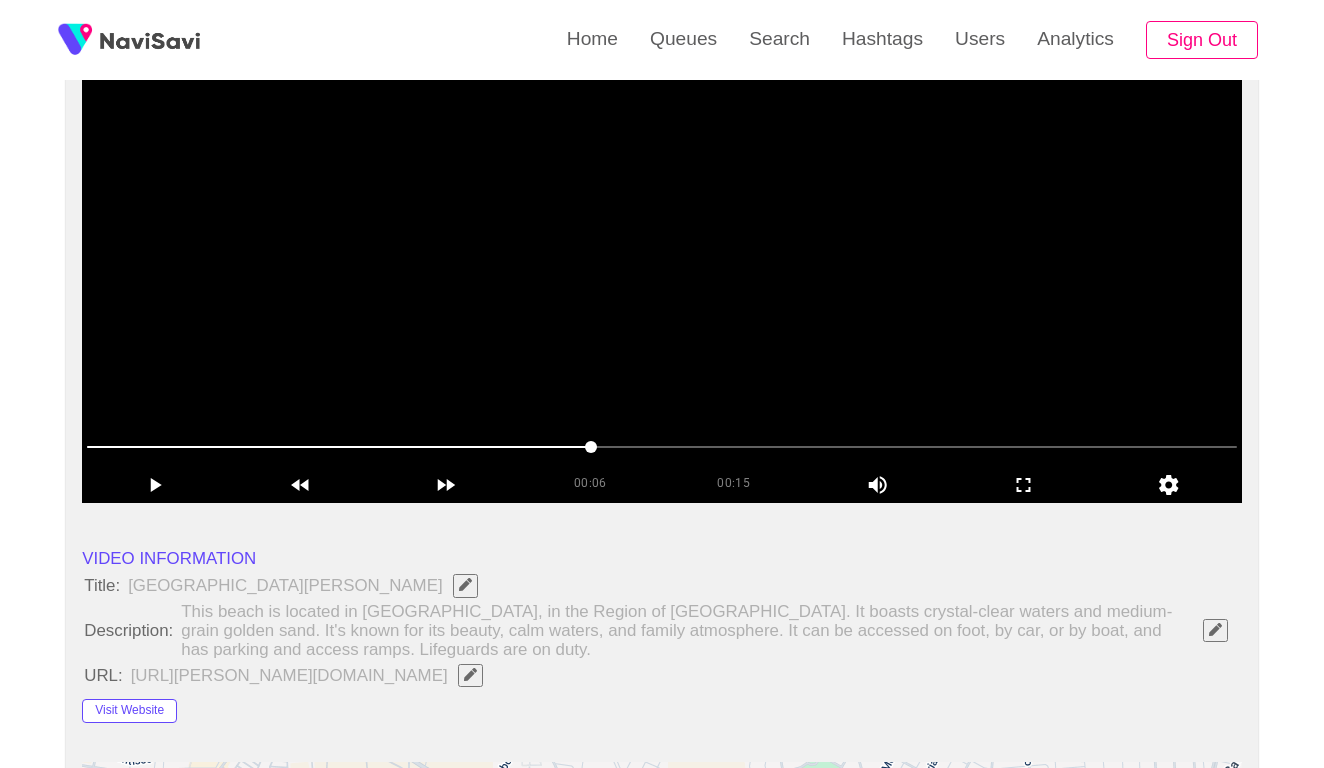 click at bounding box center (662, 447) 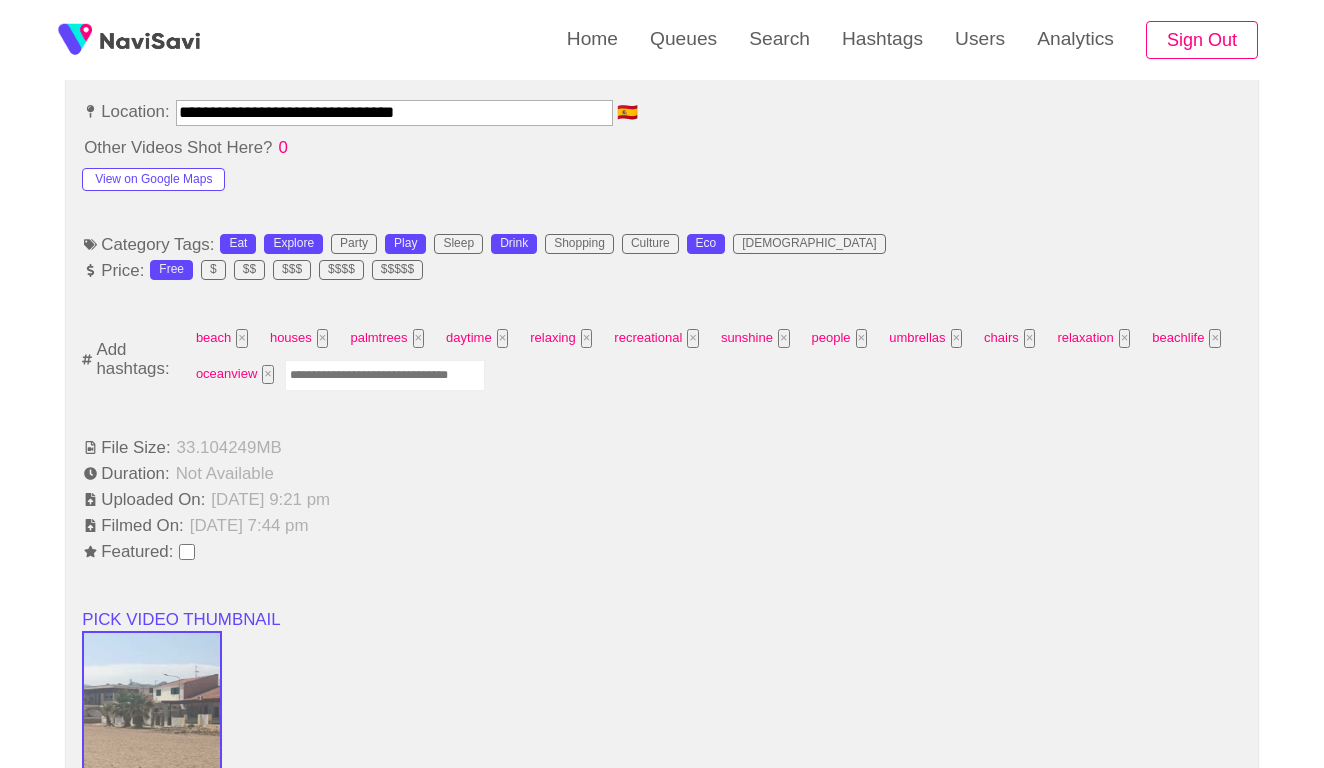 scroll, scrollTop: 1196, scrollLeft: 0, axis: vertical 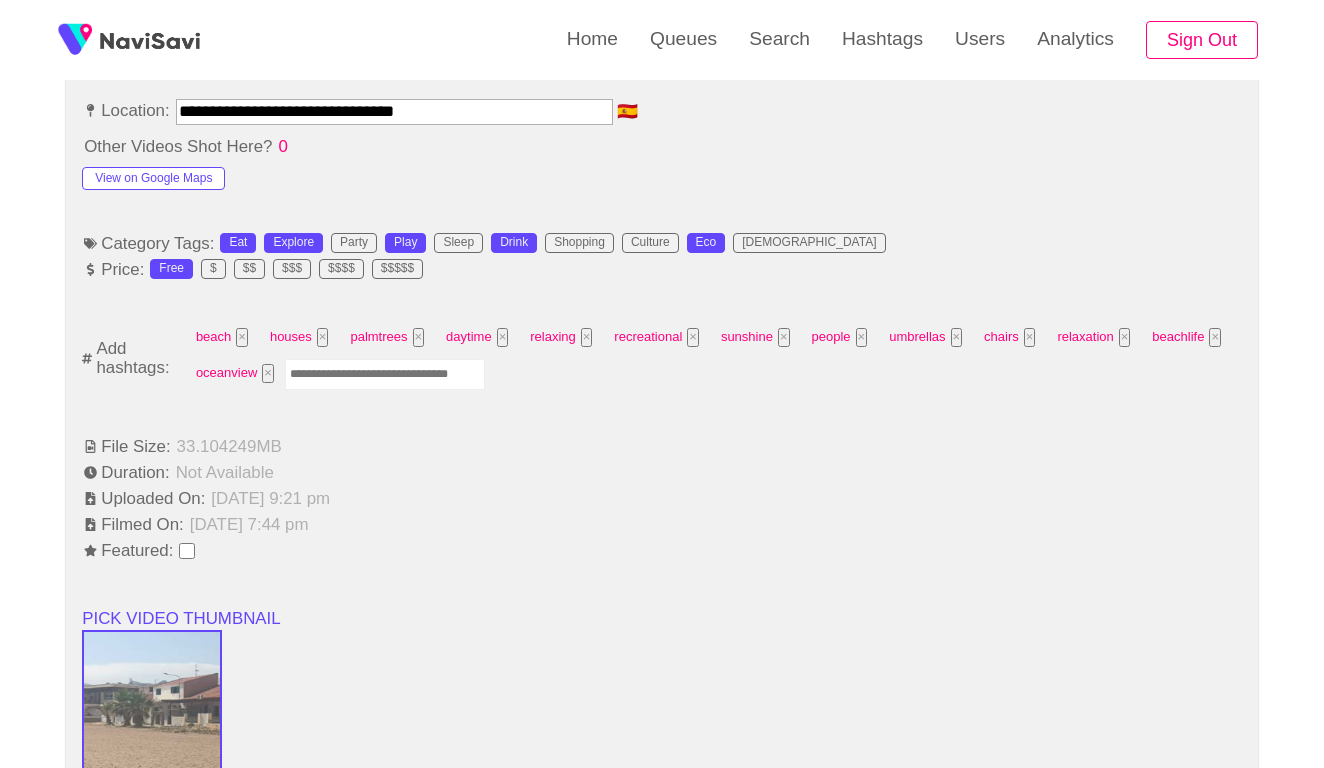 click at bounding box center (385, 374) 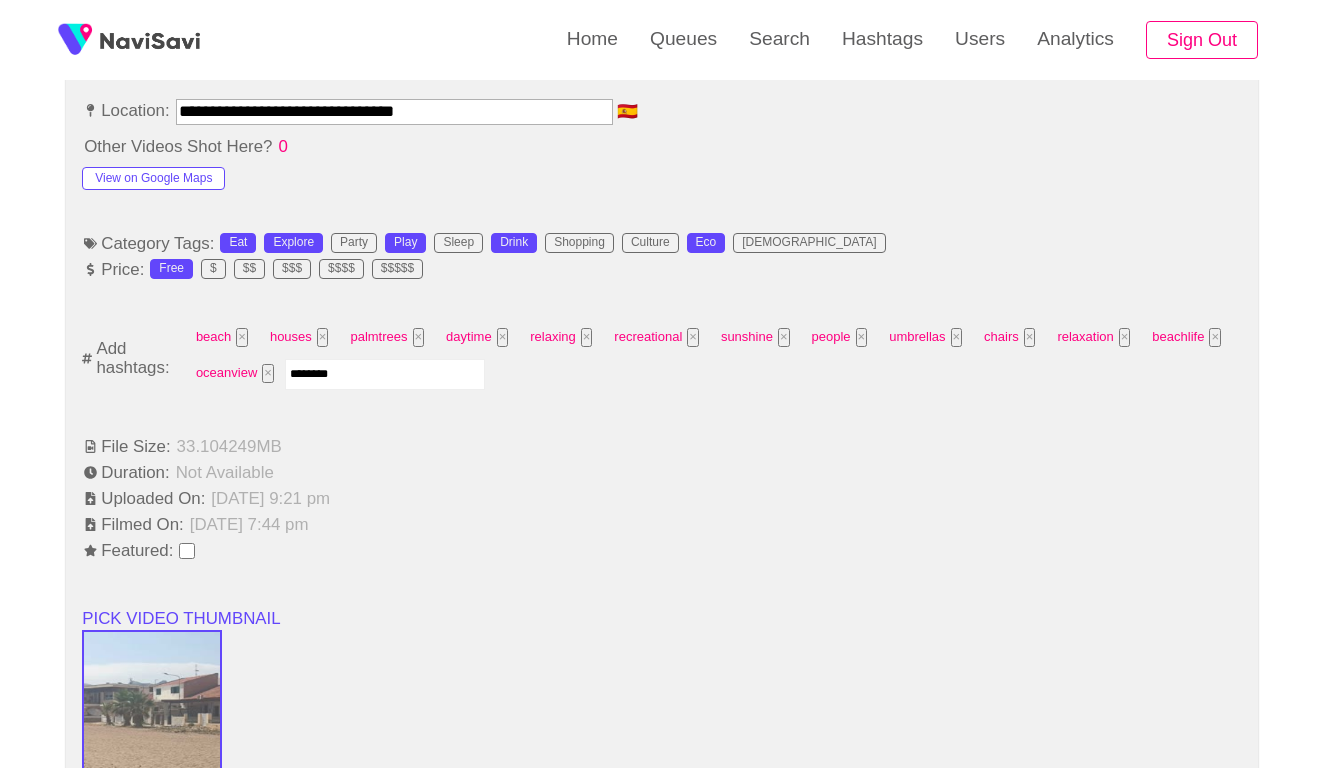 type on "*********" 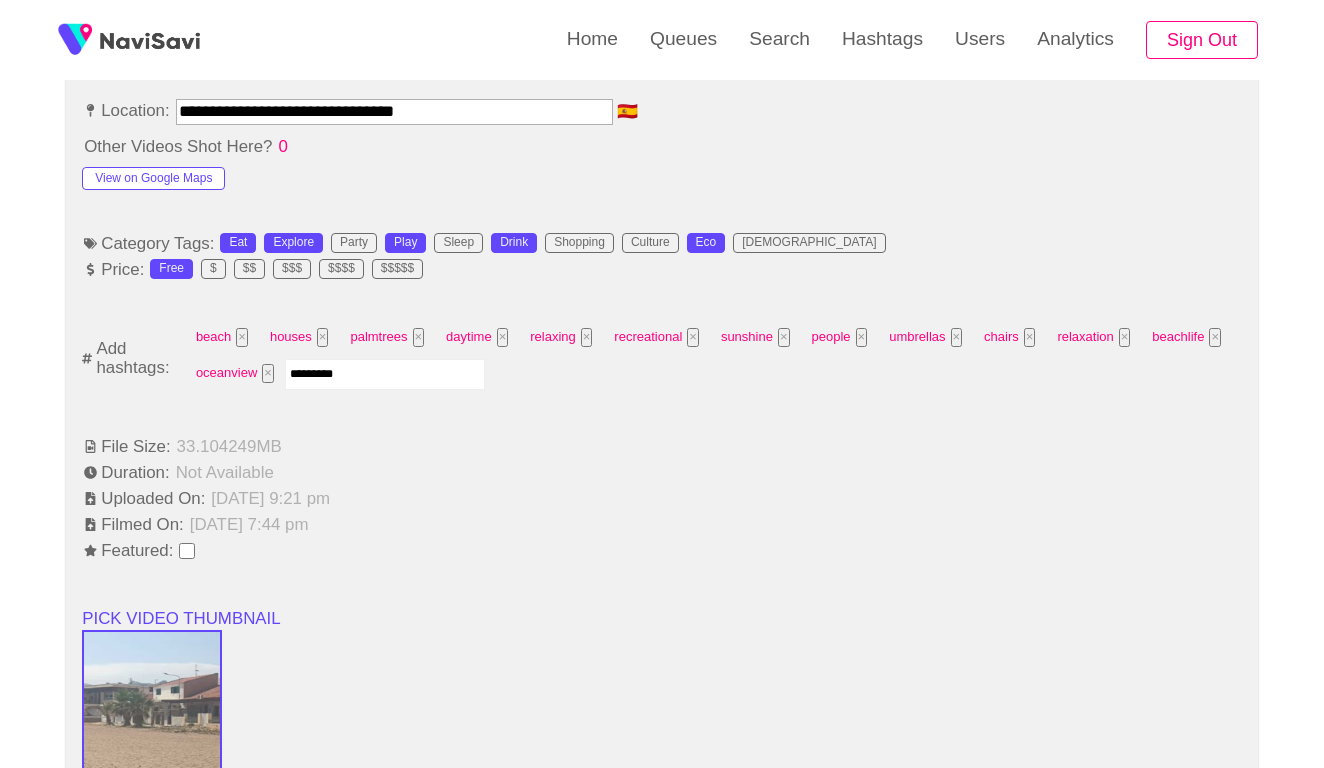 type 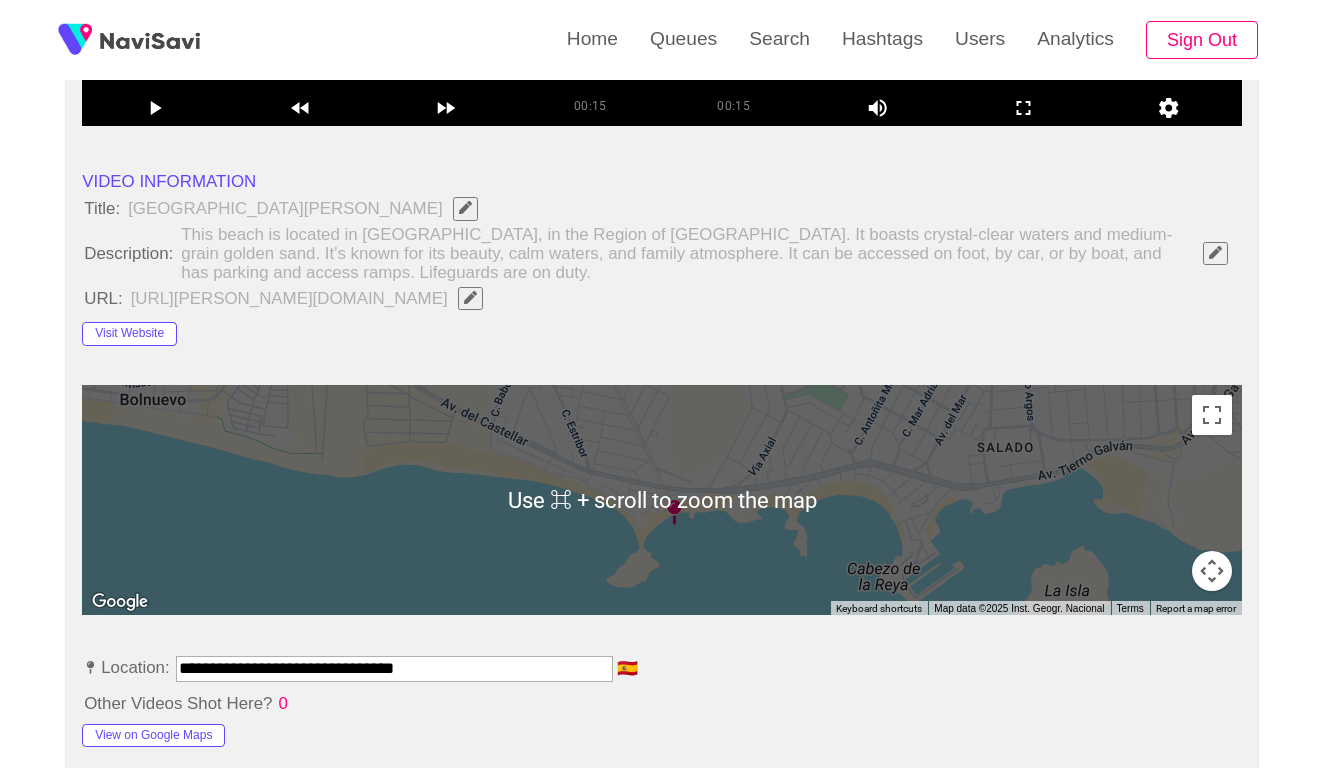 scroll, scrollTop: 636, scrollLeft: 0, axis: vertical 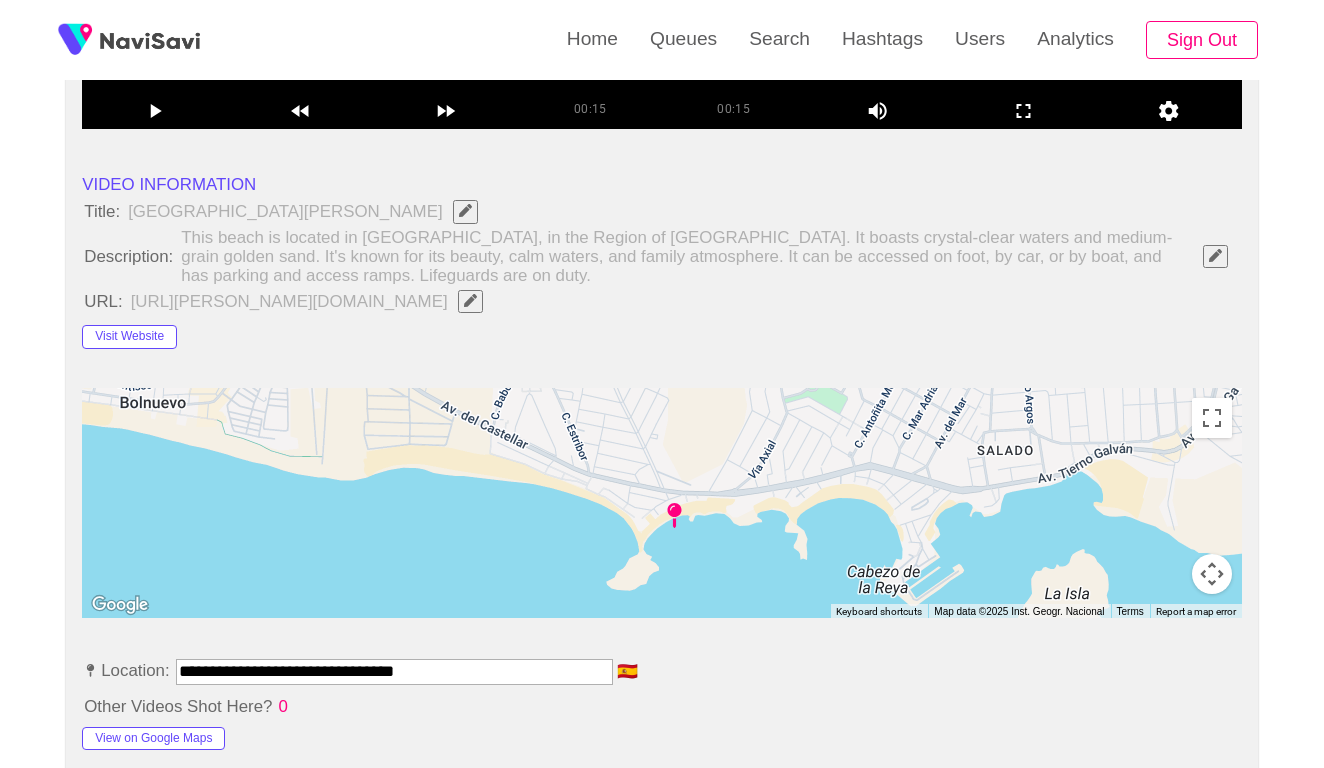 click on "**********" at bounding box center (394, 671) 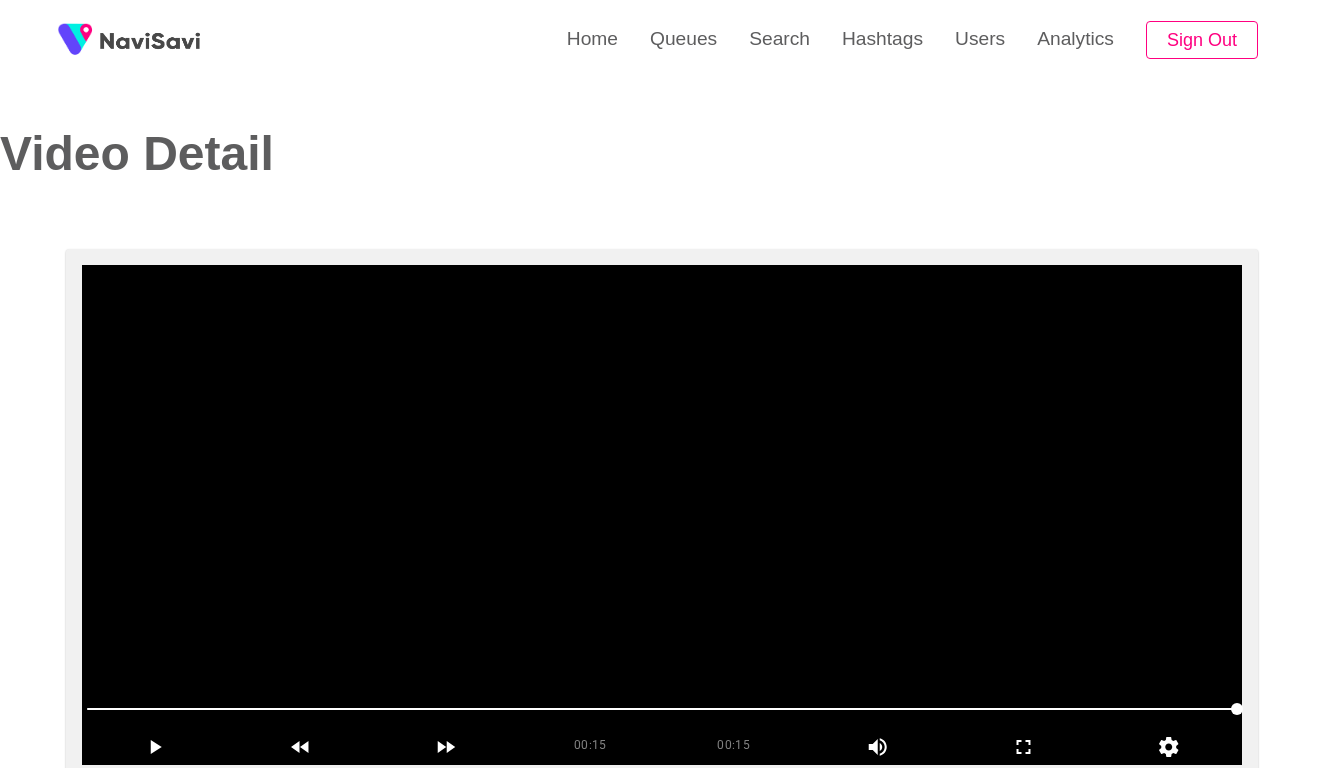 scroll, scrollTop: 0, scrollLeft: 0, axis: both 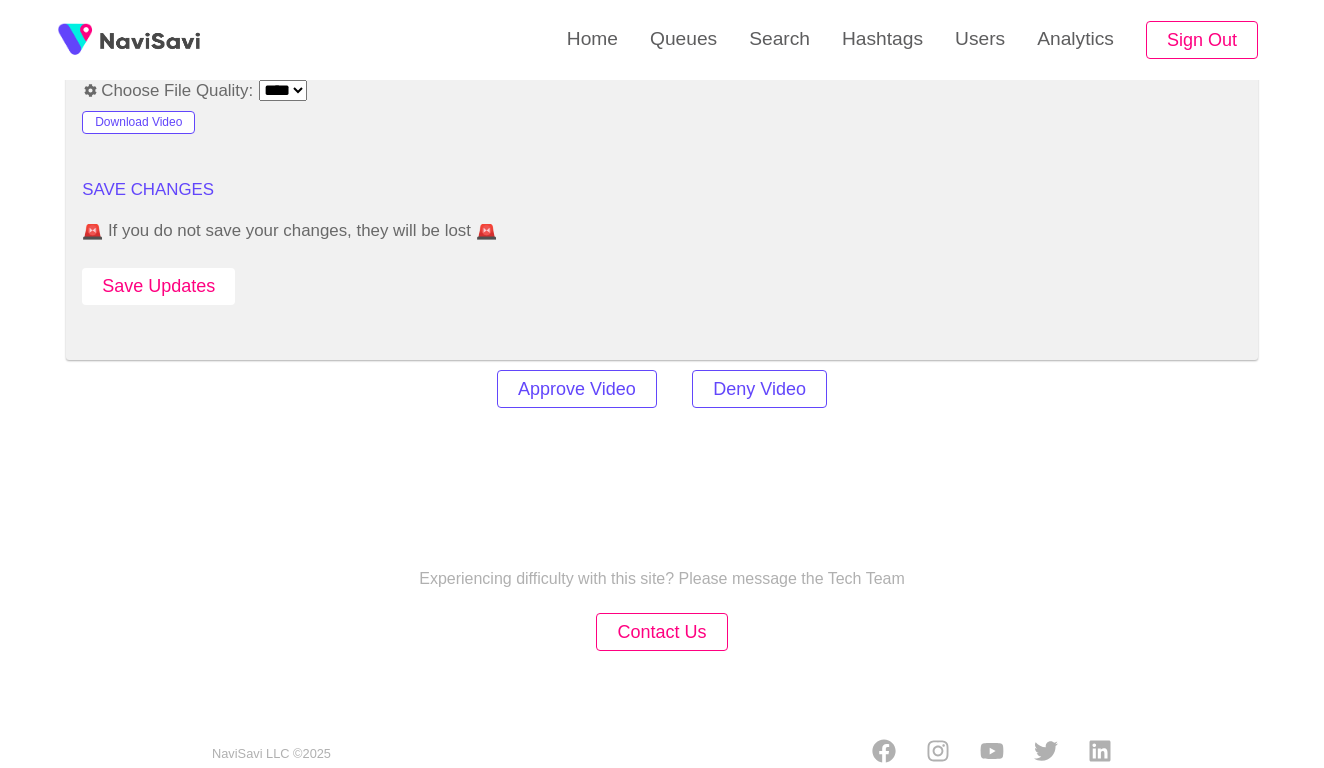 click on "Save Updates" at bounding box center [158, 286] 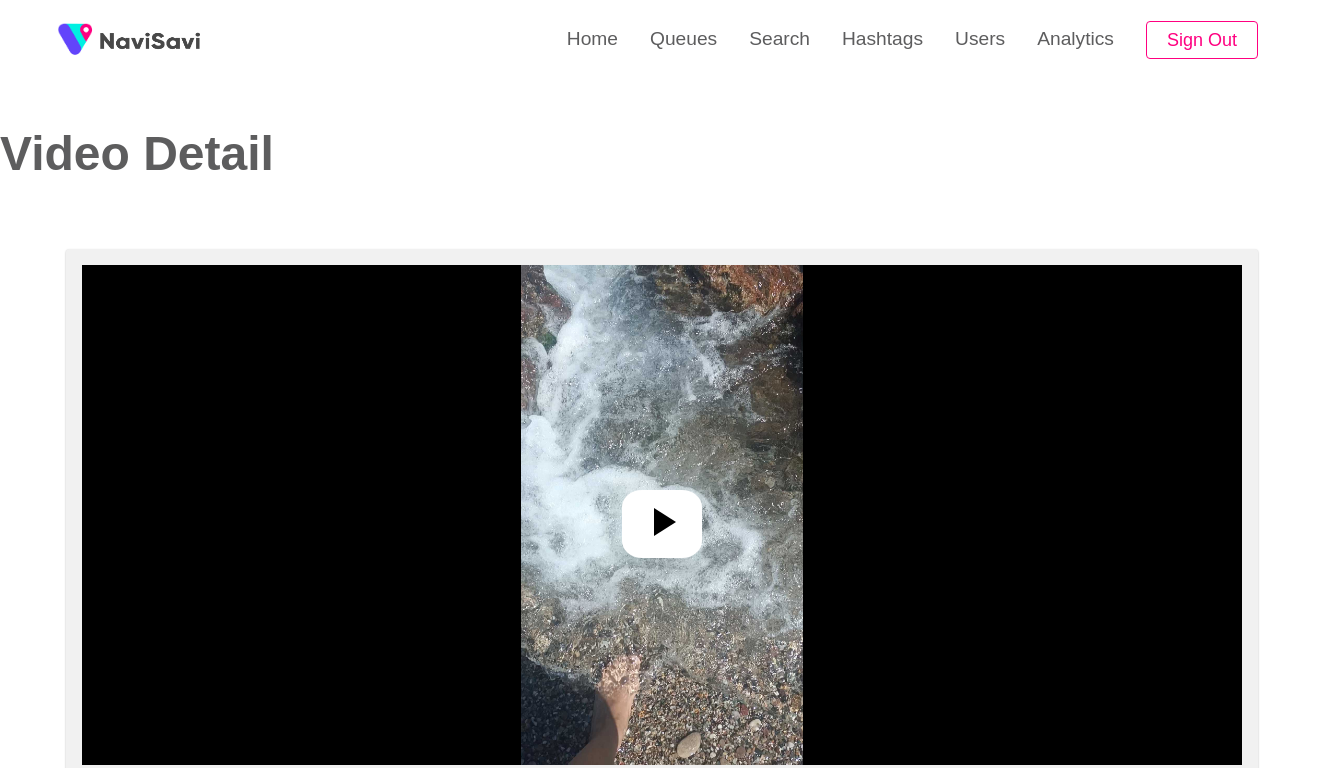 select on "**********" 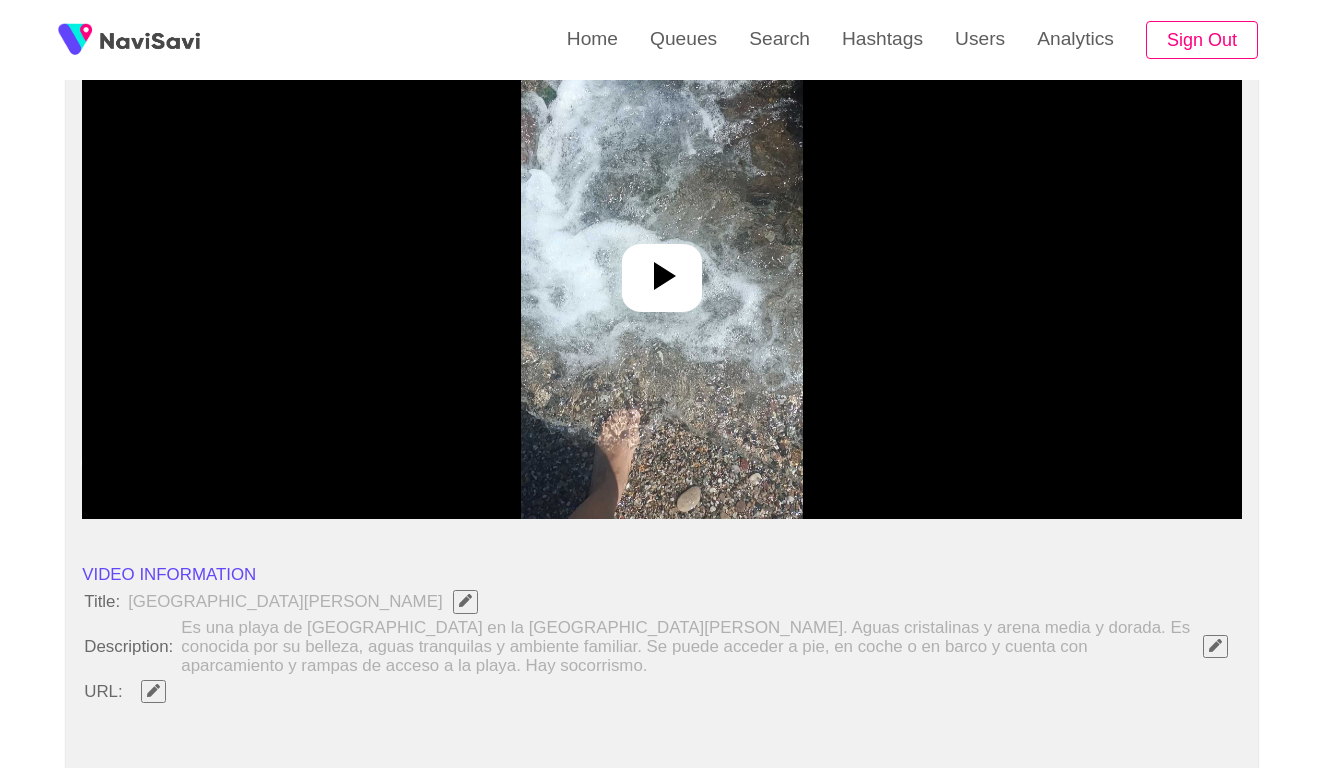 scroll, scrollTop: 261, scrollLeft: 0, axis: vertical 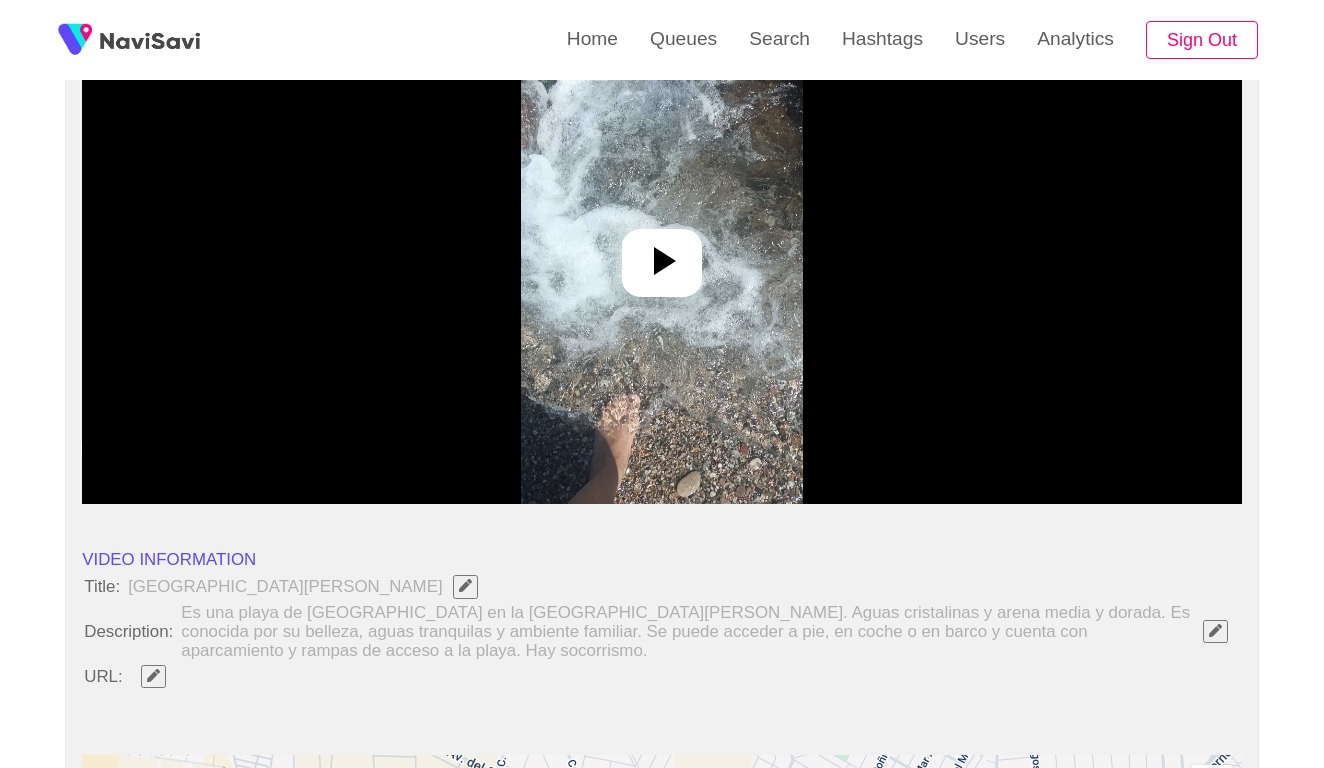 click at bounding box center [662, 254] 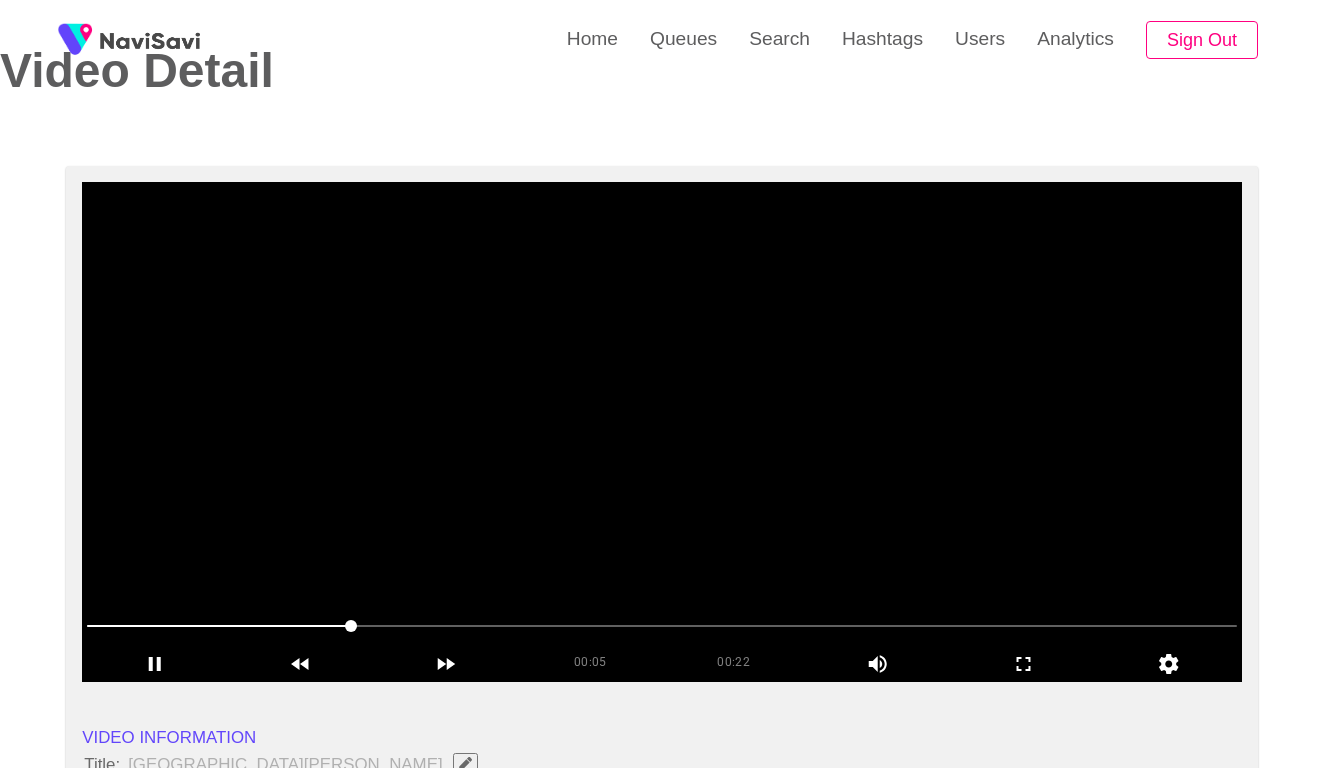 scroll, scrollTop: 65, scrollLeft: 0, axis: vertical 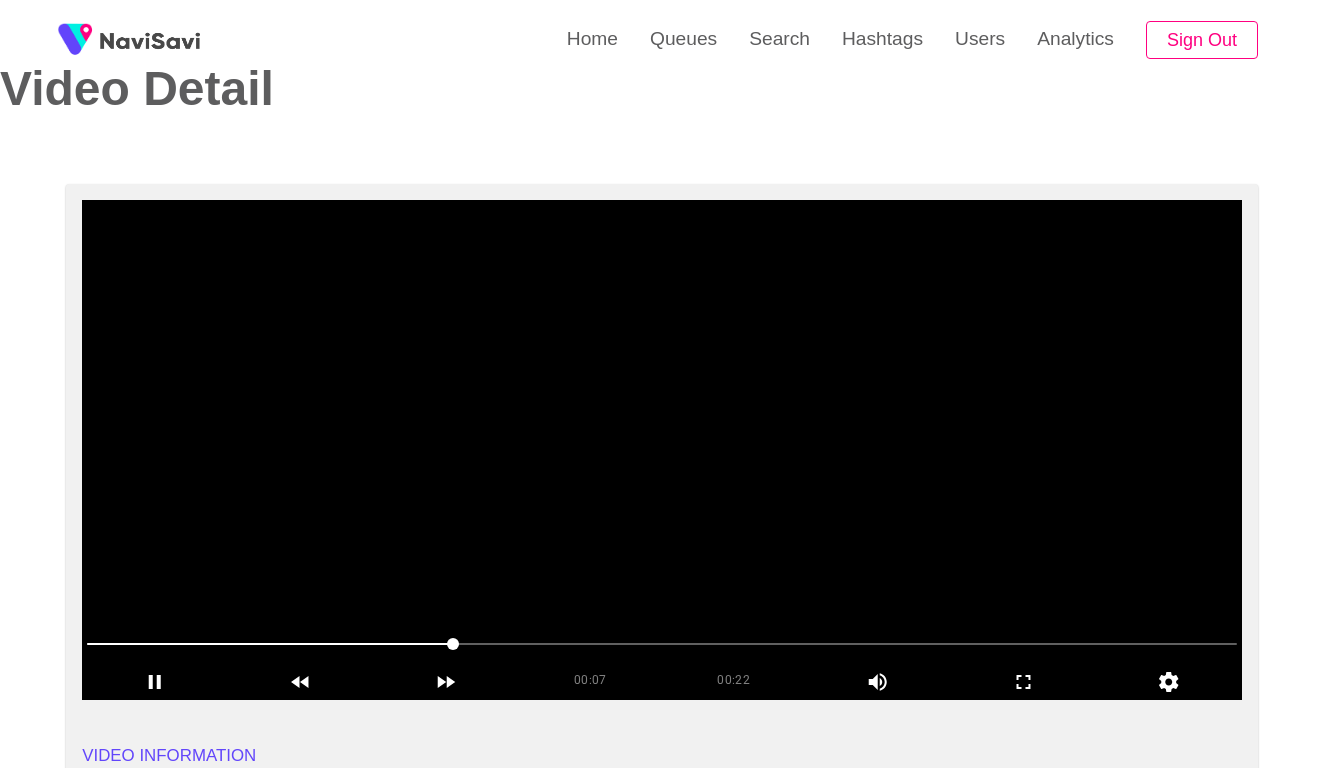 click at bounding box center (662, 644) 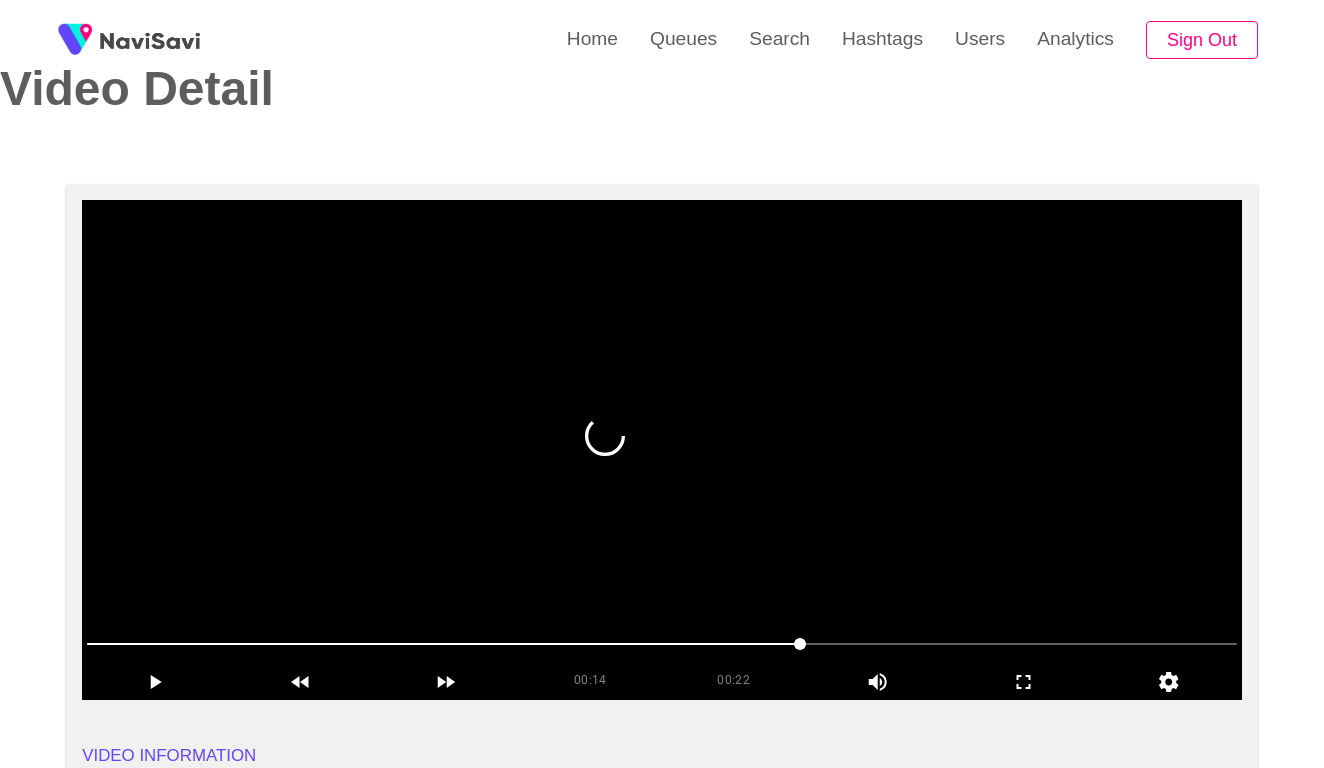 click at bounding box center (662, 644) 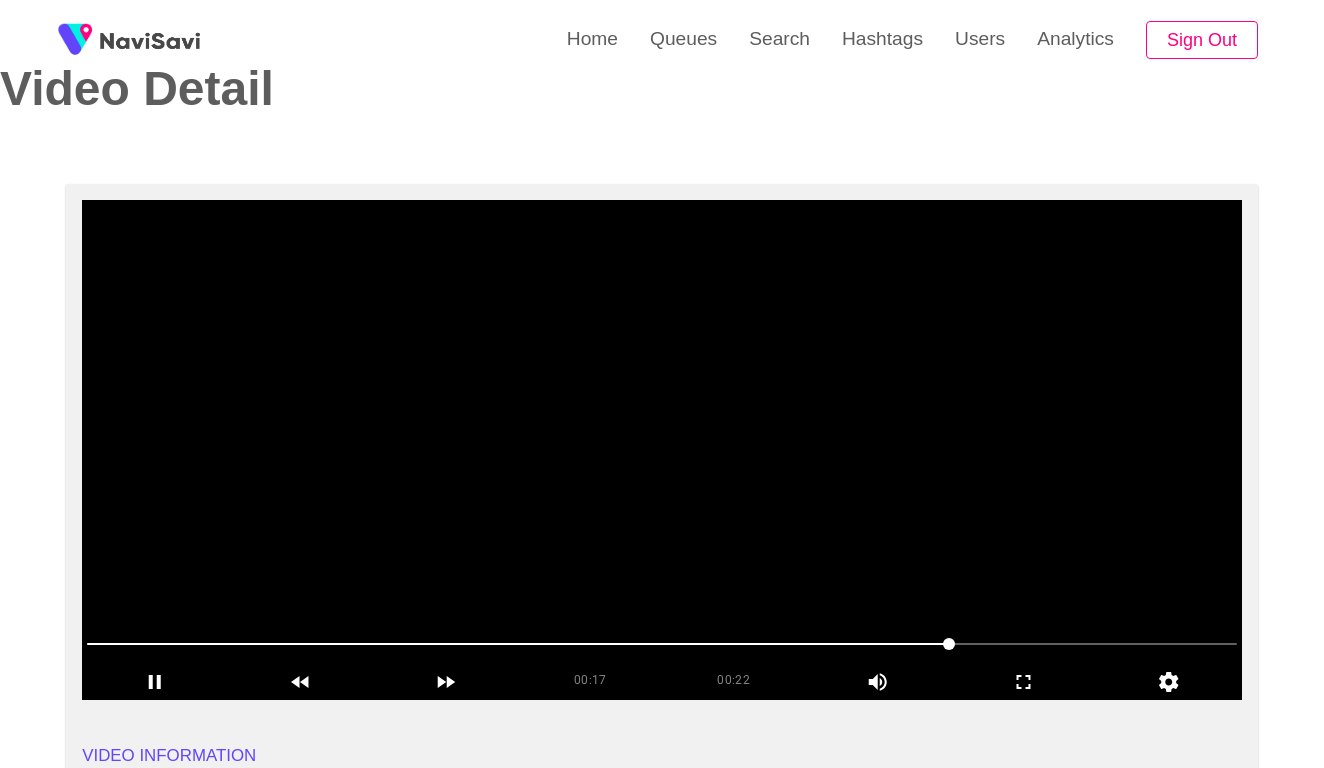 click at bounding box center (662, 644) 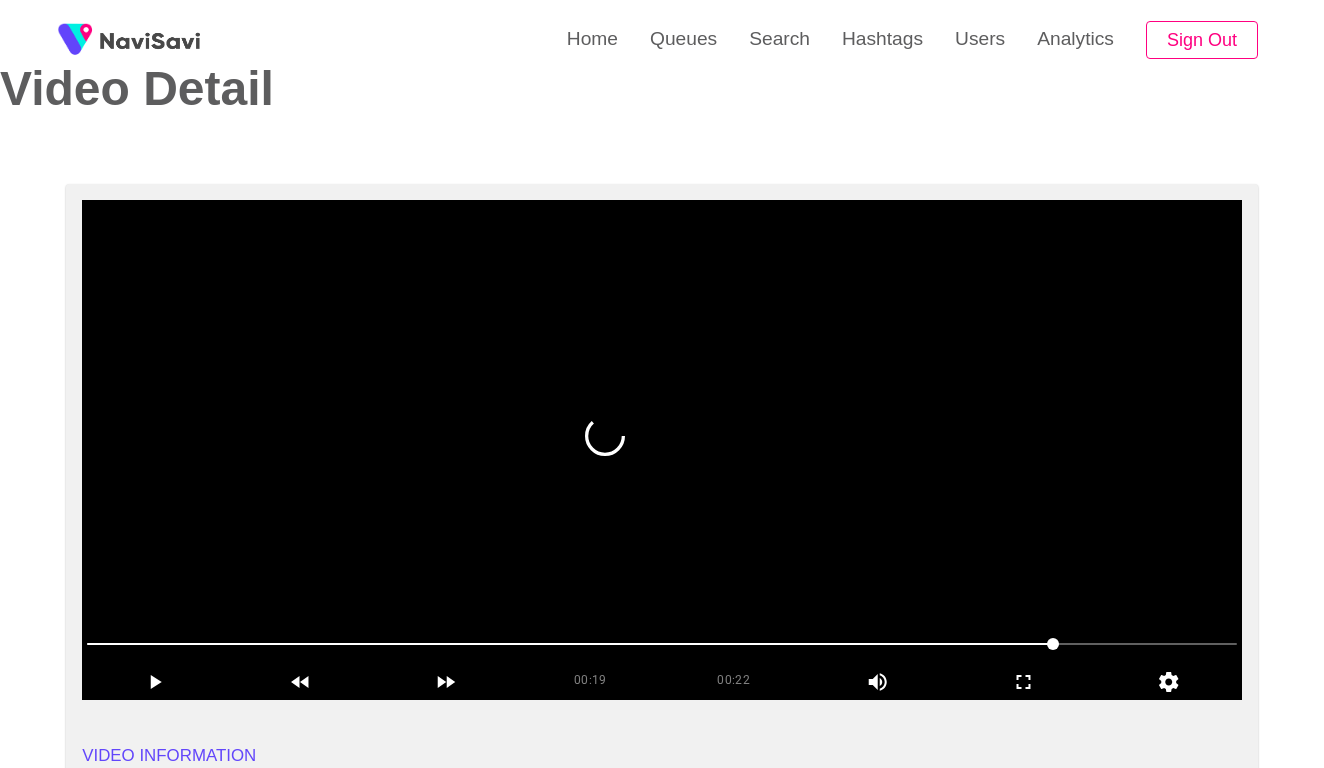 click at bounding box center (662, 644) 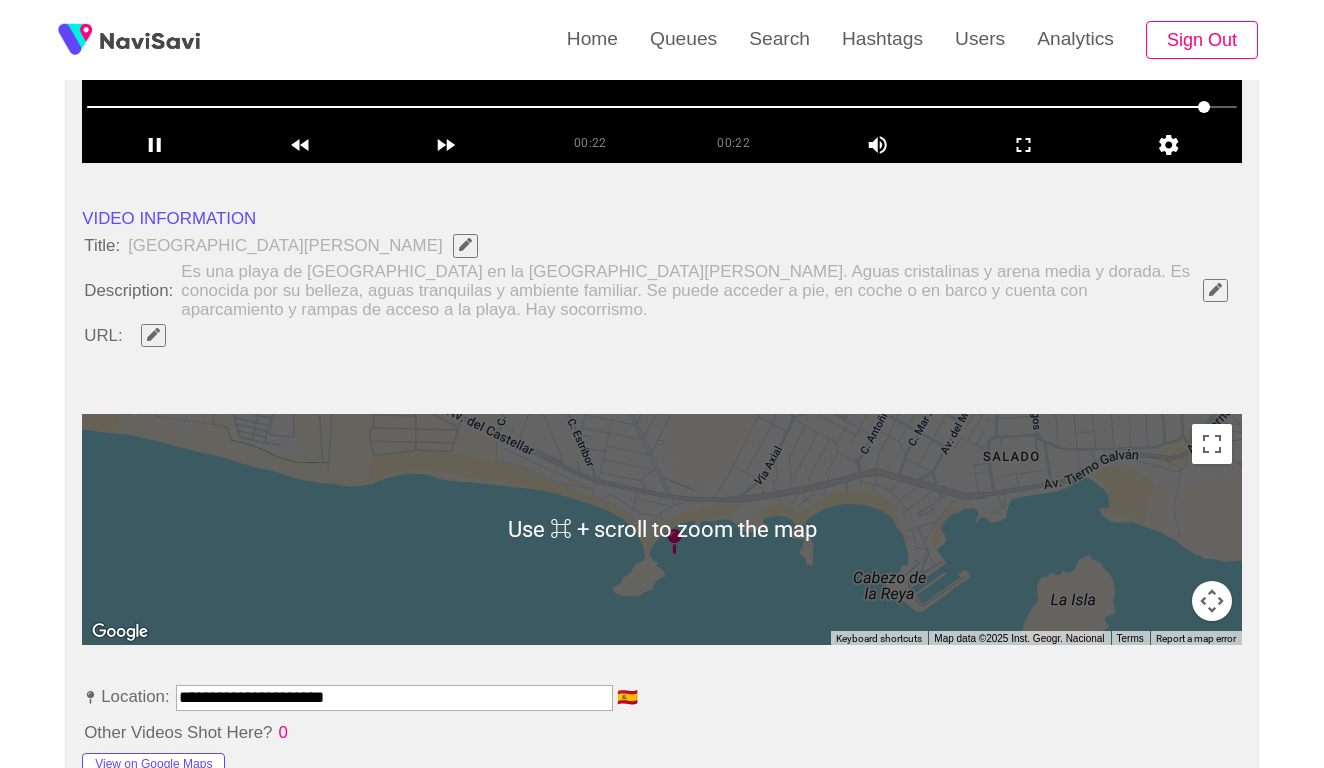 scroll, scrollTop: 661, scrollLeft: 0, axis: vertical 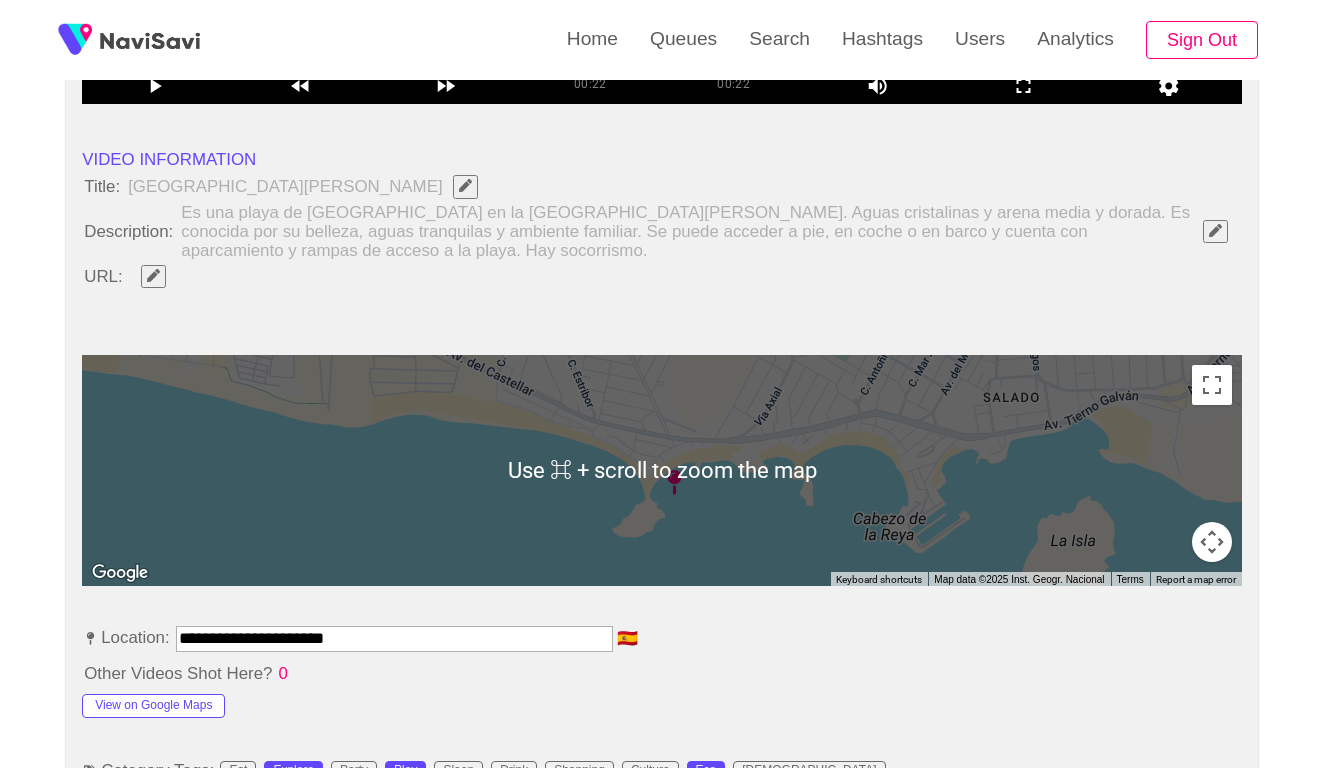click 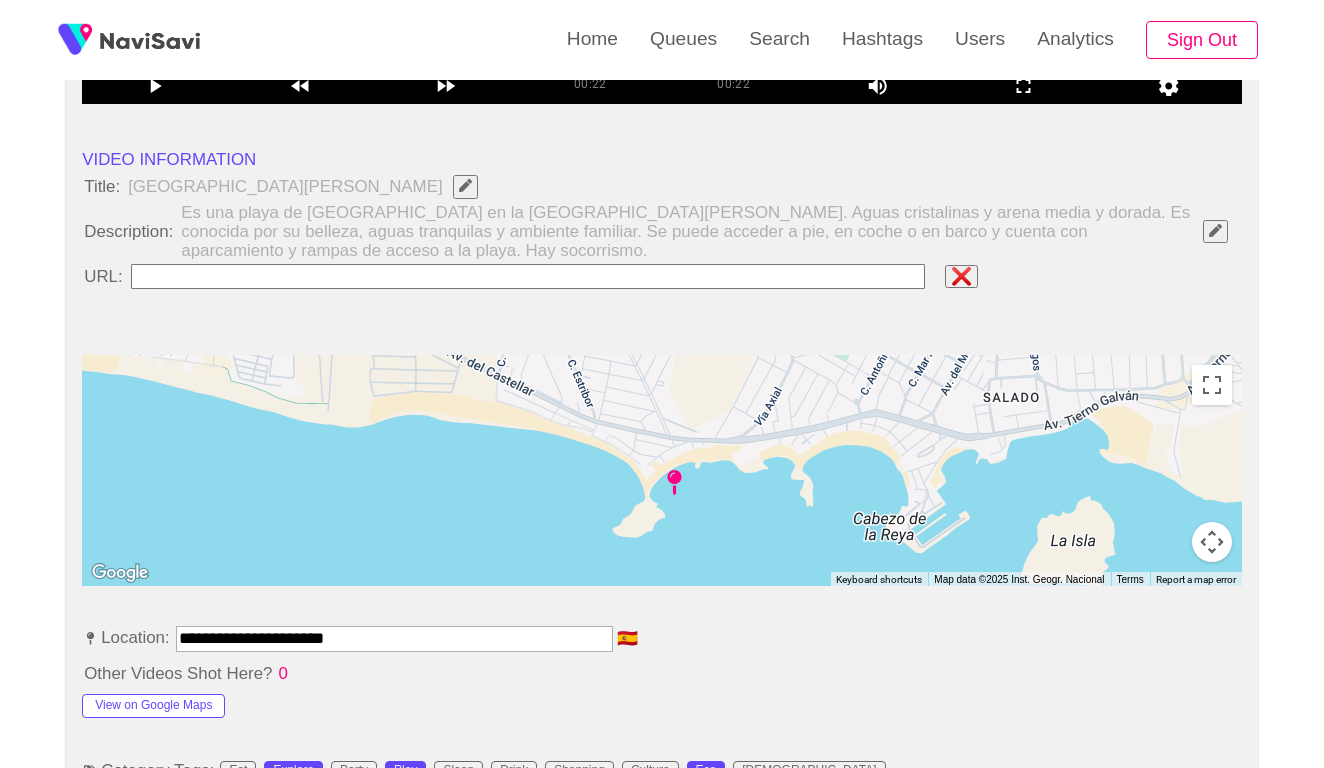 type on "**********" 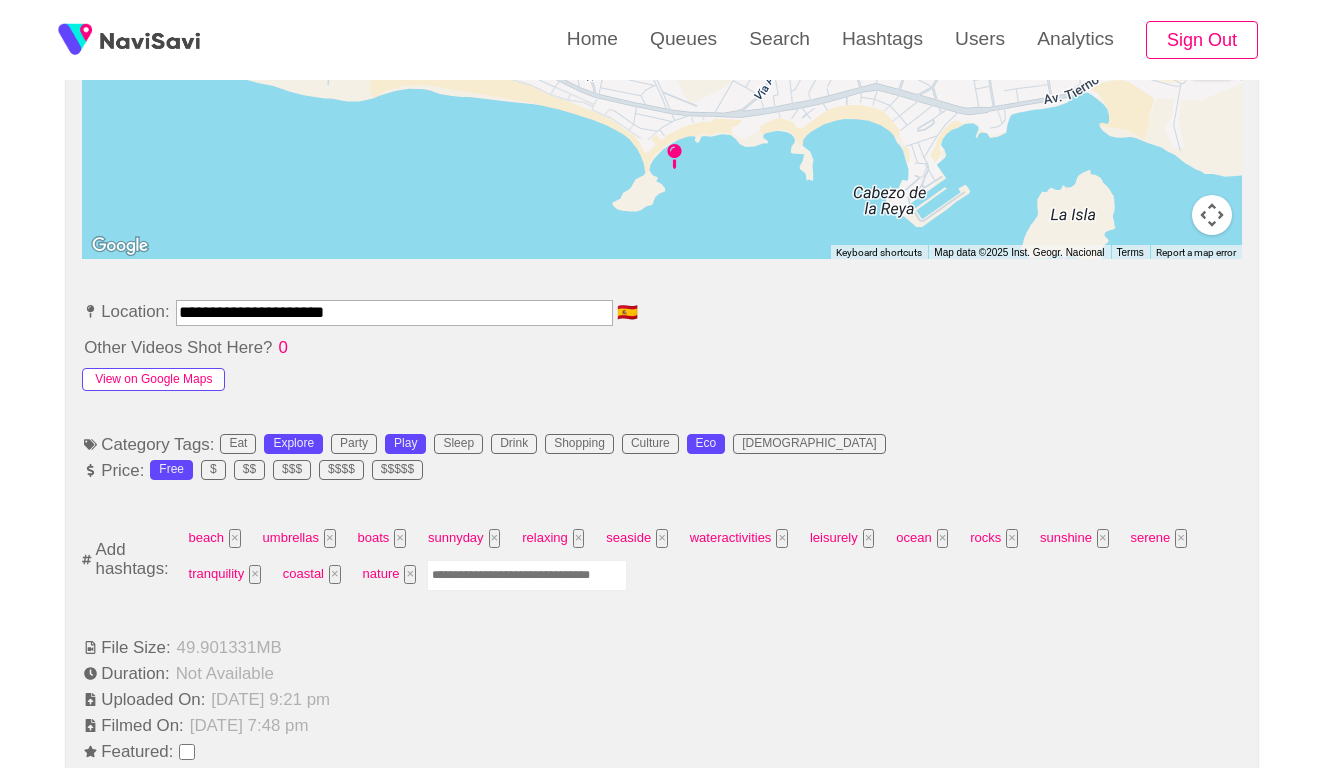 scroll, scrollTop: 1102, scrollLeft: 0, axis: vertical 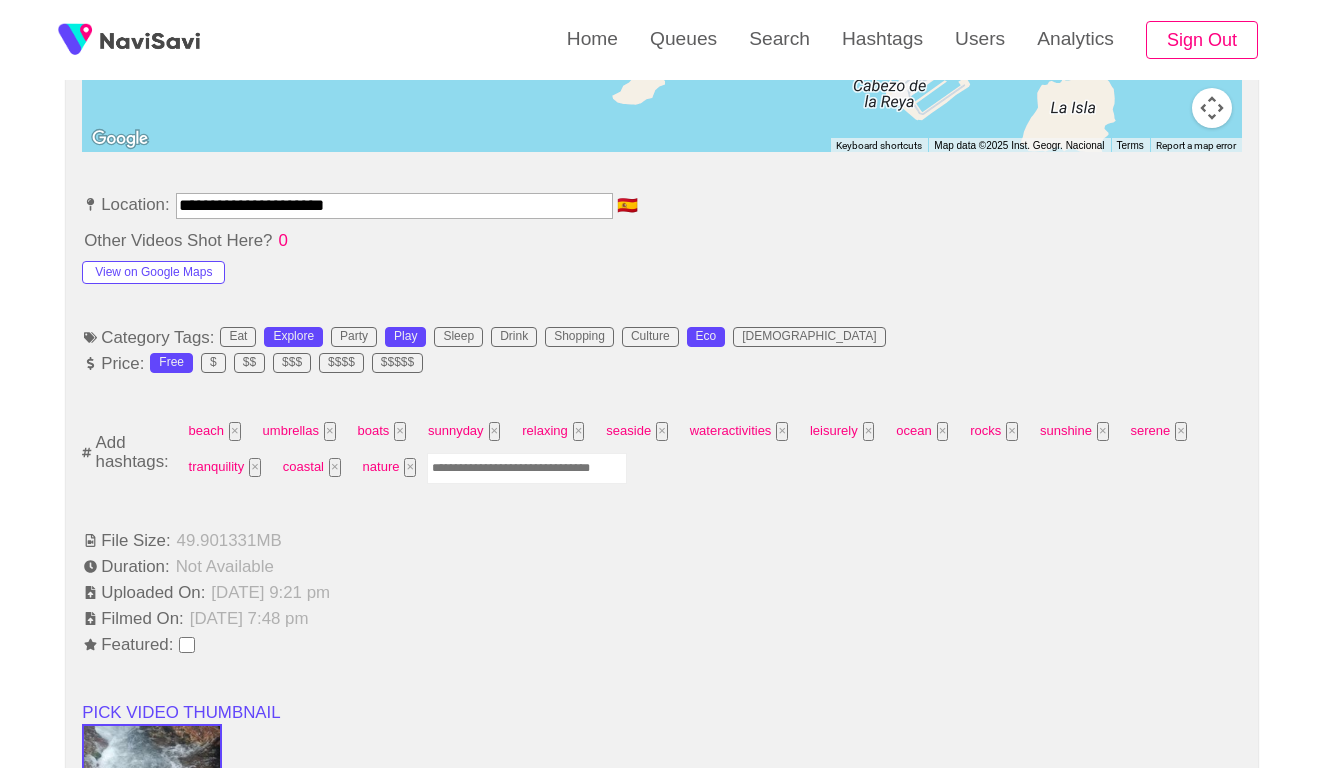 click at bounding box center [527, 468] 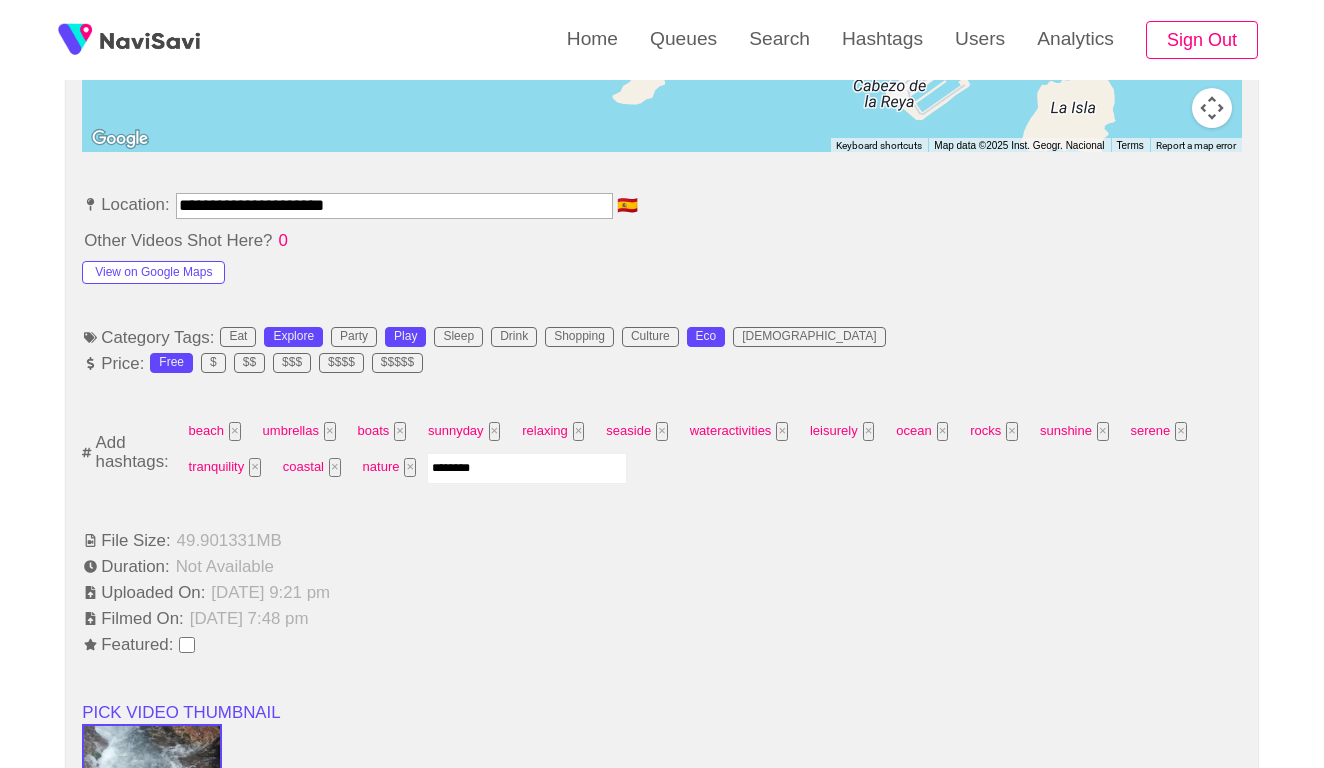 type on "*********" 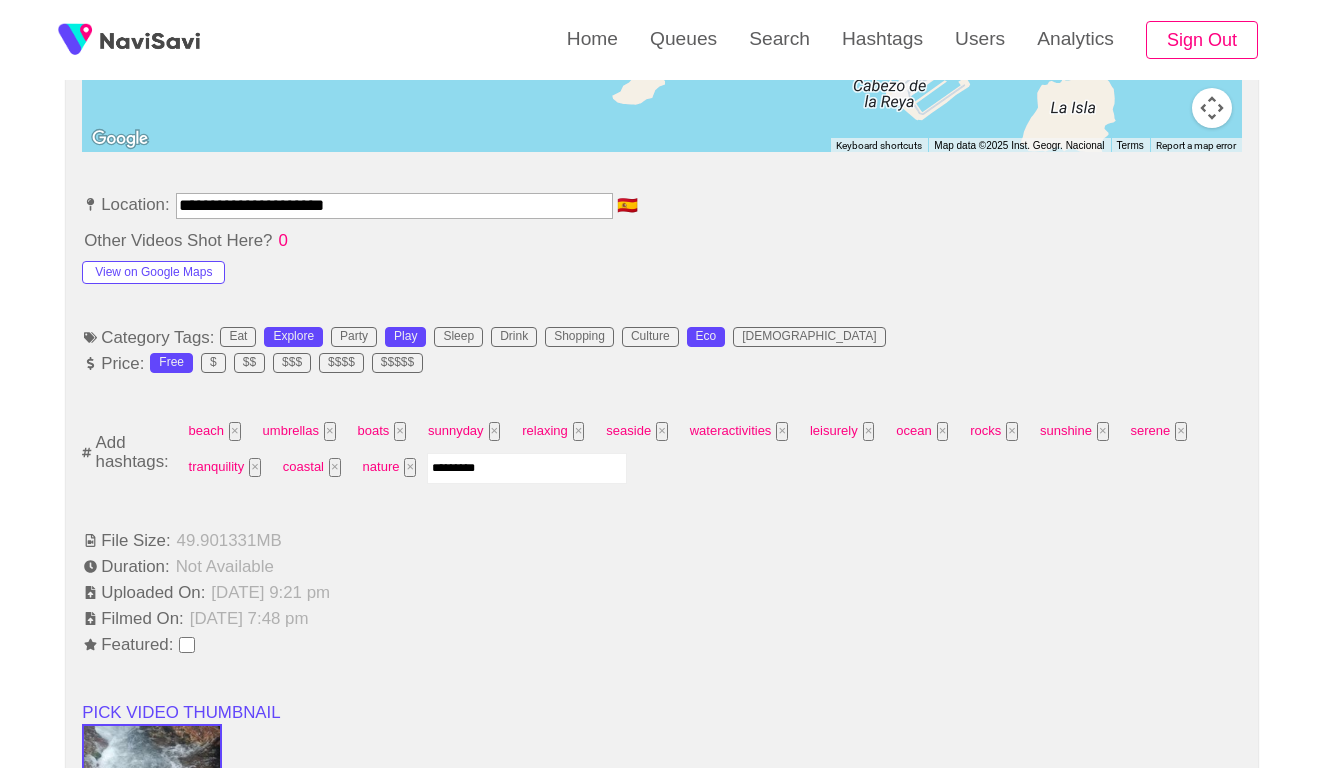 type 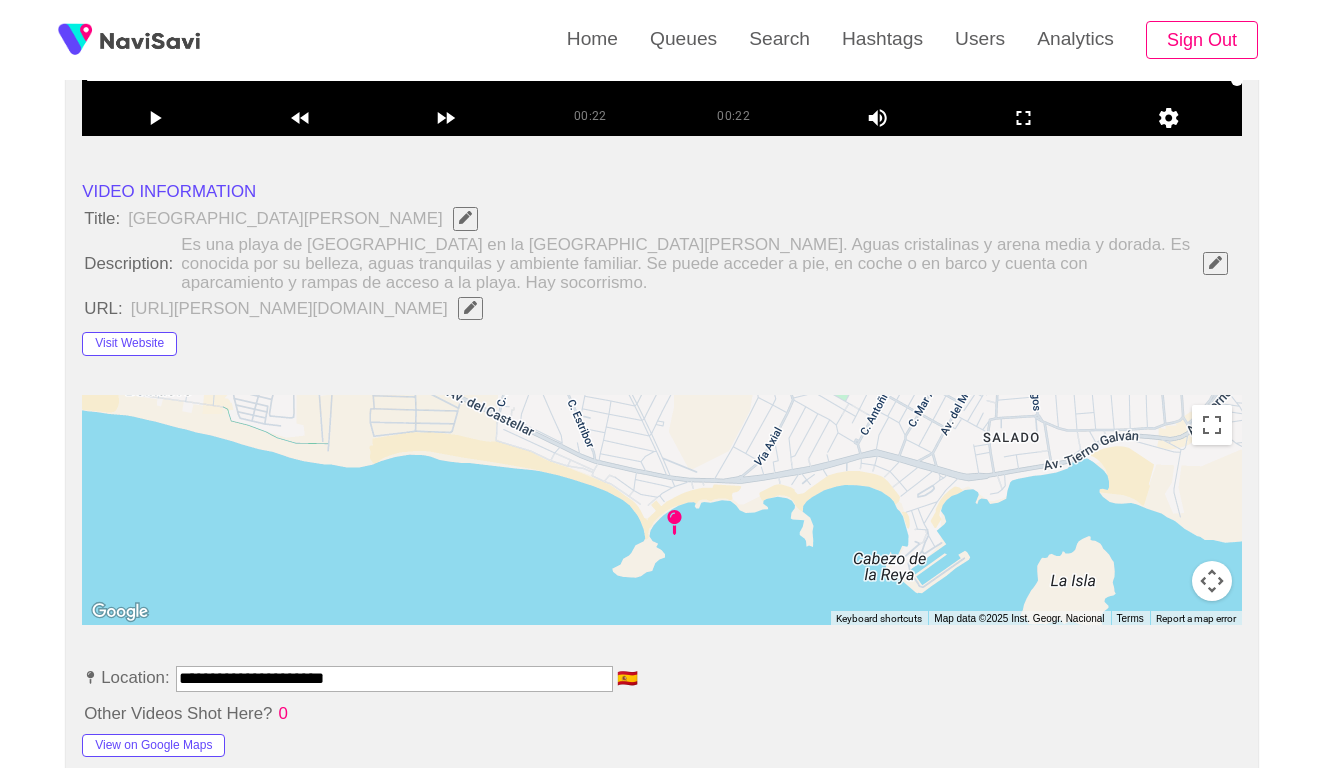 scroll, scrollTop: 540, scrollLeft: 0, axis: vertical 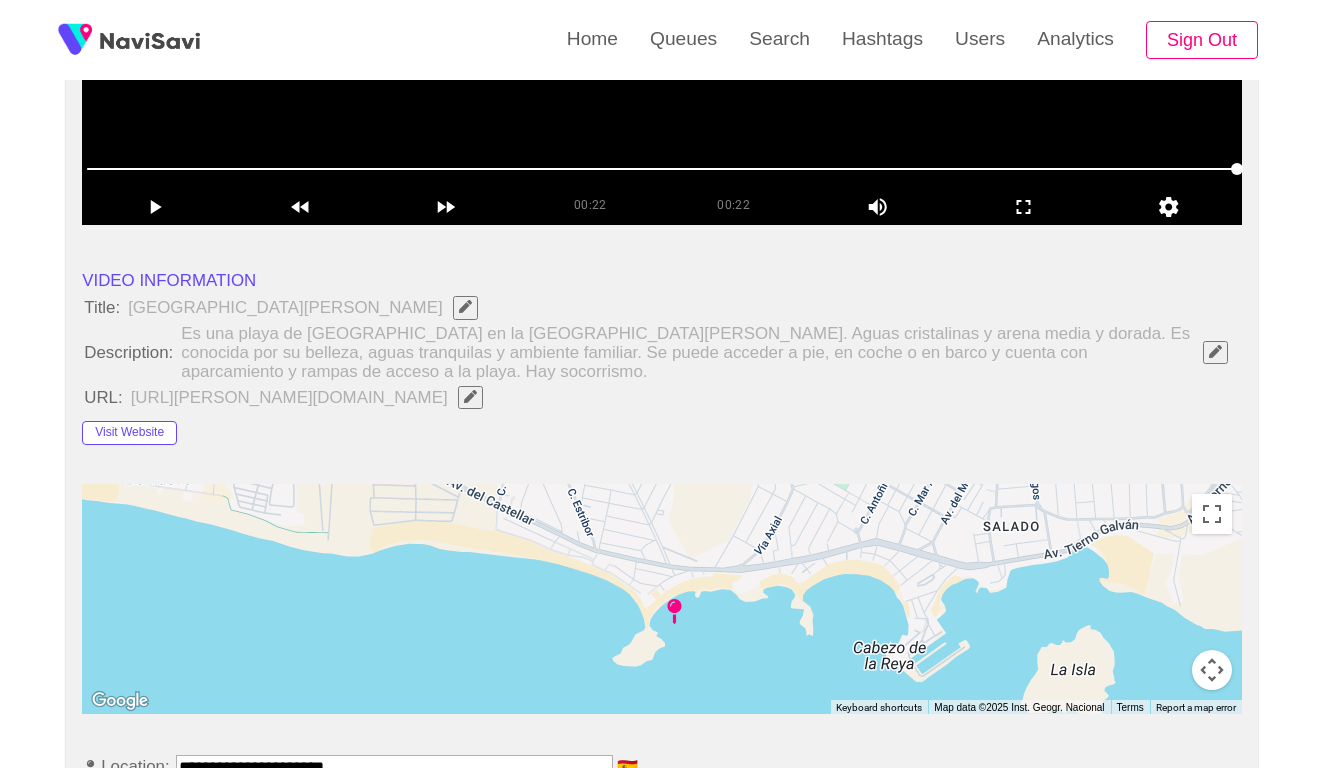 click at bounding box center (1215, 352) 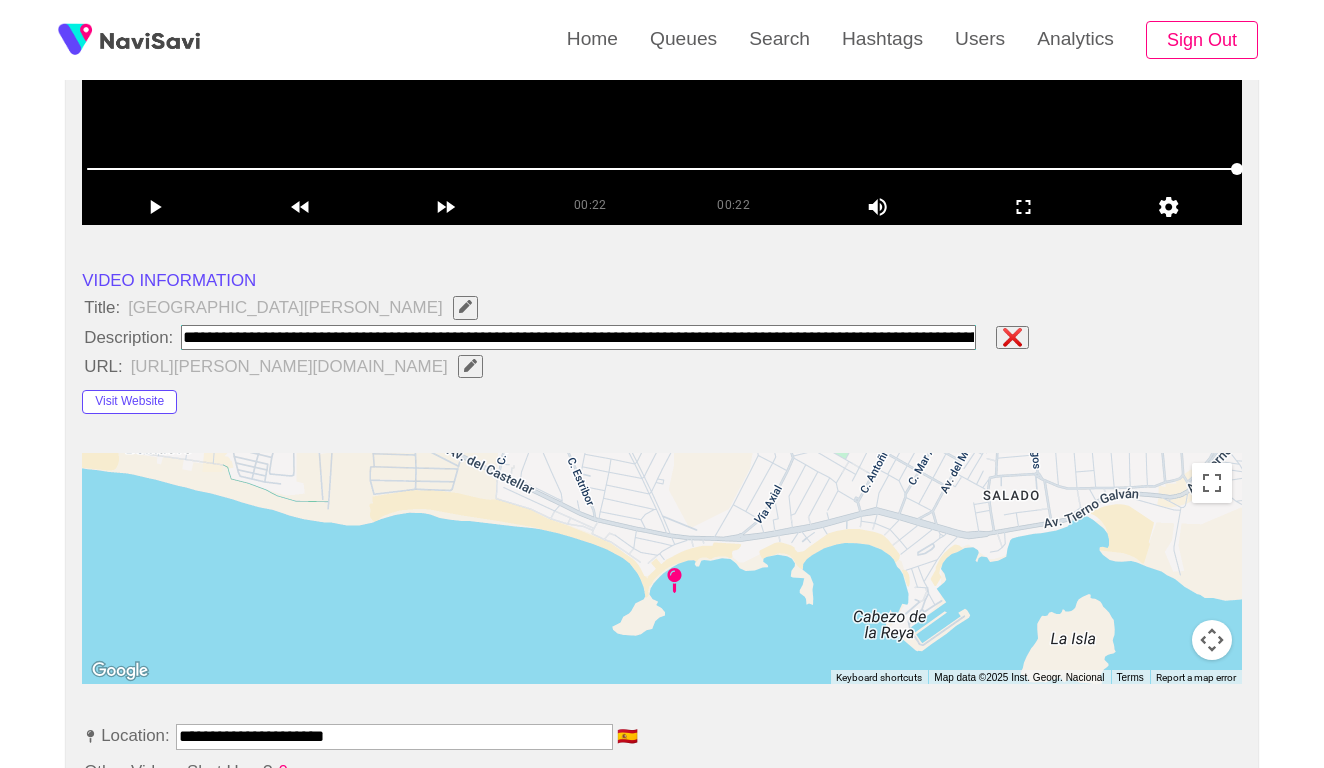 type on "**********" 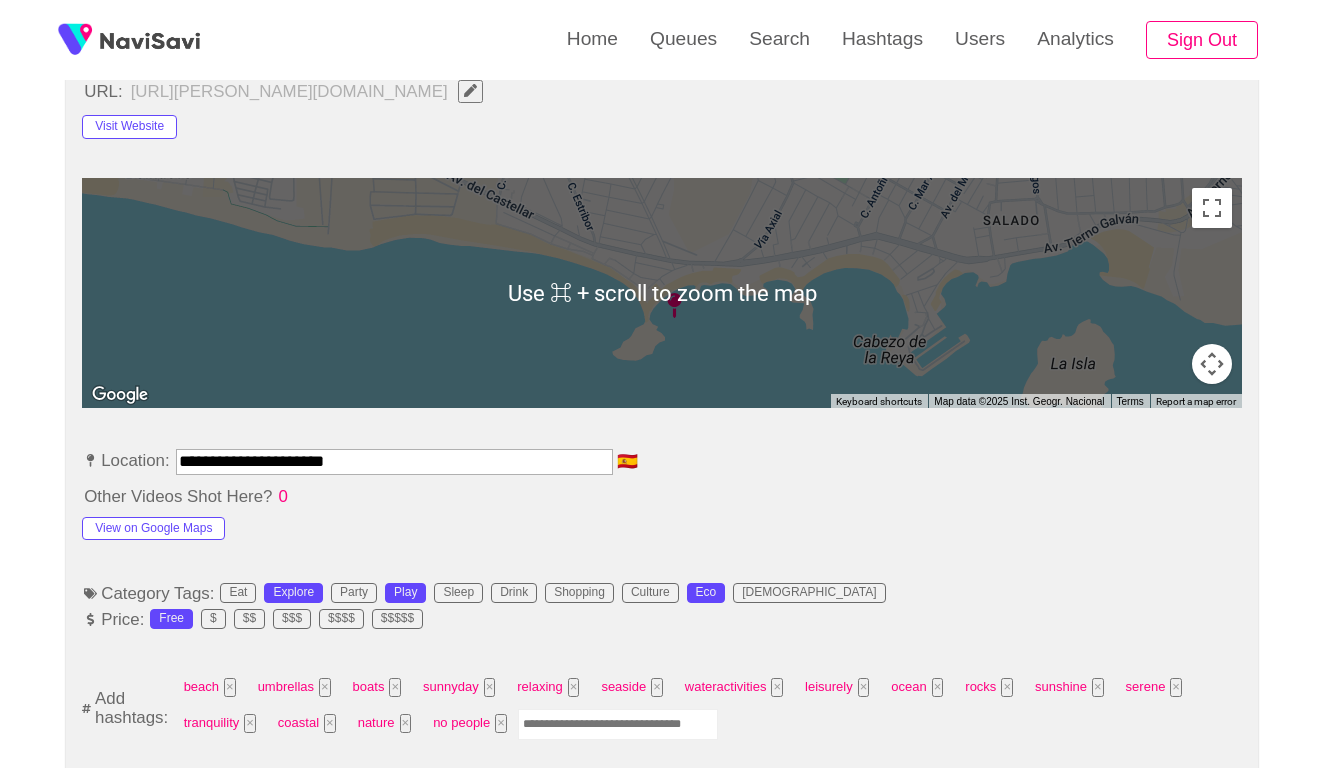 scroll, scrollTop: 946, scrollLeft: 0, axis: vertical 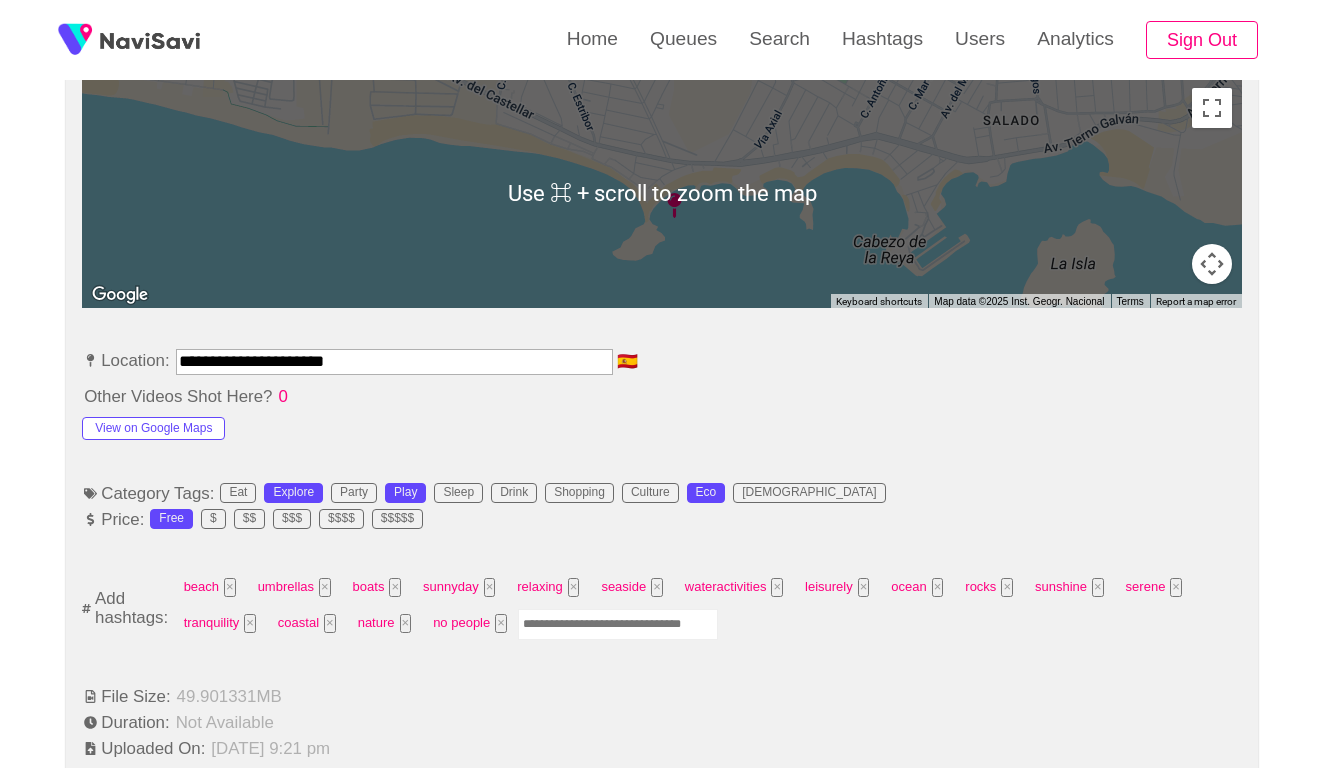 click on "**********" at bounding box center (394, 361) 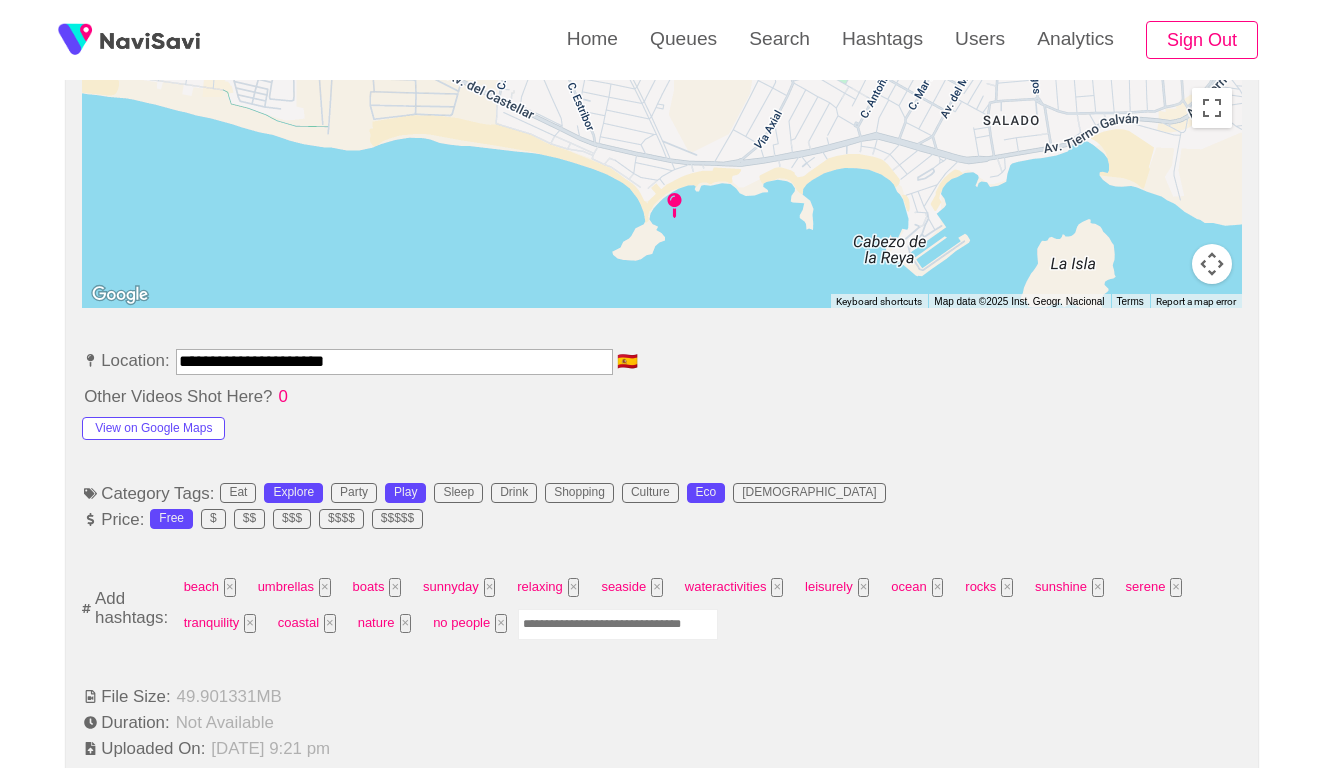 paste on "**********" 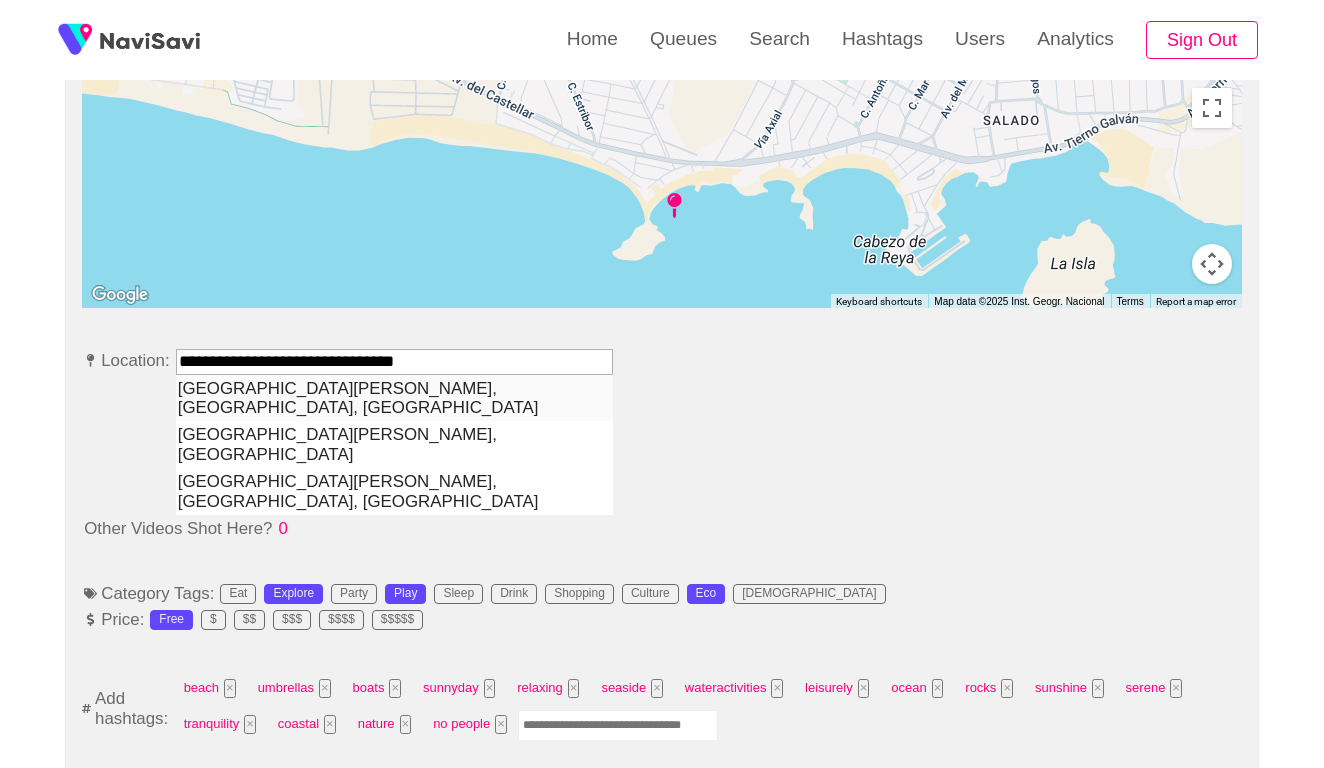 click on "[GEOGRAPHIC_DATA][PERSON_NAME], [GEOGRAPHIC_DATA], [GEOGRAPHIC_DATA]" at bounding box center [394, 398] 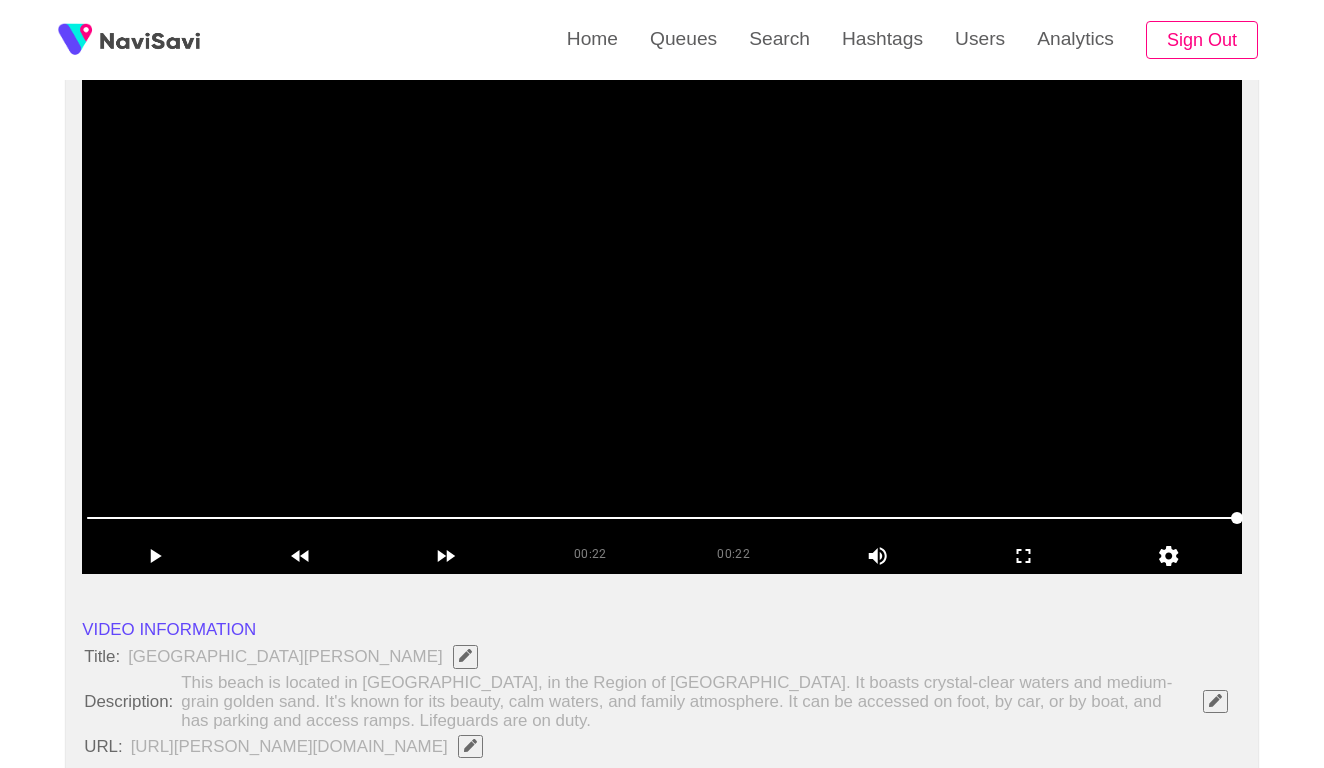 scroll, scrollTop: 46, scrollLeft: 0, axis: vertical 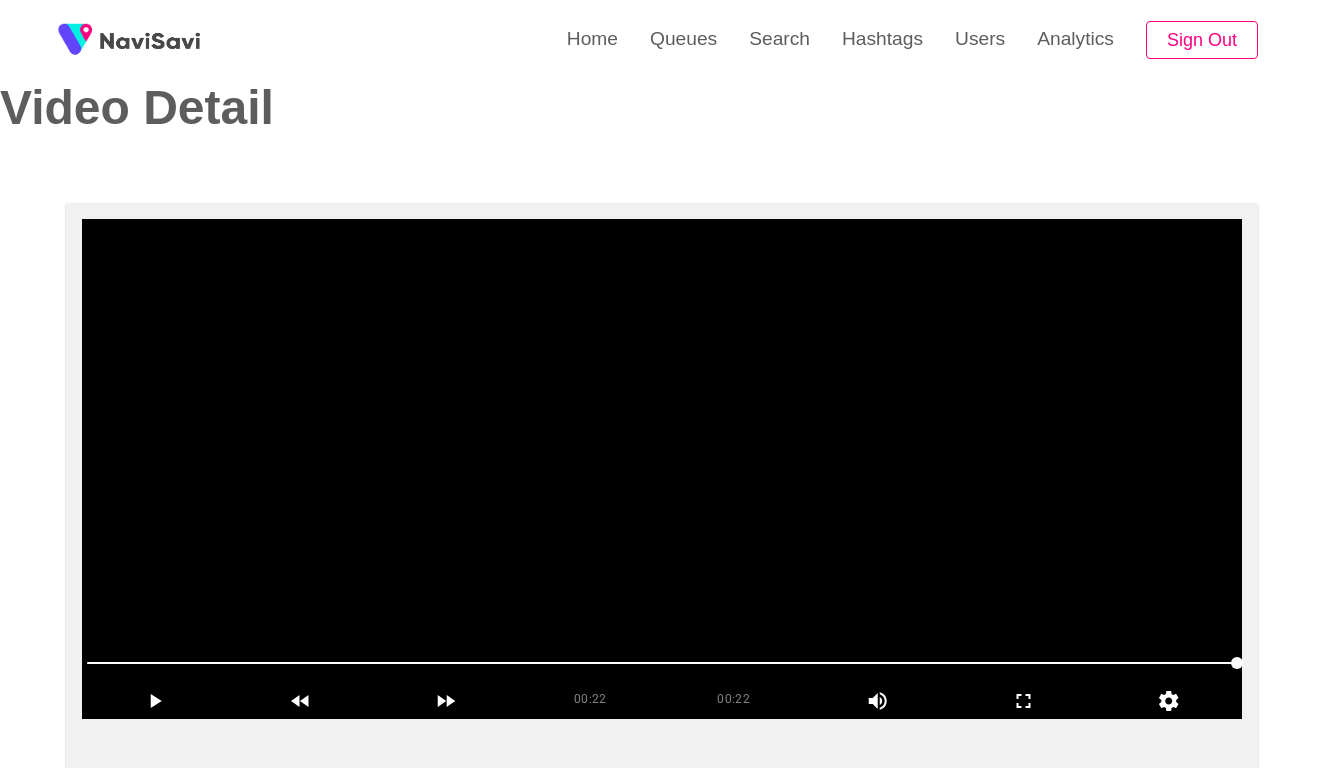 type on "**********" 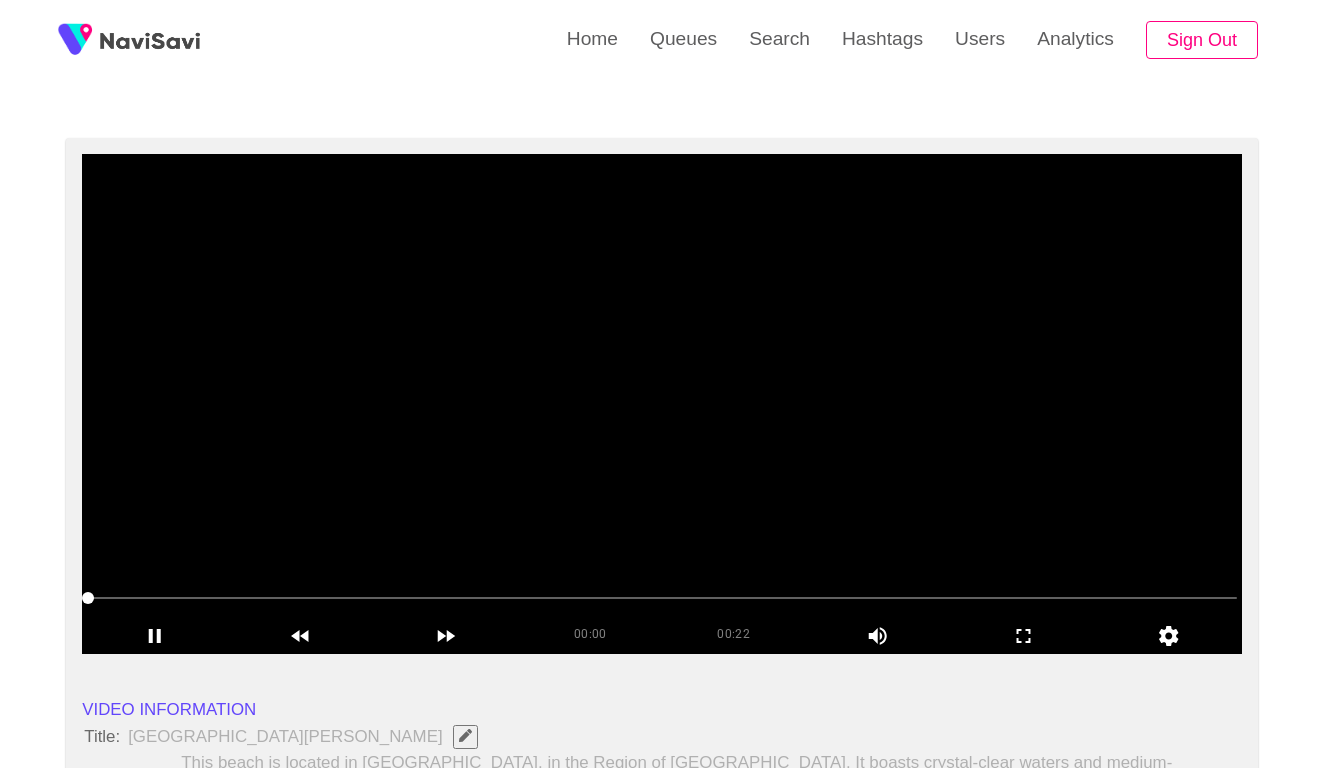 scroll, scrollTop: 148, scrollLeft: 0, axis: vertical 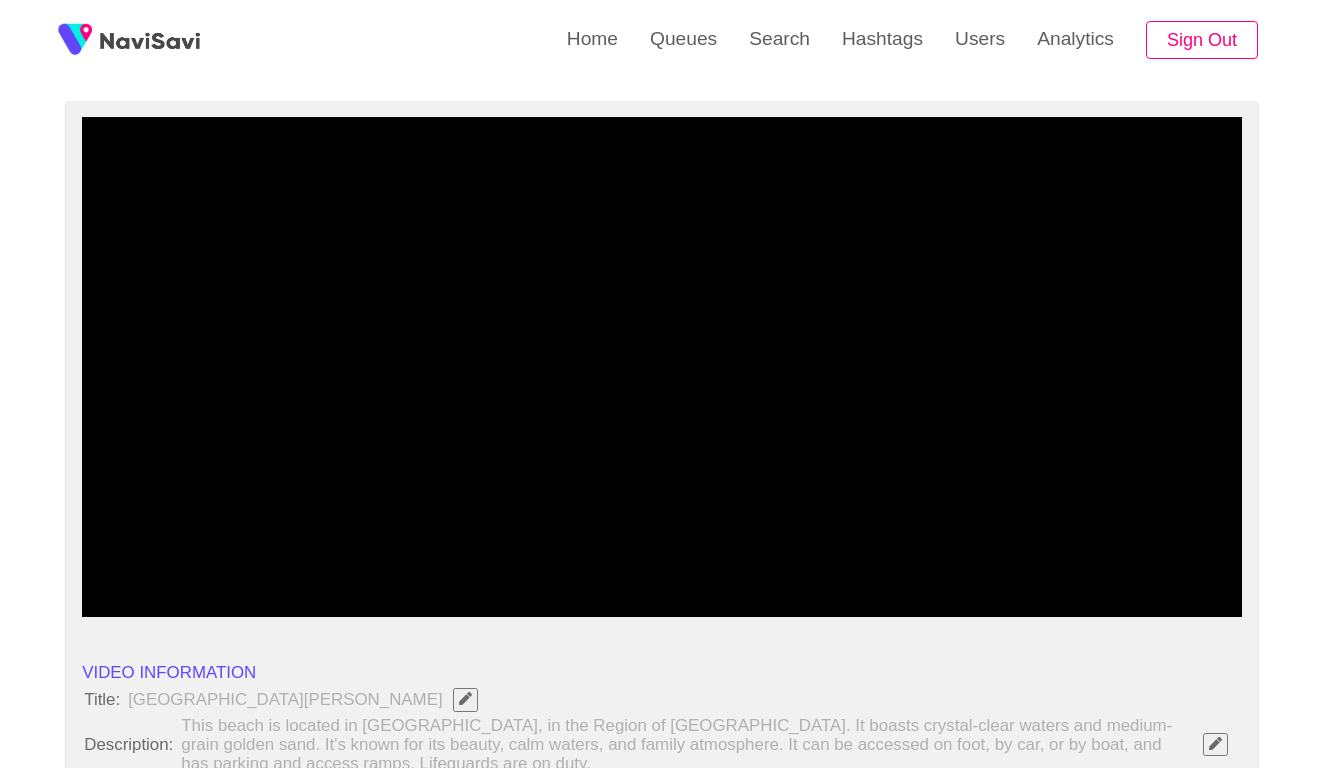 click at bounding box center (662, 563) 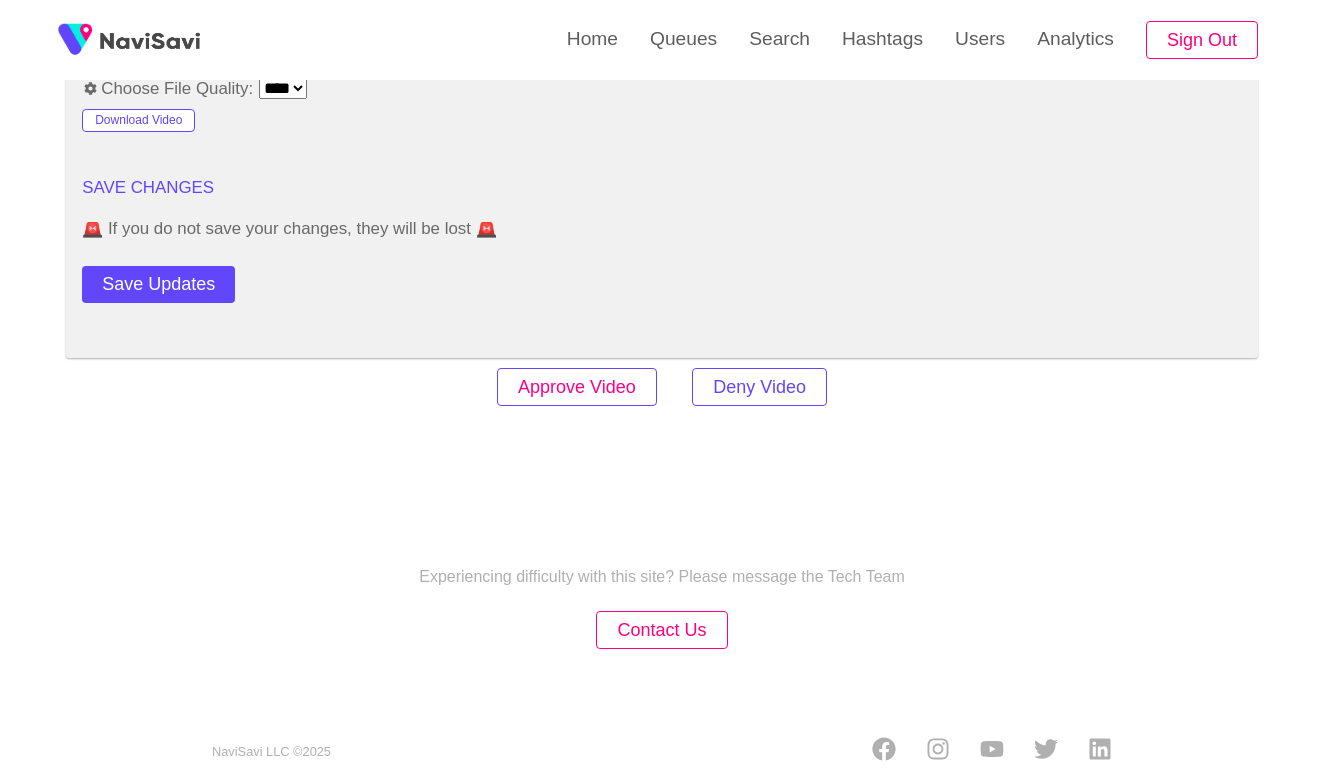 scroll, scrollTop: 2453, scrollLeft: 0, axis: vertical 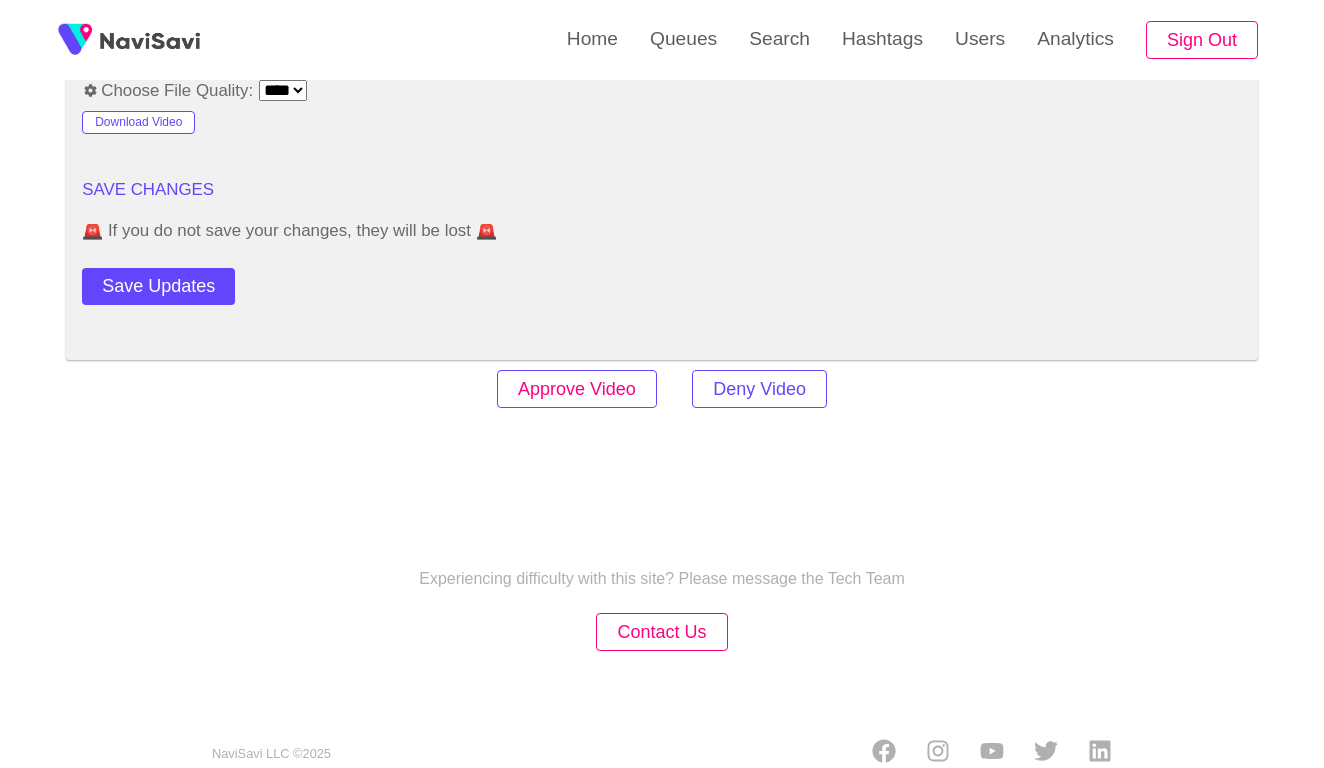click on "Approve Video" at bounding box center [577, 389] 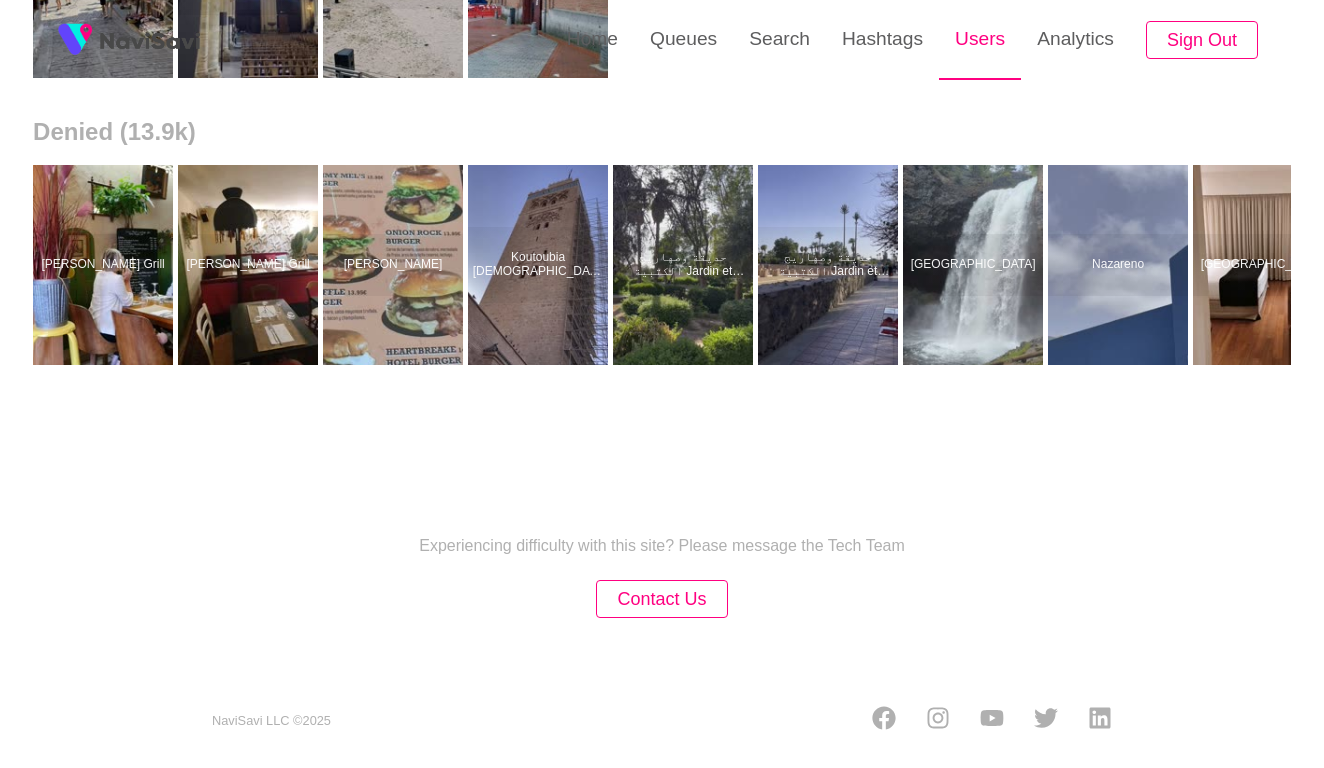 scroll, scrollTop: 0, scrollLeft: 0, axis: both 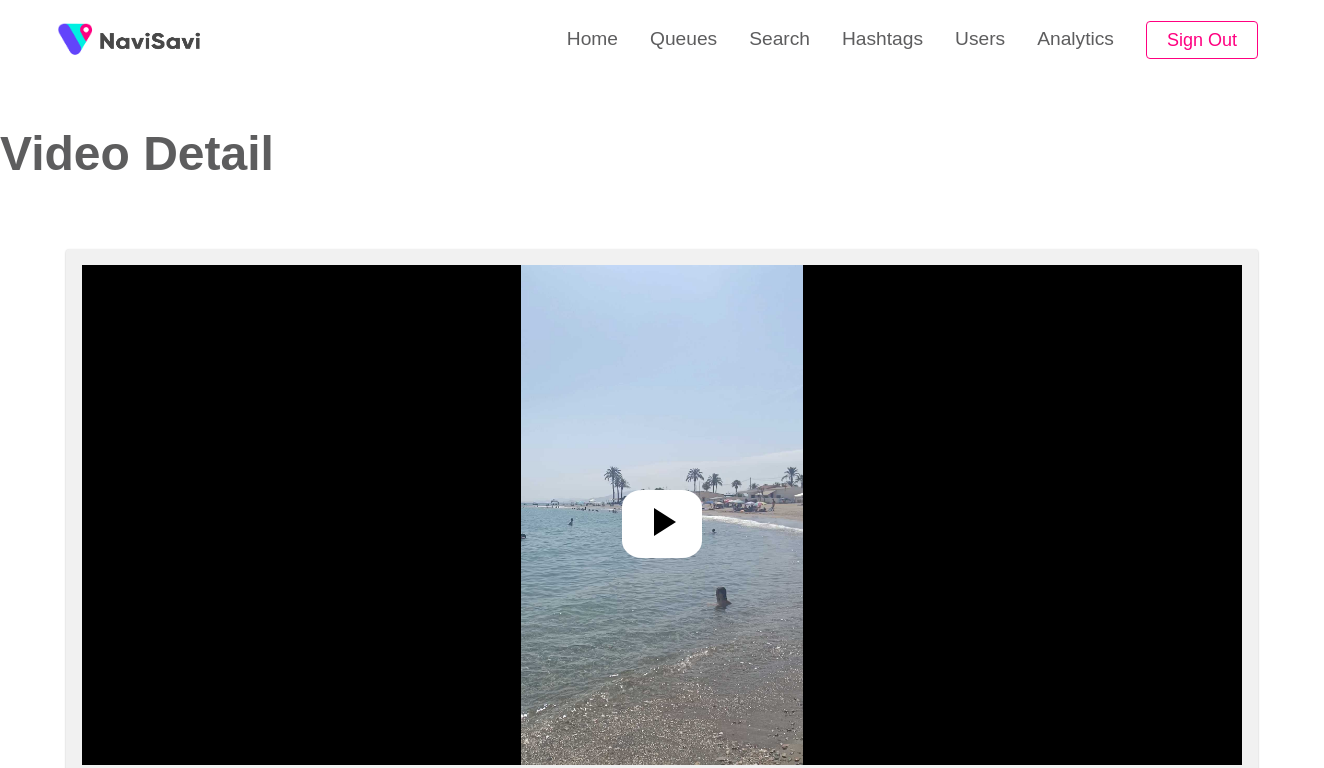 select on "**********" 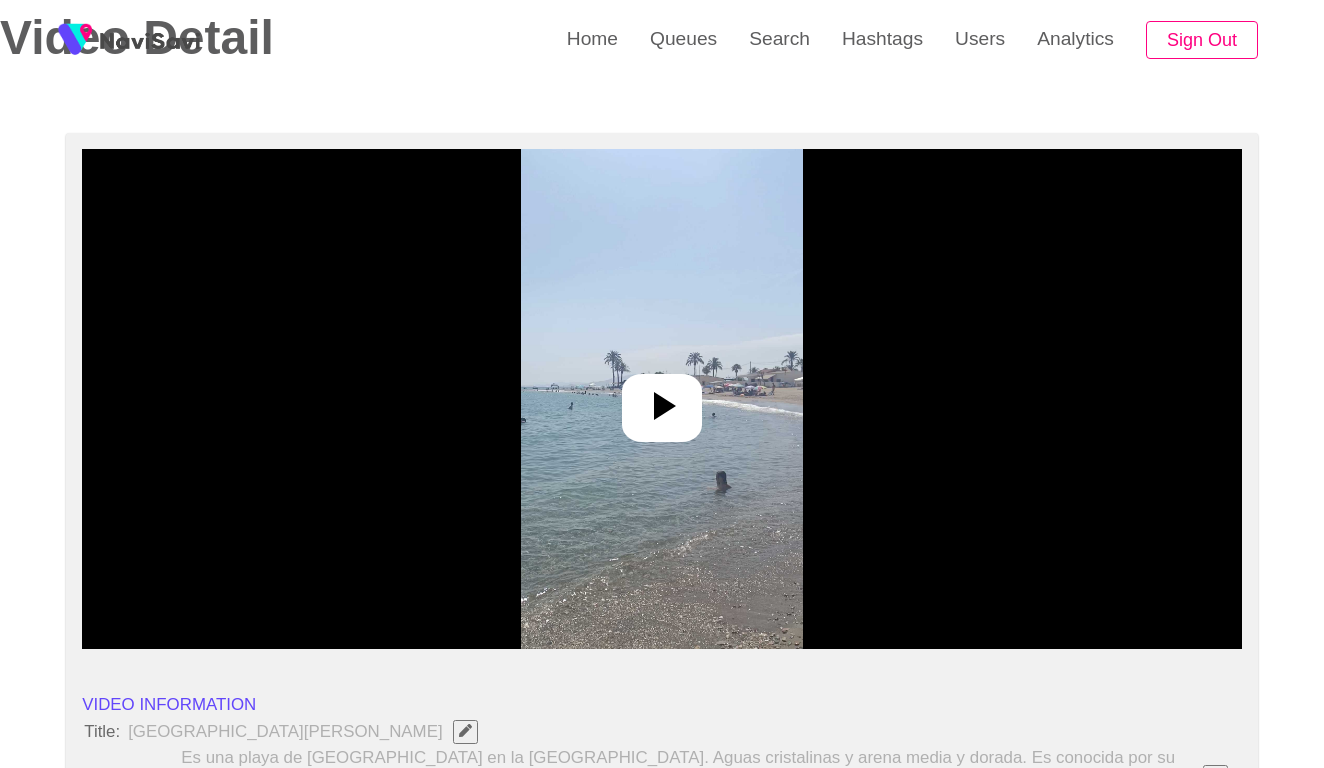 scroll, scrollTop: 266, scrollLeft: 0, axis: vertical 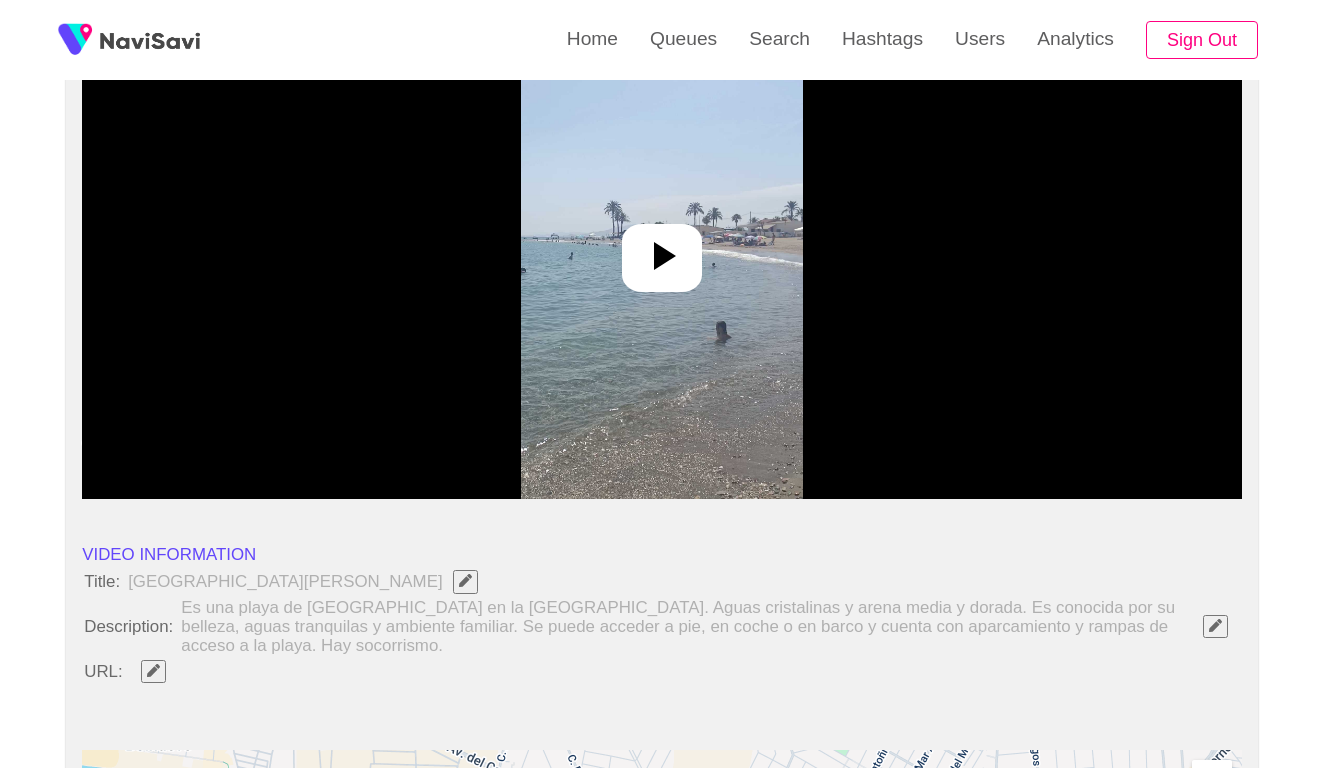 click at bounding box center (661, 249) 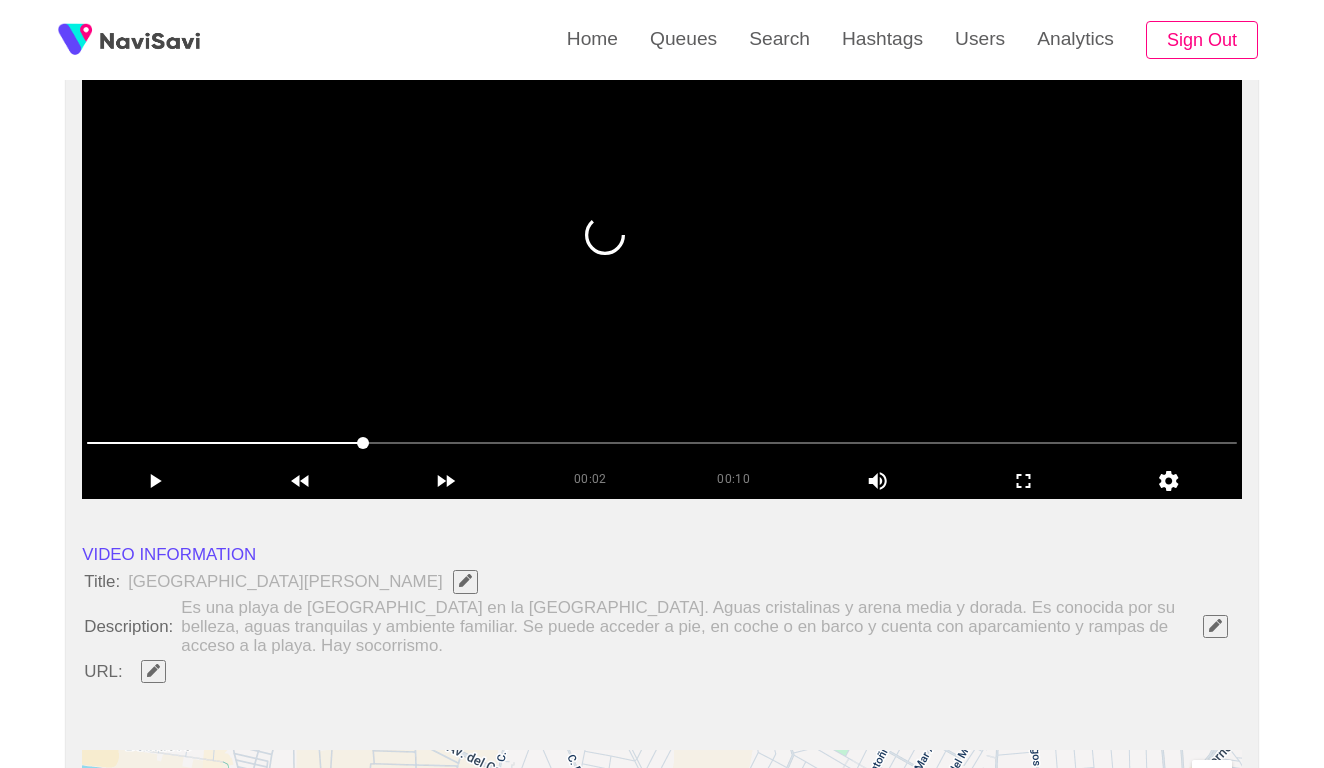 click at bounding box center (662, 443) 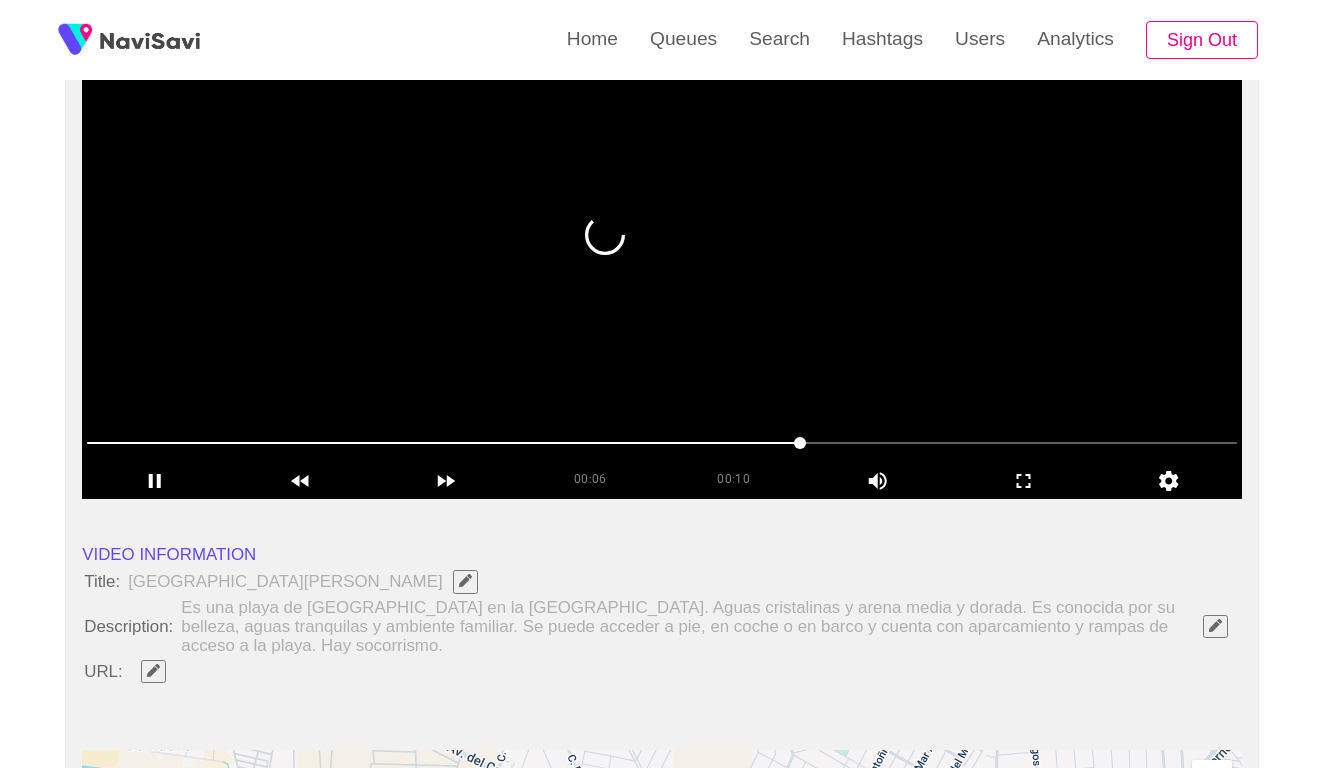 click at bounding box center [662, 445] 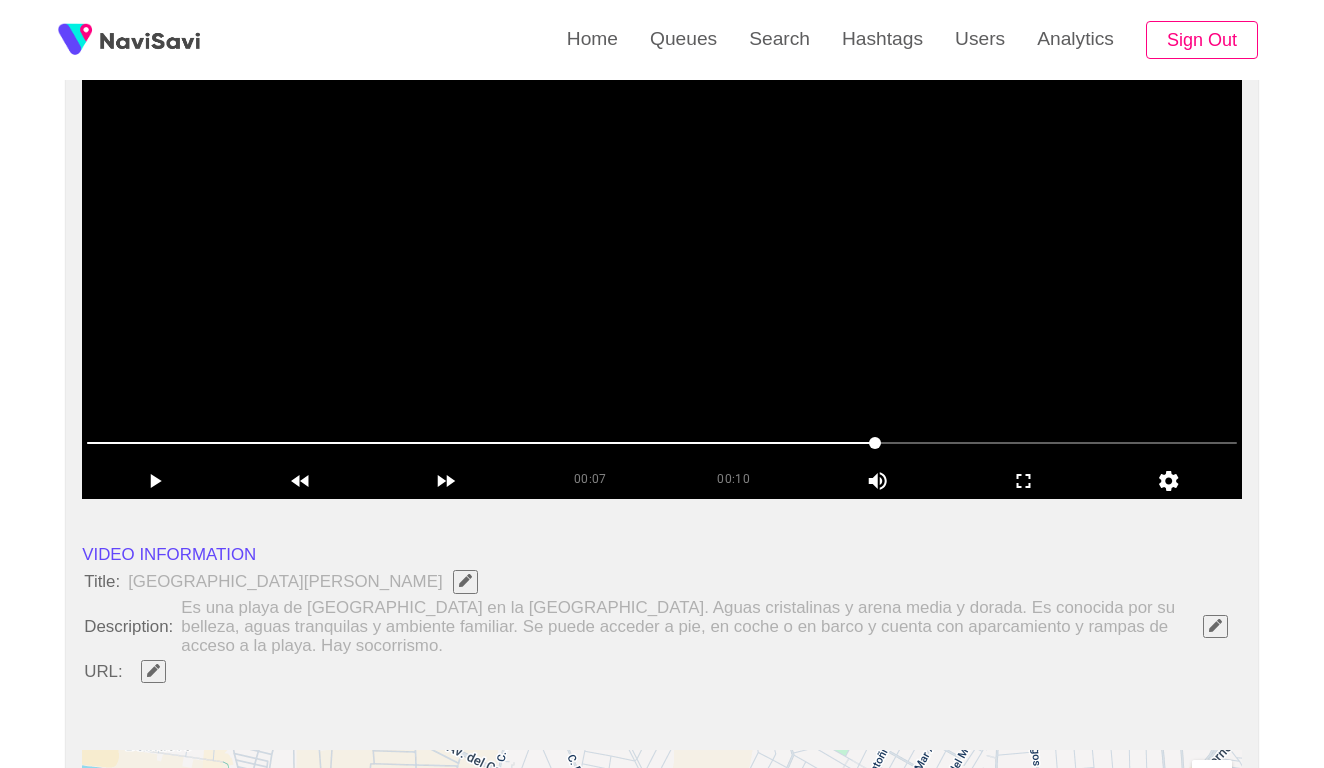click at bounding box center [662, 443] 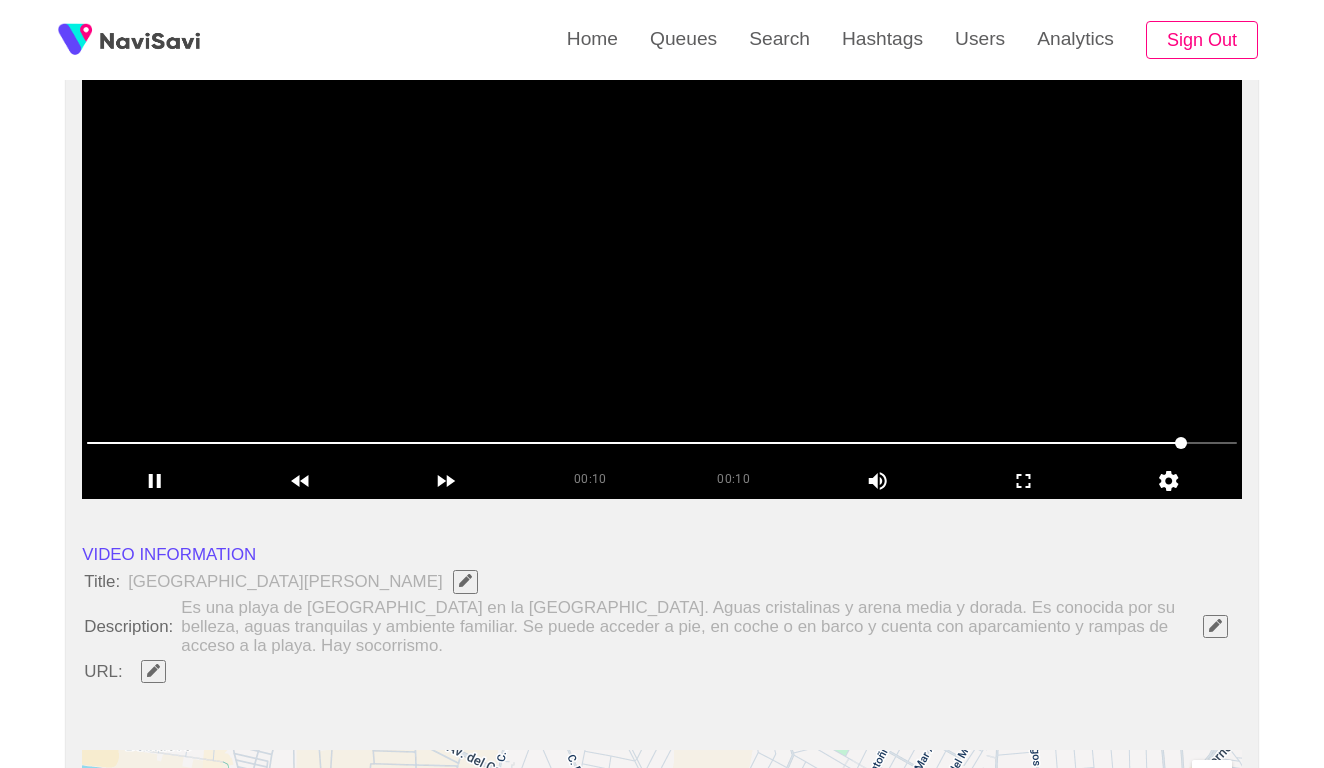 click at bounding box center [662, 443] 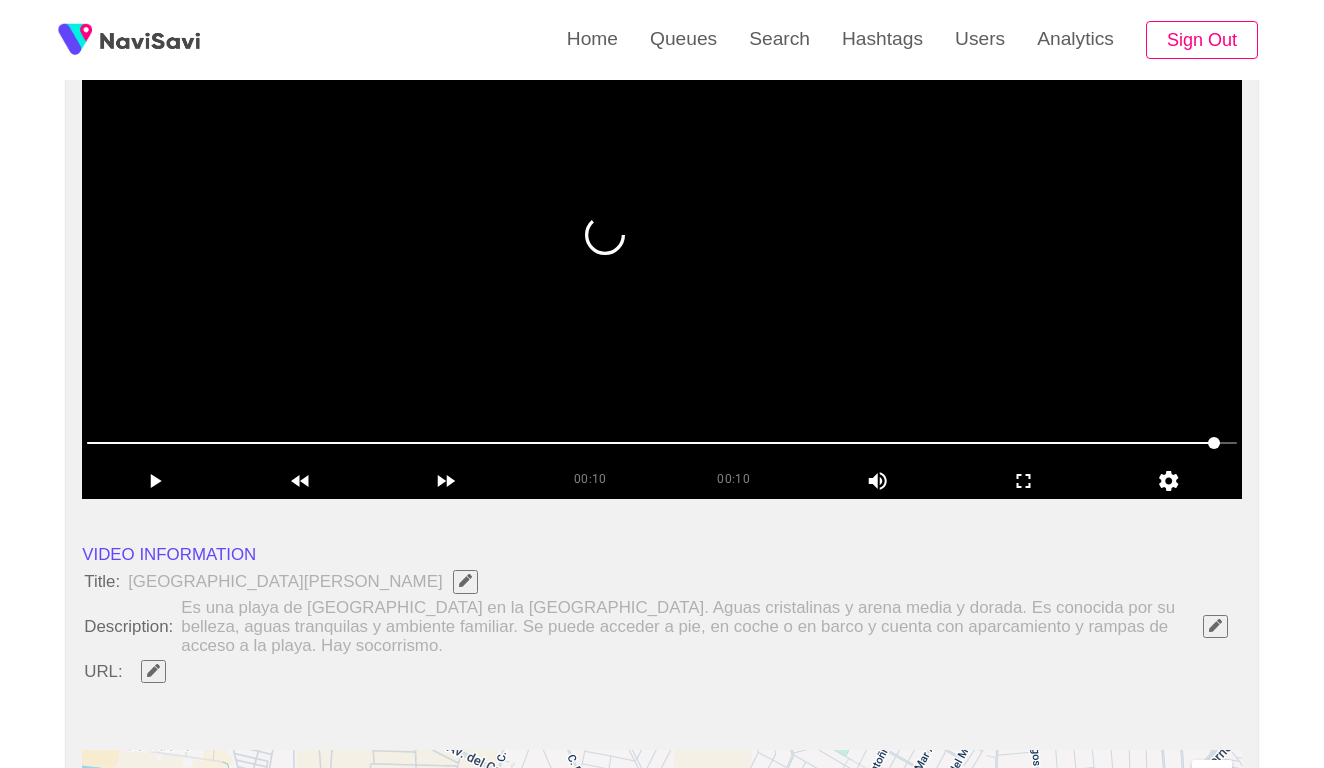 click 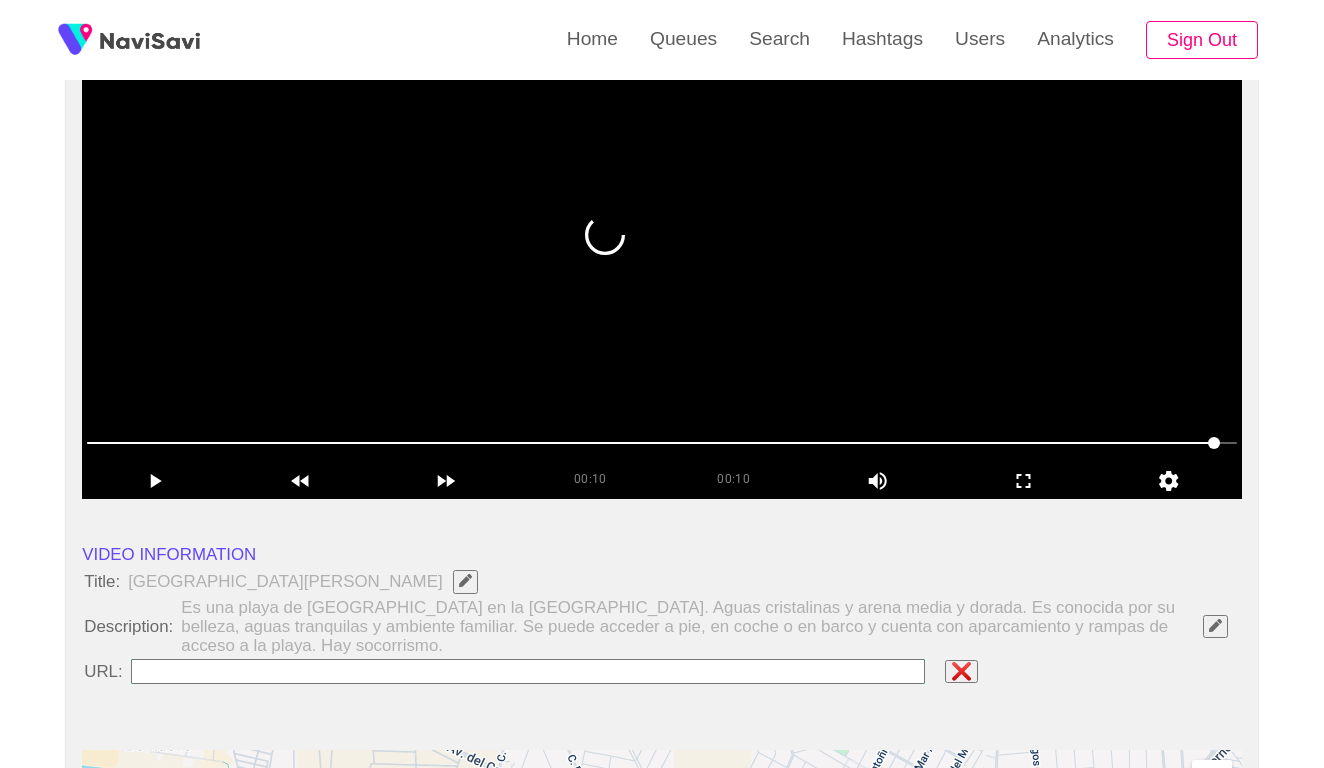 type on "**********" 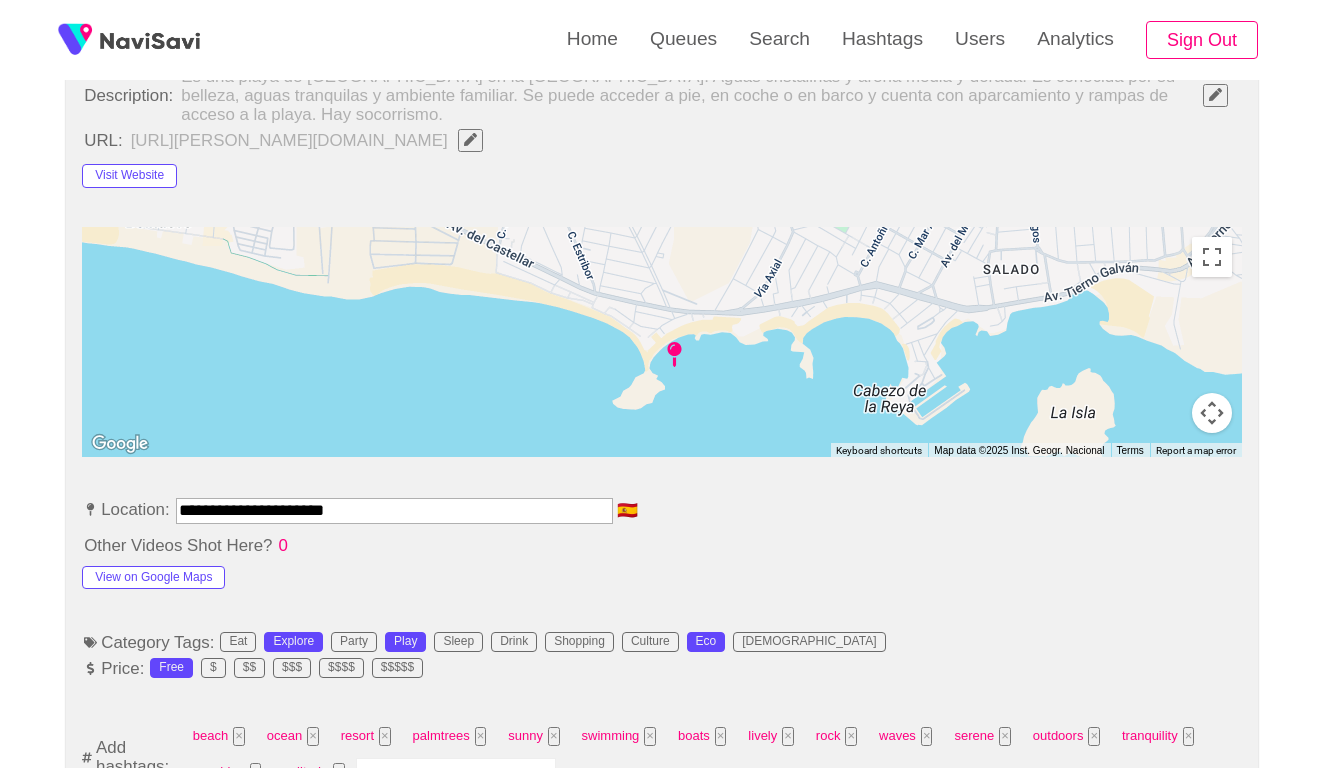 scroll, scrollTop: 976, scrollLeft: 0, axis: vertical 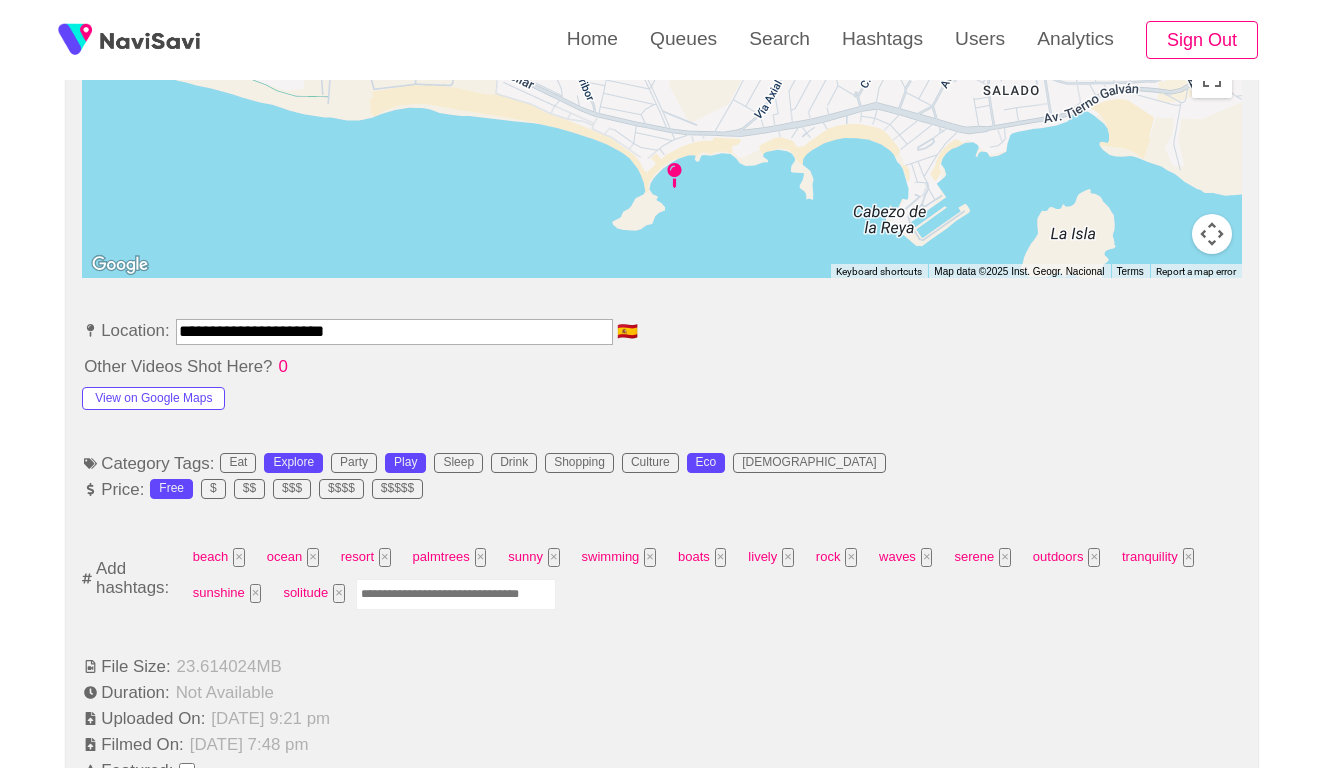 click at bounding box center [456, 594] 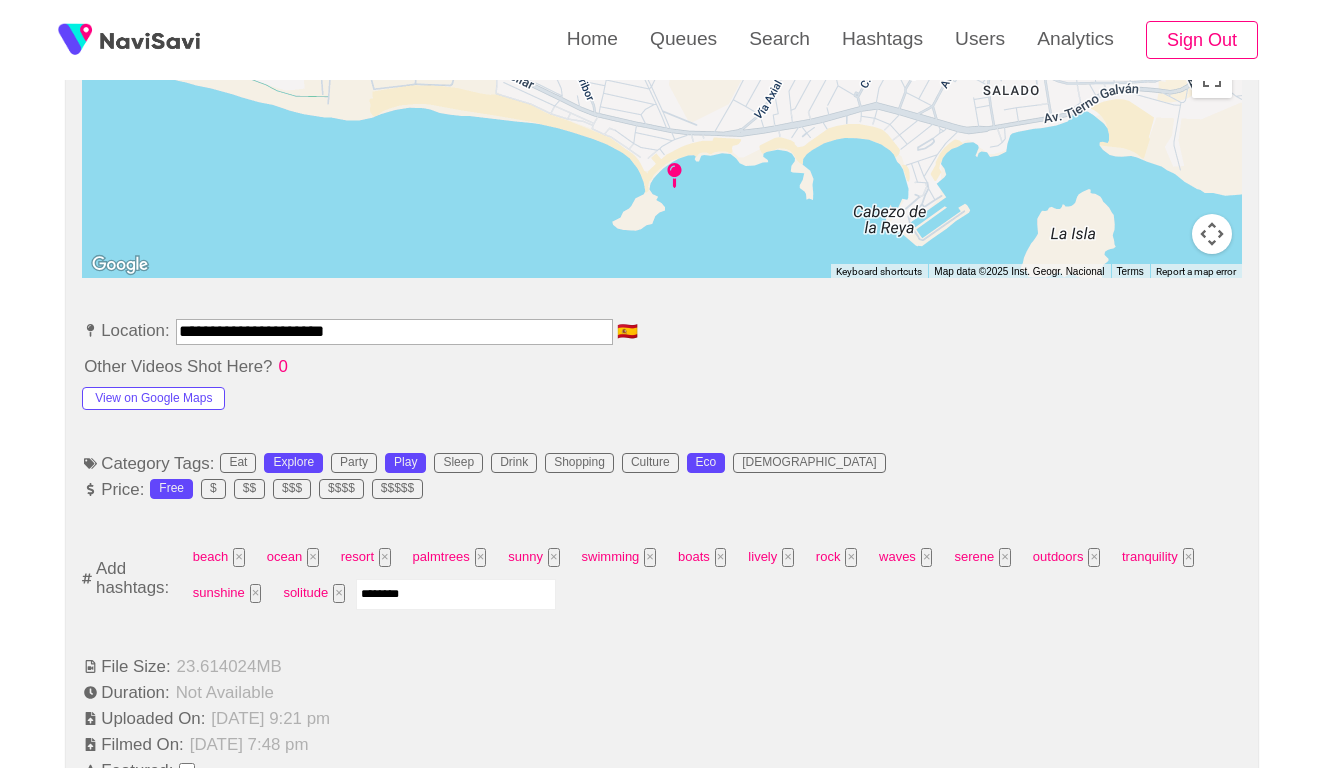 type on "*********" 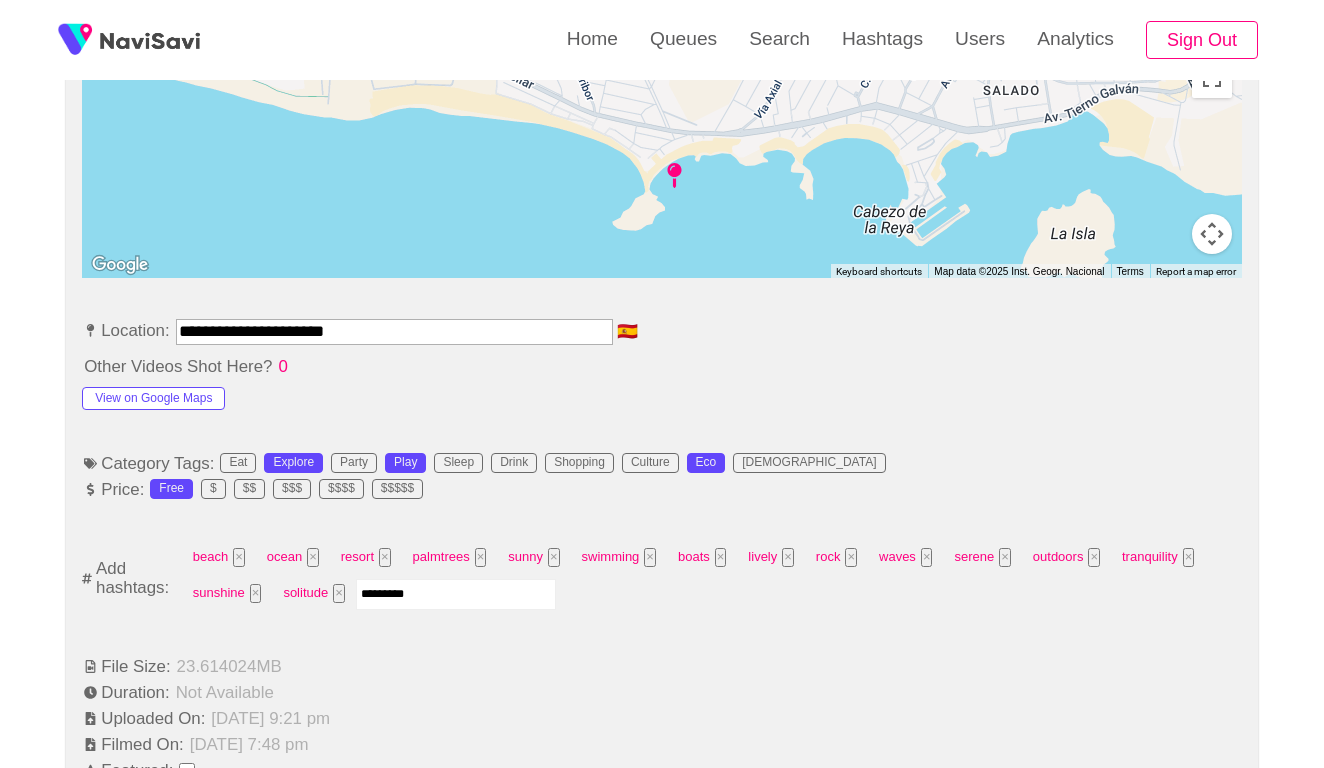 type 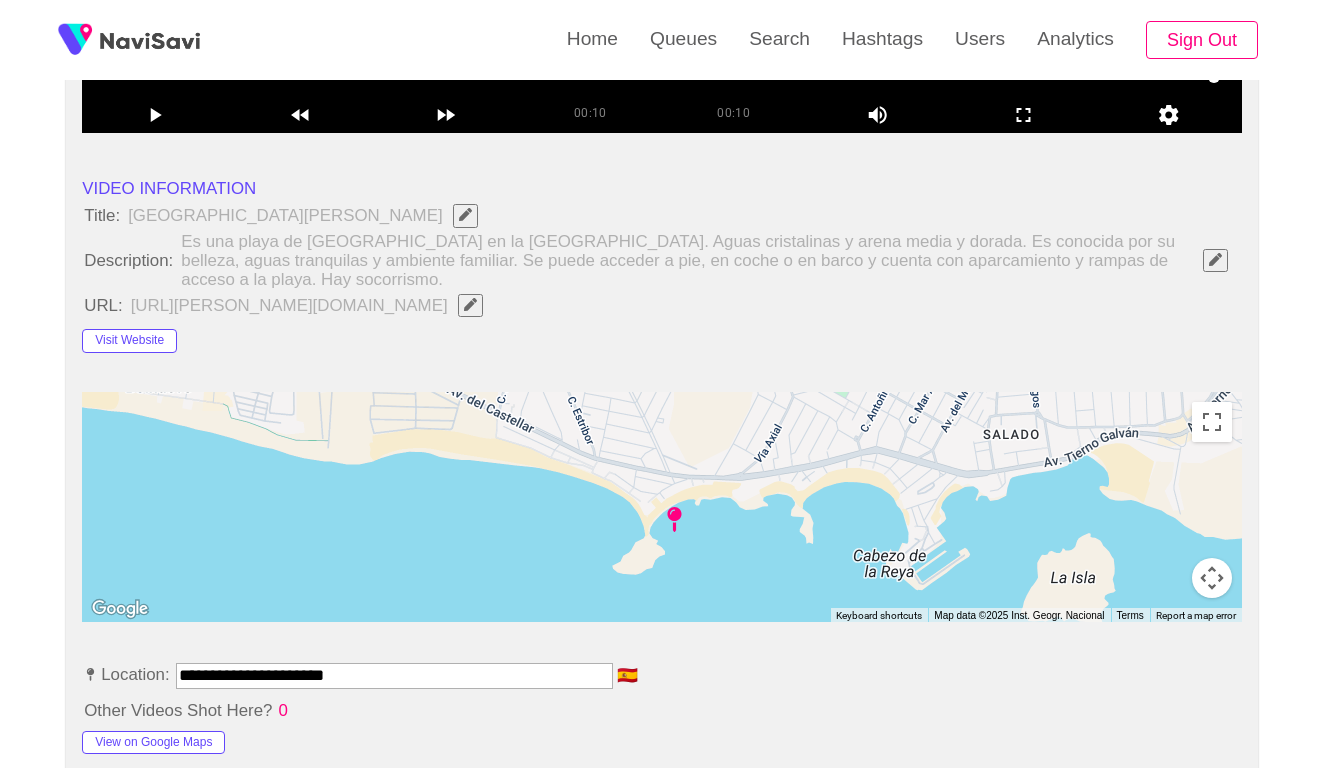 scroll, scrollTop: 580, scrollLeft: 0, axis: vertical 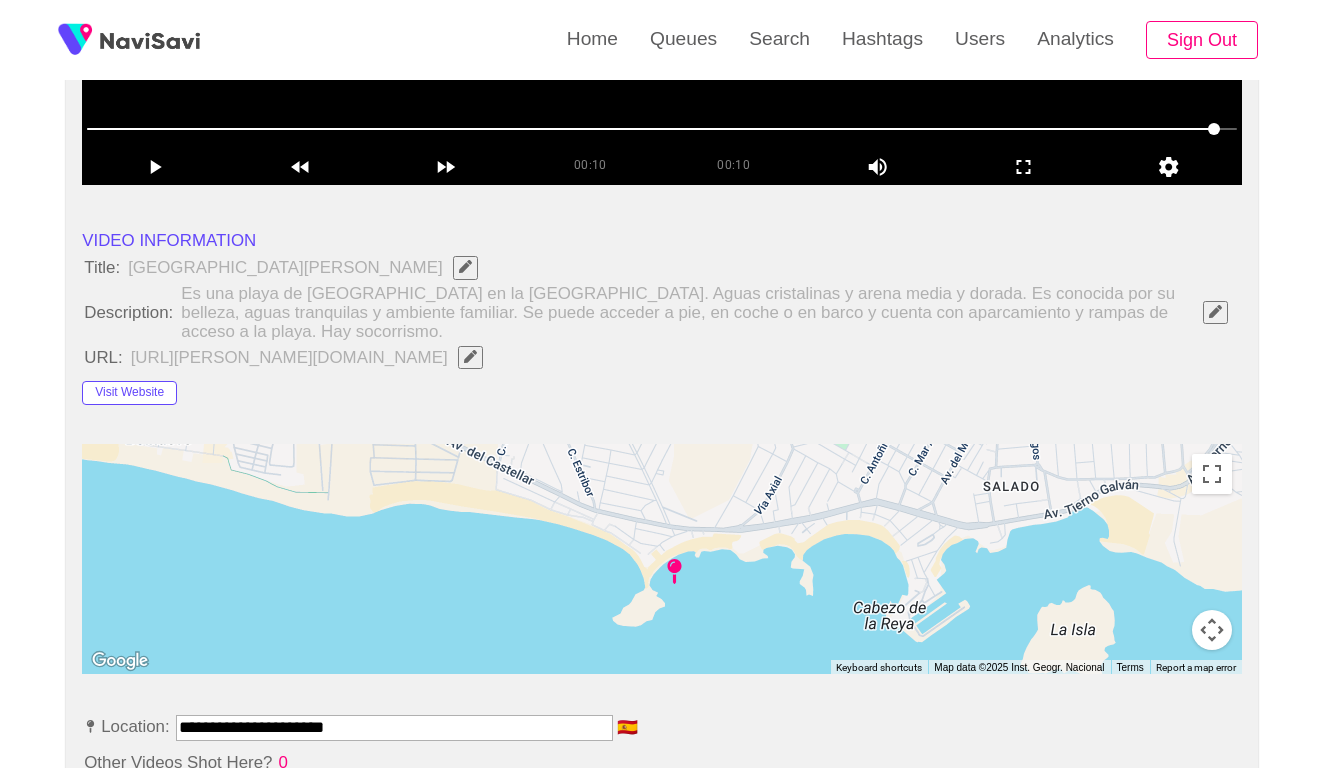 click 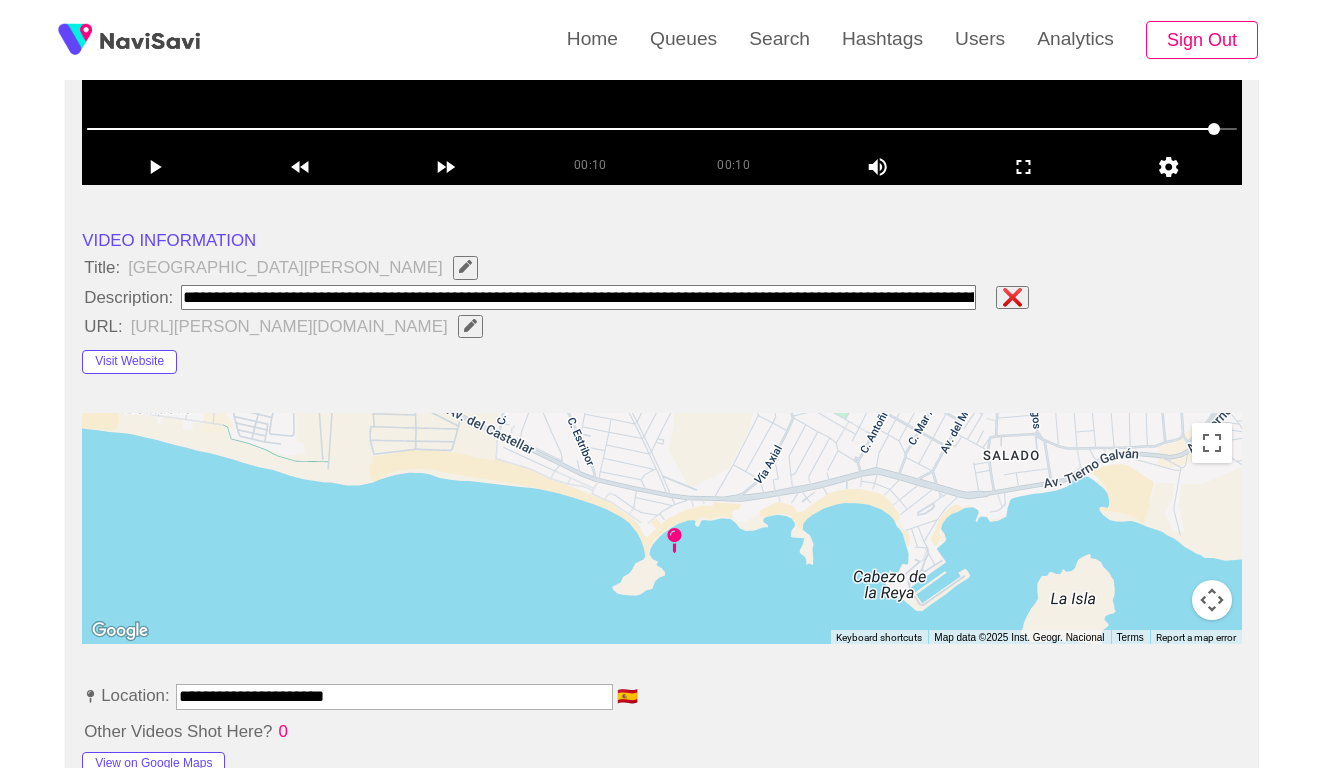 type on "**********" 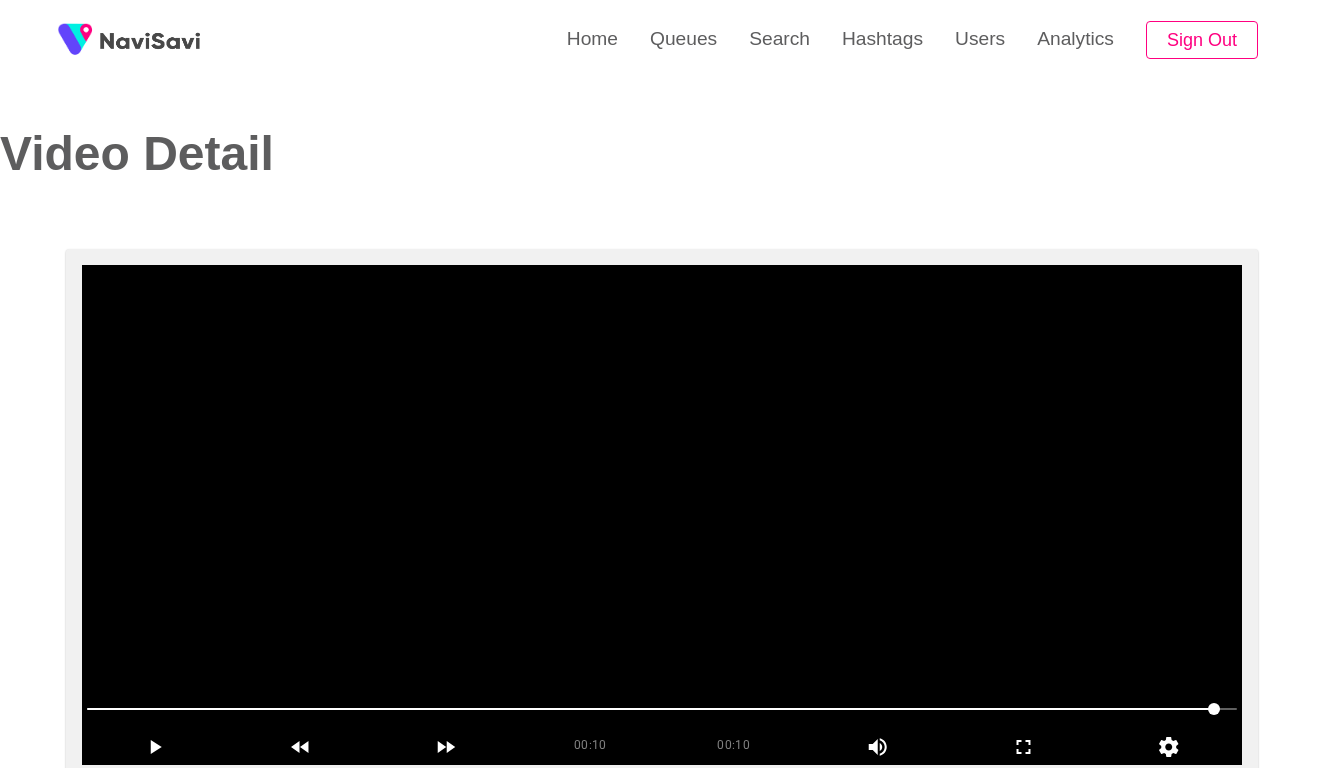 scroll, scrollTop: 0, scrollLeft: 0, axis: both 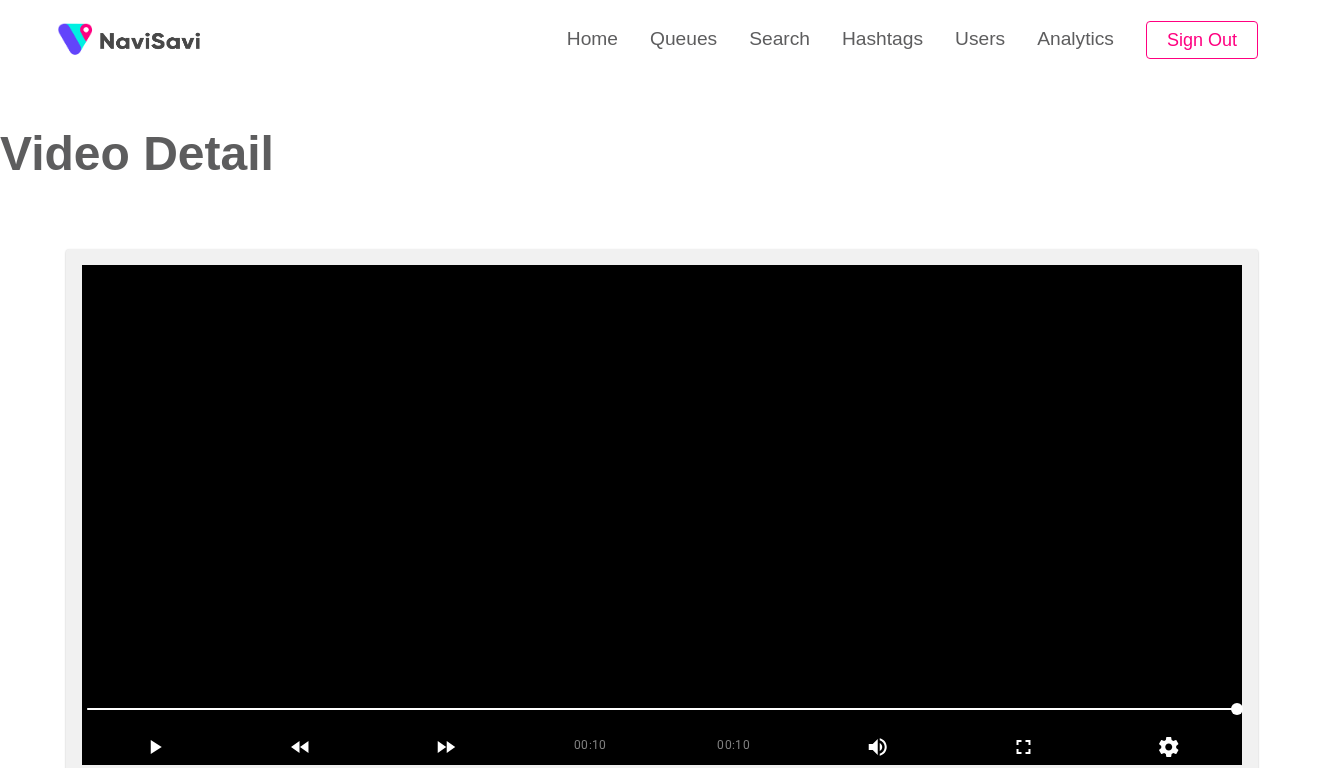 click at bounding box center (662, 515) 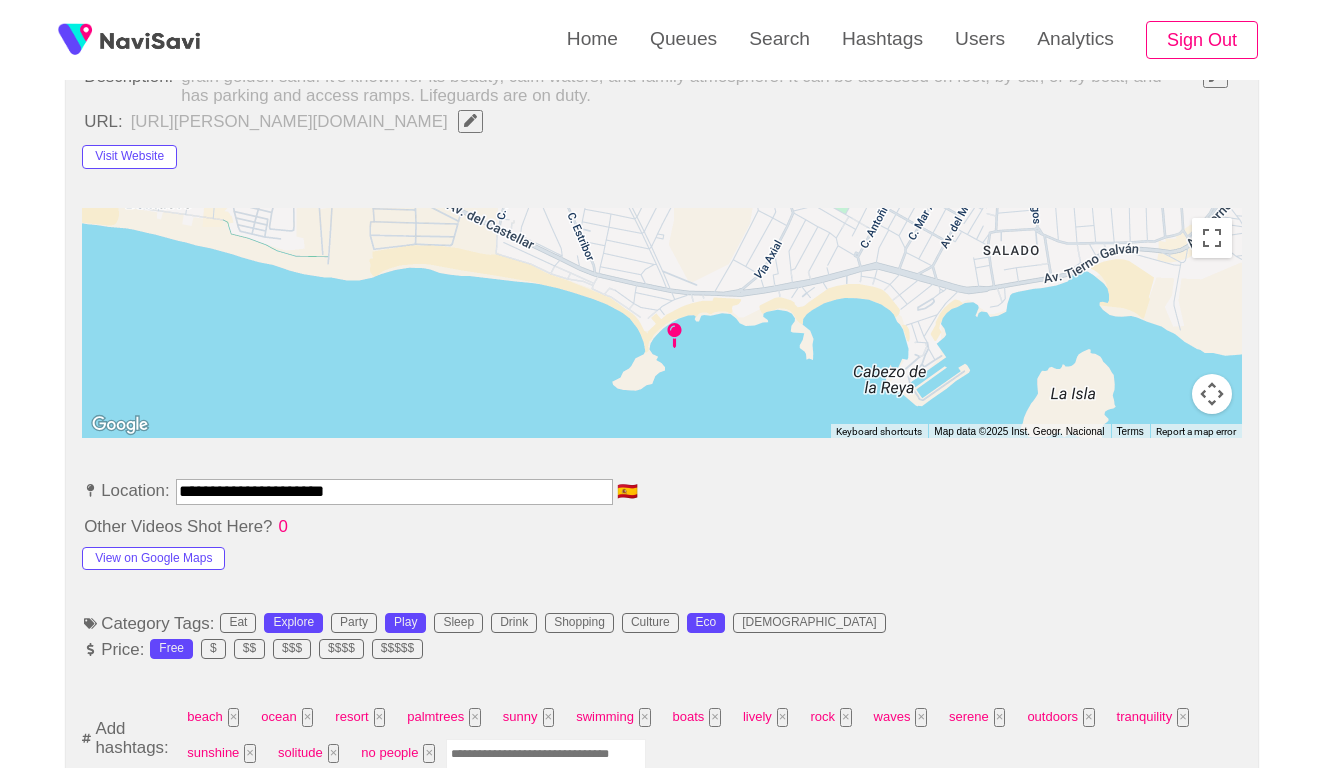 scroll, scrollTop: 836, scrollLeft: 0, axis: vertical 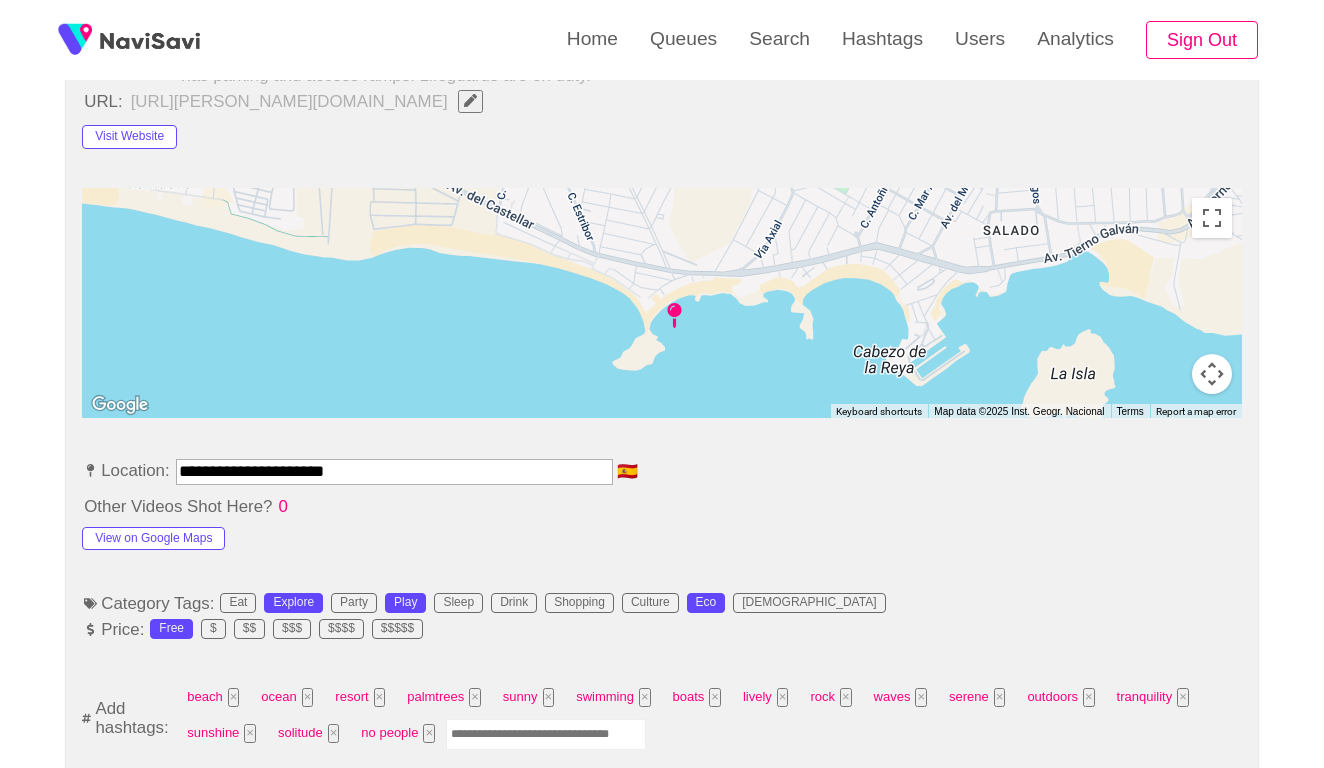 click on "**********" at bounding box center [394, 471] 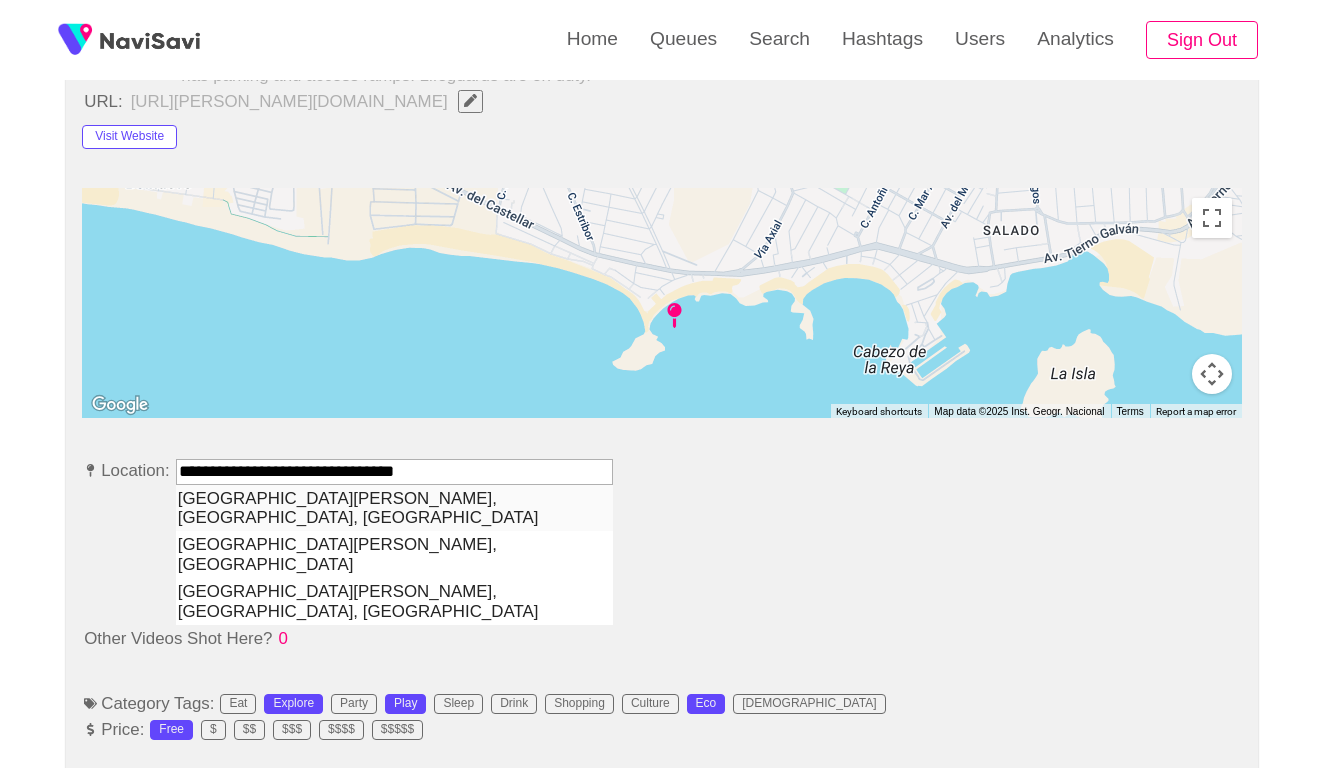 click on "[GEOGRAPHIC_DATA][PERSON_NAME], [GEOGRAPHIC_DATA], [GEOGRAPHIC_DATA]" at bounding box center (394, 508) 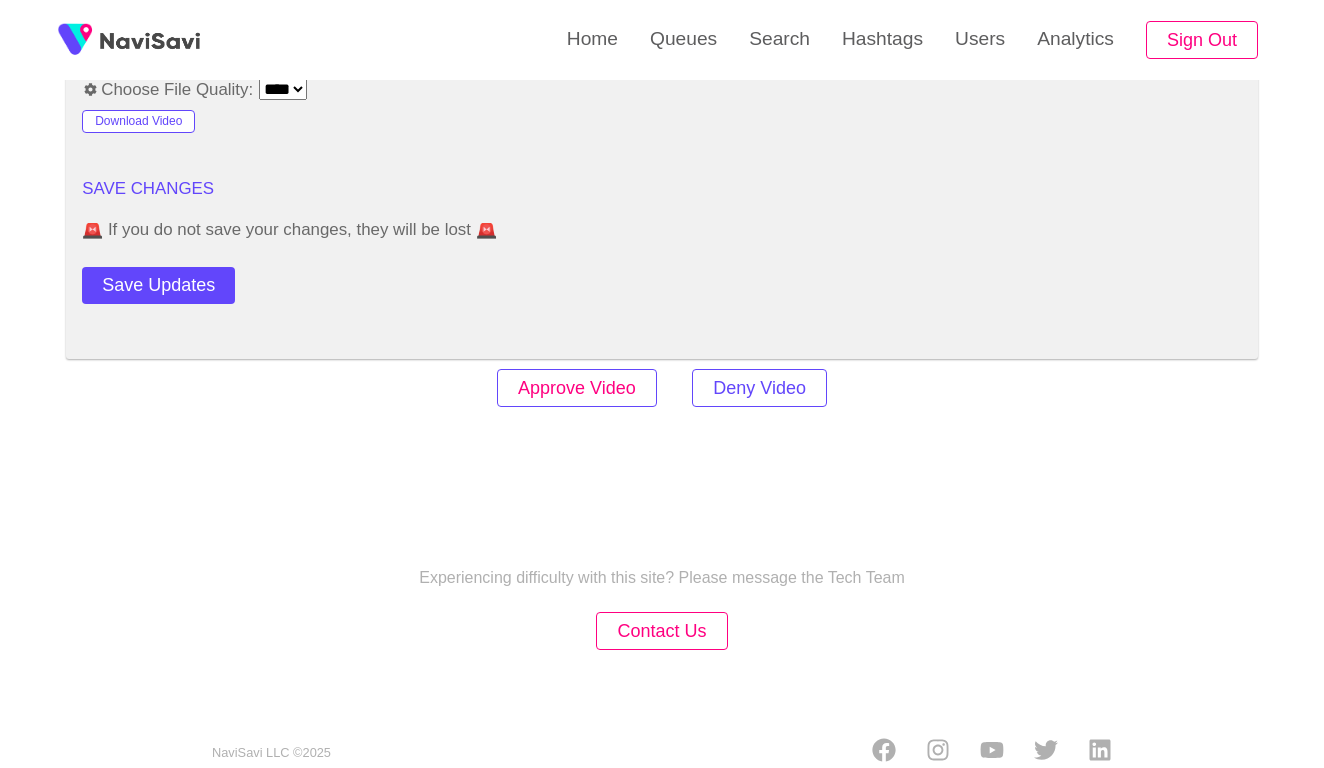 scroll, scrollTop: 2453, scrollLeft: 0, axis: vertical 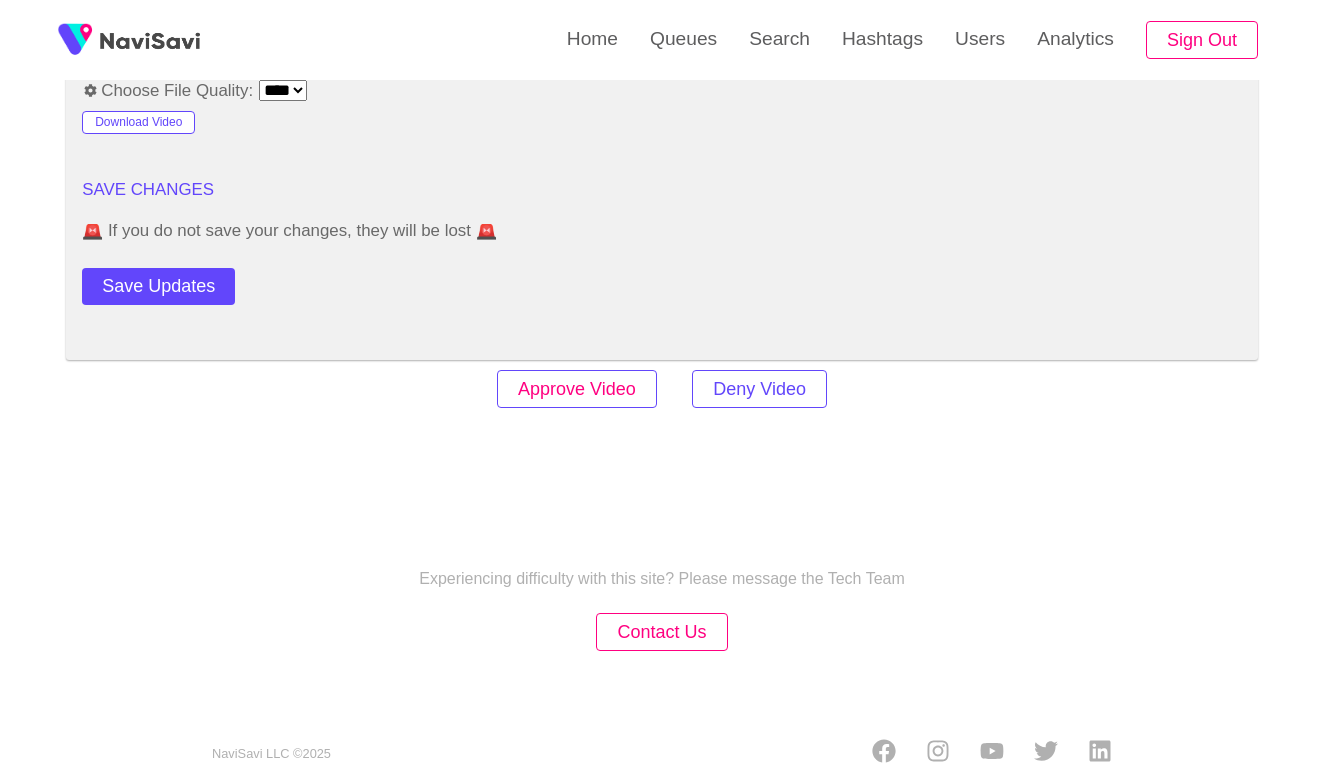 type on "**********" 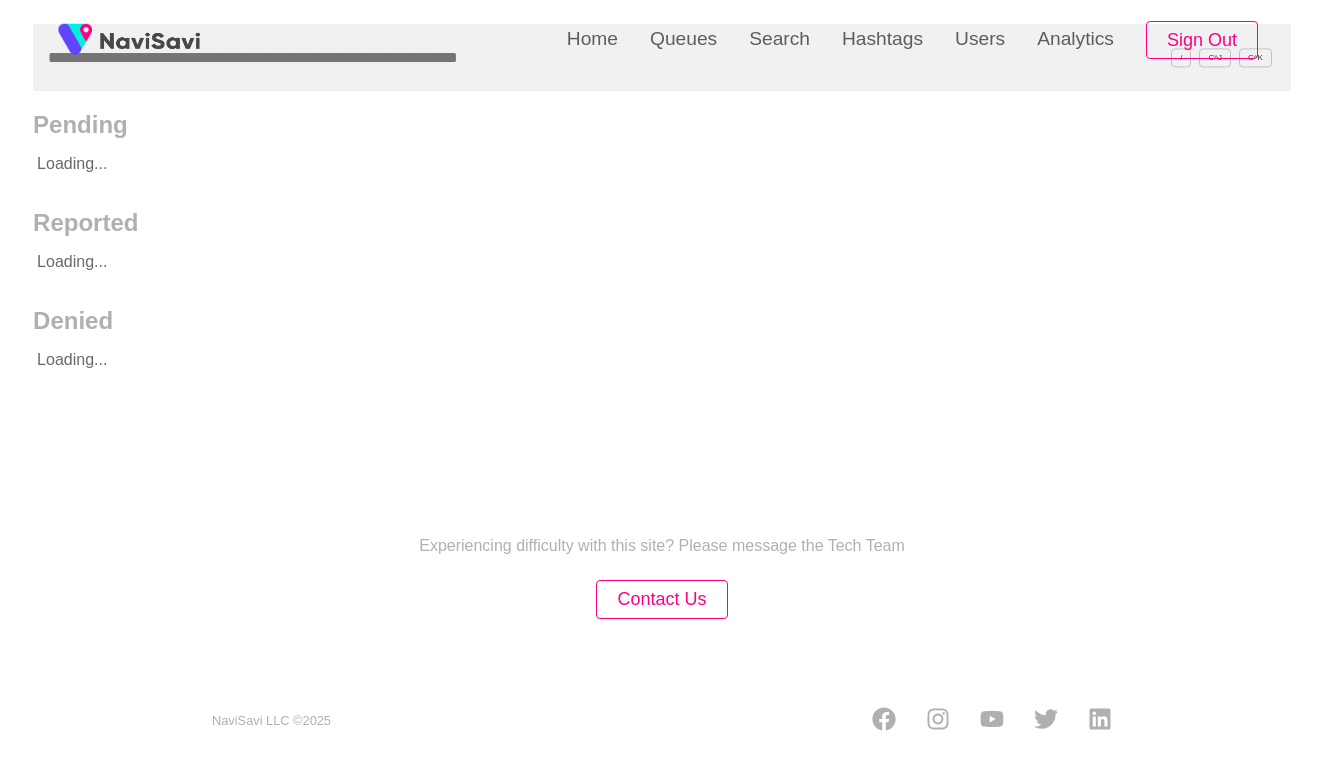 scroll, scrollTop: 0, scrollLeft: 0, axis: both 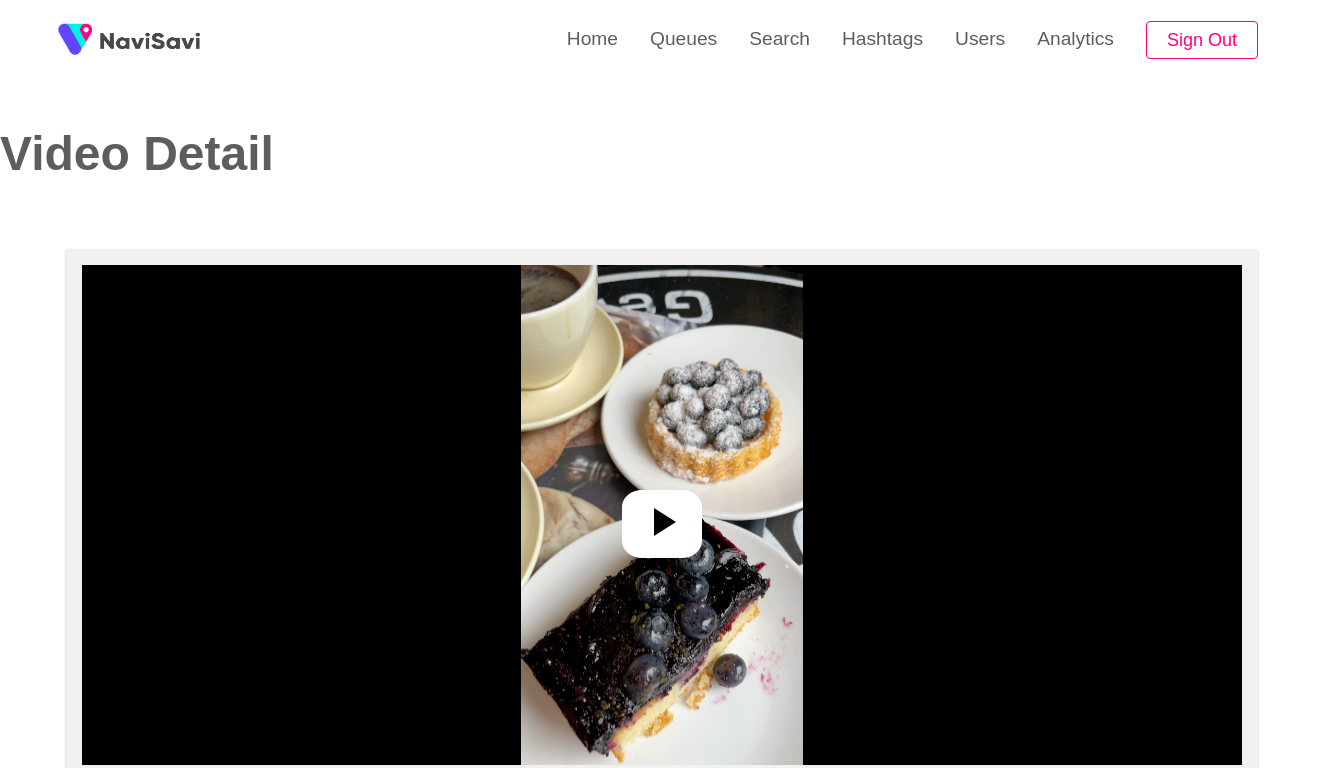 select on "**********" 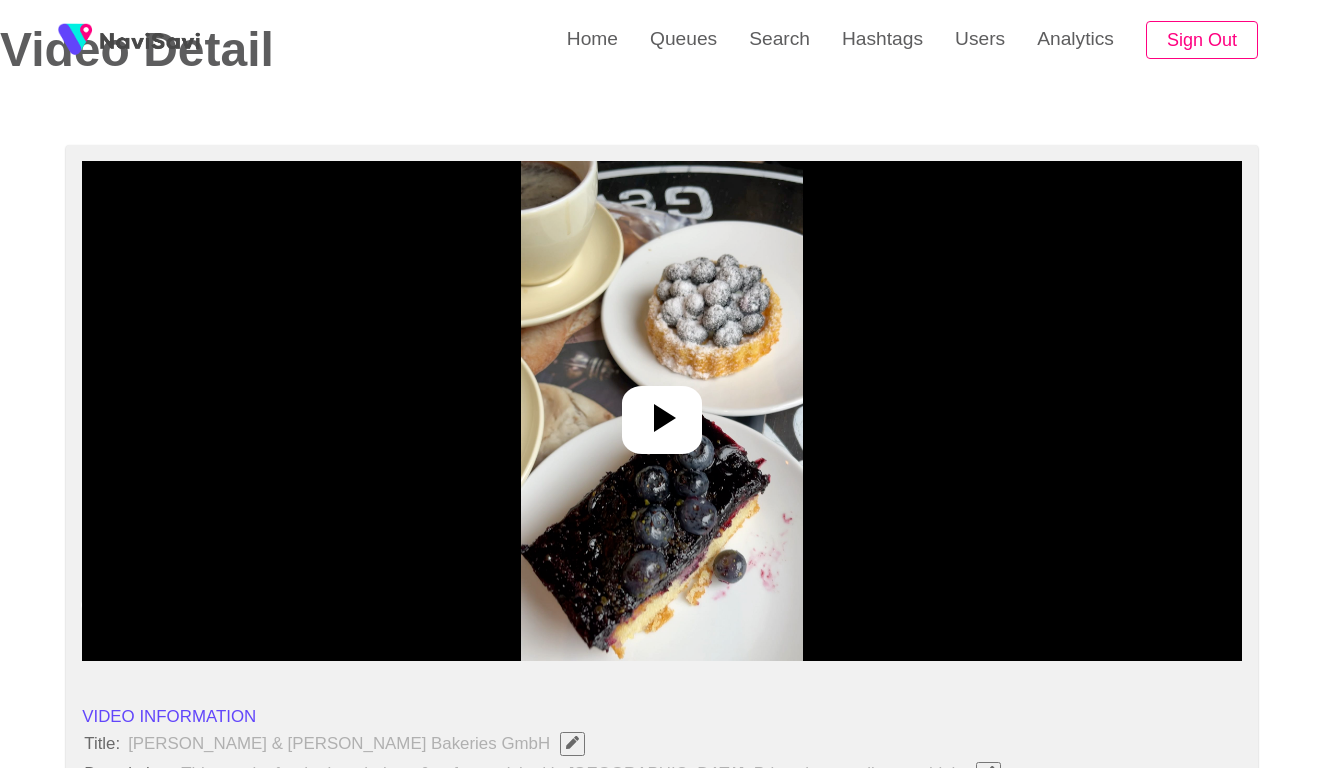 scroll, scrollTop: 112, scrollLeft: 0, axis: vertical 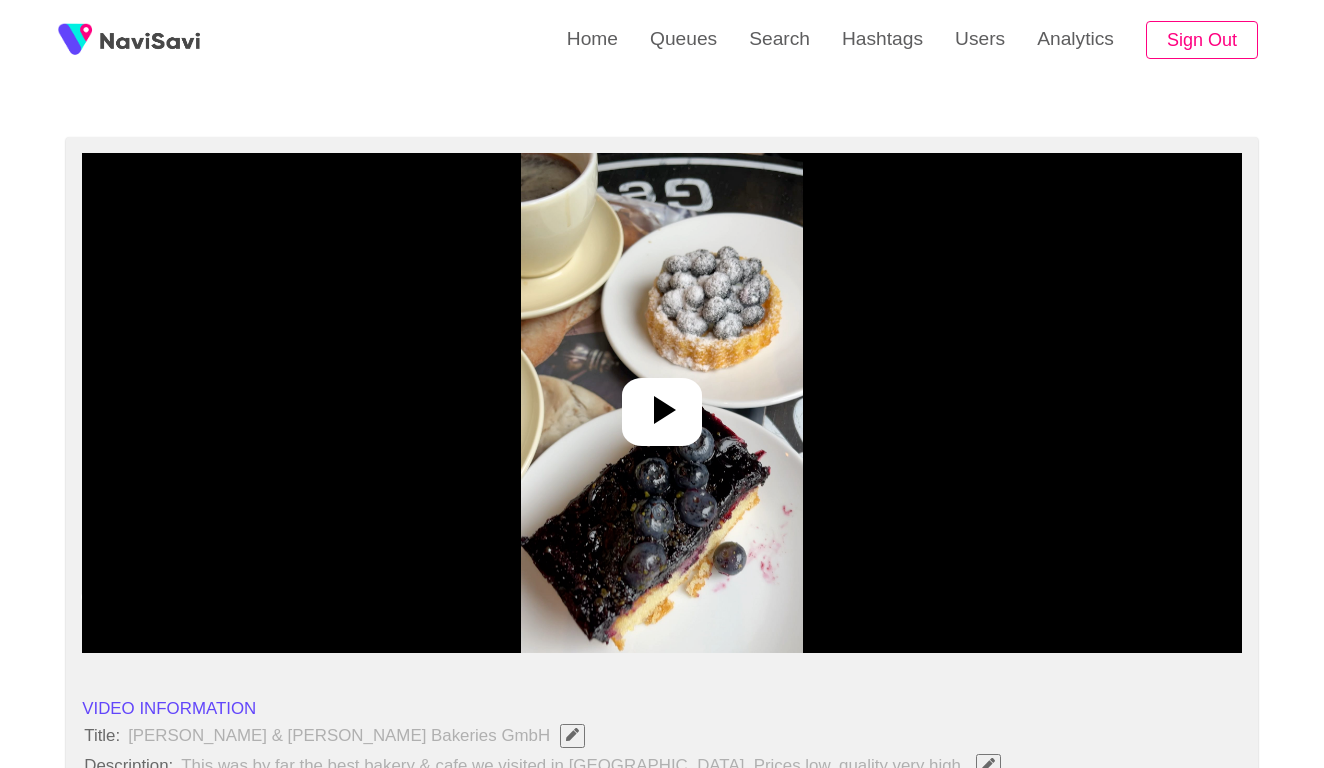 click at bounding box center [661, 403] 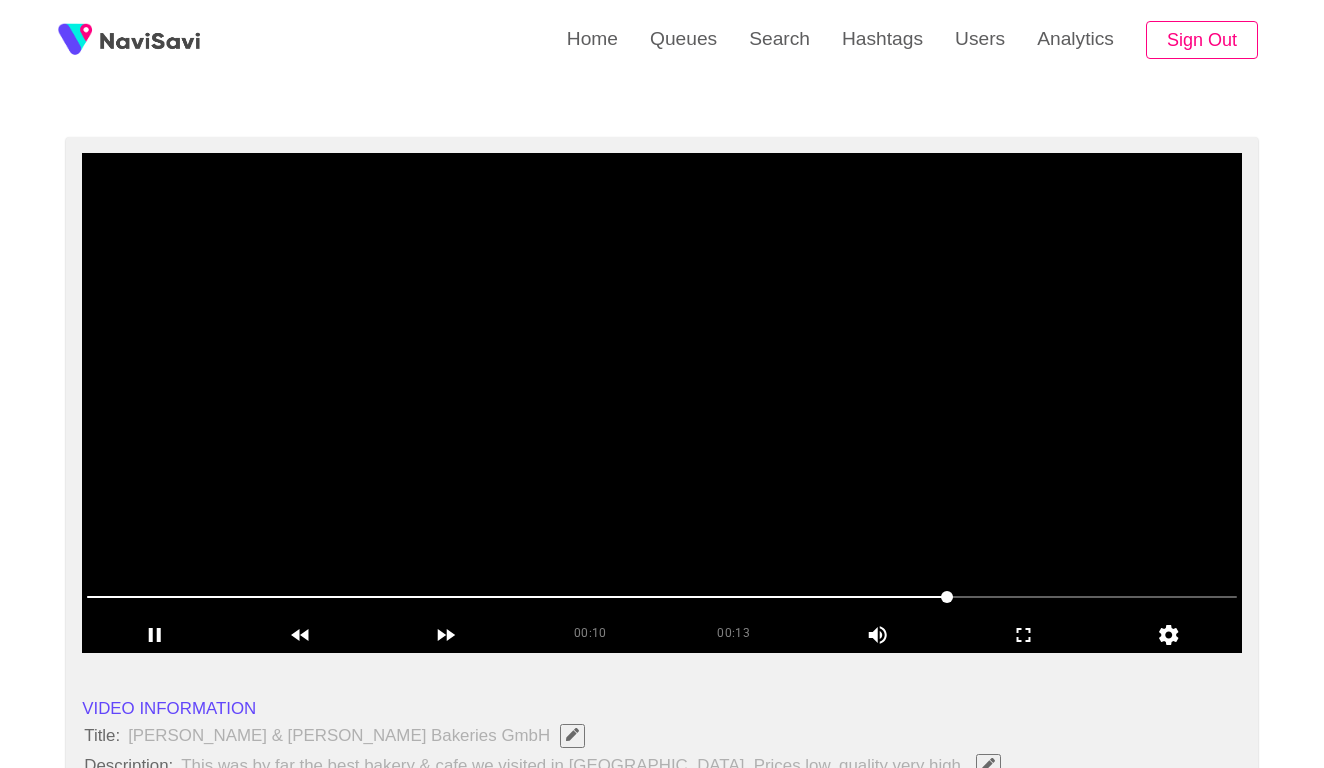 click at bounding box center (662, 599) 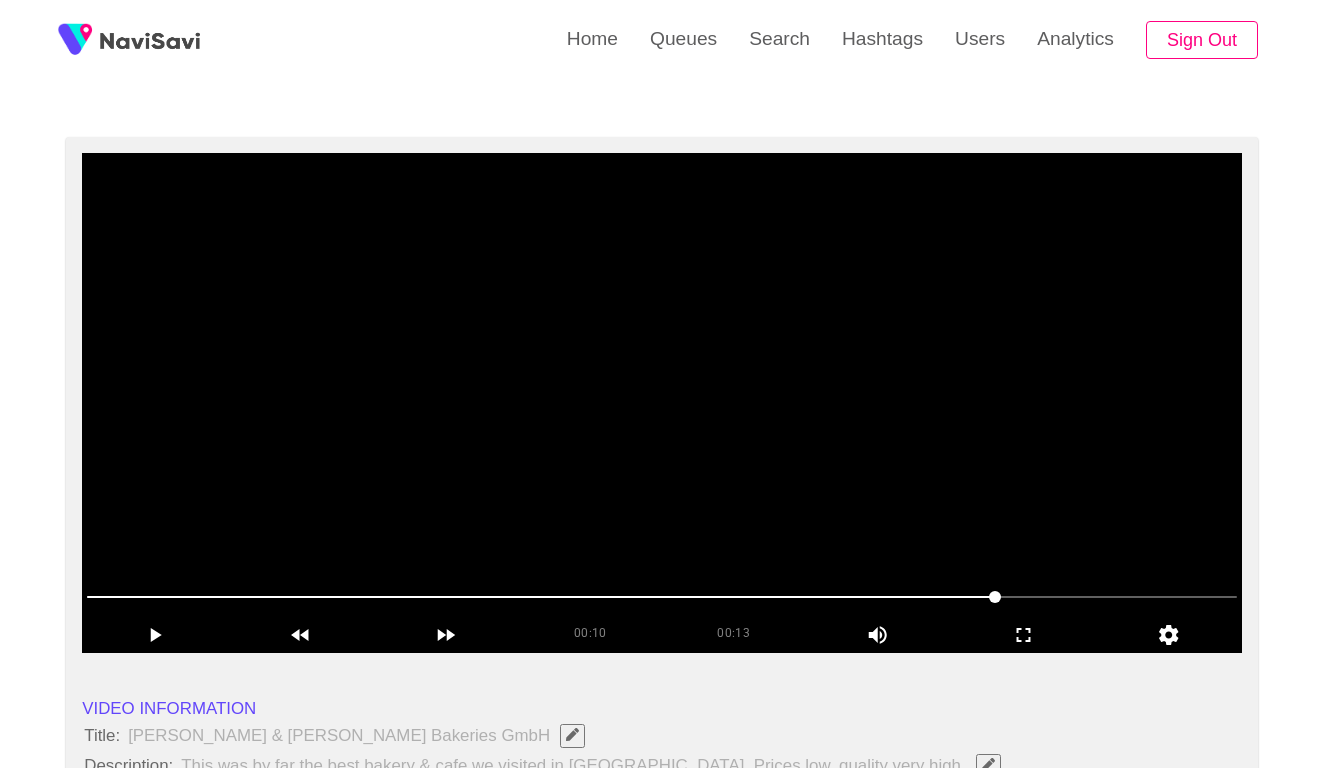 click at bounding box center (541, 597) 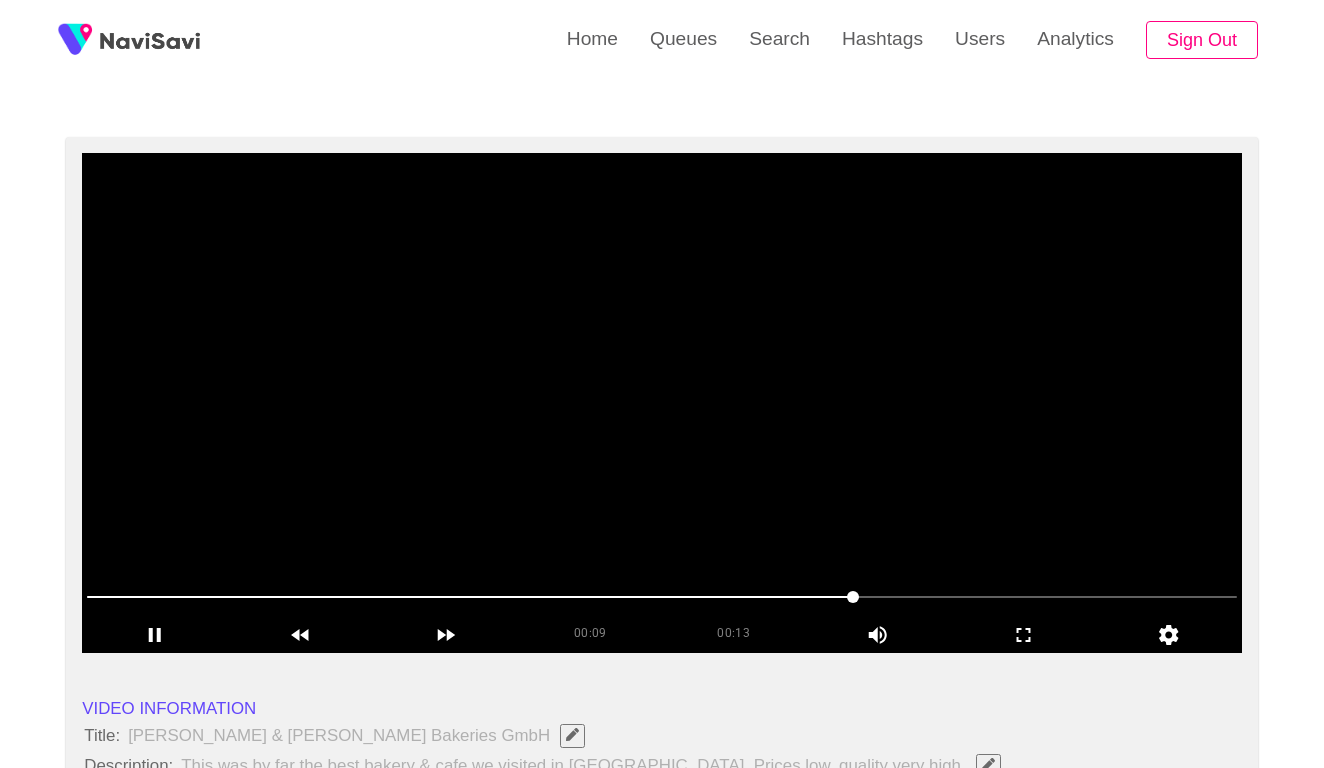 scroll, scrollTop: 135, scrollLeft: 0, axis: vertical 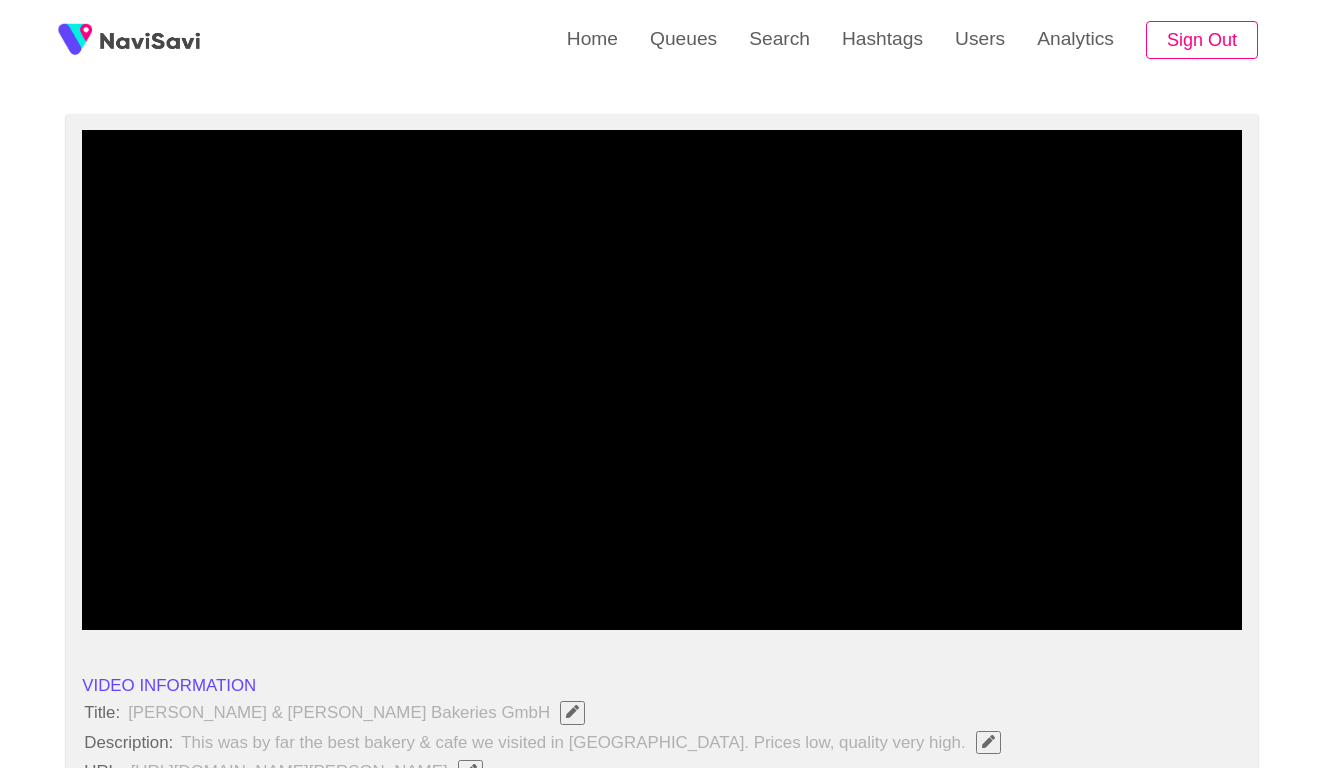 click at bounding box center (662, 574) 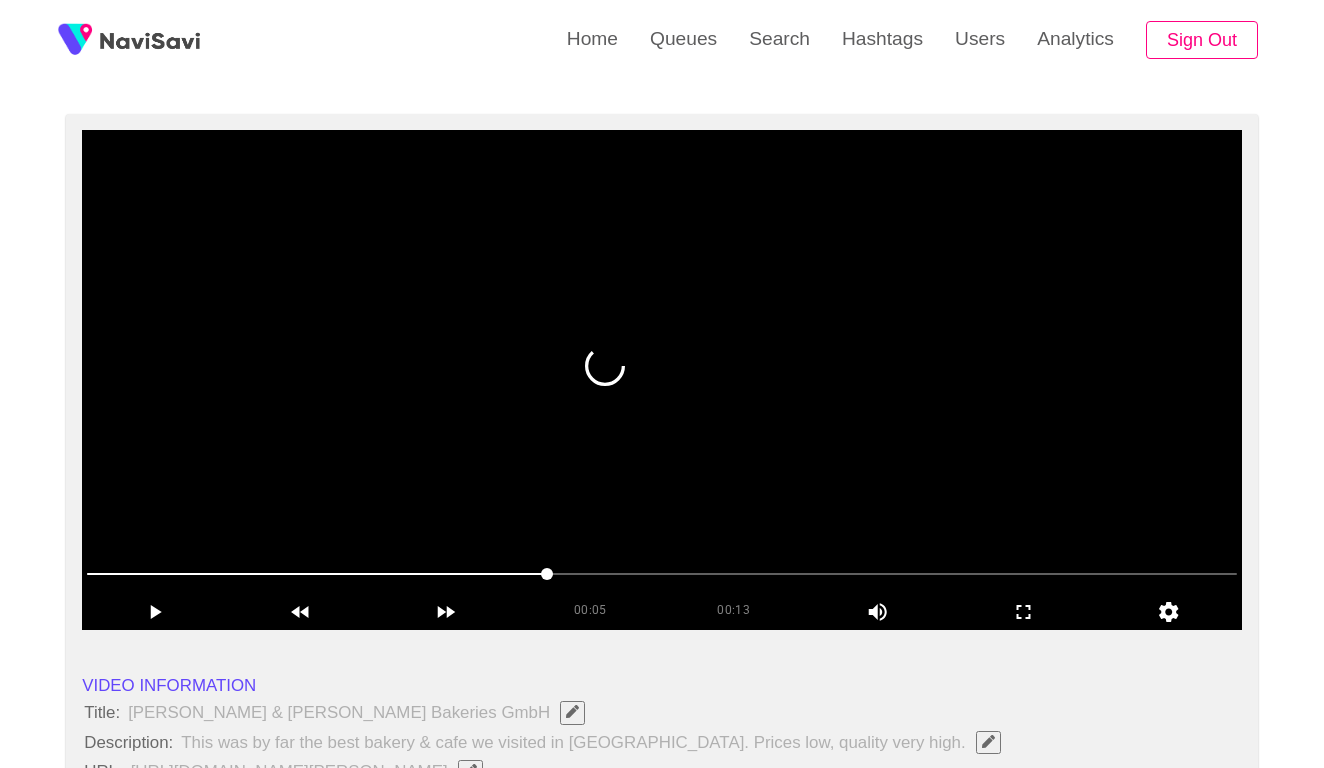click at bounding box center [662, 380] 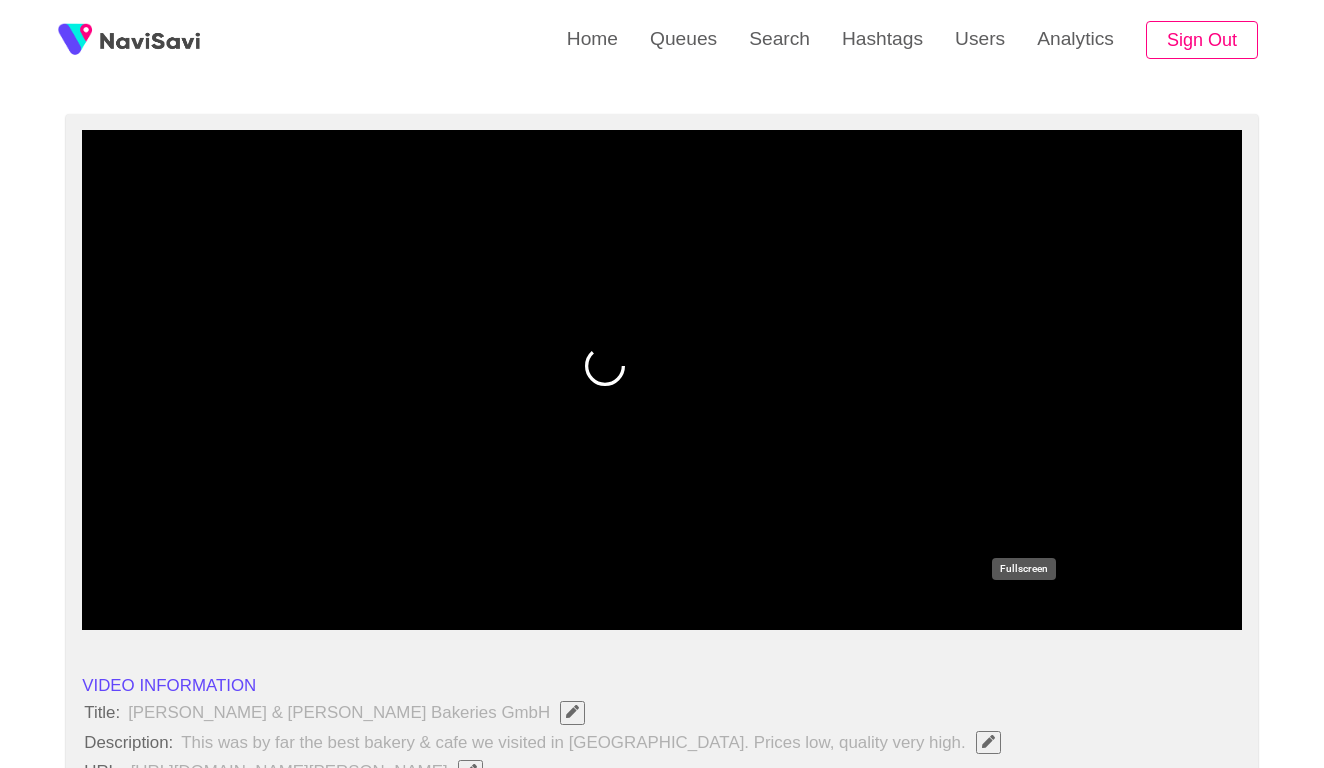 click at bounding box center (1023, 611) 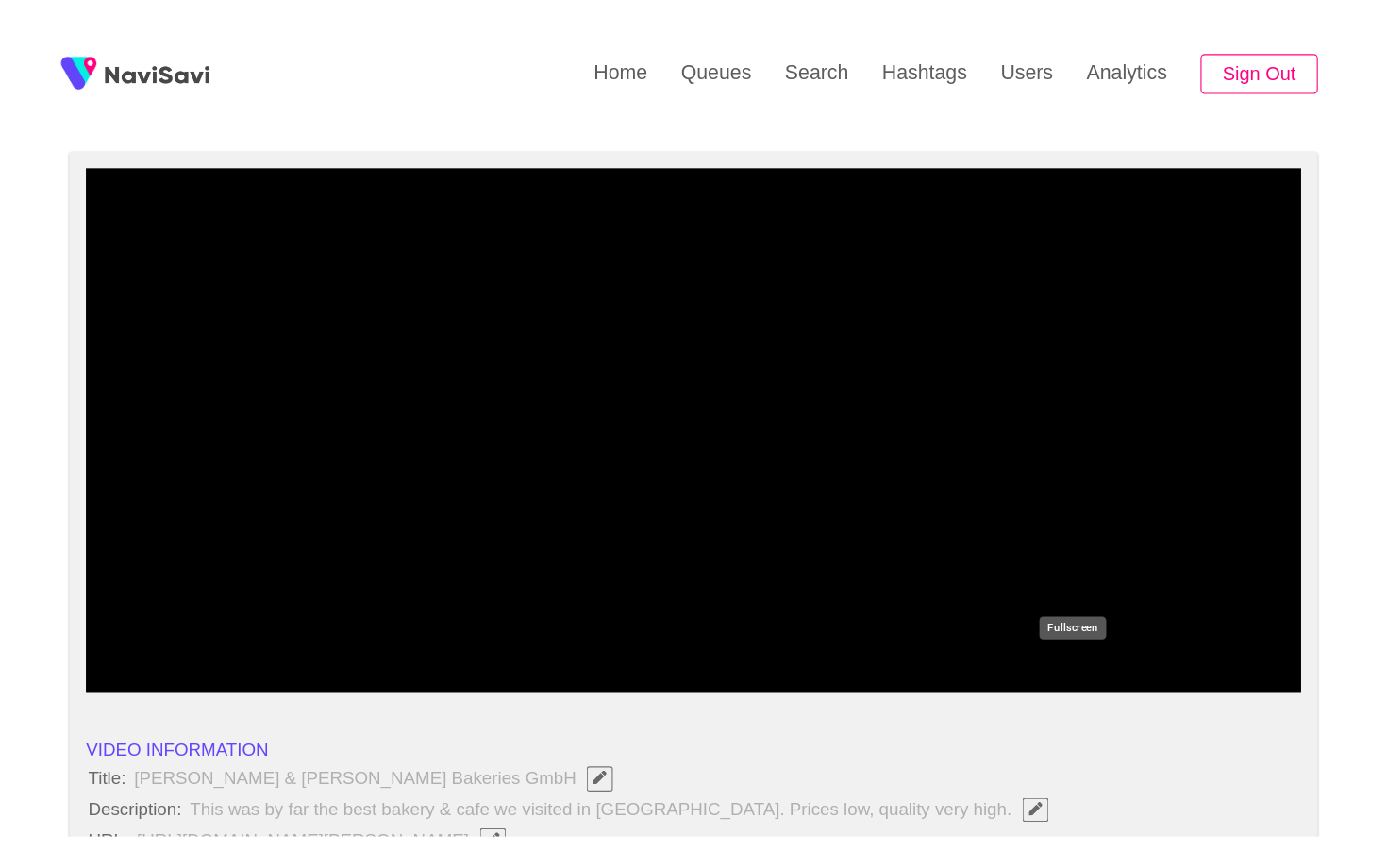 scroll, scrollTop: 0, scrollLeft: 0, axis: both 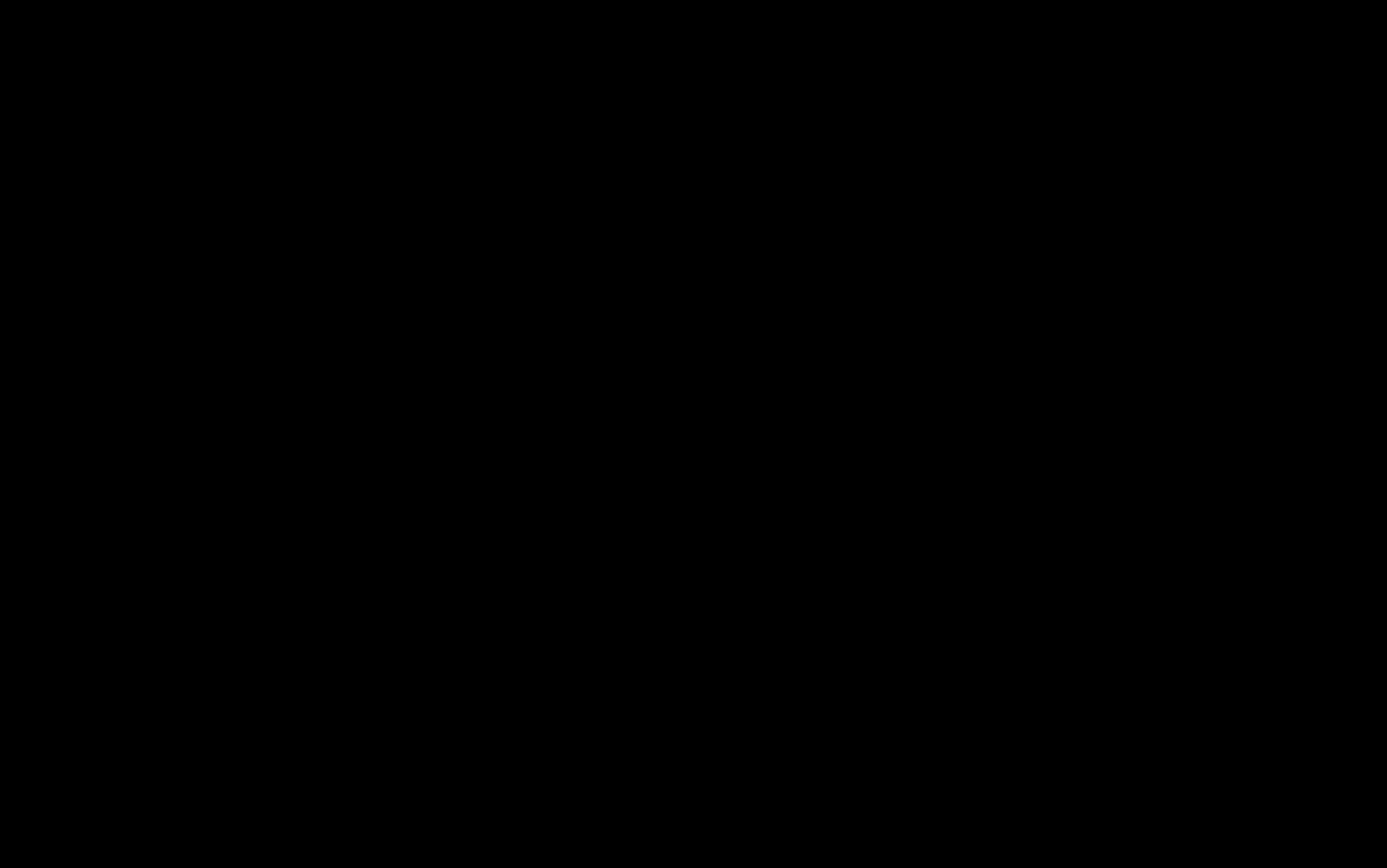 click at bounding box center [694, 434] 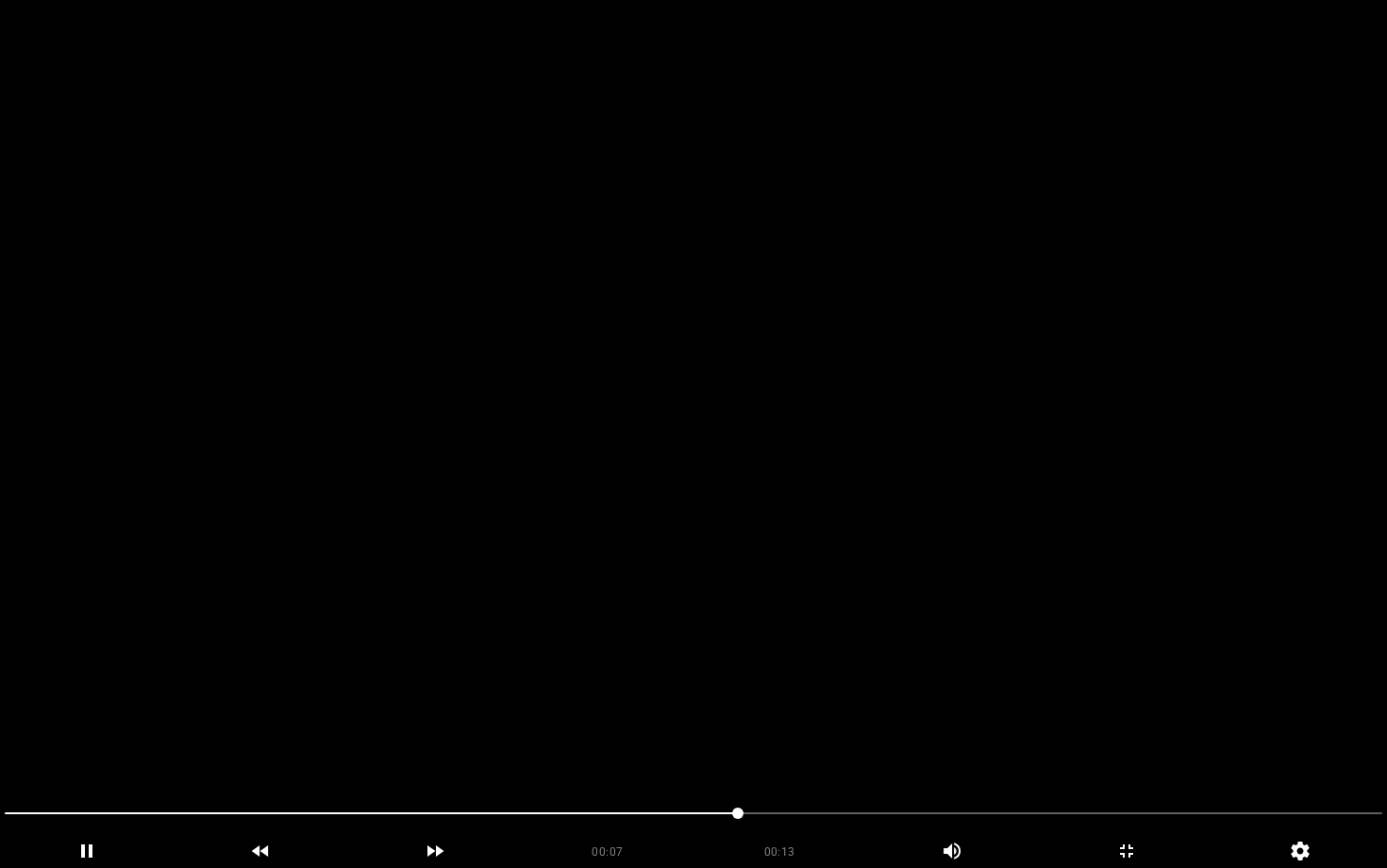 click at bounding box center [694, 434] 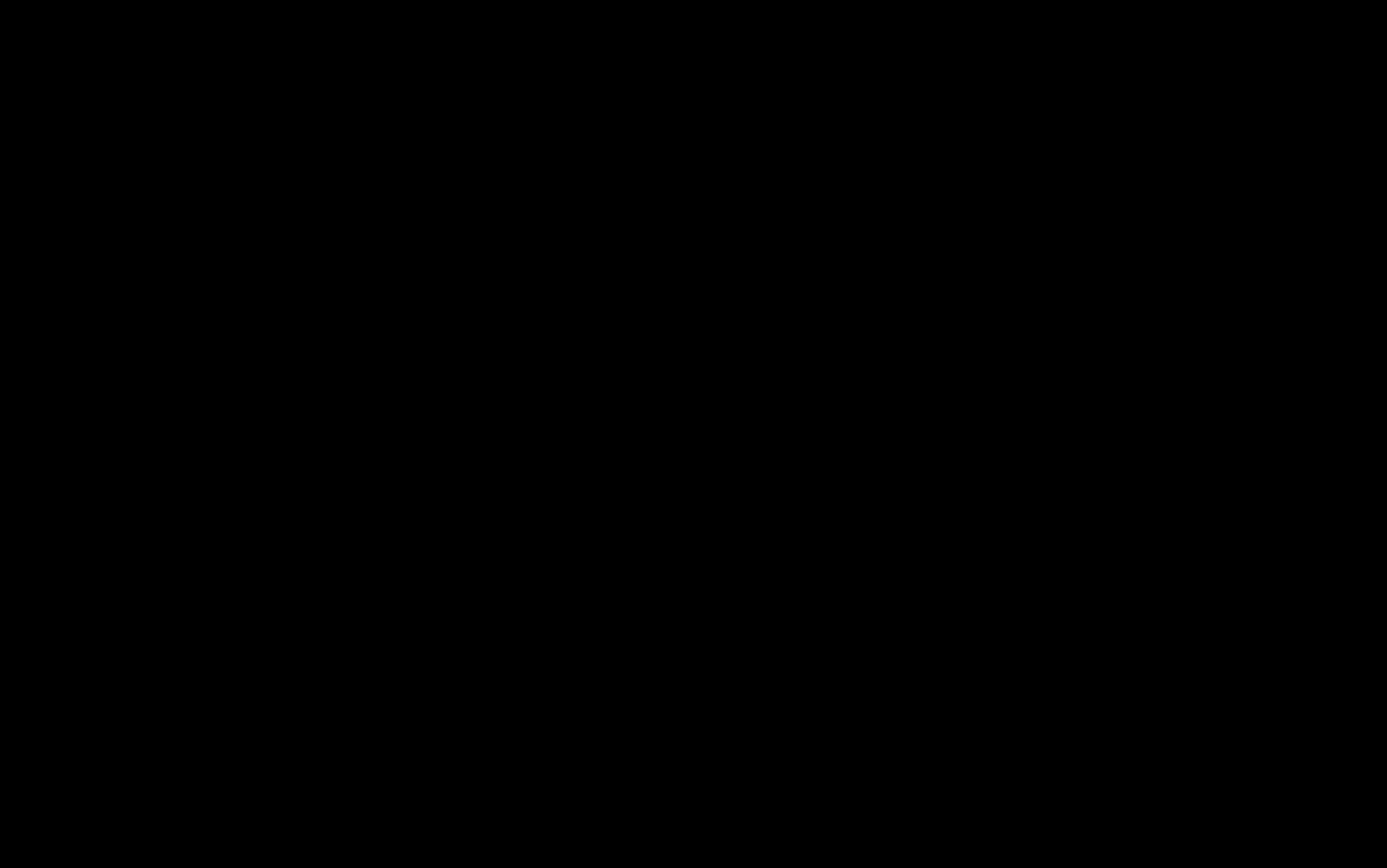 click at bounding box center [374, 813] 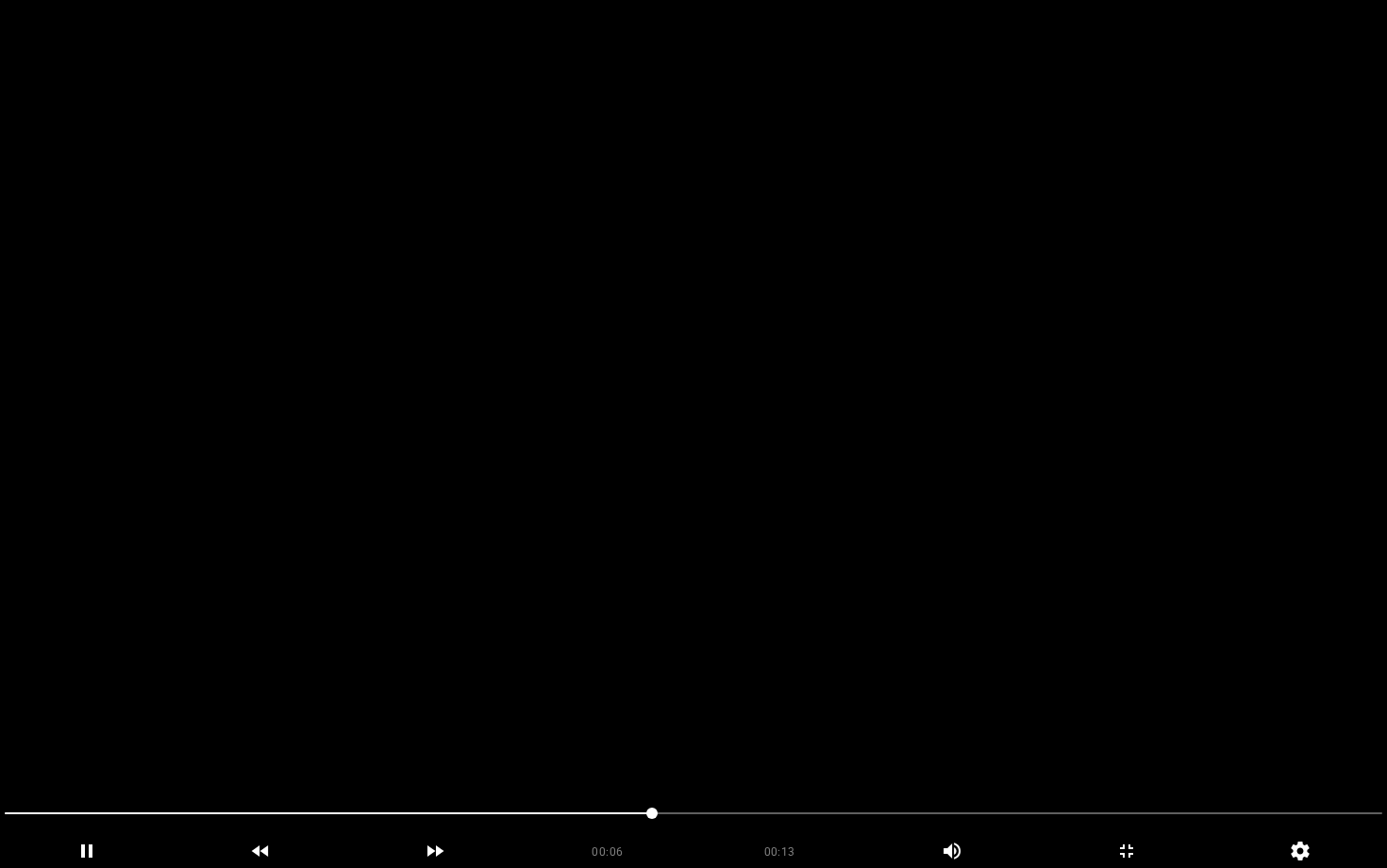 click at bounding box center [694, 434] 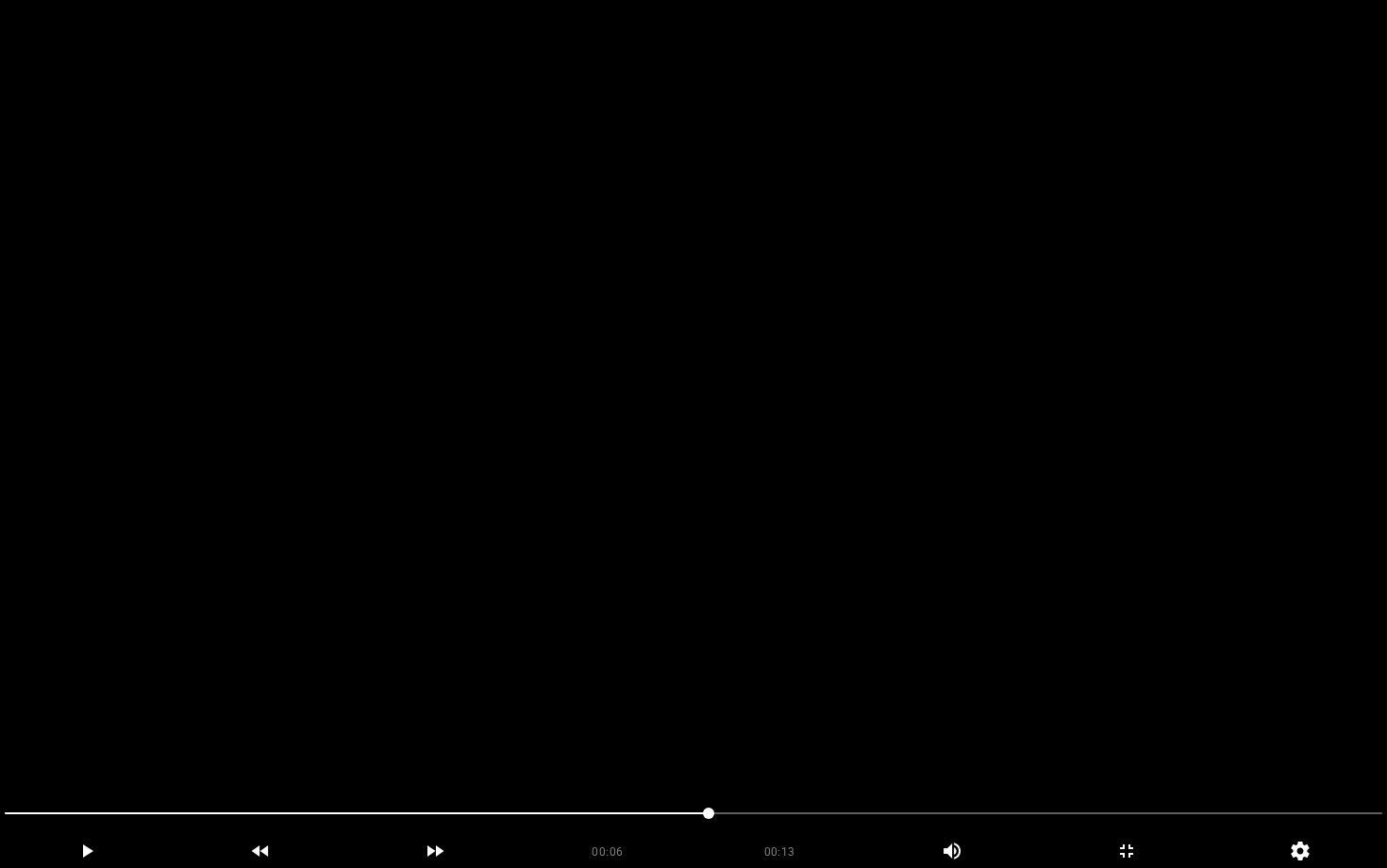 click at bounding box center (694, 434) 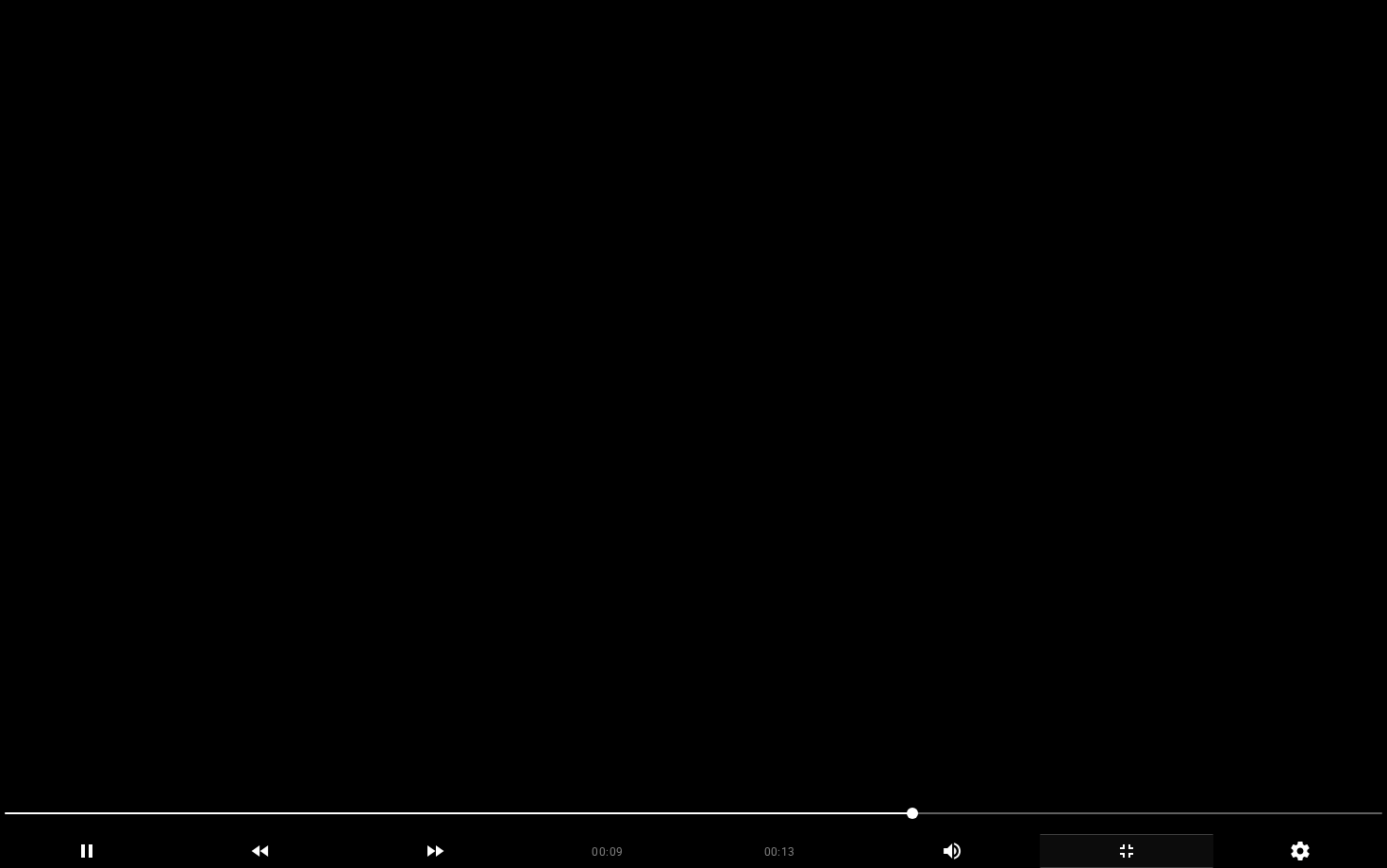 click at bounding box center [1127, 851] 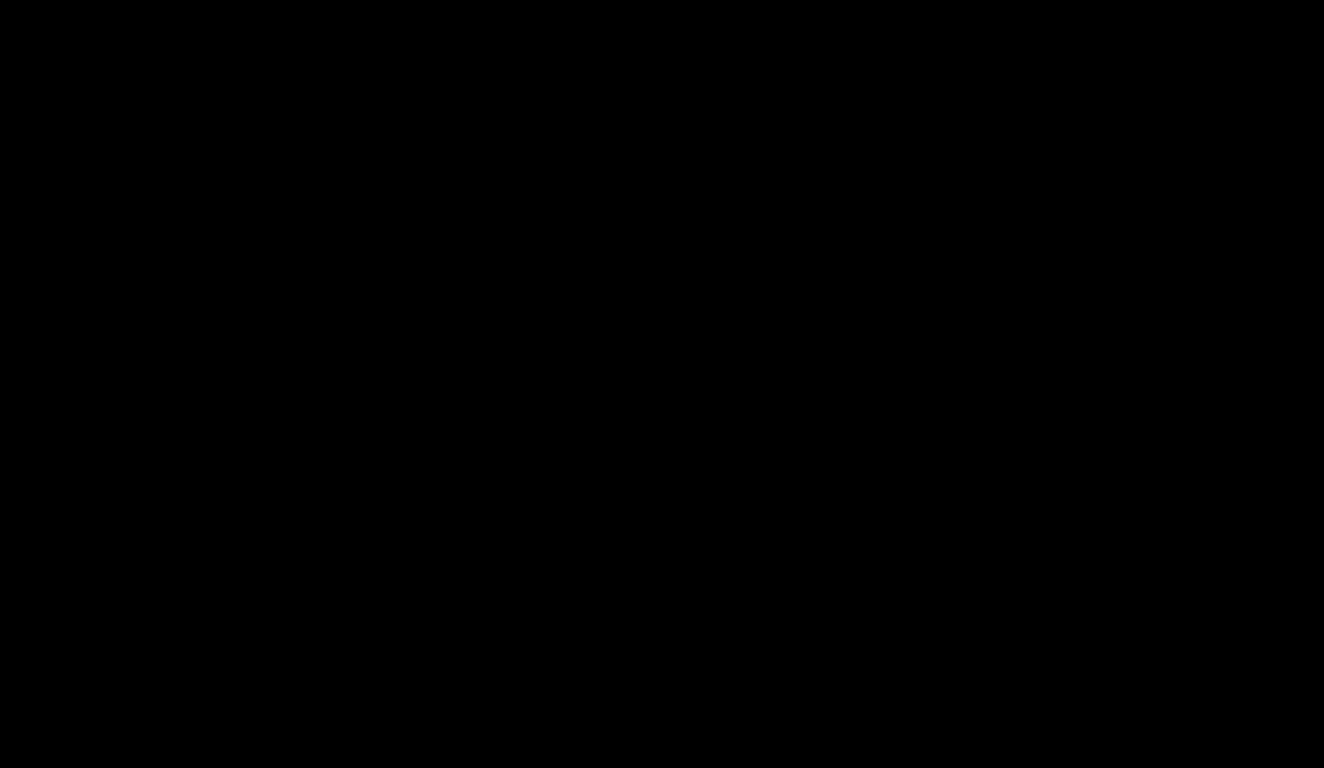 scroll, scrollTop: 298, scrollLeft: 0, axis: vertical 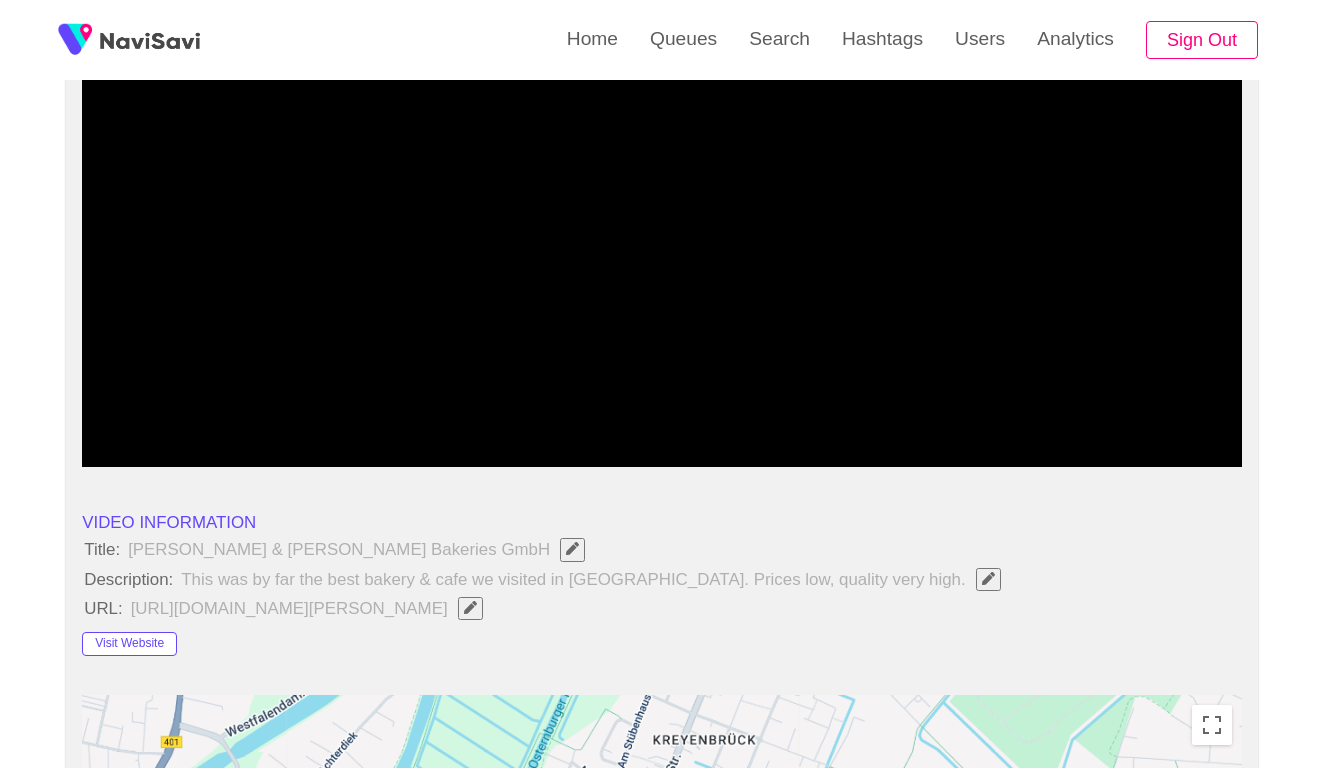 click at bounding box center (662, 217) 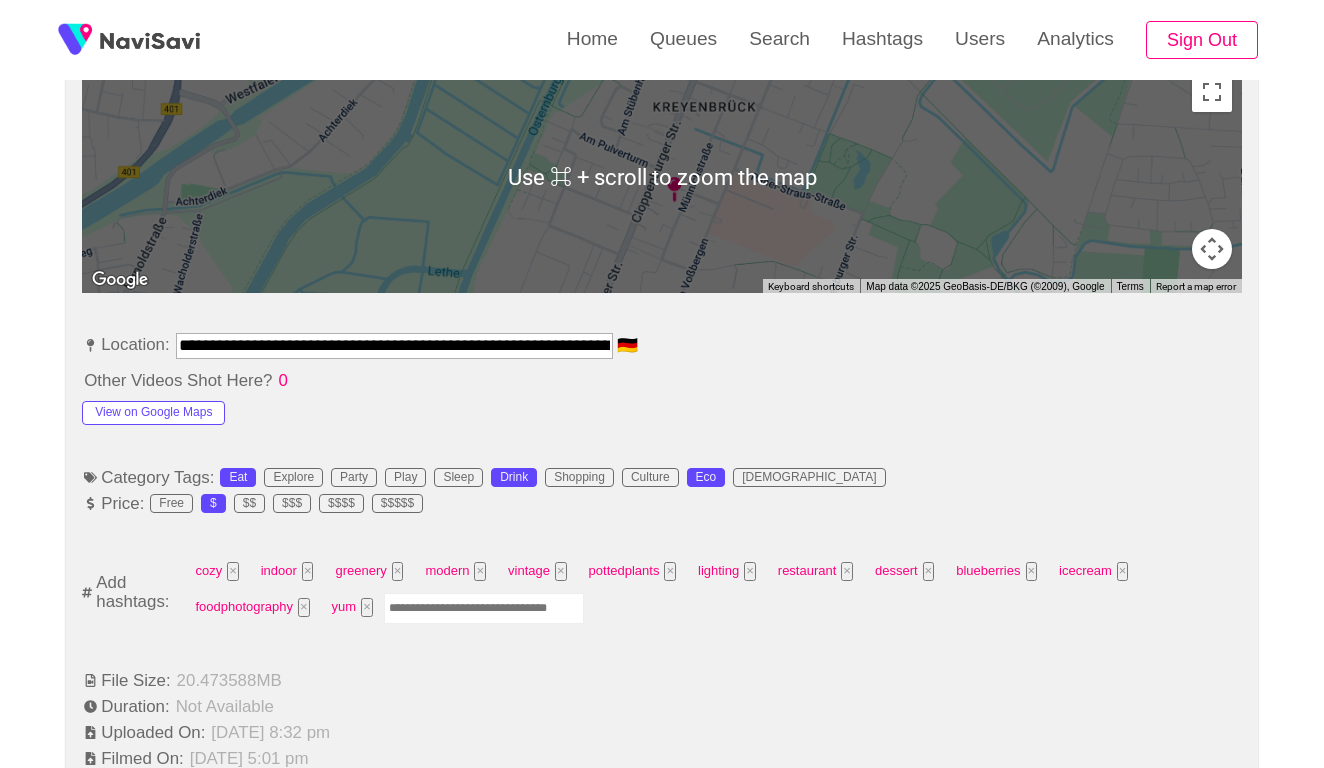 scroll, scrollTop: 951, scrollLeft: 0, axis: vertical 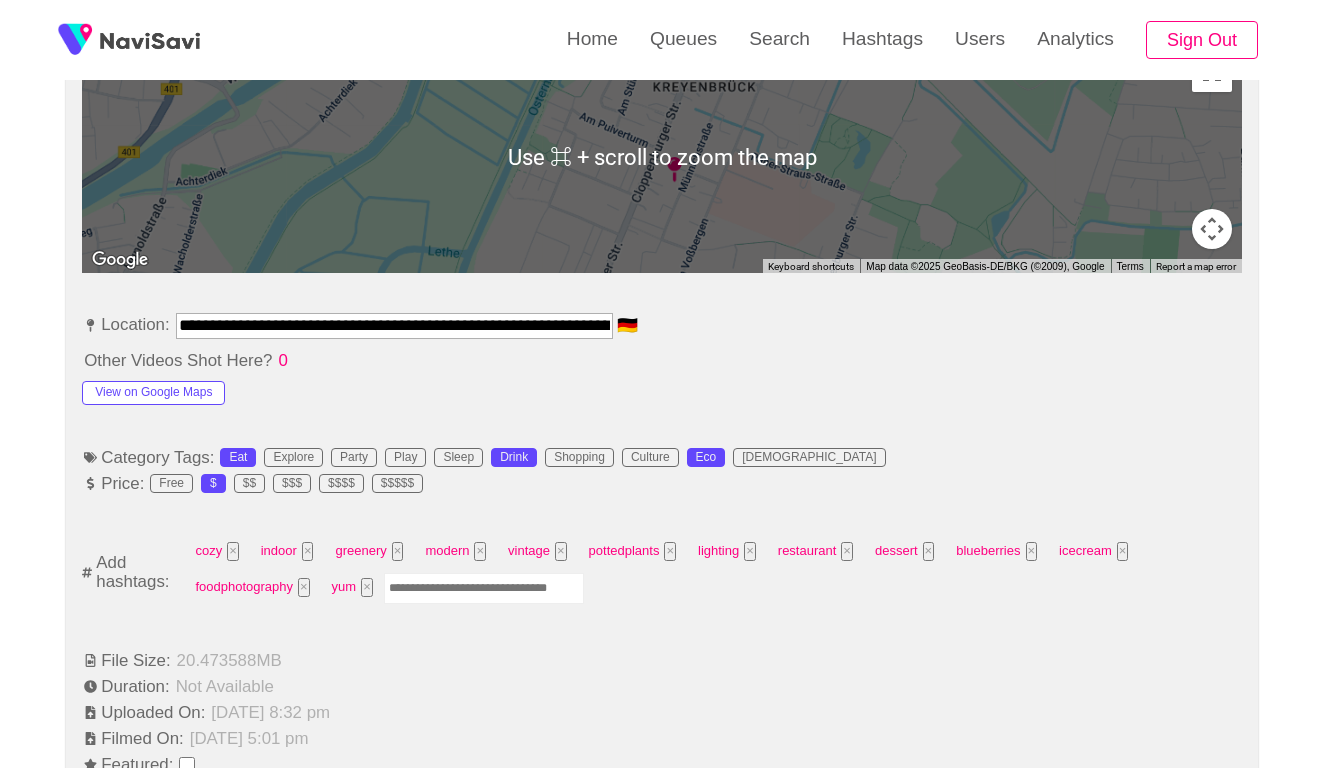 click at bounding box center (484, 588) 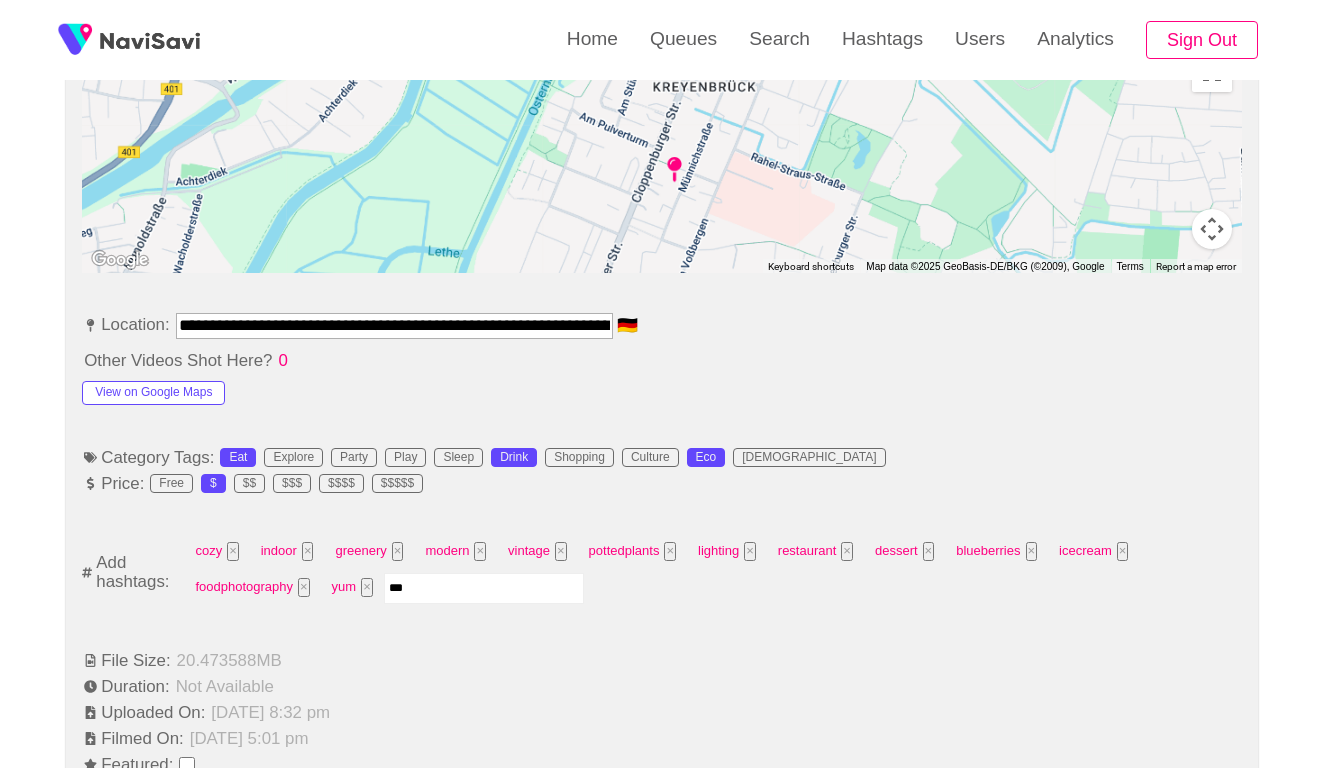 type on "****" 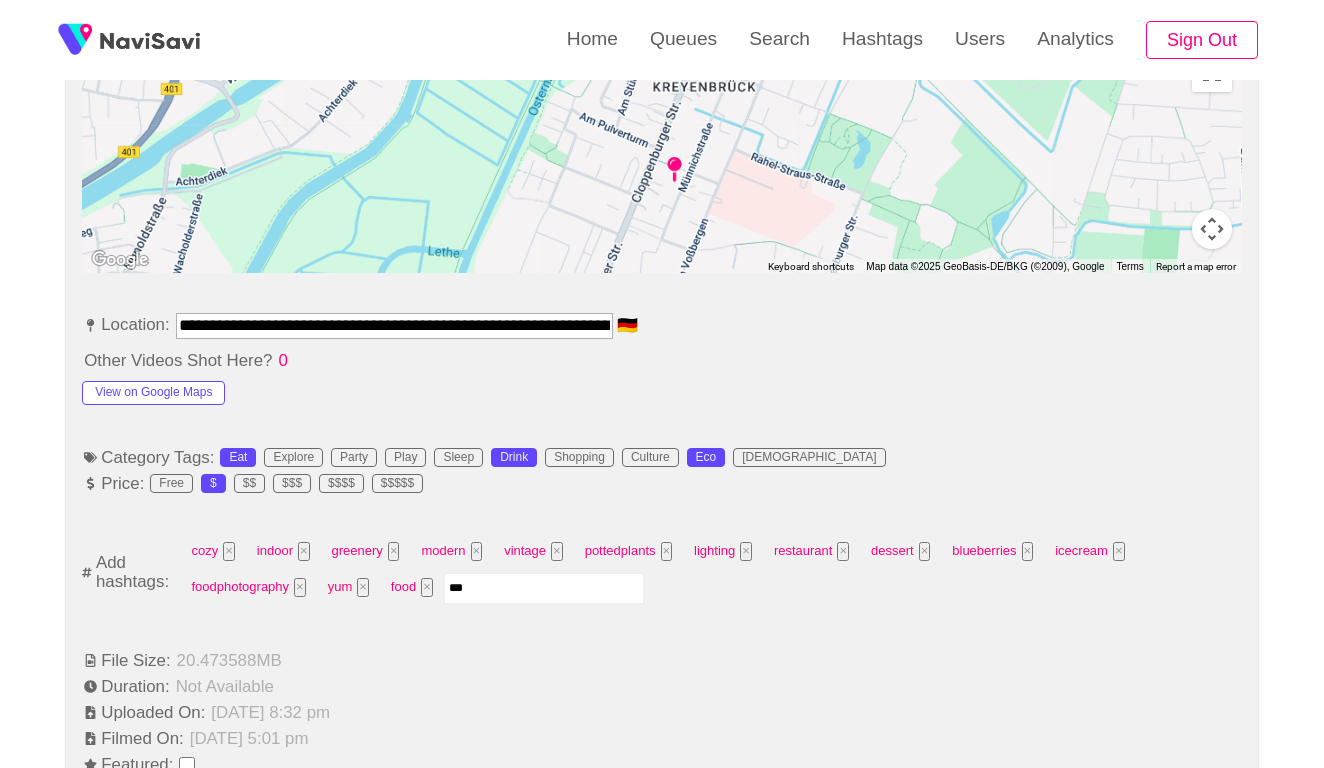 type on "****" 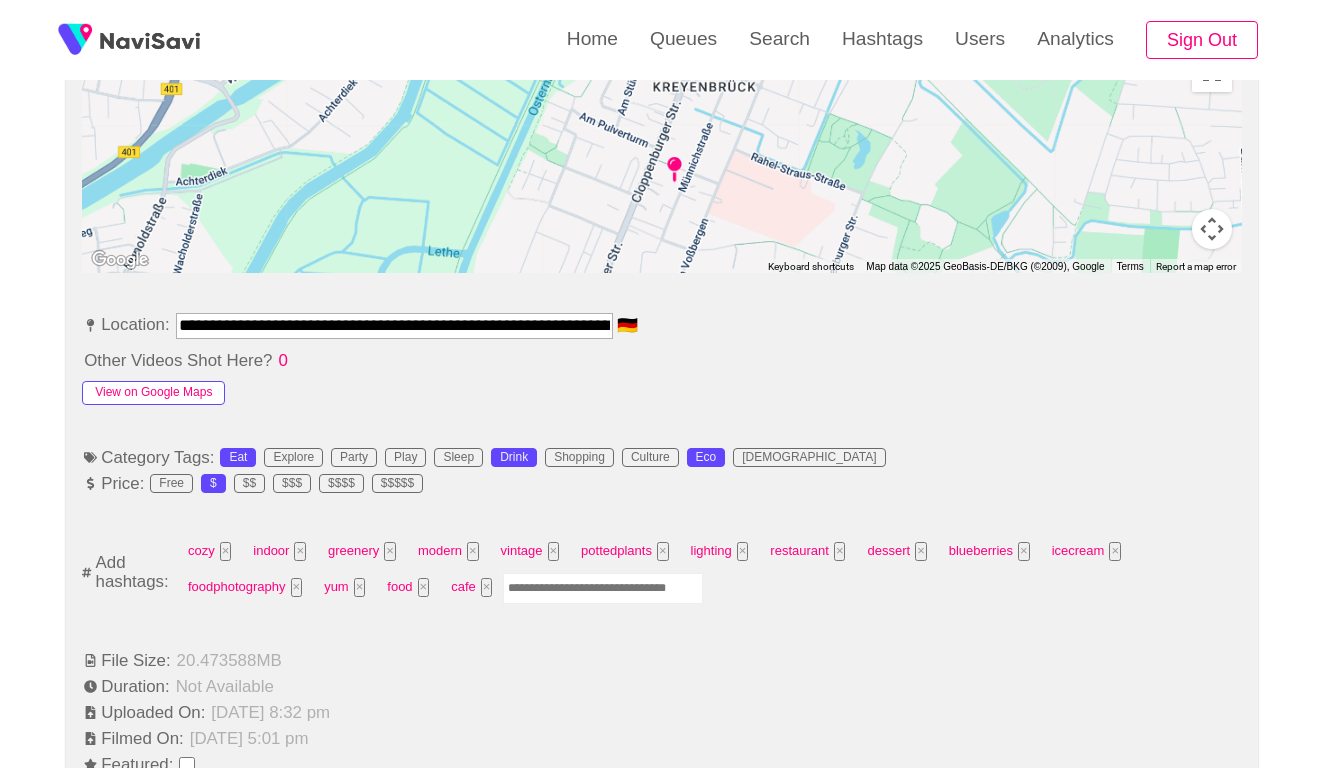 click on "View on Google Maps" at bounding box center [153, 393] 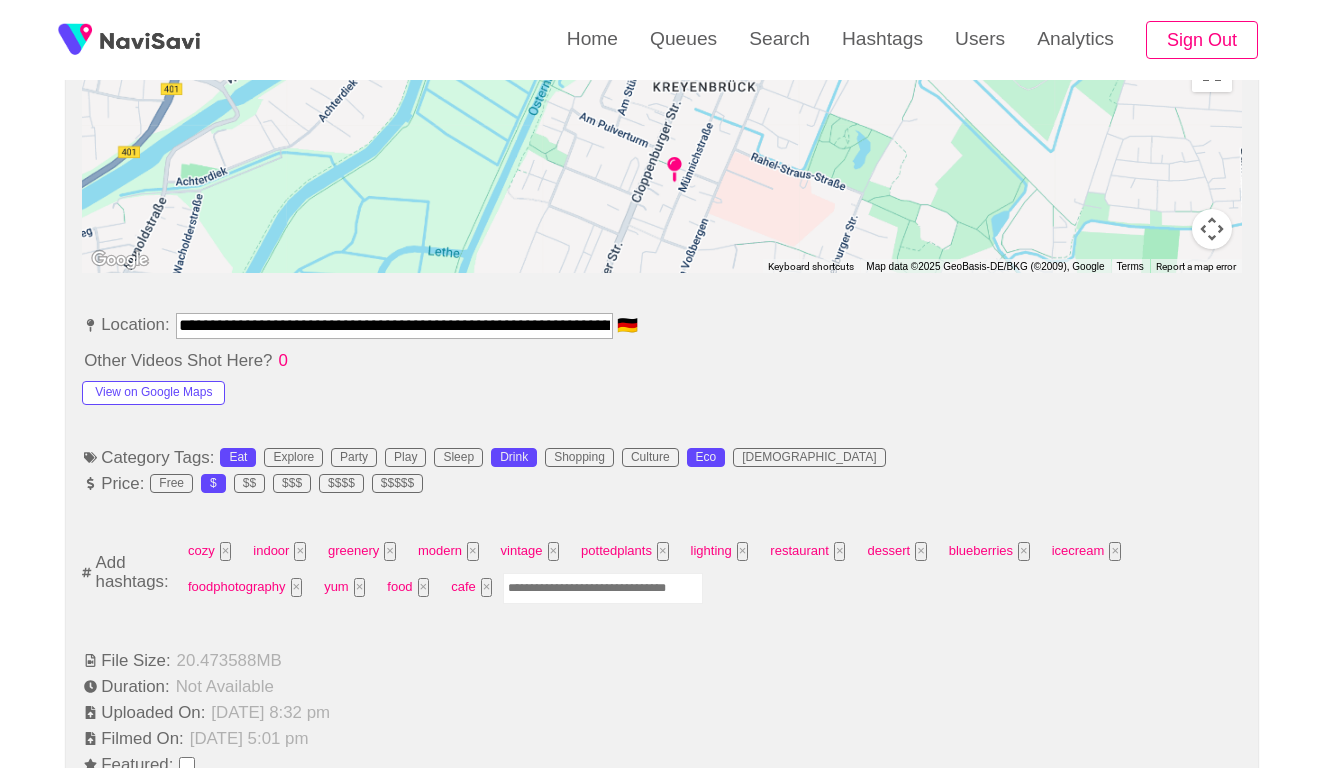 click on "**********" at bounding box center (394, 325) 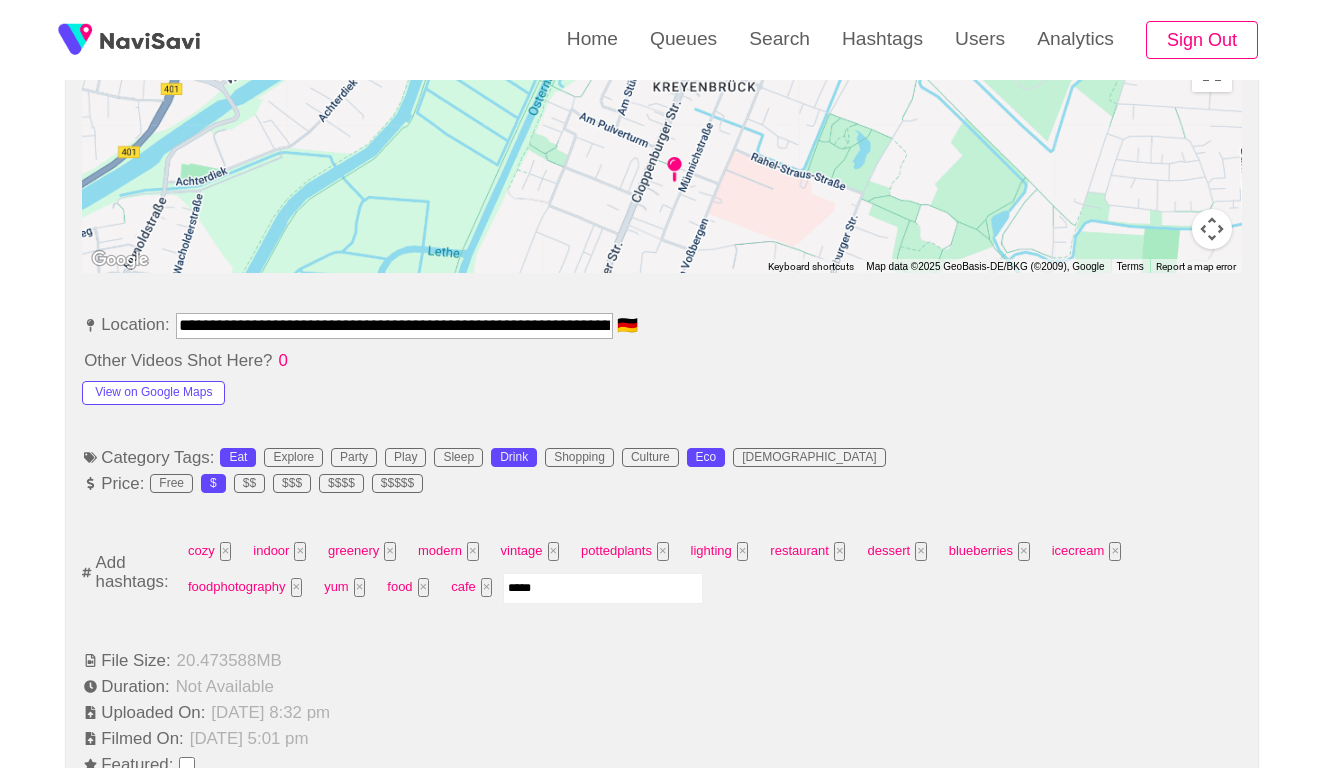 type on "******" 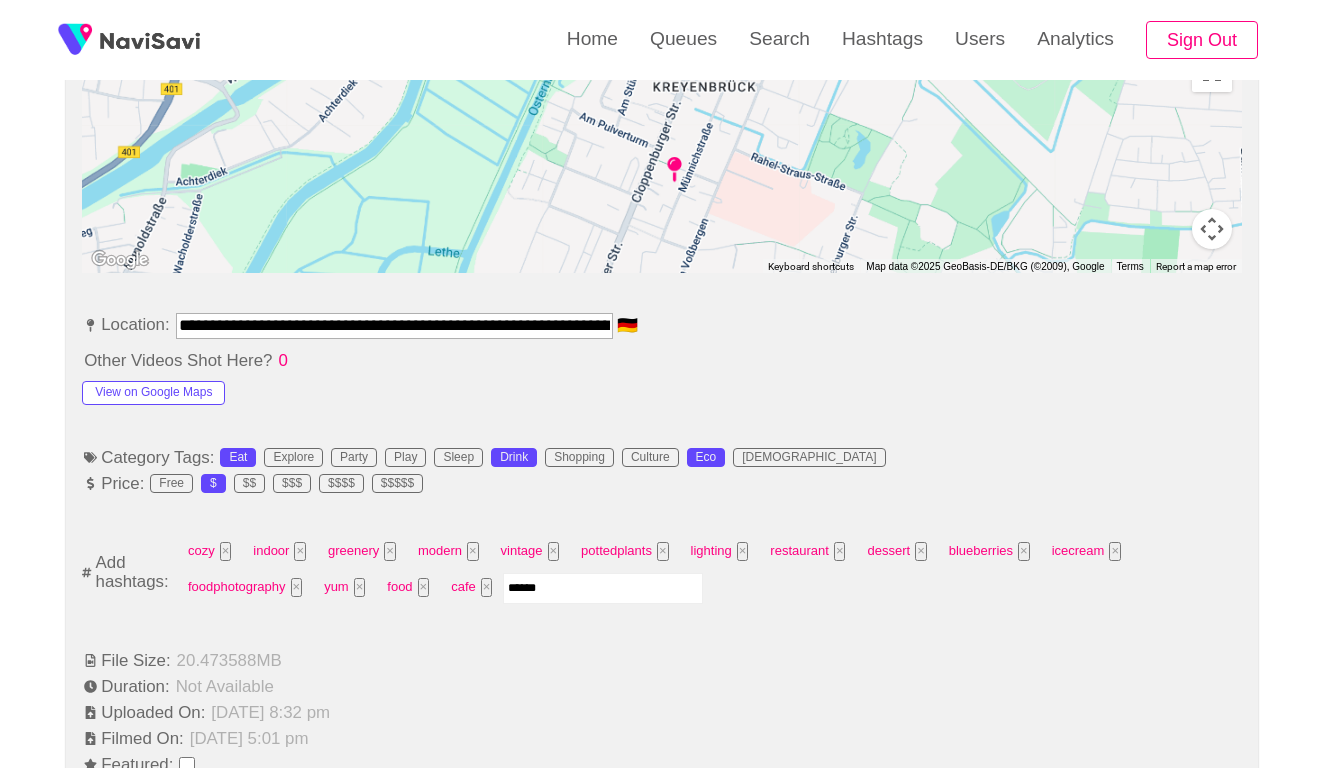 type 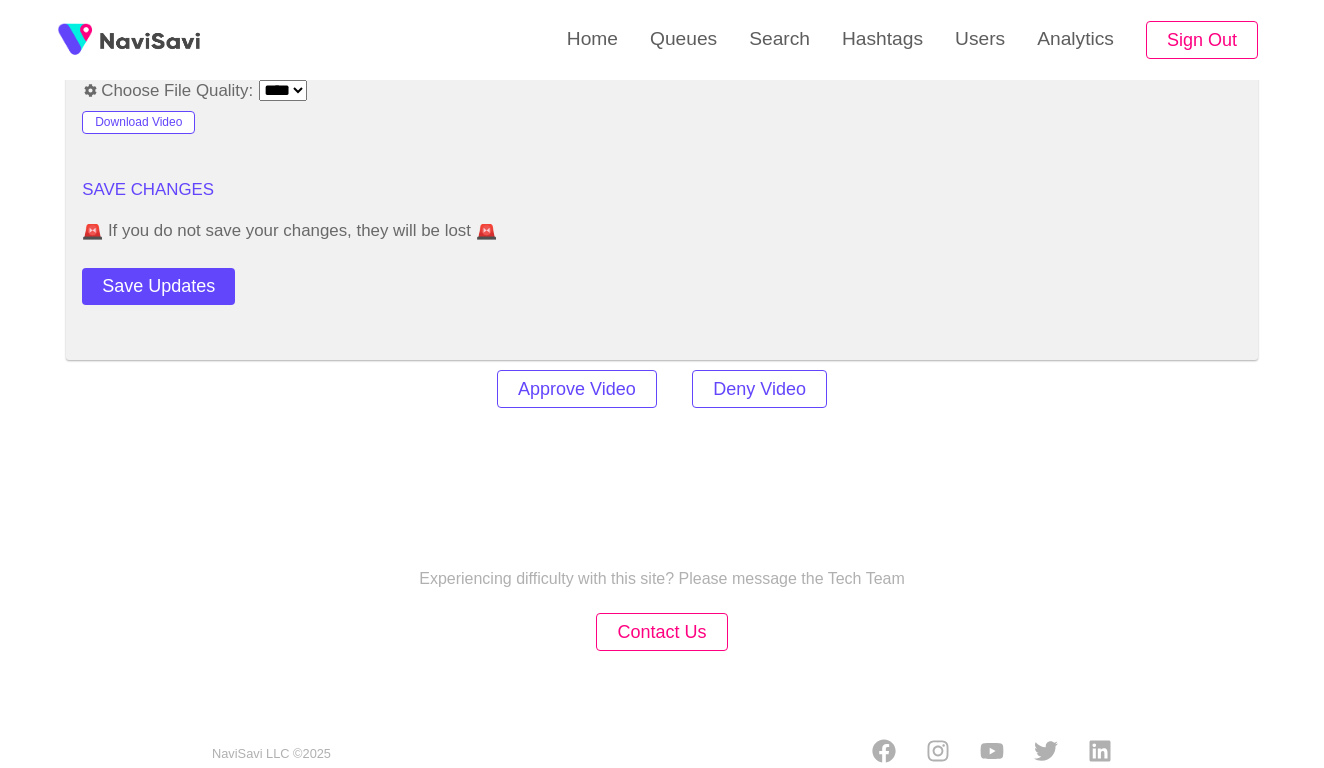 scroll, scrollTop: 2420, scrollLeft: 0, axis: vertical 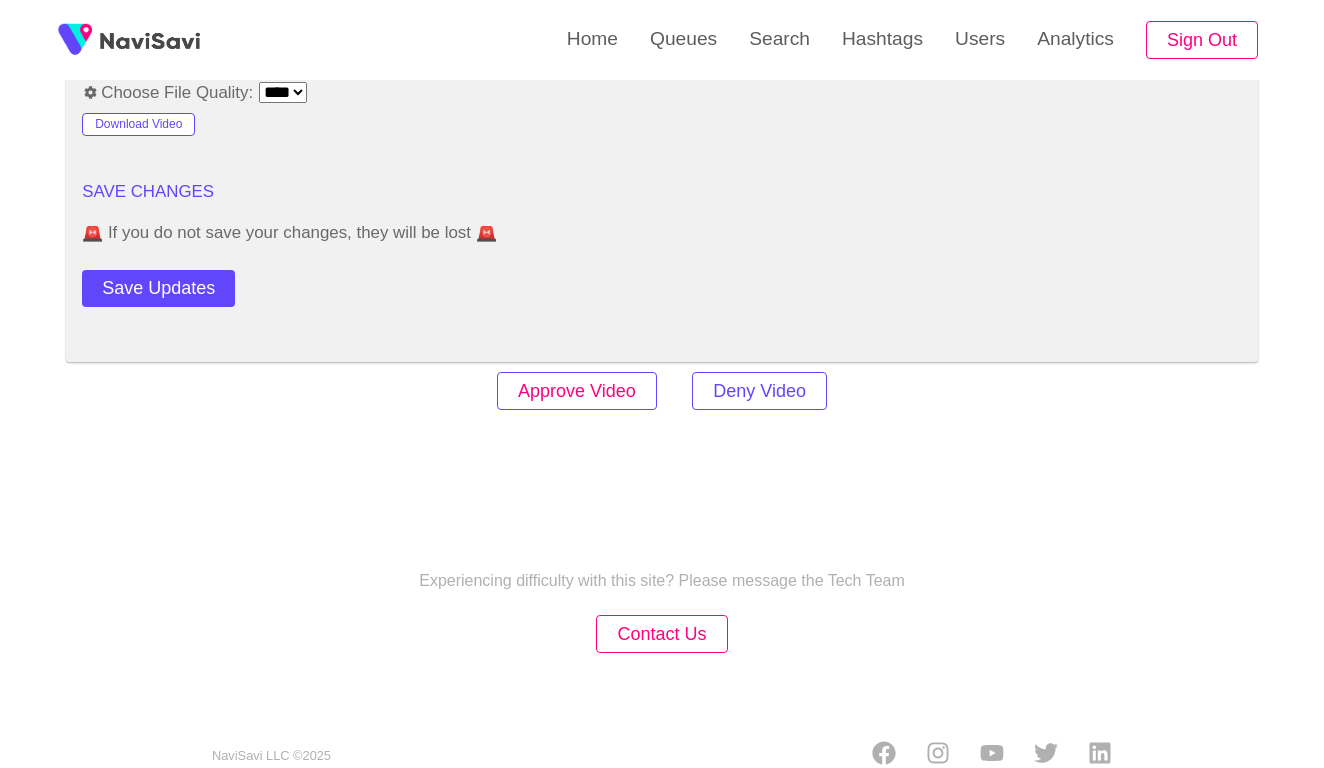 click on "Approve Video" at bounding box center (577, 391) 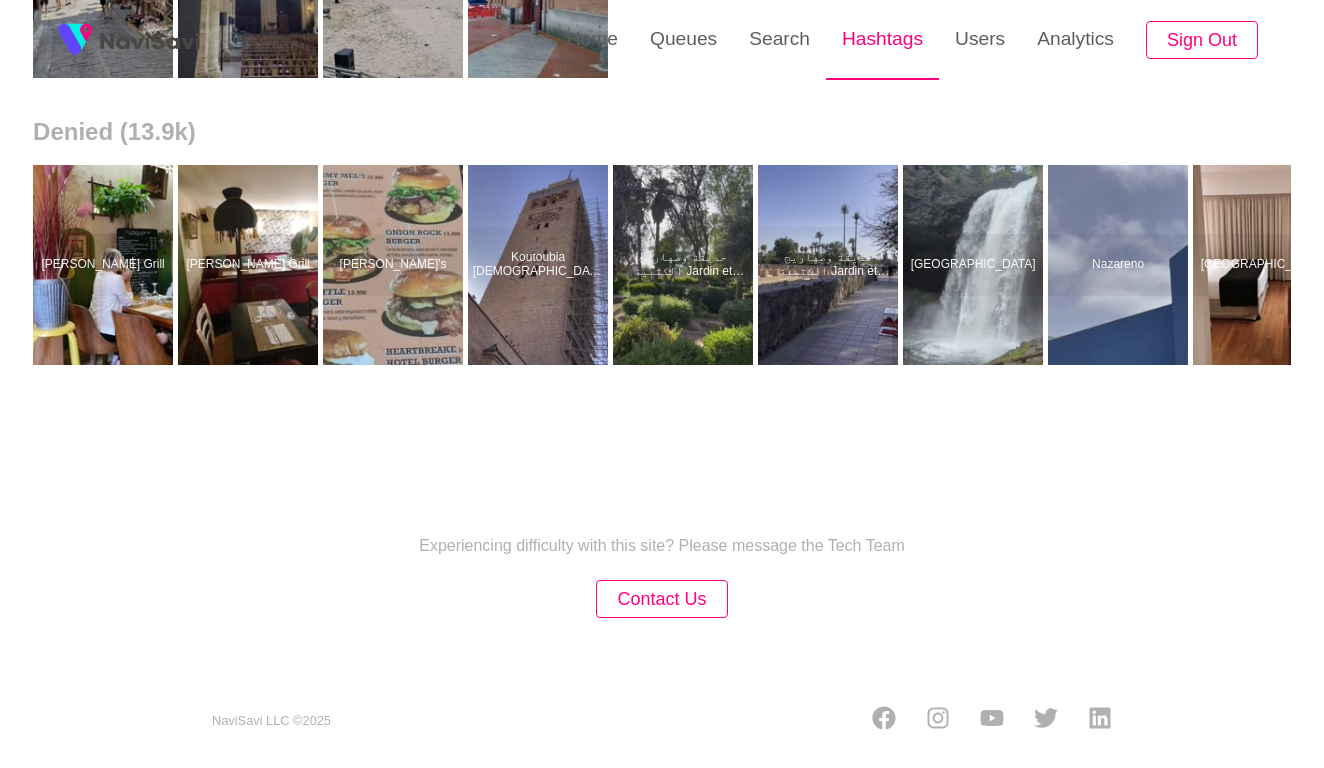 scroll, scrollTop: 0, scrollLeft: 0, axis: both 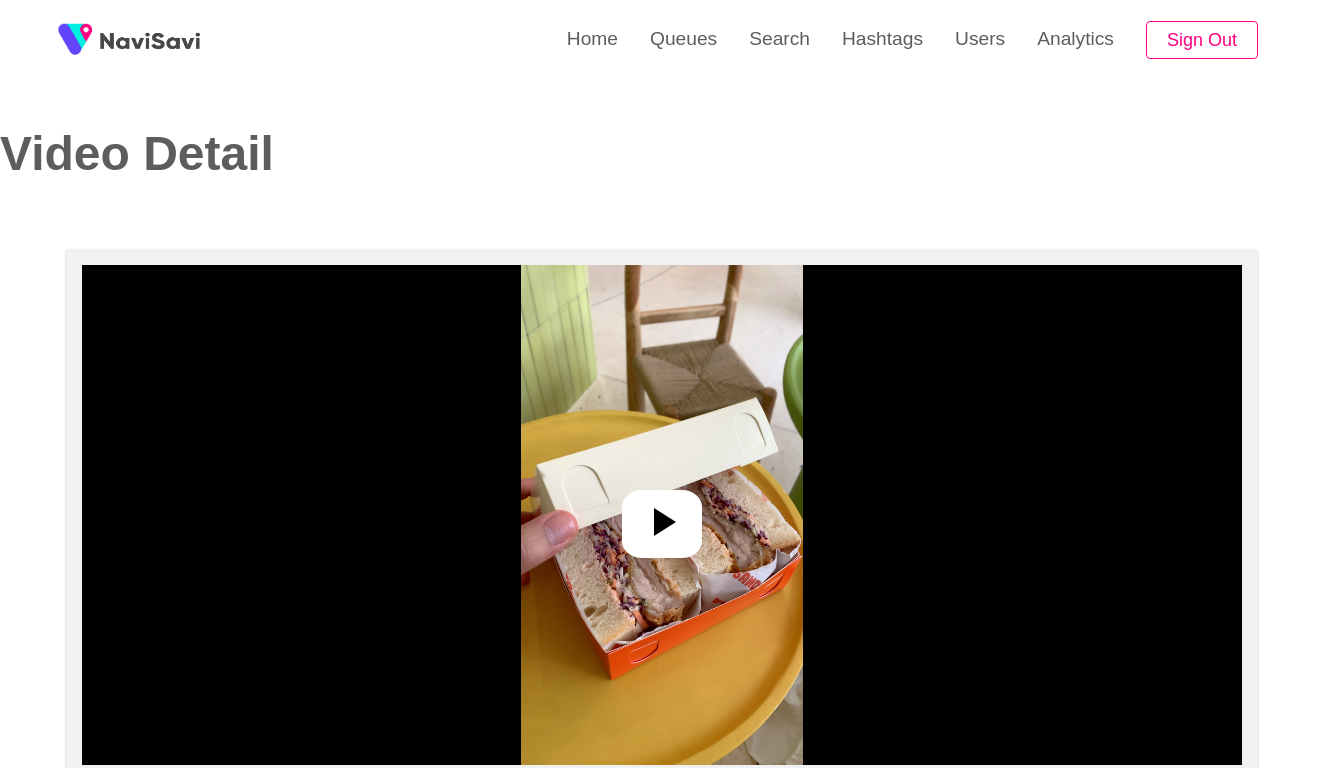 select on "**********" 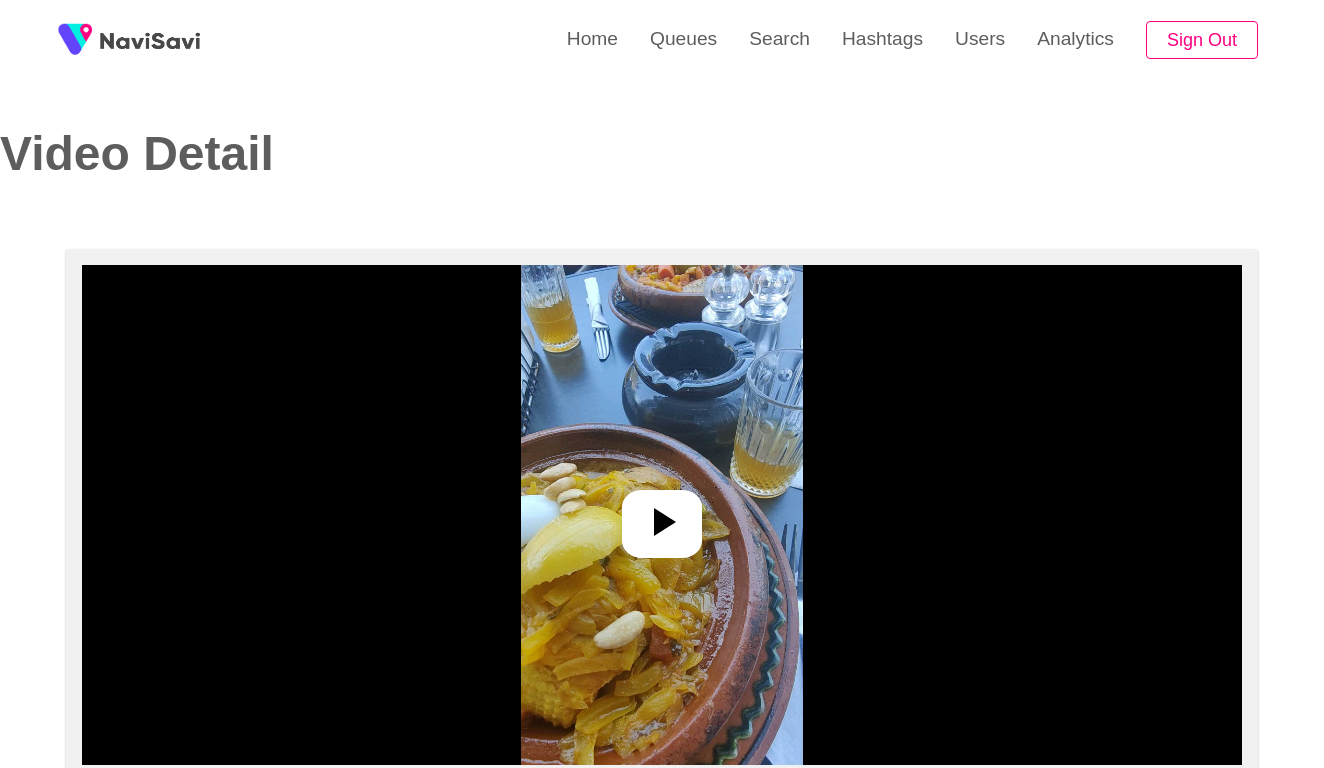 select on "**********" 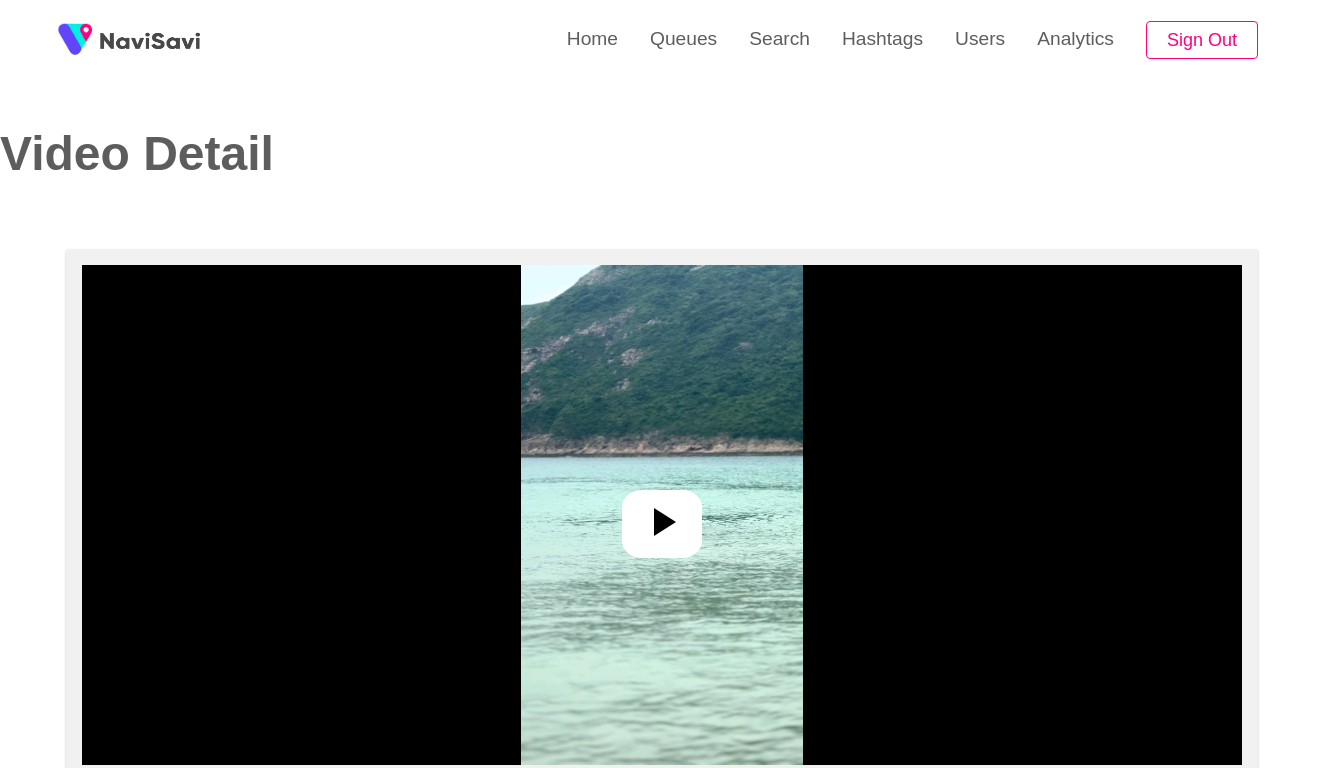 select on "**********" 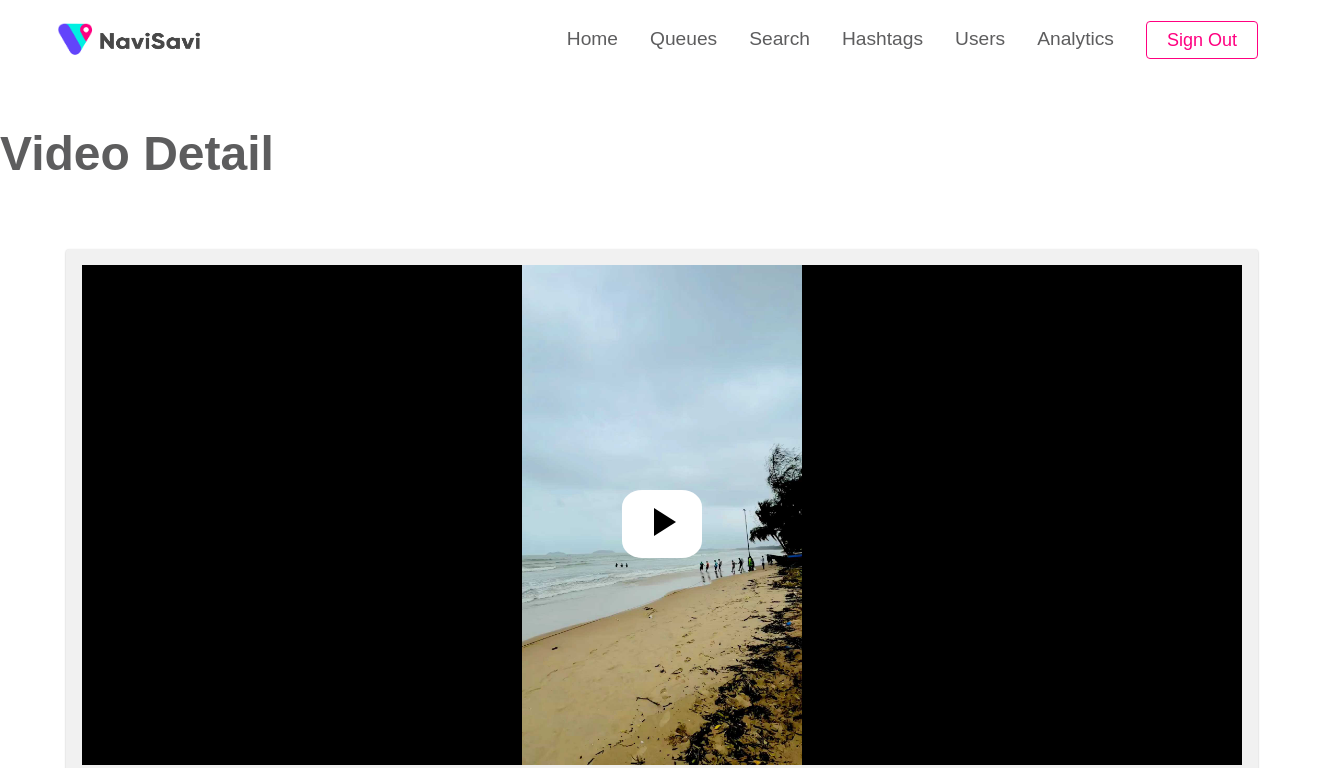 select on "**********" 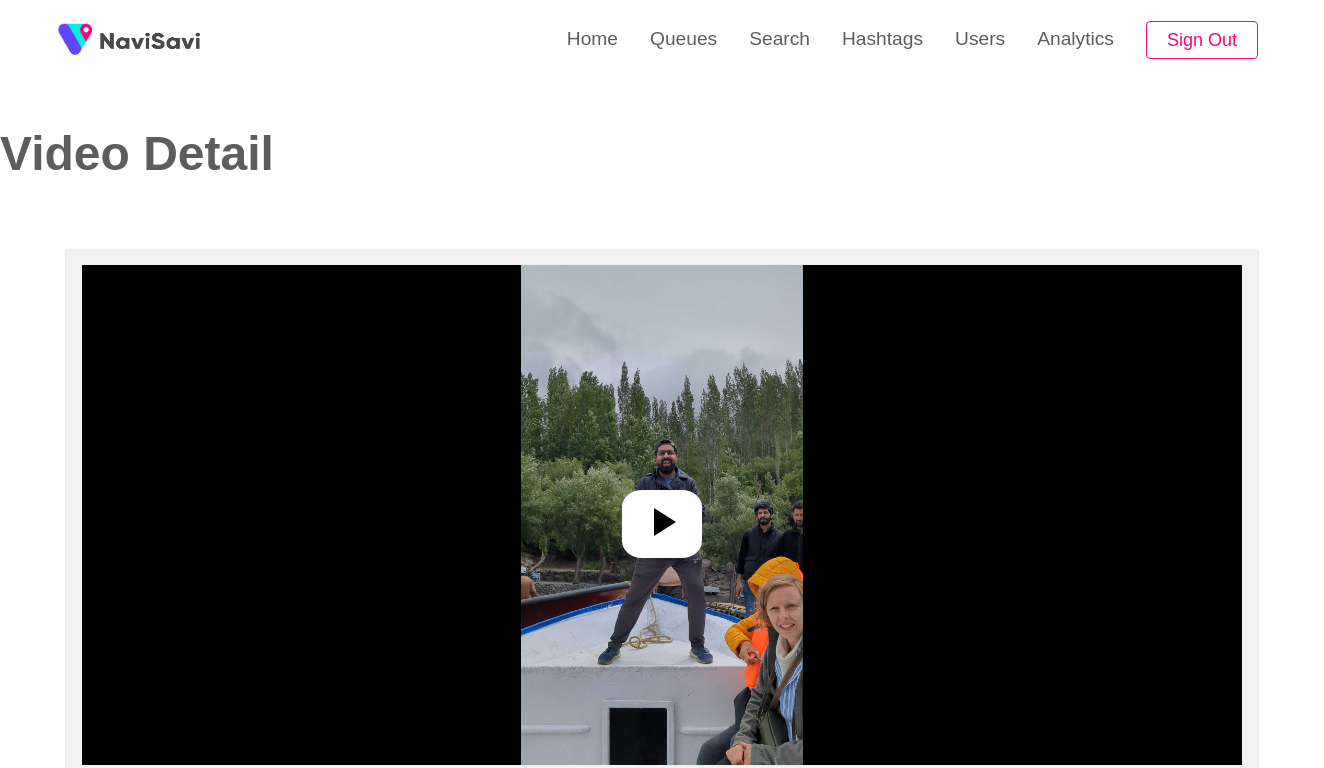 select on "**********" 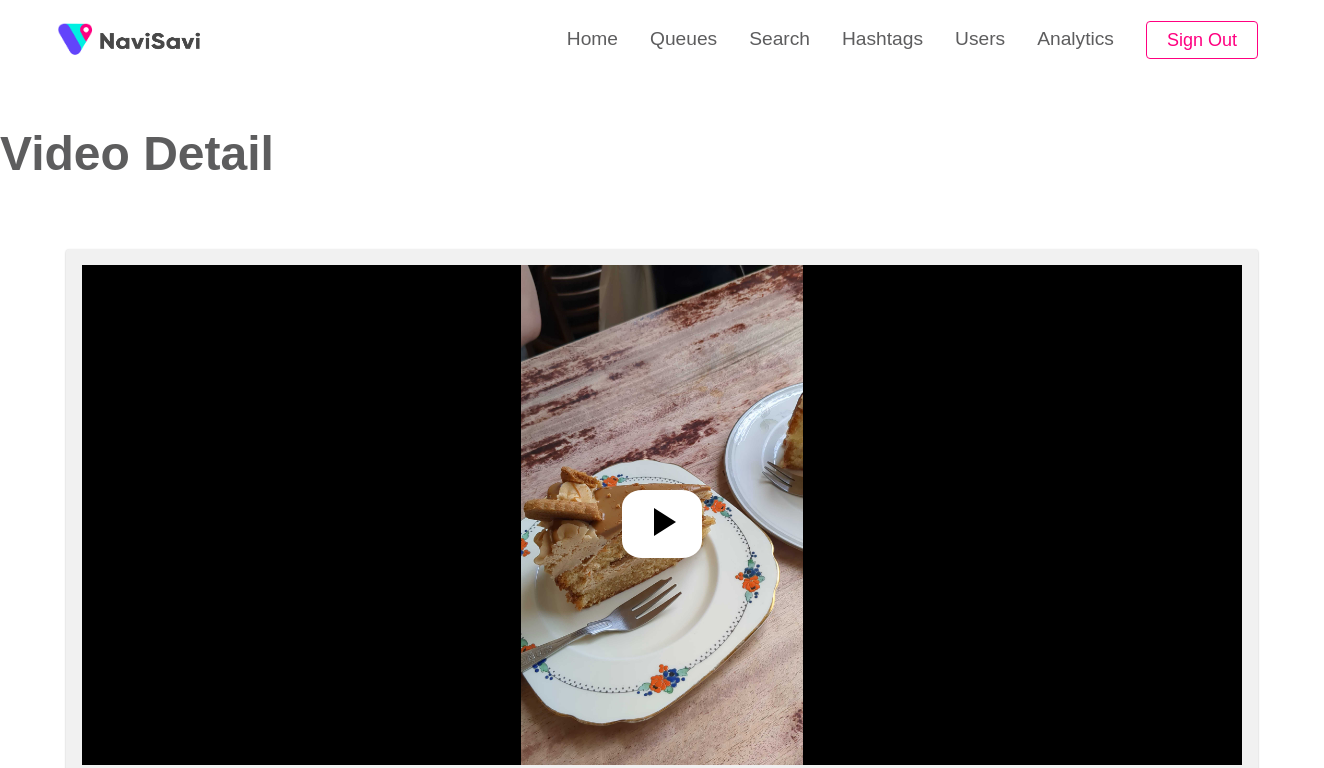 select on "**********" 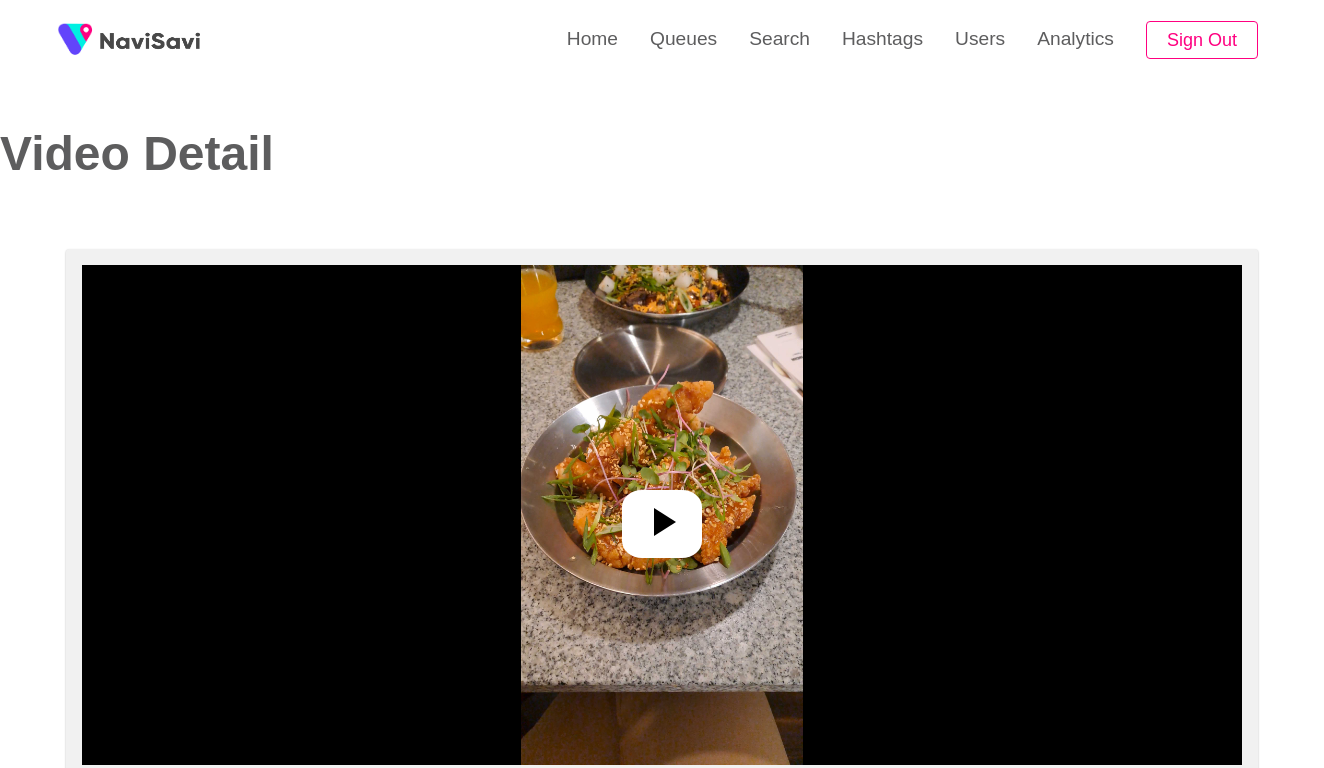 select on "**********" 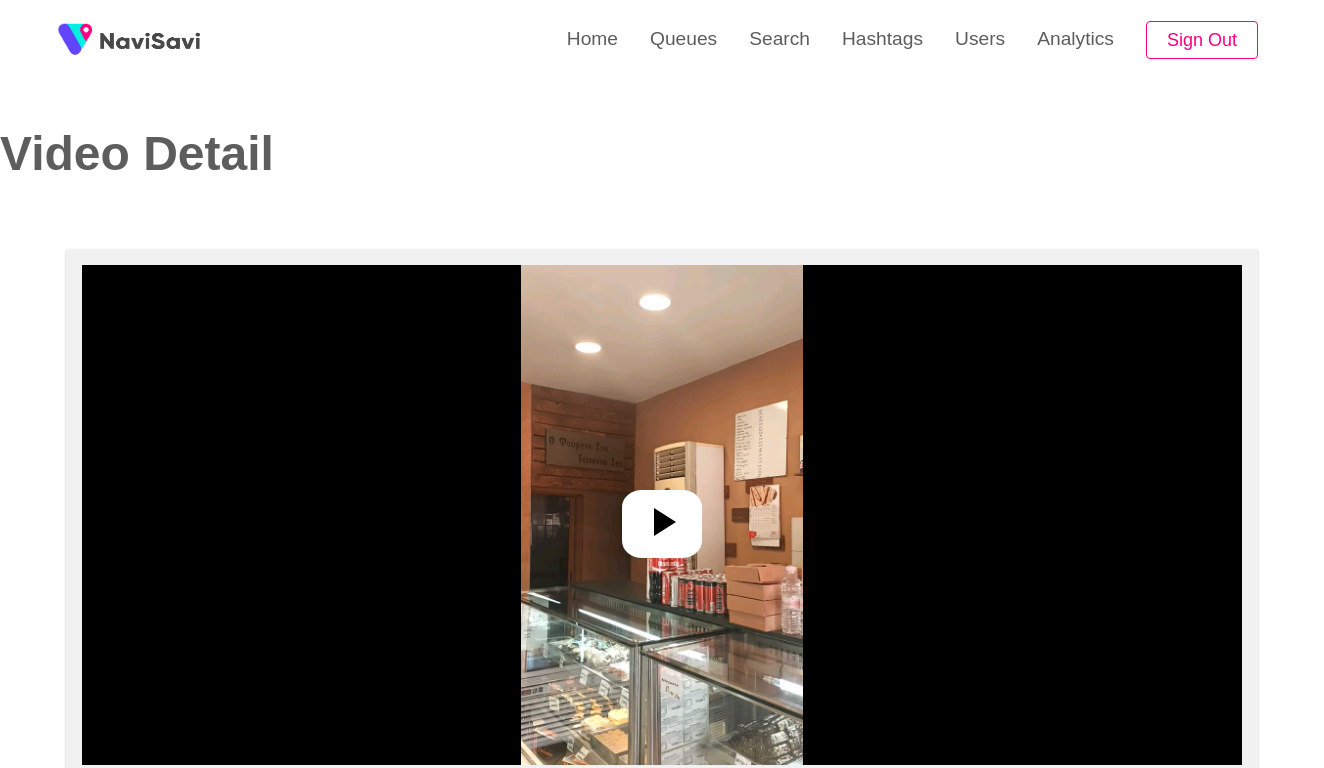 select on "**********" 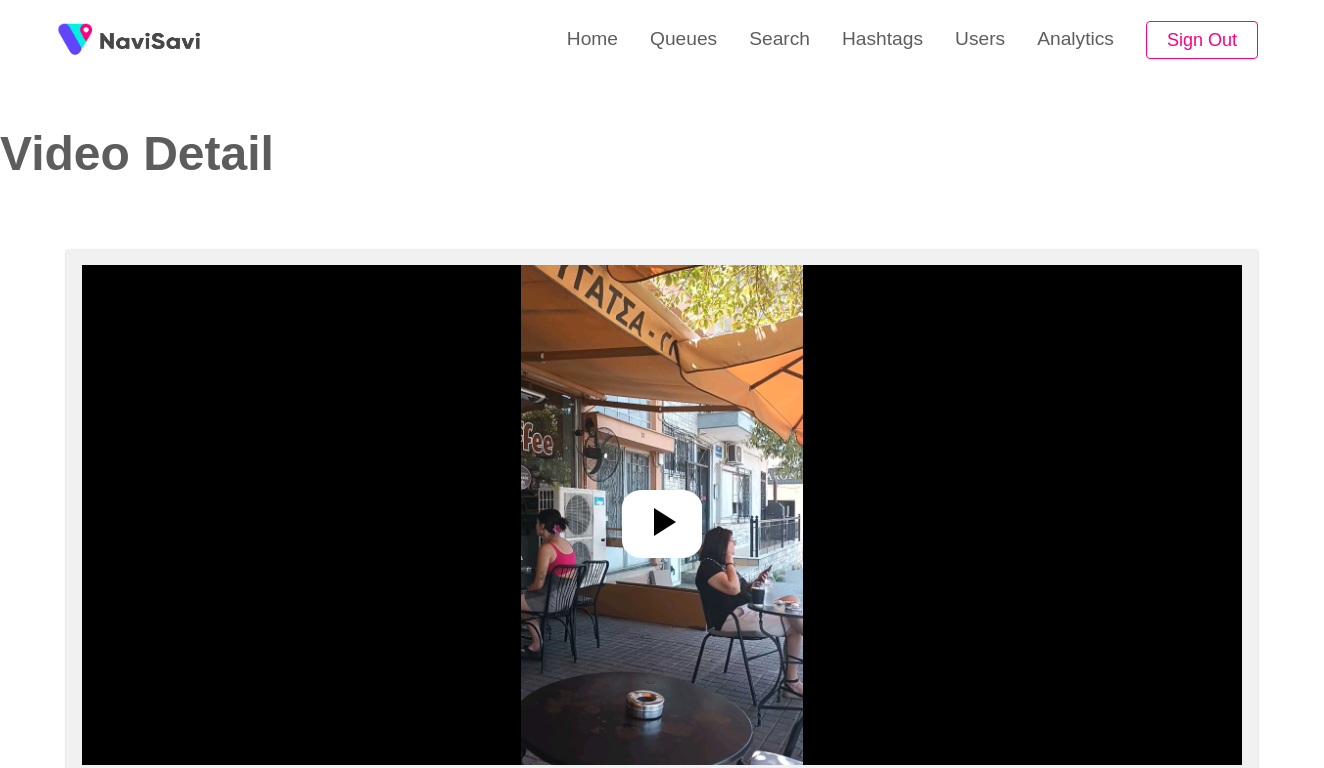 select on "**********" 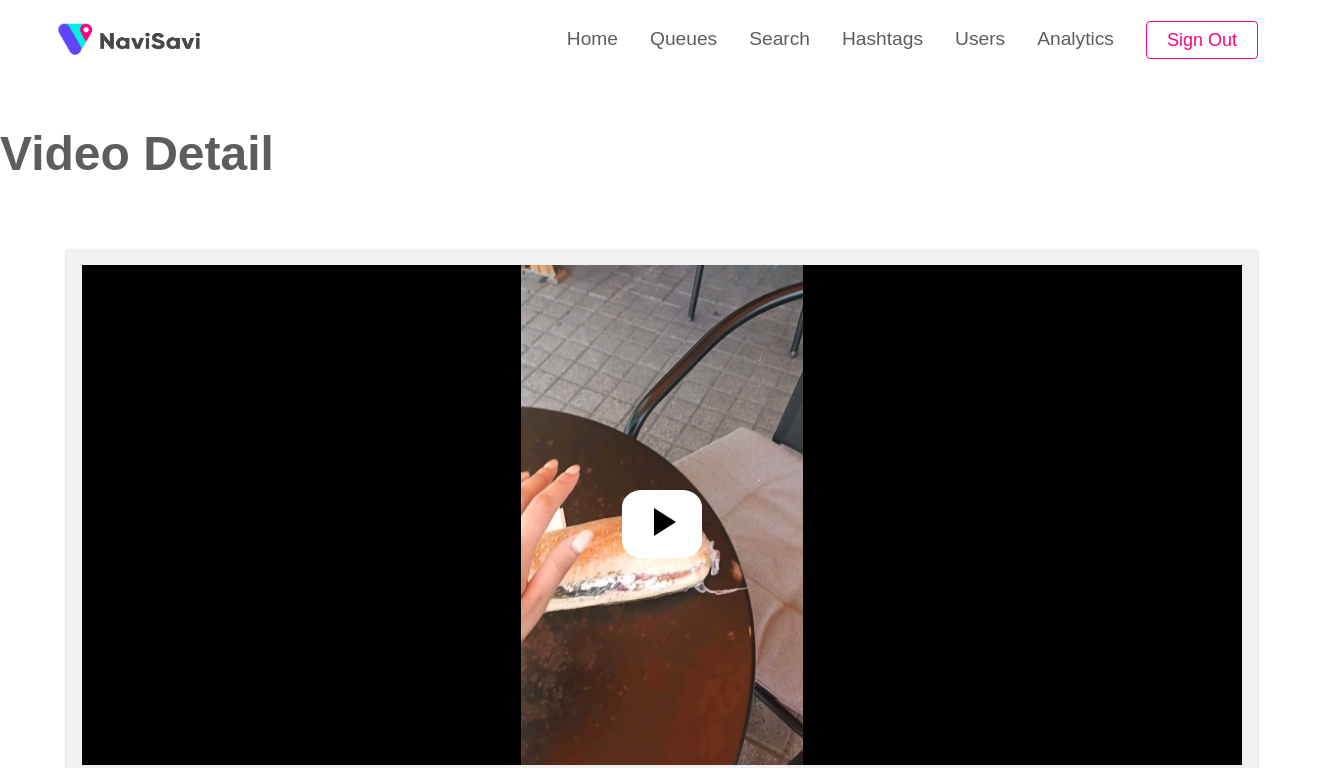 select on "**********" 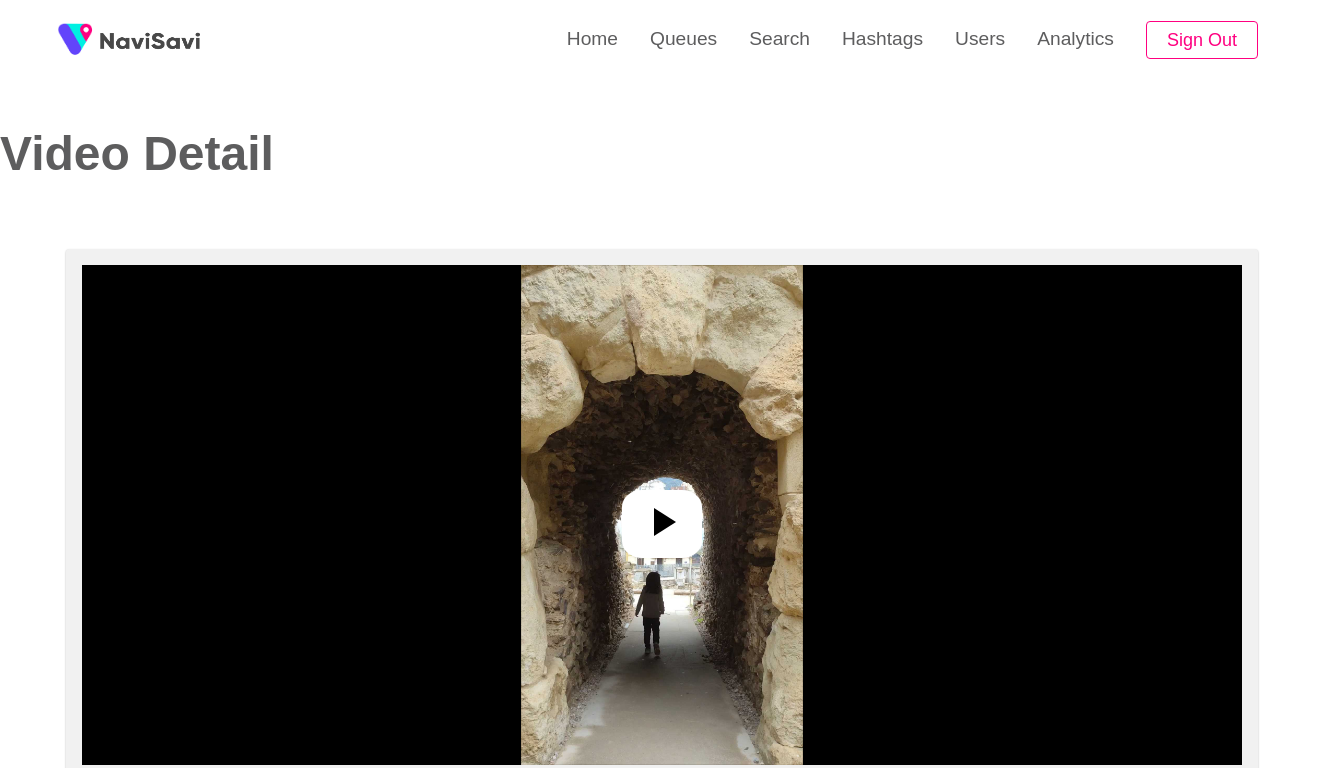 select on "**********" 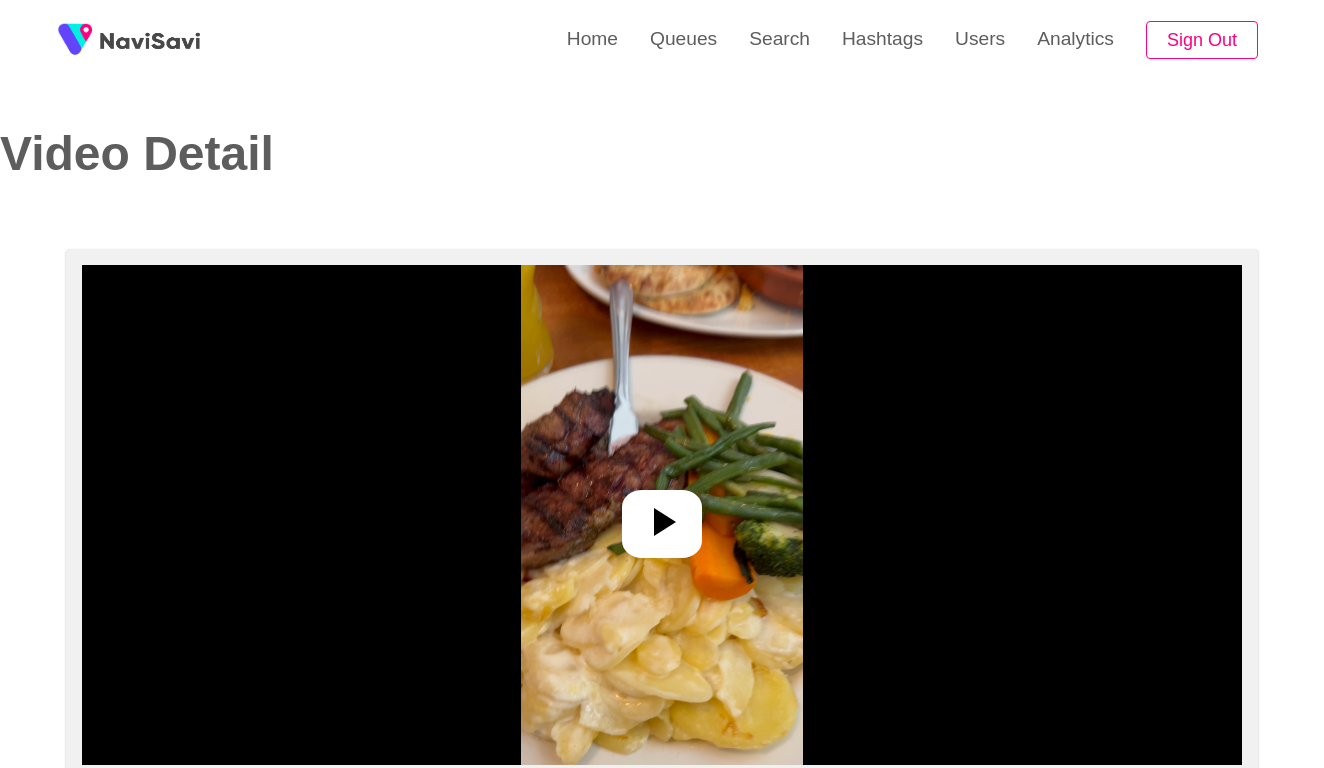 select on "**********" 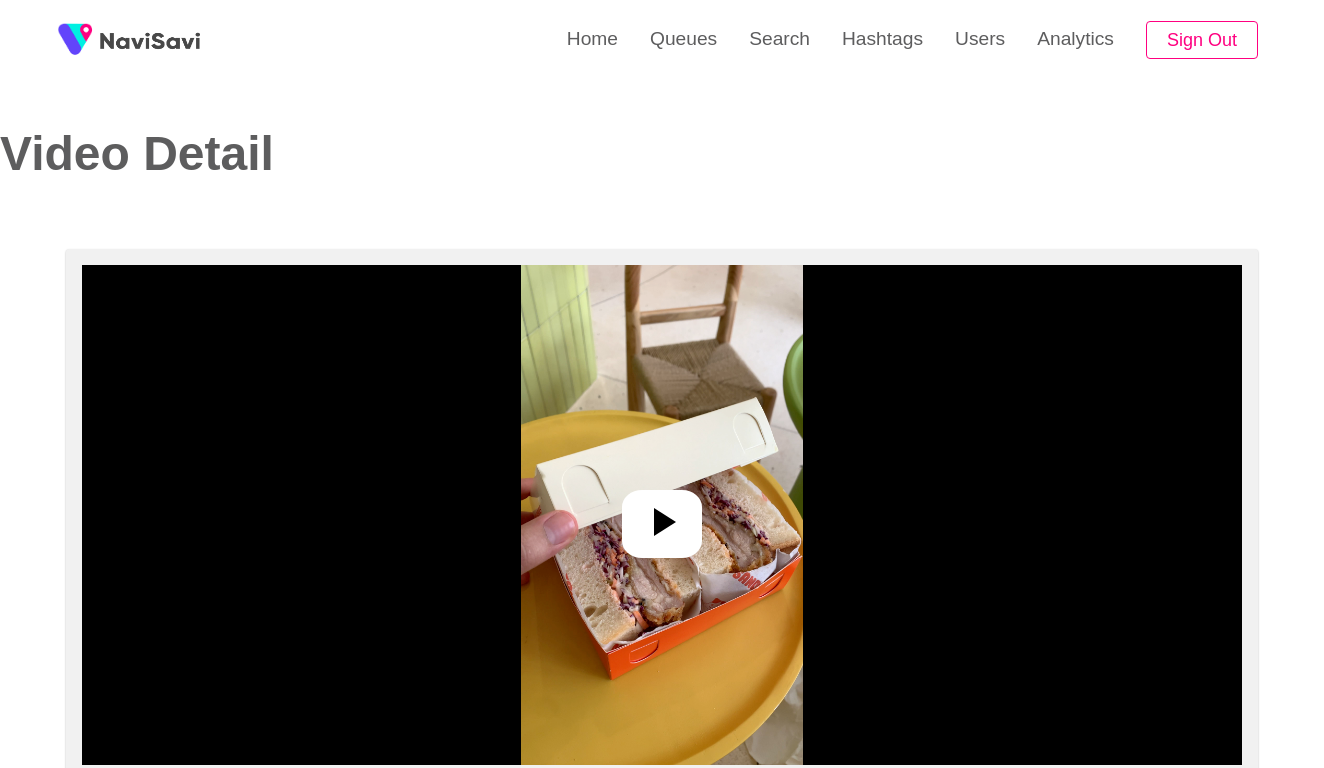 select on "**********" 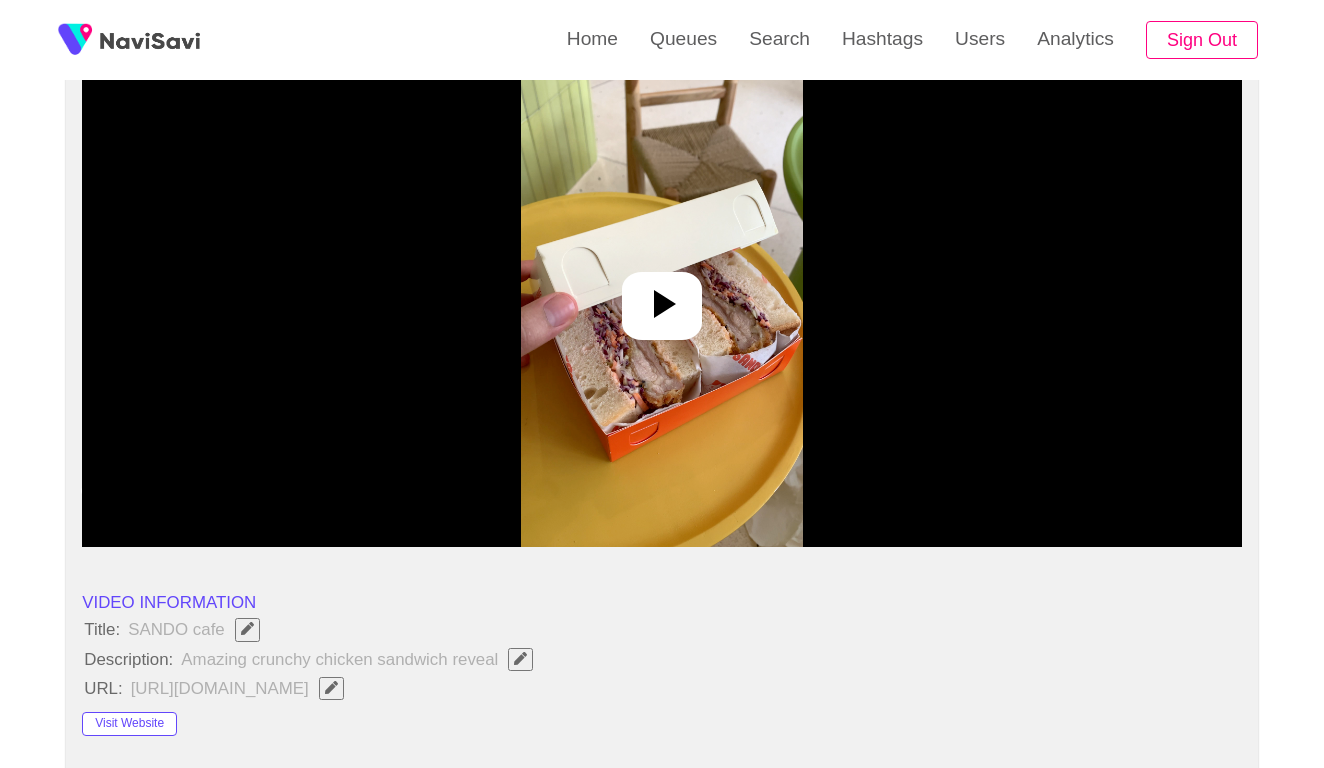 scroll, scrollTop: 218, scrollLeft: 0, axis: vertical 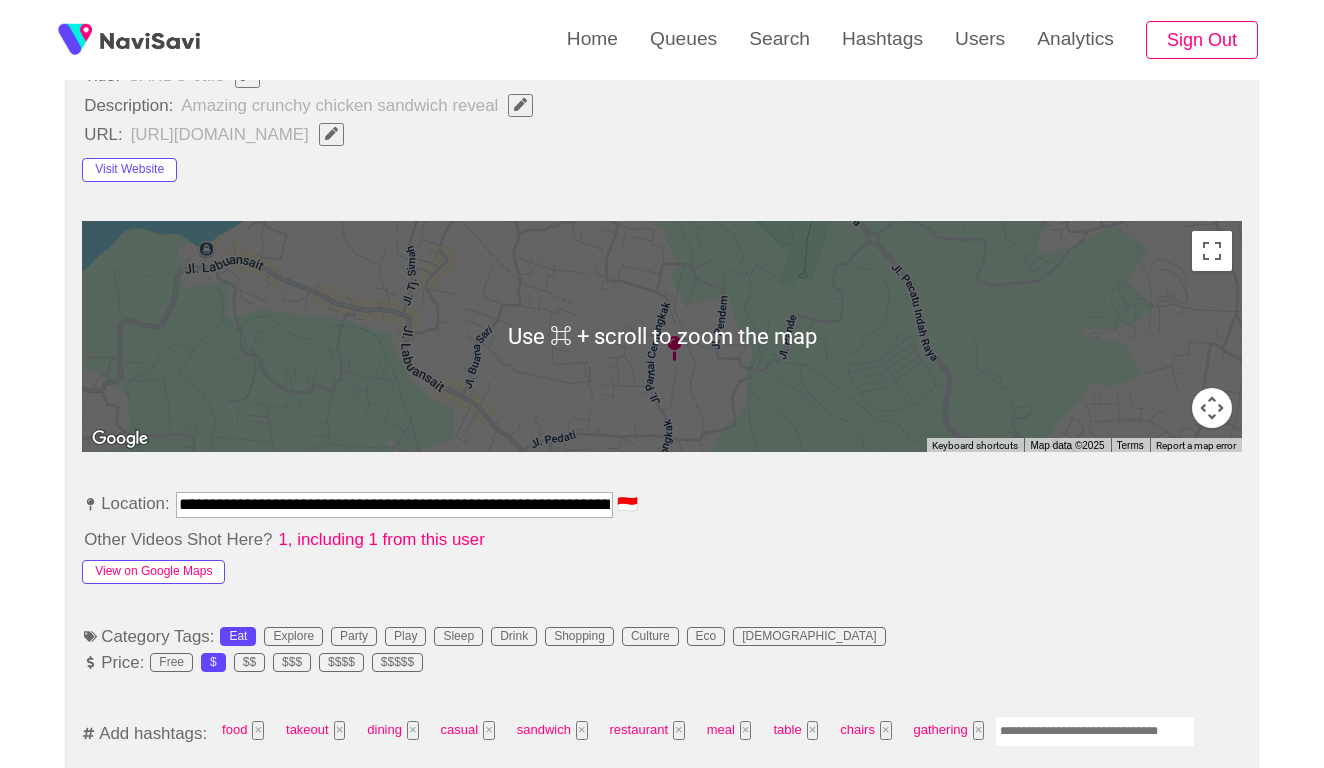 click on "View on Google Maps" at bounding box center [153, 572] 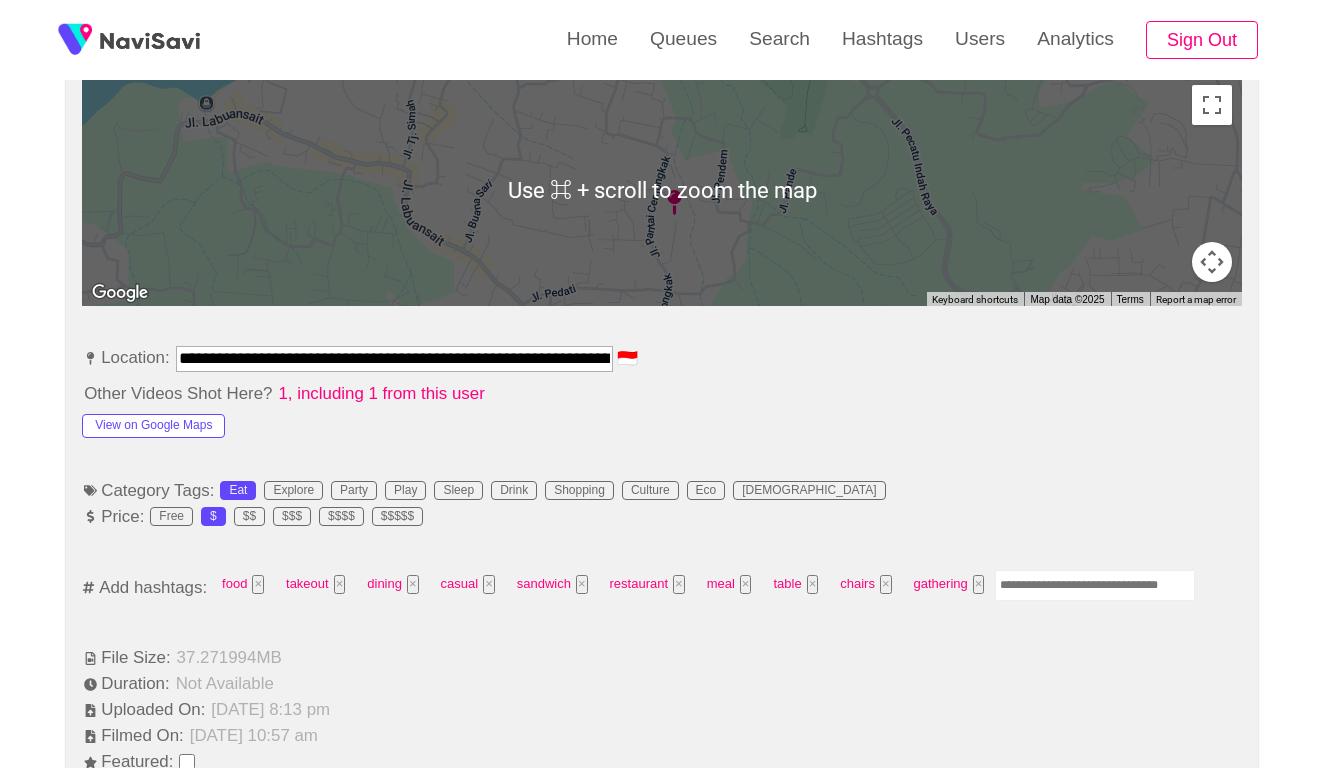 scroll, scrollTop: 965, scrollLeft: 0, axis: vertical 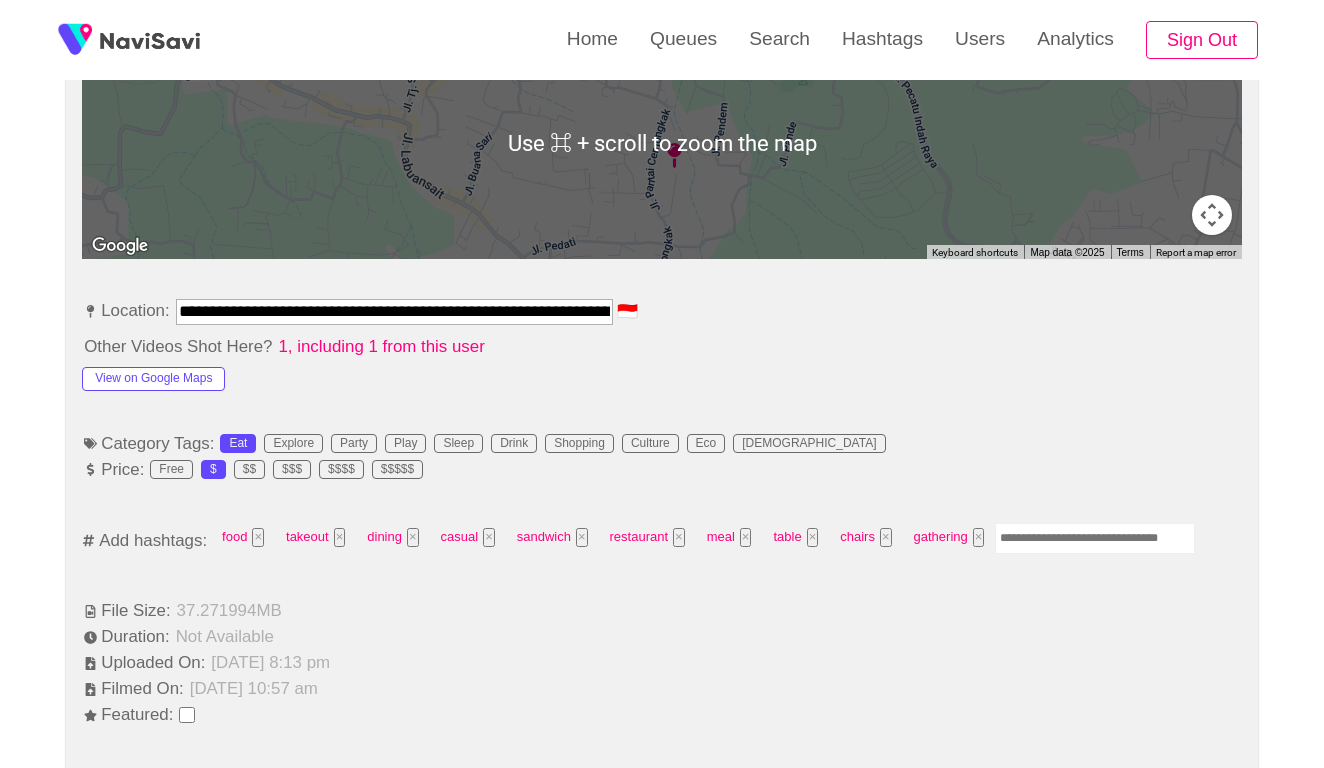click on "**********" at bounding box center (662, 939) 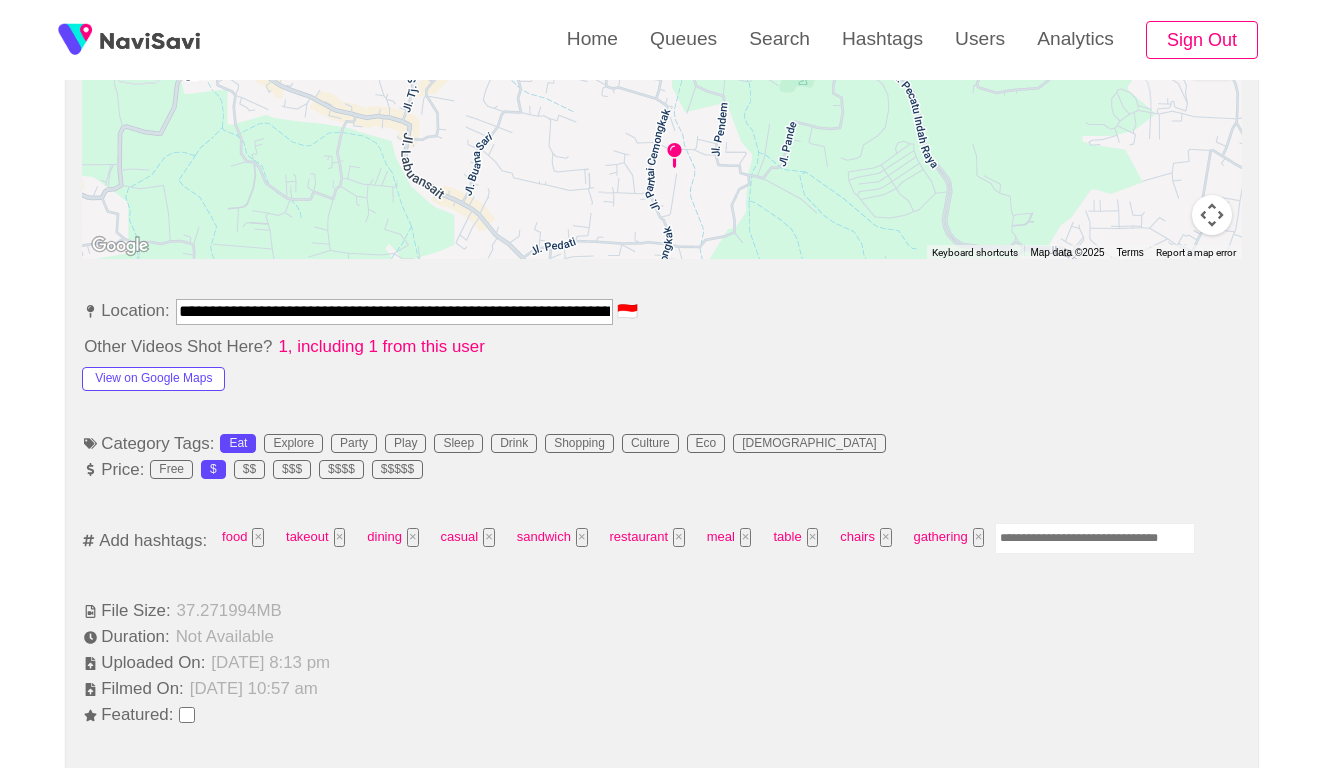 click at bounding box center (1095, 538) 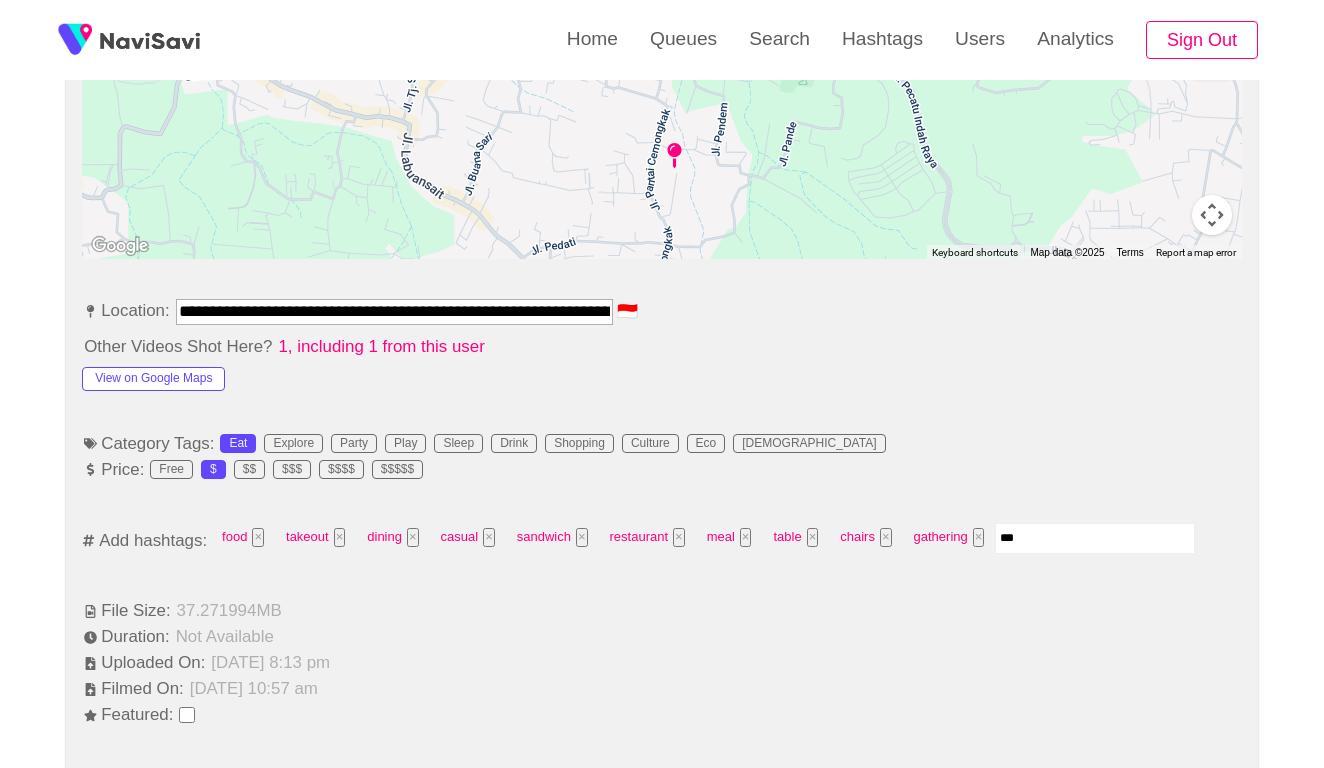 type on "****" 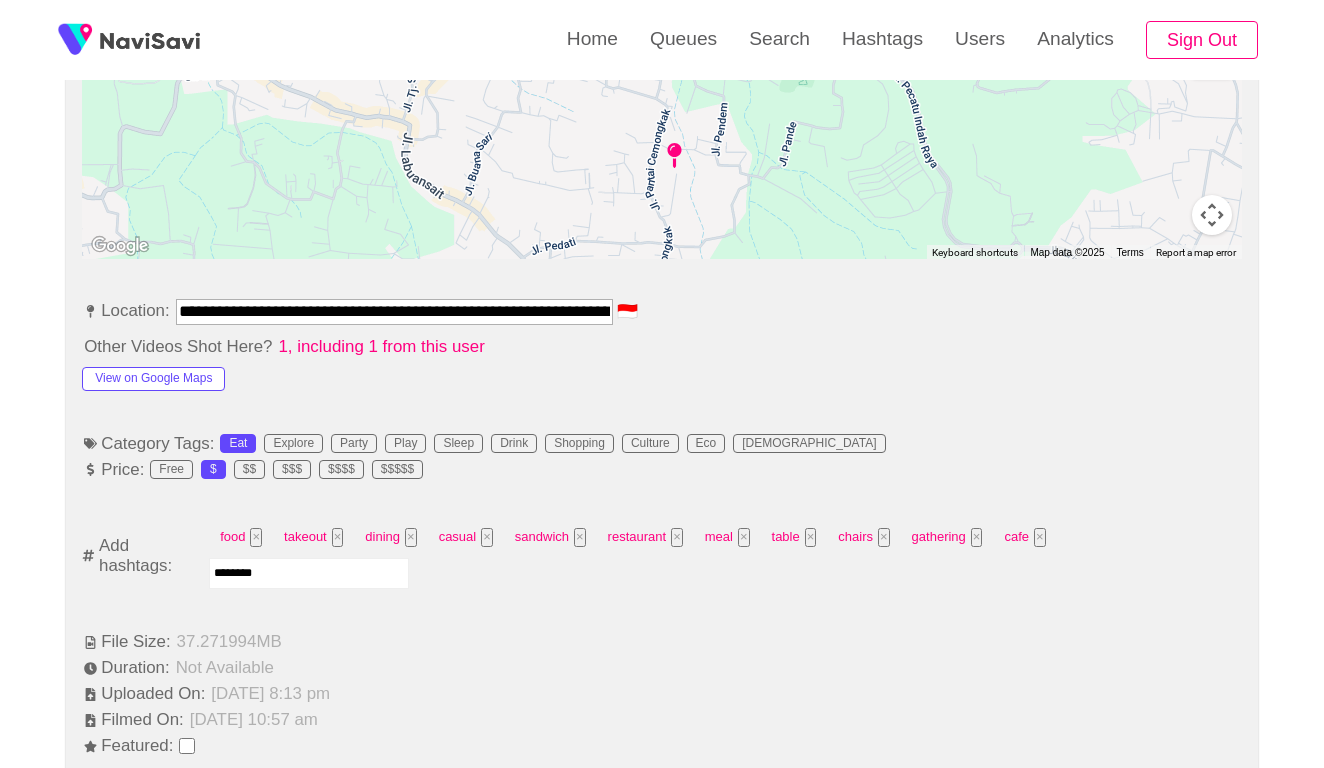 type on "*********" 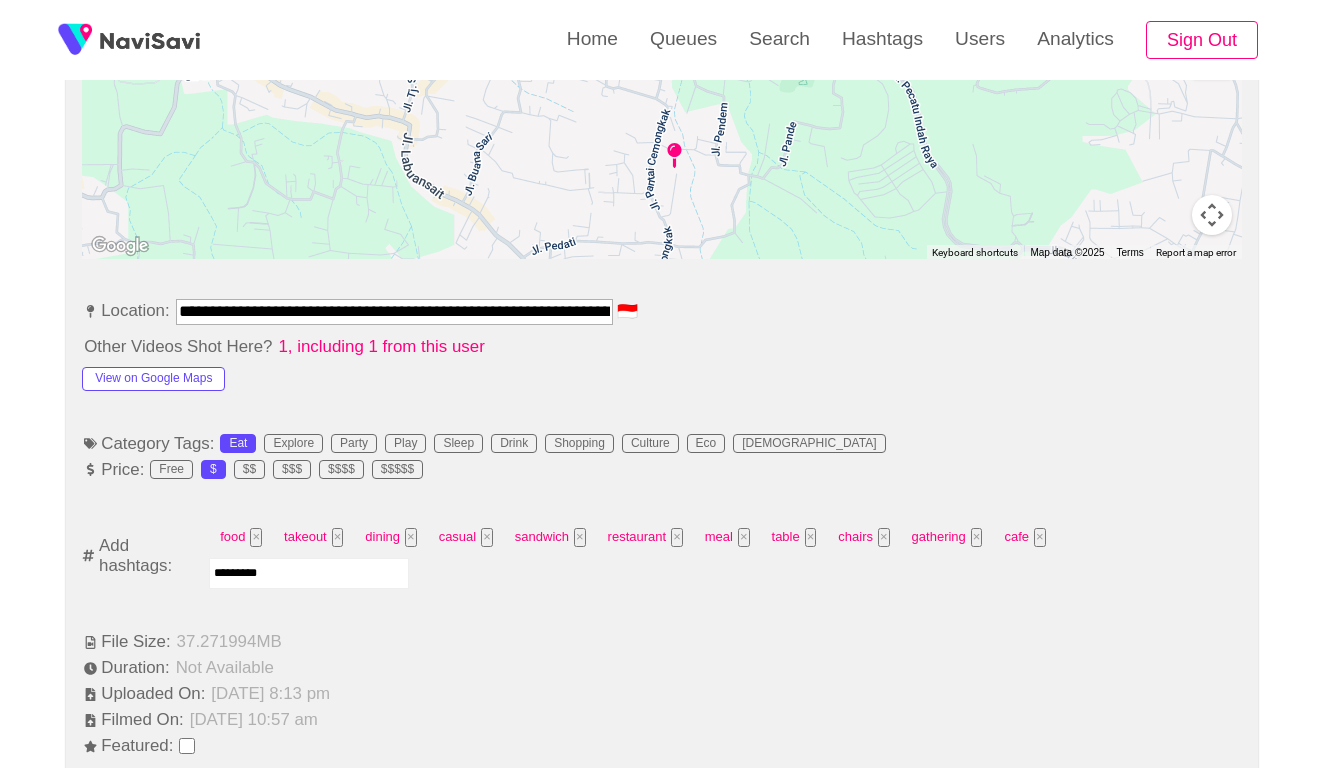 type 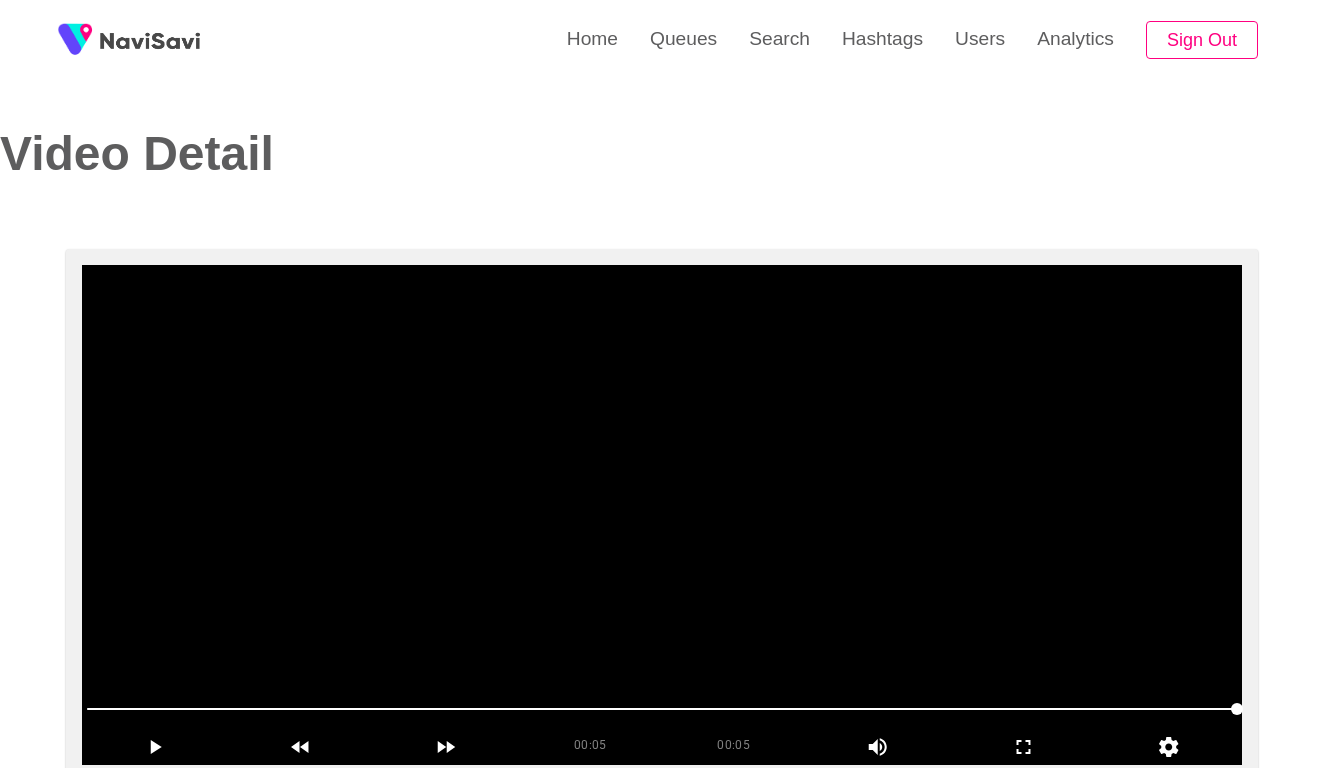 scroll, scrollTop: 0, scrollLeft: 0, axis: both 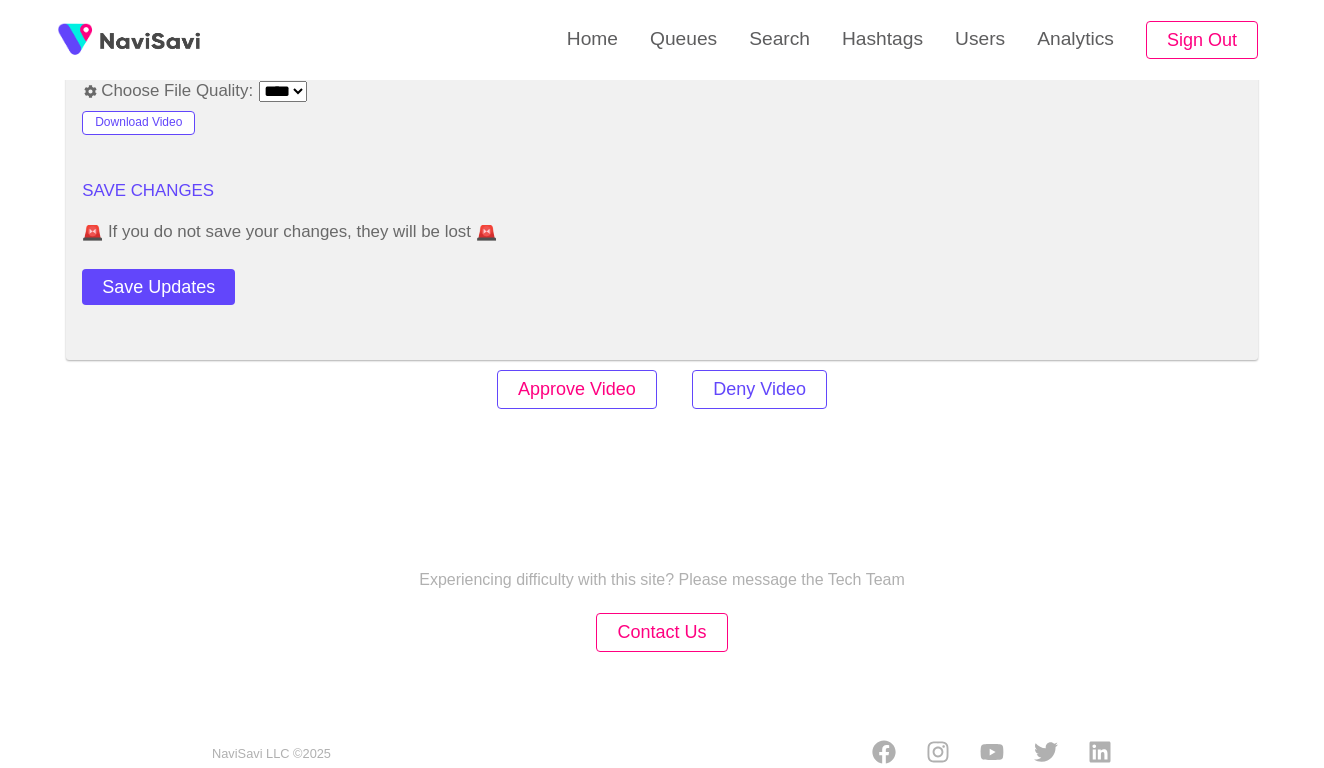 click on "Approve Video" at bounding box center [577, 389] 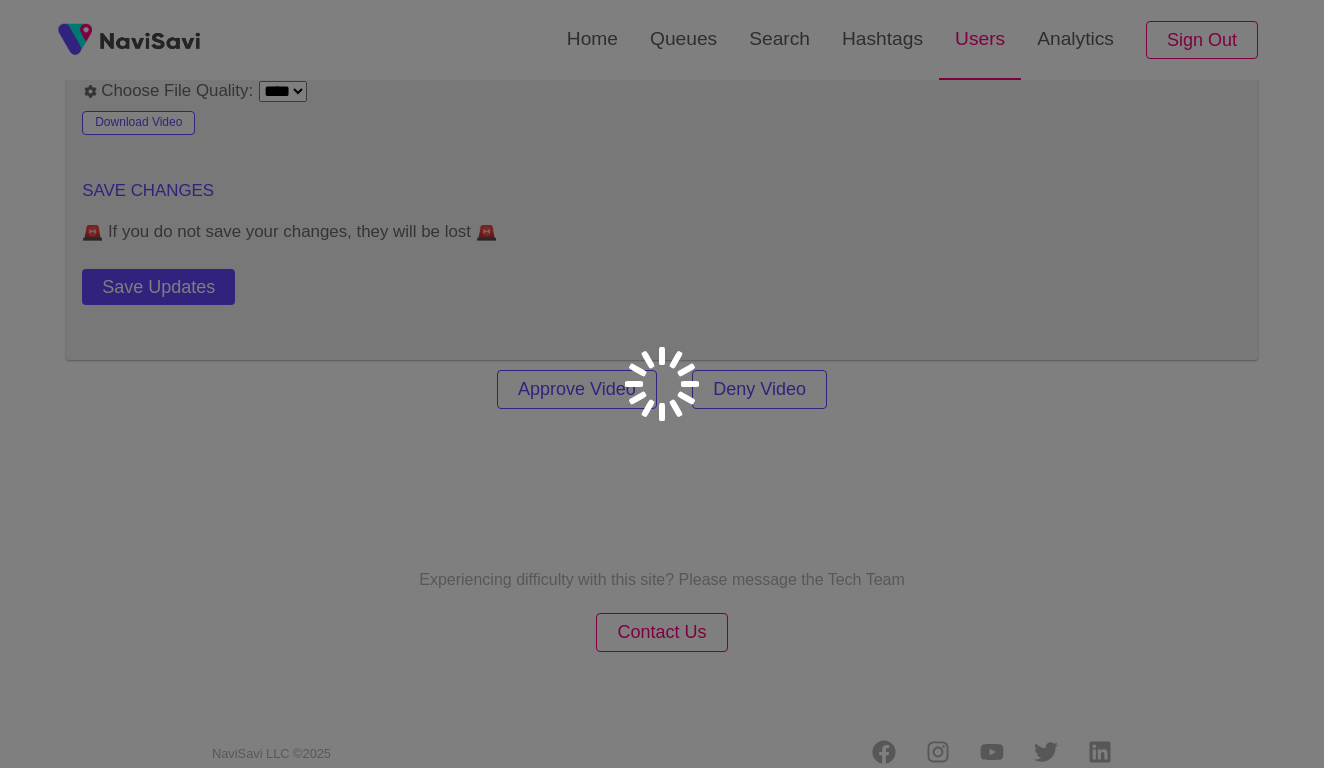 scroll, scrollTop: 0, scrollLeft: 0, axis: both 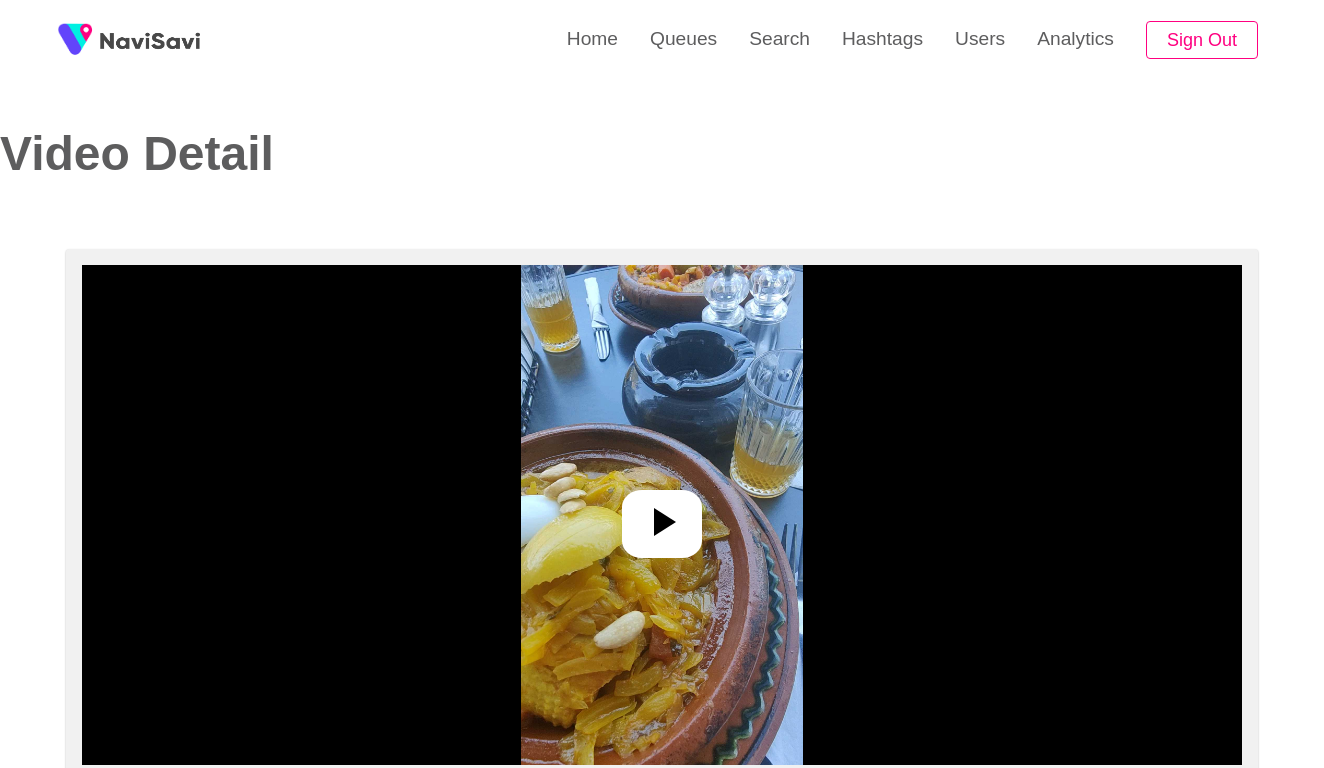 select on "**********" 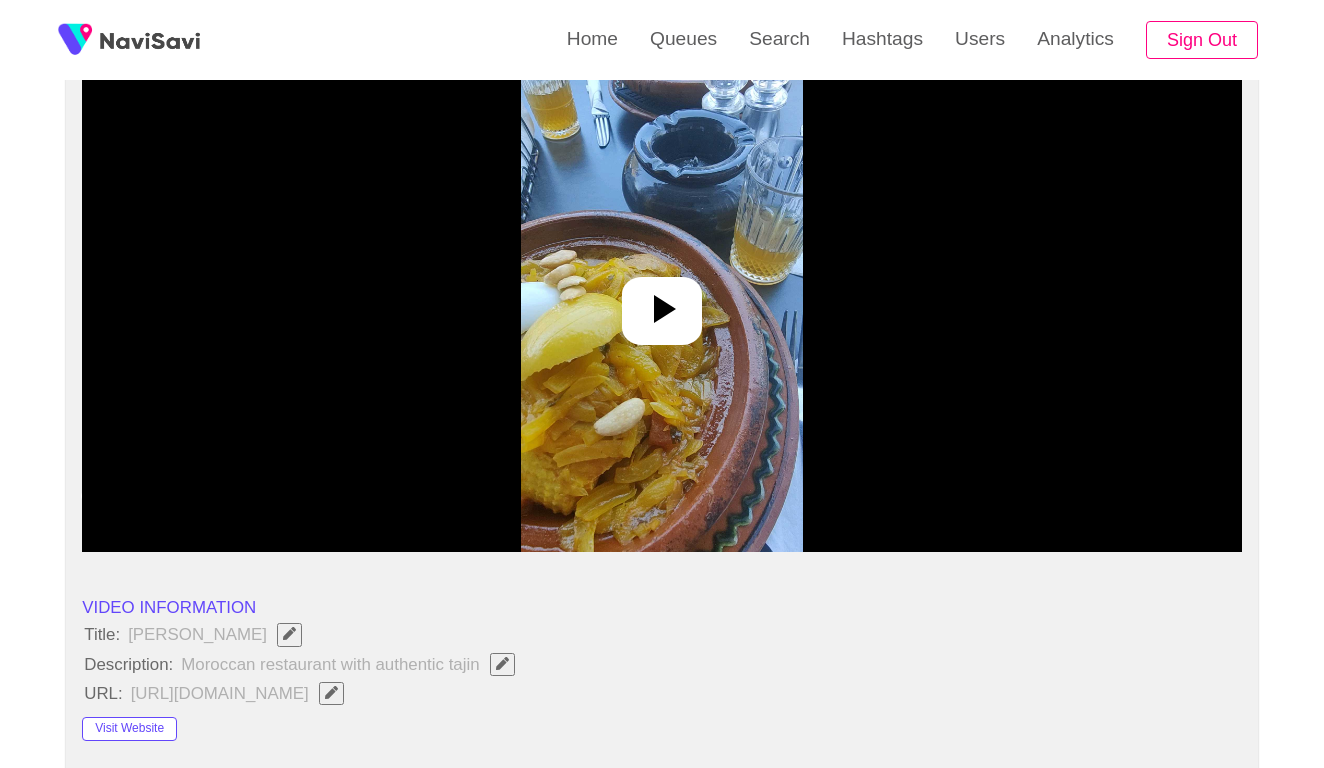 scroll, scrollTop: 267, scrollLeft: 0, axis: vertical 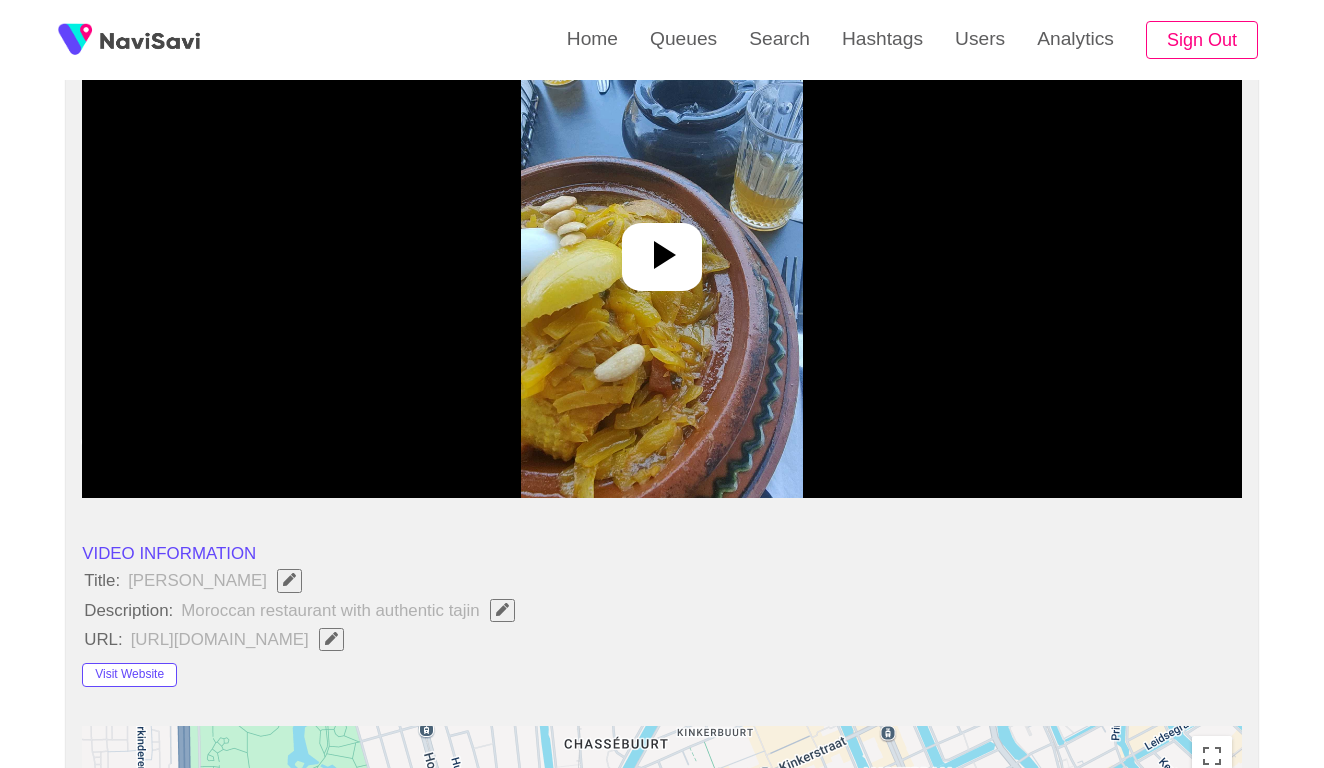 click at bounding box center [661, 248] 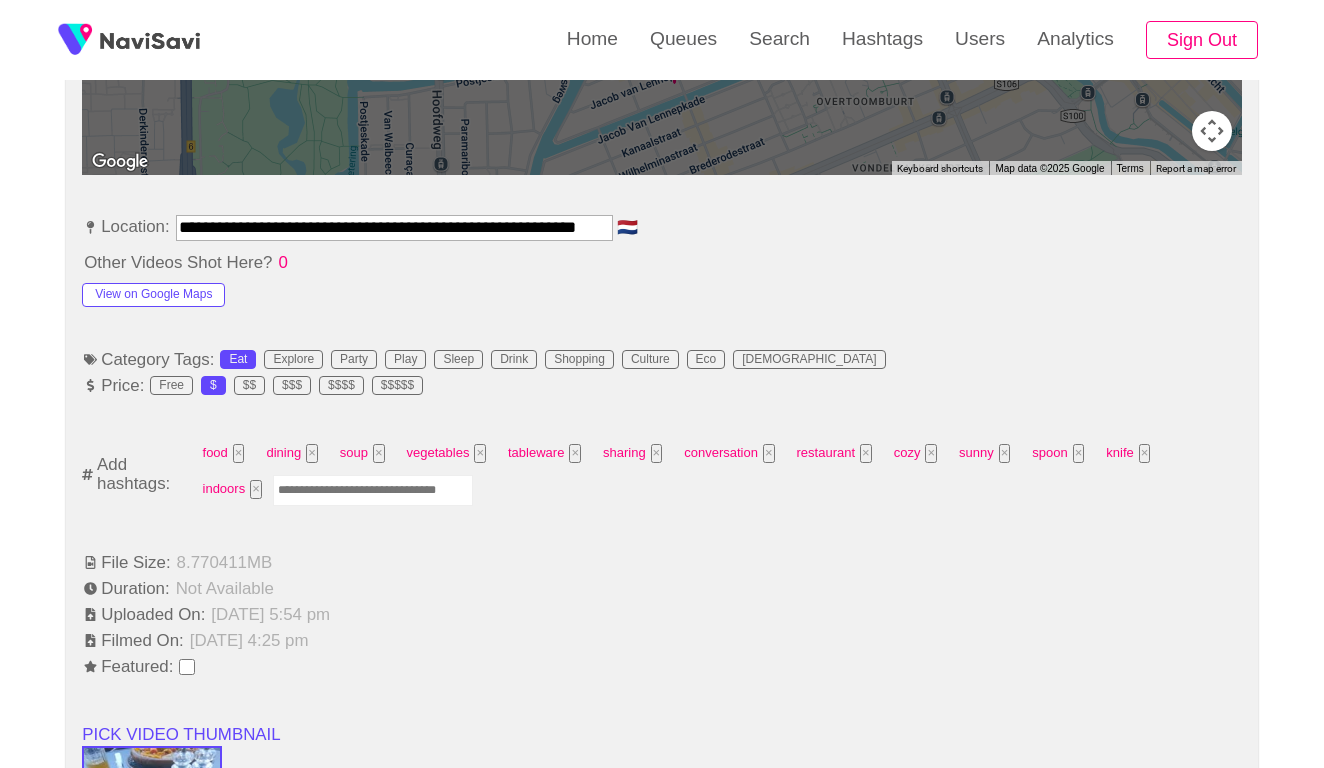 scroll, scrollTop: 969, scrollLeft: 0, axis: vertical 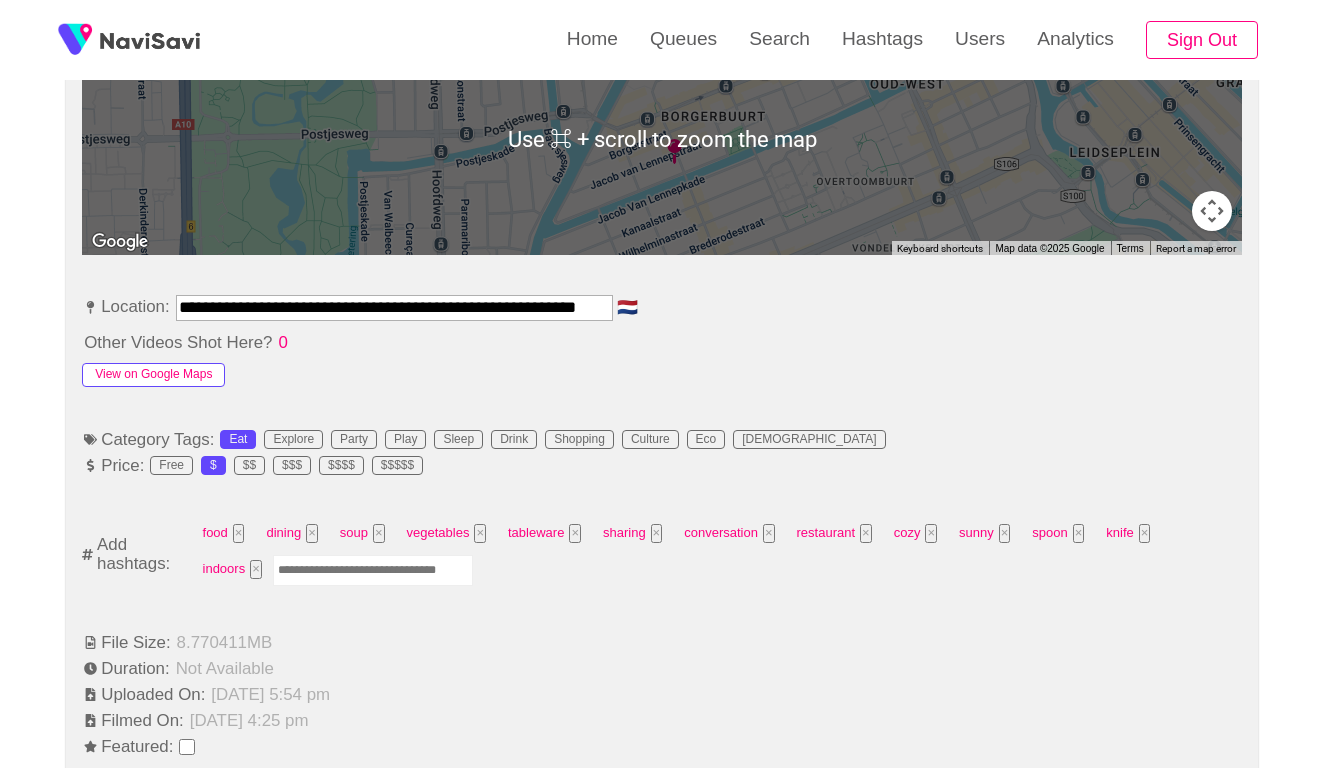 click on "View on Google Maps" at bounding box center [153, 375] 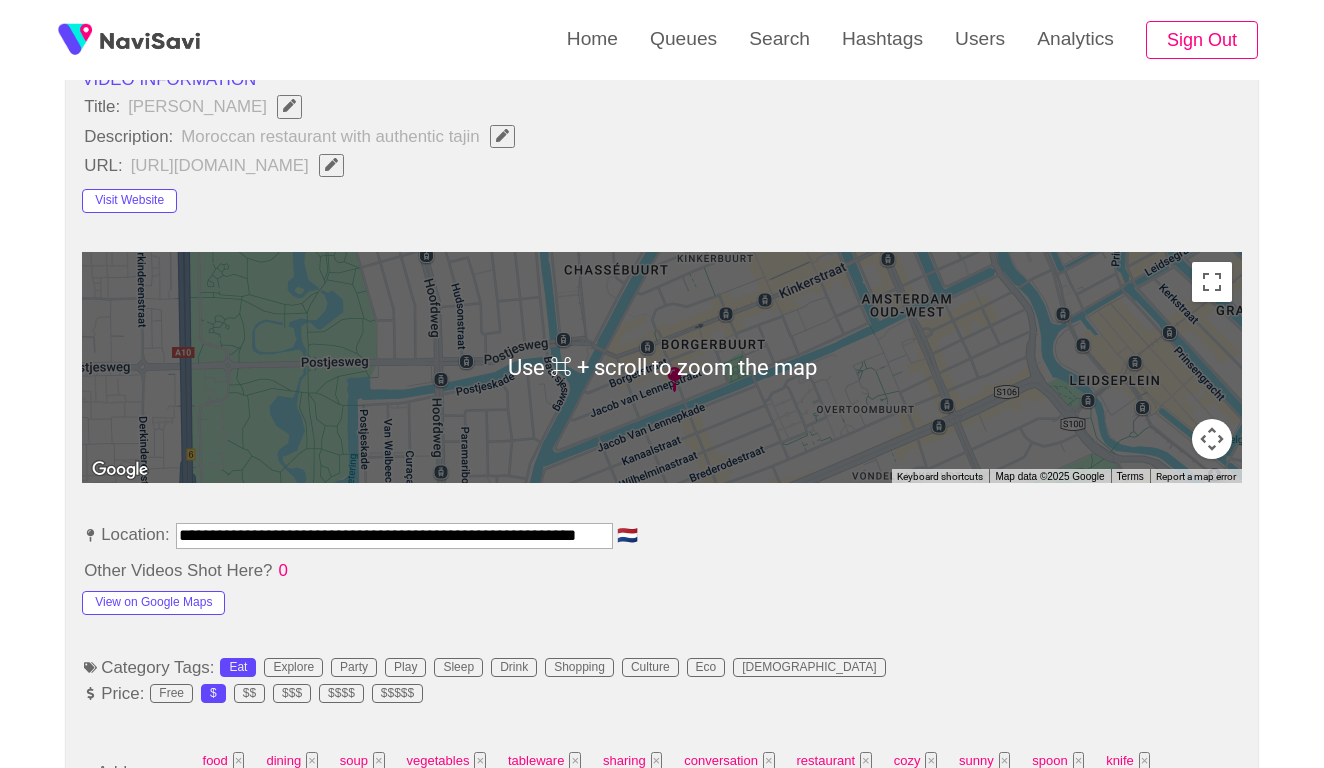 scroll, scrollTop: 768, scrollLeft: 0, axis: vertical 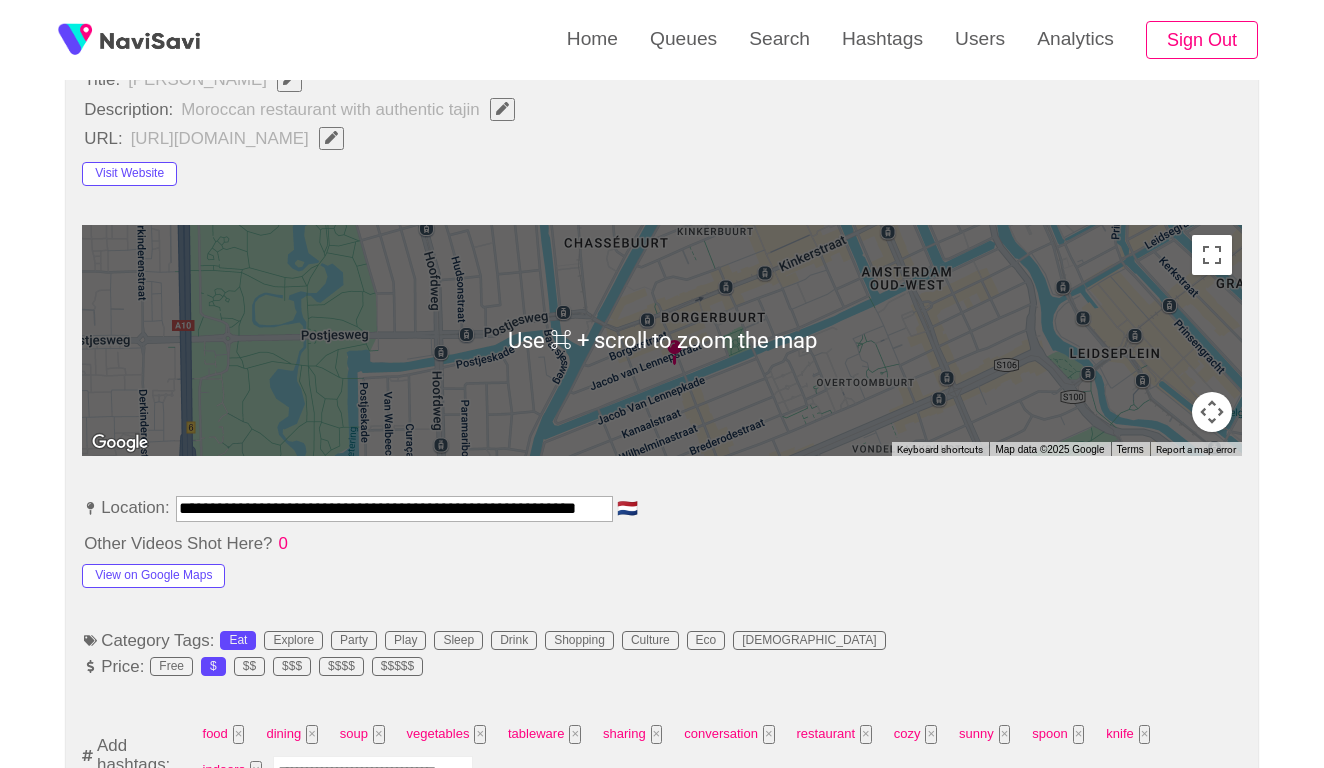 click at bounding box center (373, 771) 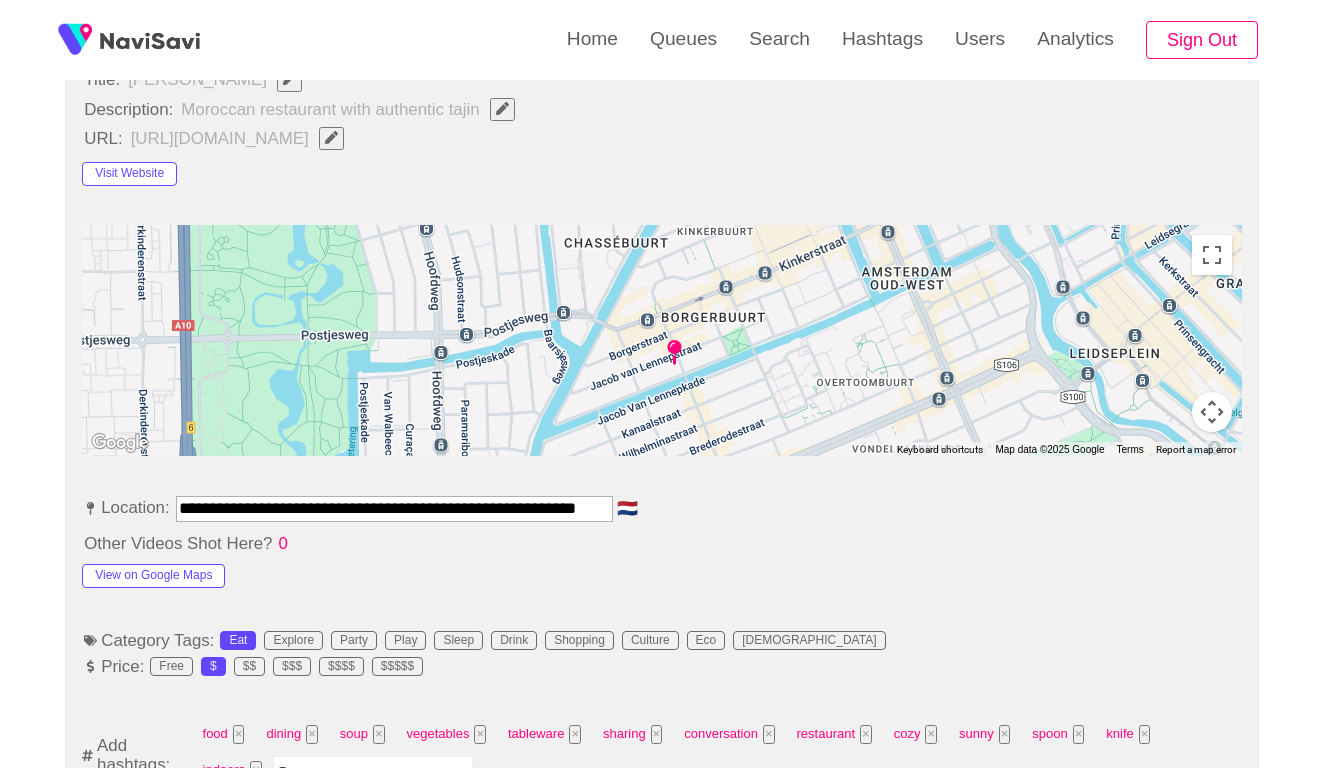 type on "***" 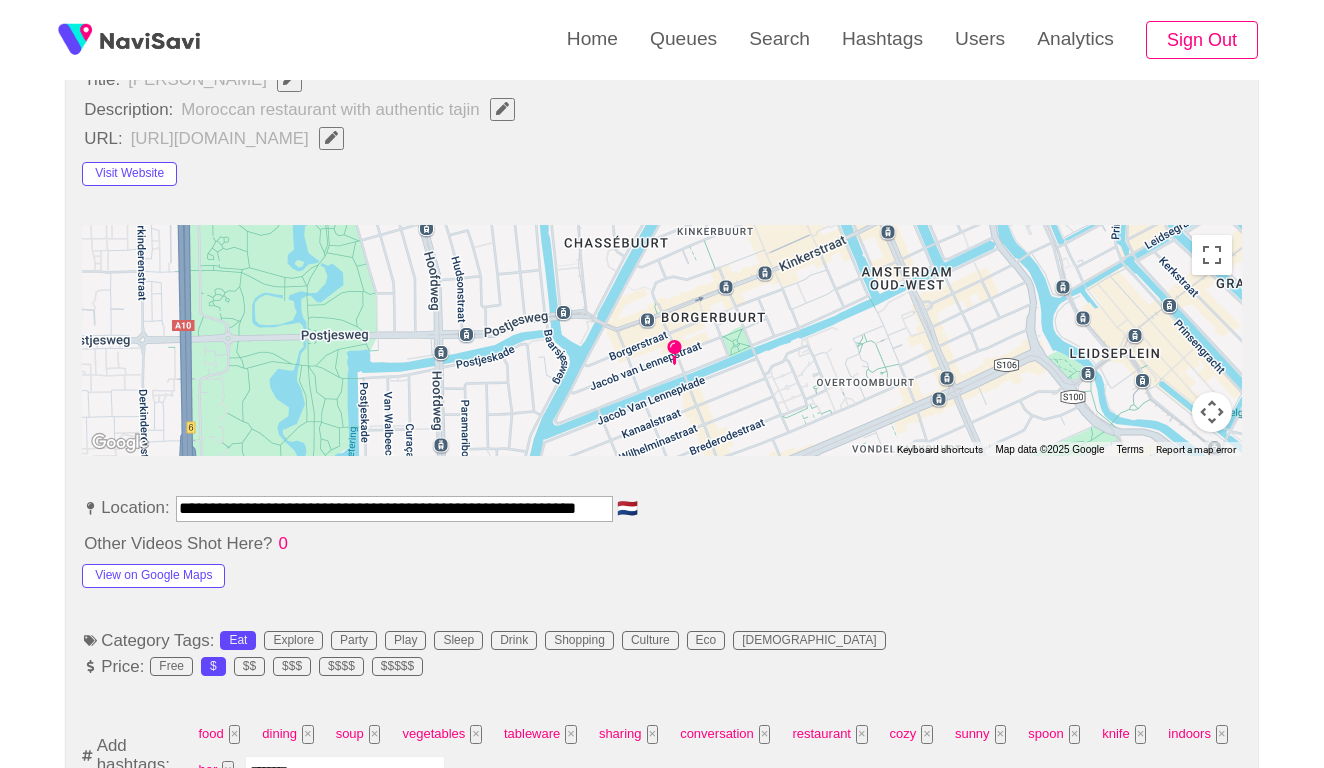 type on "*********" 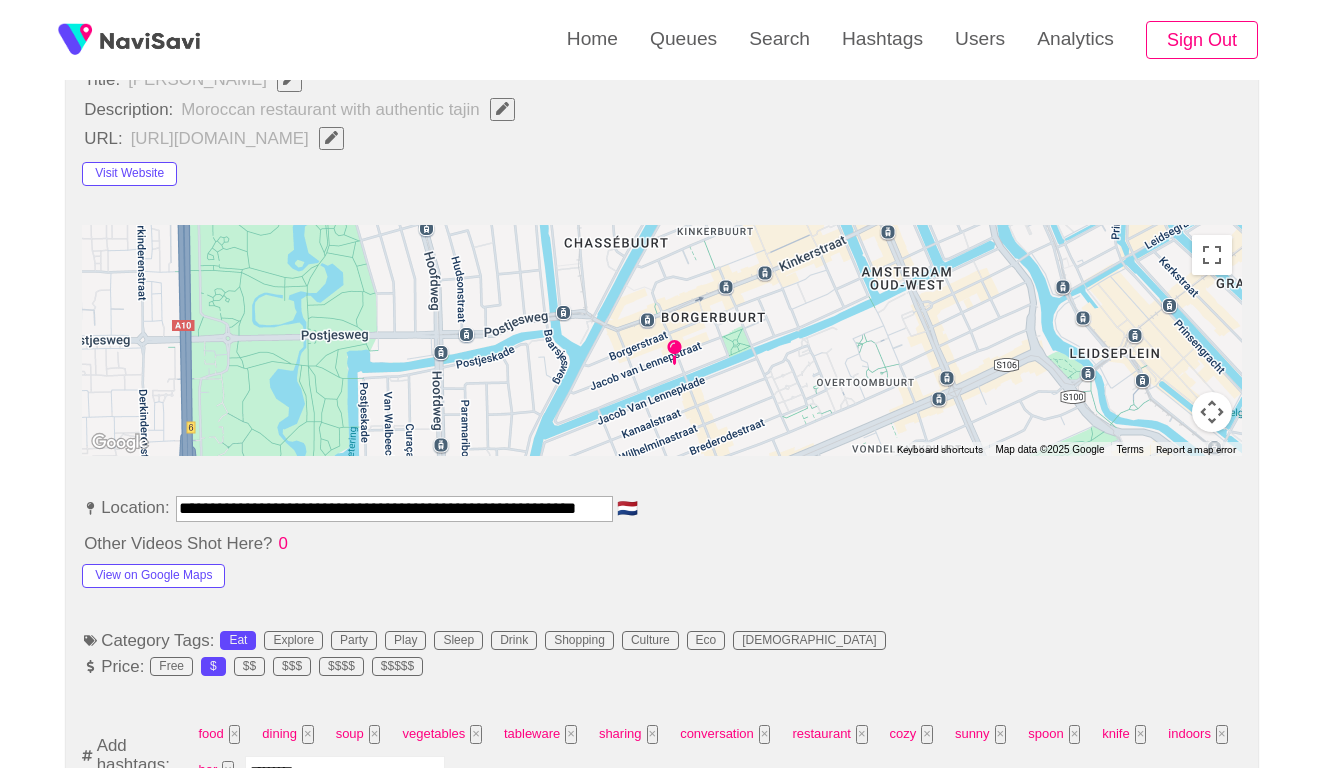 type 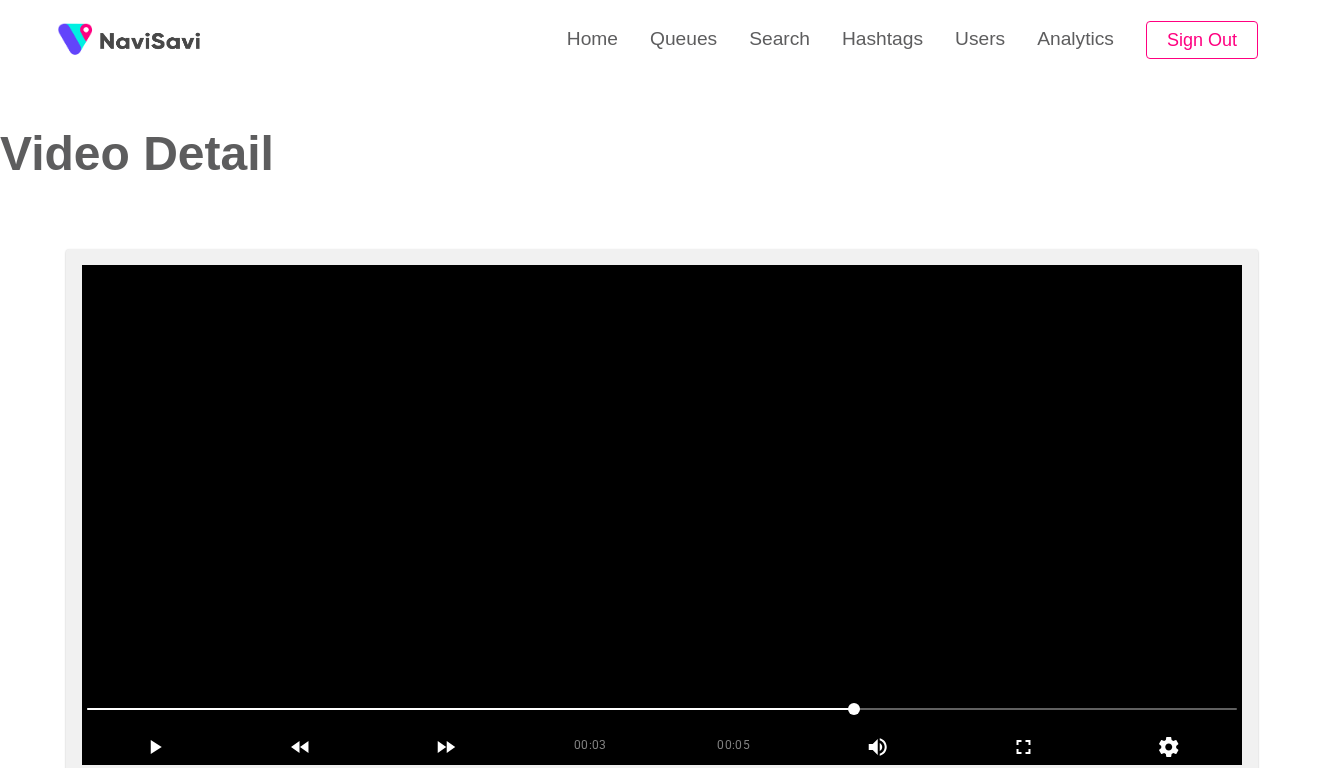 scroll, scrollTop: 0, scrollLeft: 0, axis: both 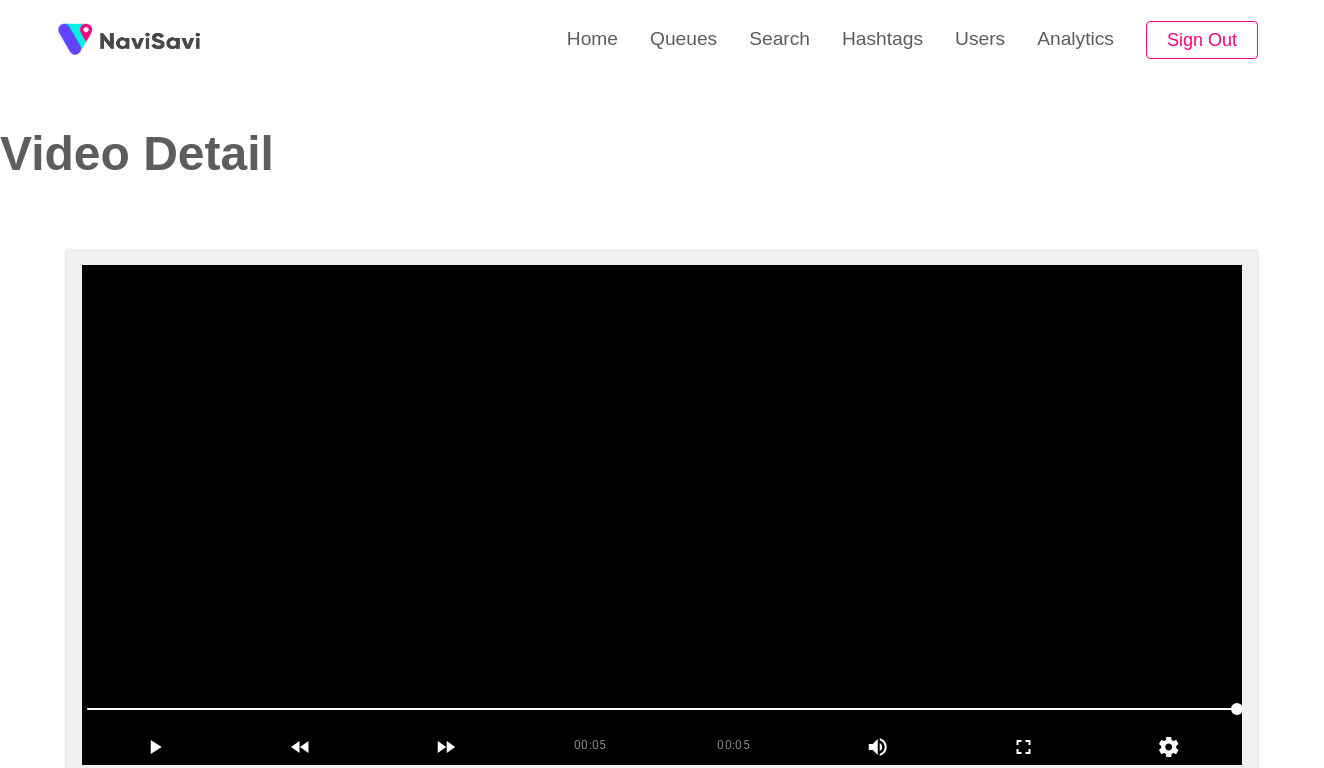 click at bounding box center [662, 515] 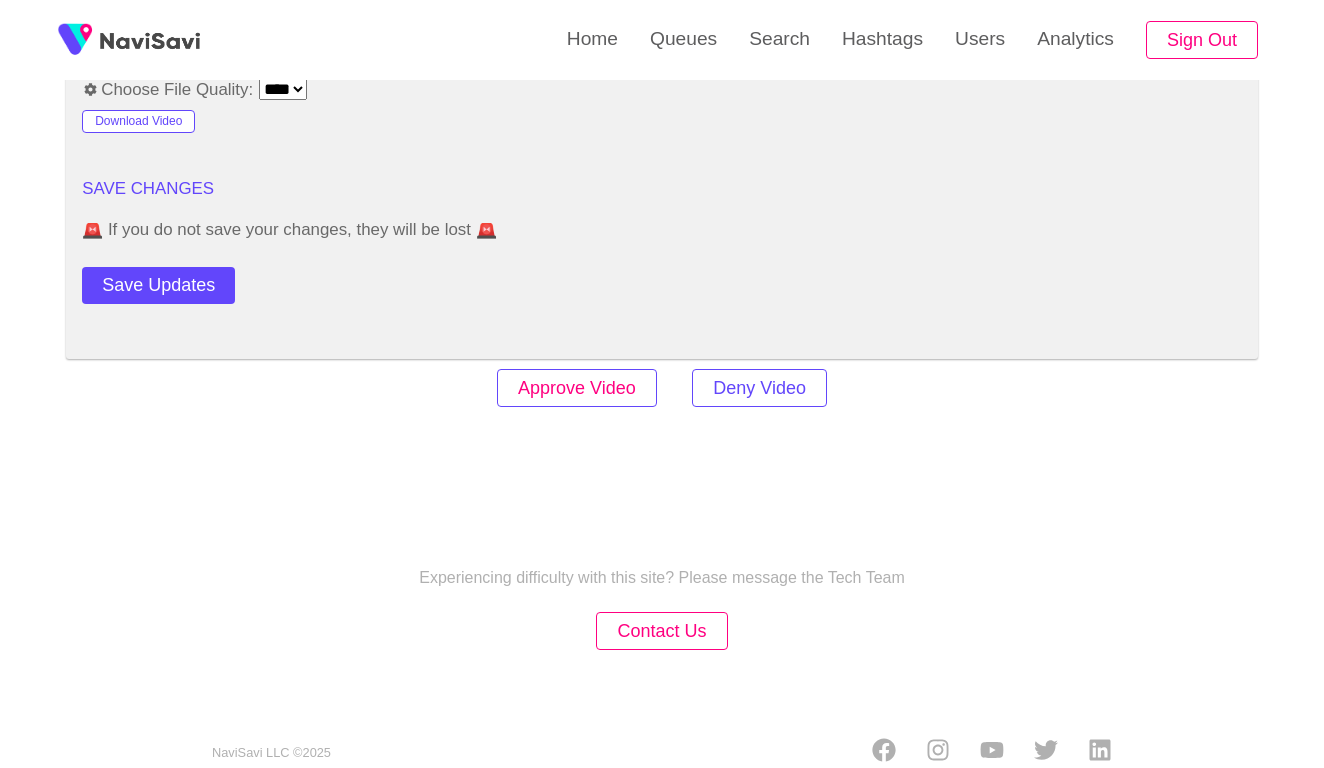 scroll, scrollTop: 2420, scrollLeft: 0, axis: vertical 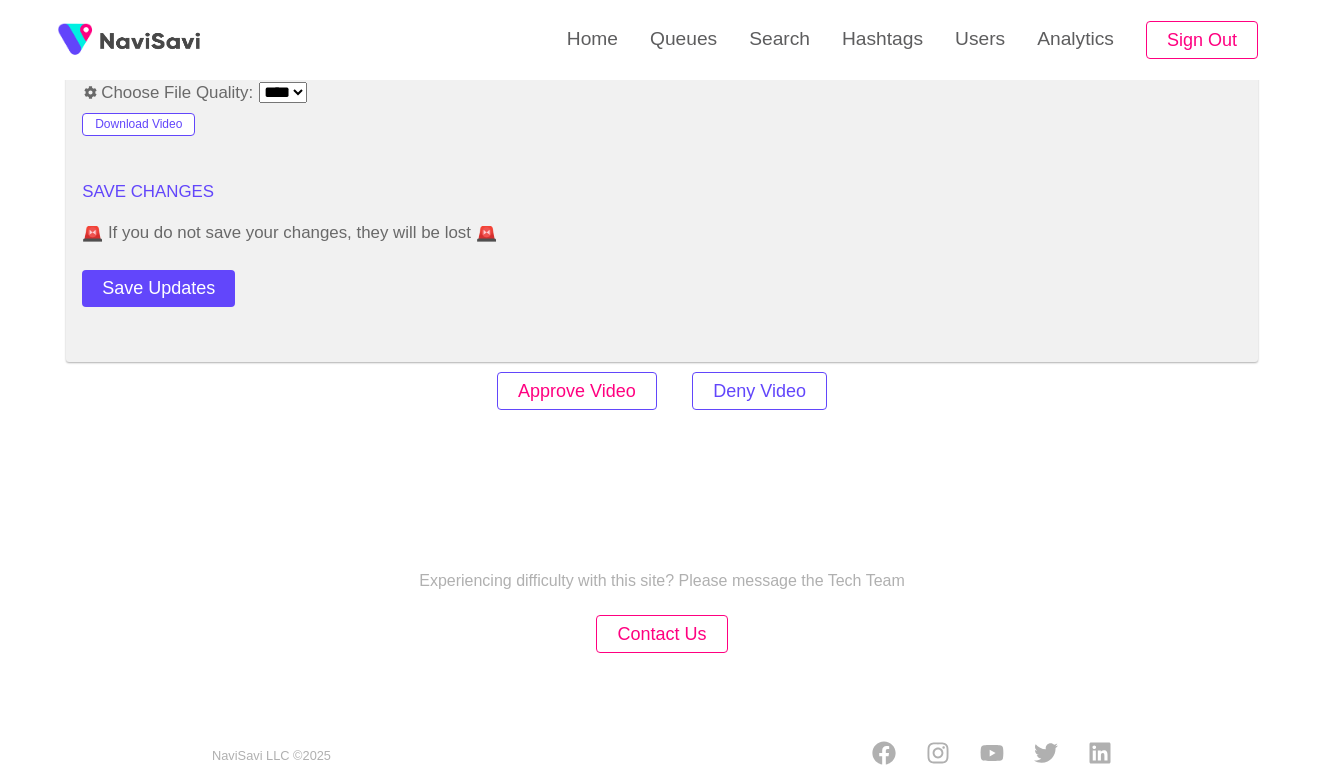 click on "Approve Video" at bounding box center (577, 391) 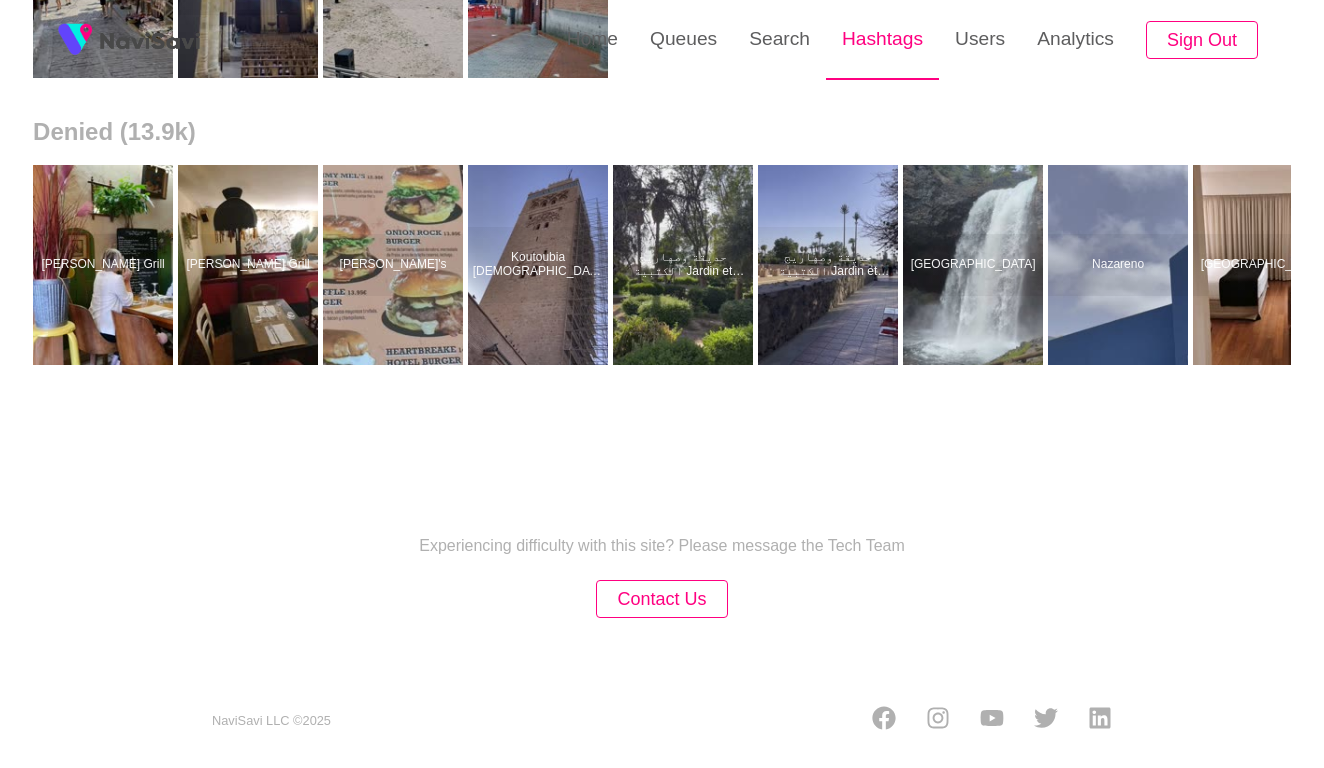 scroll, scrollTop: 0, scrollLeft: 0, axis: both 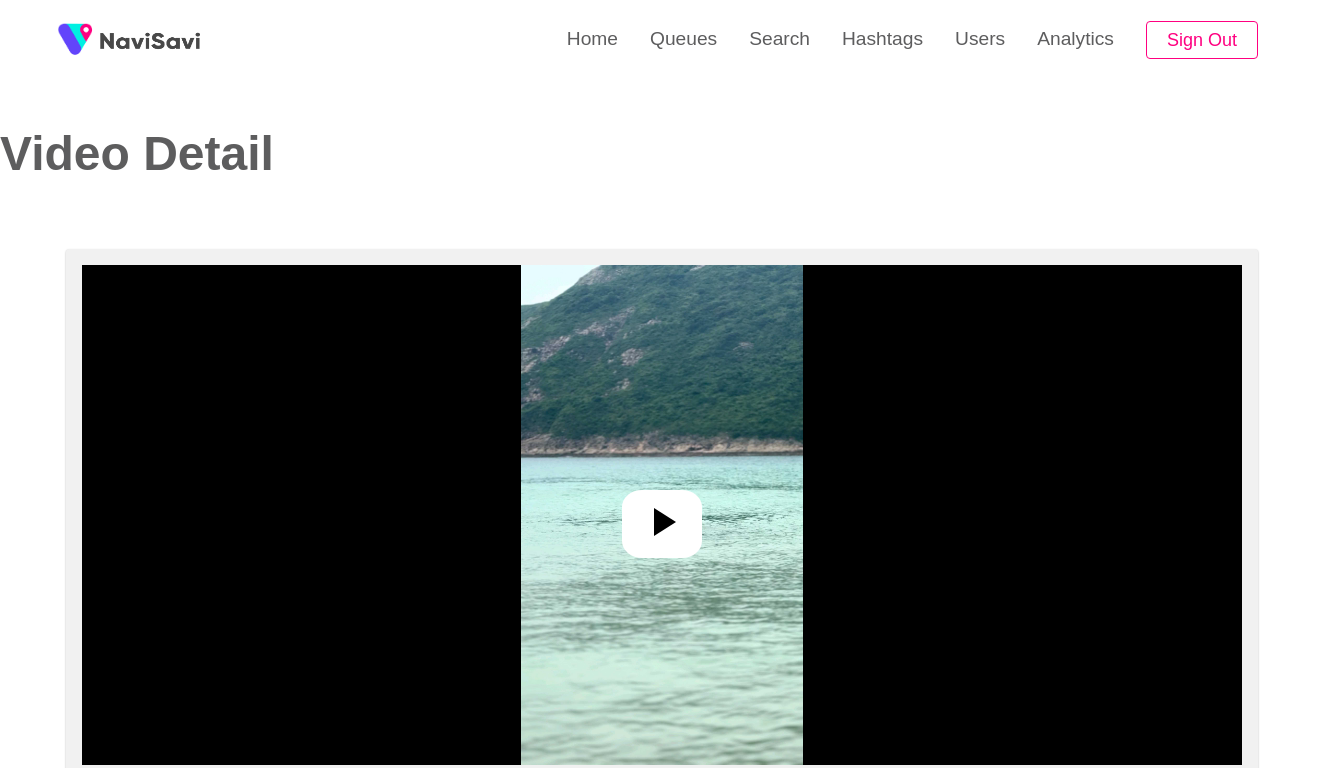 select on "**********" 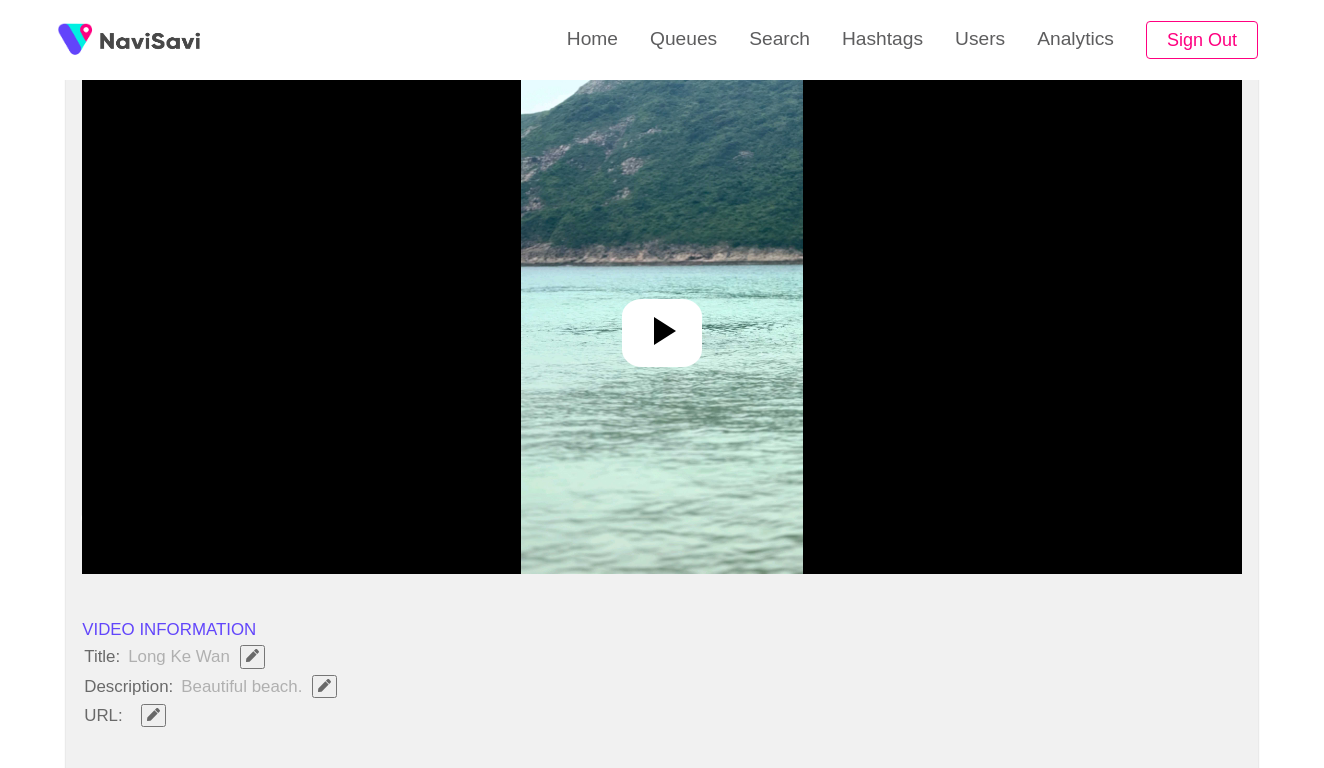 click at bounding box center (661, 324) 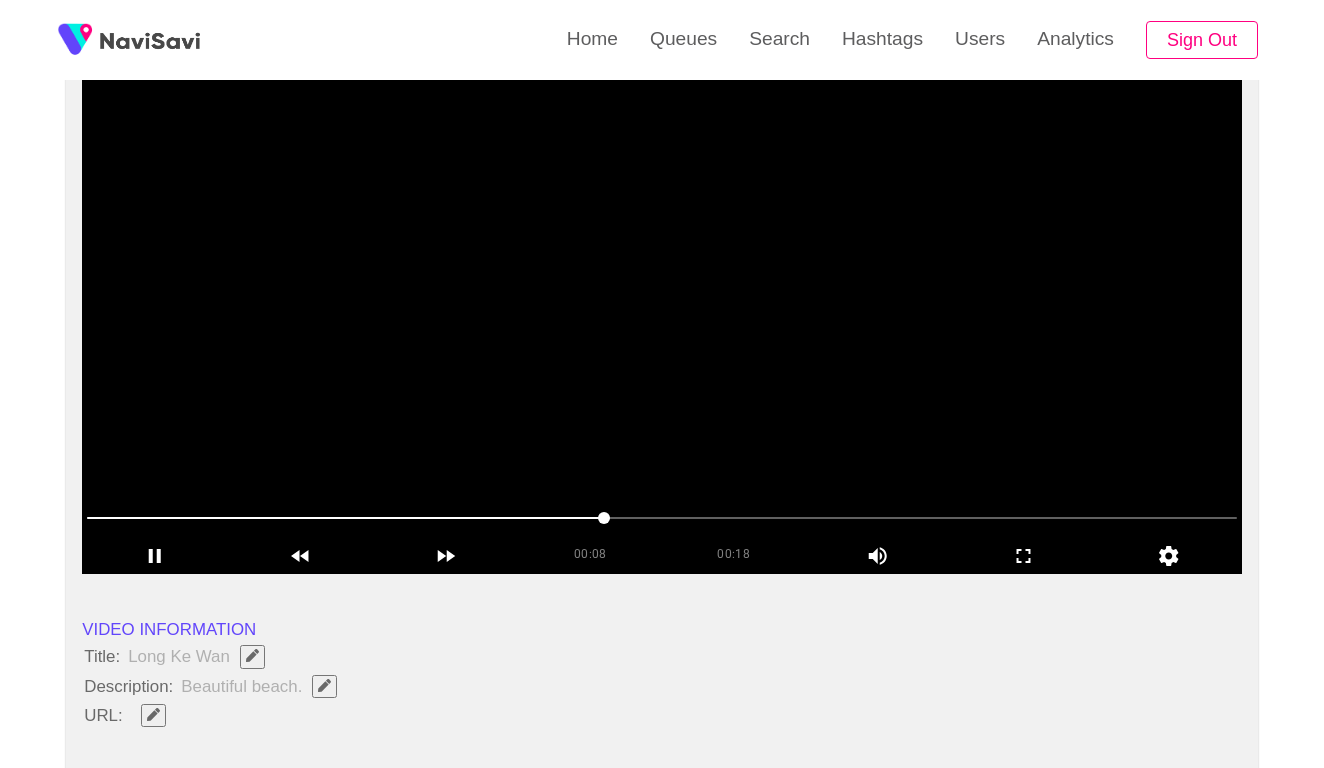 scroll, scrollTop: 197, scrollLeft: 0, axis: vertical 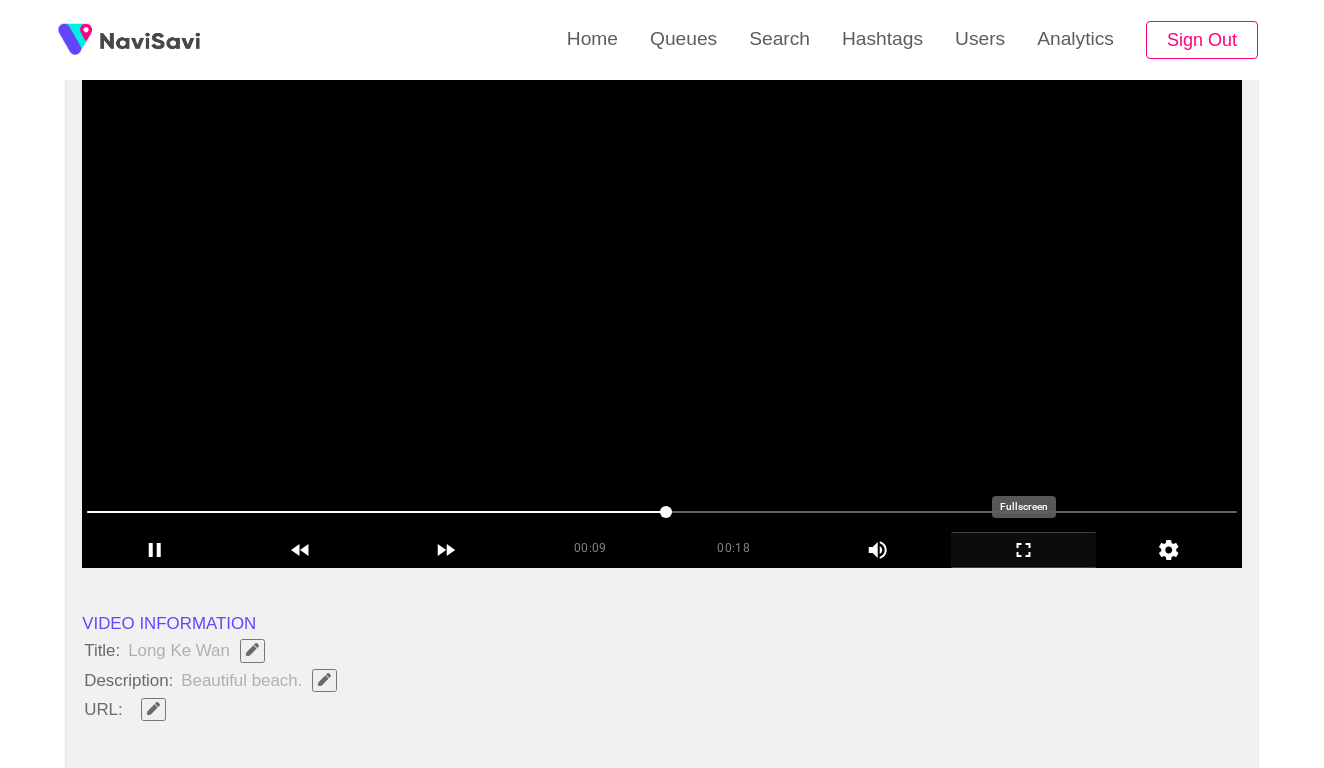 click 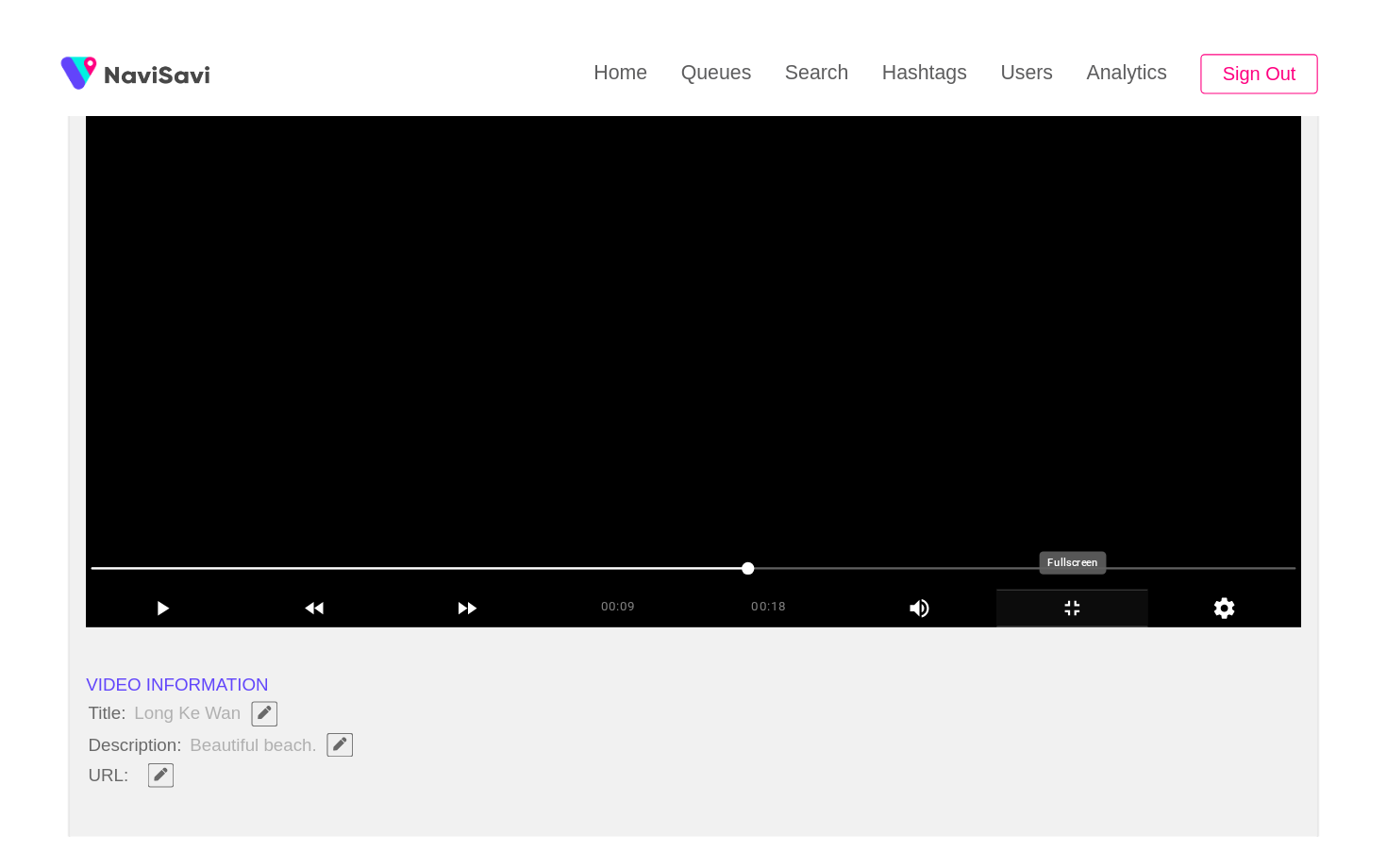 scroll, scrollTop: 0, scrollLeft: 0, axis: both 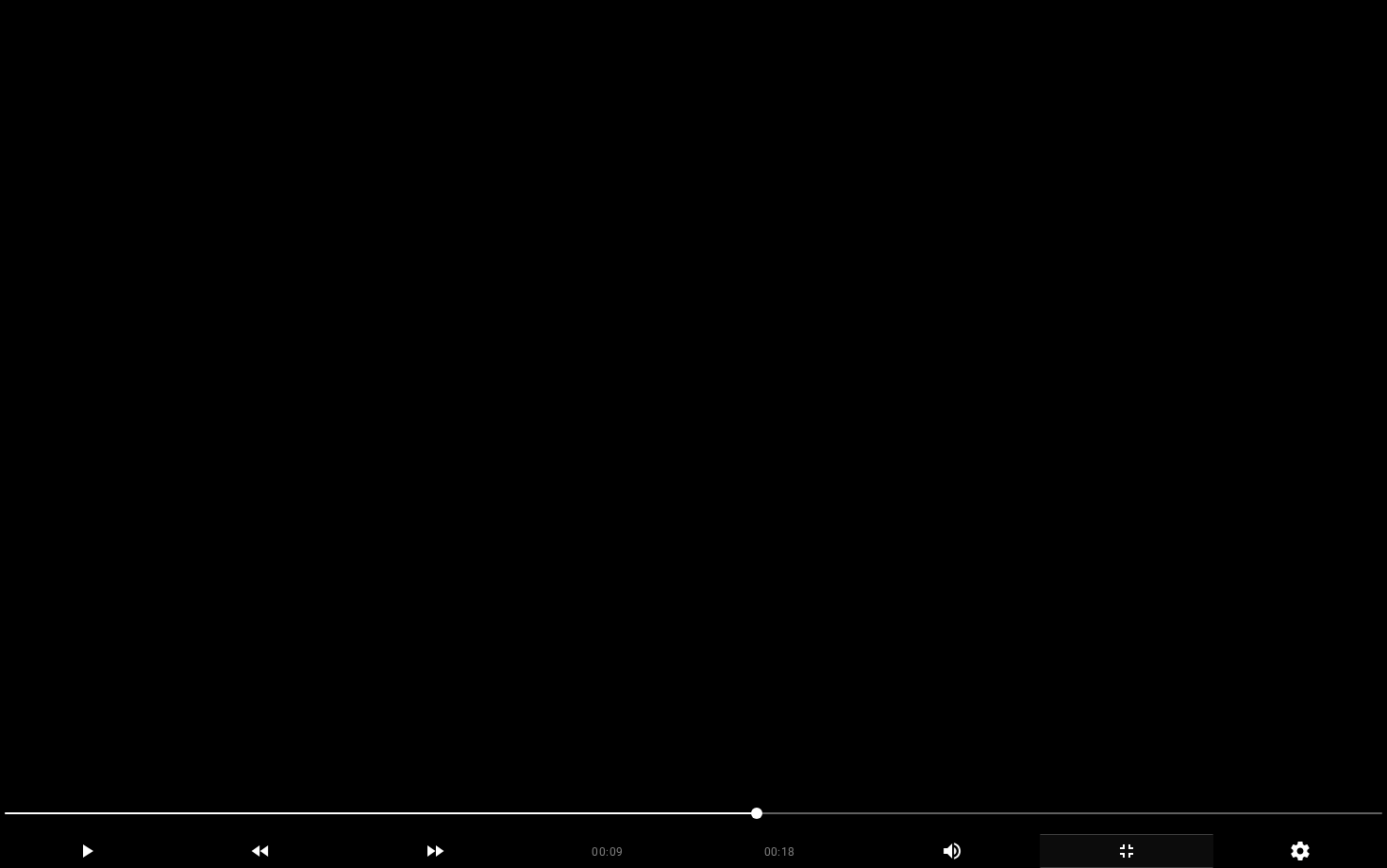 click at bounding box center [694, 434] 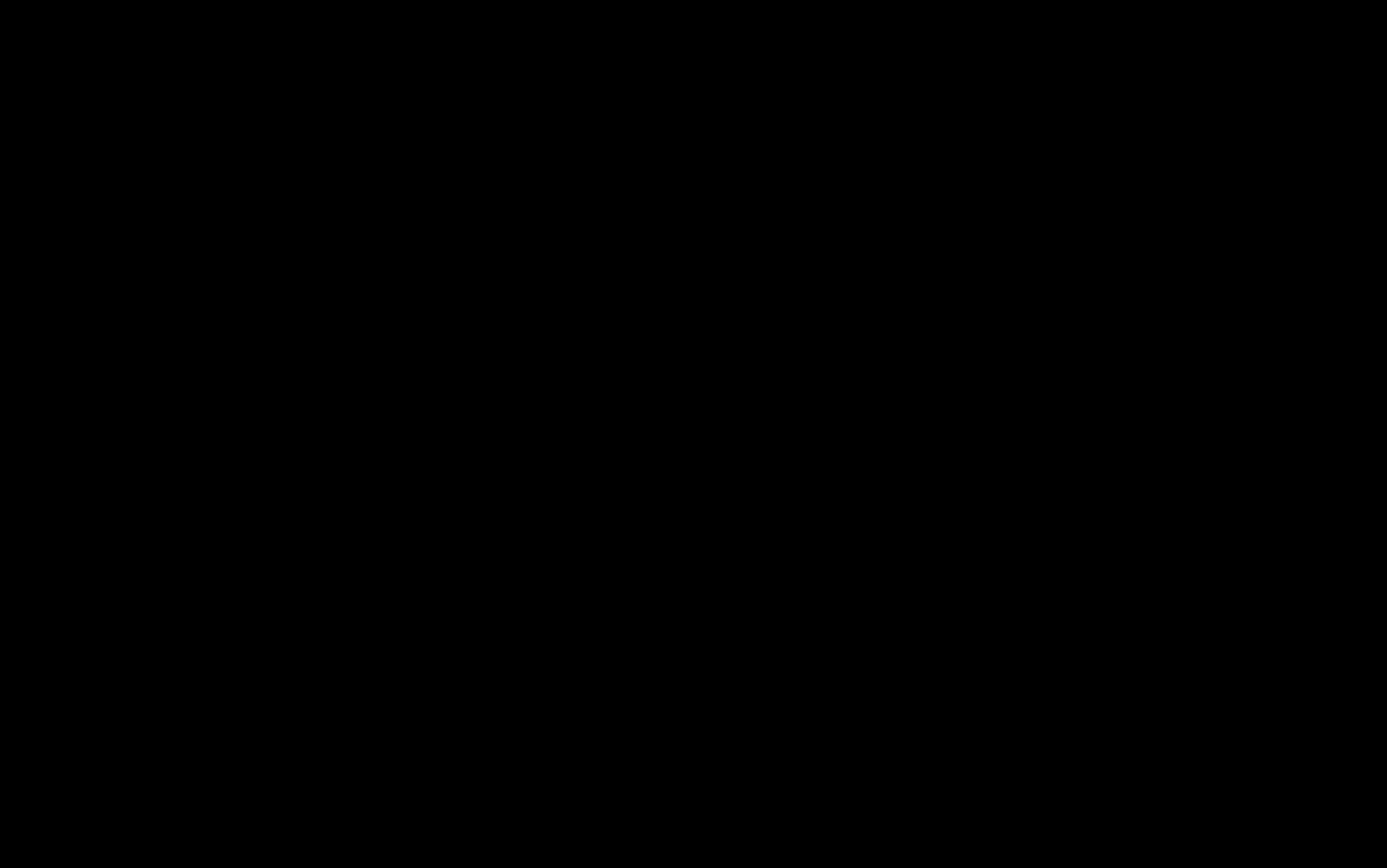 click 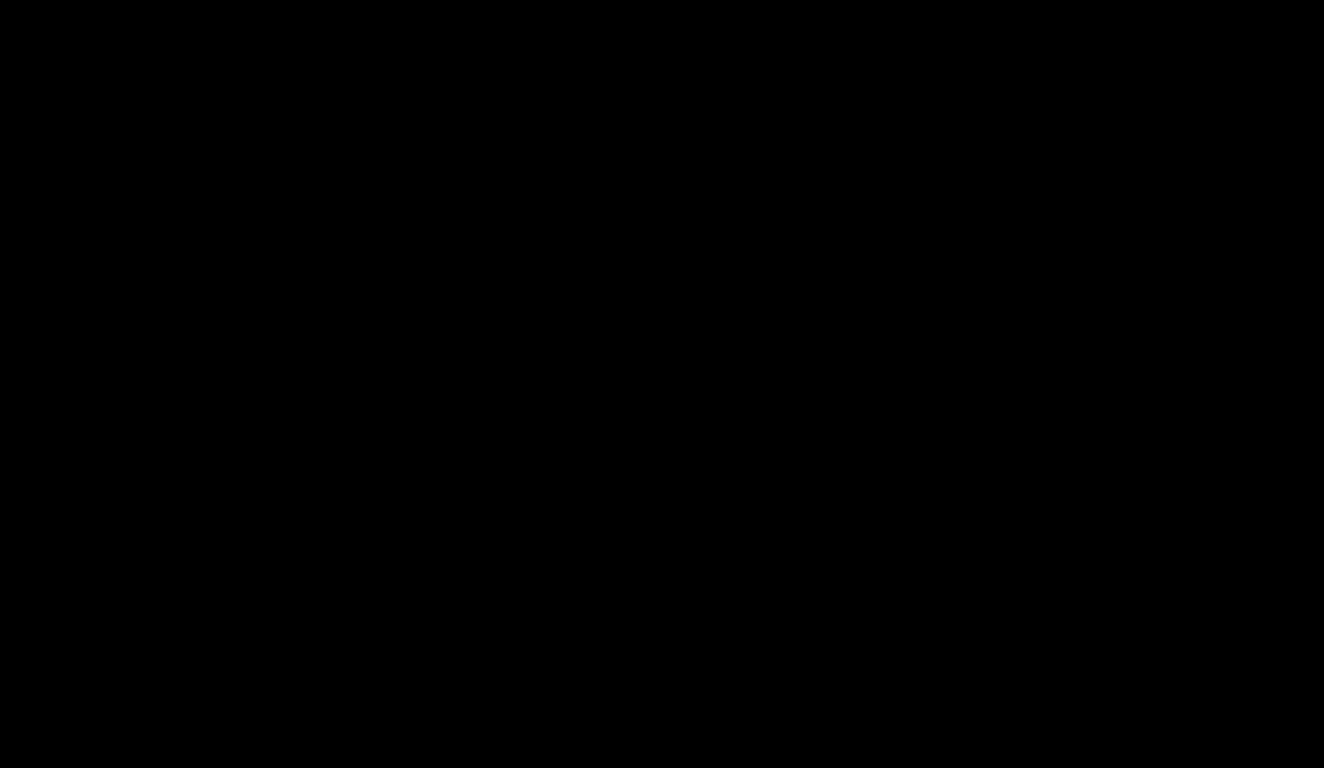 scroll, scrollTop: 1875, scrollLeft: 0, axis: vertical 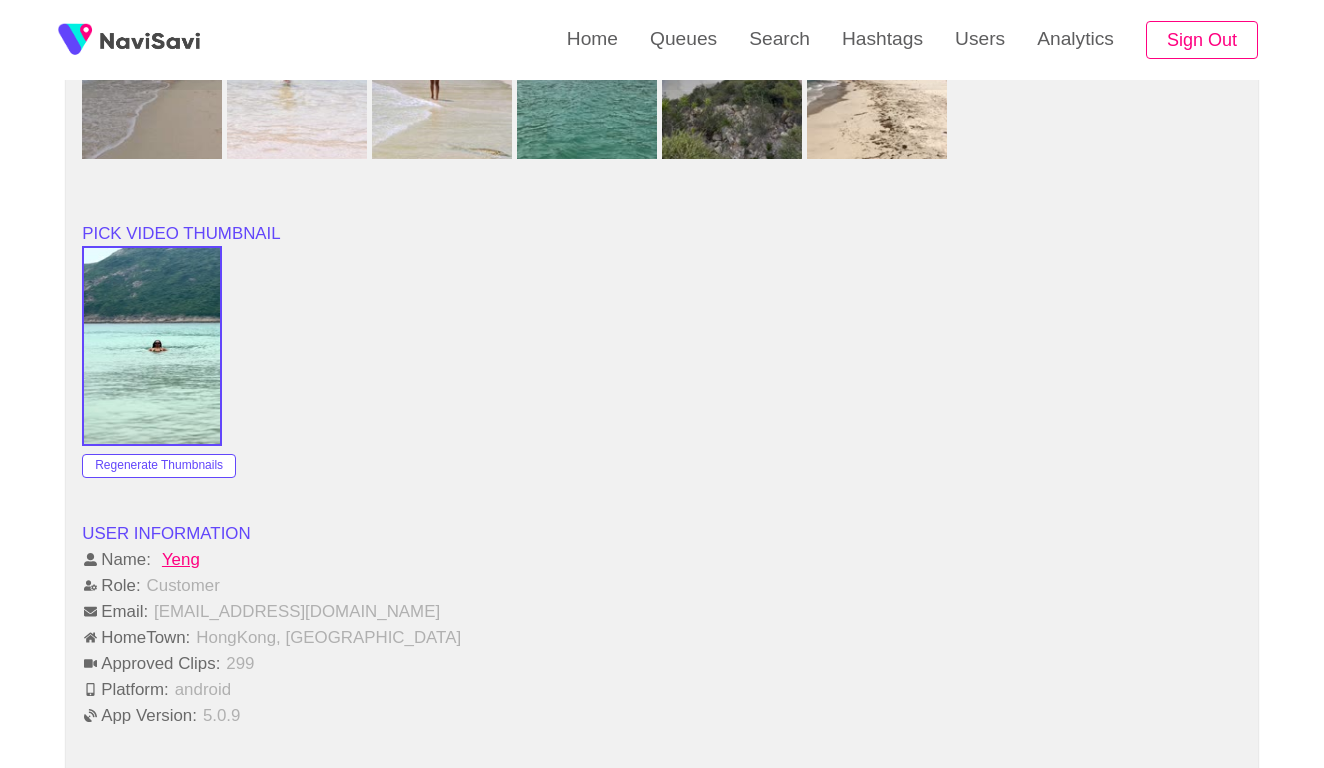 click on "Yeng" at bounding box center [181, 559] 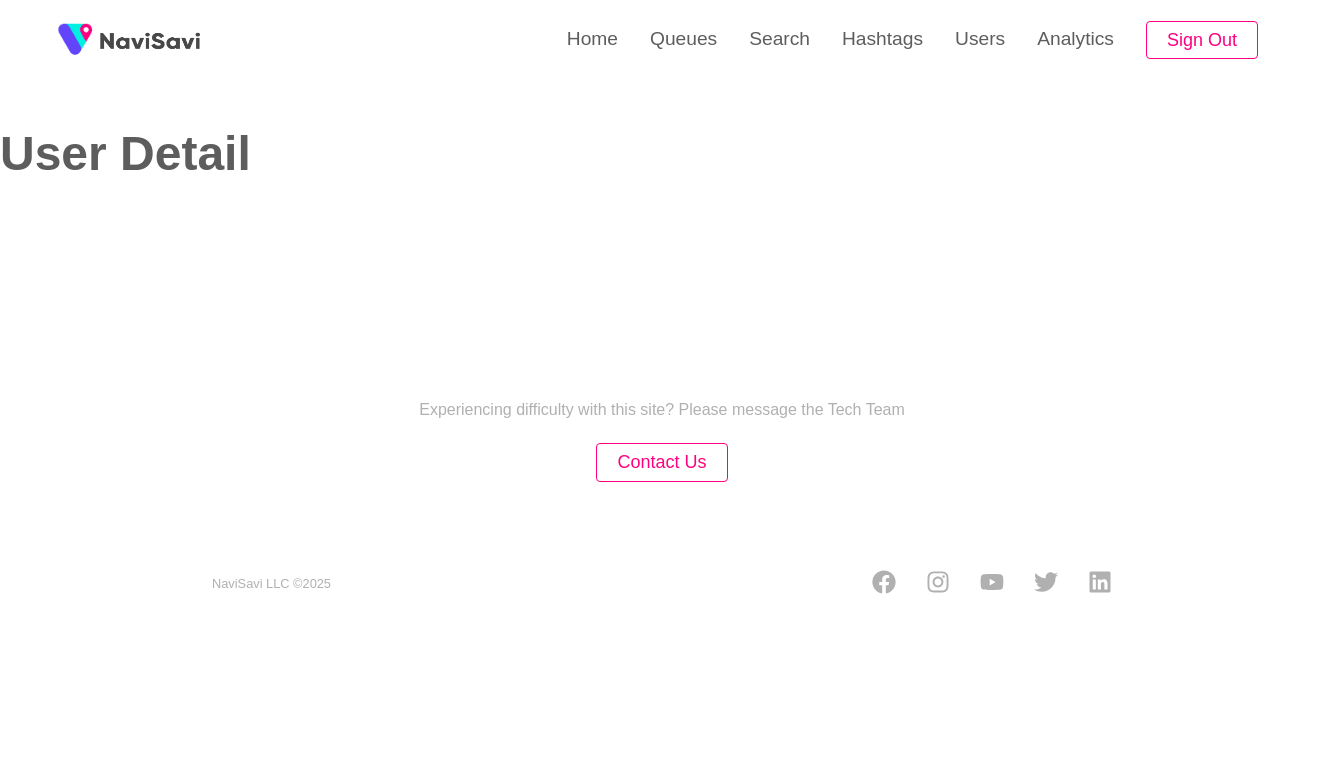 scroll, scrollTop: 0, scrollLeft: 0, axis: both 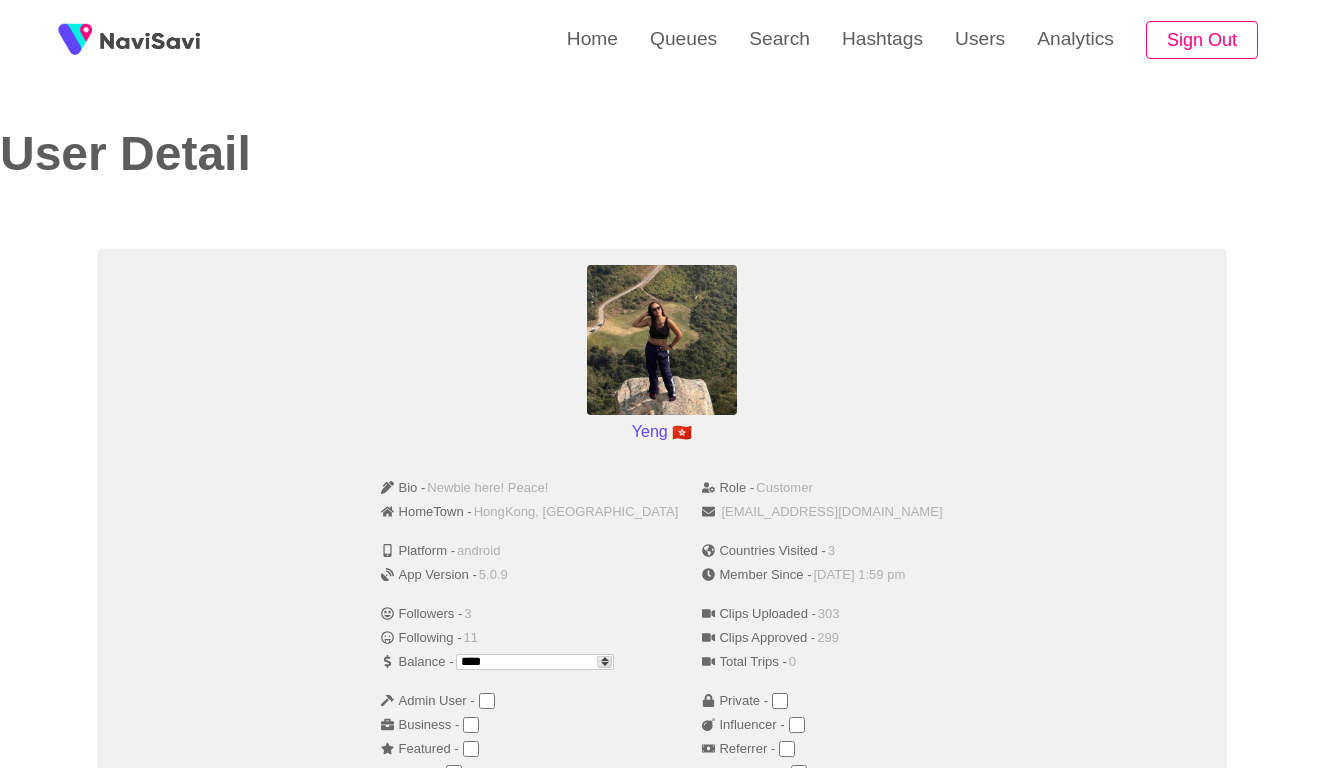 click at bounding box center (662, 340) 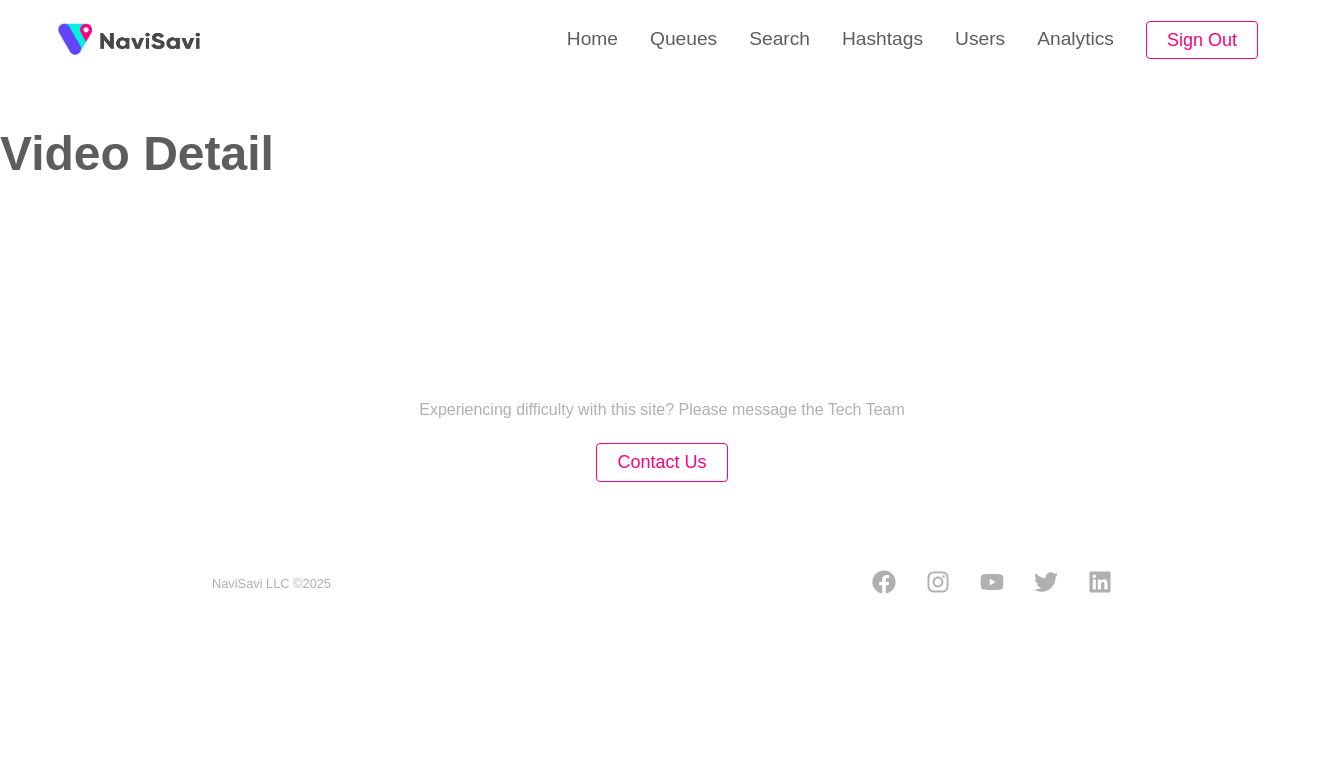 select on "****" 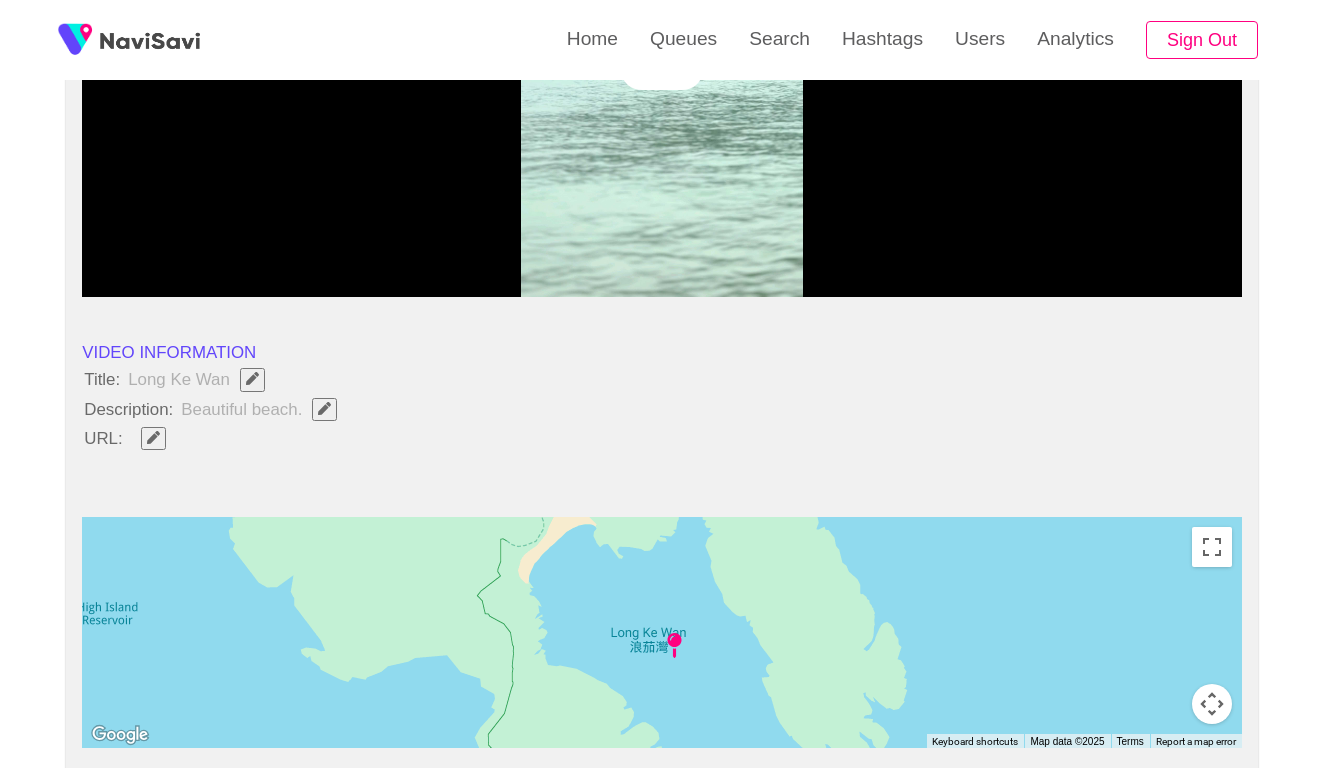 select on "**********" 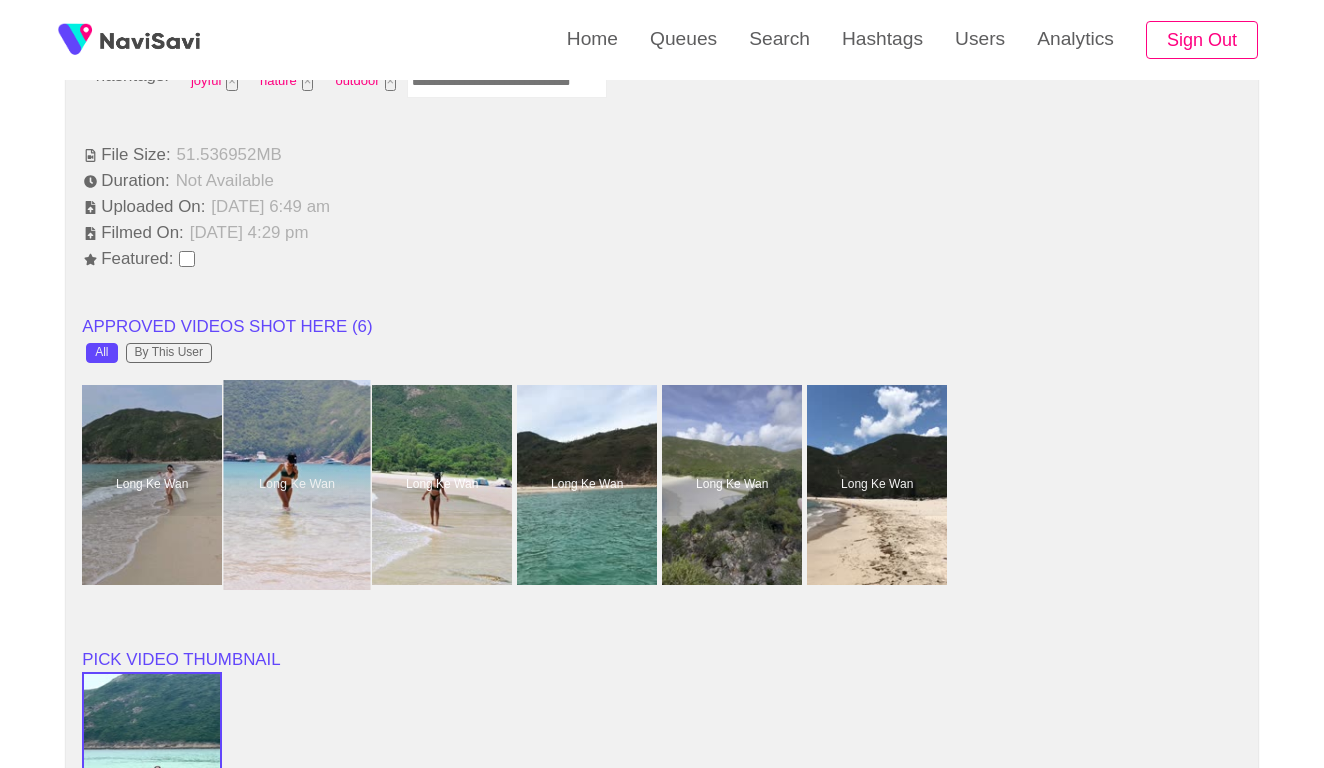 scroll, scrollTop: 1492, scrollLeft: 0, axis: vertical 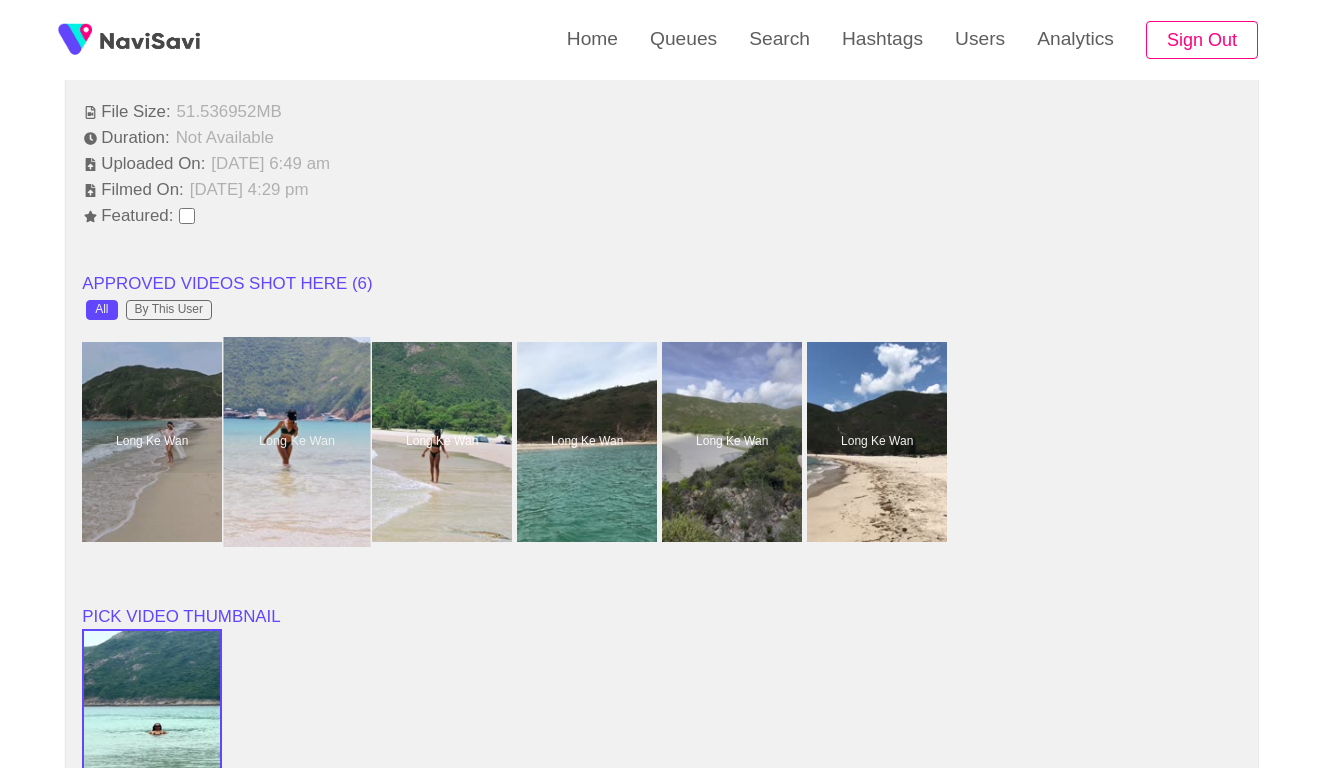 click at bounding box center (297, 442) 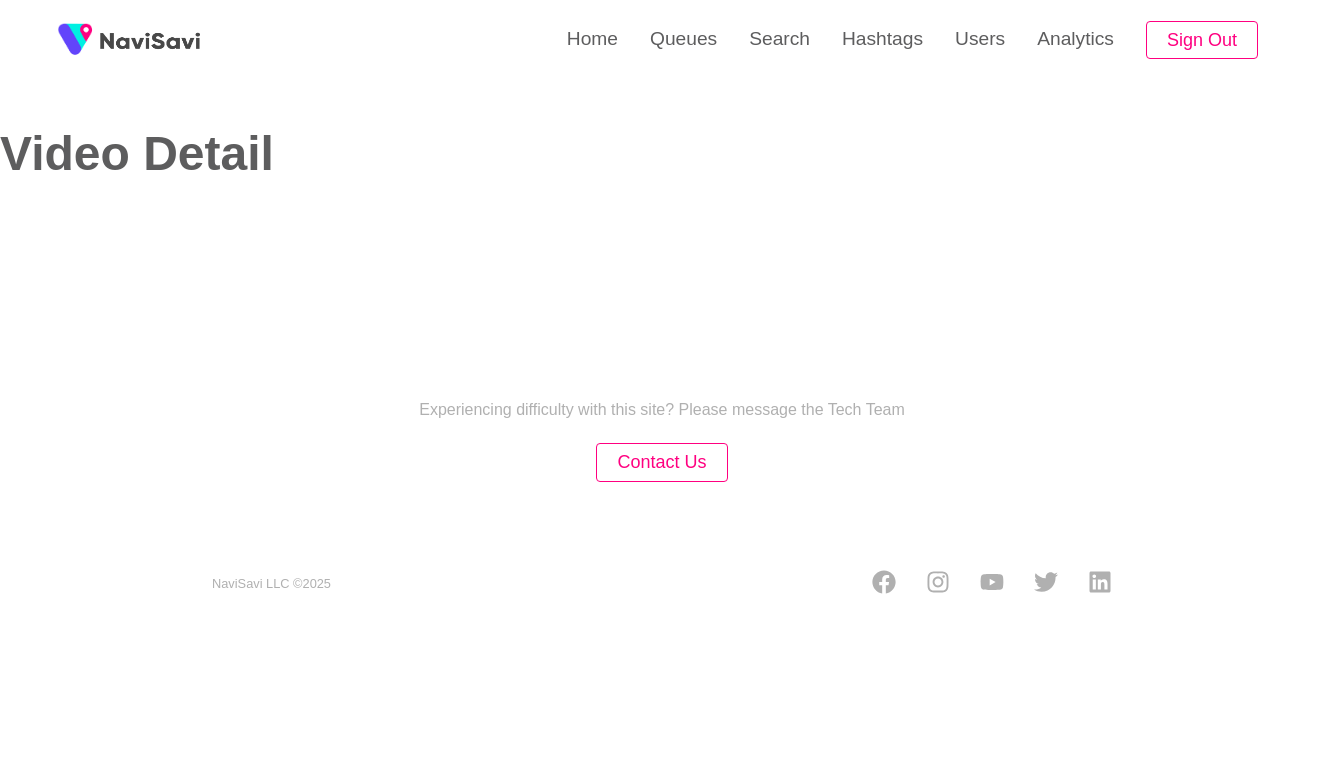 select on "**********" 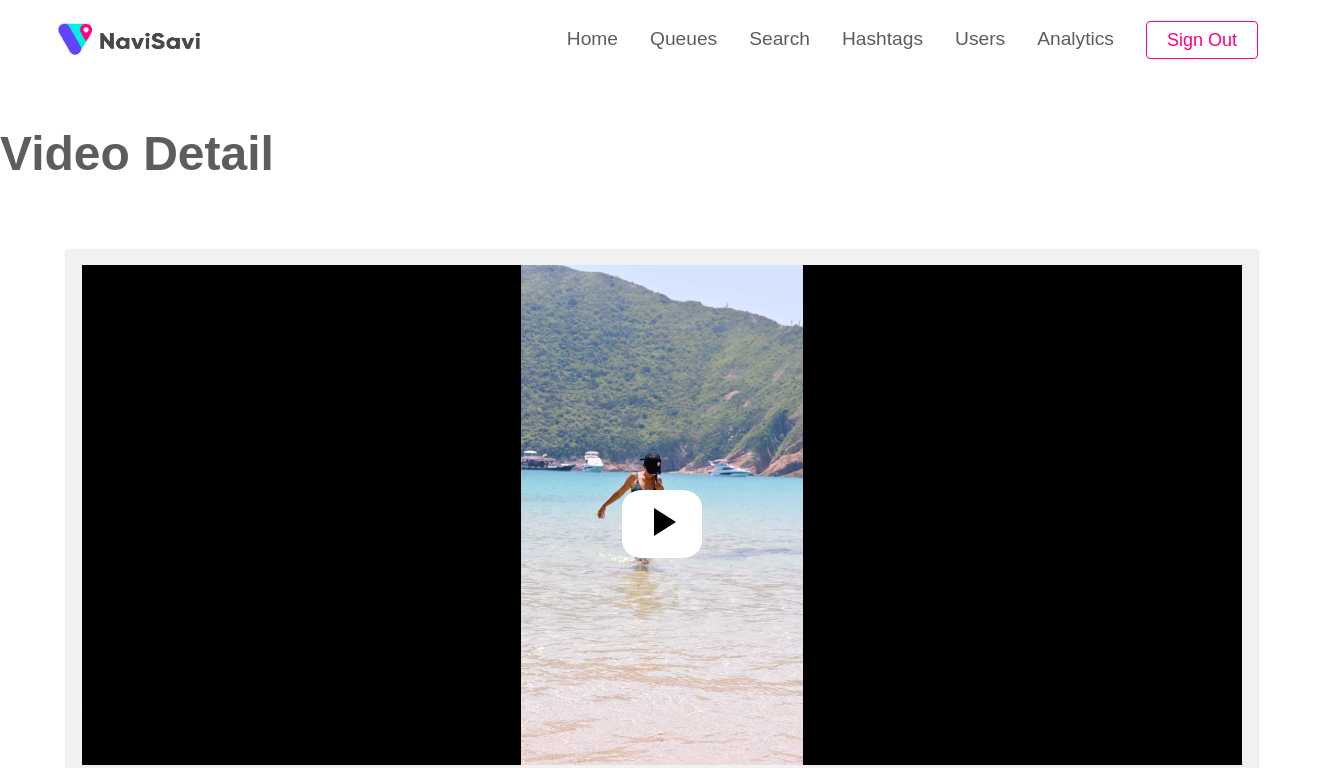 click at bounding box center (662, 515) 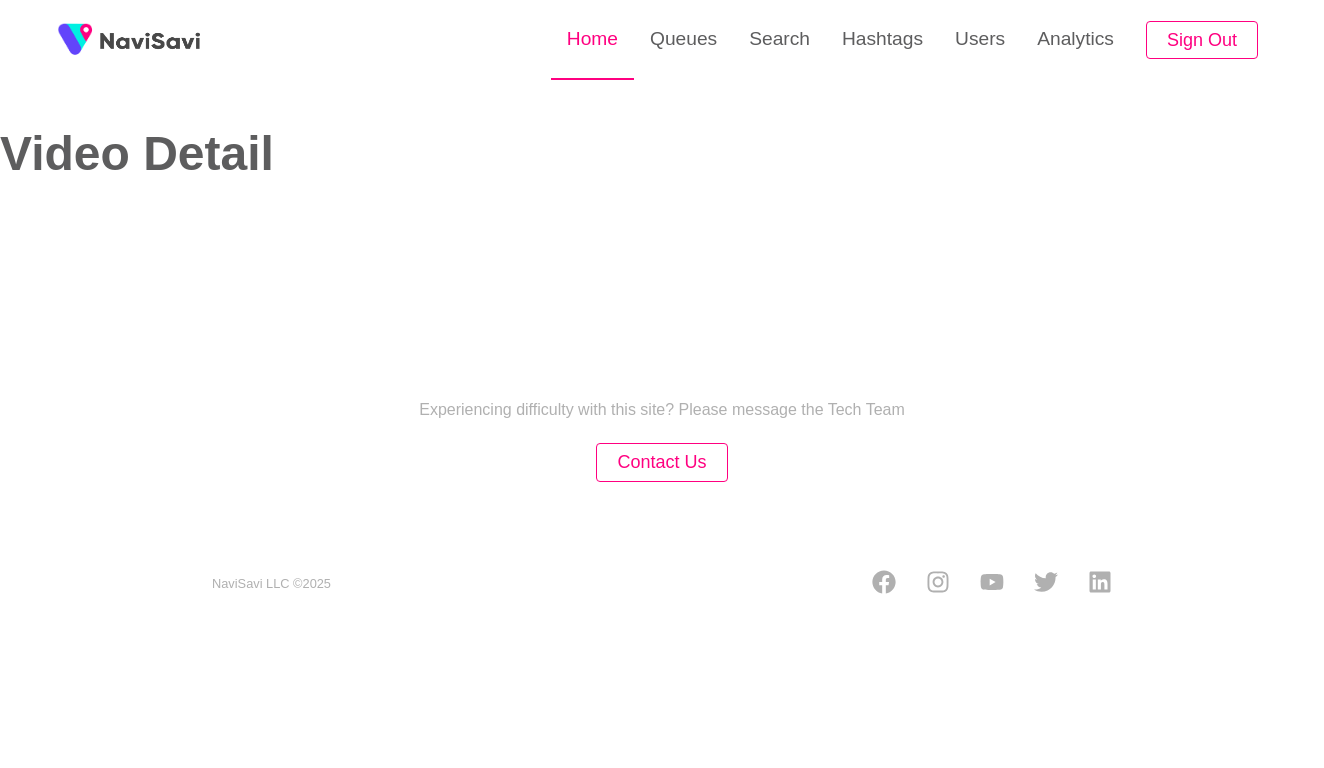 select on "**********" 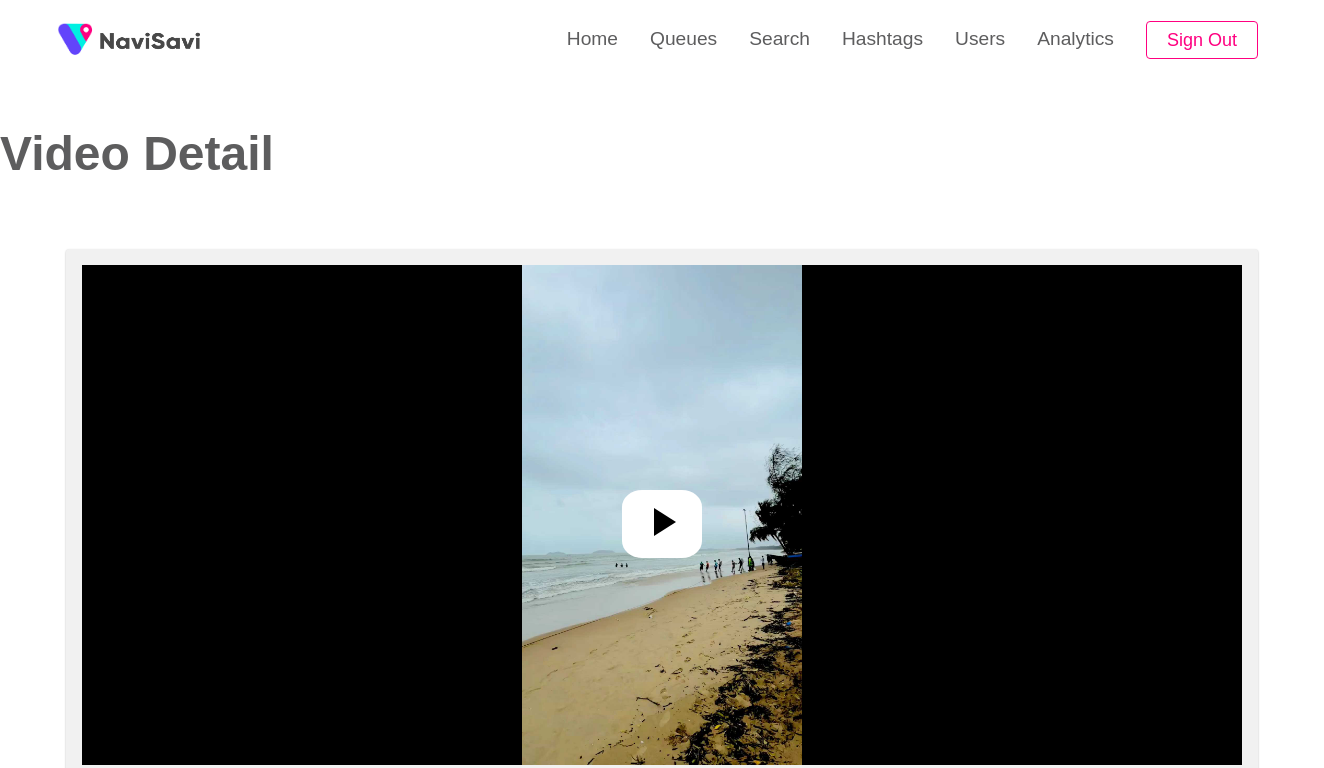 select on "**********" 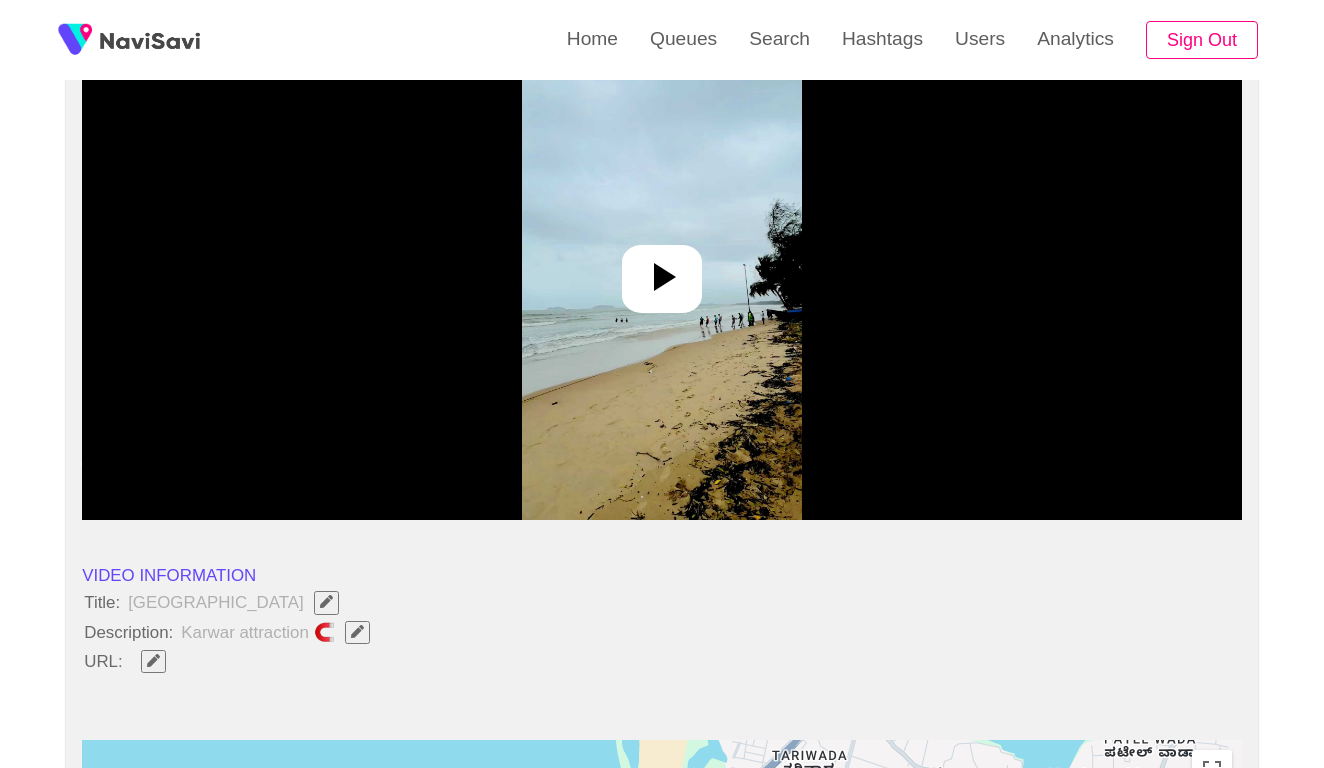 click at bounding box center (662, 279) 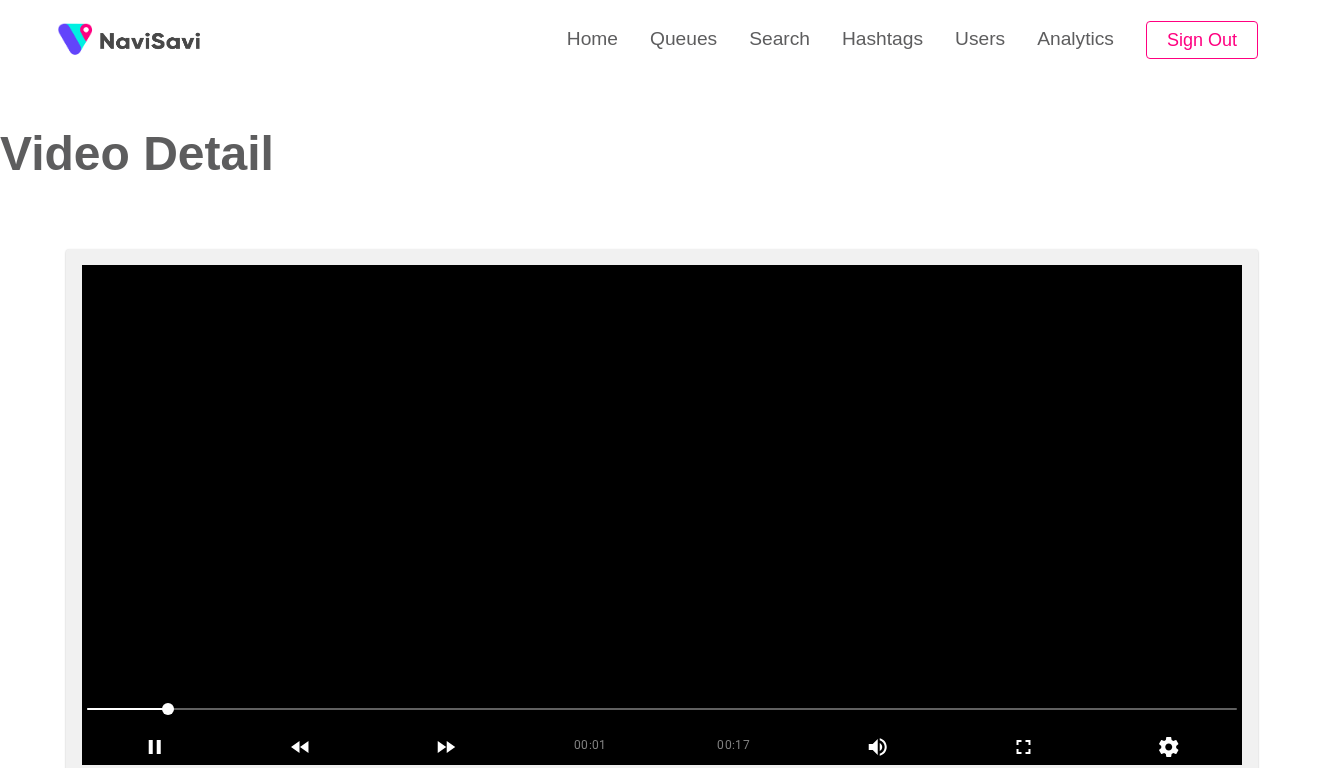 scroll, scrollTop: 0, scrollLeft: 0, axis: both 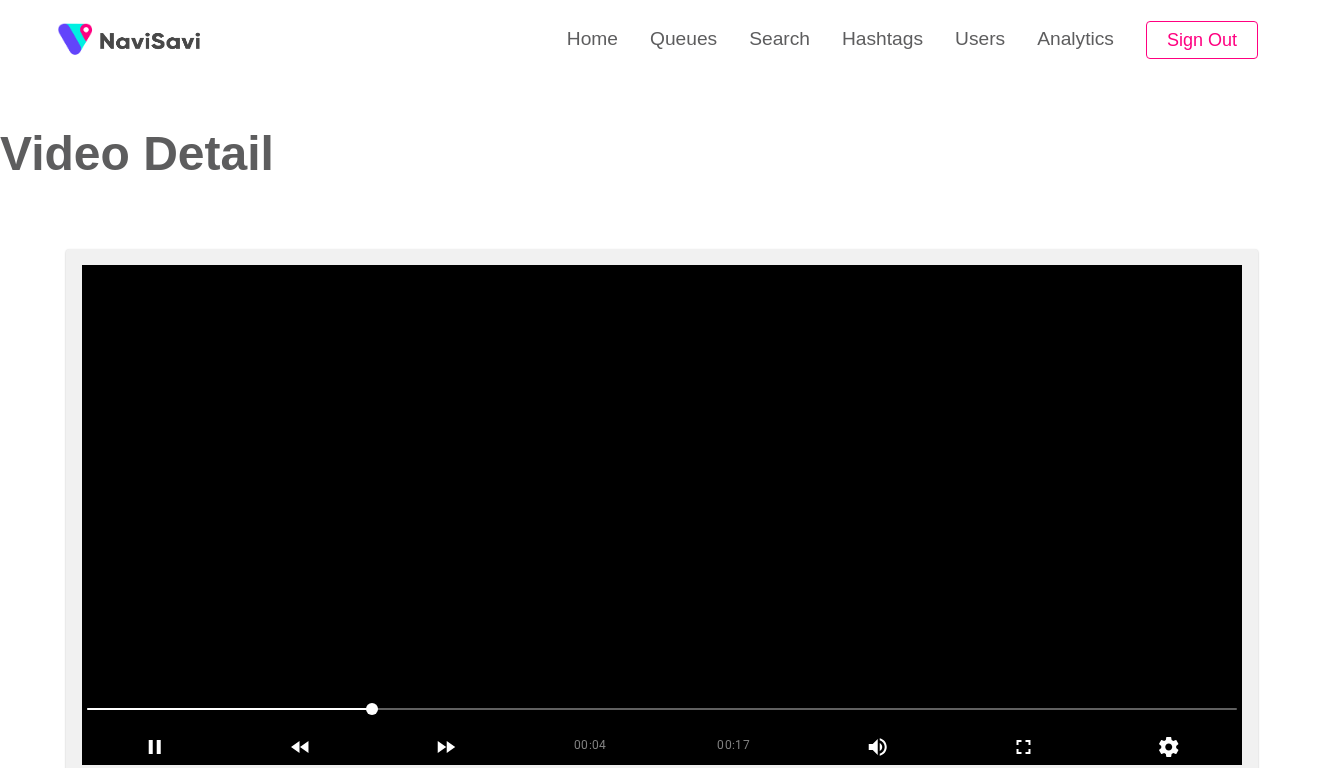 click at bounding box center [662, 709] 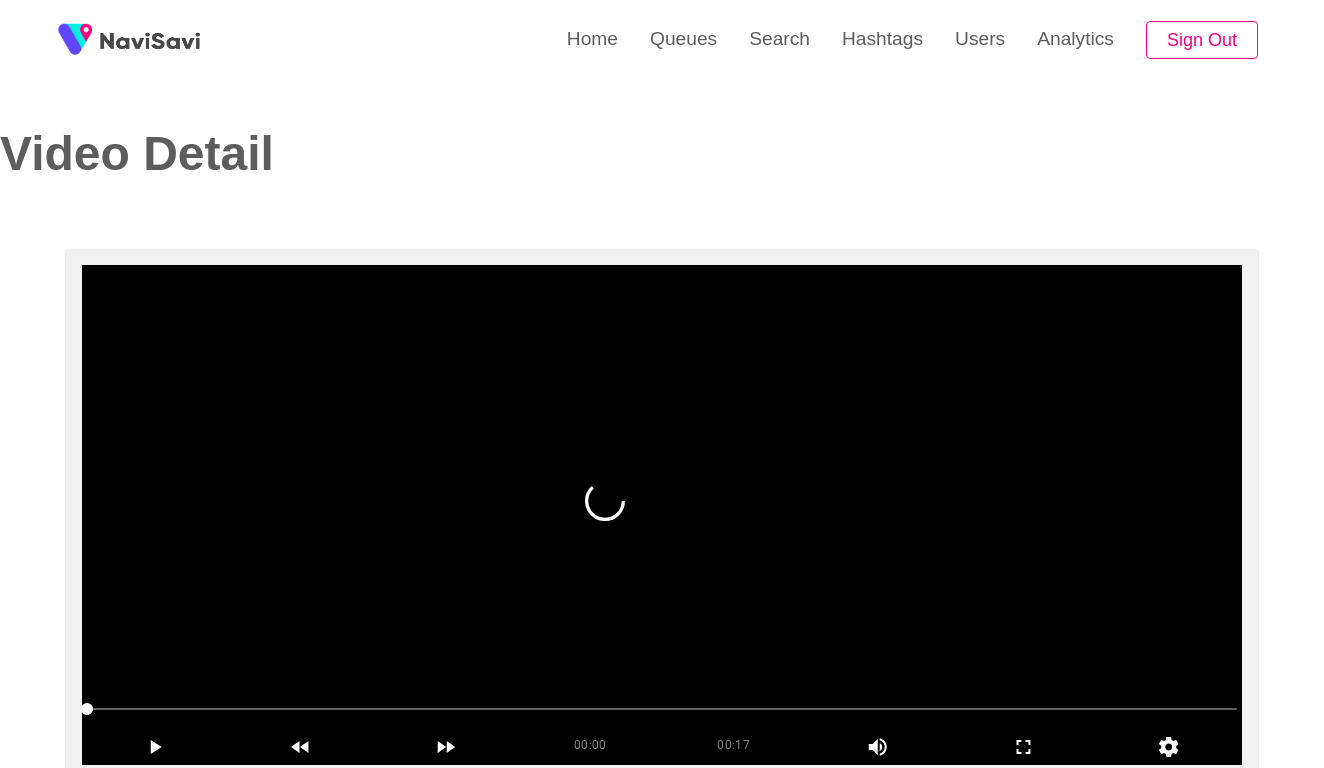 click at bounding box center [662, 515] 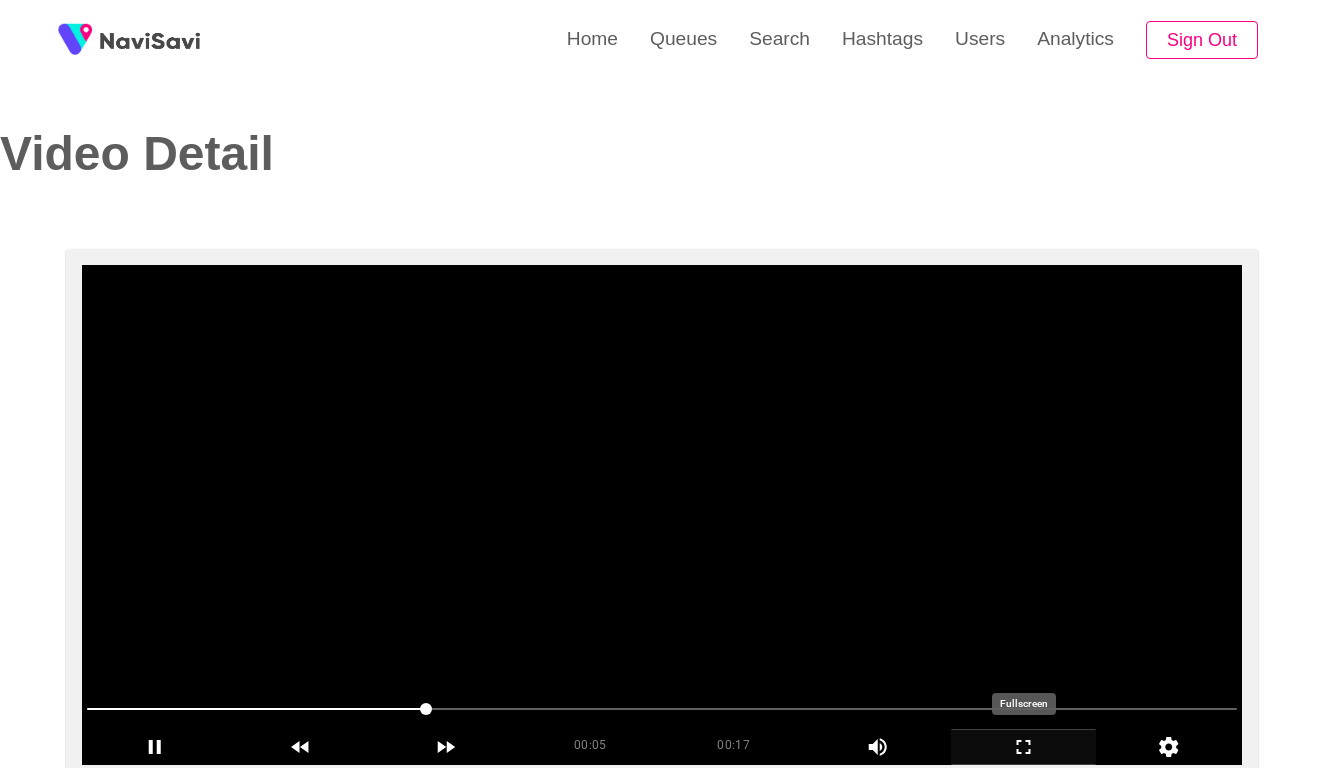 click 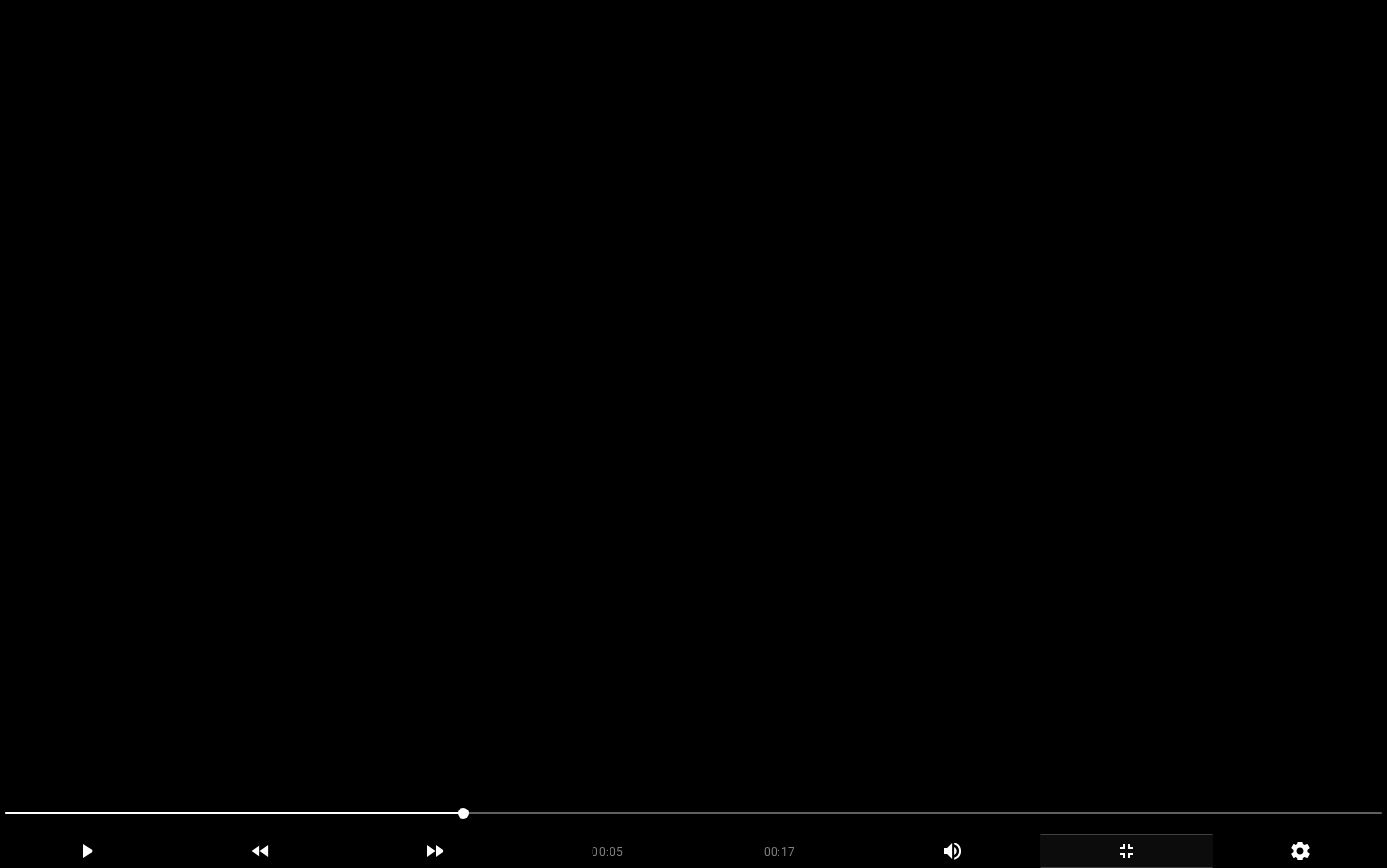 click at bounding box center [694, 434] 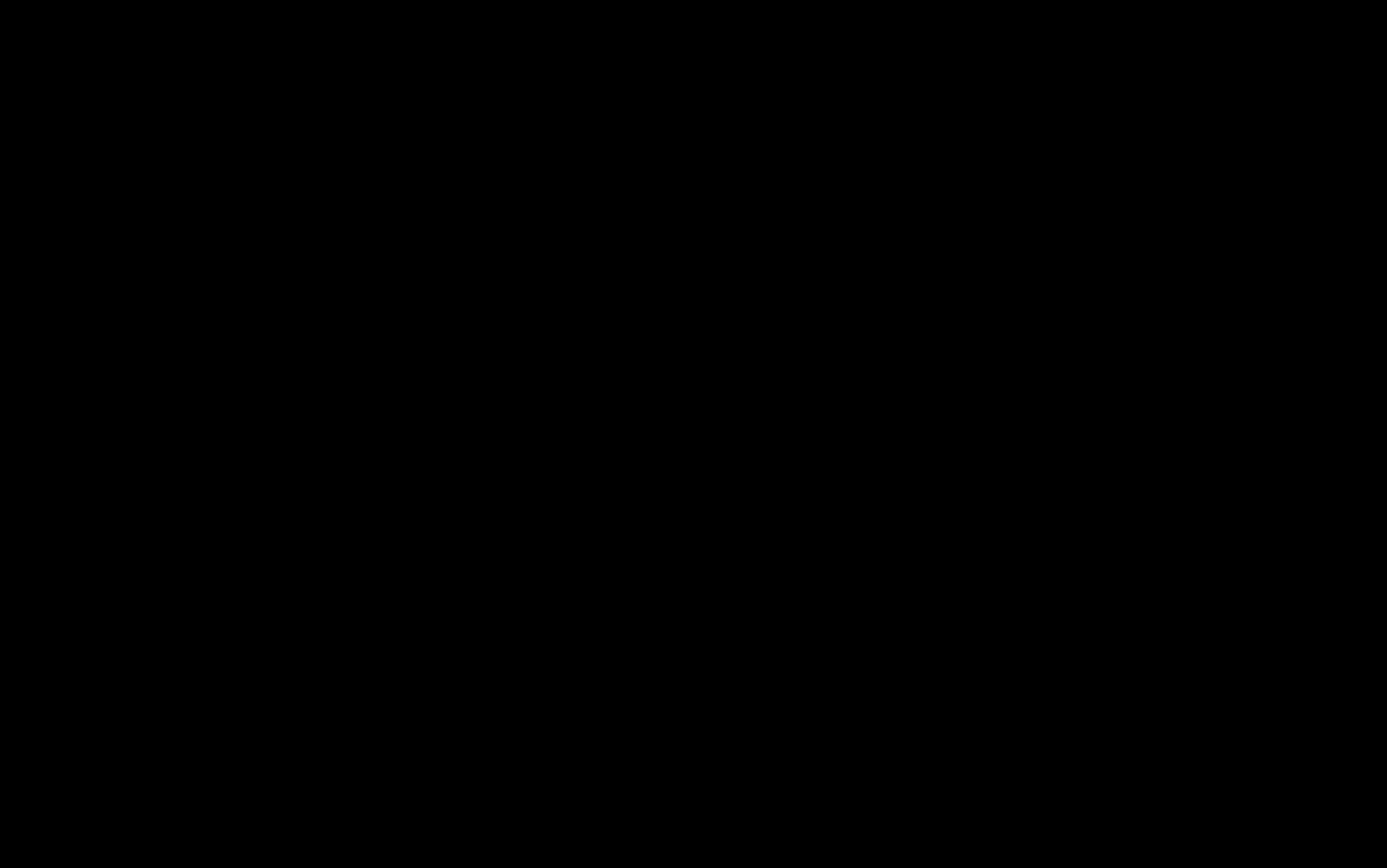 click at bounding box center (694, 813) 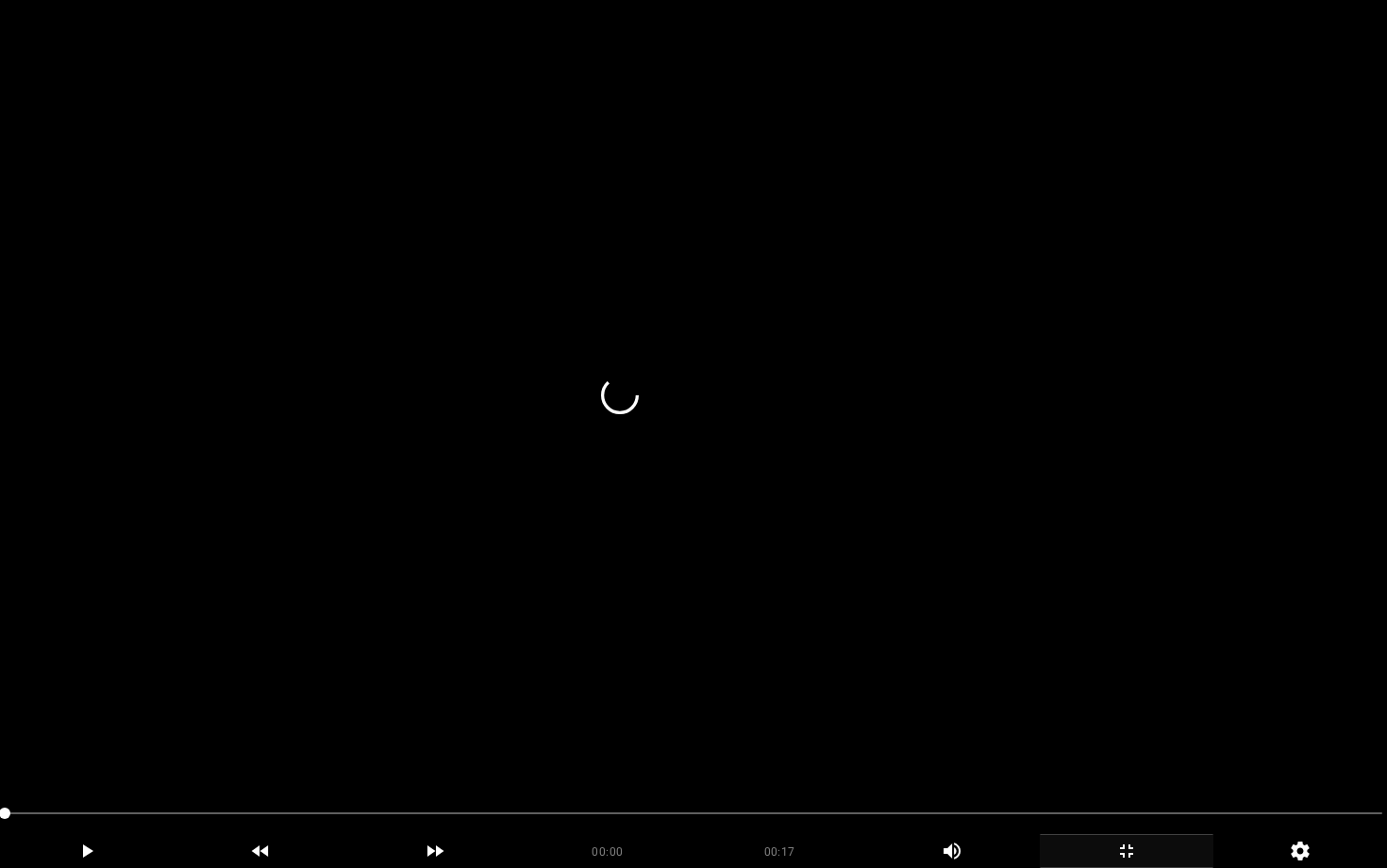 click at bounding box center (694, 434) 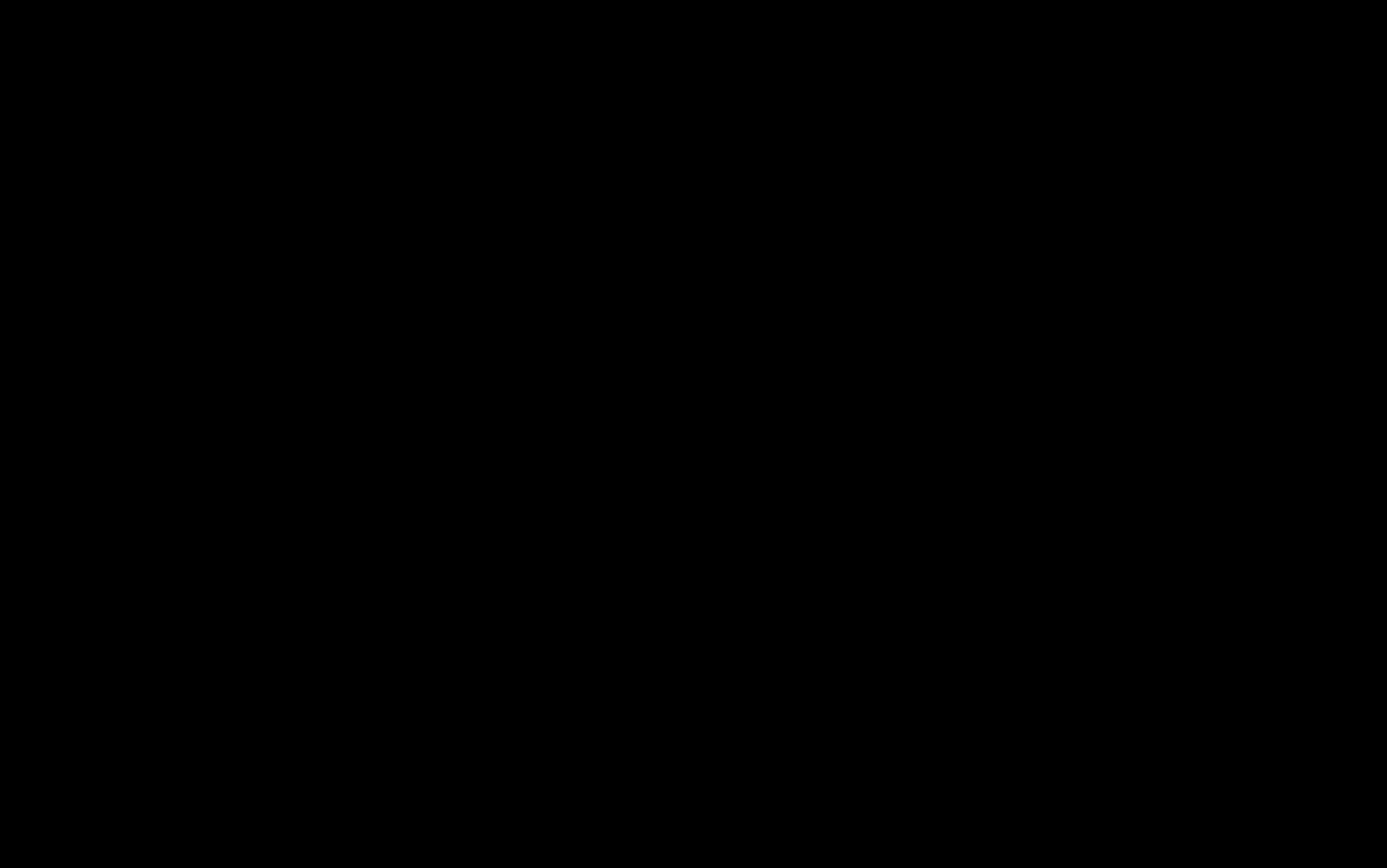click 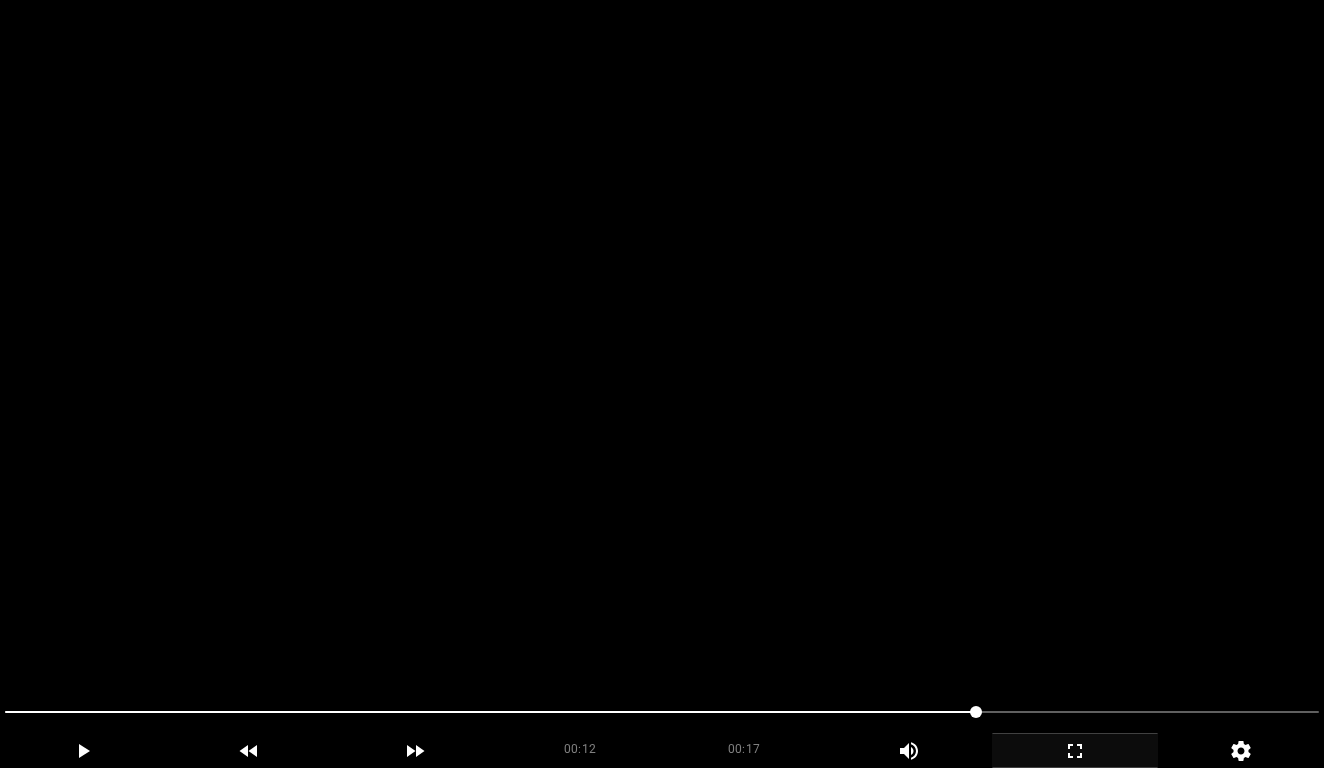 scroll, scrollTop: 666, scrollLeft: 0, axis: vertical 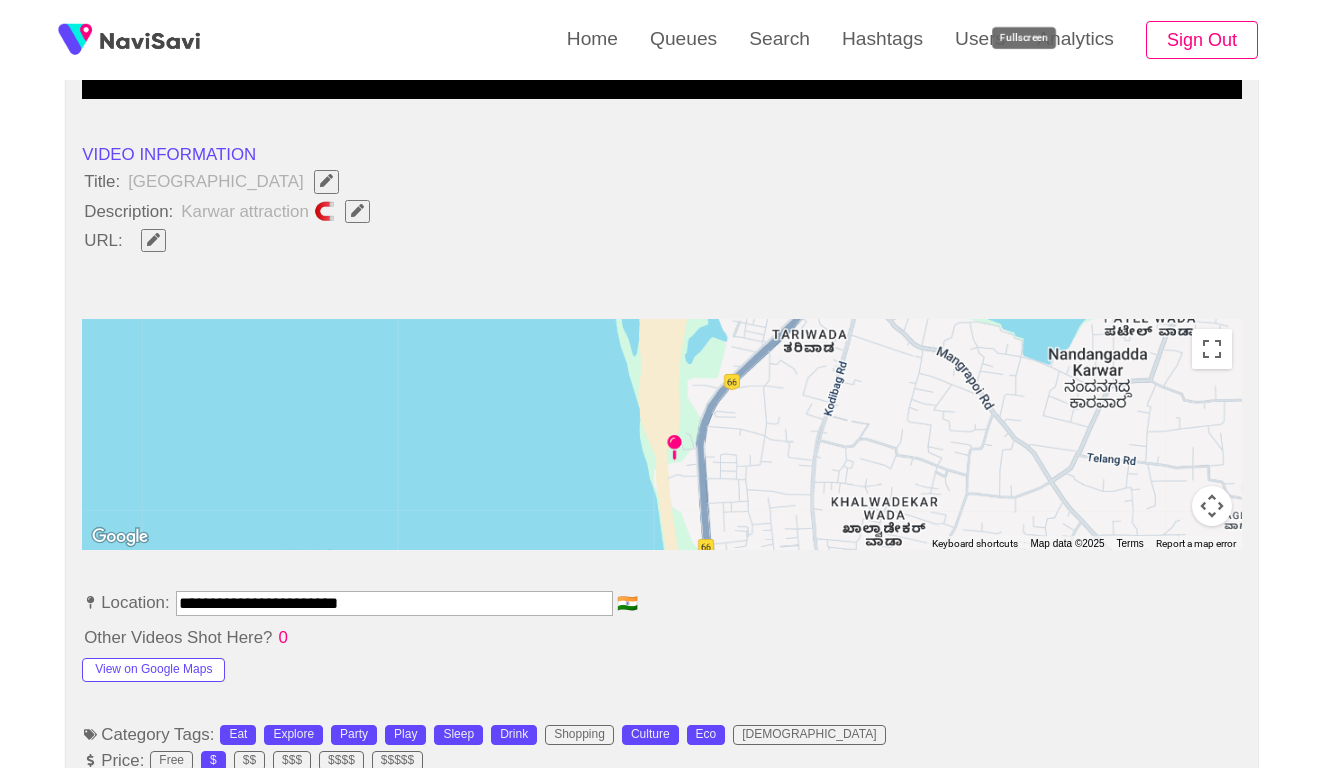 click on "**********" at bounding box center [394, 603] 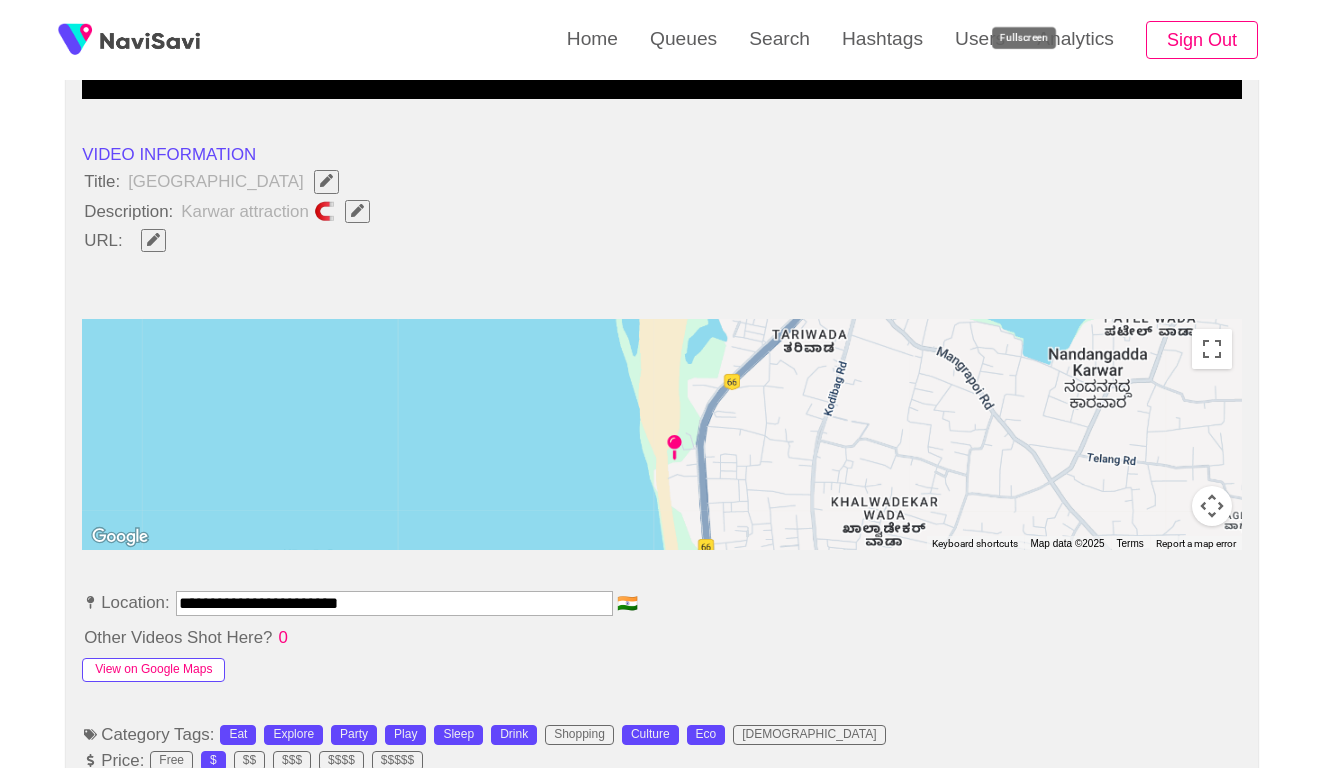 click on "View on Google Maps" at bounding box center (153, 670) 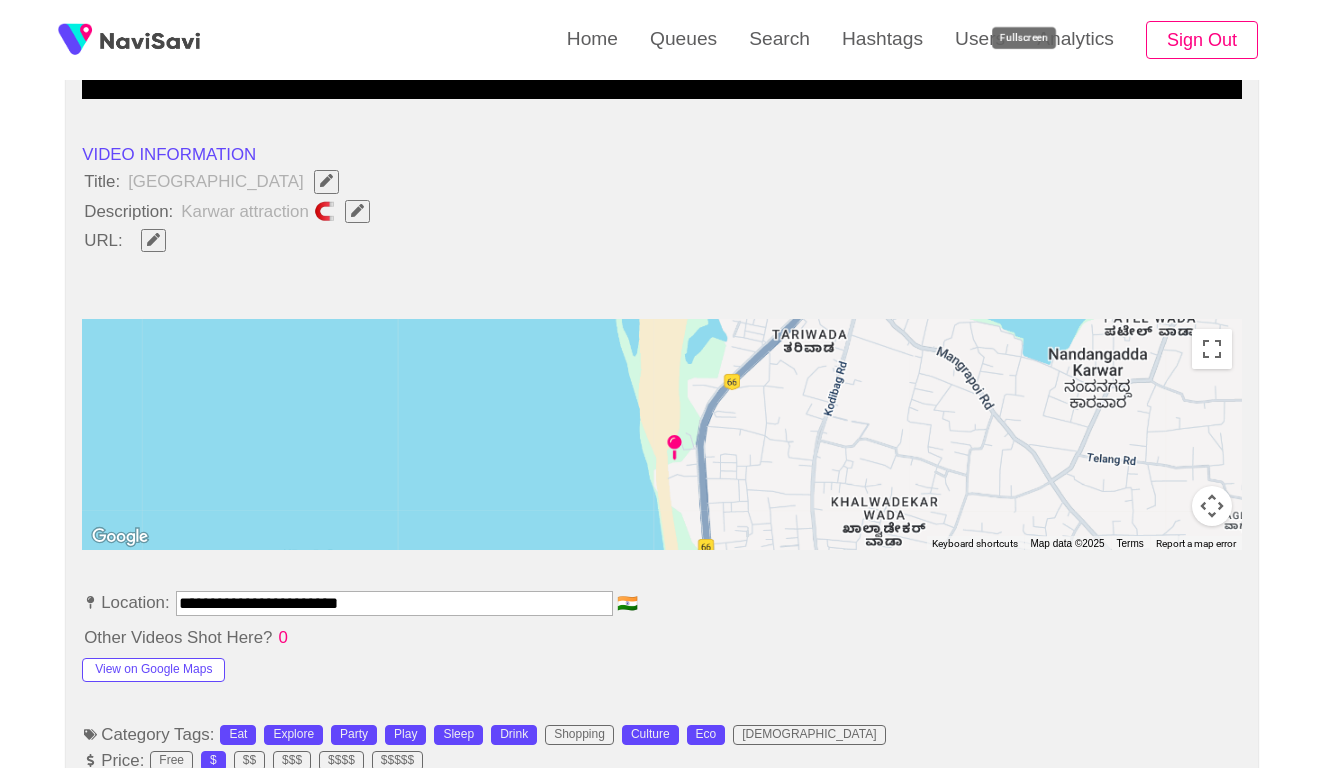 click 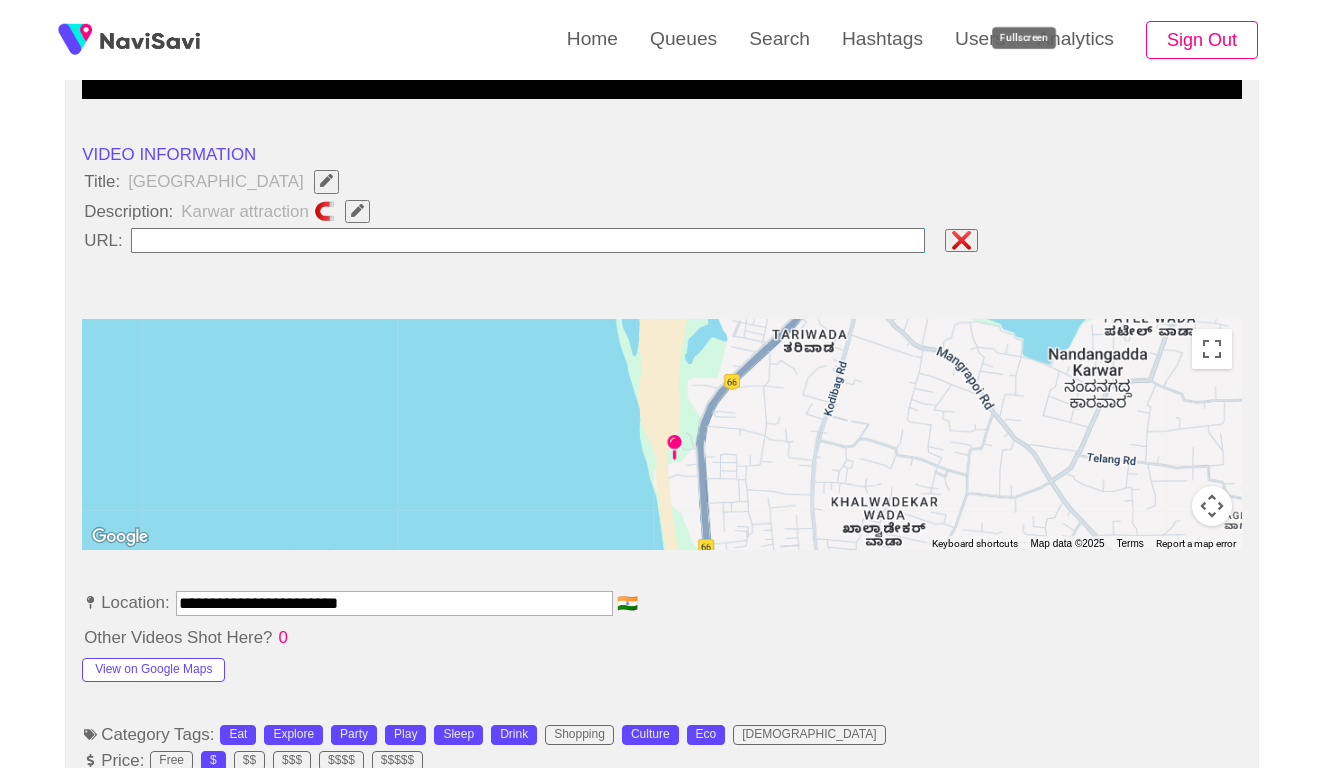 type on "**********" 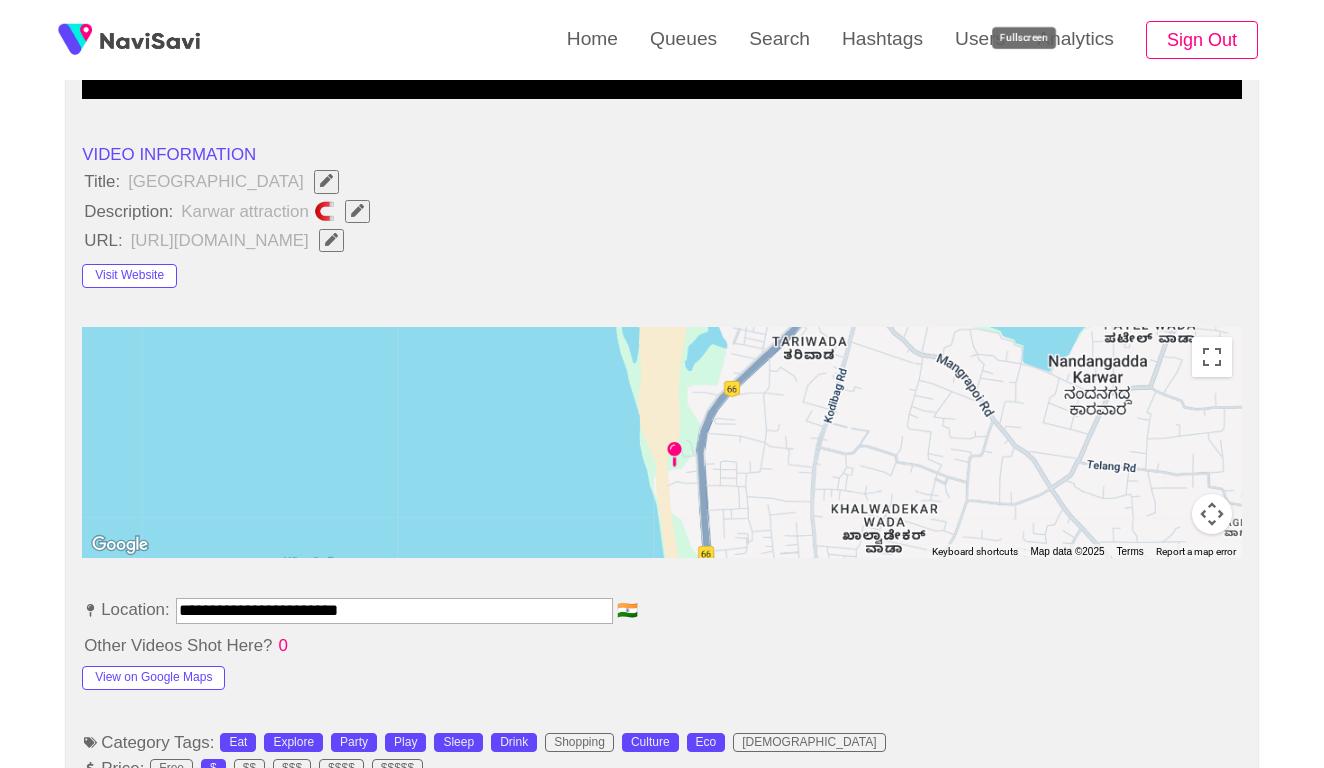 click 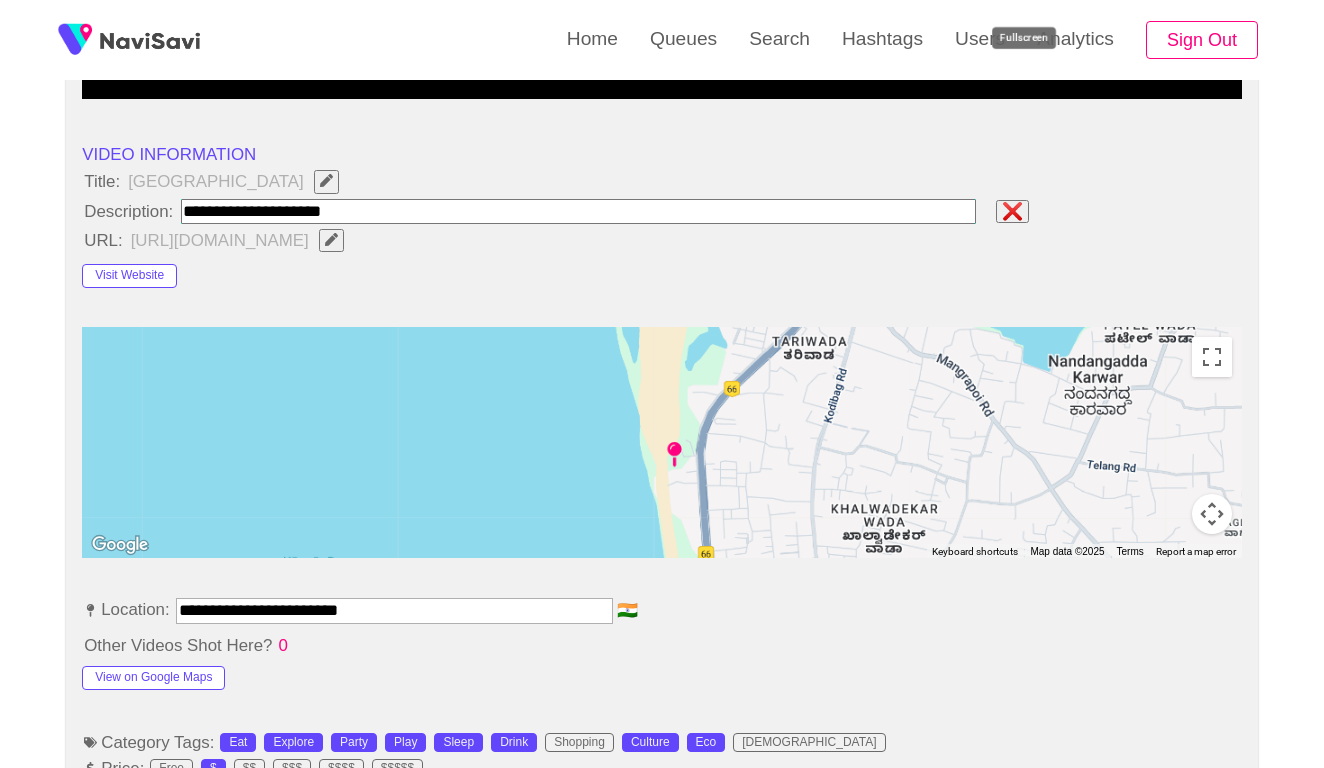type on "**********" 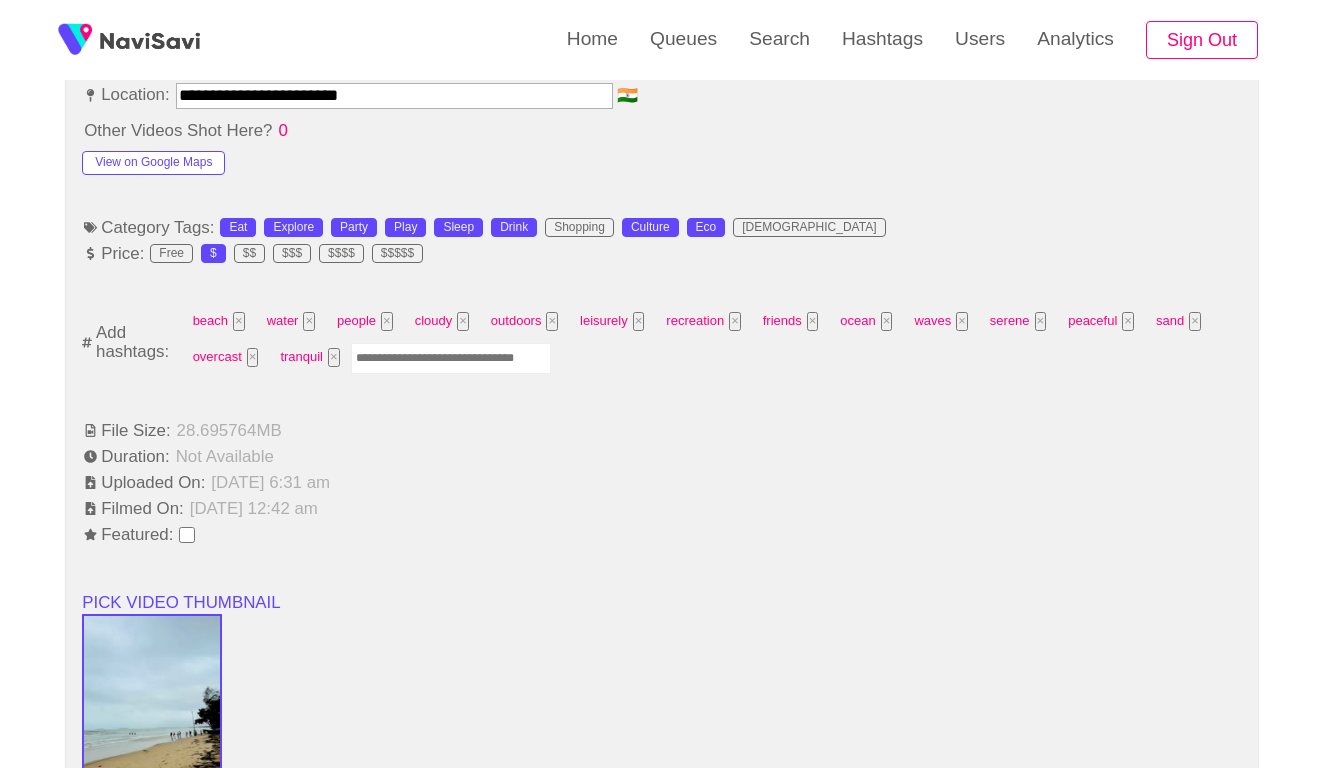 scroll, scrollTop: 1347, scrollLeft: 0, axis: vertical 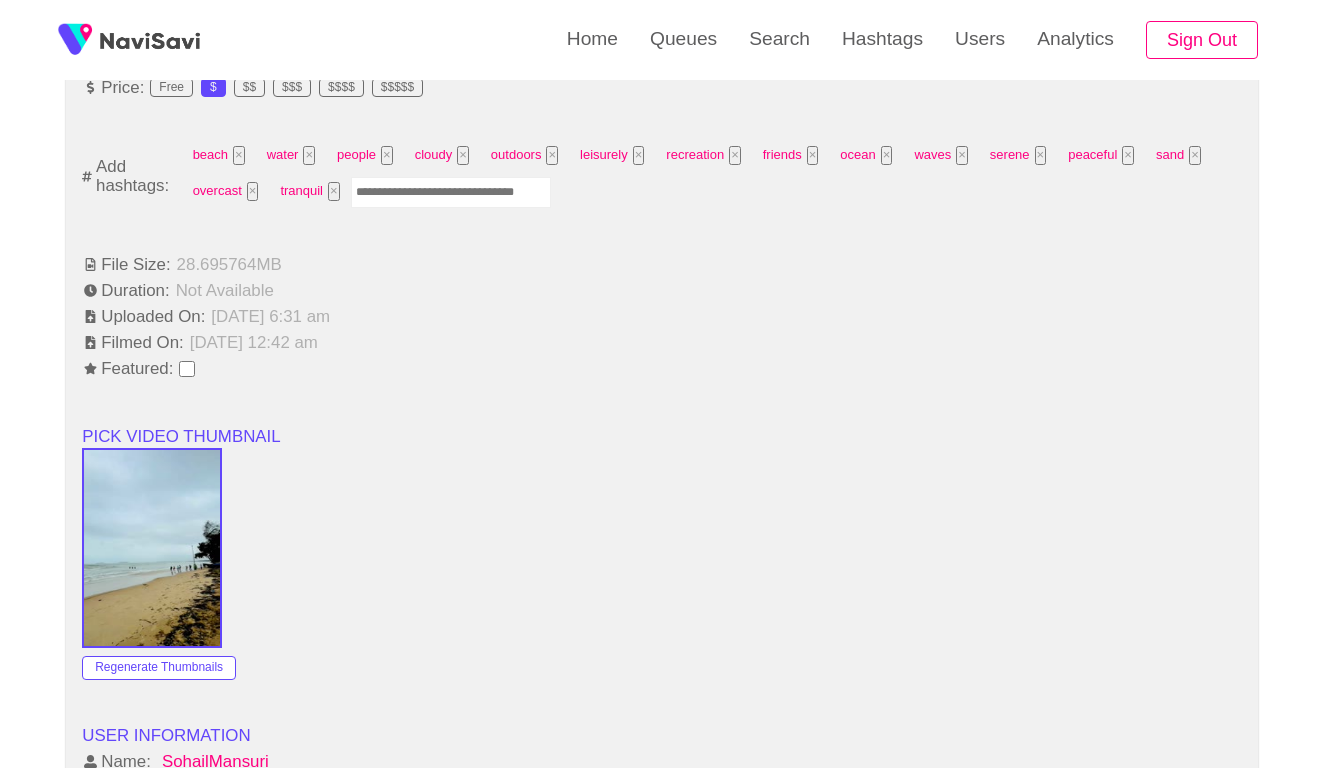 click at bounding box center (451, 192) 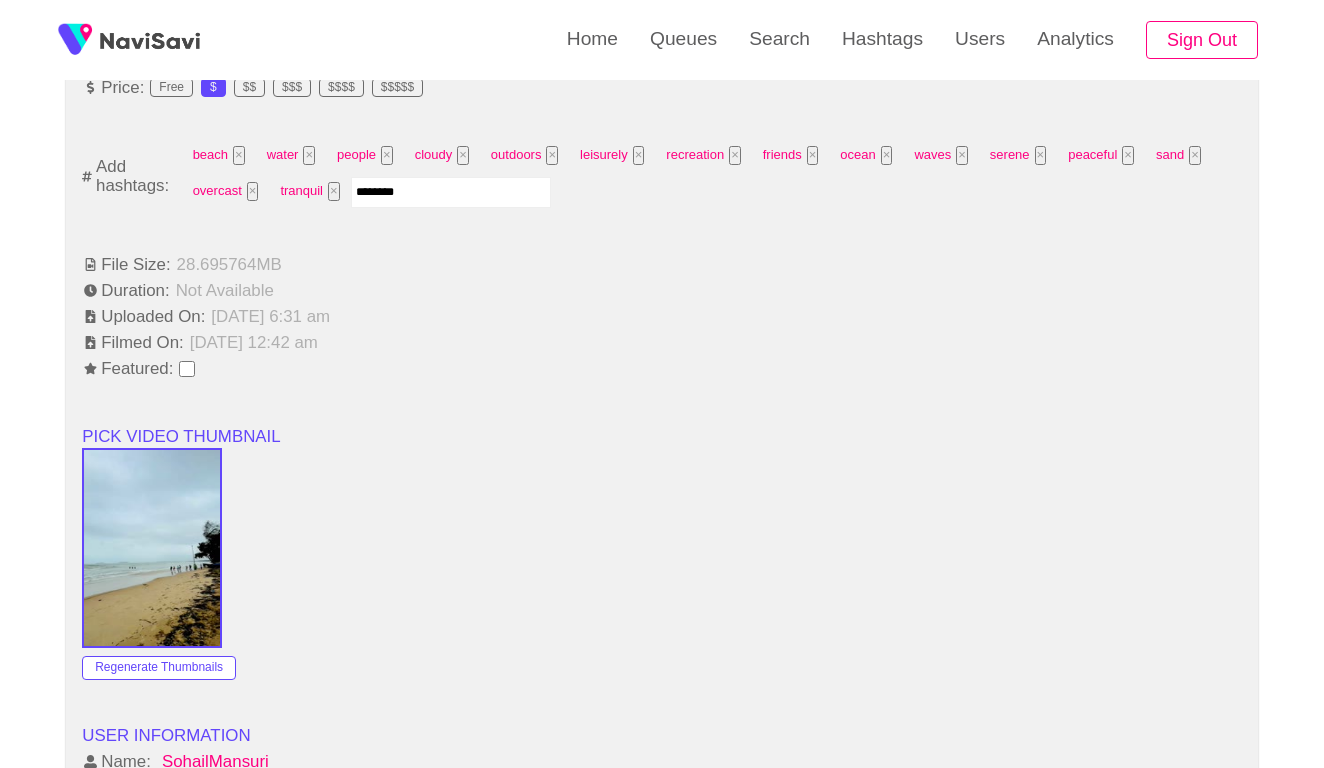 type on "*********" 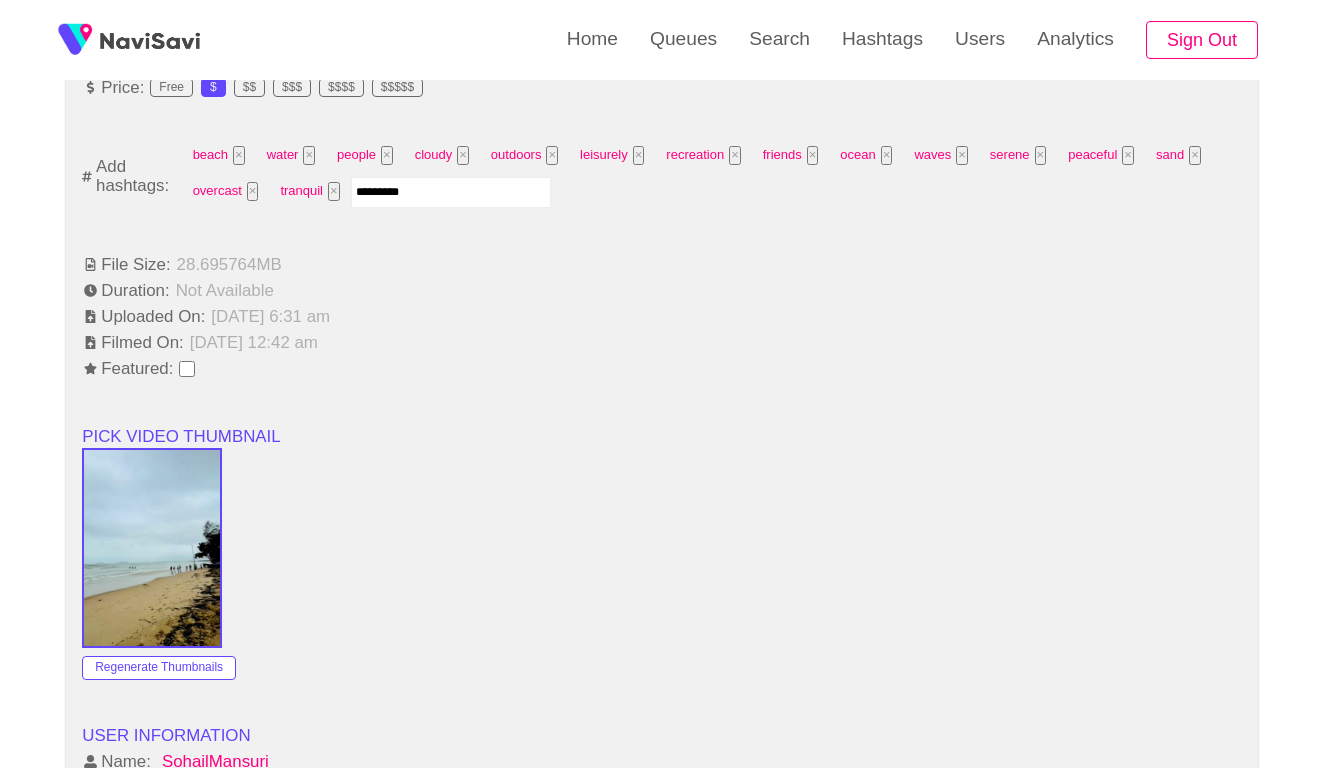 type 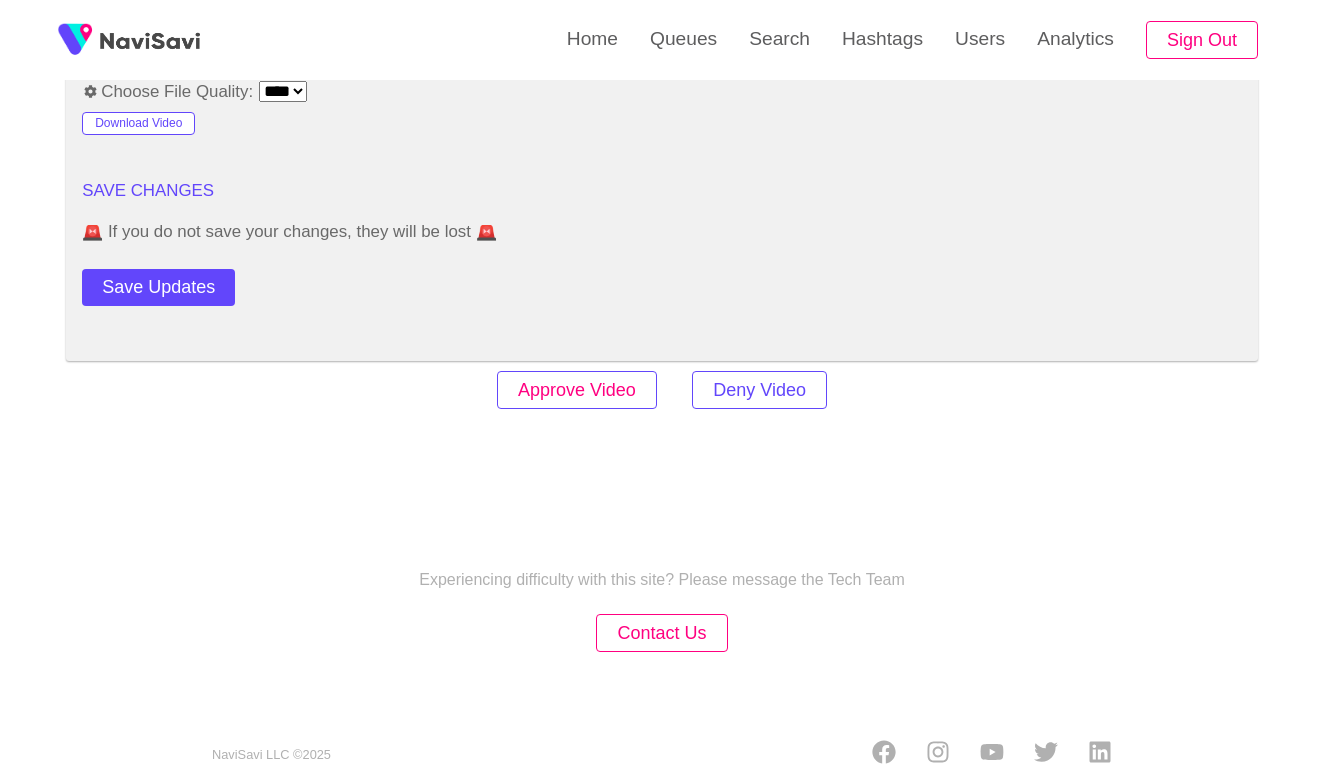 scroll, scrollTop: 2420, scrollLeft: 0, axis: vertical 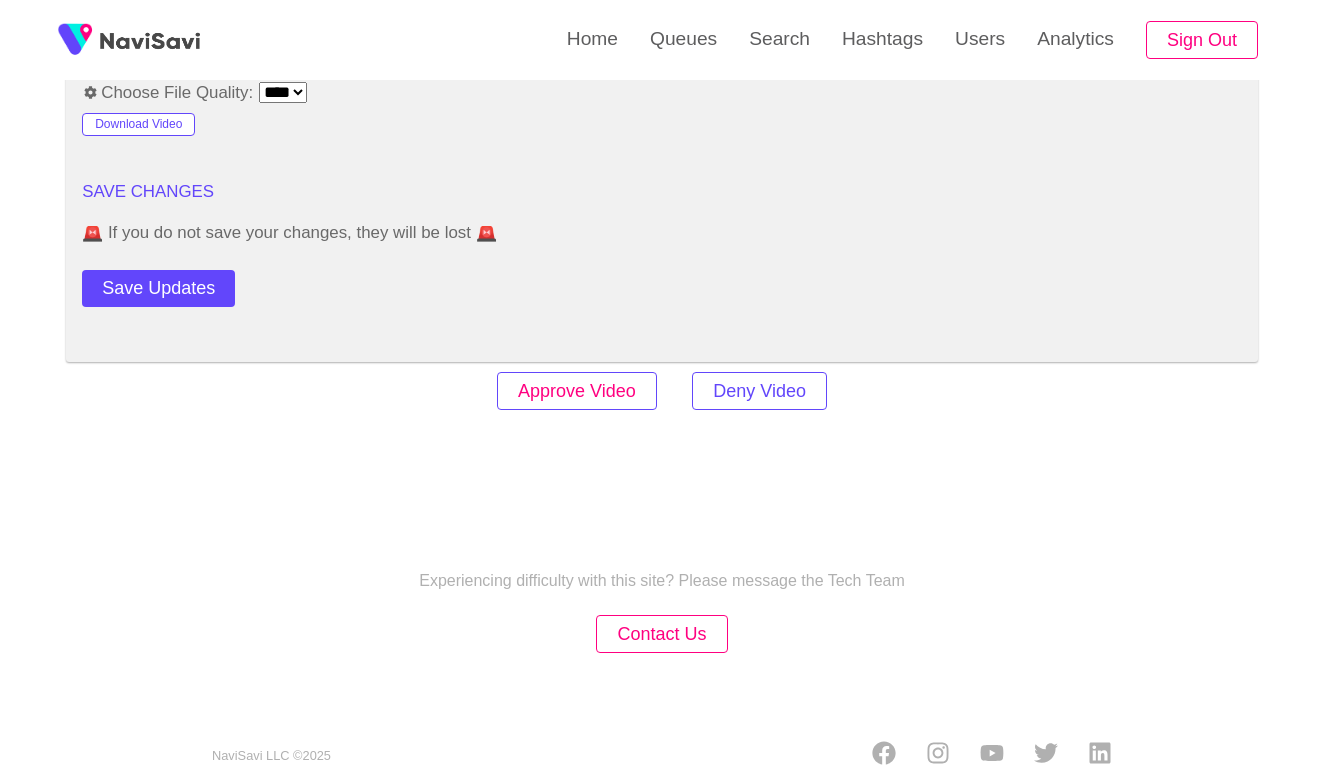 click on "Approve Video" at bounding box center (577, 391) 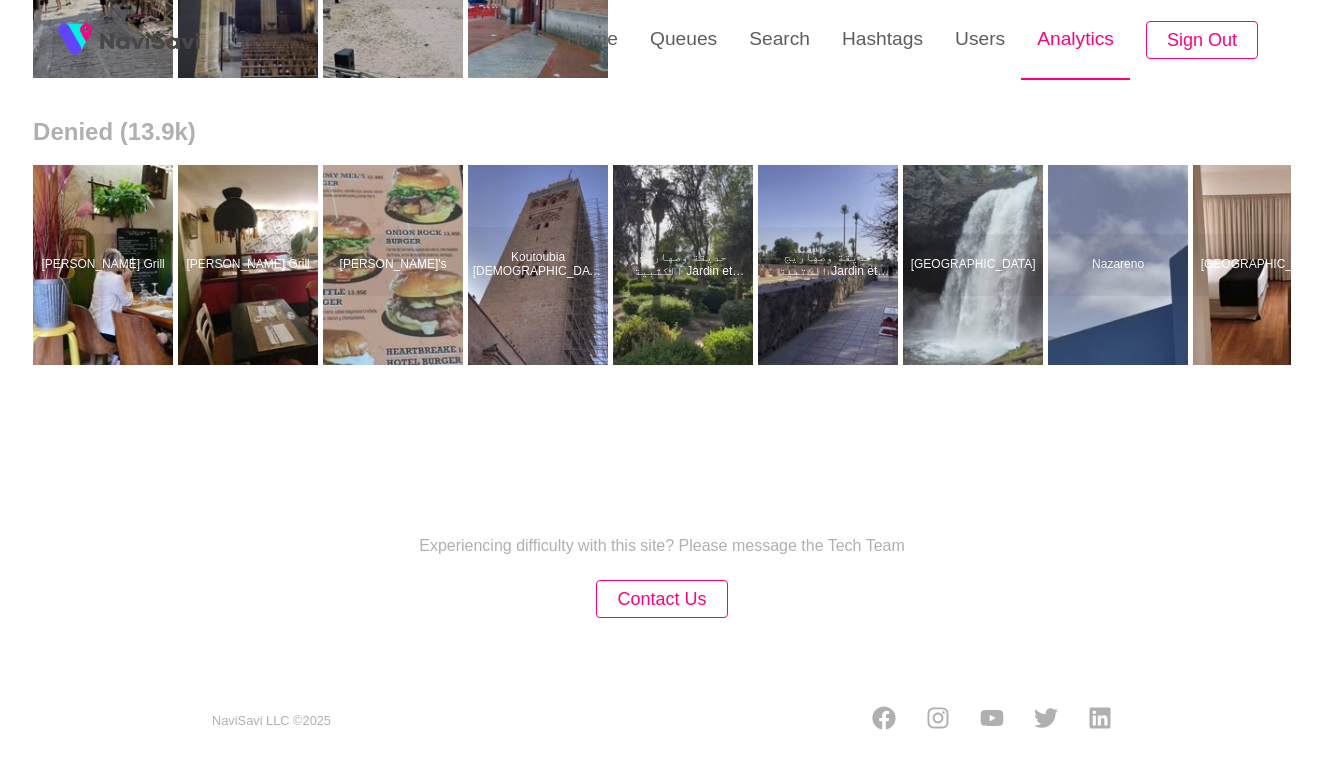 scroll, scrollTop: 0, scrollLeft: 0, axis: both 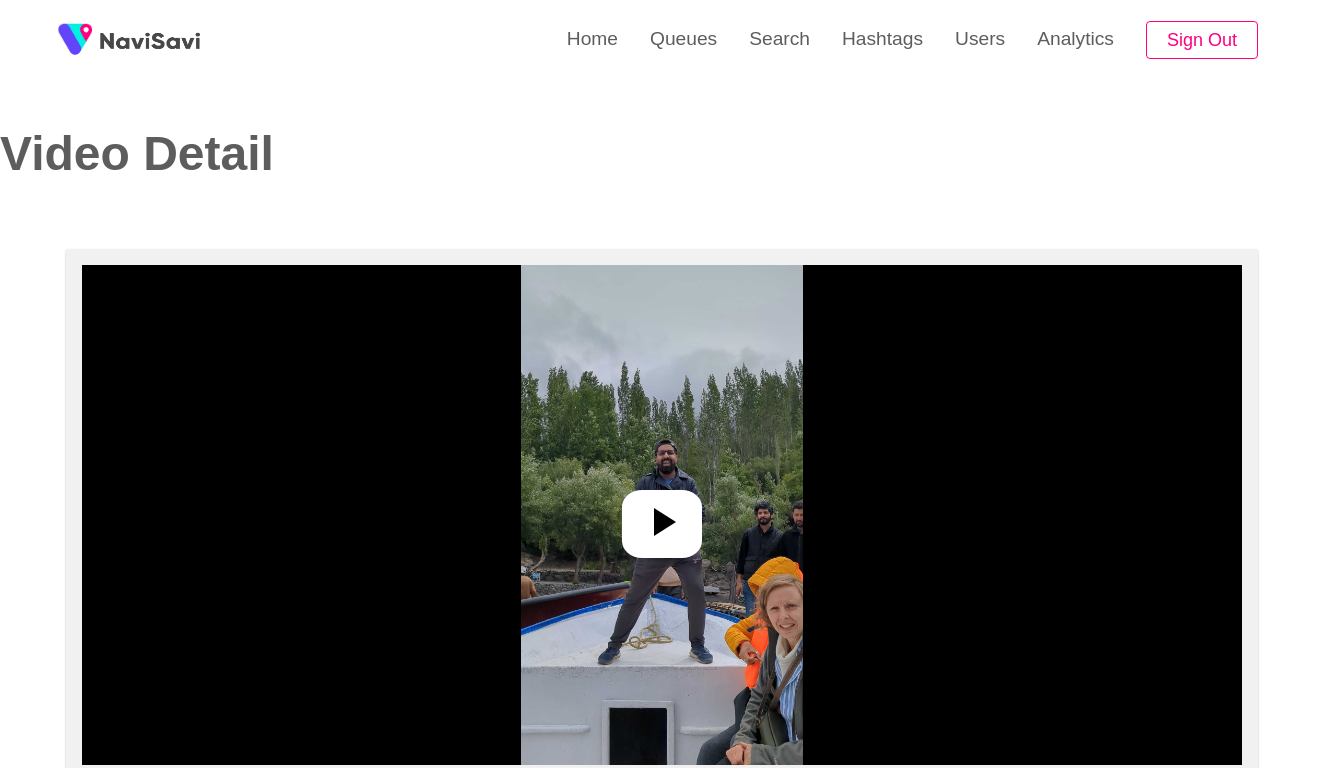 select on "**********" 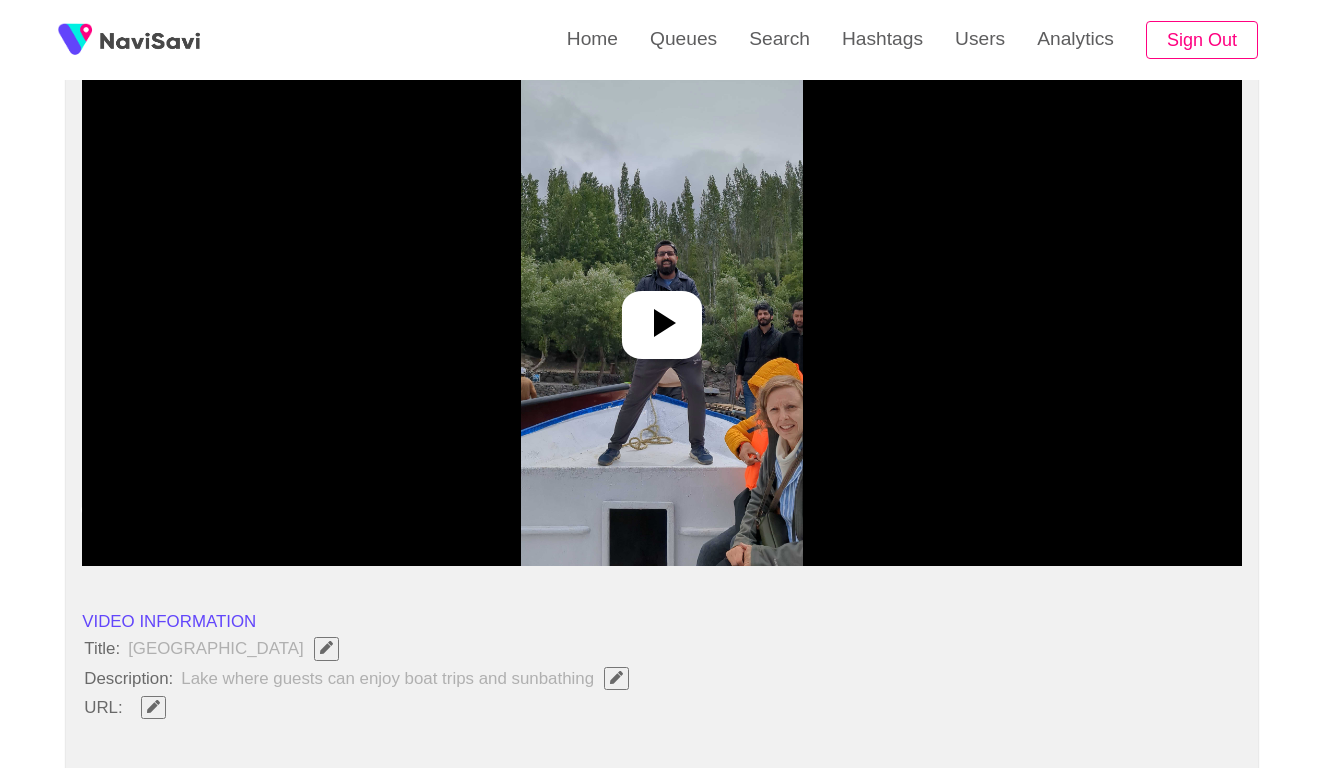 scroll, scrollTop: 92, scrollLeft: 0, axis: vertical 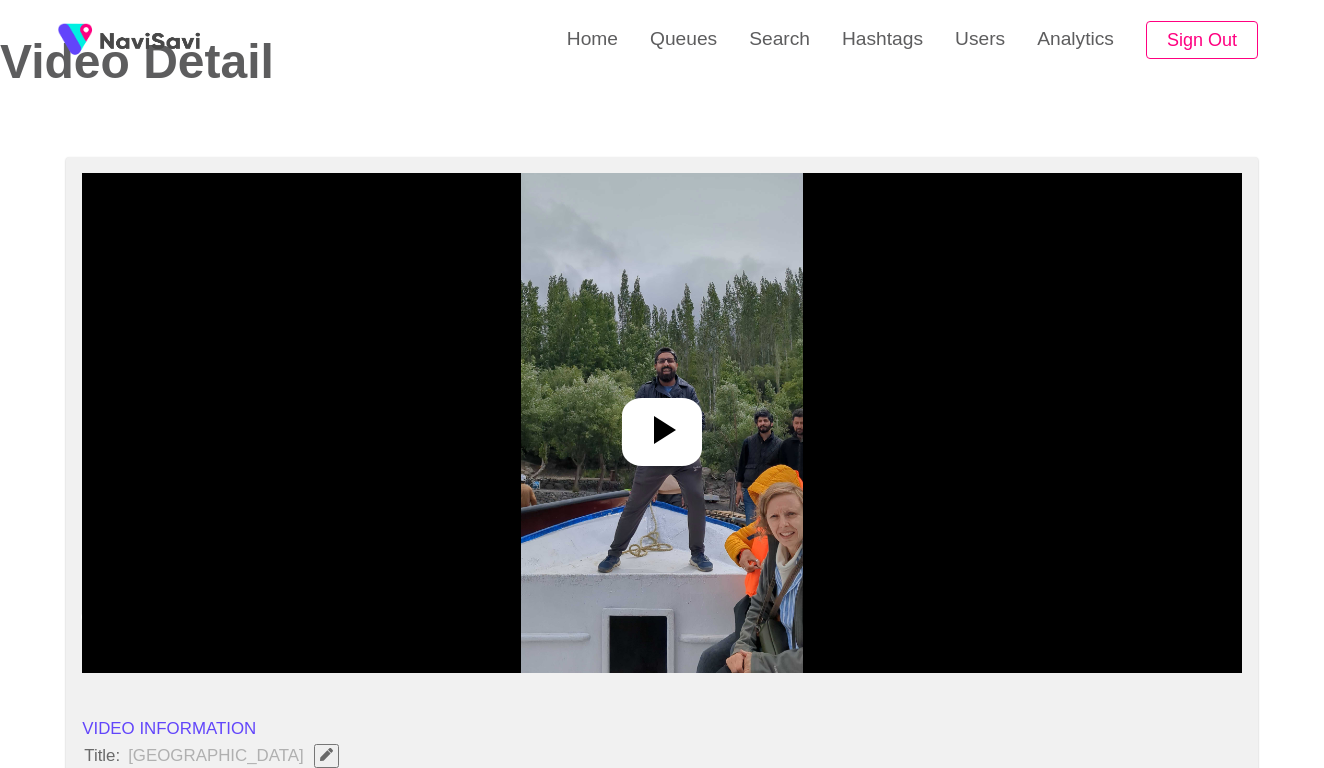 click at bounding box center [661, 423] 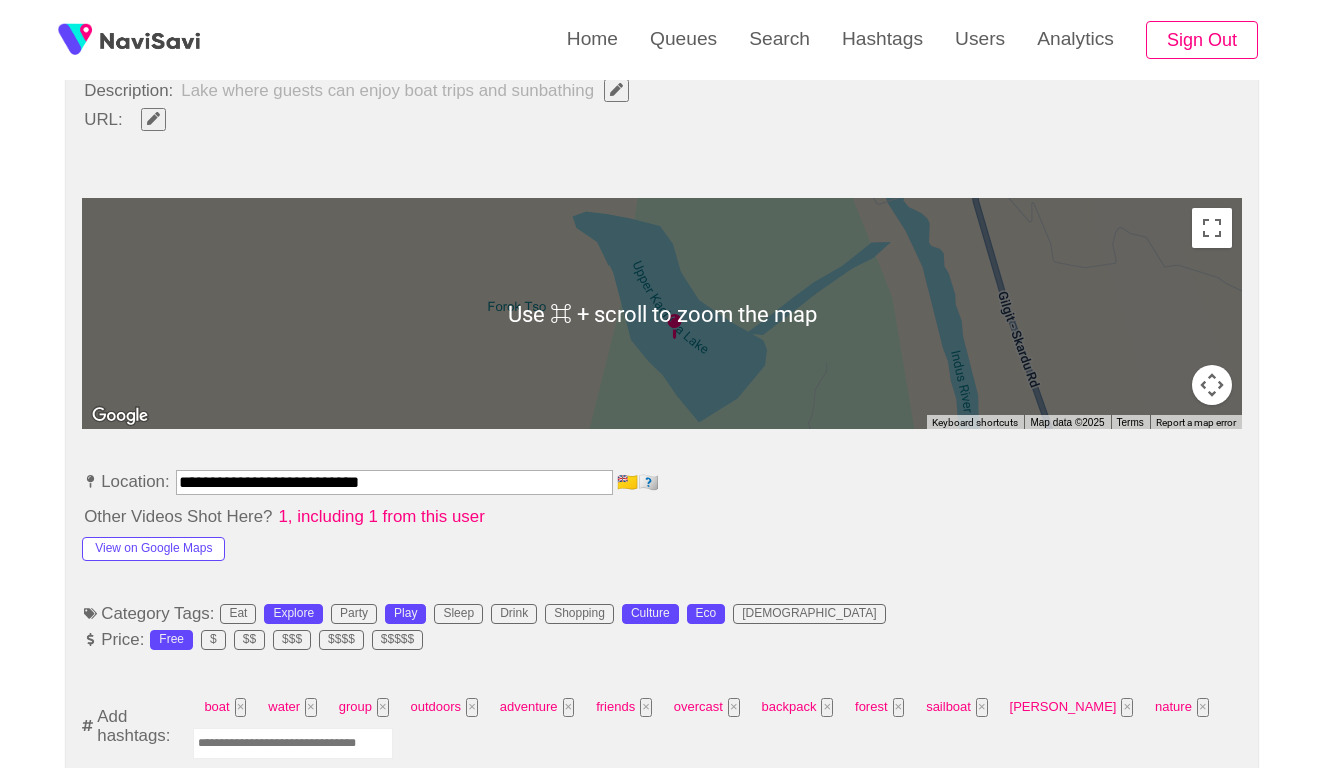 scroll, scrollTop: 874, scrollLeft: 0, axis: vertical 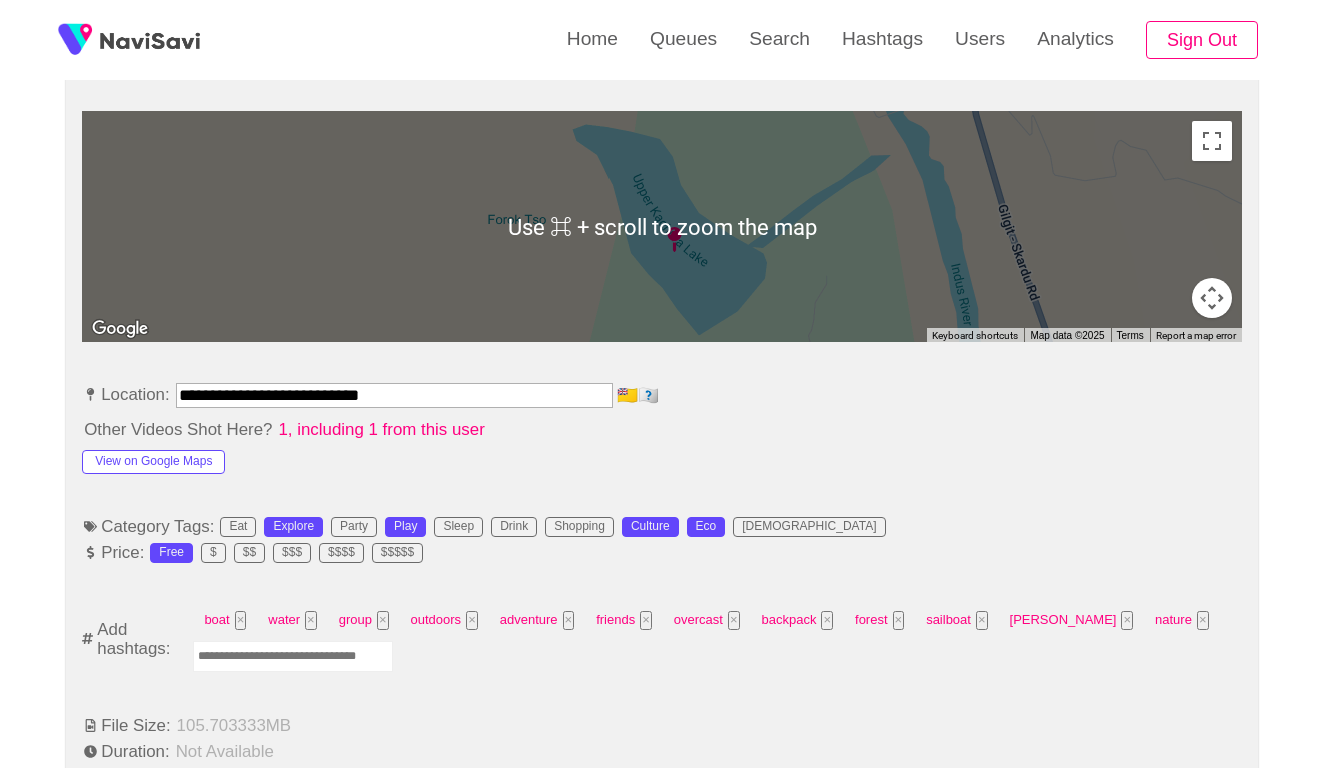 click on "**********" at bounding box center (394, 395) 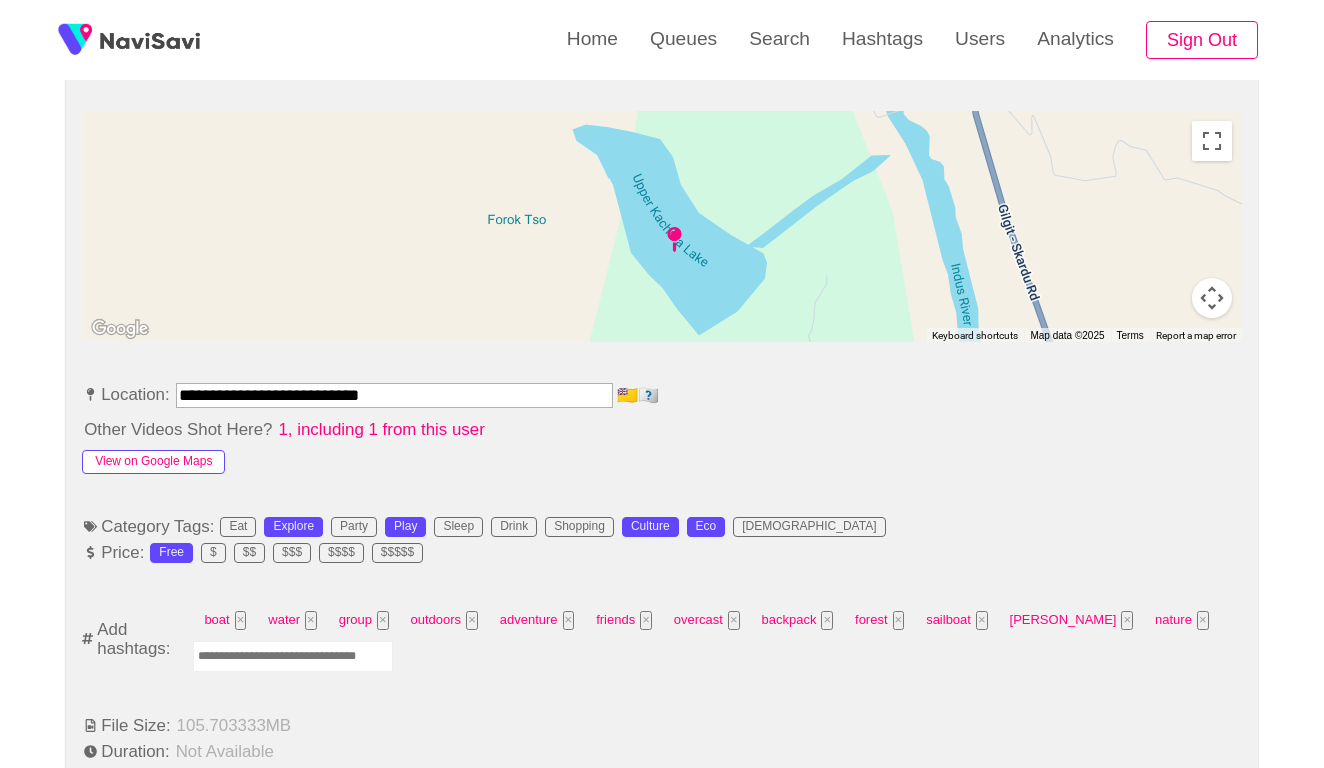 click on "View on Google Maps" at bounding box center (153, 462) 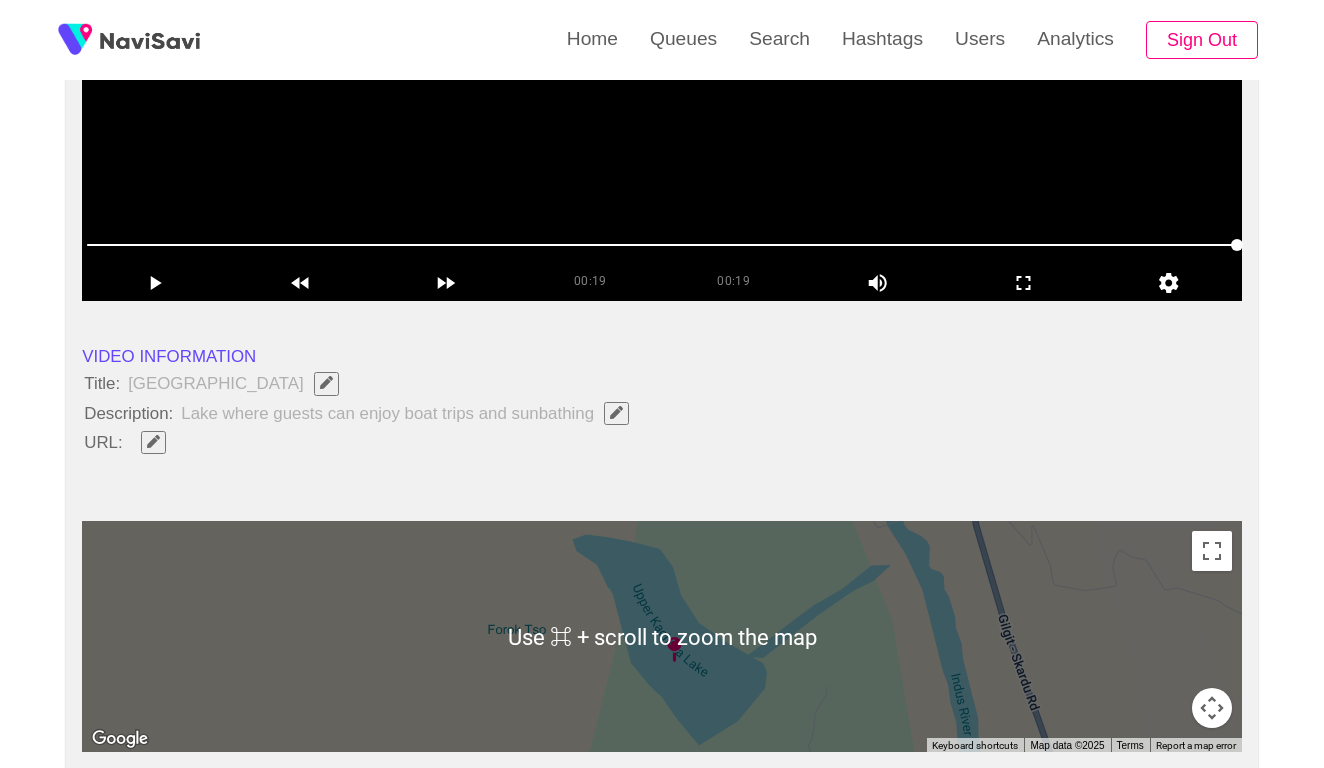 scroll, scrollTop: 474, scrollLeft: 0, axis: vertical 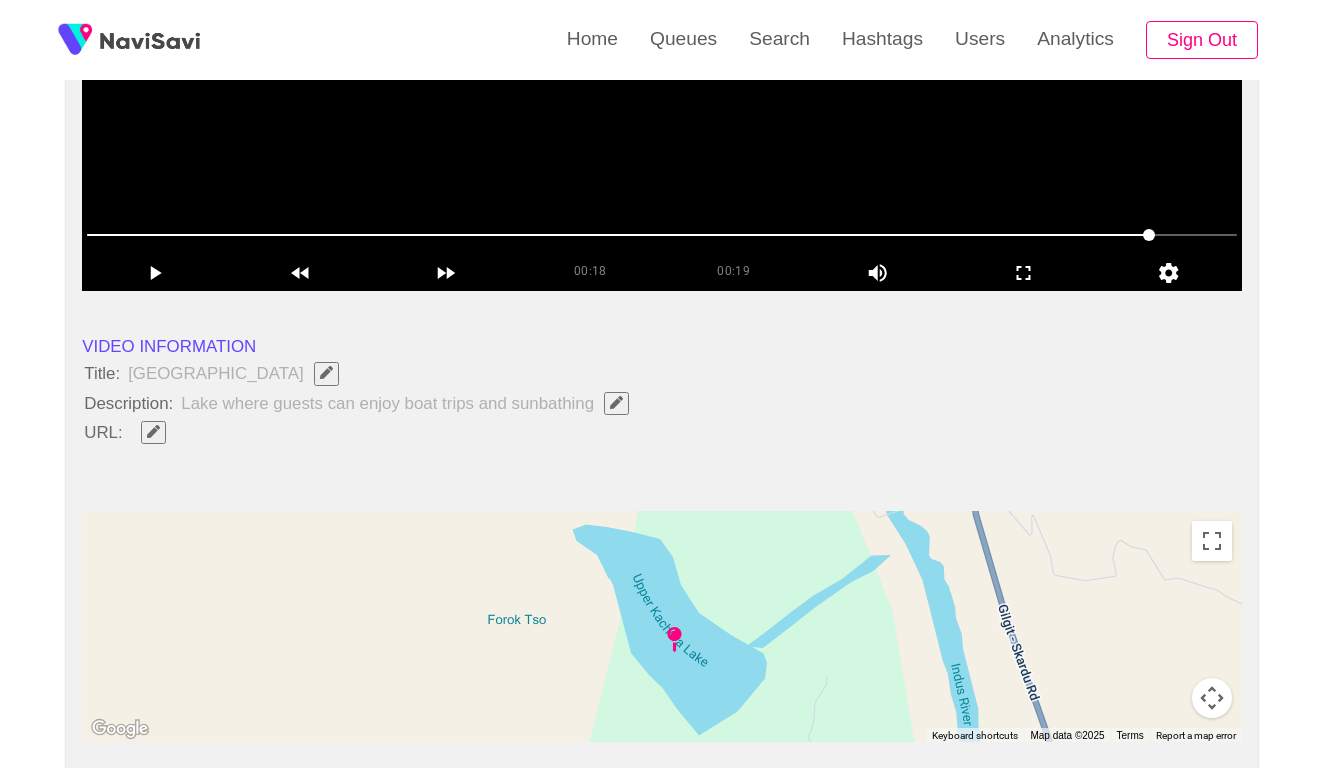 click 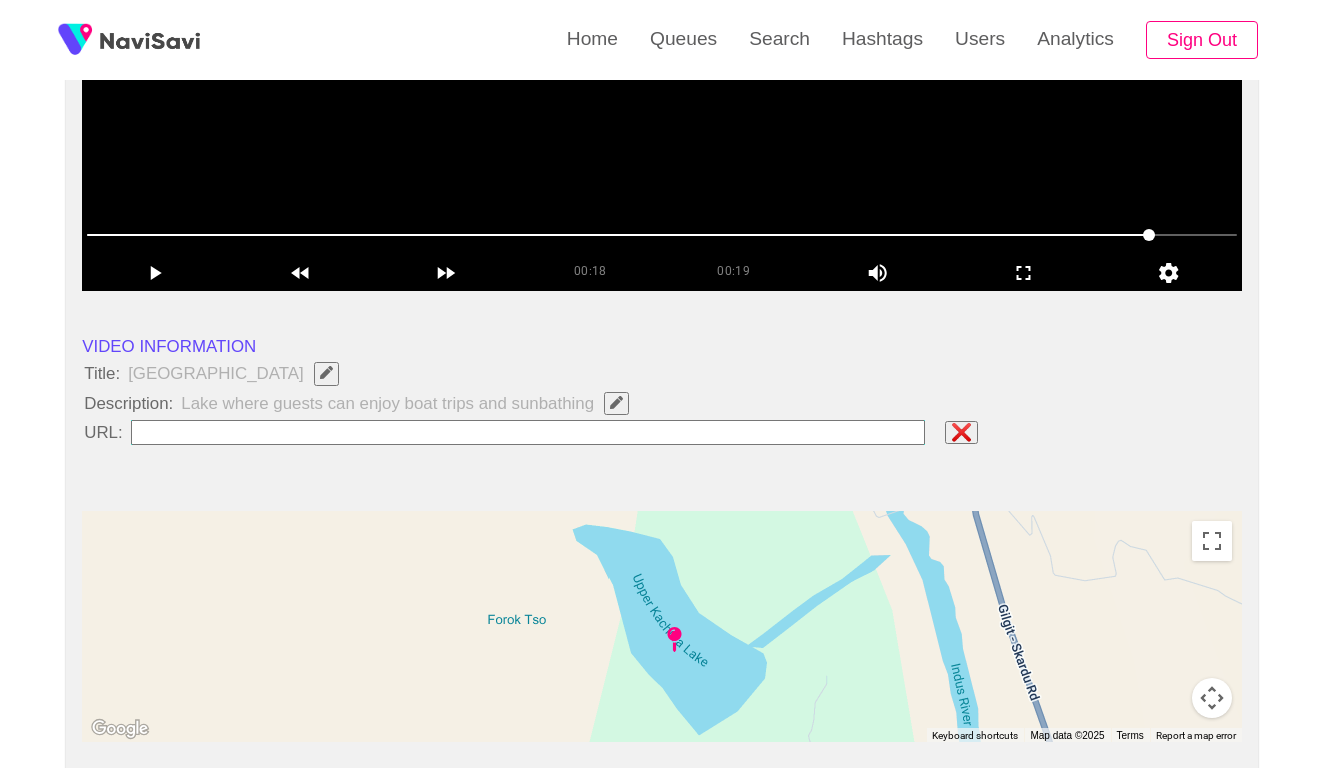 type on "**********" 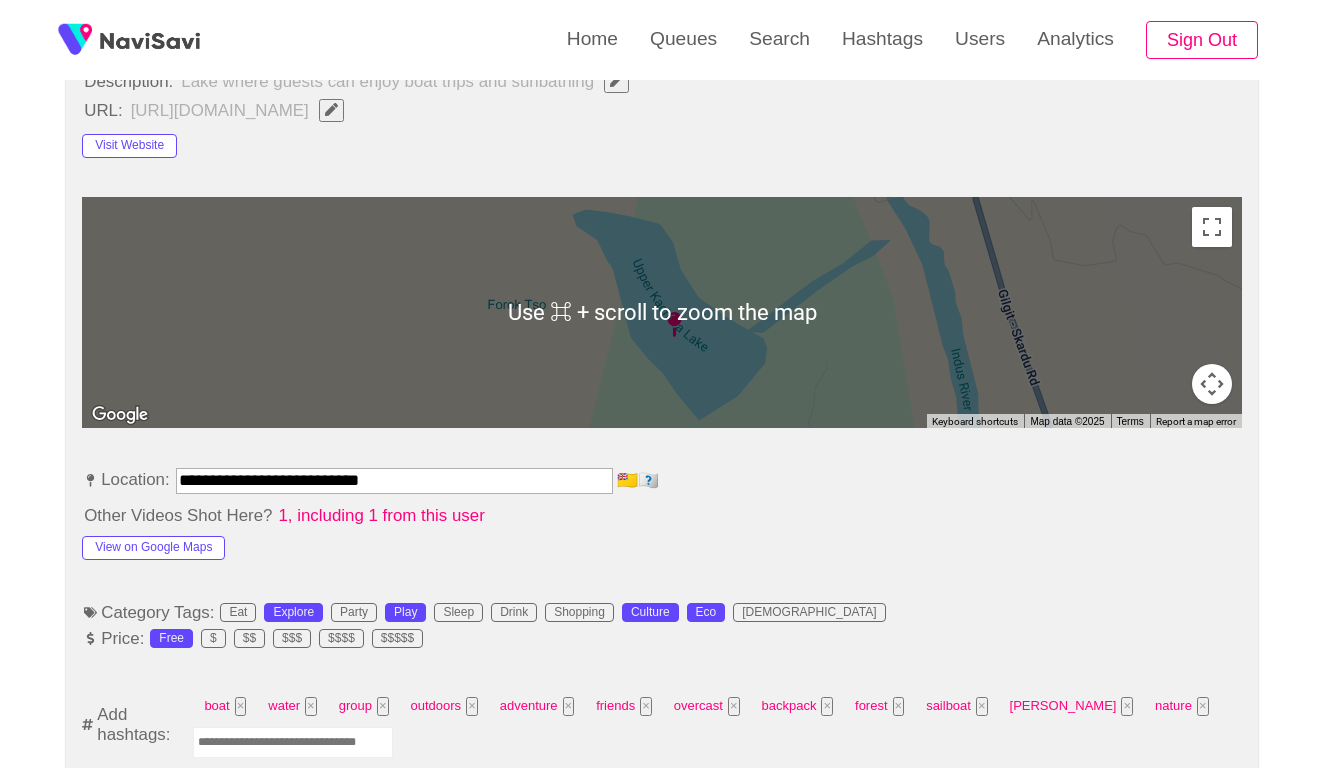 scroll, scrollTop: 1085, scrollLeft: 0, axis: vertical 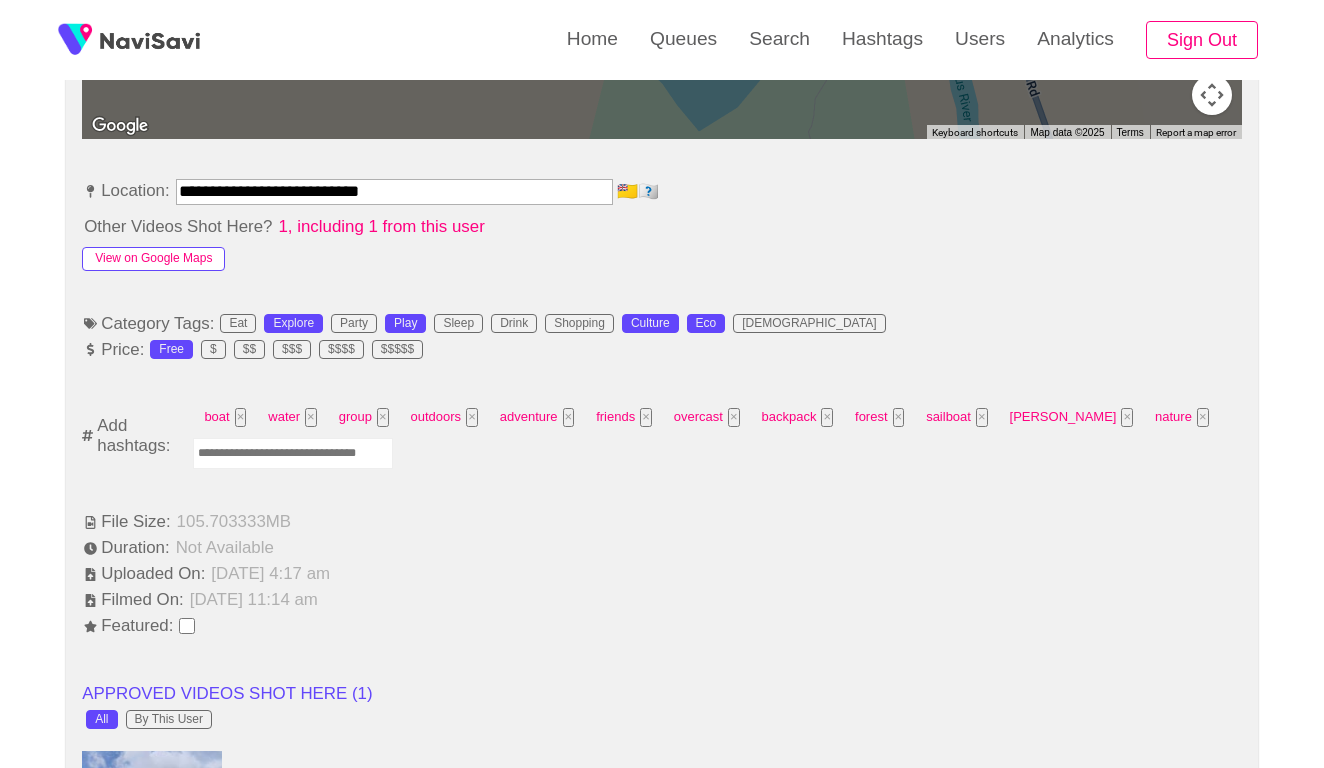click on "View on Google Maps" at bounding box center [153, 259] 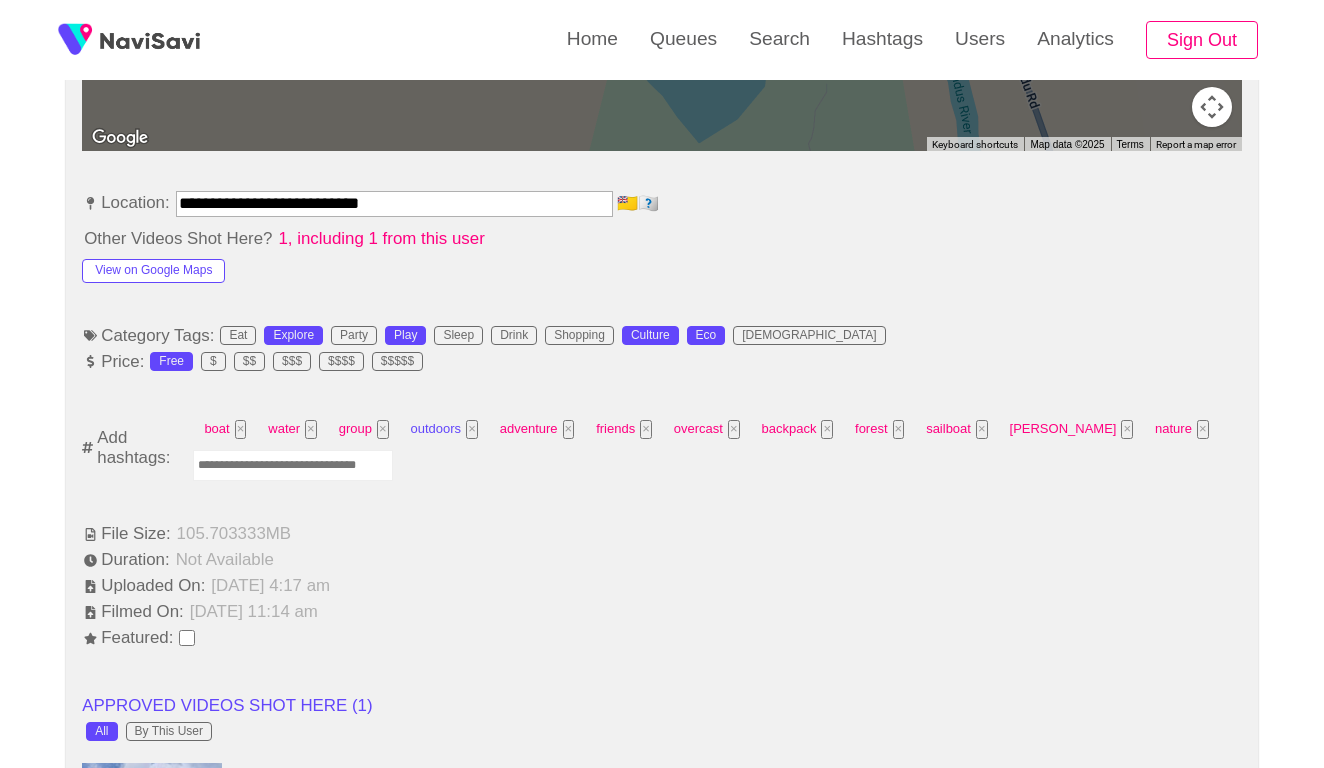 scroll, scrollTop: 1106, scrollLeft: 0, axis: vertical 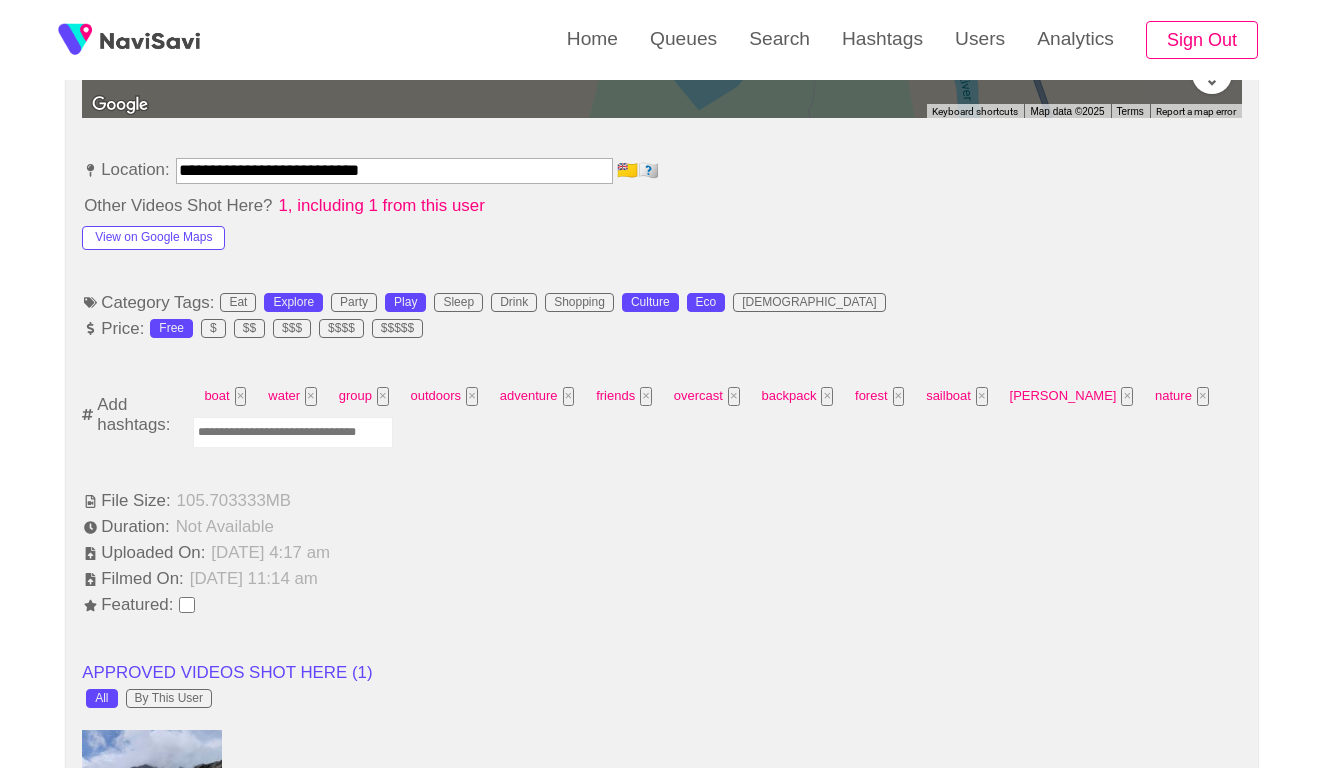 click at bounding box center [293, 432] 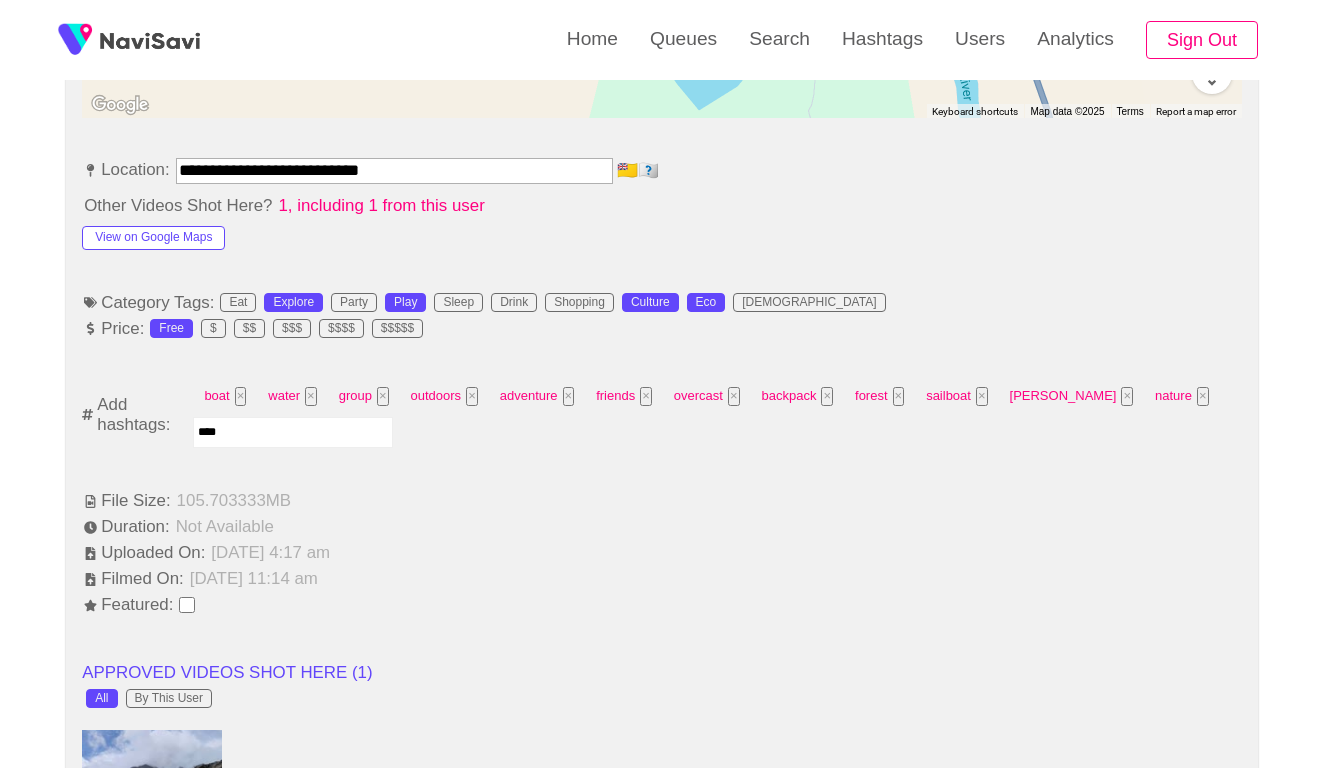 type on "*****" 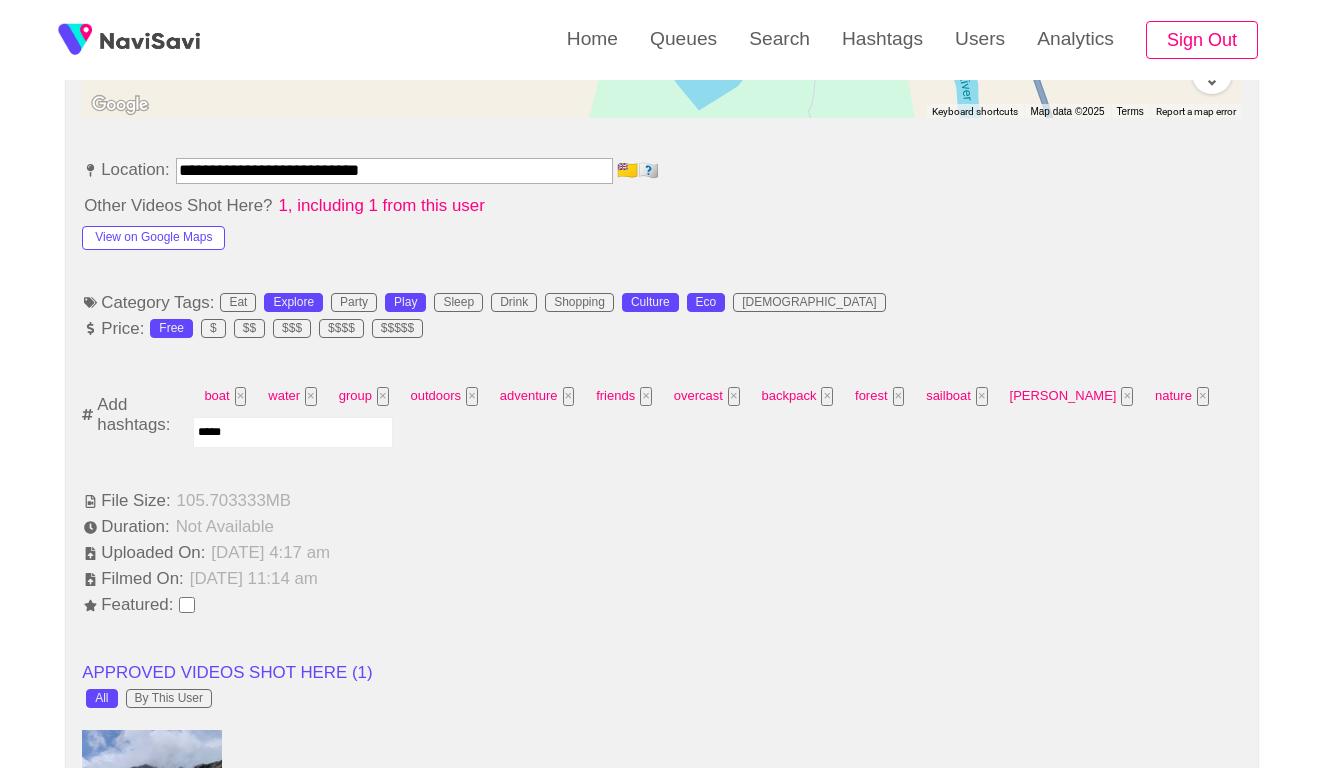 type 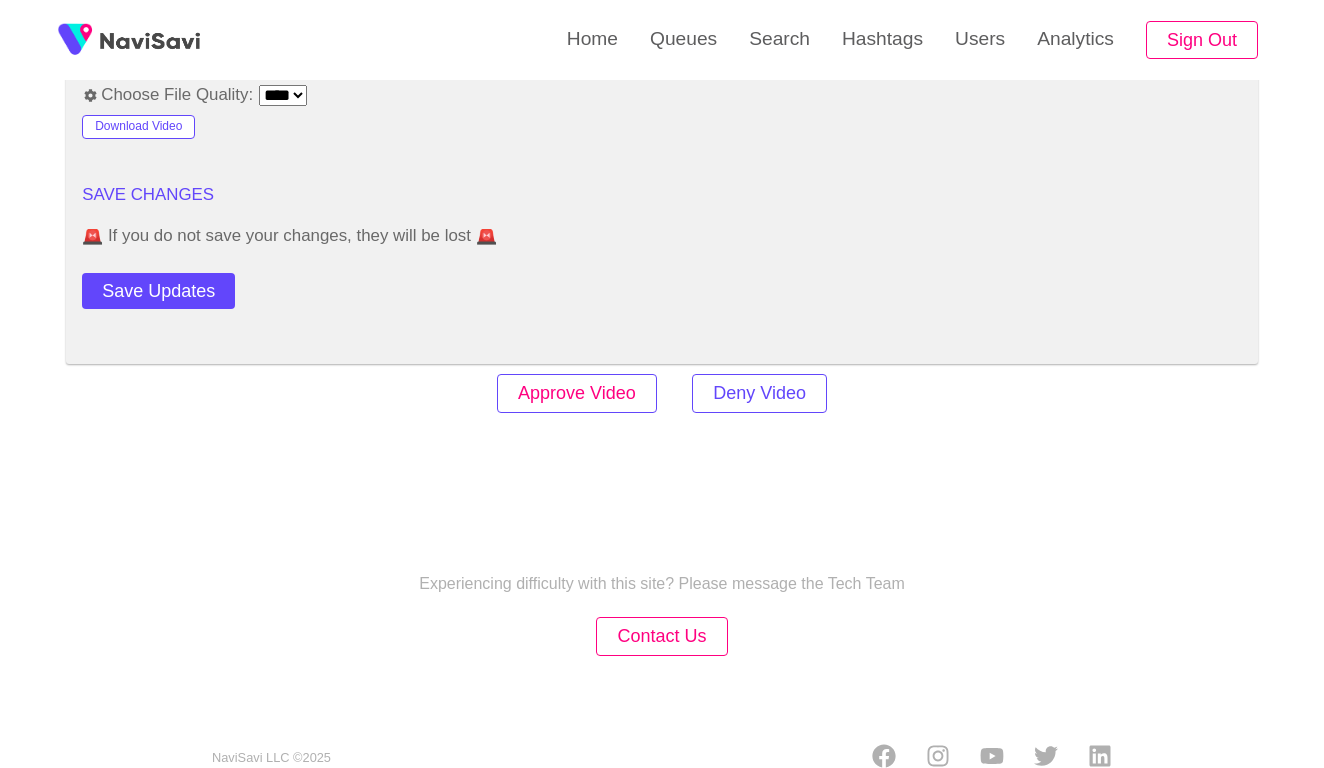 scroll, scrollTop: 2750, scrollLeft: 0, axis: vertical 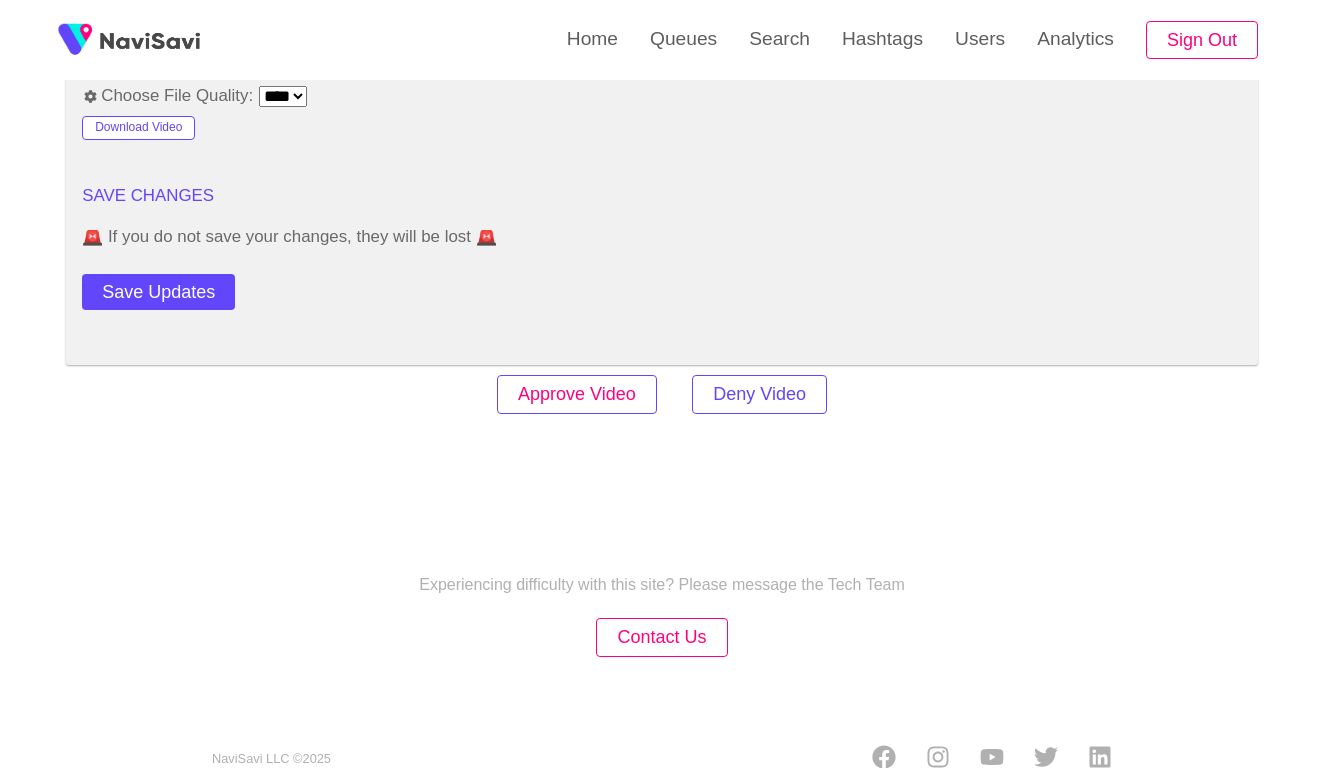 click on "Approve Video" at bounding box center [577, 394] 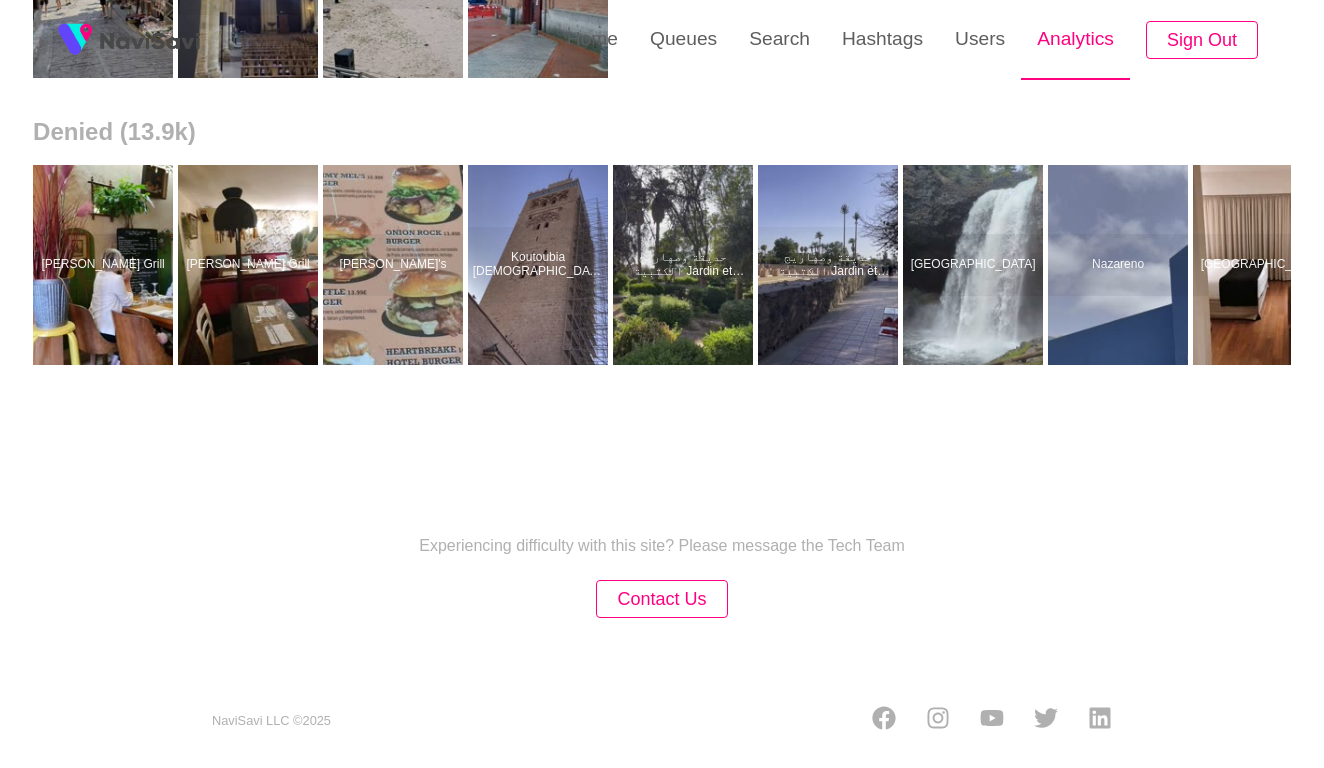 scroll, scrollTop: 0, scrollLeft: 0, axis: both 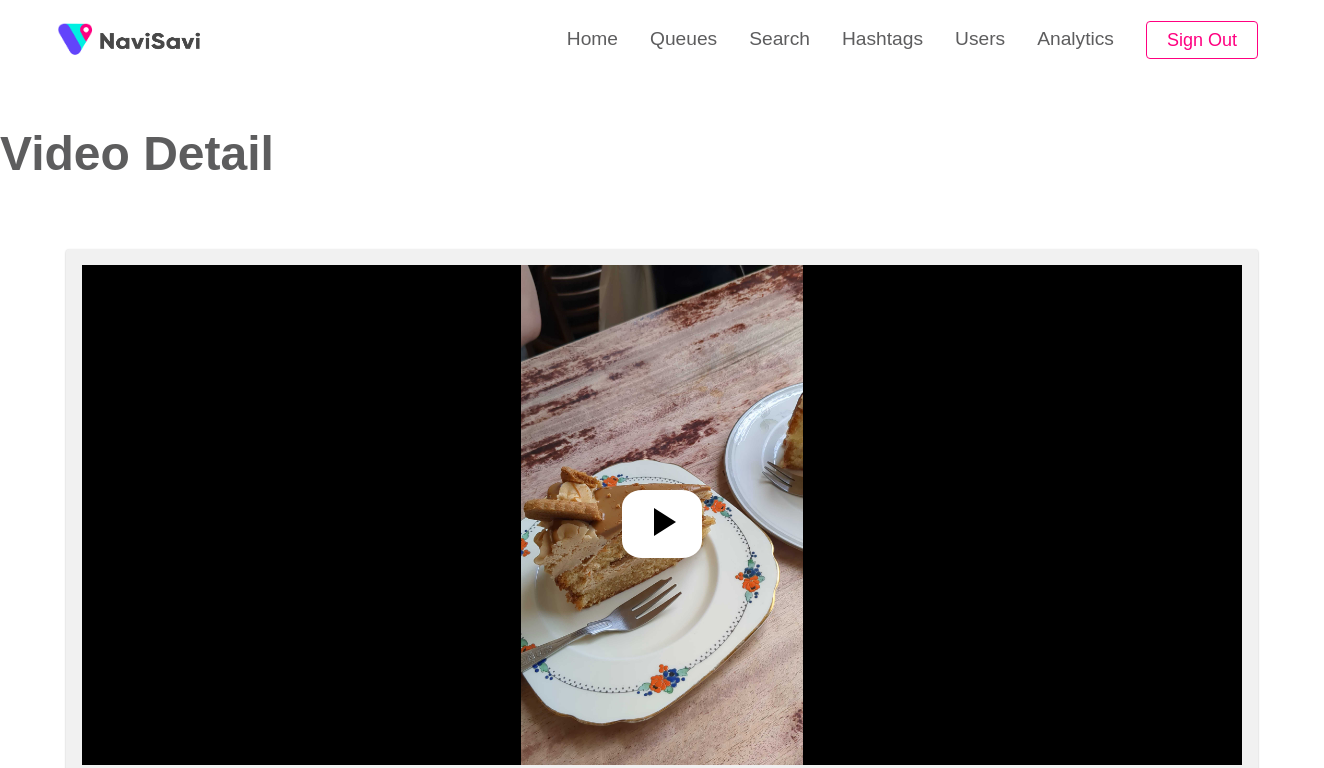 select on "**********" 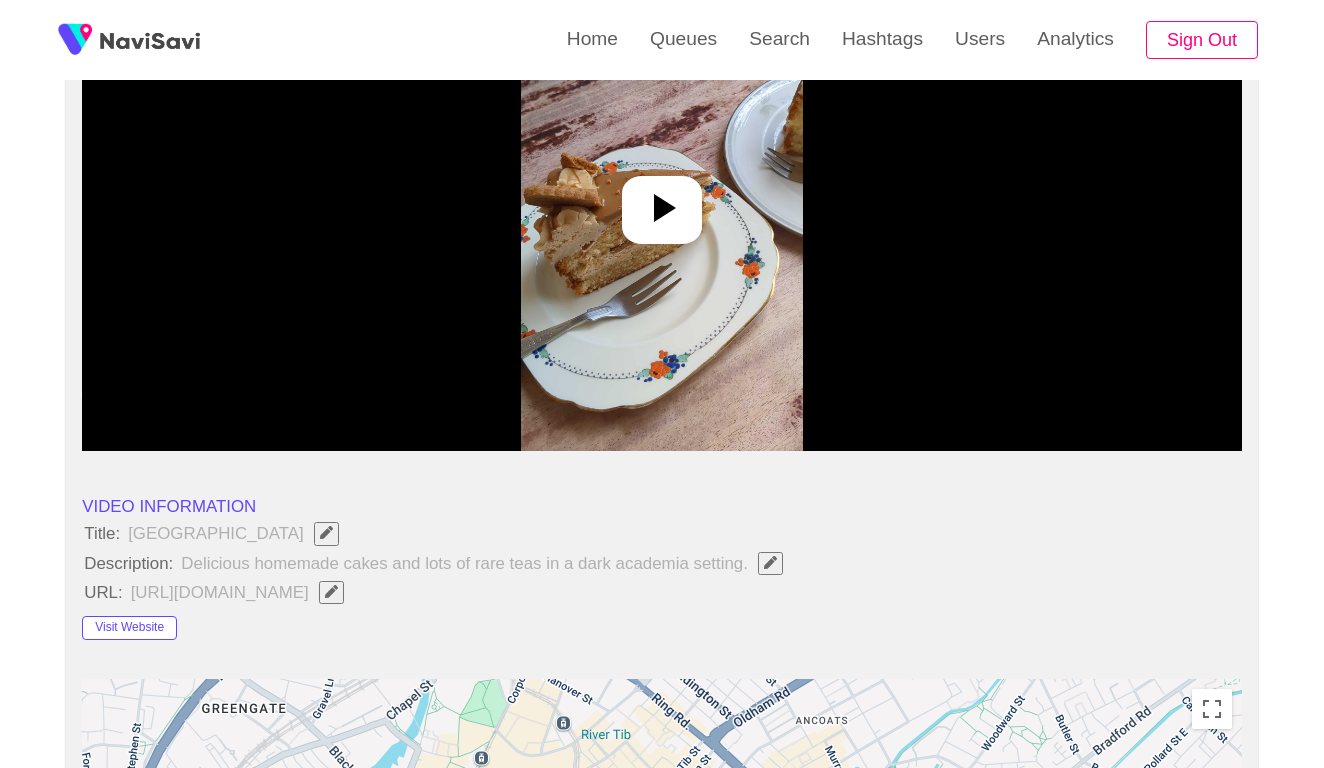 scroll, scrollTop: 317, scrollLeft: 0, axis: vertical 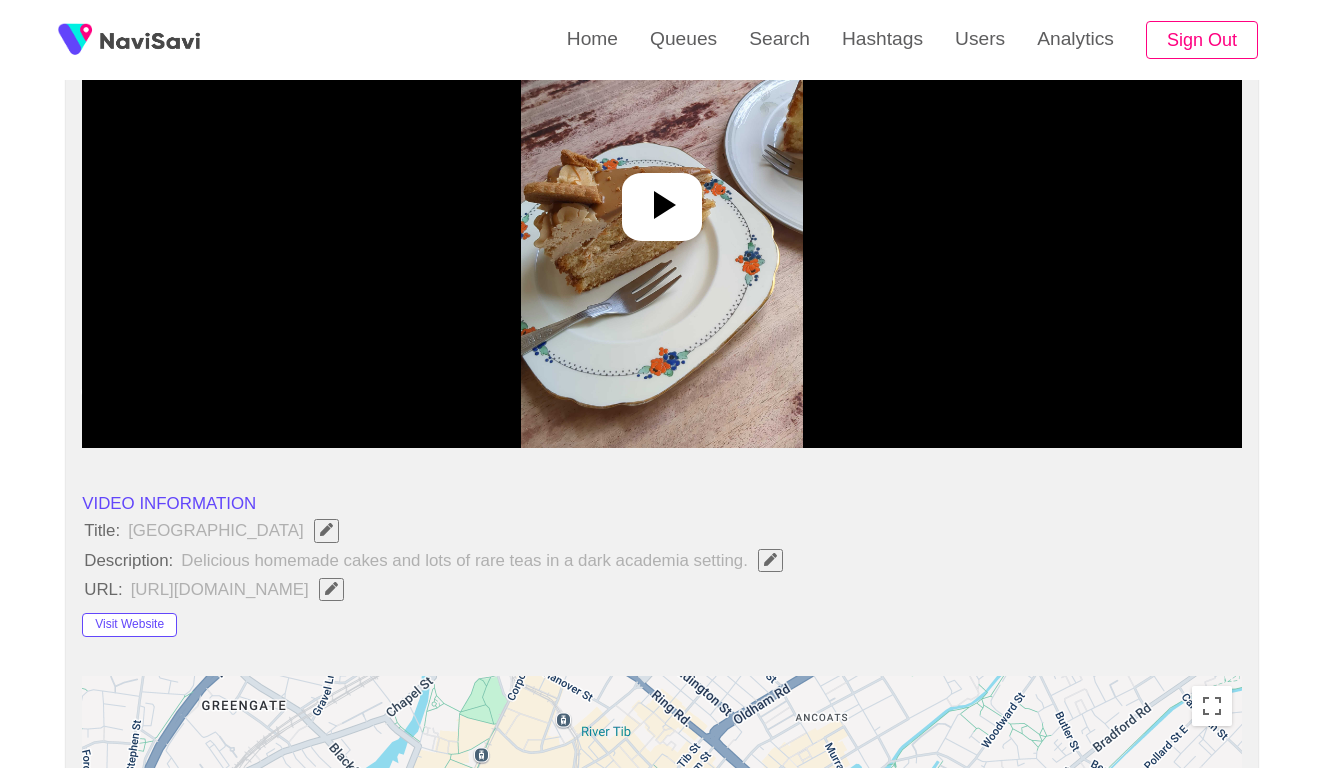 click at bounding box center (661, 198) 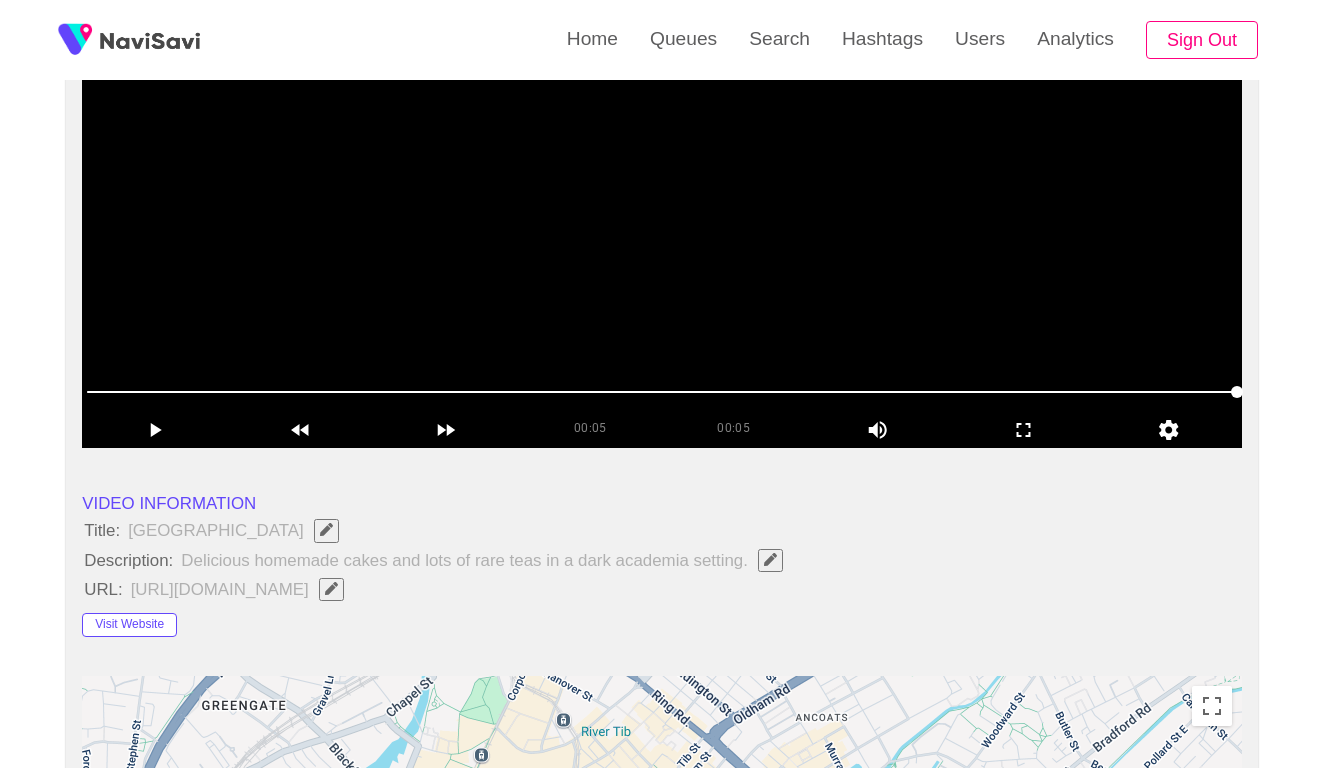 click at bounding box center [662, 198] 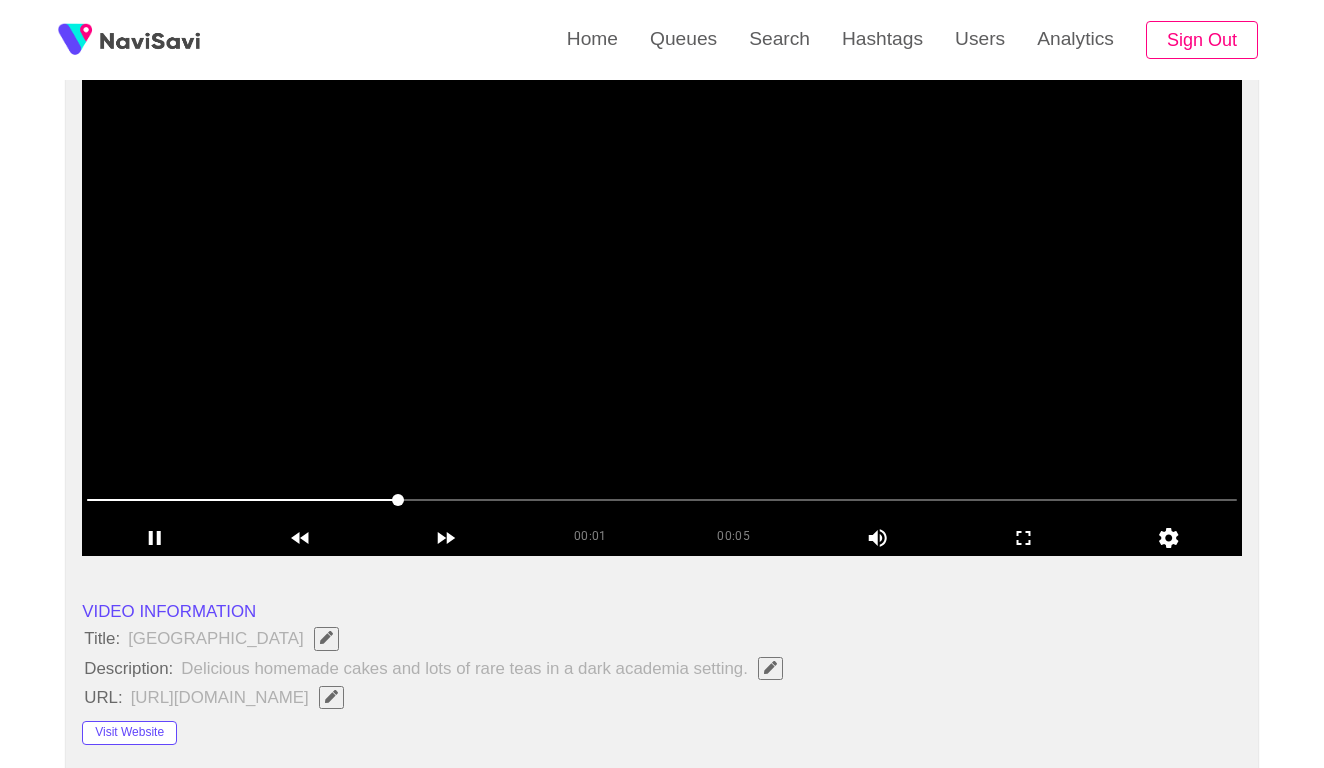 scroll, scrollTop: 200, scrollLeft: 0, axis: vertical 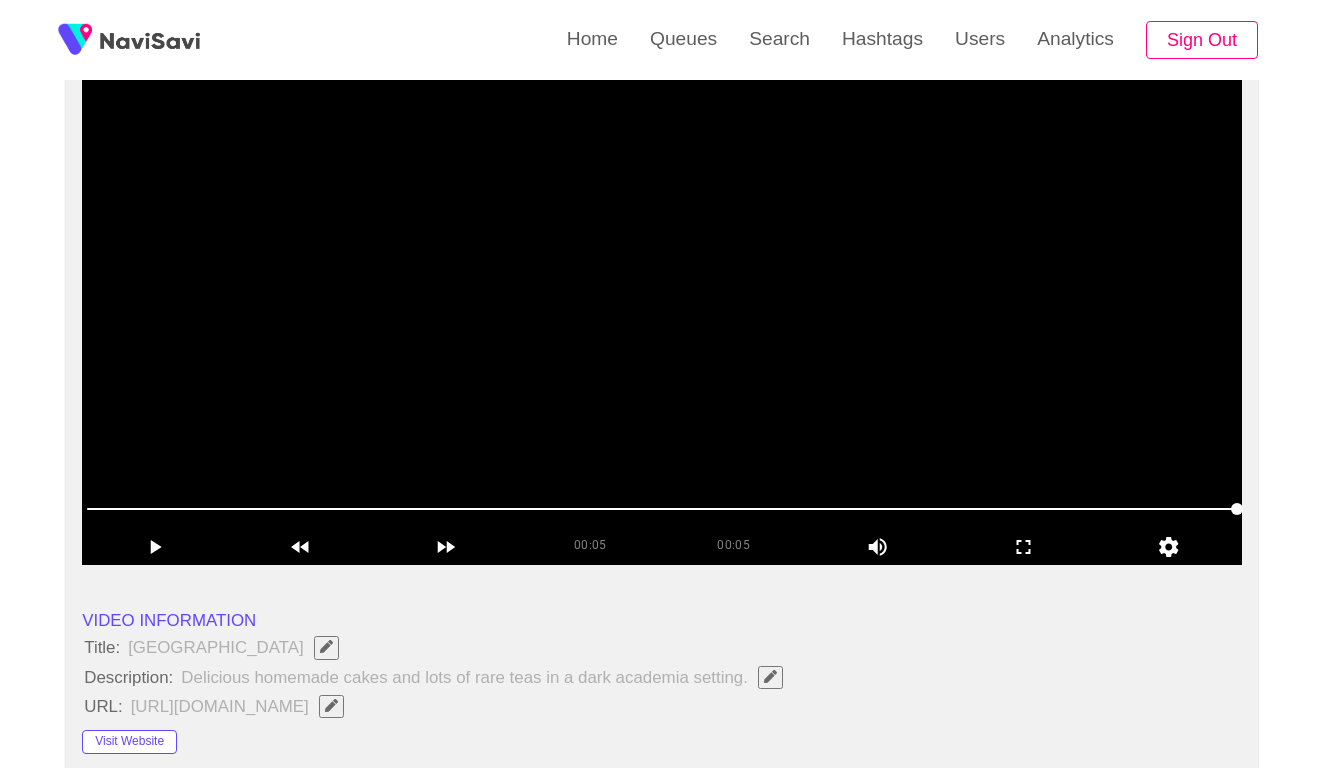 click at bounding box center (662, 315) 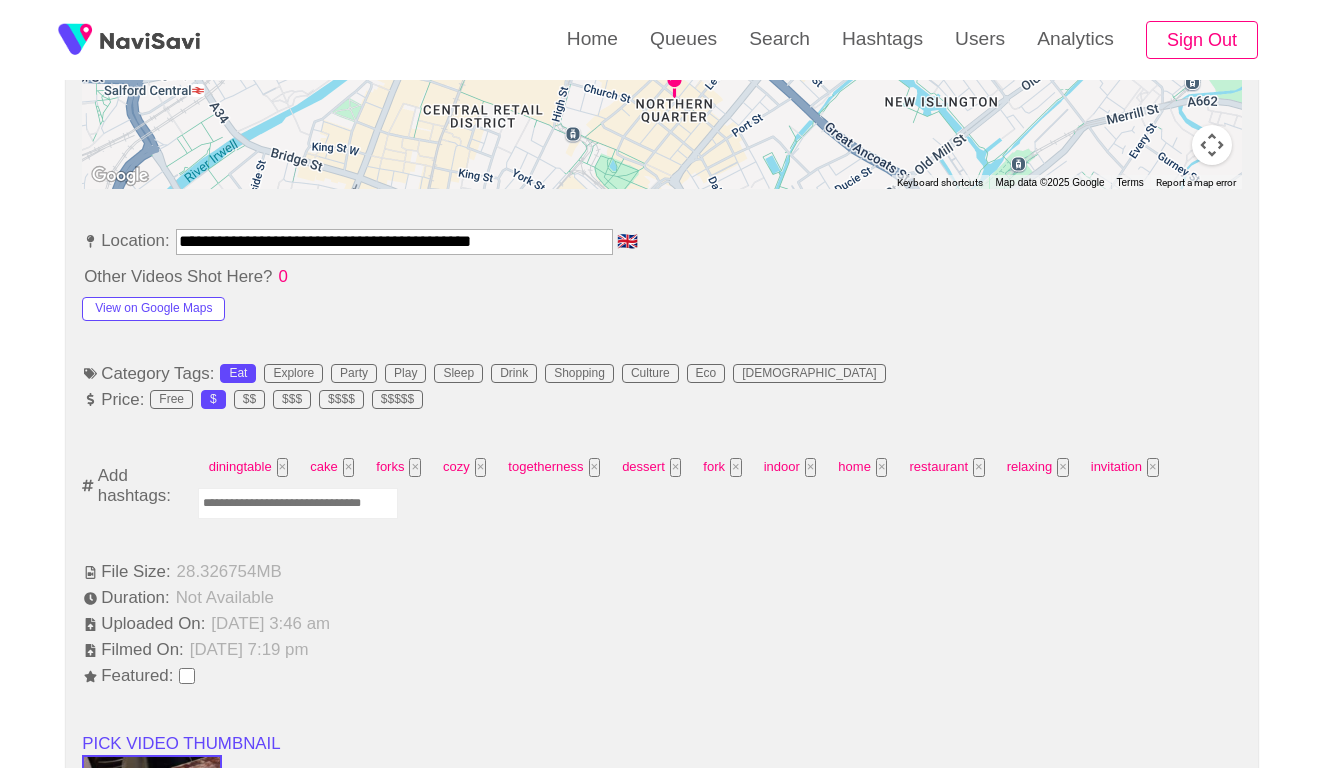 scroll, scrollTop: 1097, scrollLeft: 0, axis: vertical 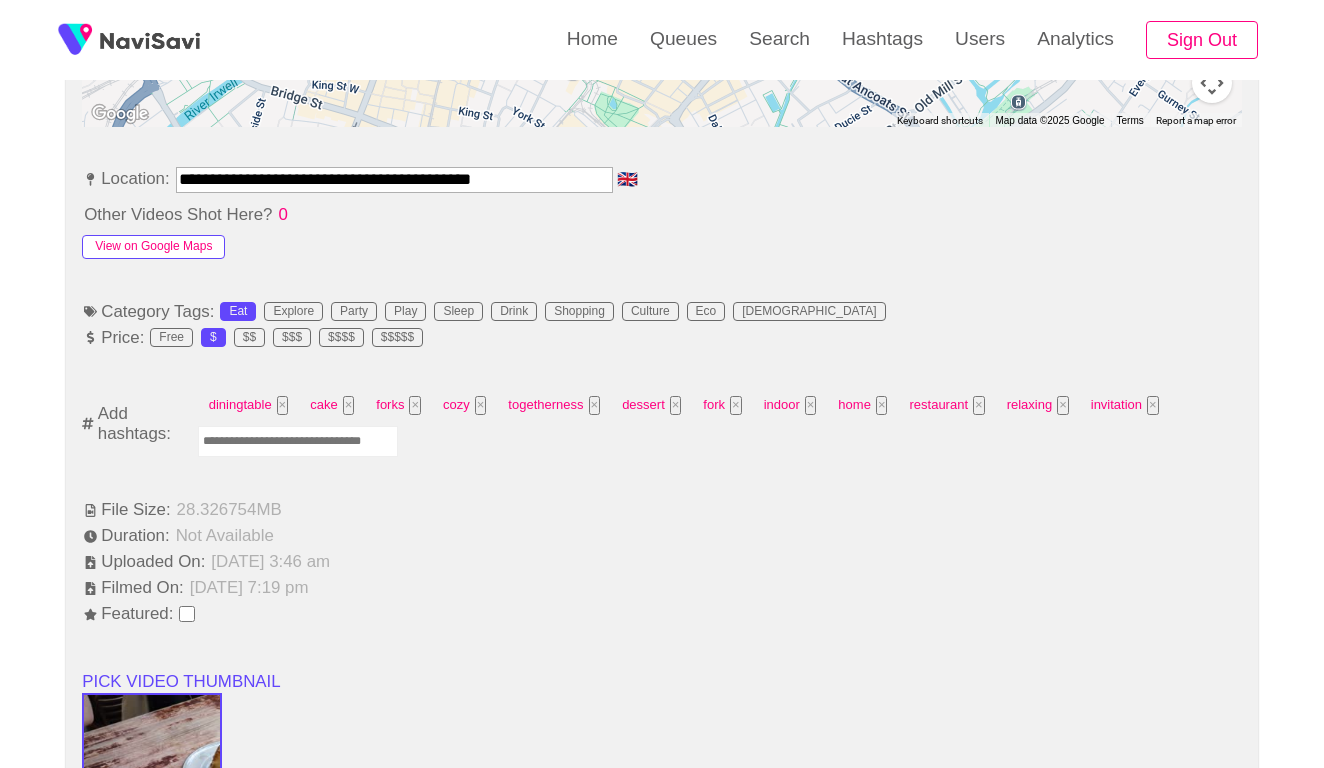 click on "View on Google Maps" at bounding box center [153, 247] 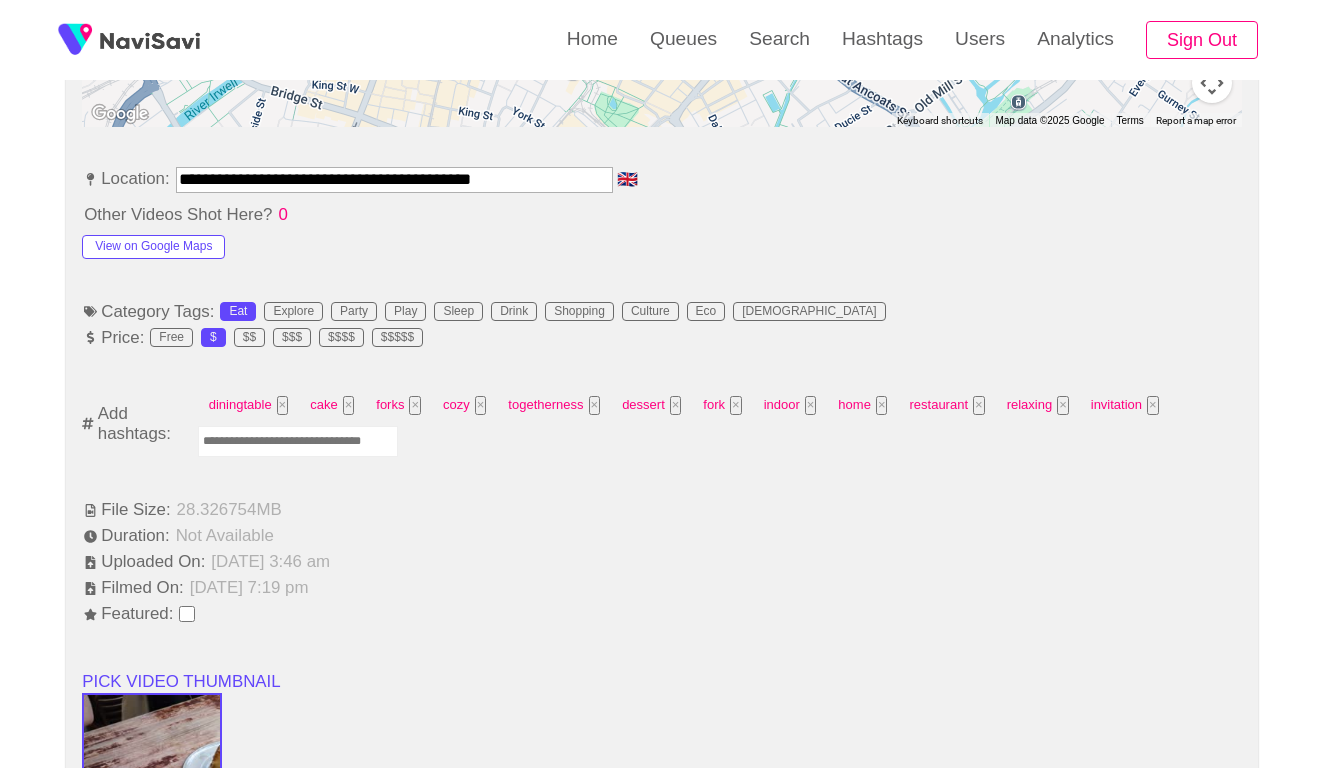 click at bounding box center [298, 441] 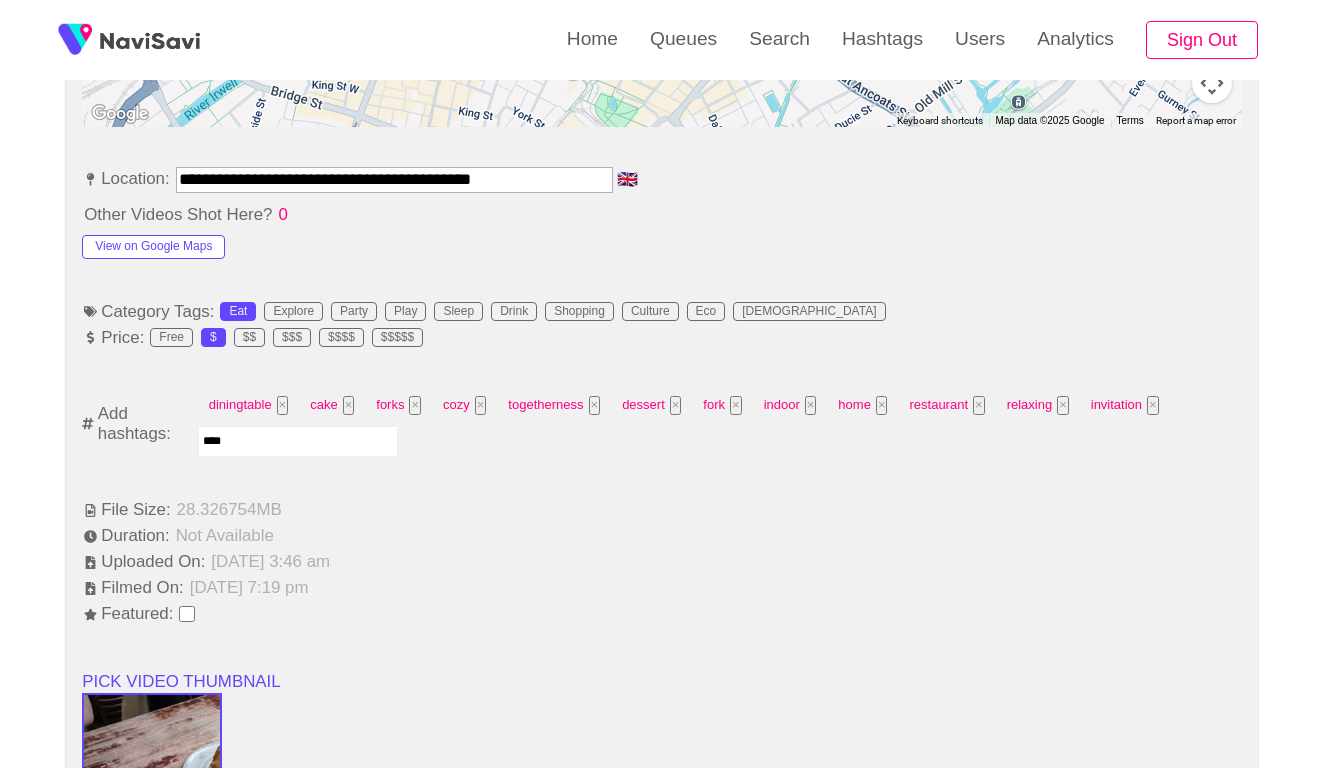type on "*****" 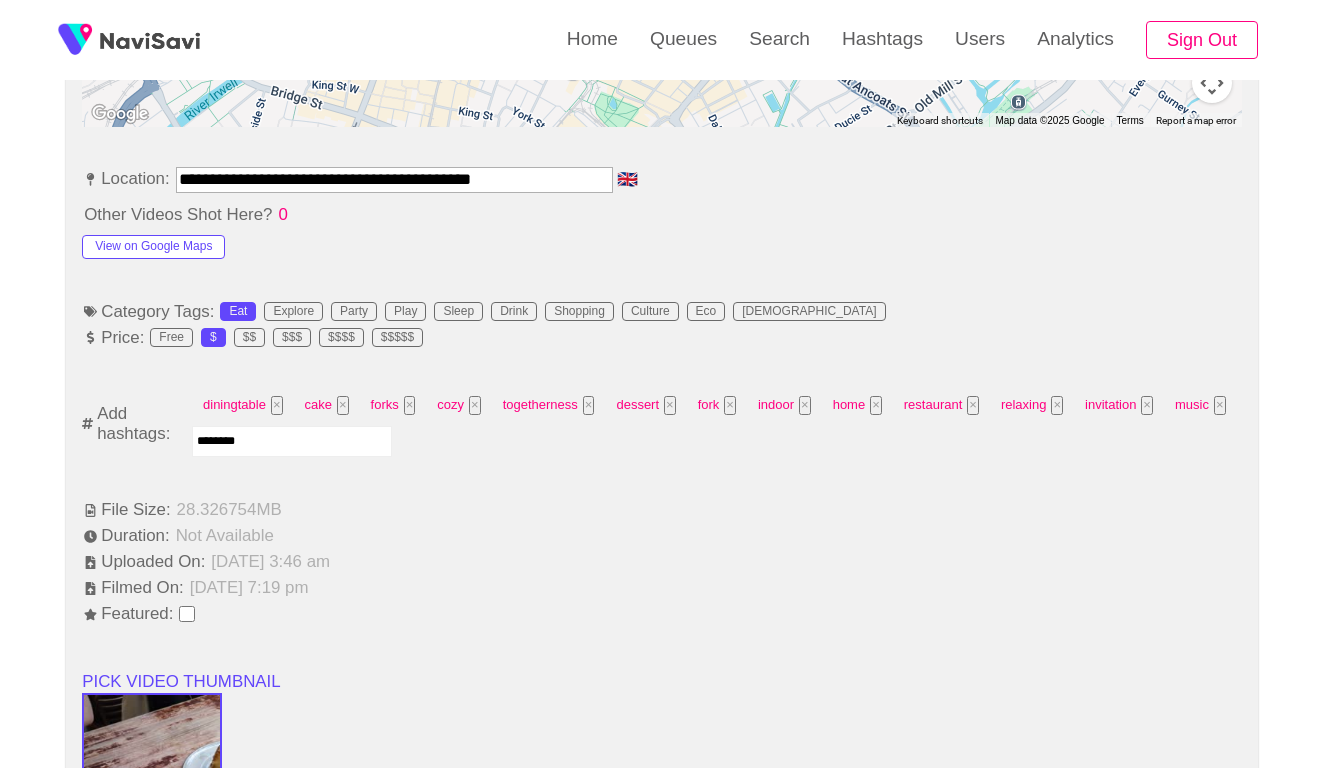 type on "*********" 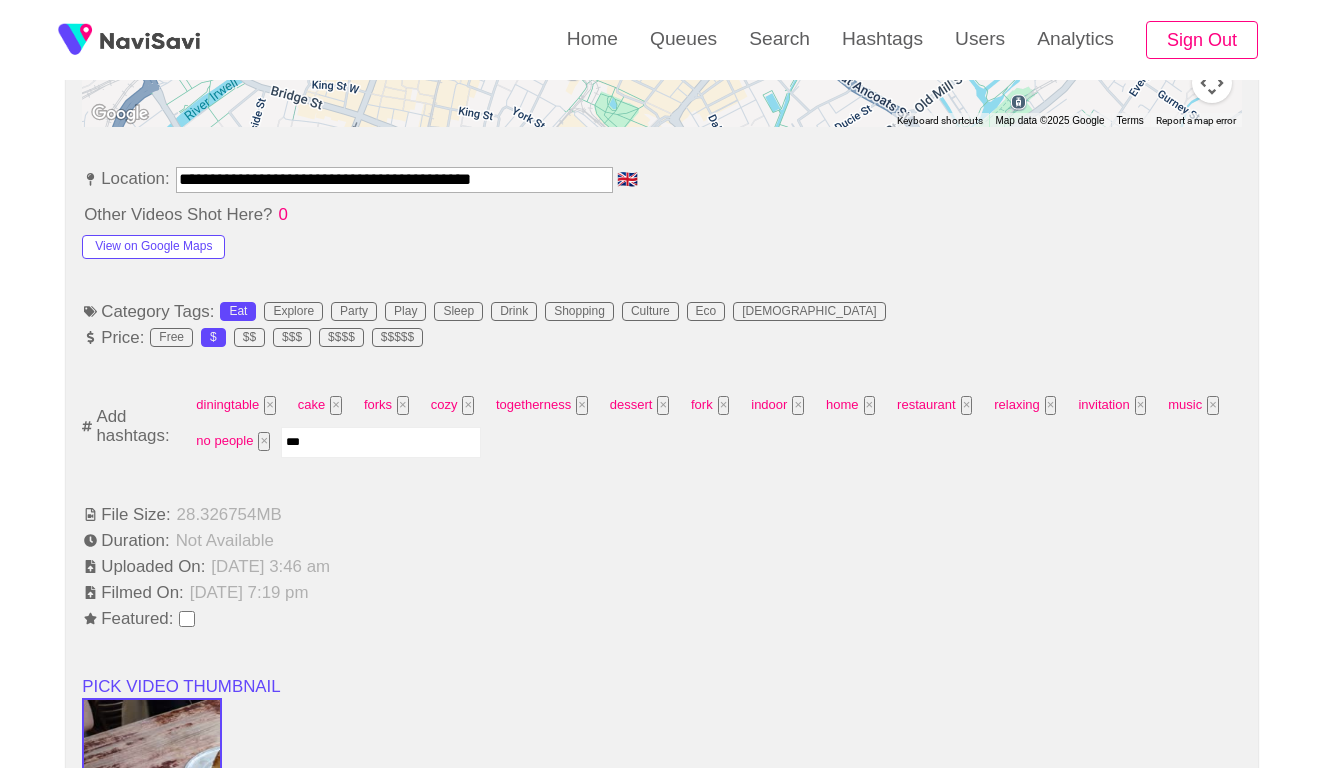 type on "****" 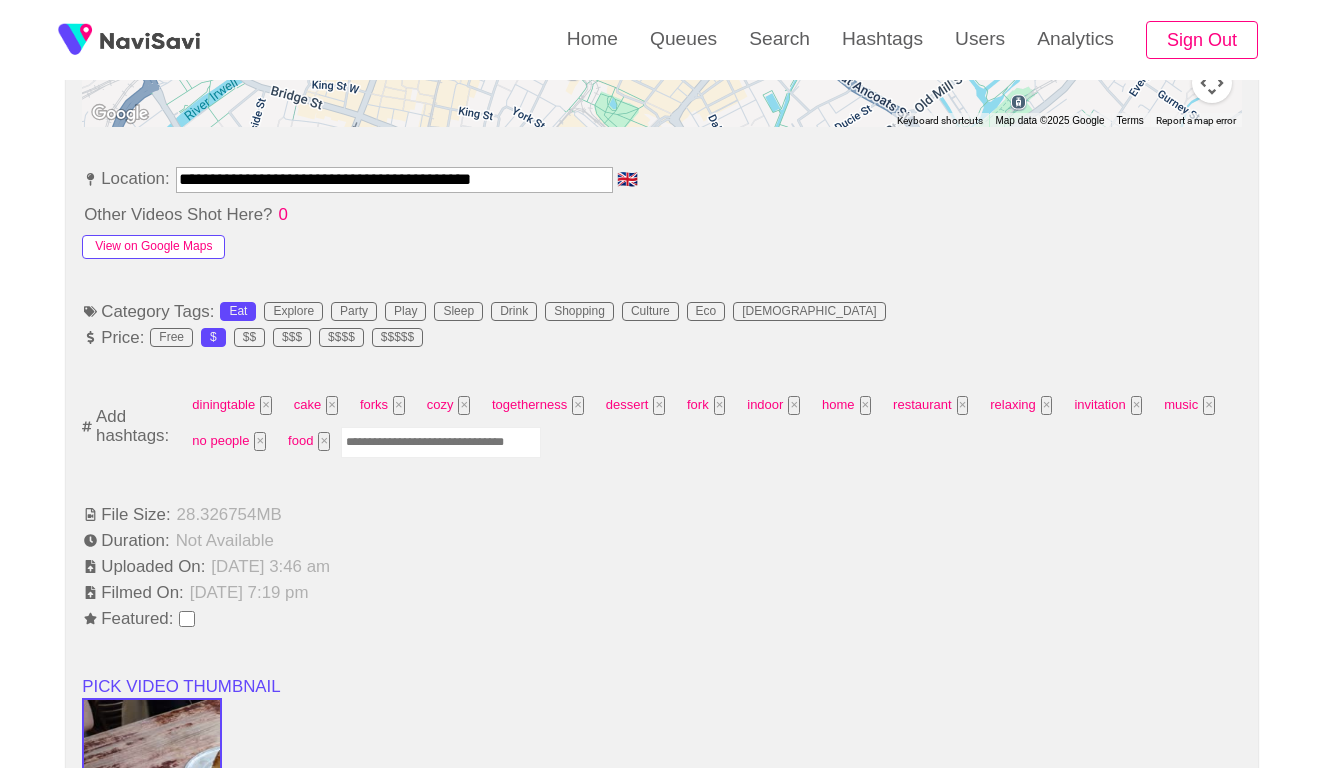 click on "View on Google Maps" at bounding box center (153, 247) 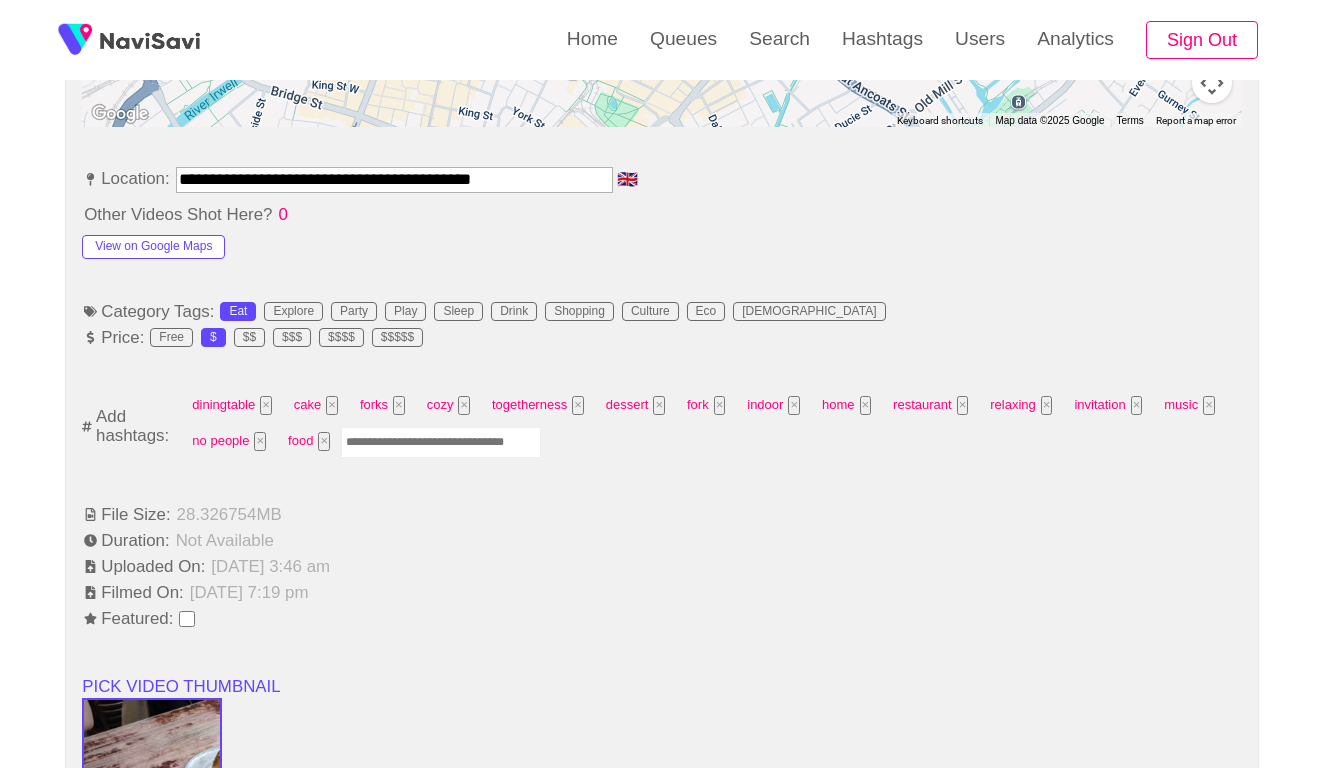 click at bounding box center (441, 442) 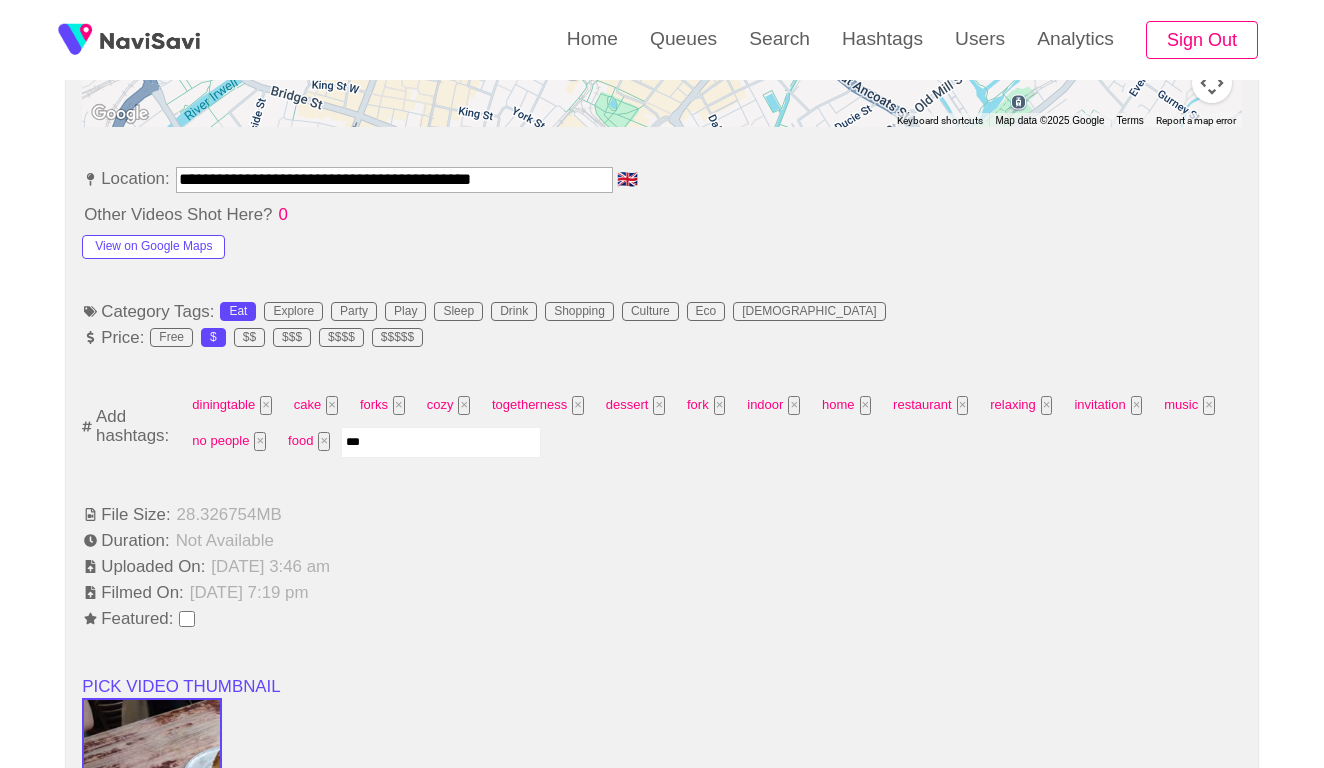 type on "****" 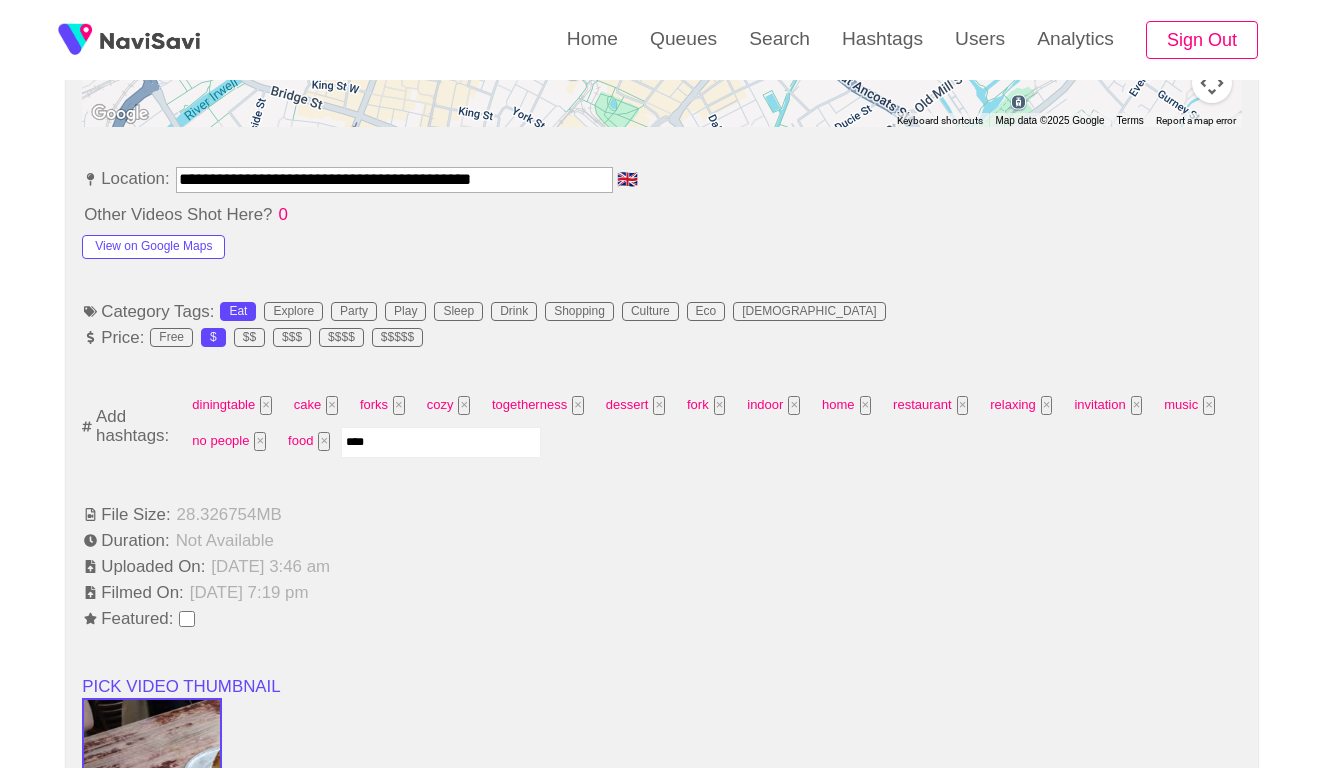 type 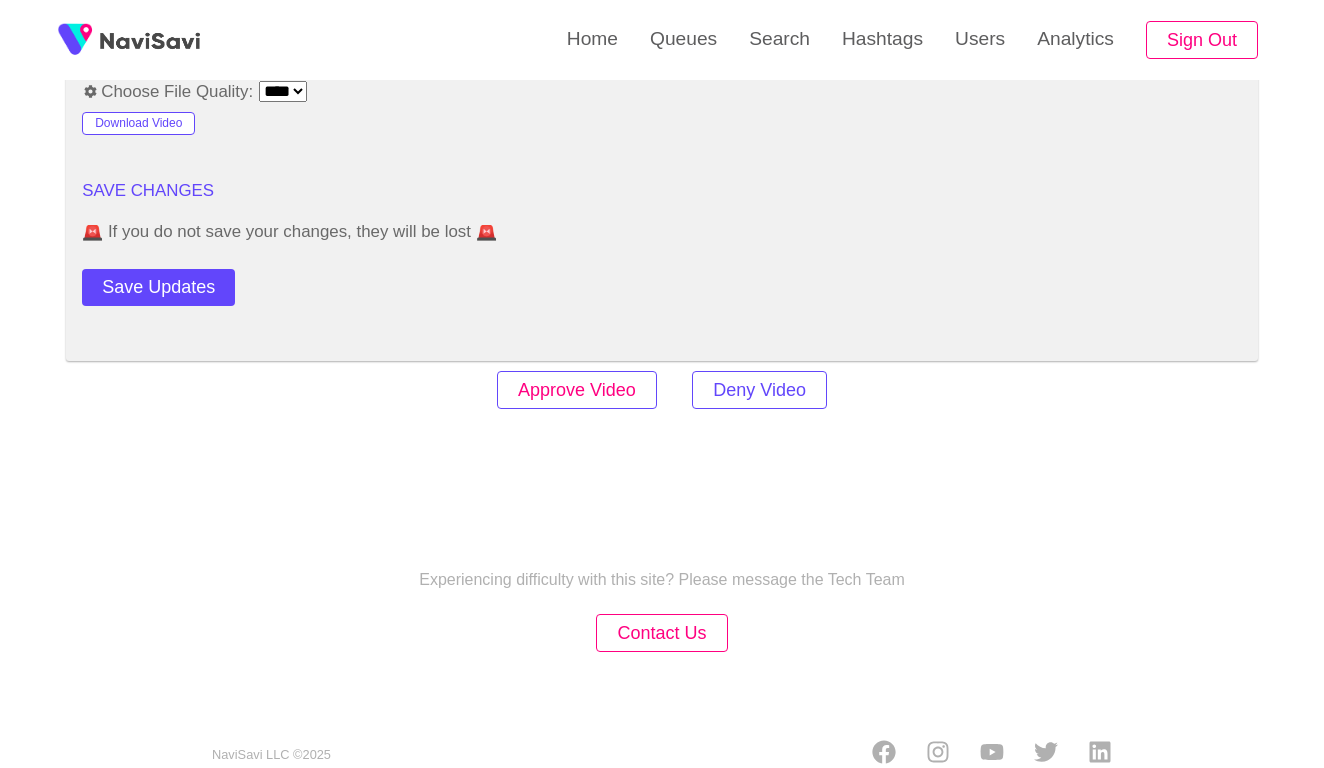 scroll, scrollTop: 2420, scrollLeft: 0, axis: vertical 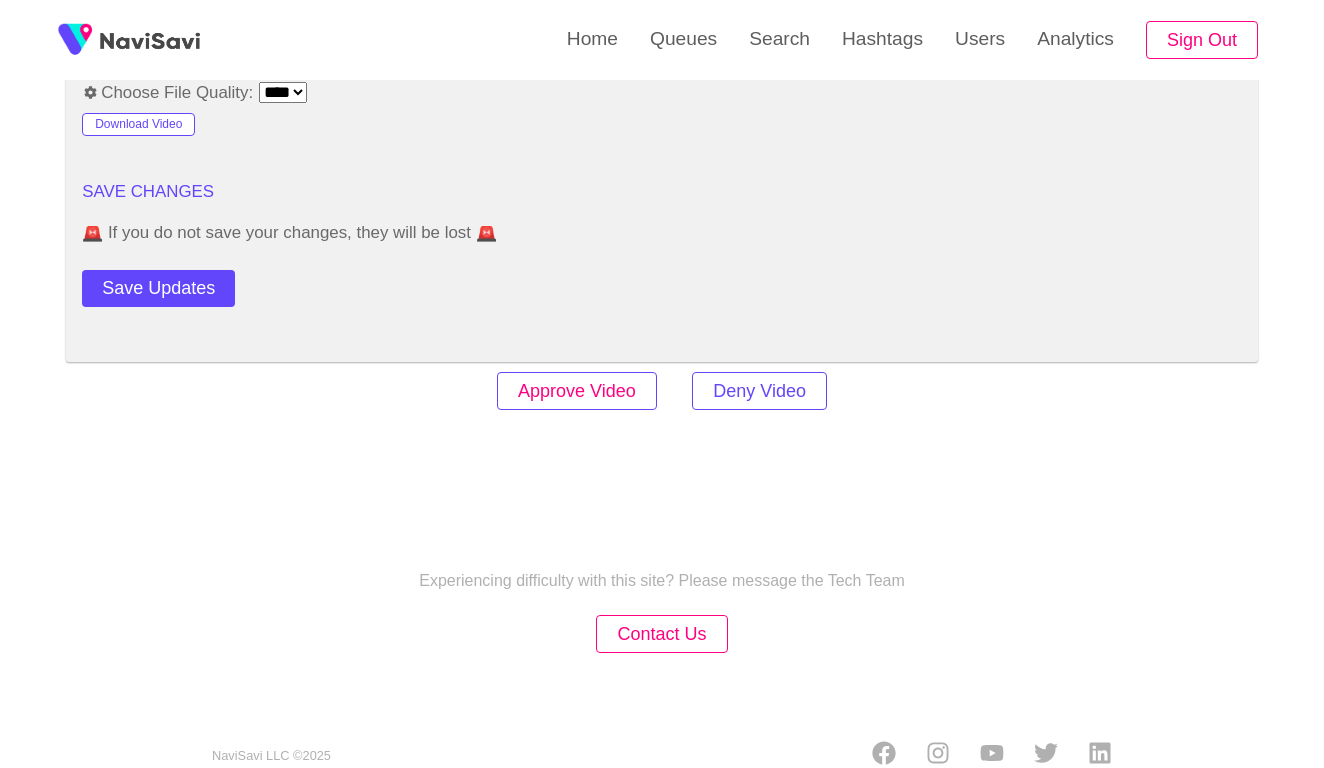 click on "Approve Video" at bounding box center [577, 391] 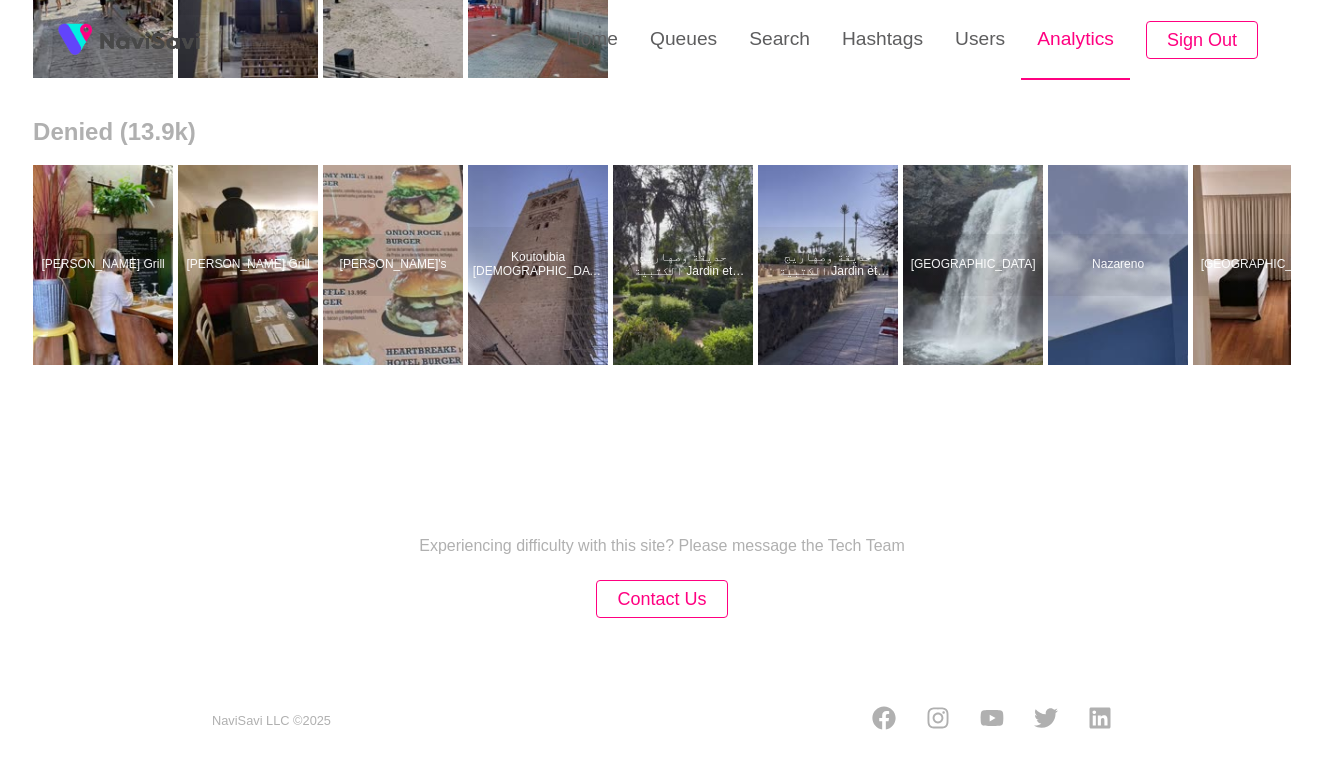 scroll, scrollTop: 0, scrollLeft: 0, axis: both 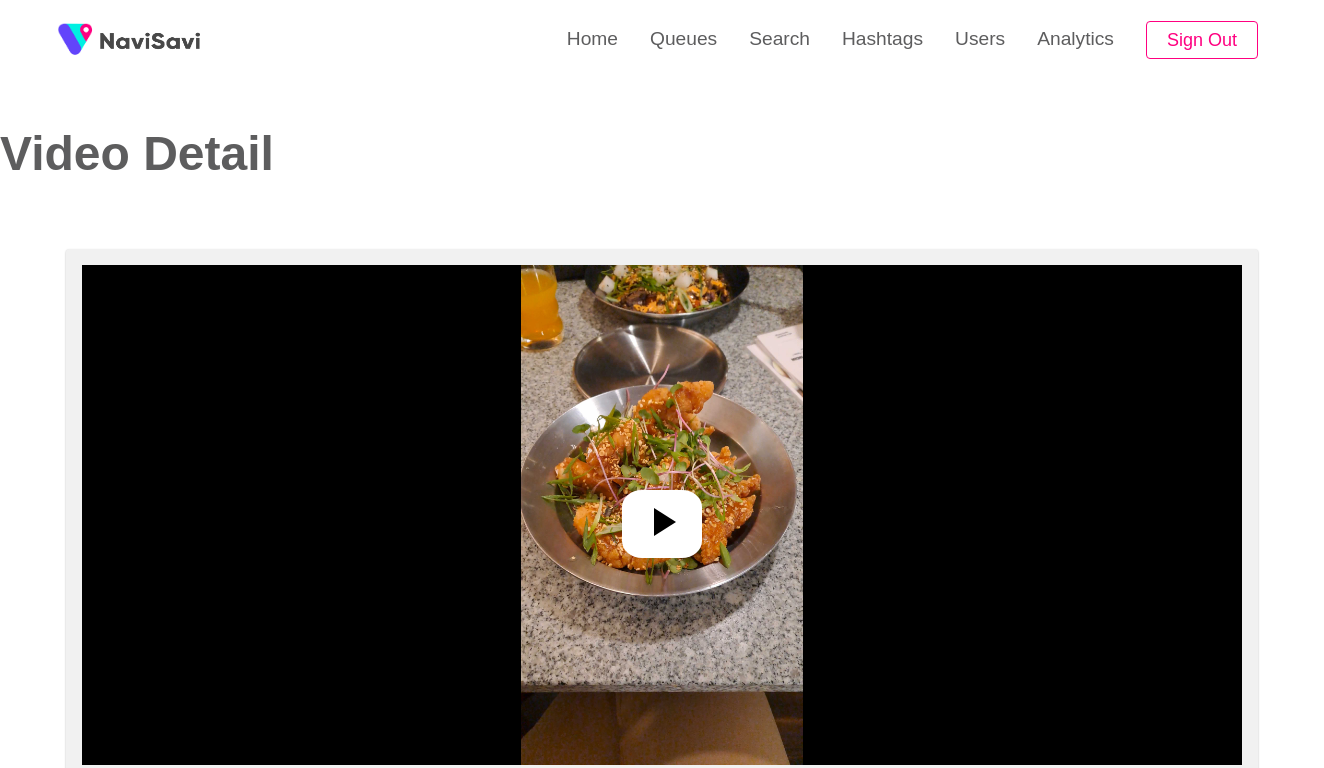 select on "**********" 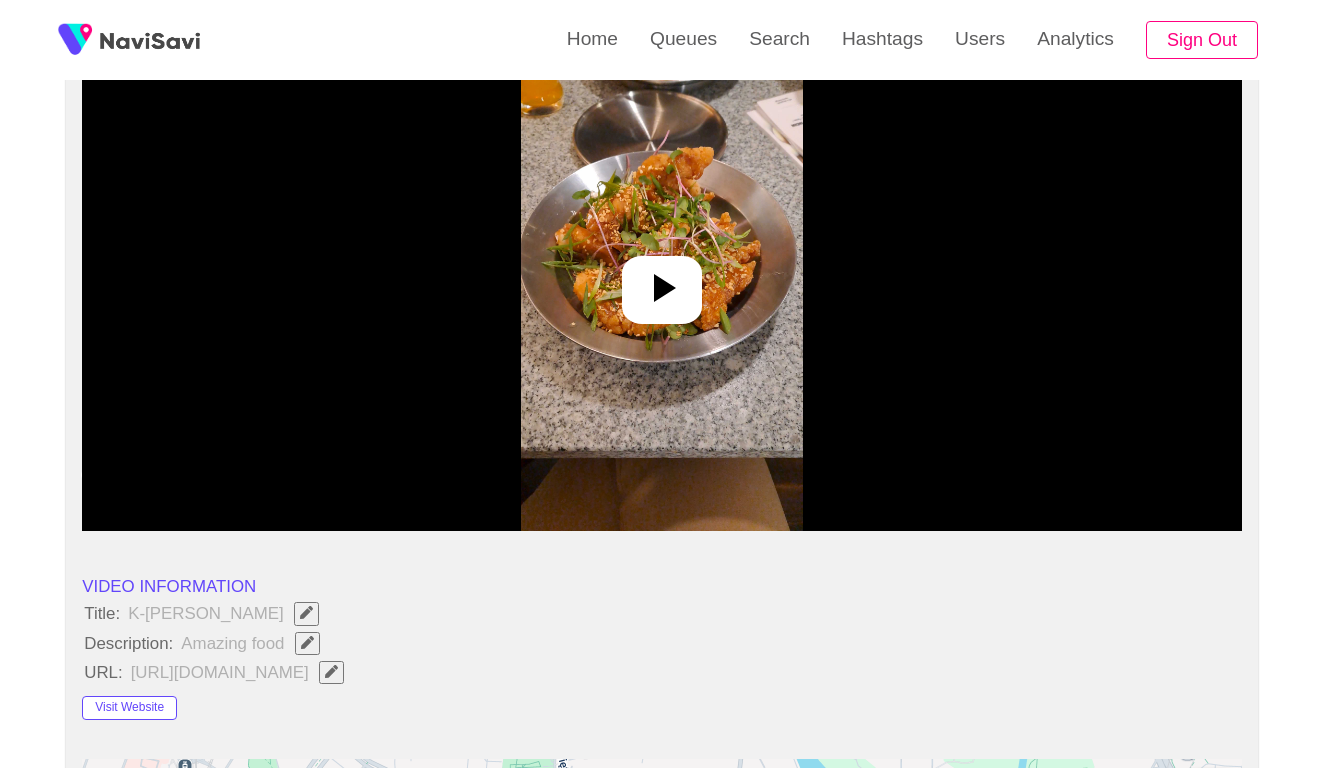 click at bounding box center [661, 281] 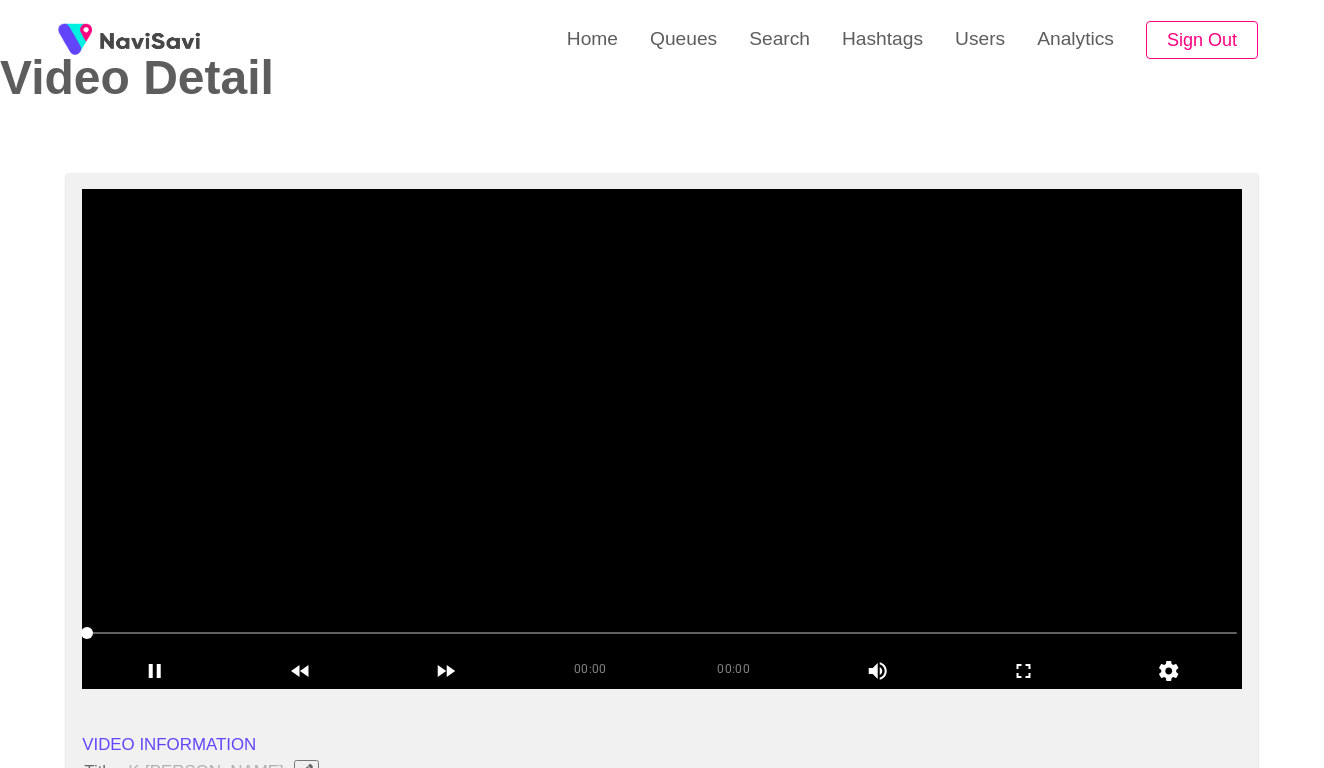 scroll, scrollTop: 73, scrollLeft: 0, axis: vertical 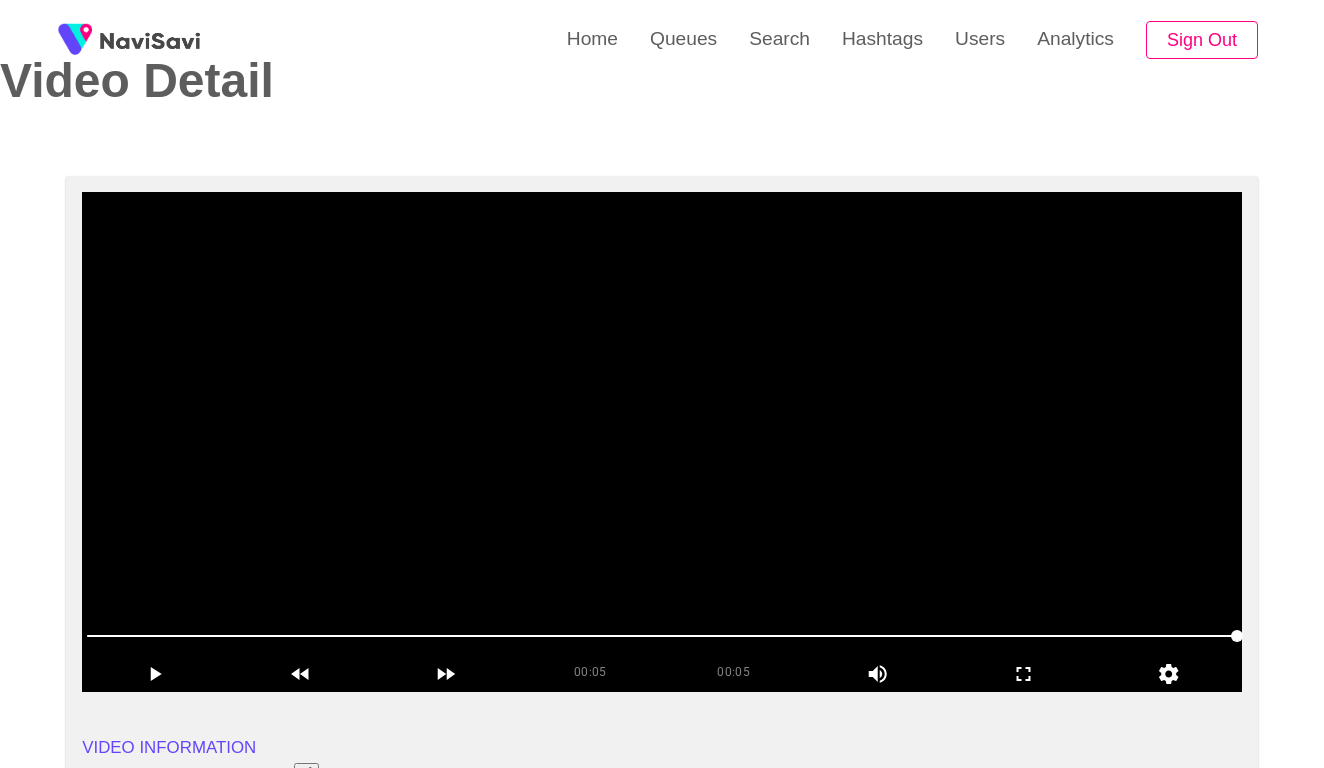 click at bounding box center (662, 442) 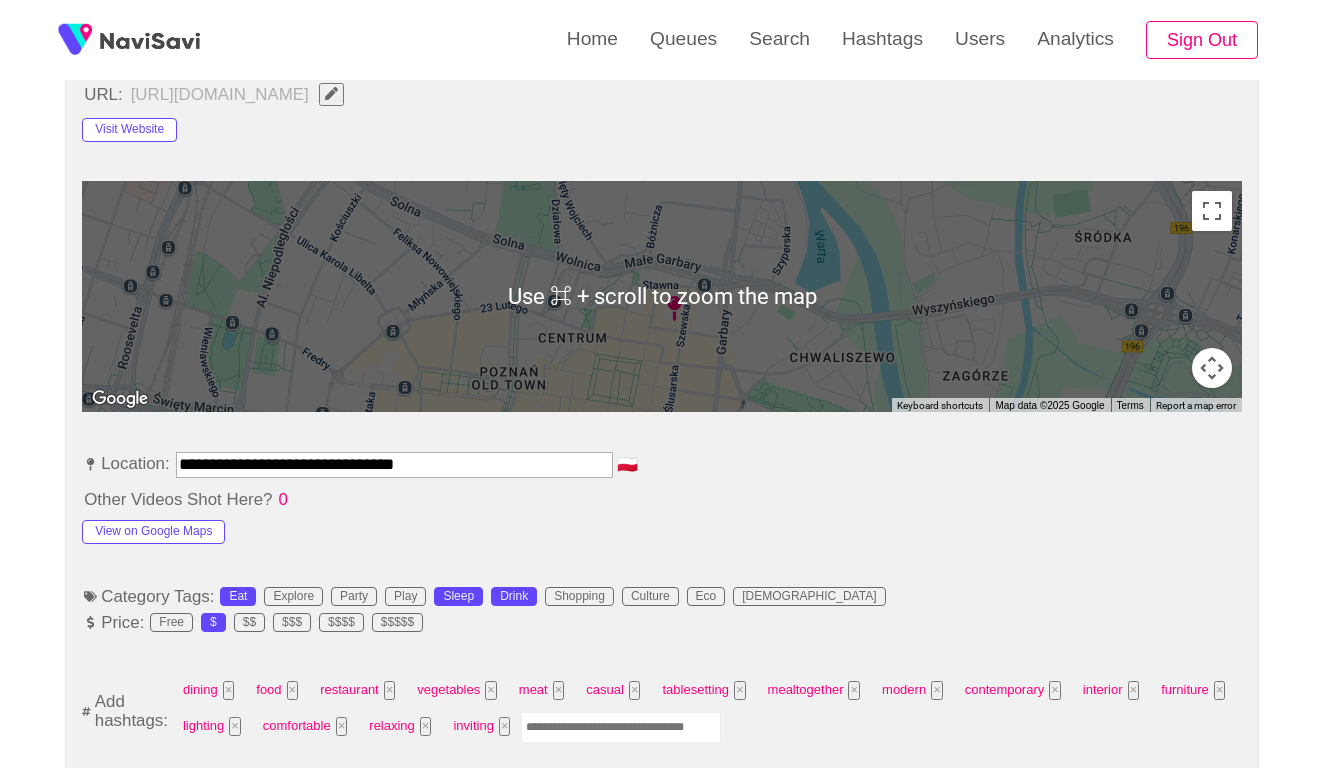 scroll, scrollTop: 842, scrollLeft: 0, axis: vertical 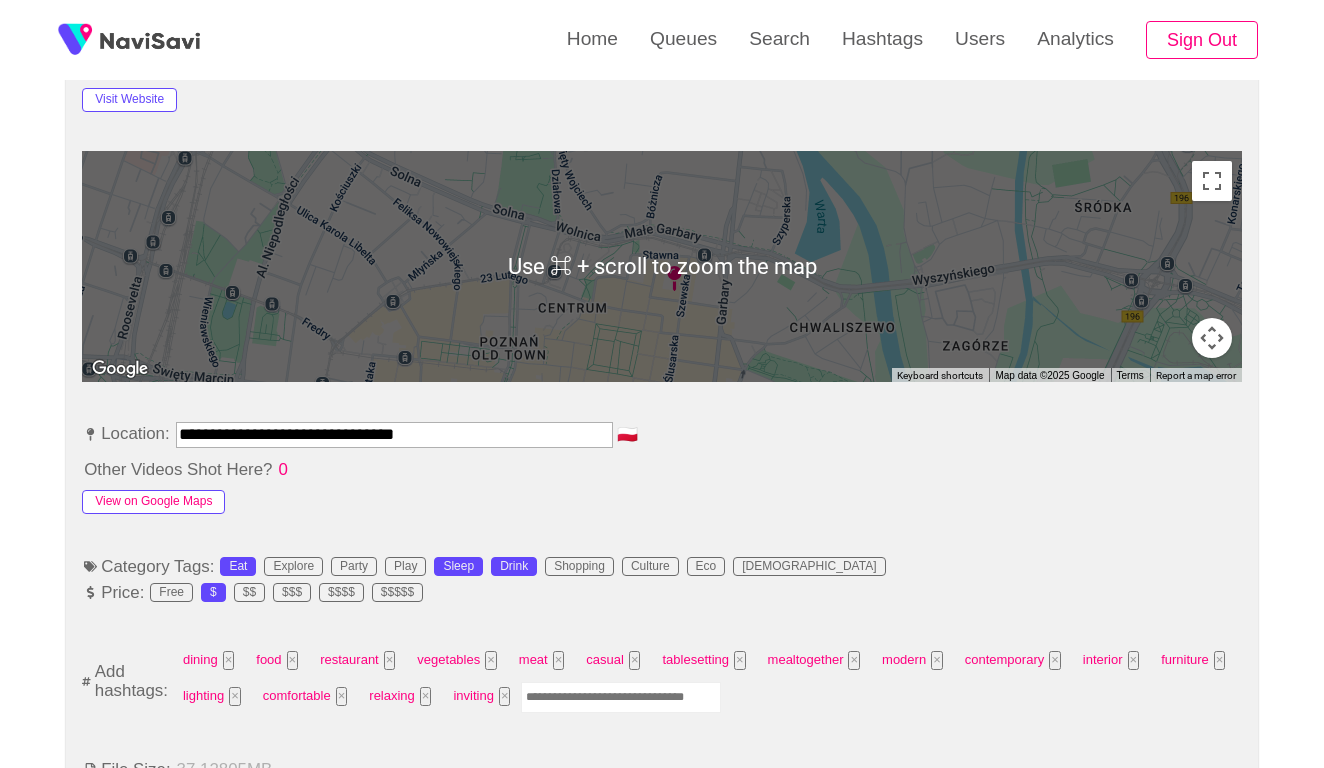 click on "View on Google Maps" at bounding box center [153, 502] 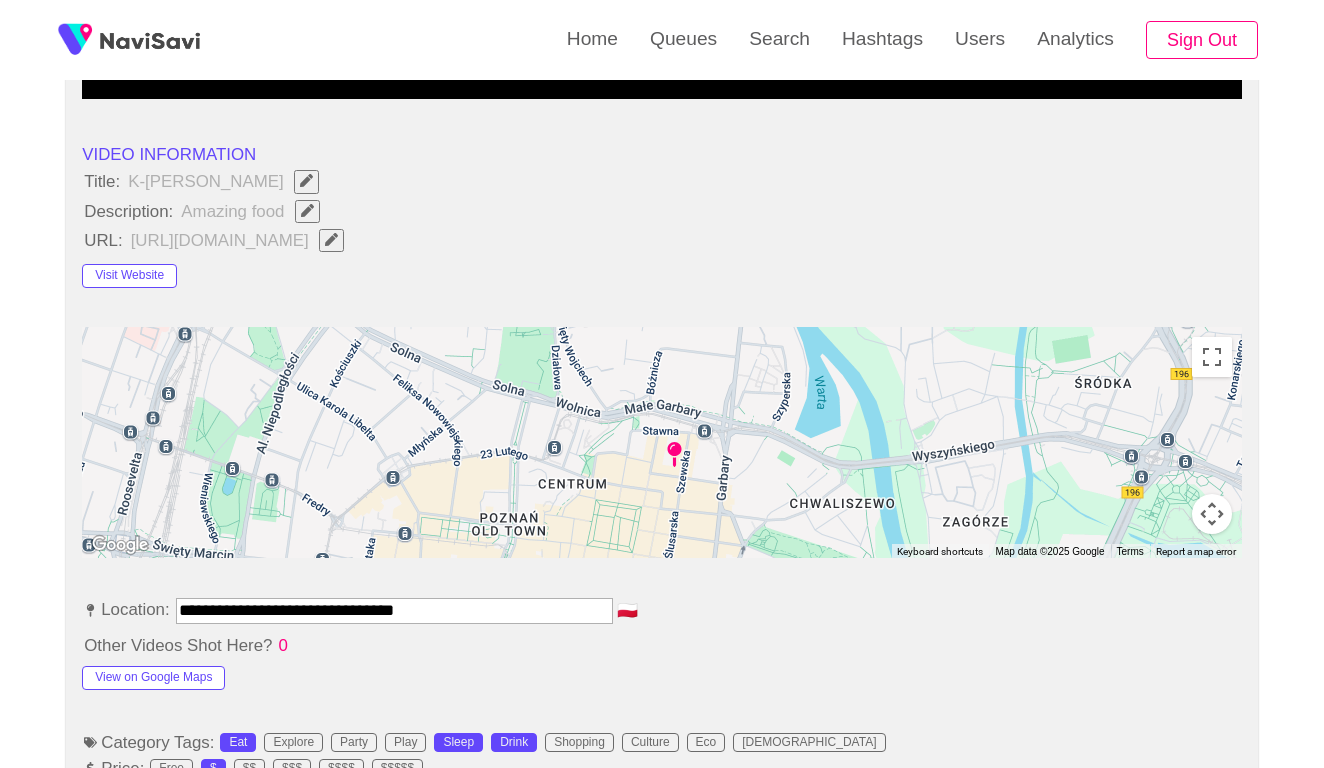 scroll, scrollTop: 556, scrollLeft: 0, axis: vertical 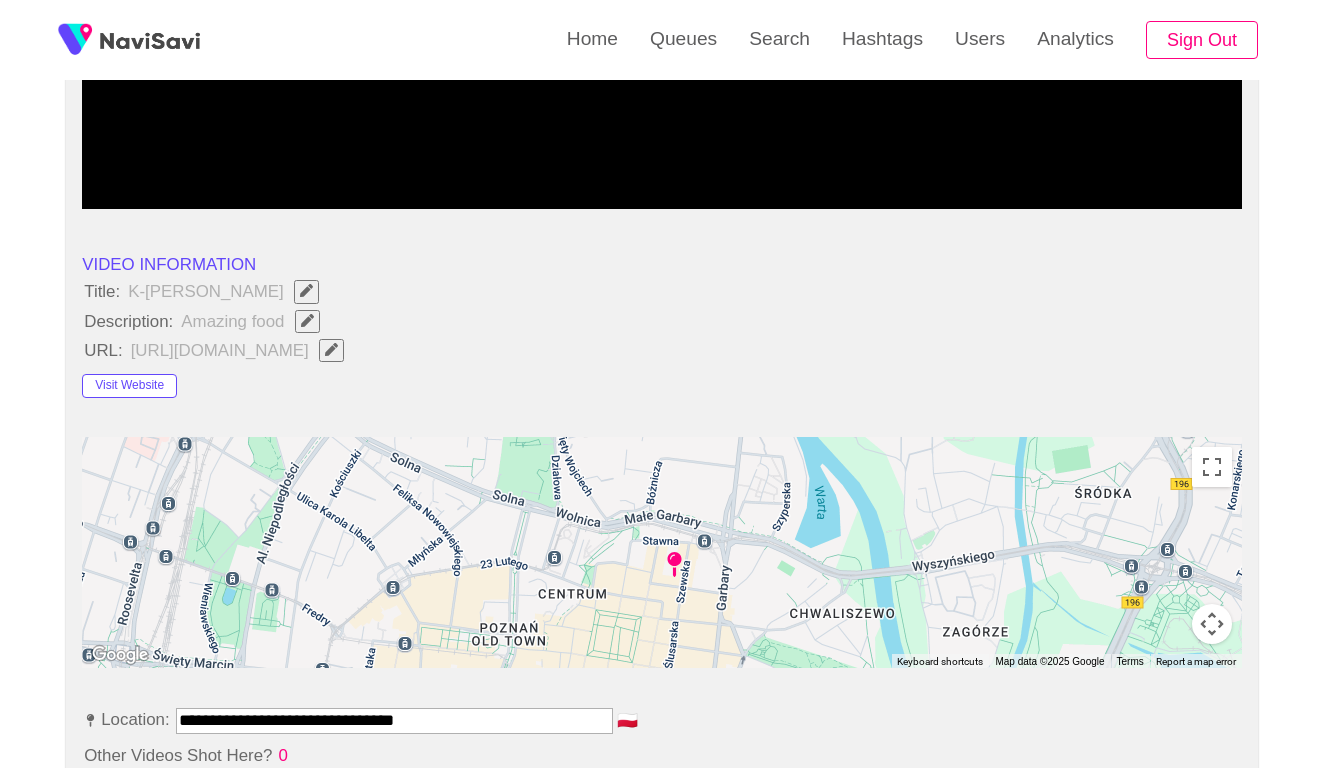 click at bounding box center [307, 320] 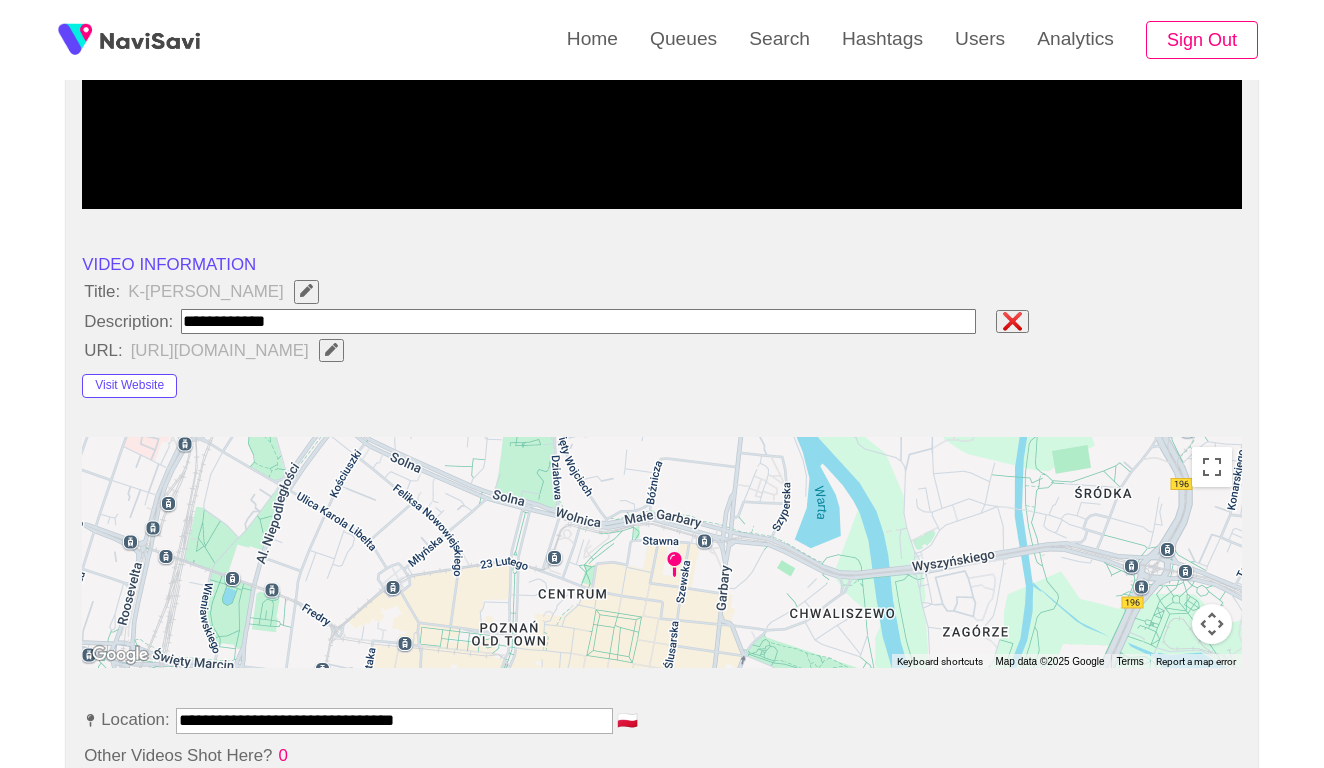 click at bounding box center [578, 321] 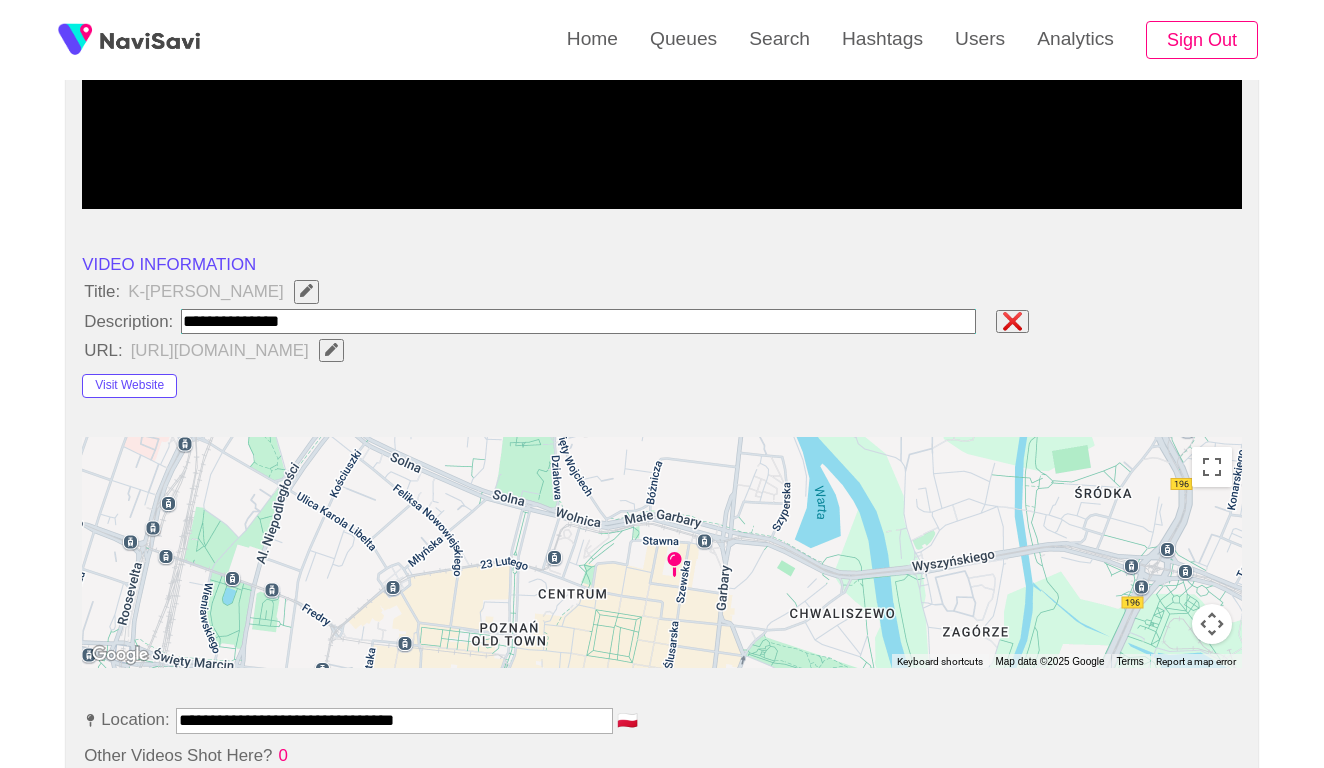 type on "**********" 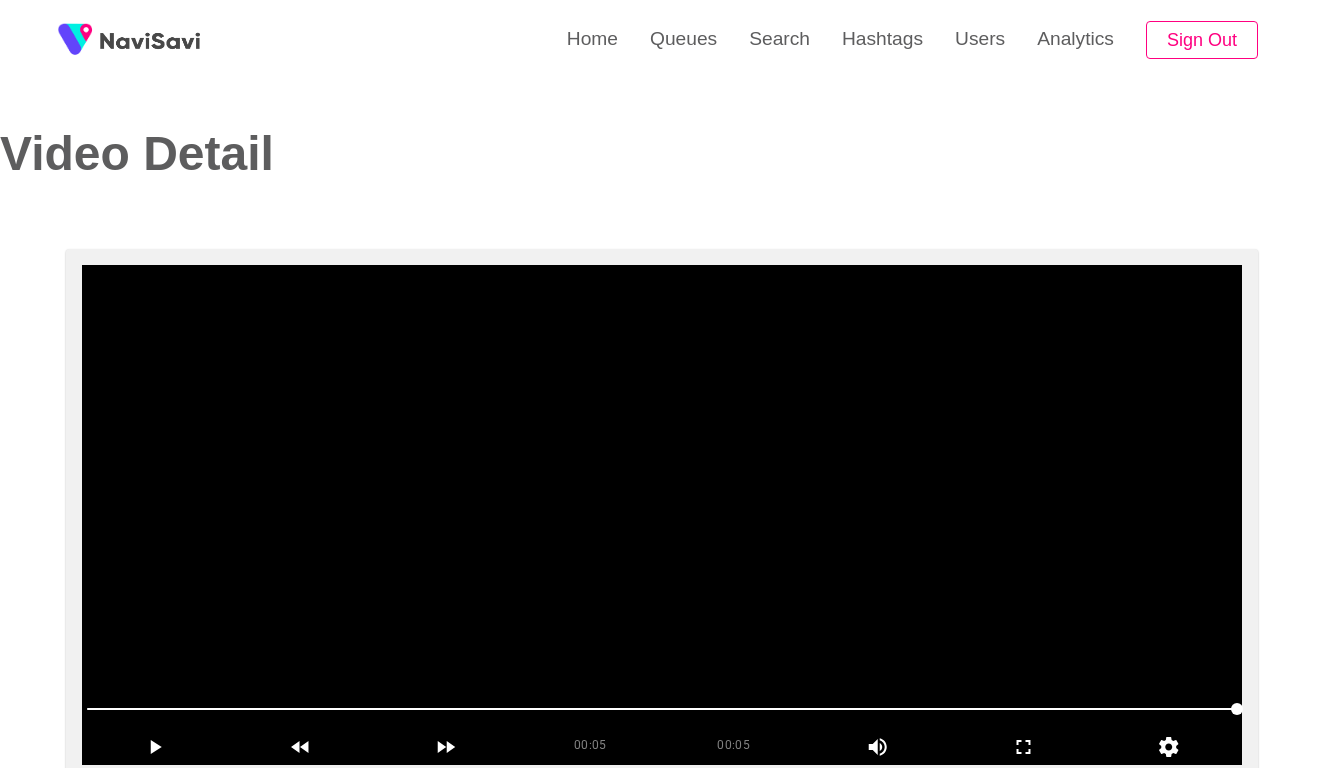 scroll, scrollTop: -1, scrollLeft: 0, axis: vertical 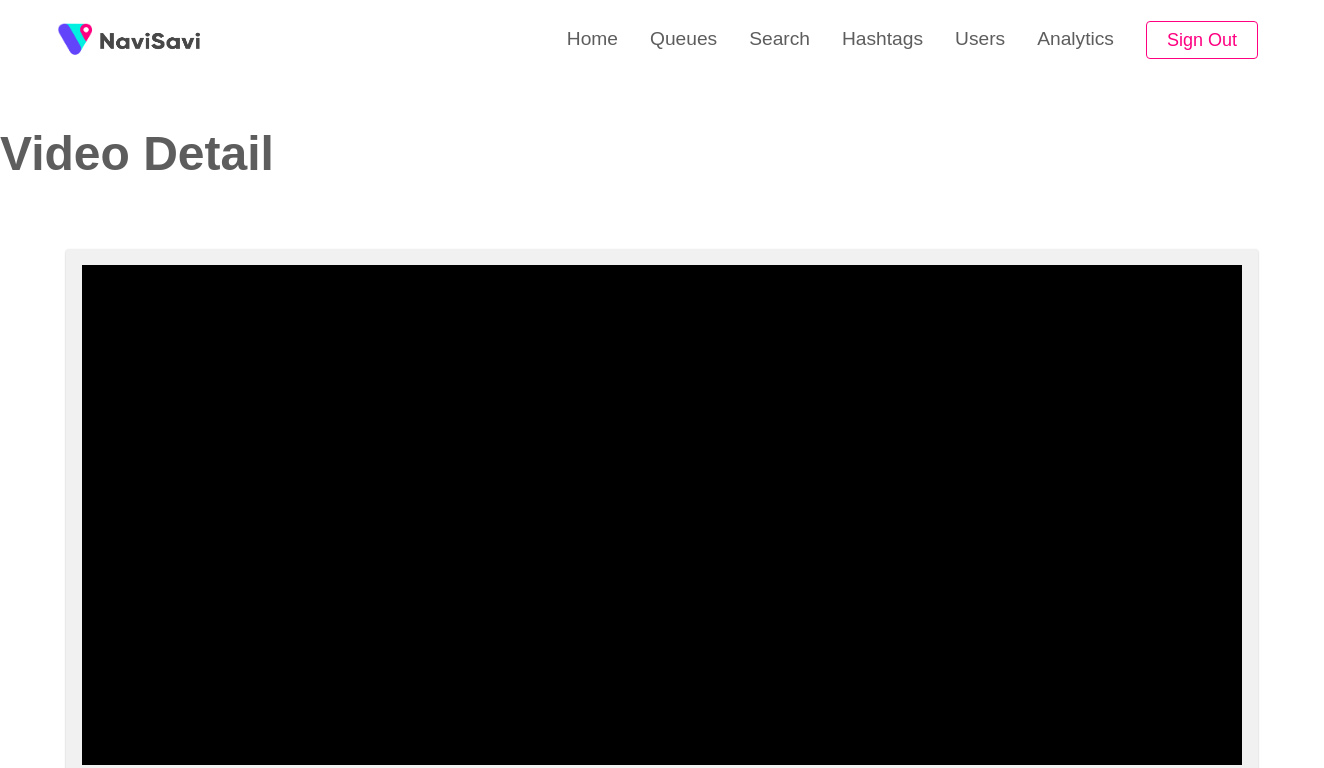 click at bounding box center (662, 709) 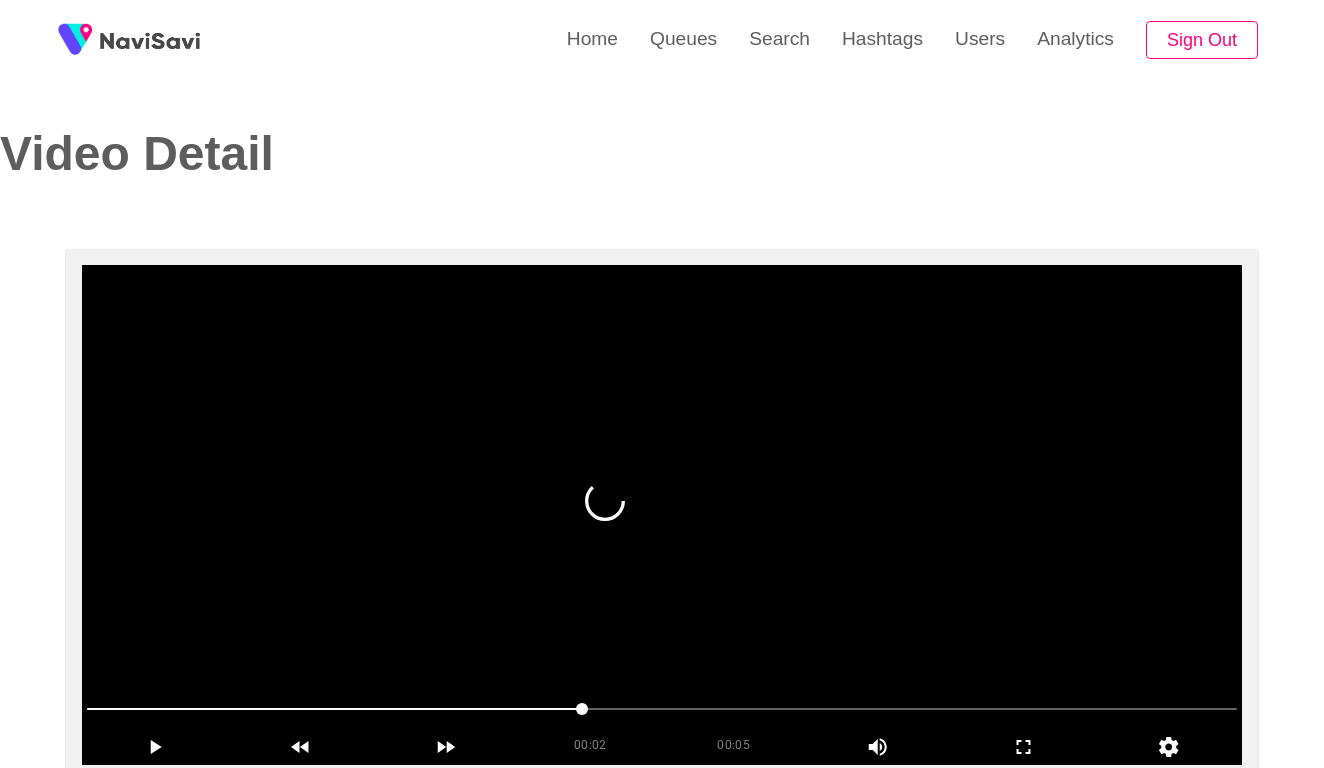 click at bounding box center [334, 709] 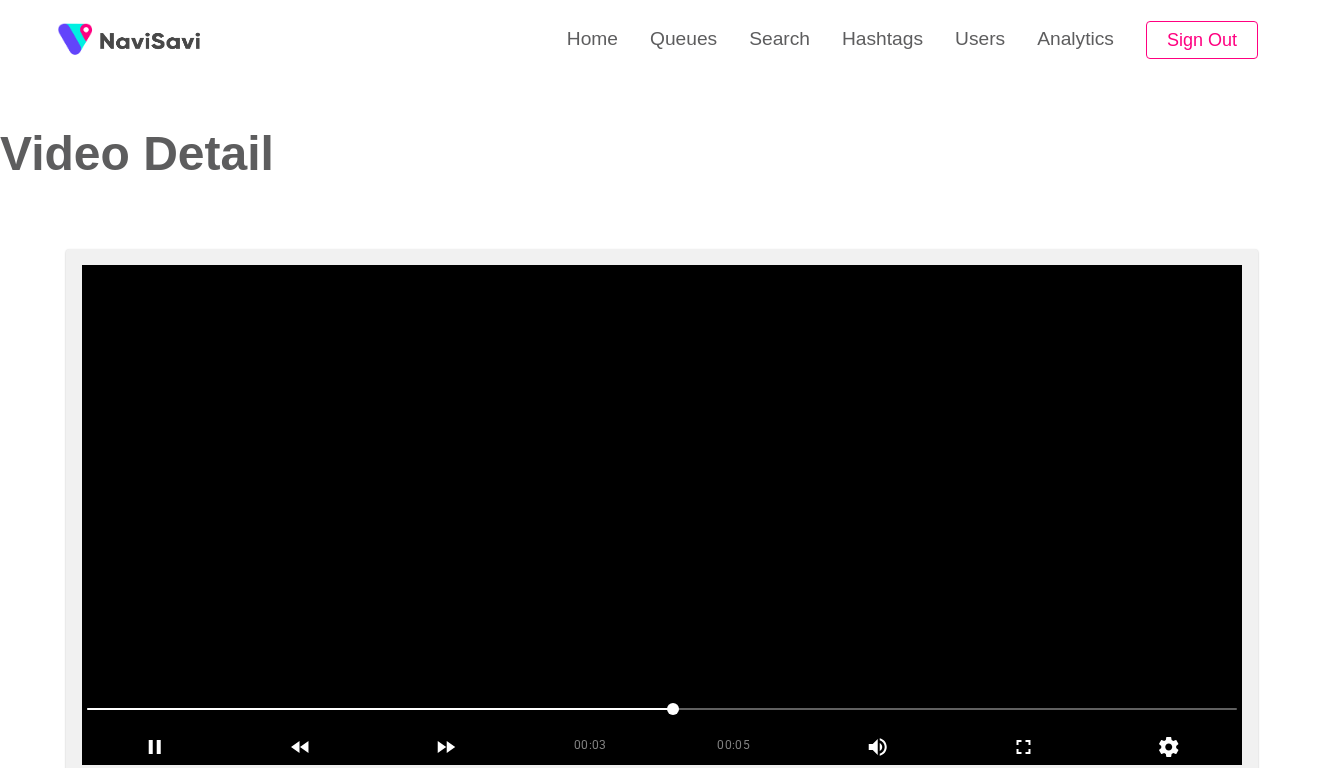 click at bounding box center [379, 709] 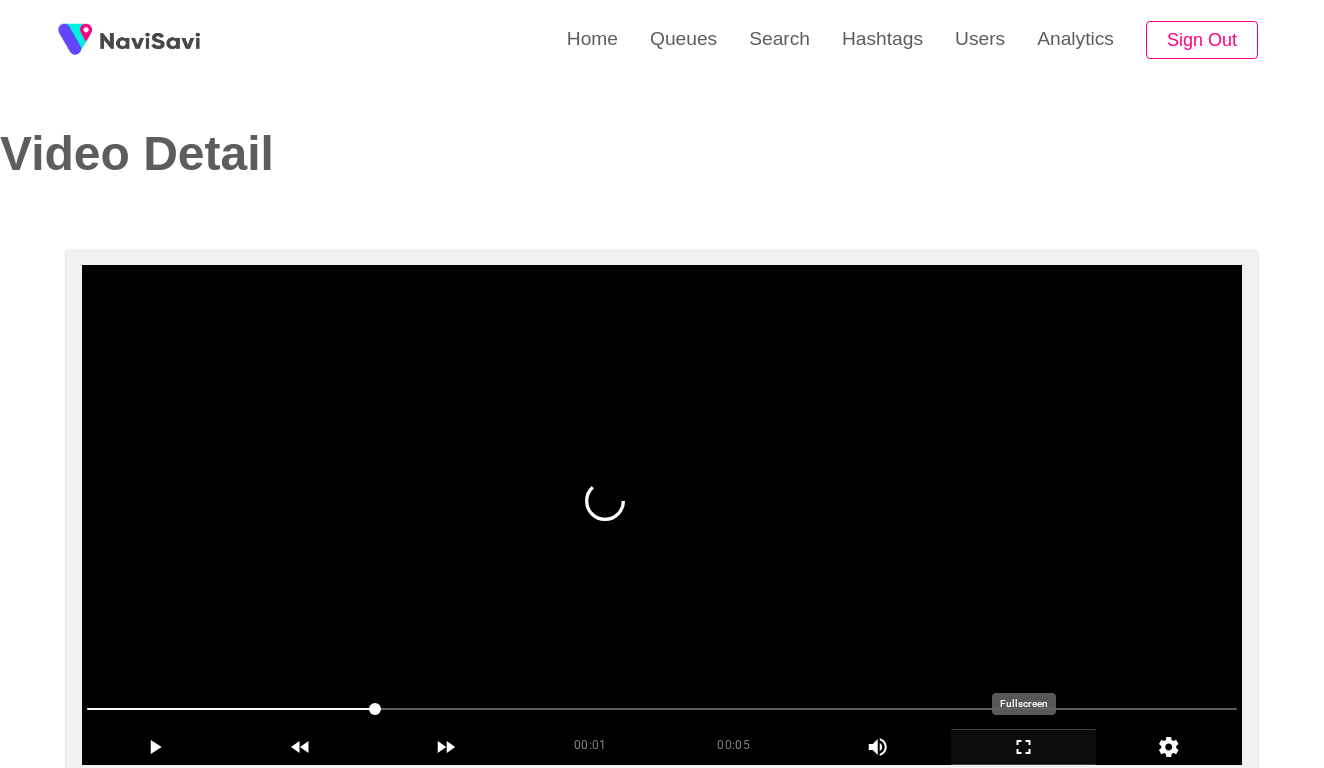 click at bounding box center (1023, 746) 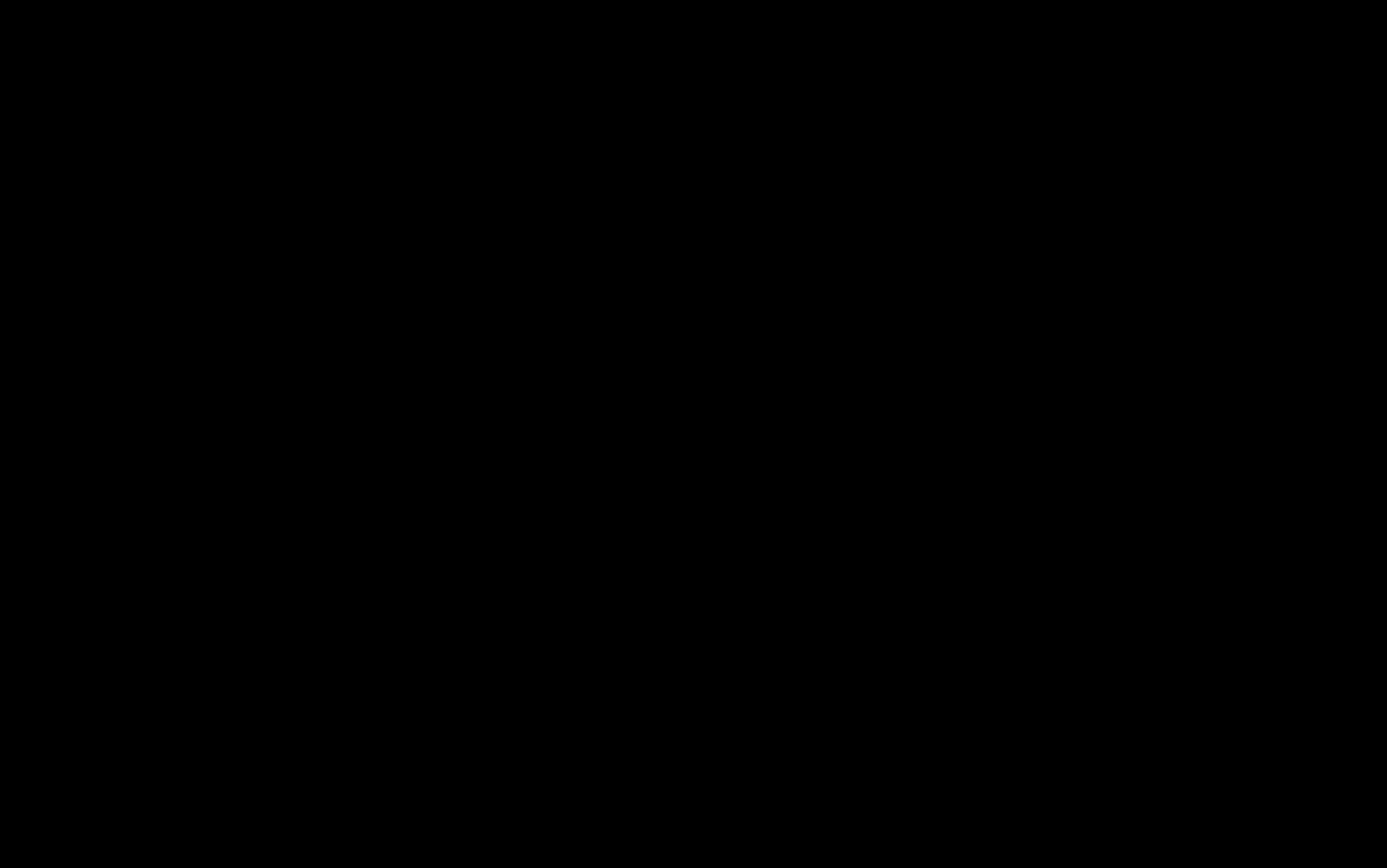 click at bounding box center [694, 813] 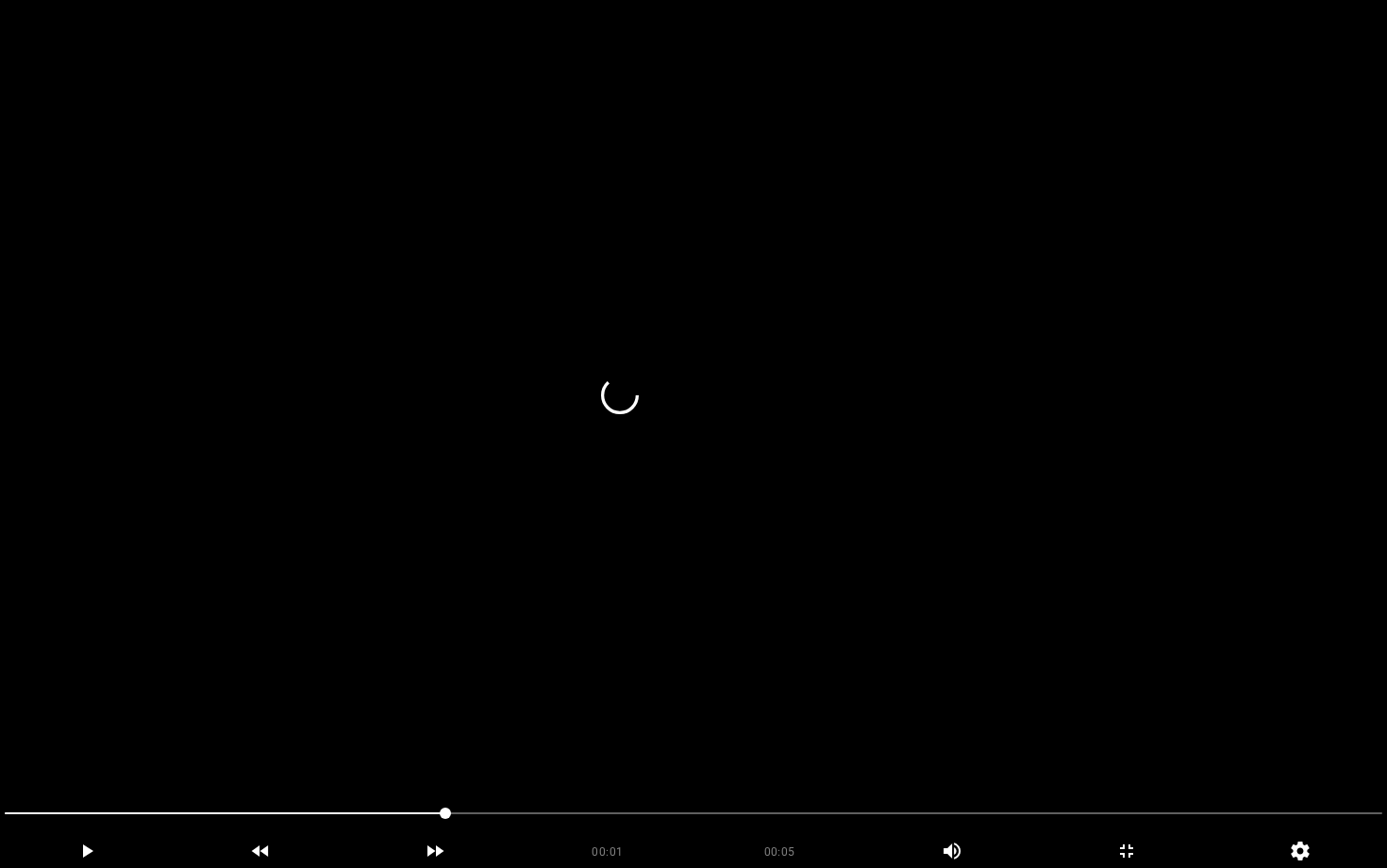 click at bounding box center [694, 434] 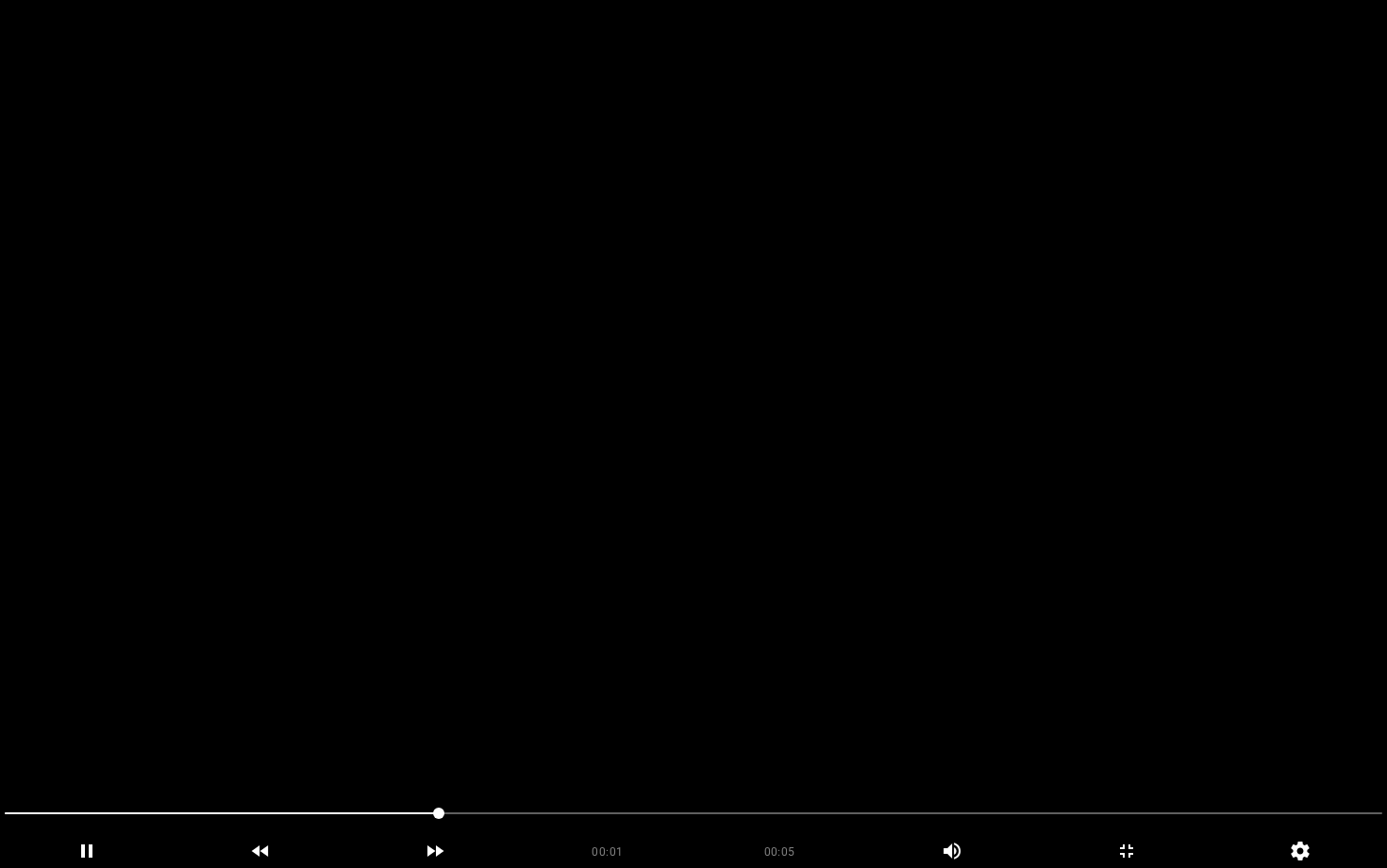 click at bounding box center (694, 434) 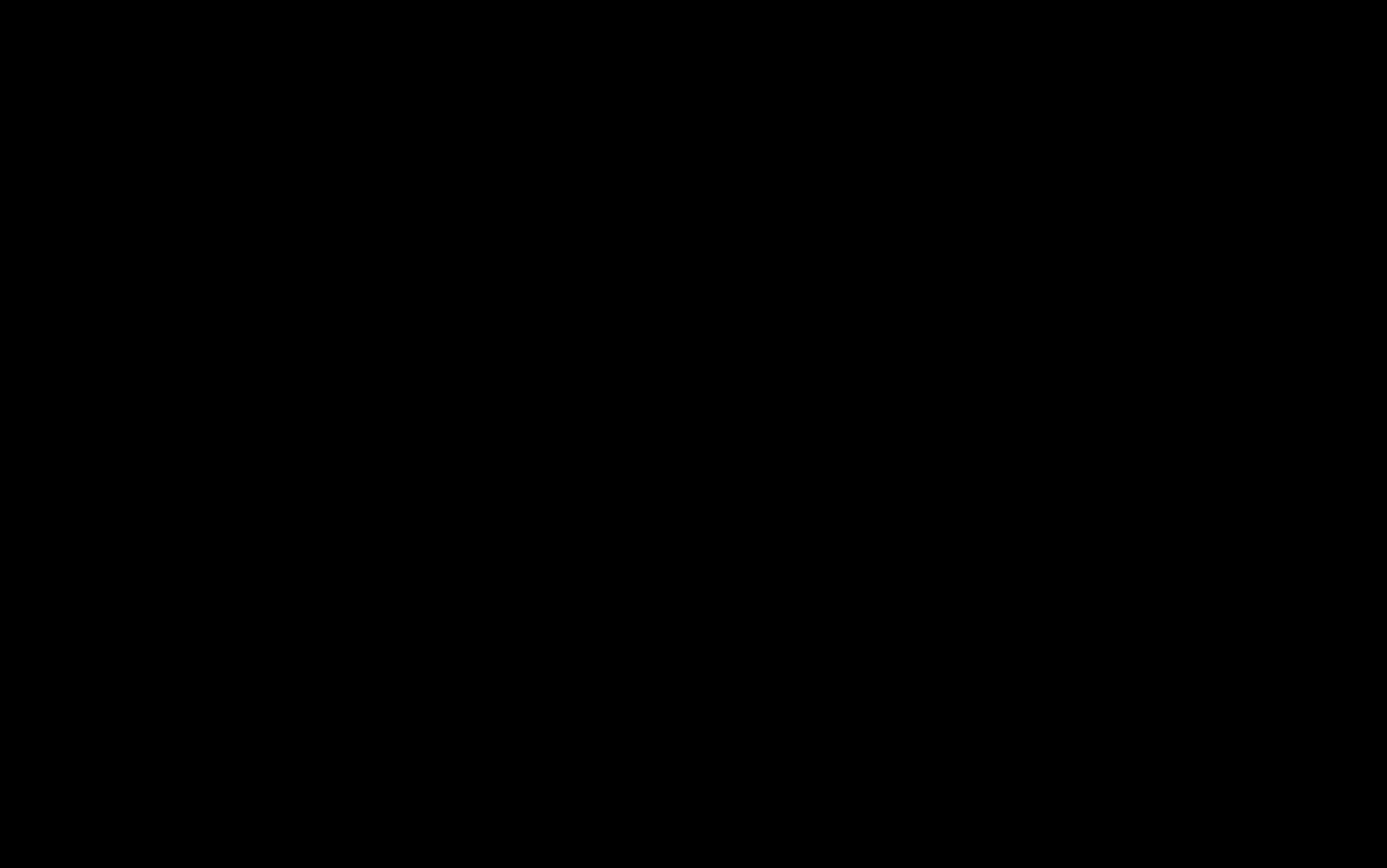 click at bounding box center [694, 815] 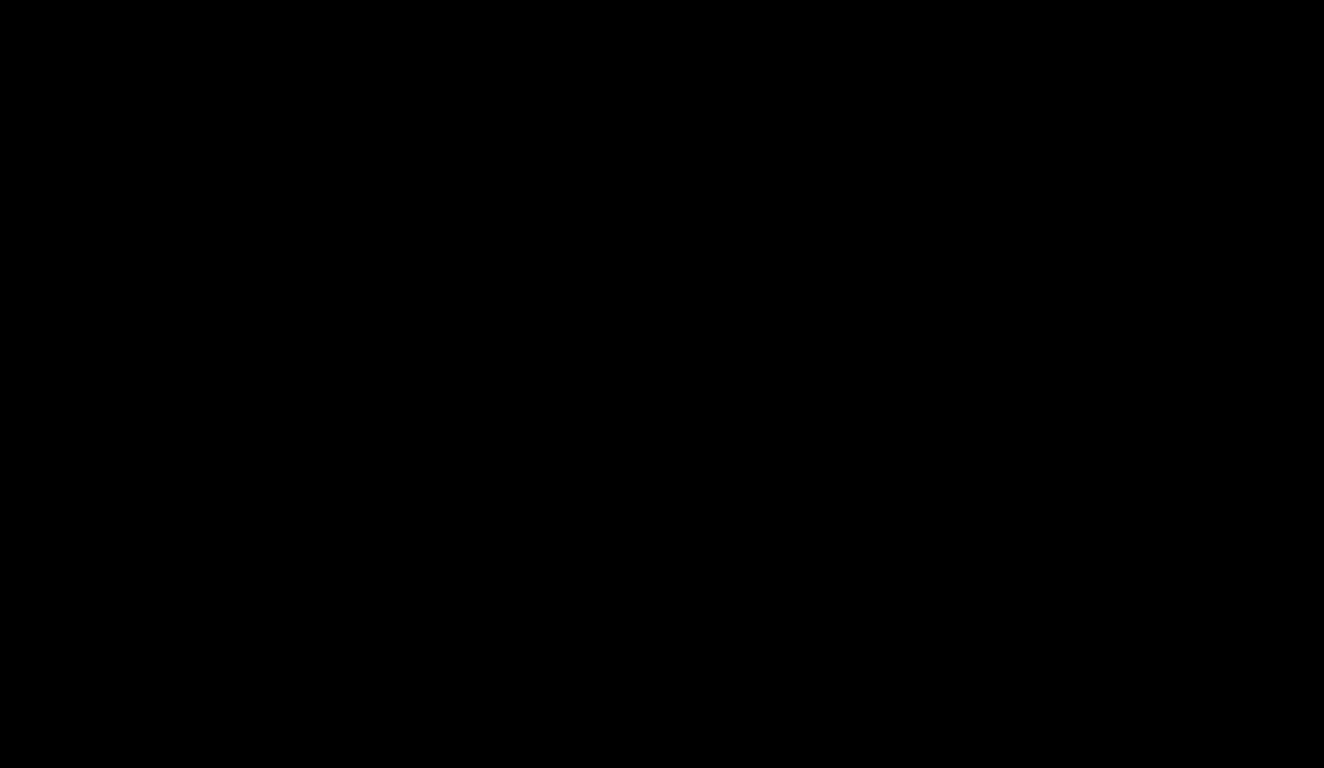 scroll, scrollTop: 852, scrollLeft: 0, axis: vertical 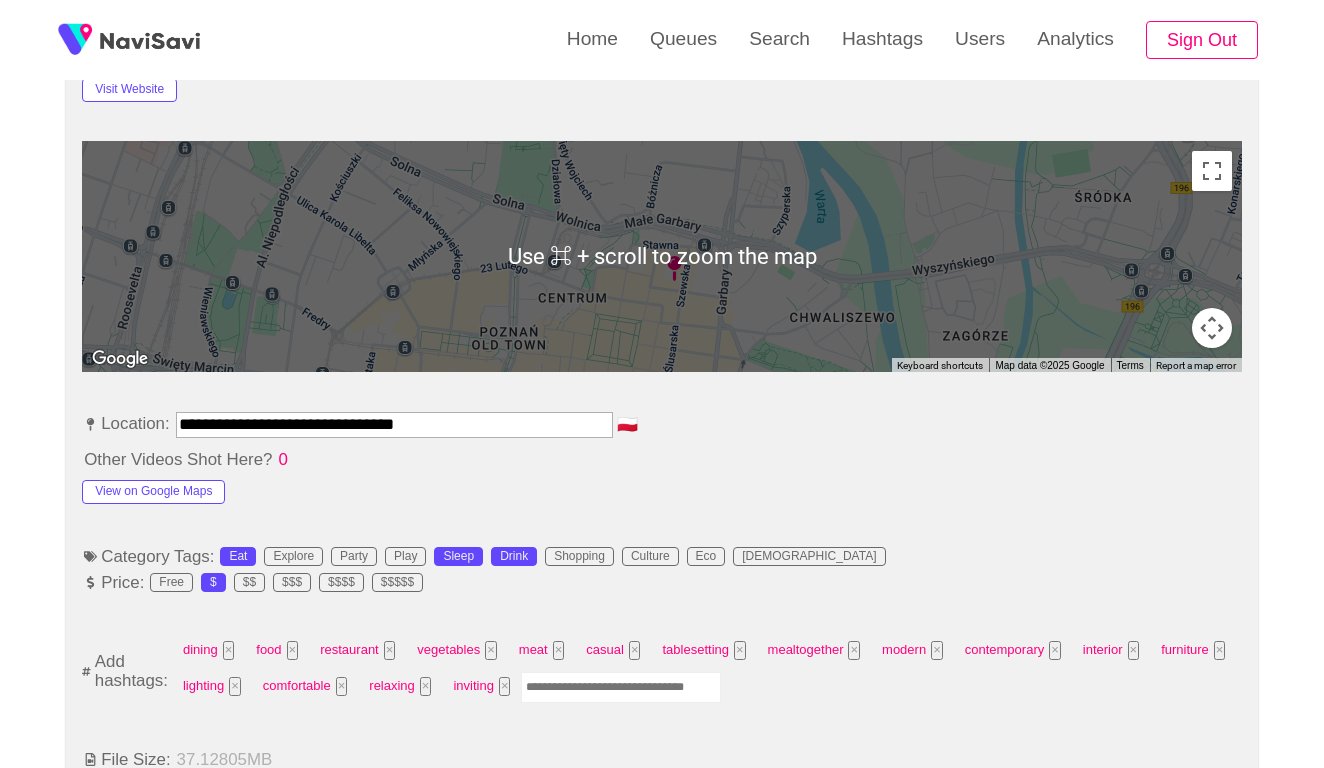 click at bounding box center (621, 687) 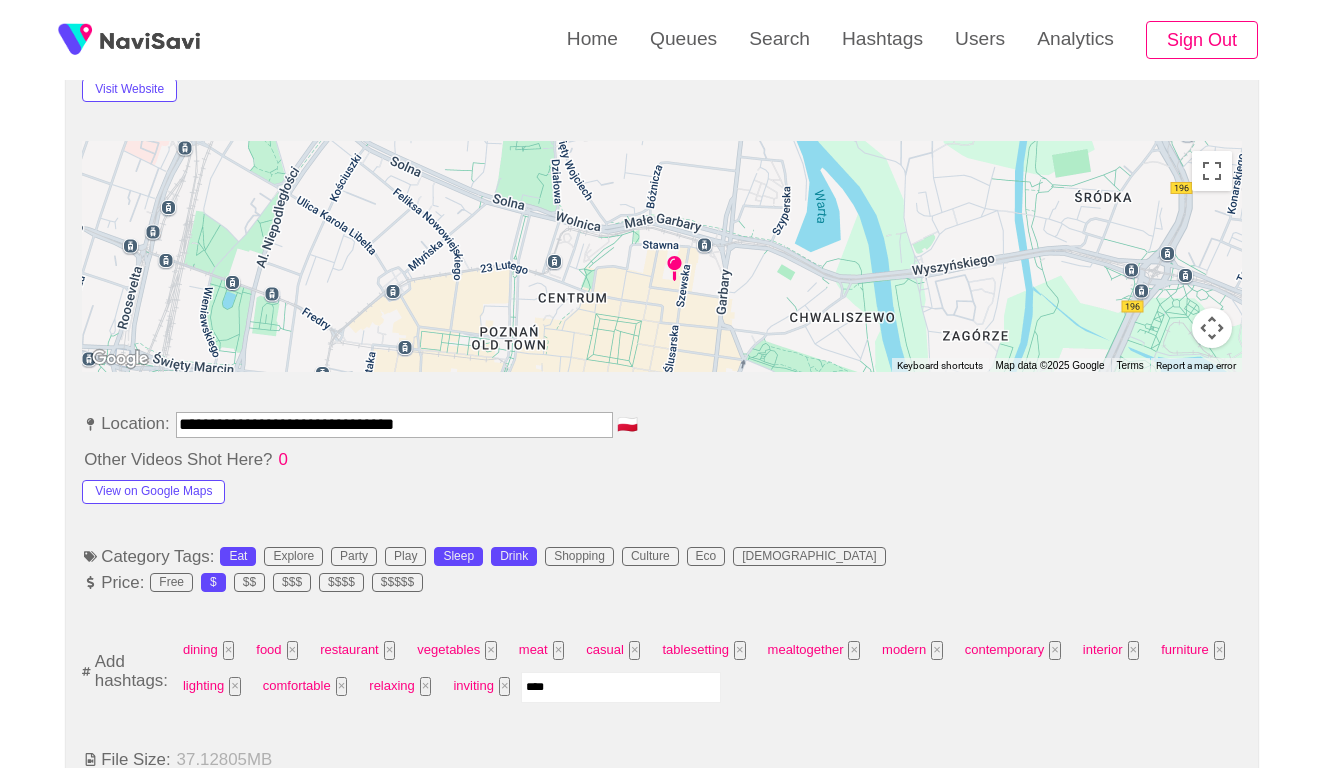 type on "*****" 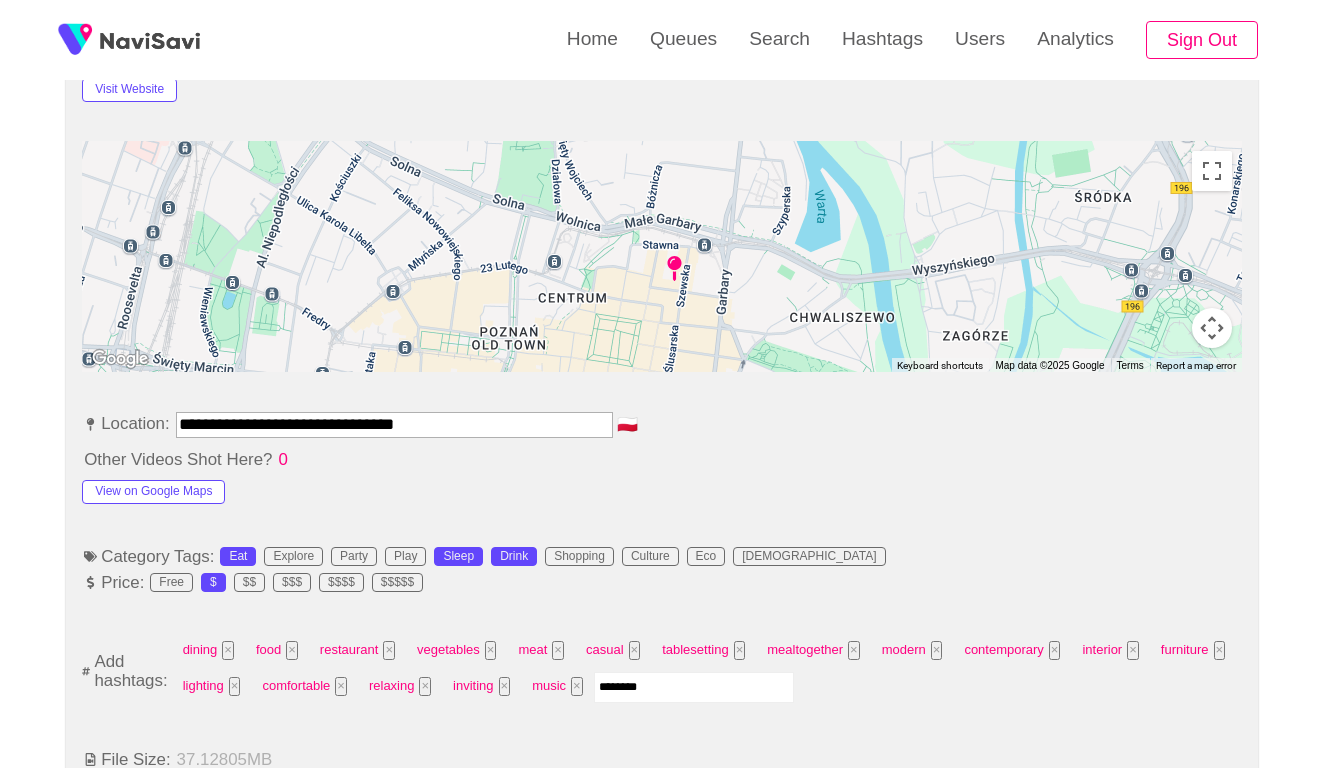 type on "*********" 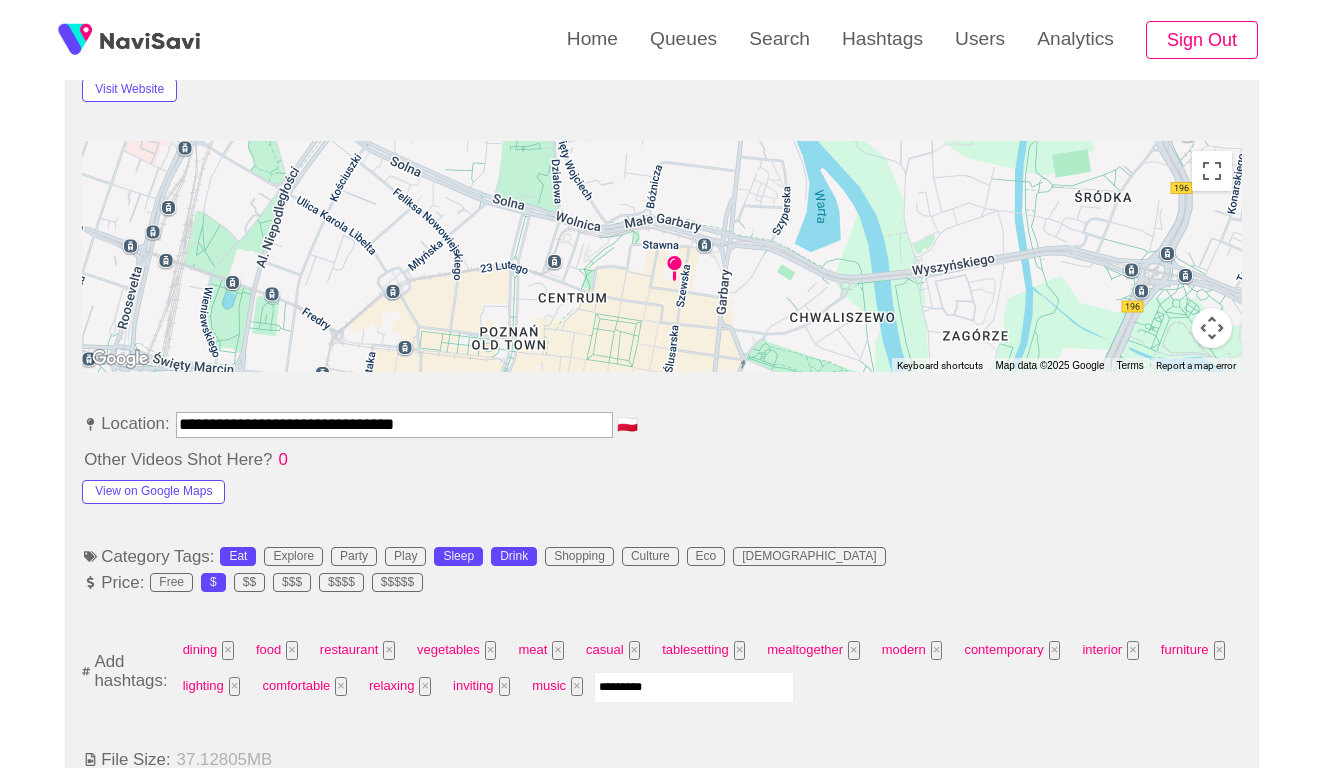 type 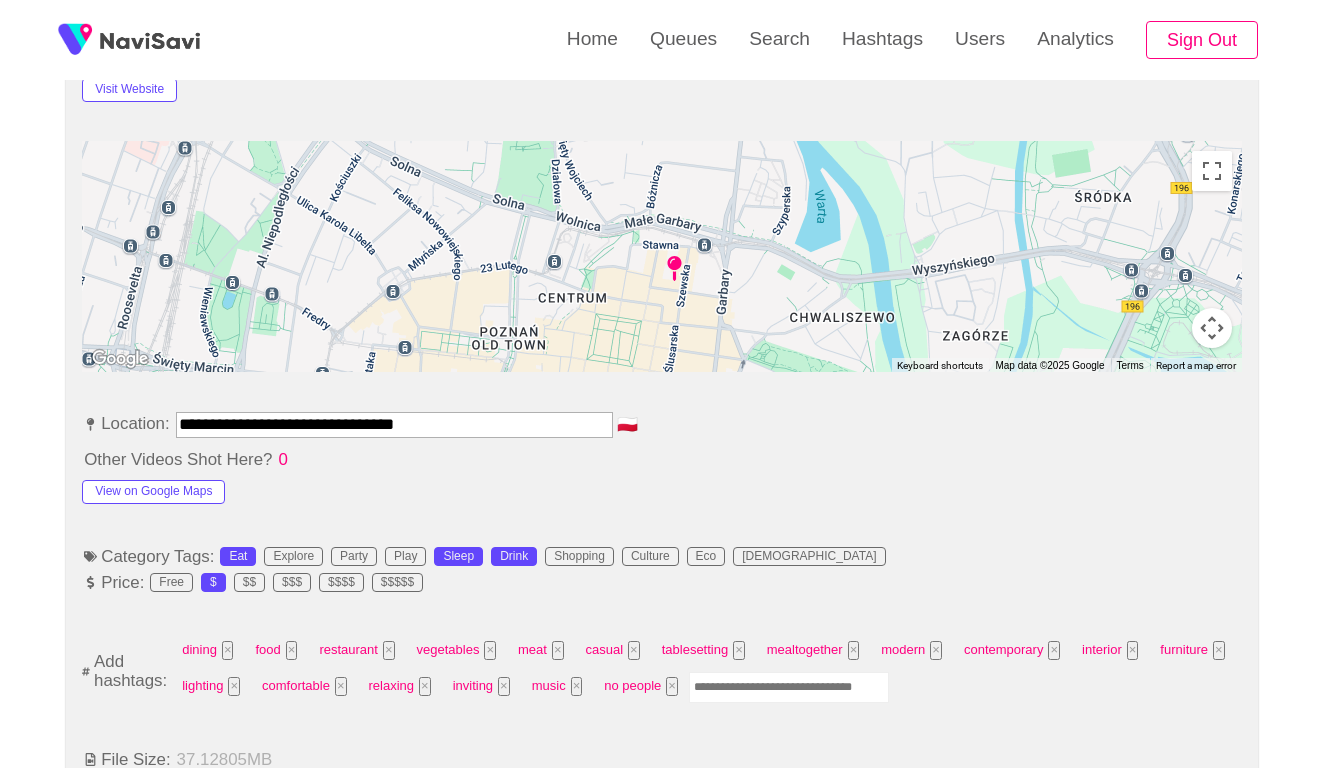 scroll, scrollTop: 874, scrollLeft: 0, axis: vertical 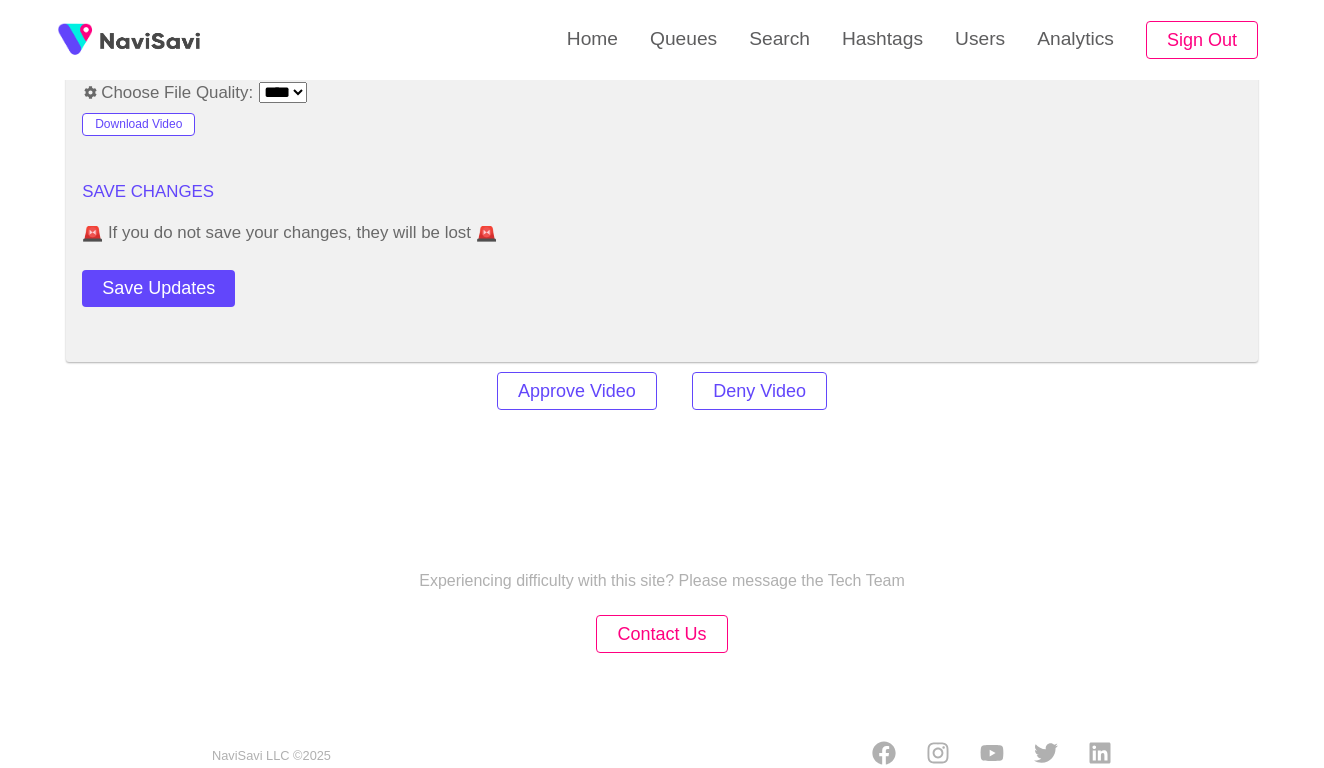 click on "Approve Video Deny Video" at bounding box center (662, 391) 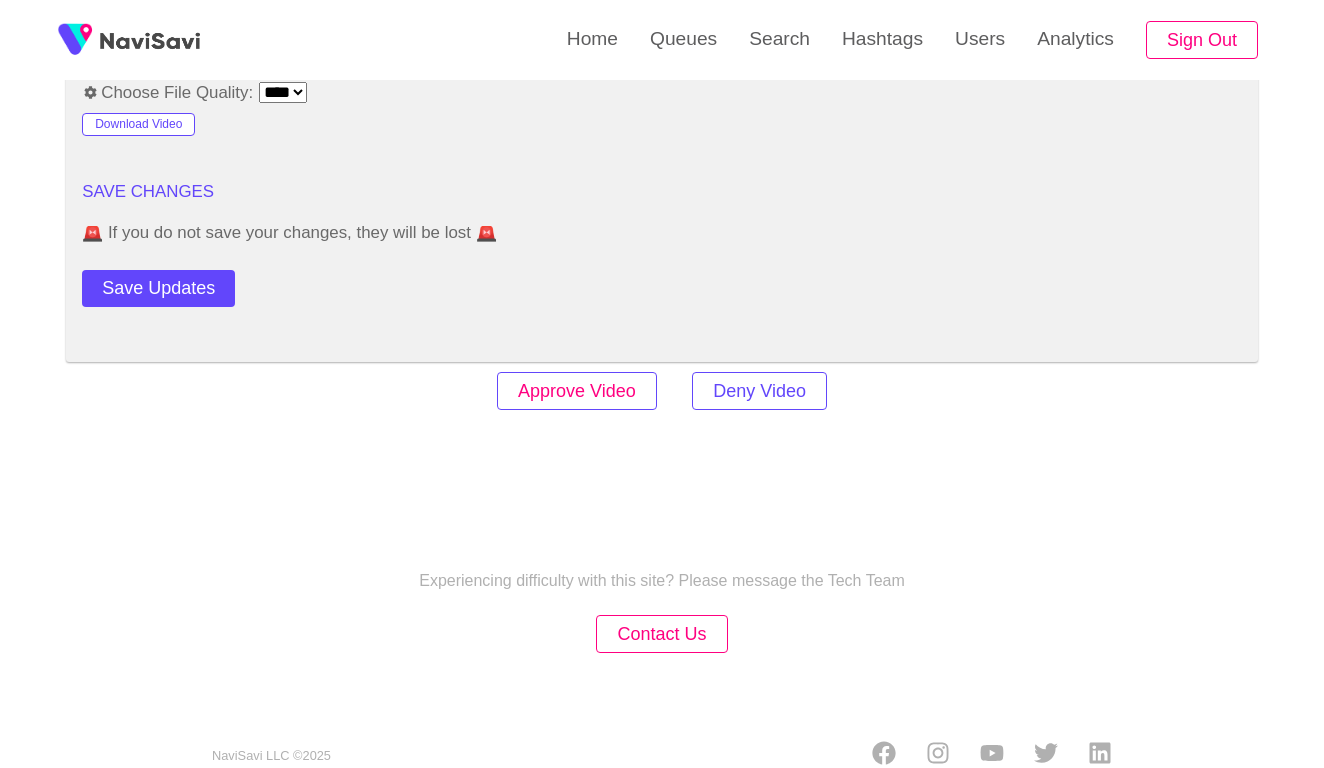 click on "Approve Video" at bounding box center (577, 391) 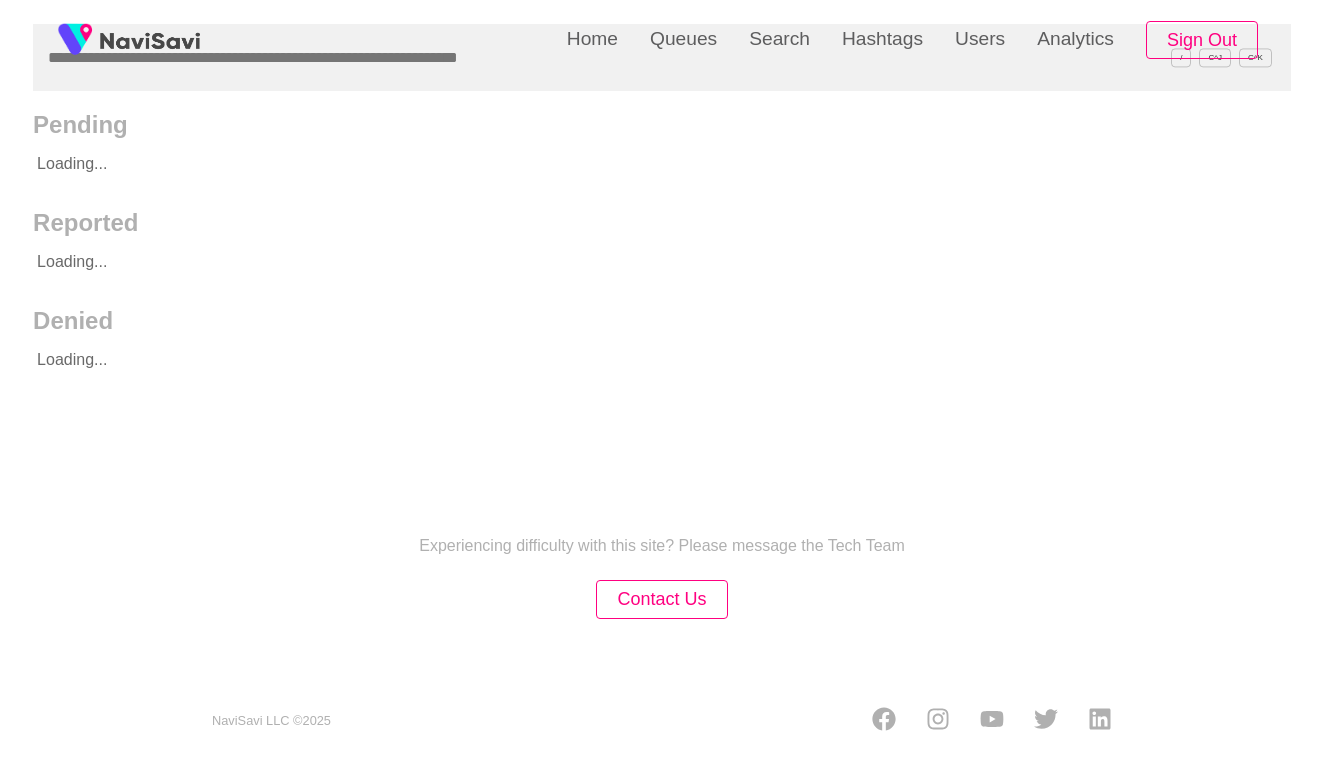 scroll, scrollTop: 0, scrollLeft: 0, axis: both 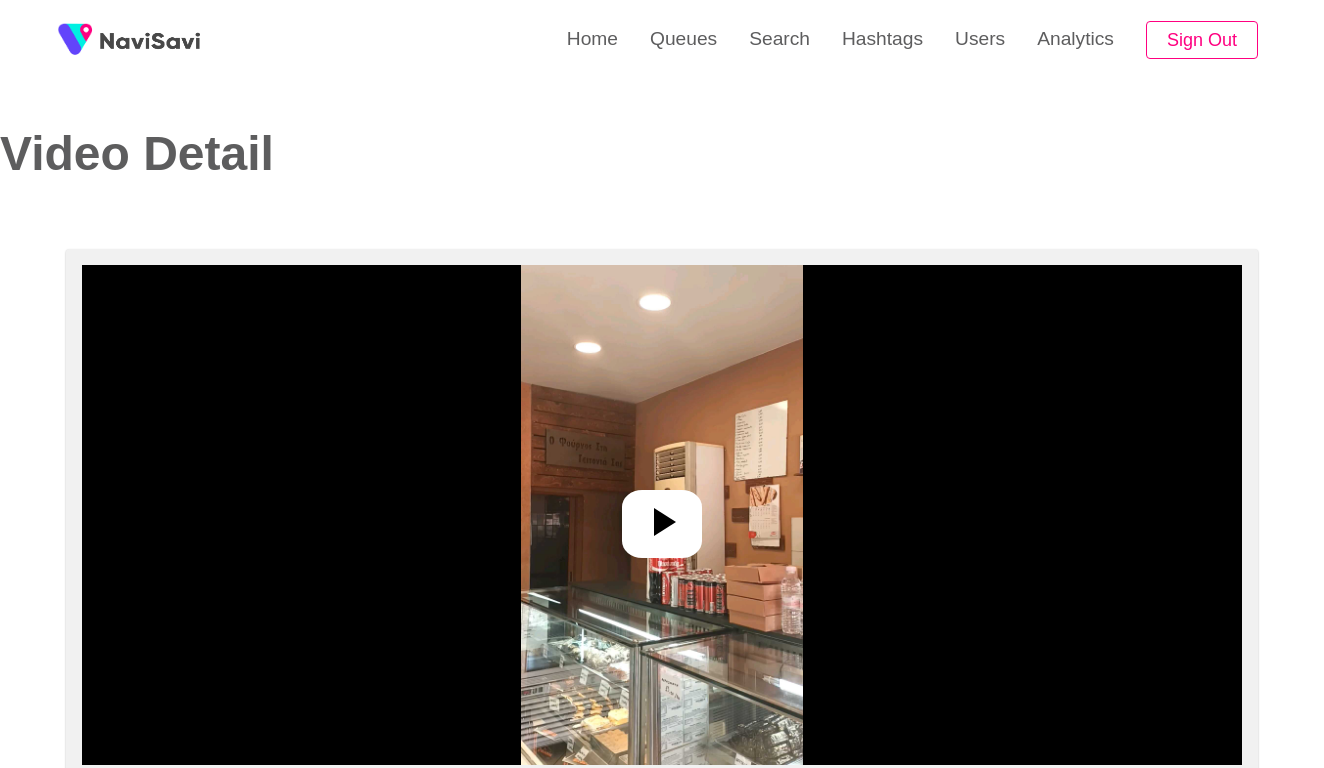 select on "**********" 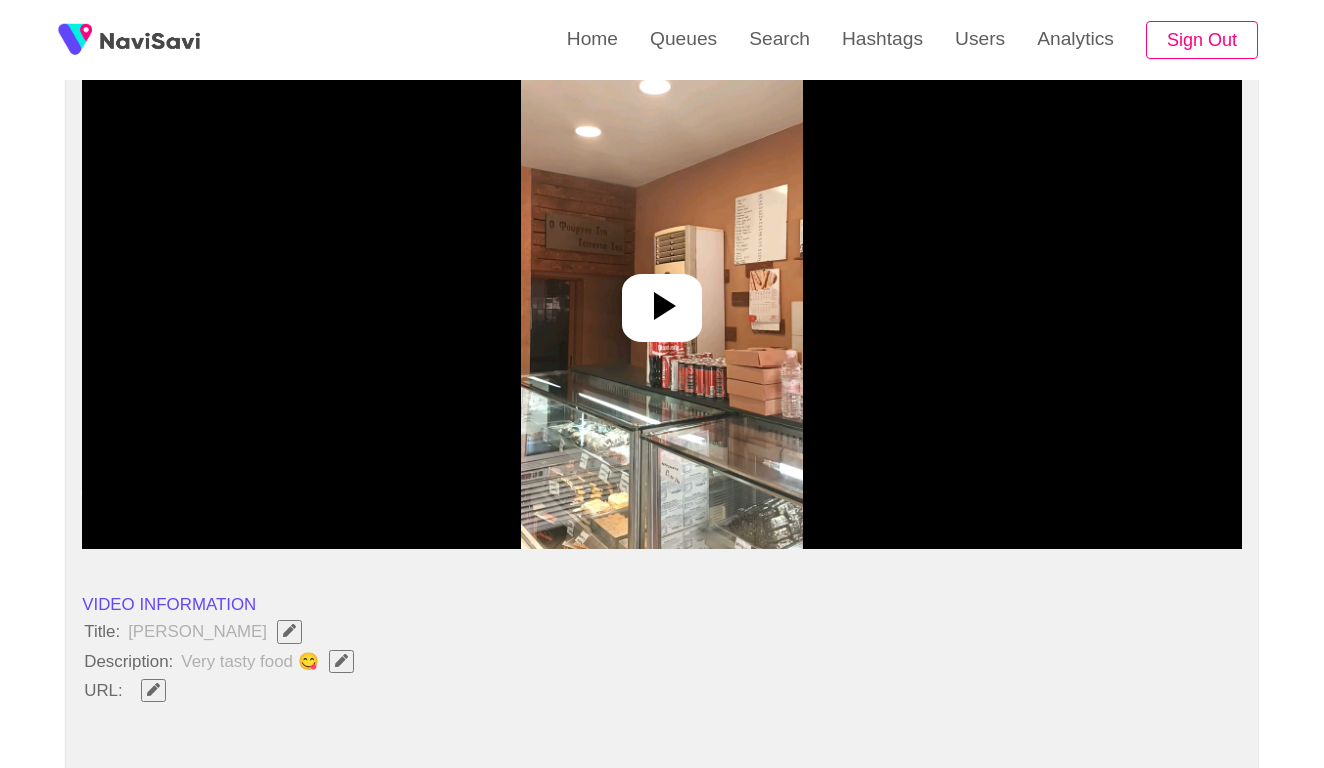 scroll, scrollTop: 283, scrollLeft: 0, axis: vertical 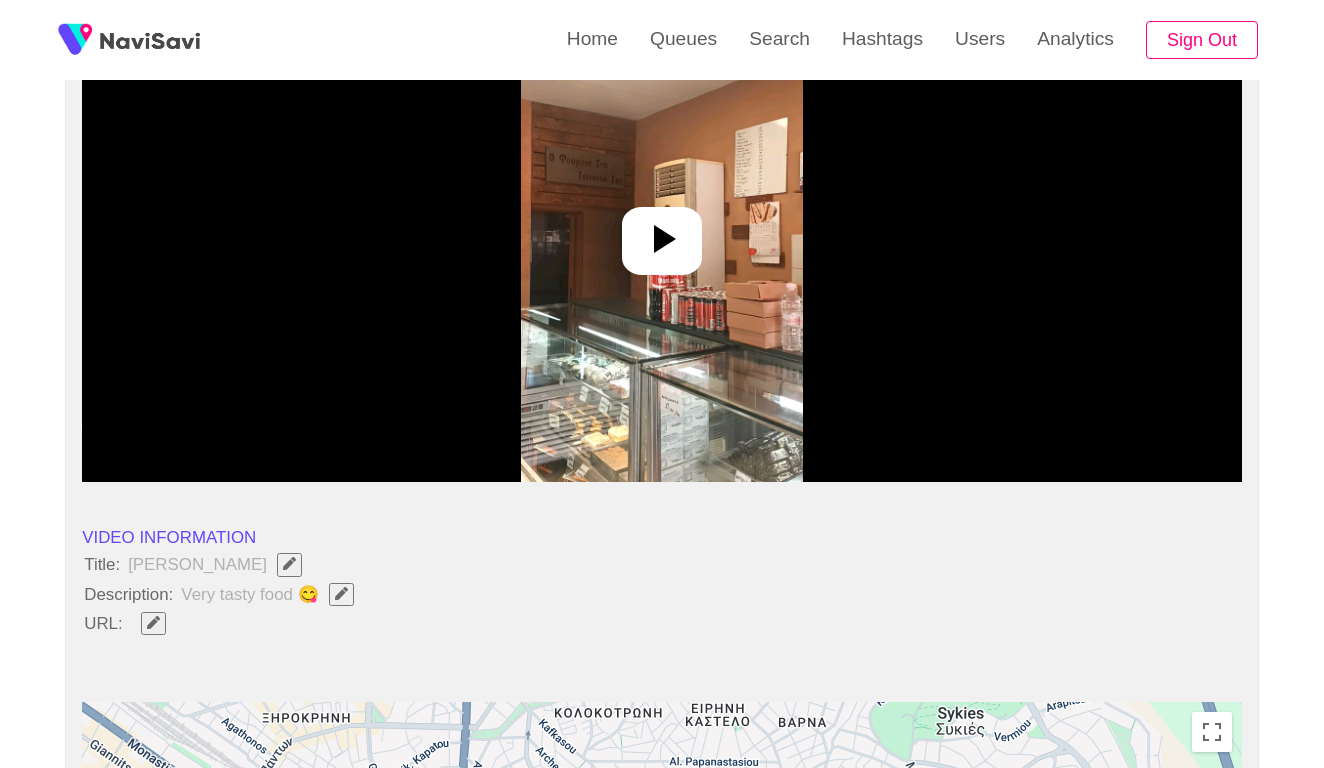 click at bounding box center (661, 232) 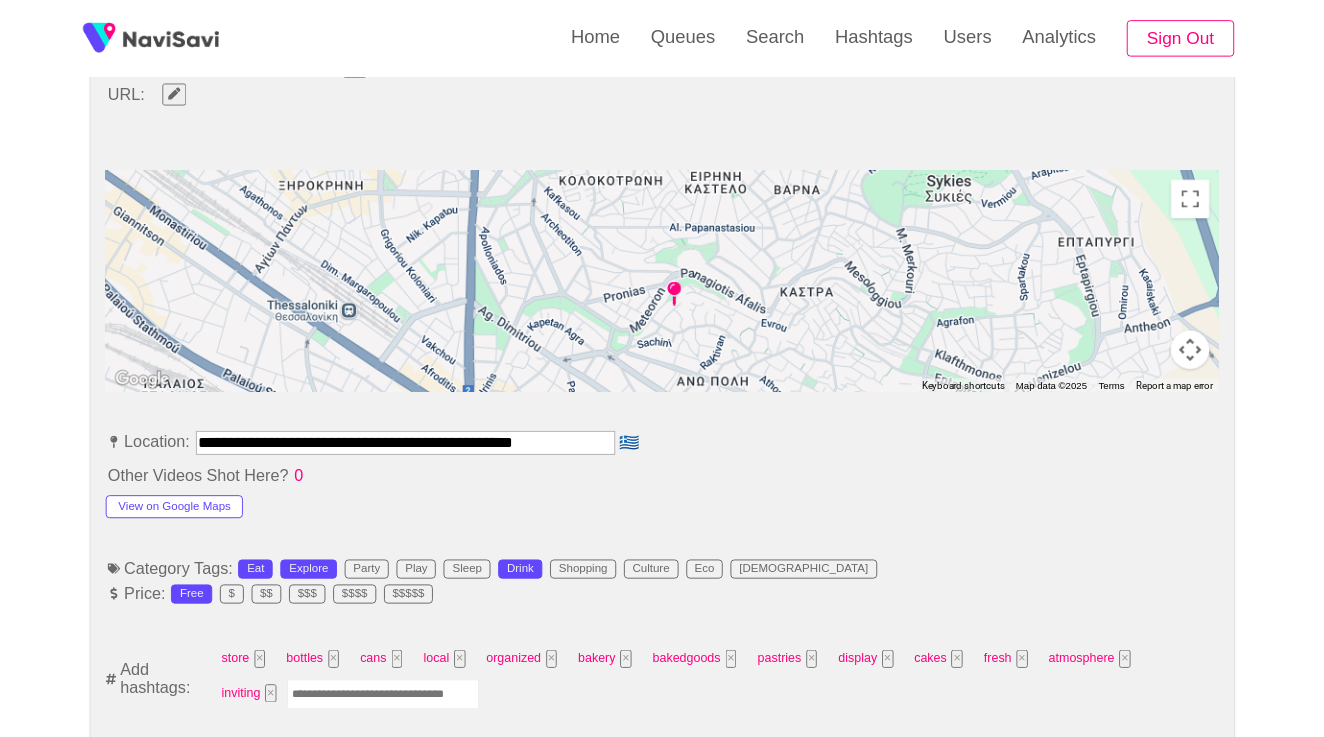 scroll, scrollTop: 1102, scrollLeft: 0, axis: vertical 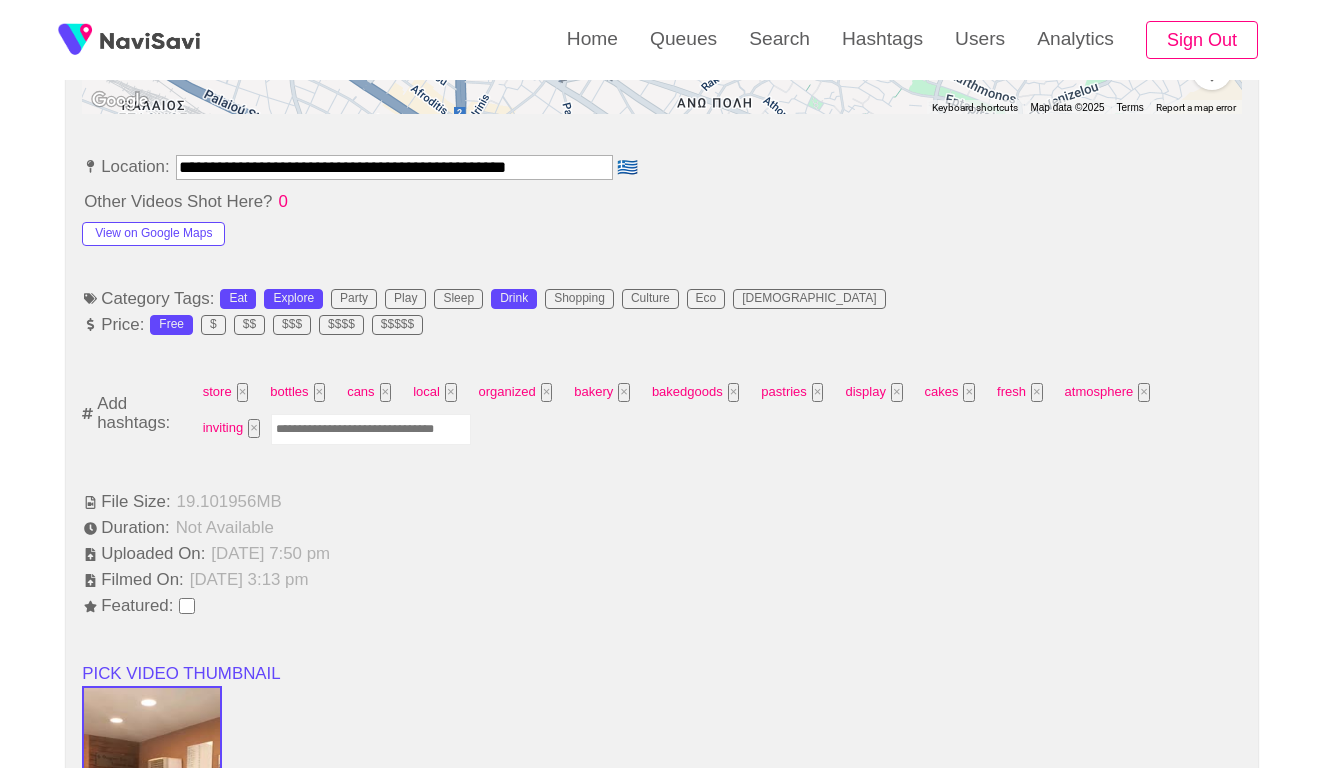 click on "**********" at bounding box center (662, 650) 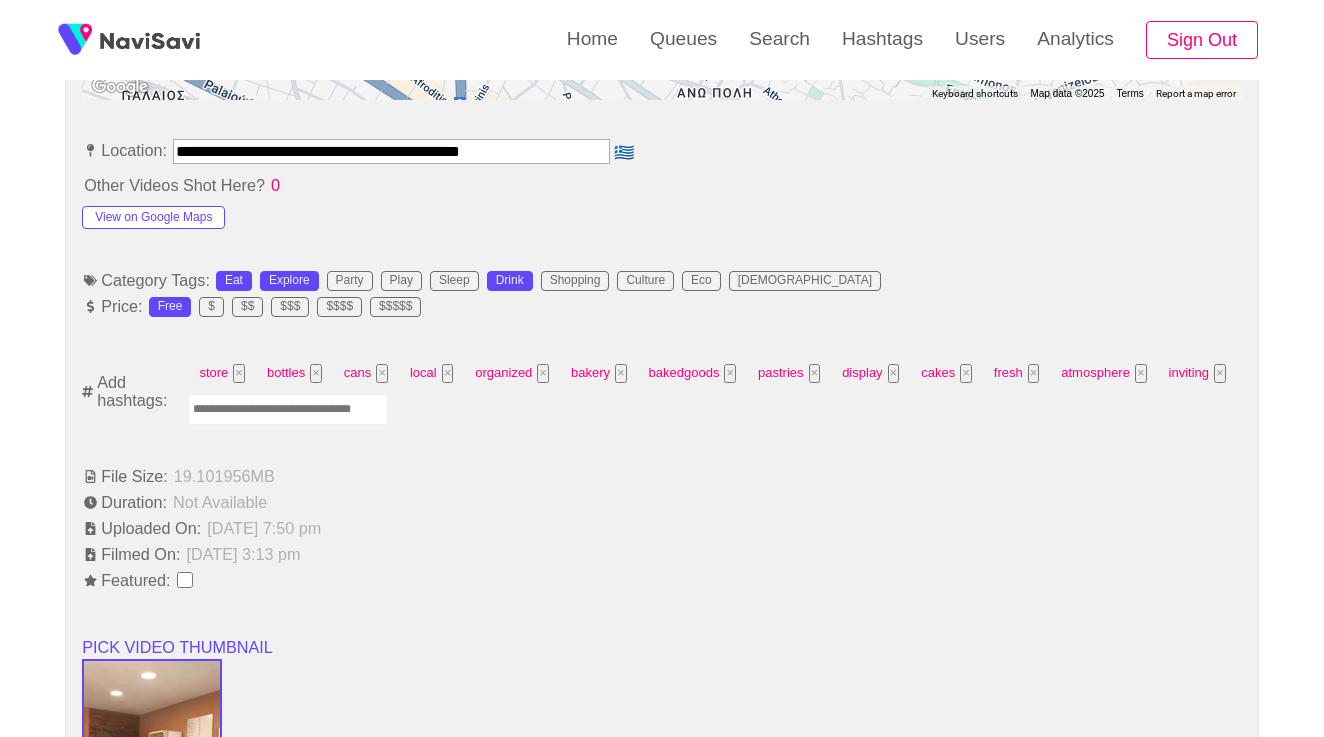 click on "**********" at bounding box center [662, 633] 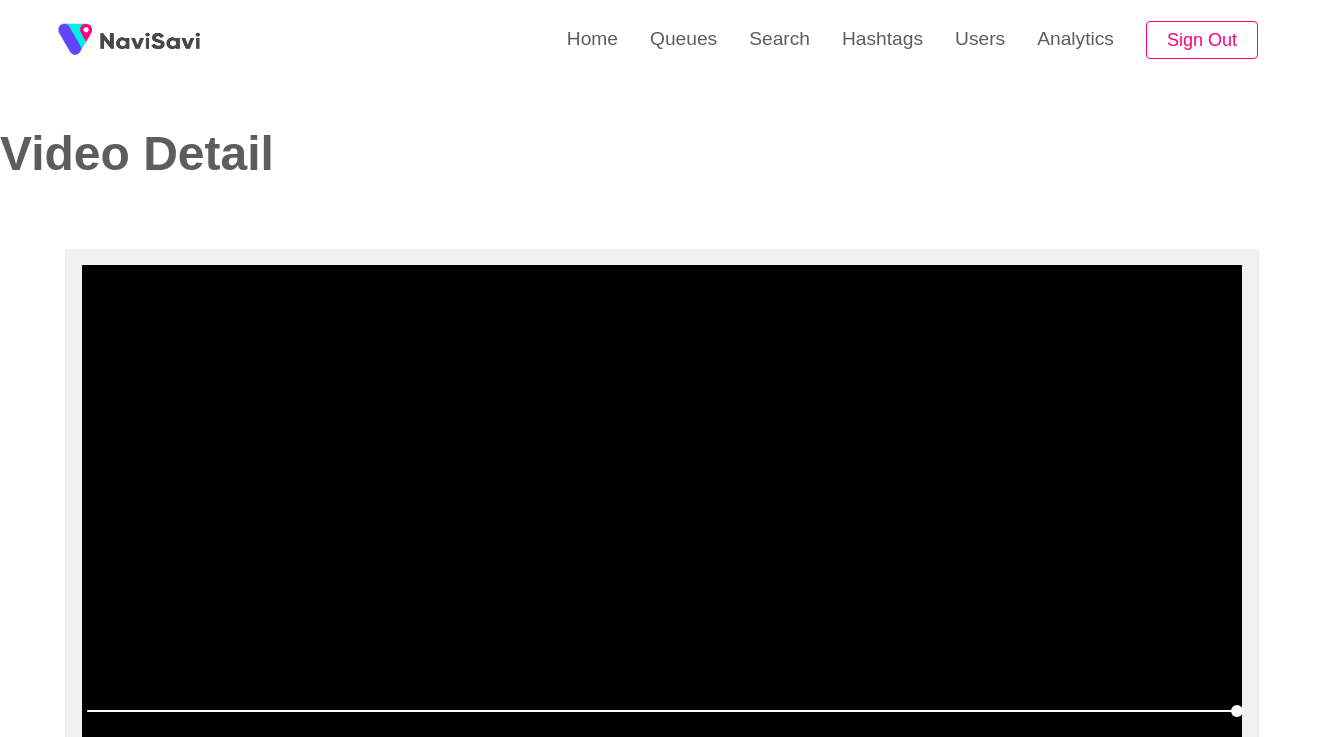 scroll, scrollTop: 0, scrollLeft: 0, axis: both 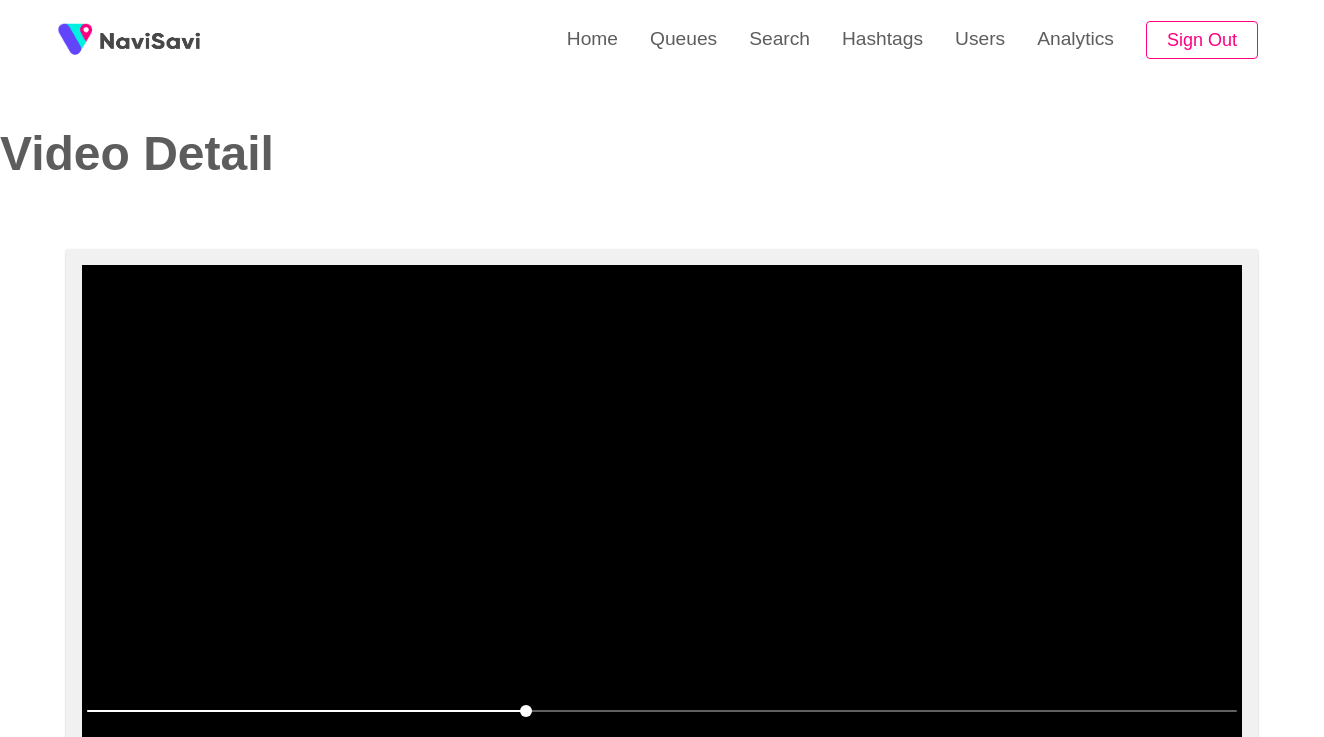 click at bounding box center [662, 515] 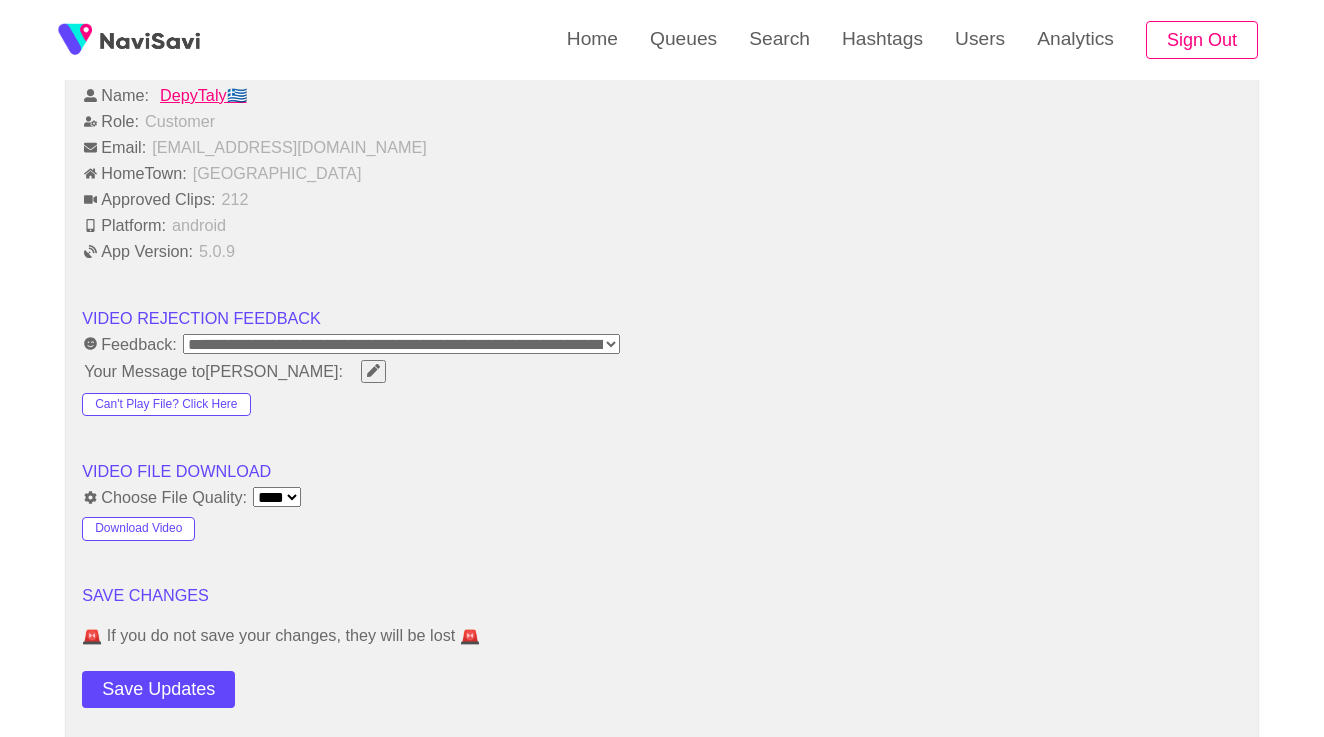 scroll, scrollTop: 1914, scrollLeft: 0, axis: vertical 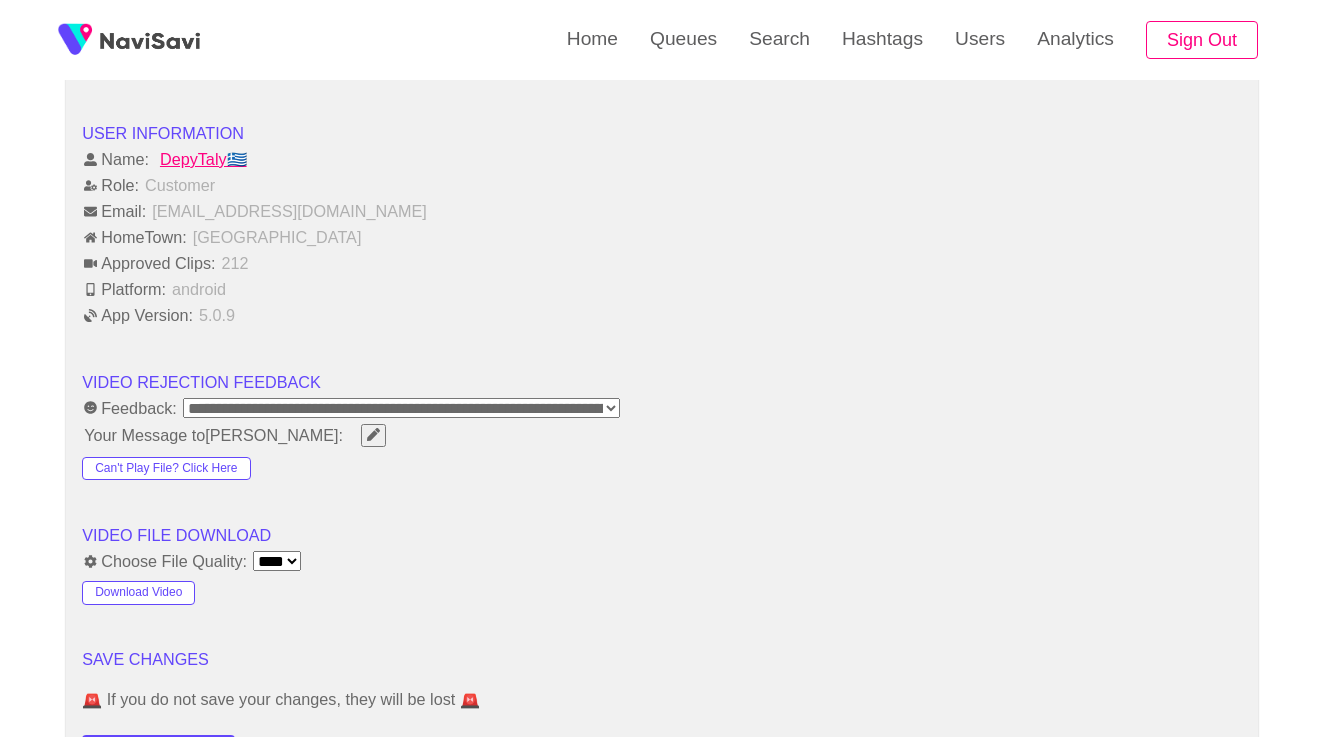 click on "**********" at bounding box center (401, 408) 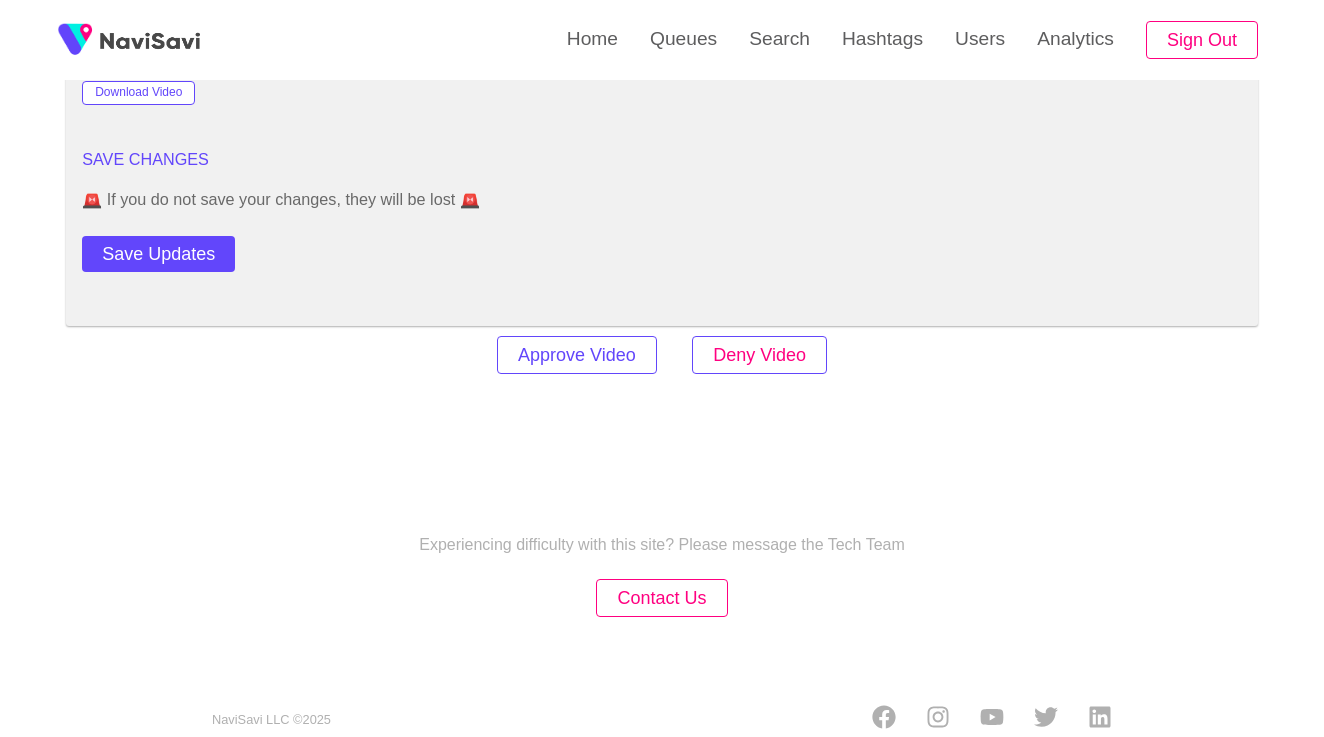 scroll, scrollTop: 2383, scrollLeft: 0, axis: vertical 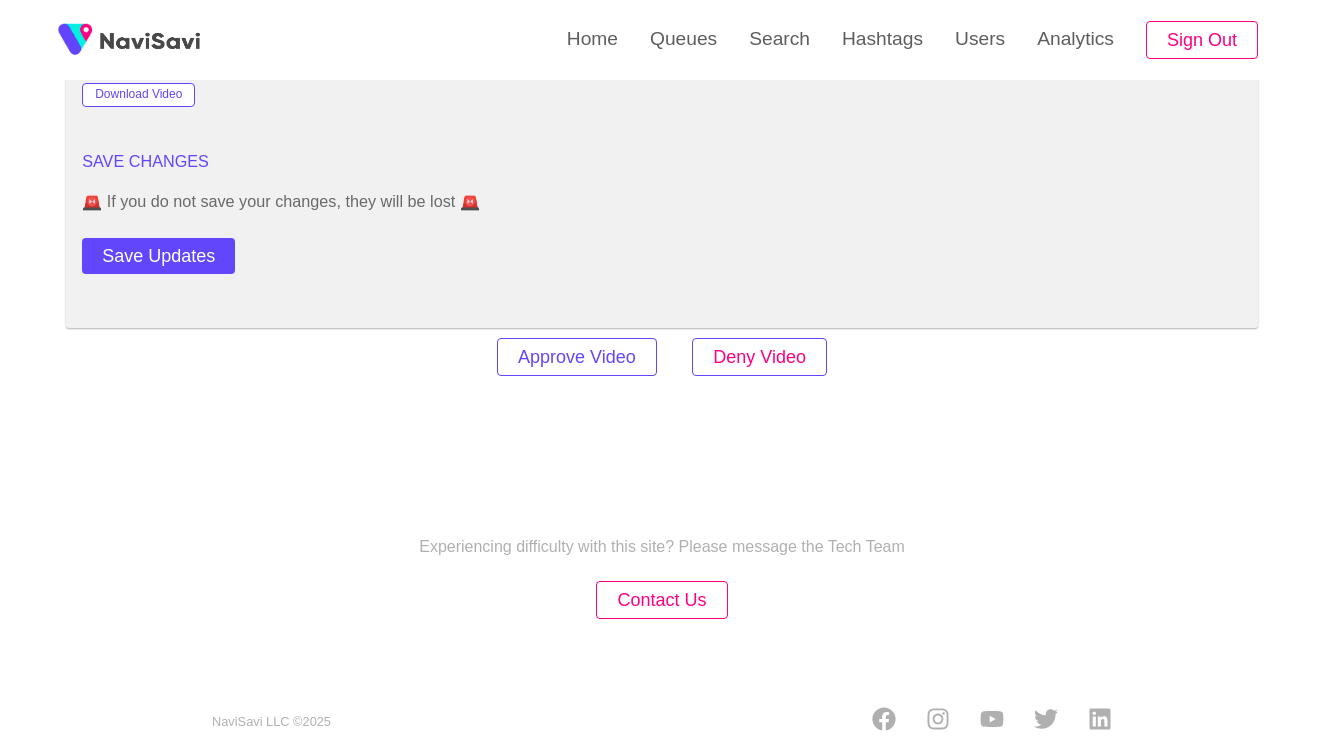 click on "Deny Video" at bounding box center (759, 357) 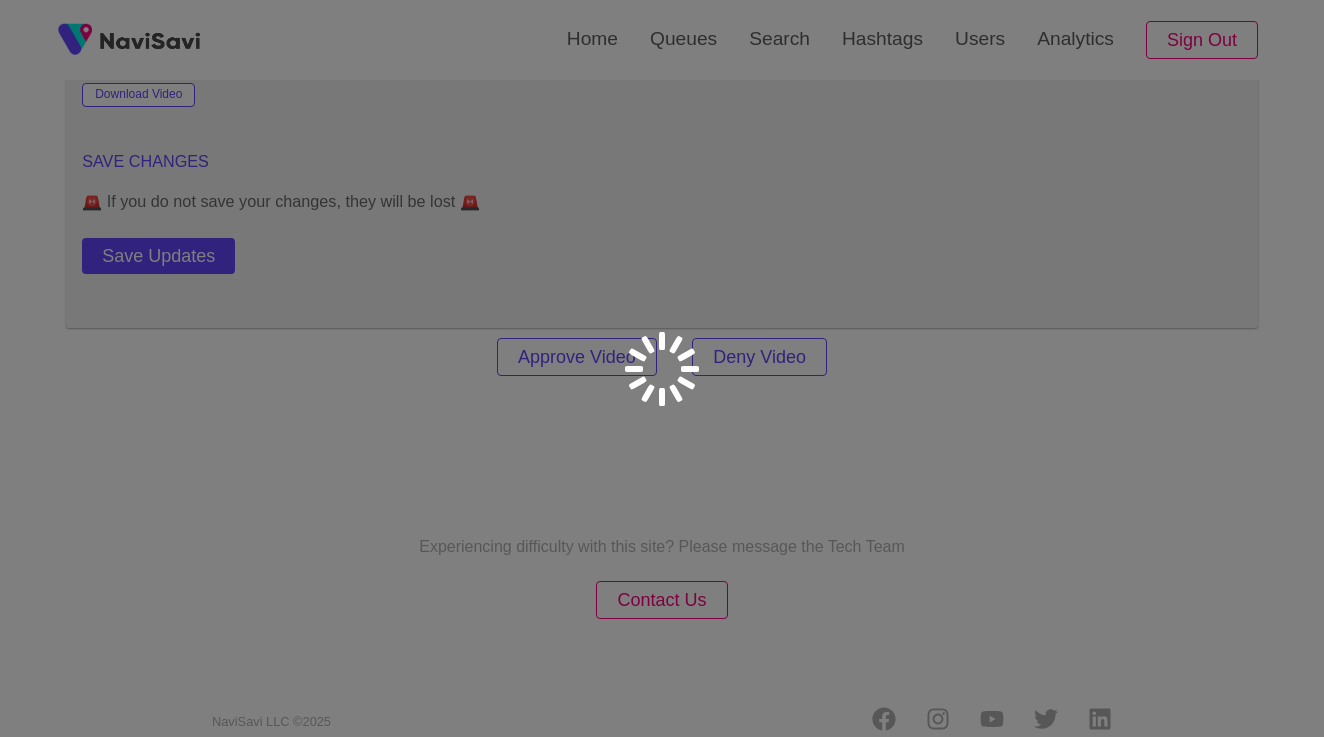click on "**********" at bounding box center [662, -807] 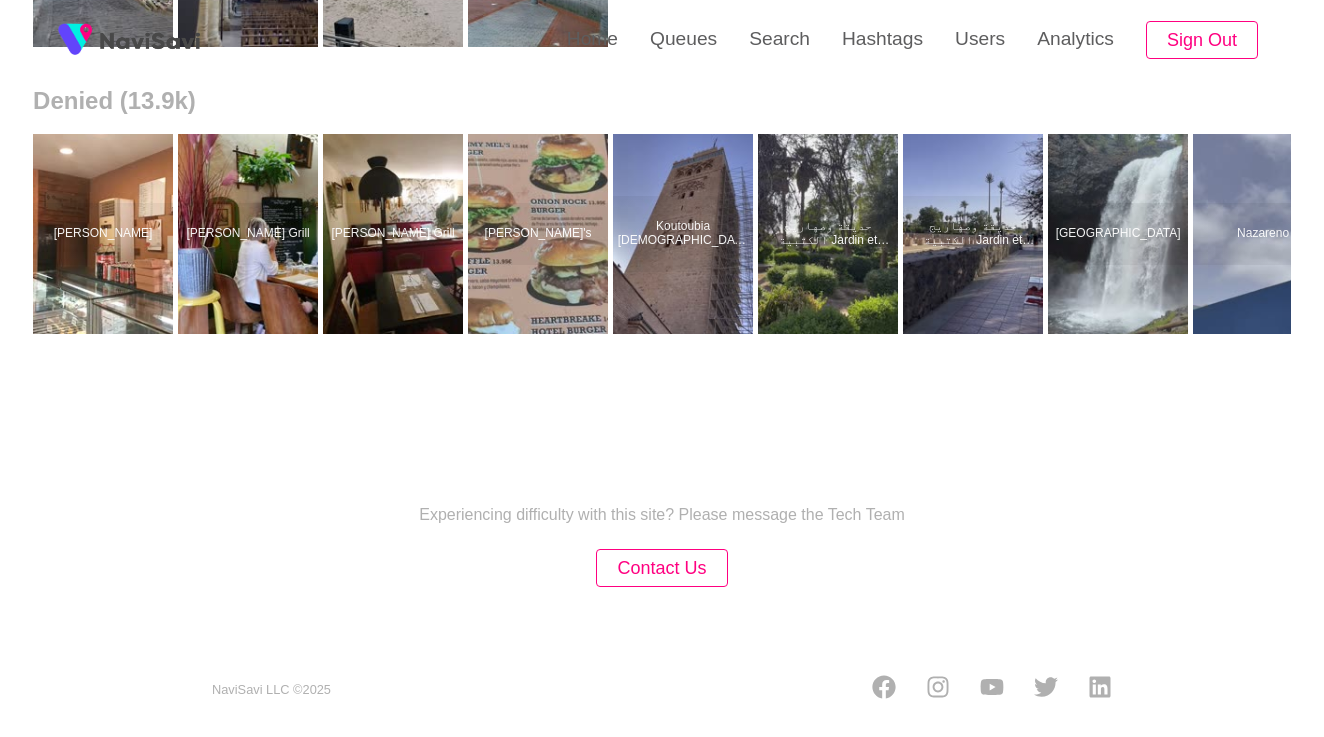 scroll, scrollTop: 0, scrollLeft: 0, axis: both 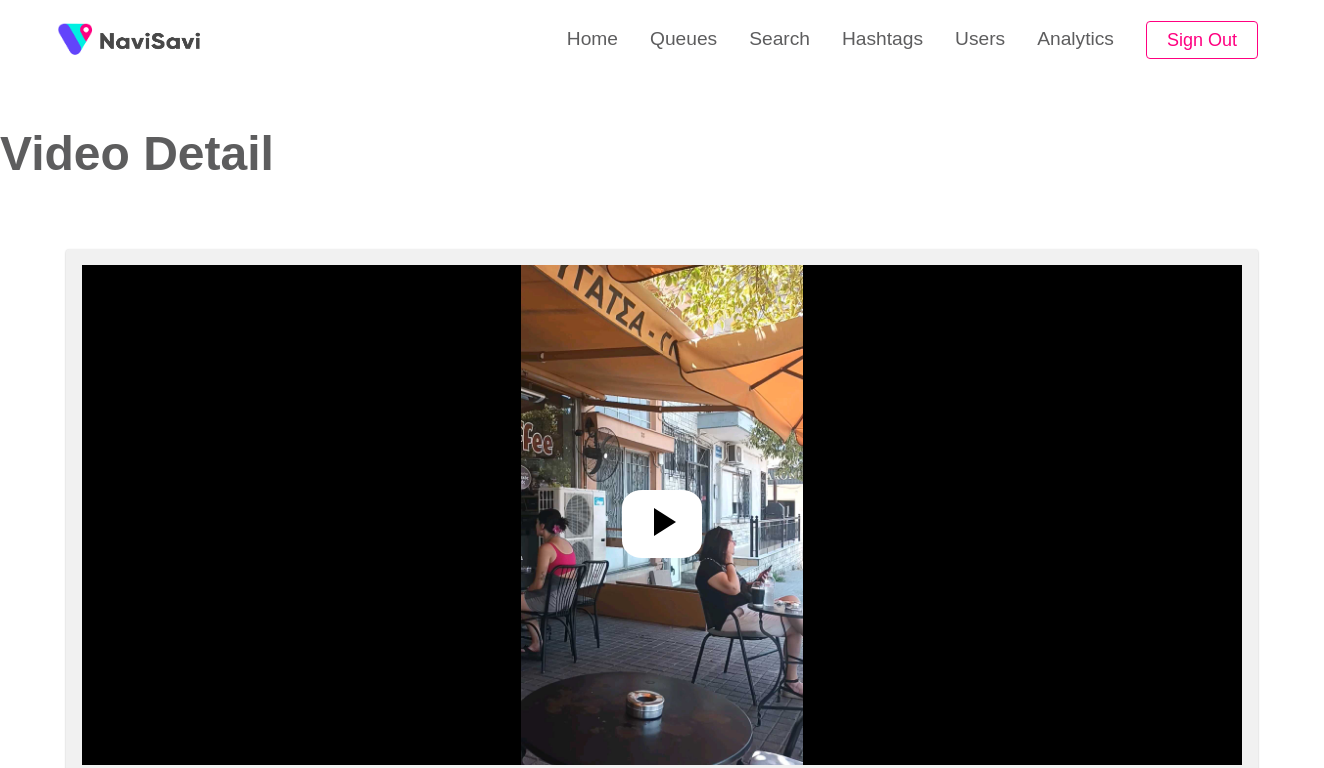 select on "**********" 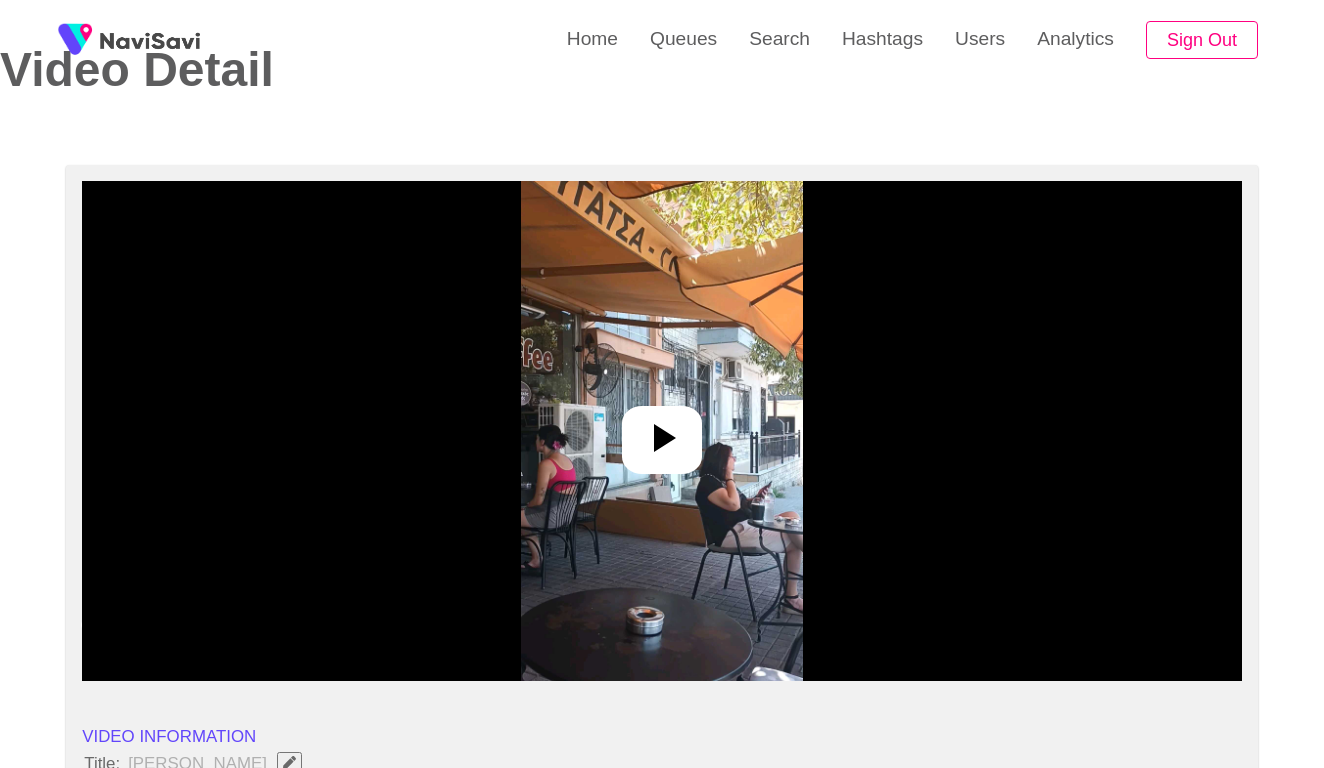scroll, scrollTop: 86, scrollLeft: 0, axis: vertical 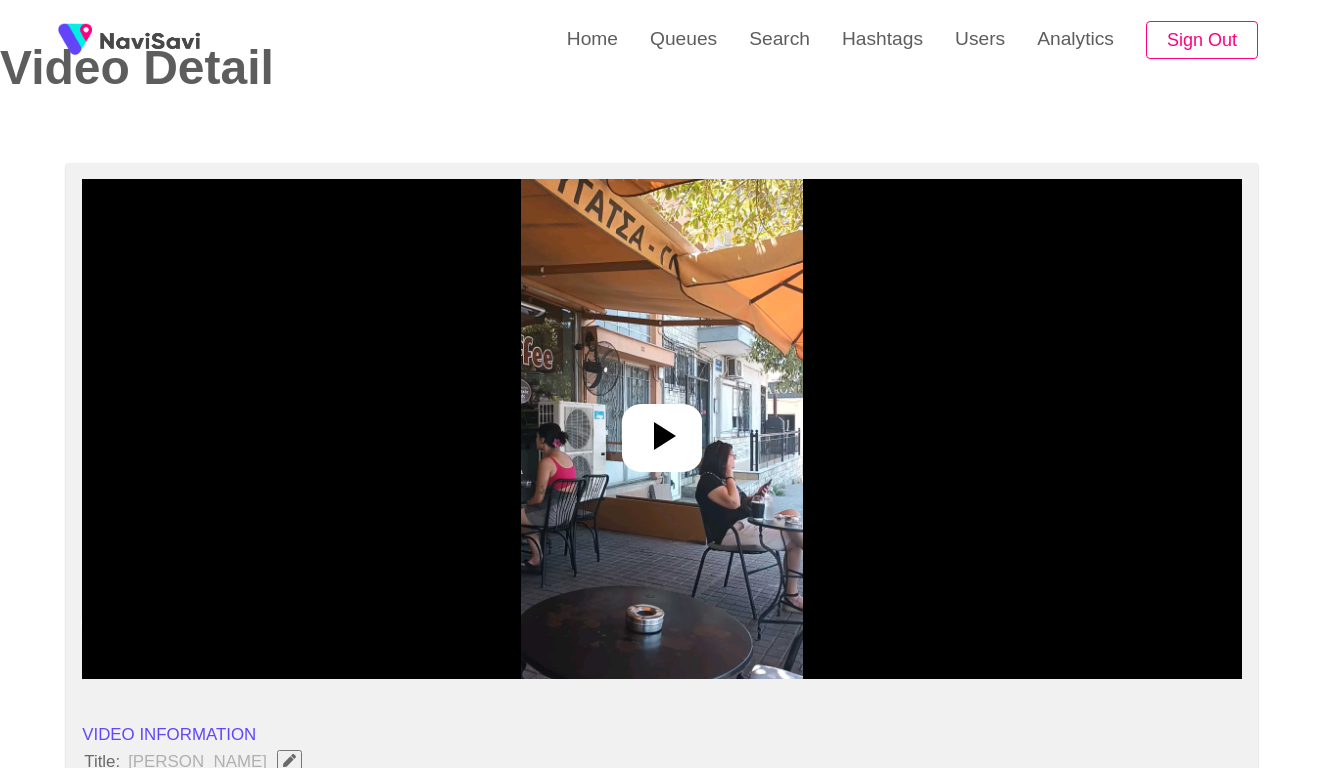 click at bounding box center (661, 429) 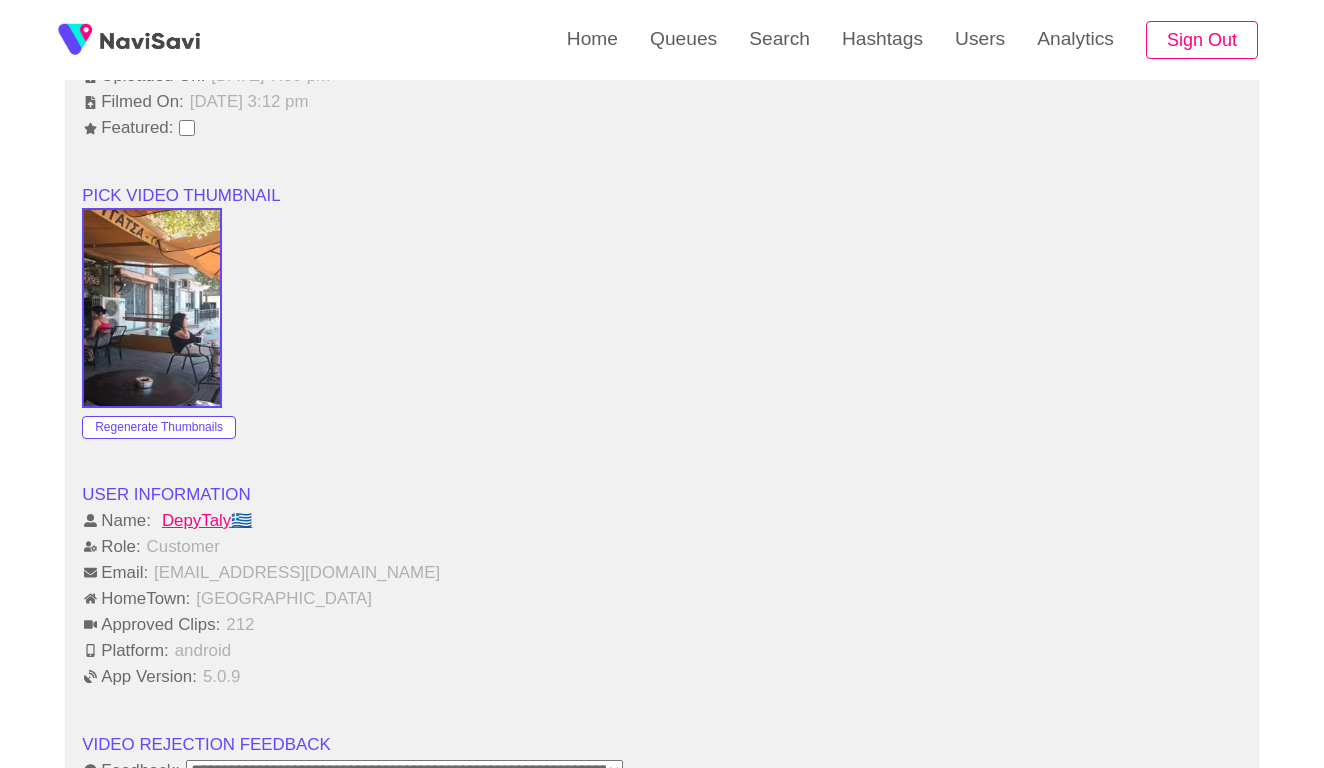 scroll, scrollTop: 1816, scrollLeft: 0, axis: vertical 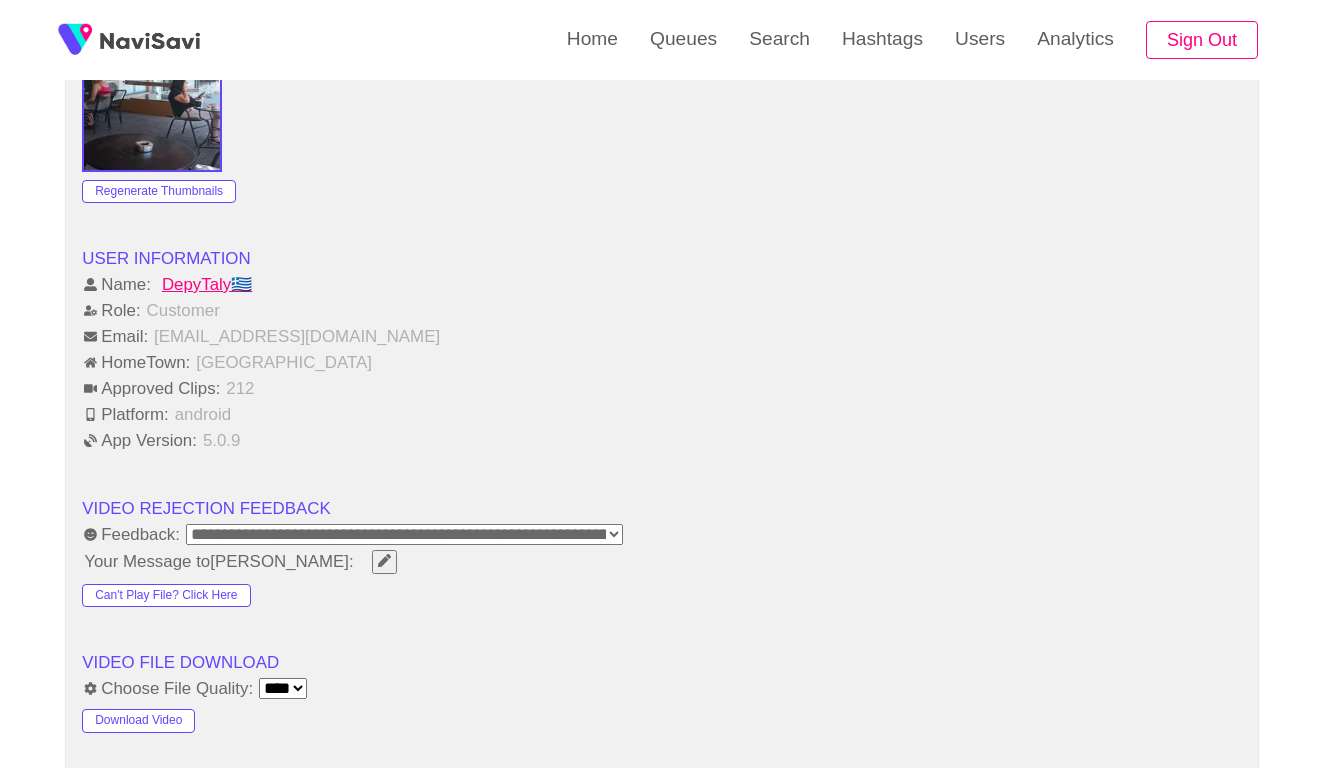click on "**********" at bounding box center (404, 534) 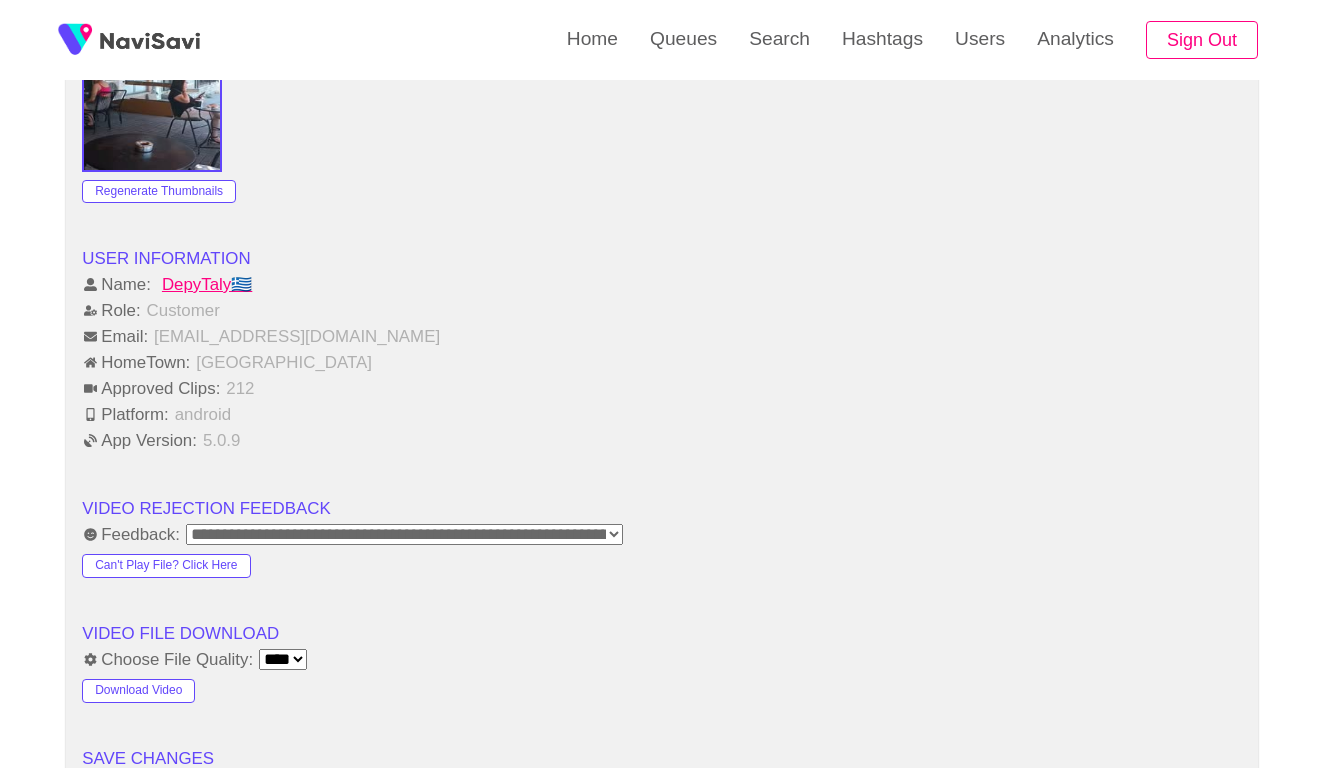 click on "**********" at bounding box center (662, -79) 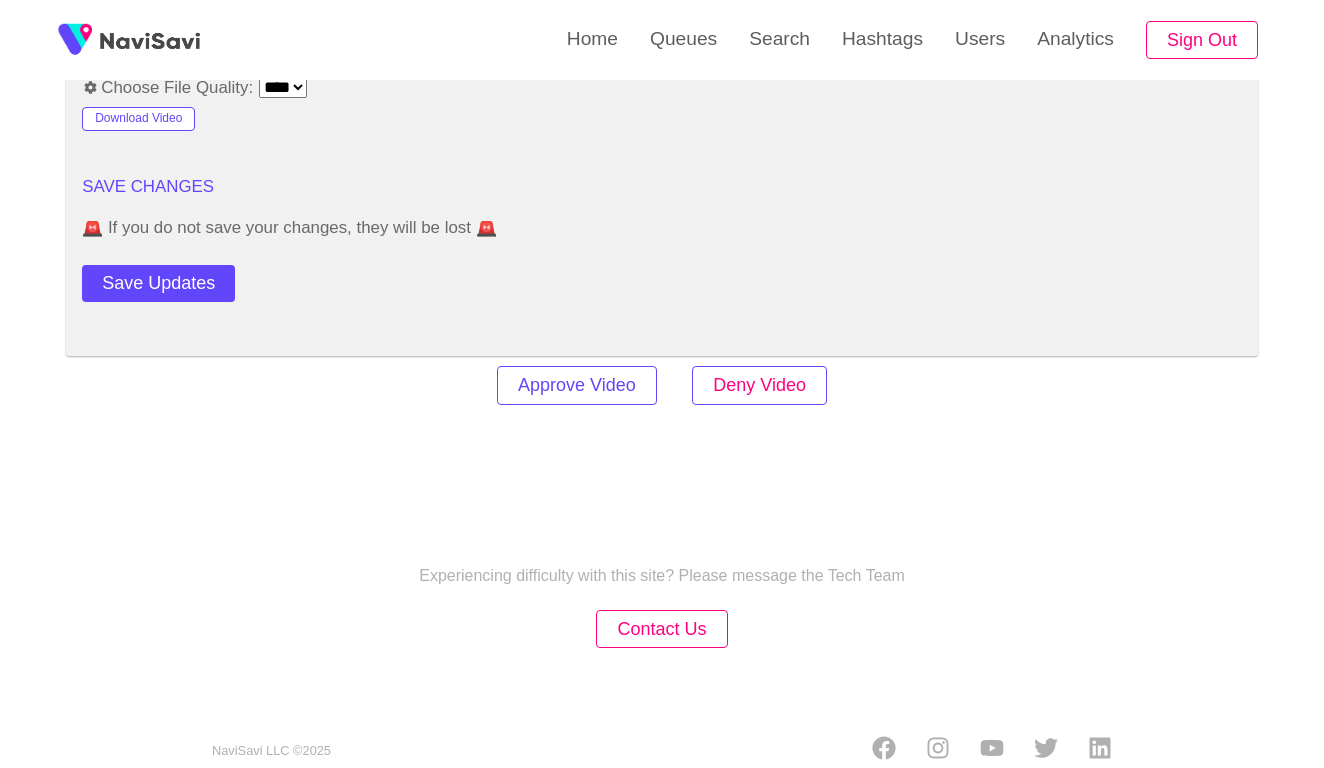 scroll, scrollTop: 2387, scrollLeft: 0, axis: vertical 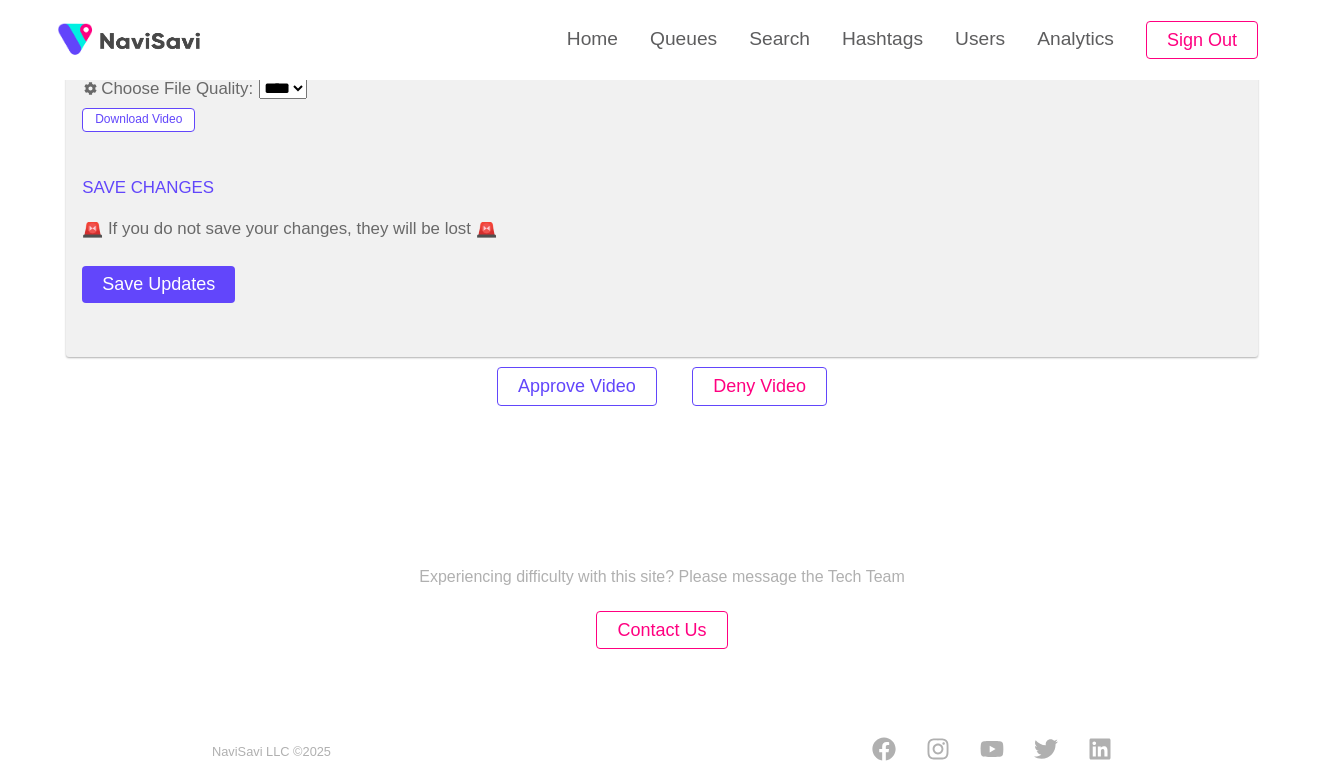 click on "Deny Video" at bounding box center (759, 386) 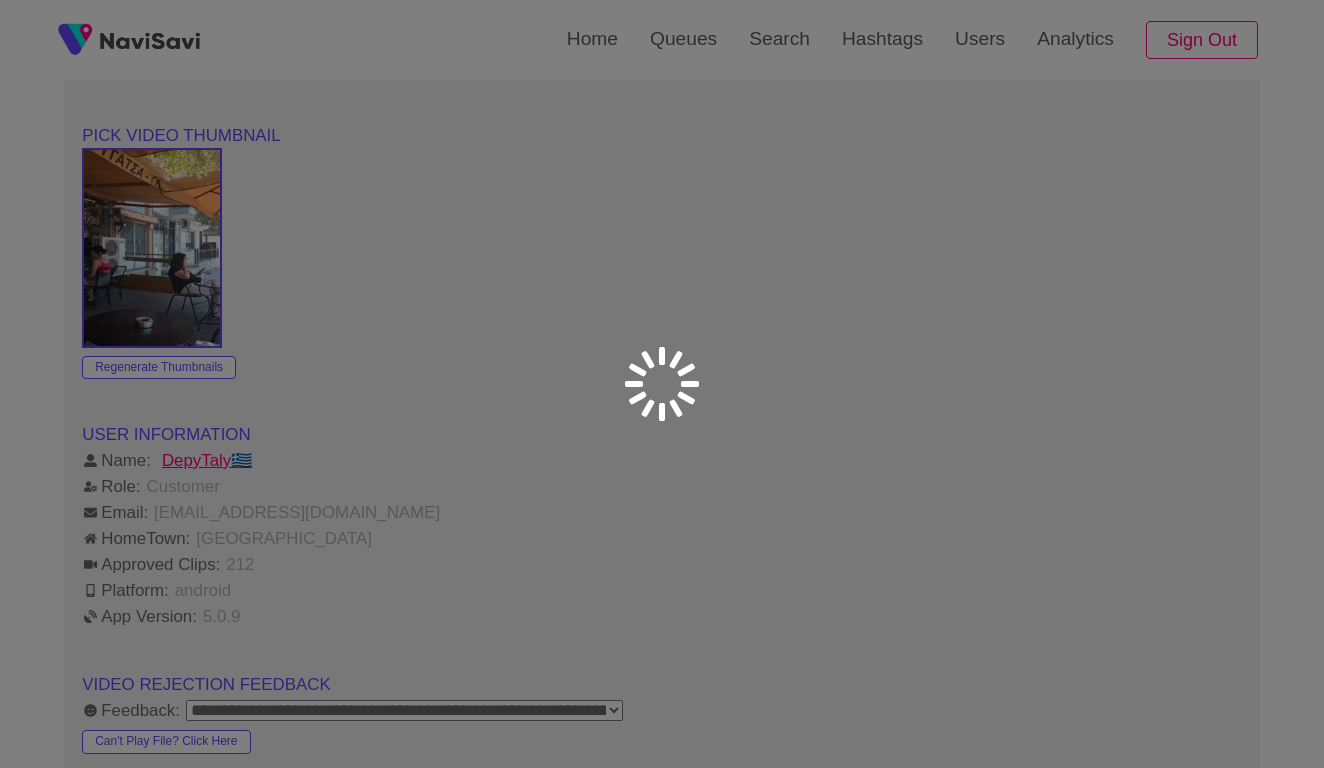 scroll, scrollTop: 1627, scrollLeft: 0, axis: vertical 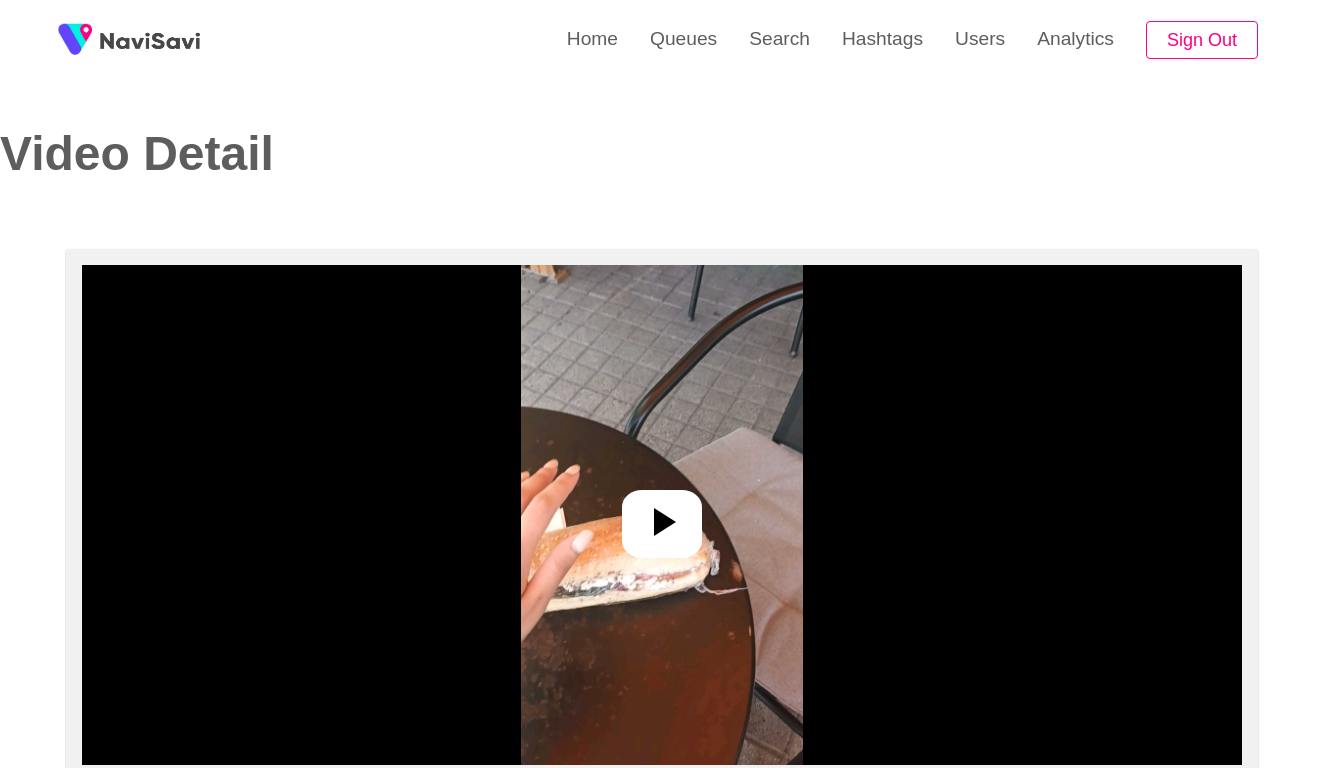 select on "**********" 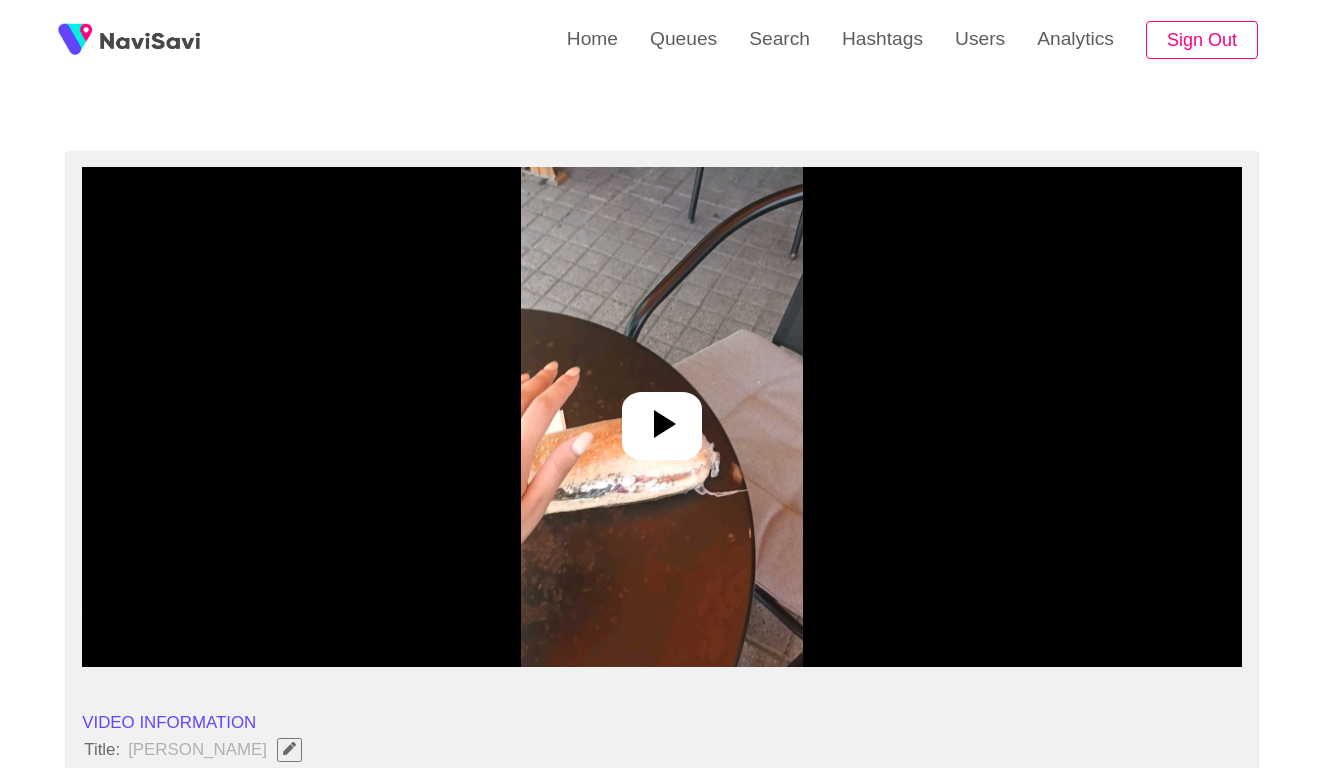 scroll, scrollTop: 110, scrollLeft: 0, axis: vertical 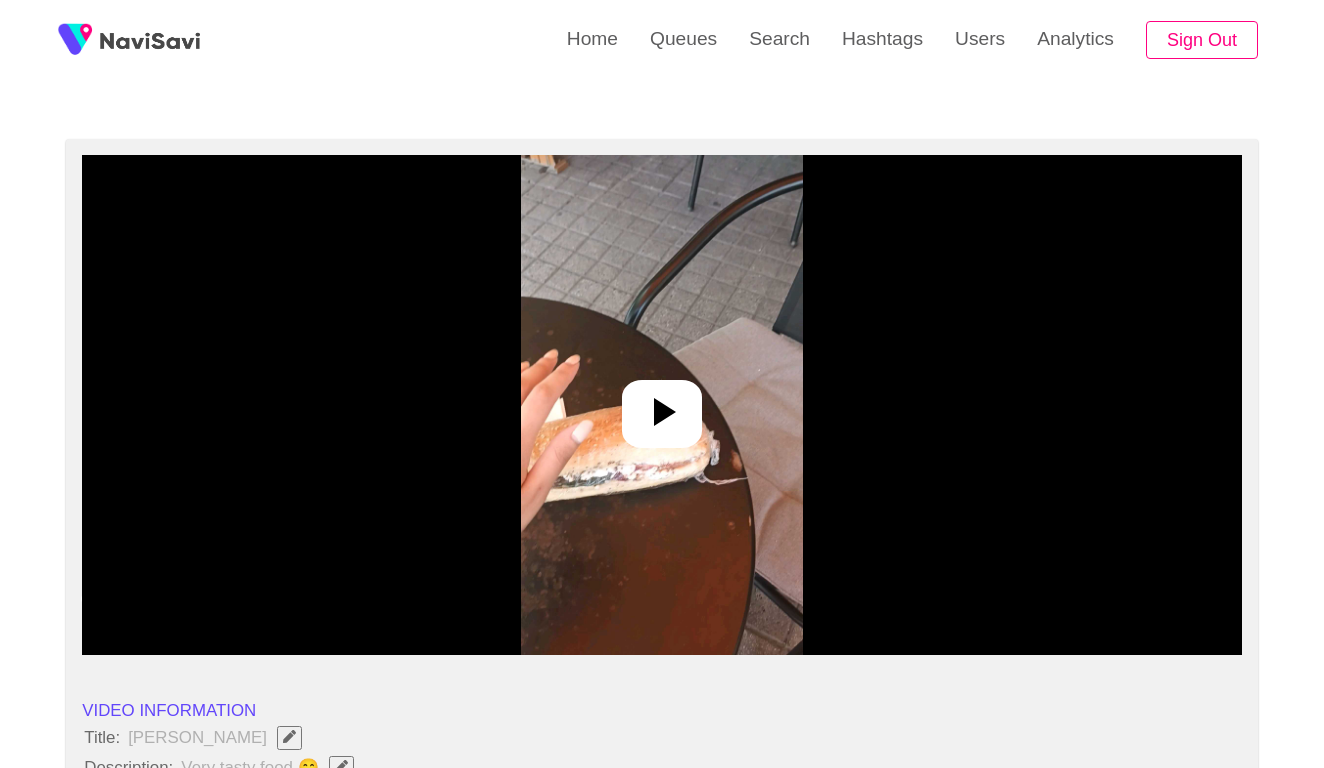 click at bounding box center (662, 405) 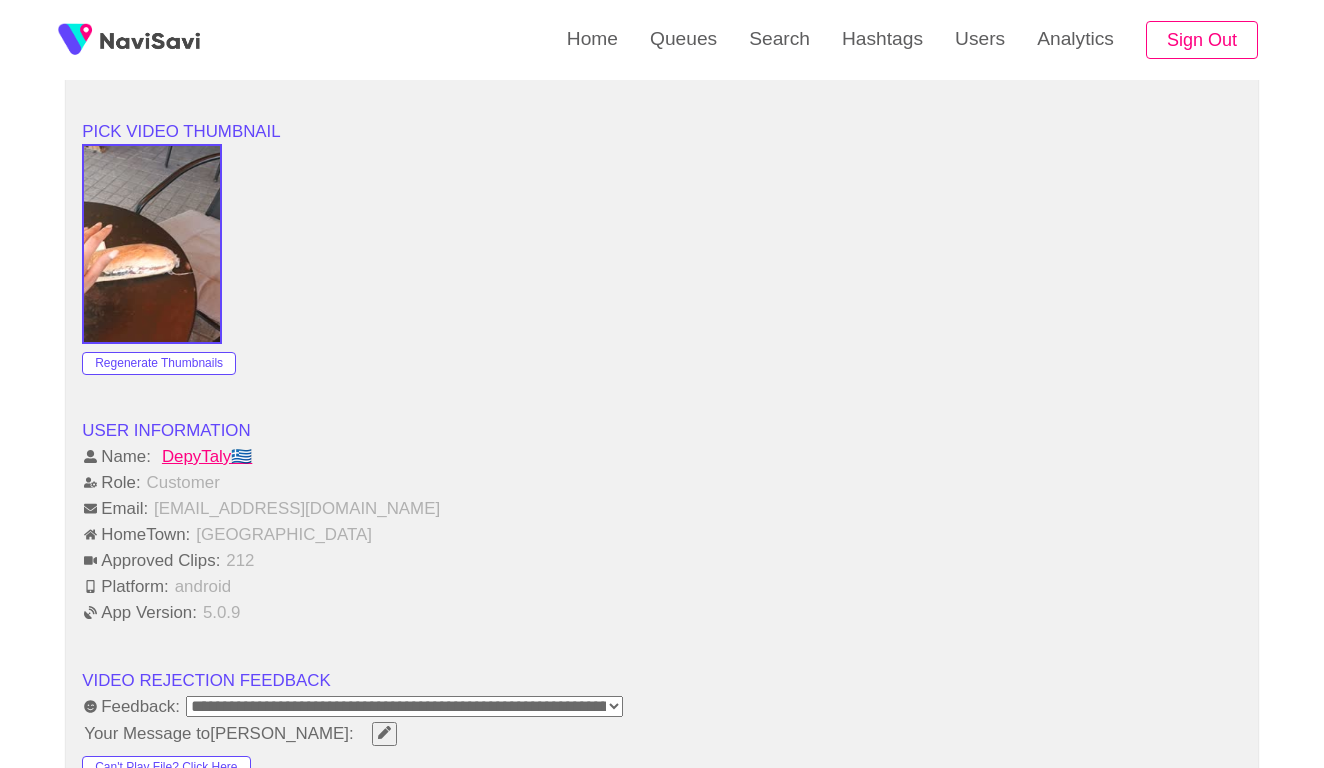 scroll, scrollTop: 1619, scrollLeft: 0, axis: vertical 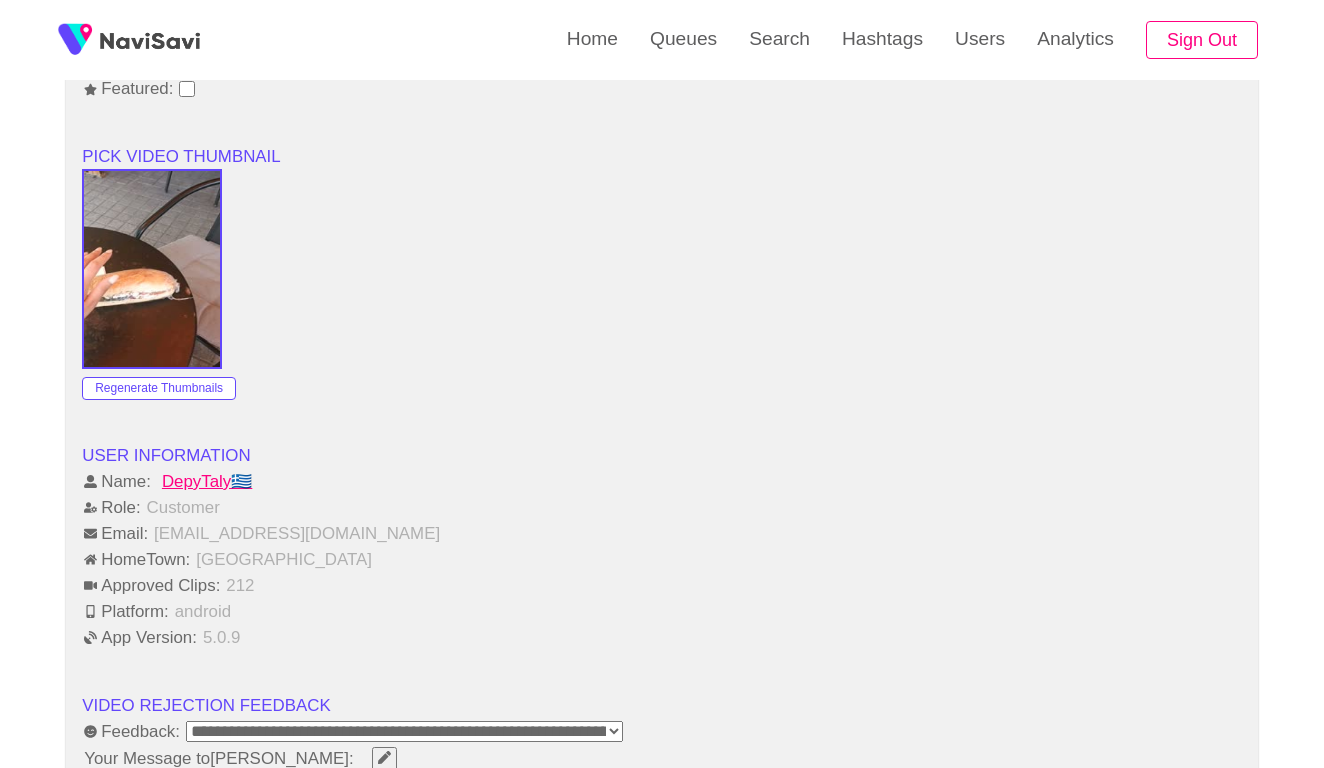 click on "**********" at bounding box center (404, 731) 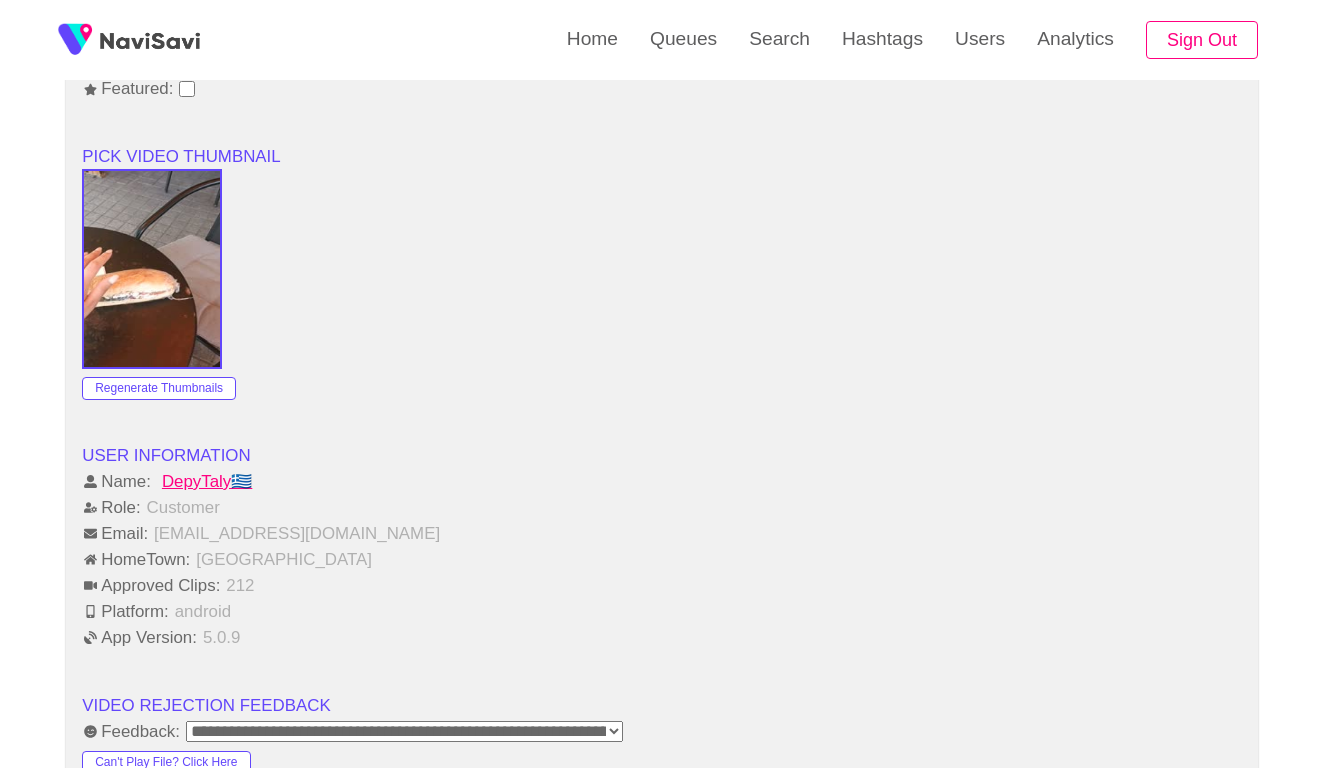 click on "Approved Clips:     212" at bounding box center (662, 586) 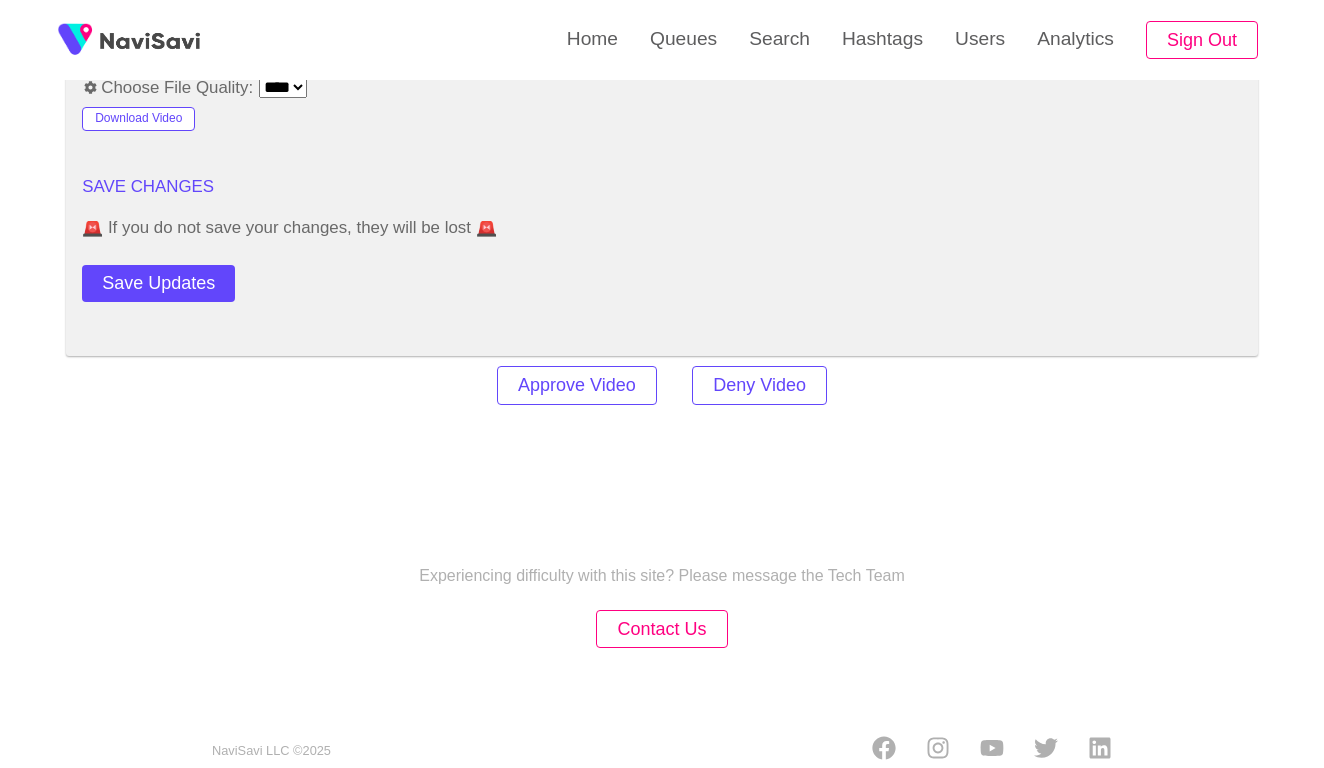 scroll, scrollTop: 2387, scrollLeft: 0, axis: vertical 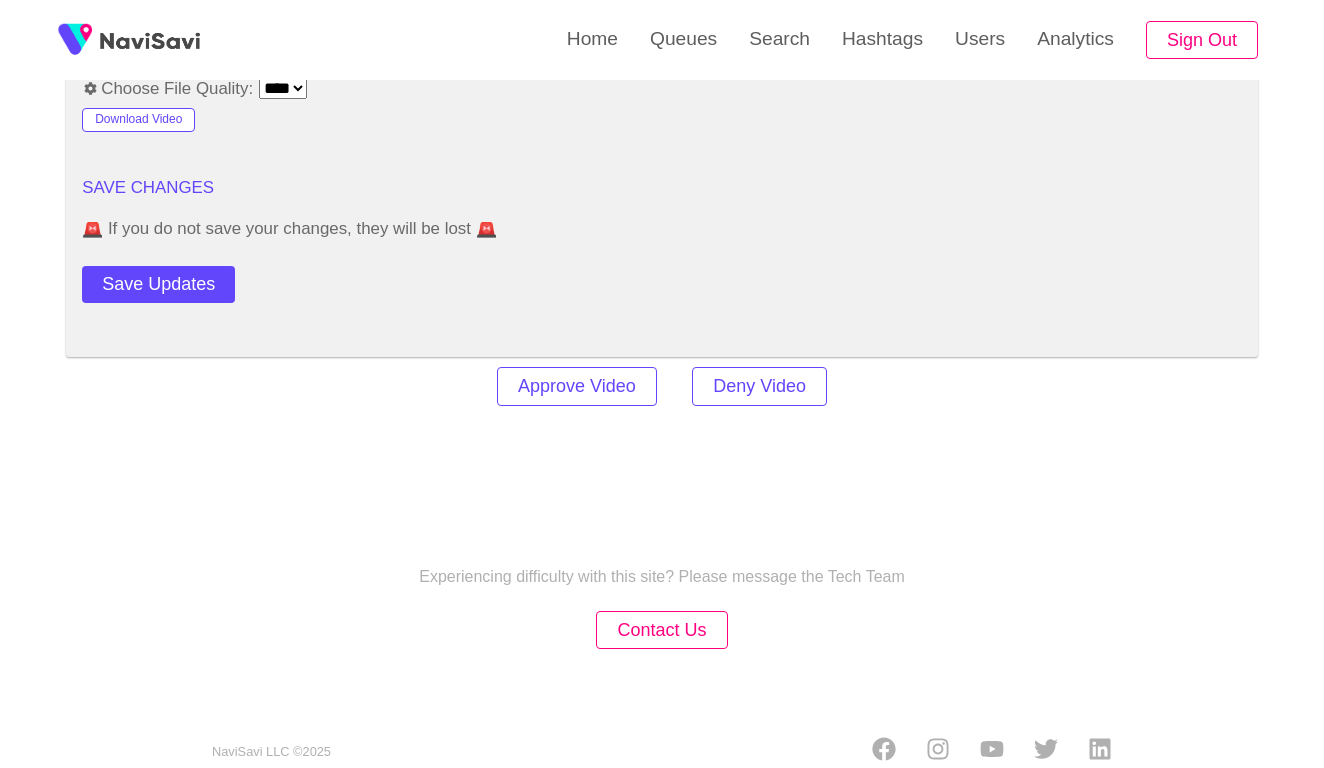 click on "Approve Video Deny Video" at bounding box center (662, 386) 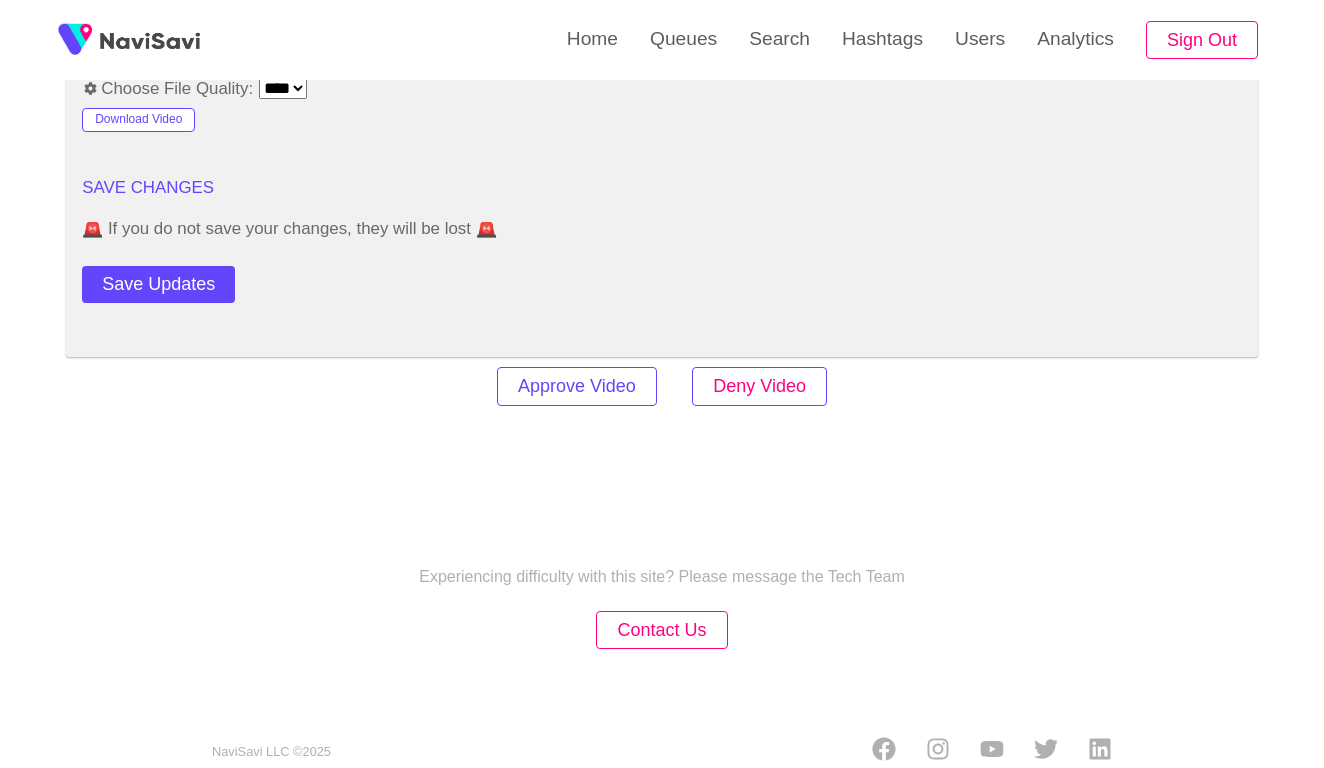 click on "Deny Video" at bounding box center [759, 386] 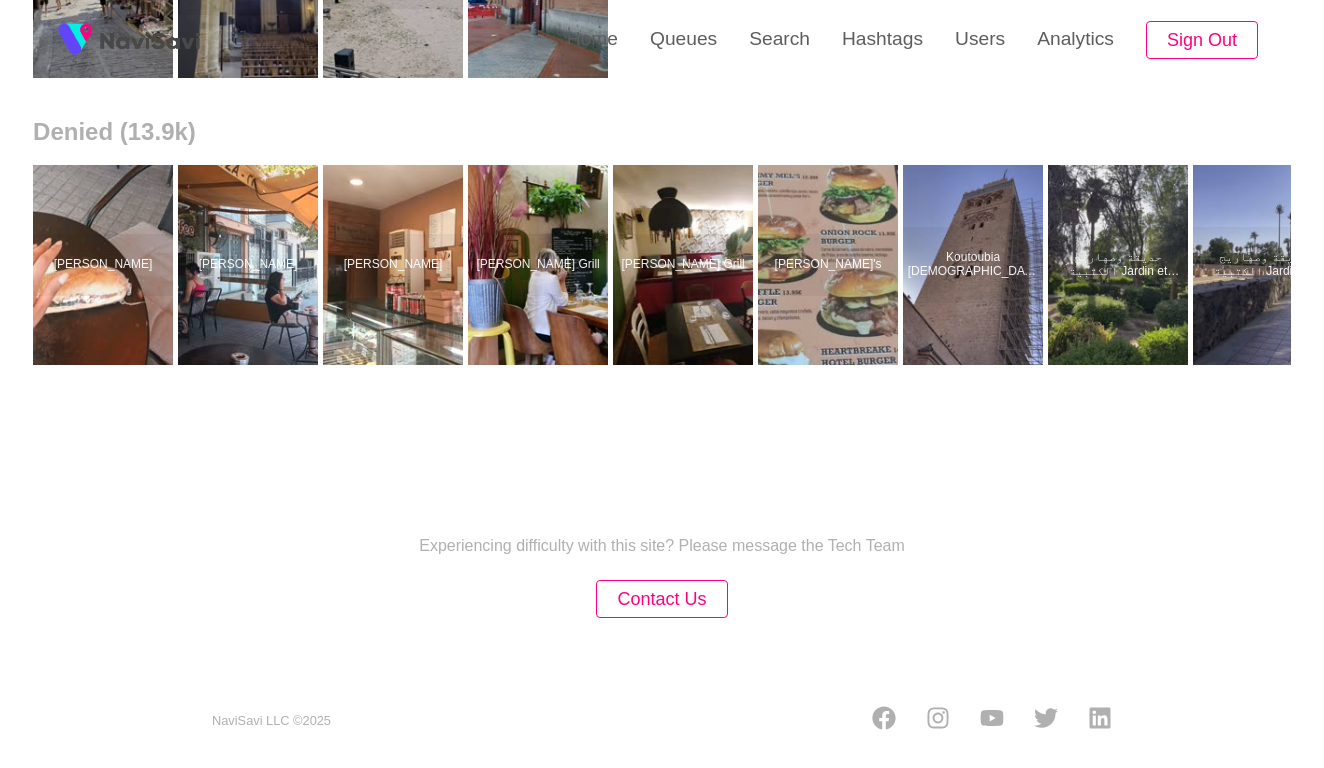 scroll, scrollTop: 0, scrollLeft: 0, axis: both 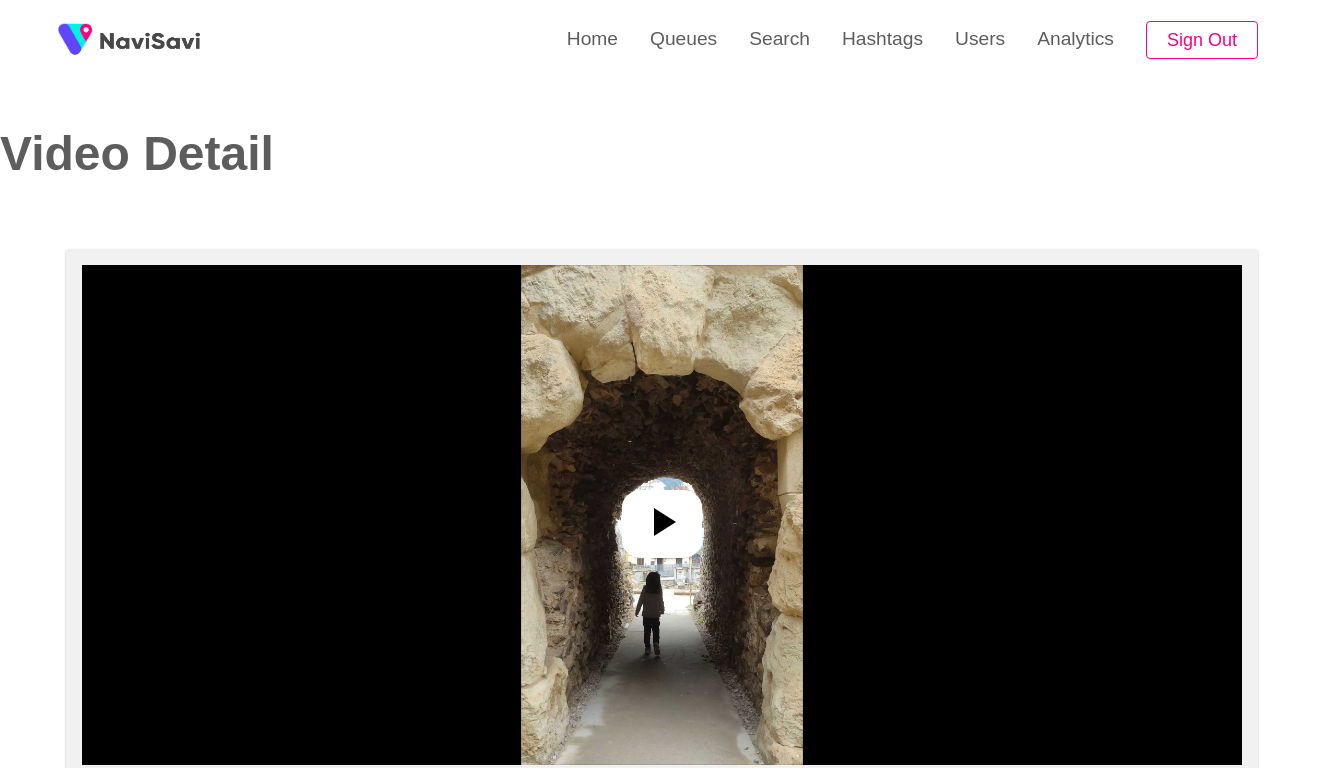 select on "**********" 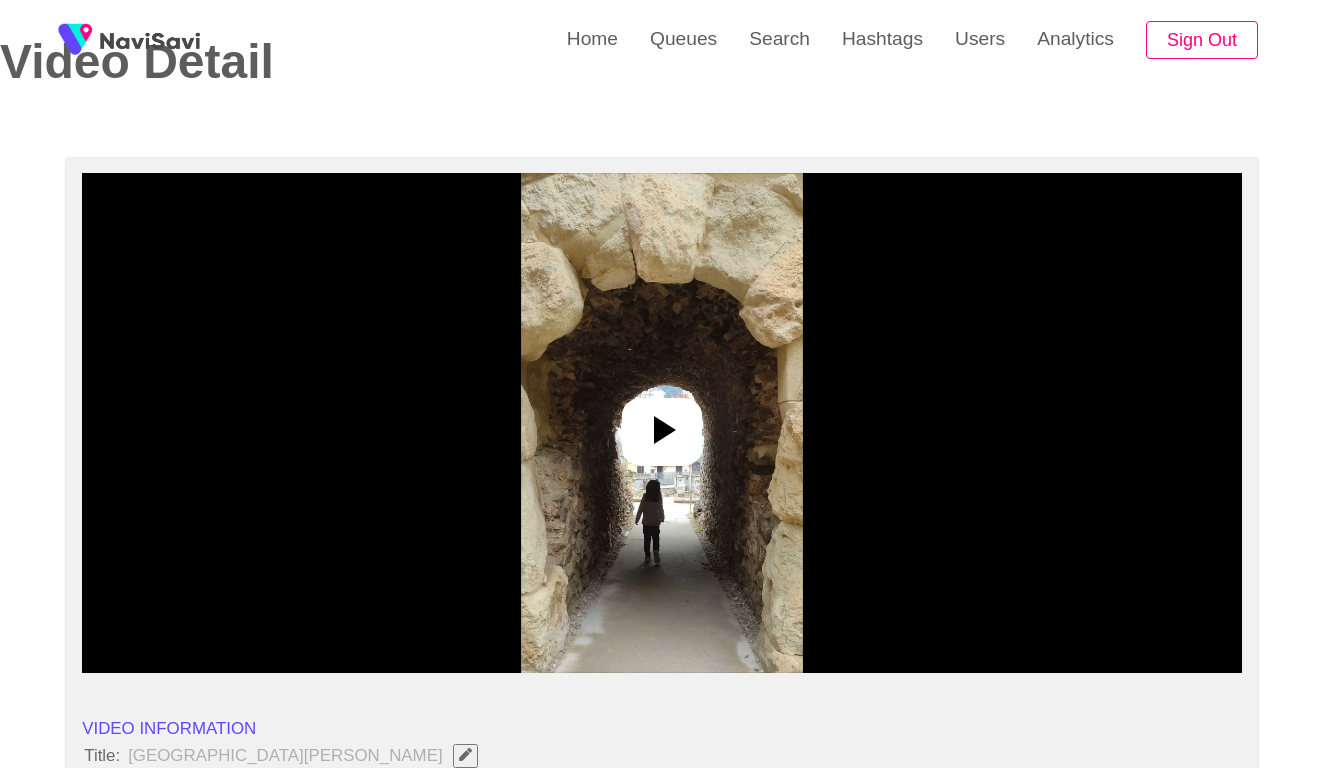 scroll, scrollTop: 113, scrollLeft: 0, axis: vertical 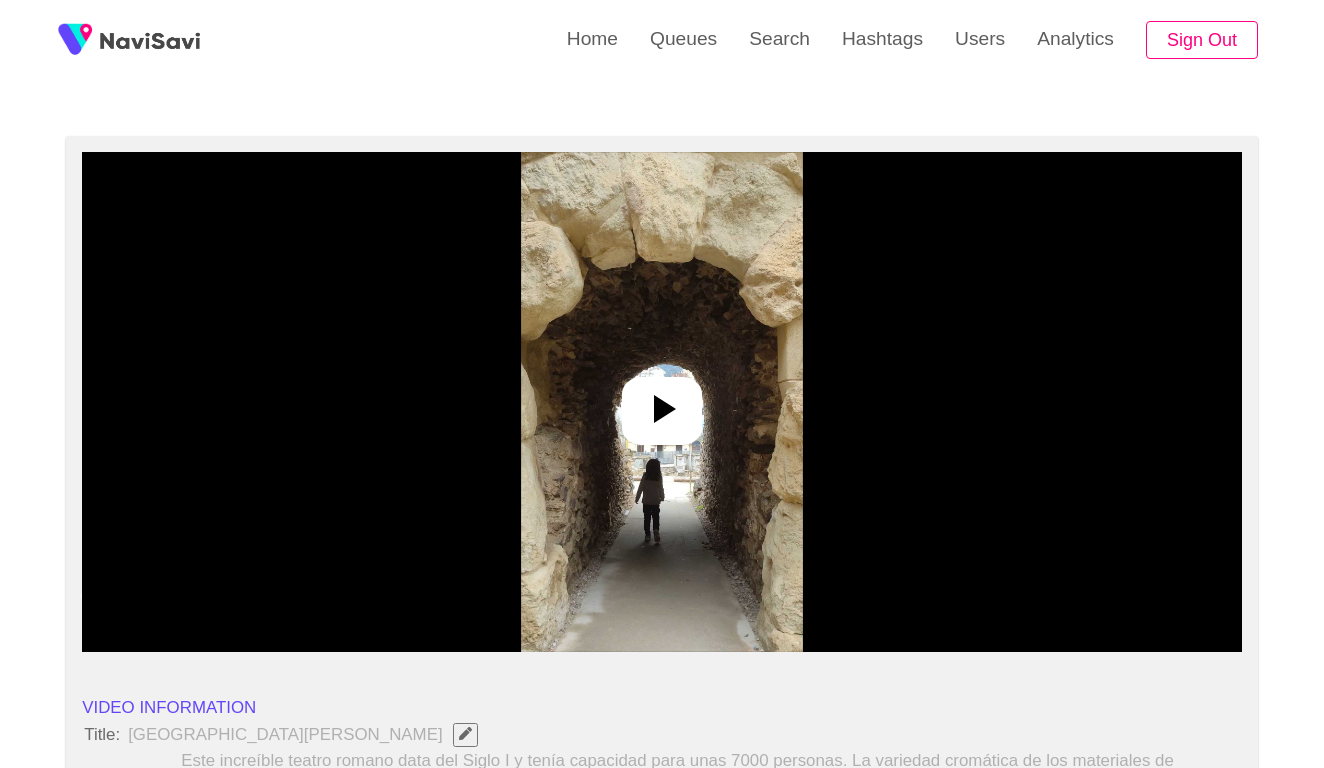 click 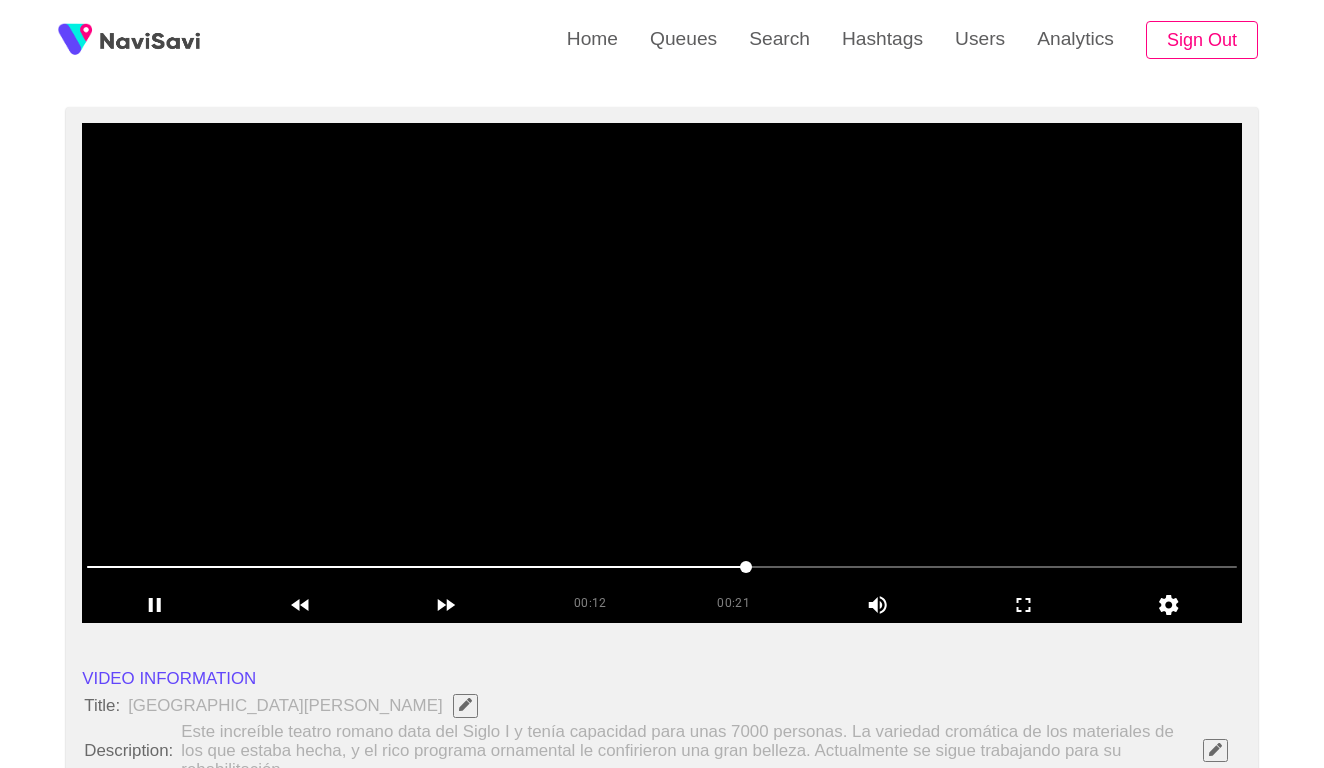scroll, scrollTop: 119, scrollLeft: 0, axis: vertical 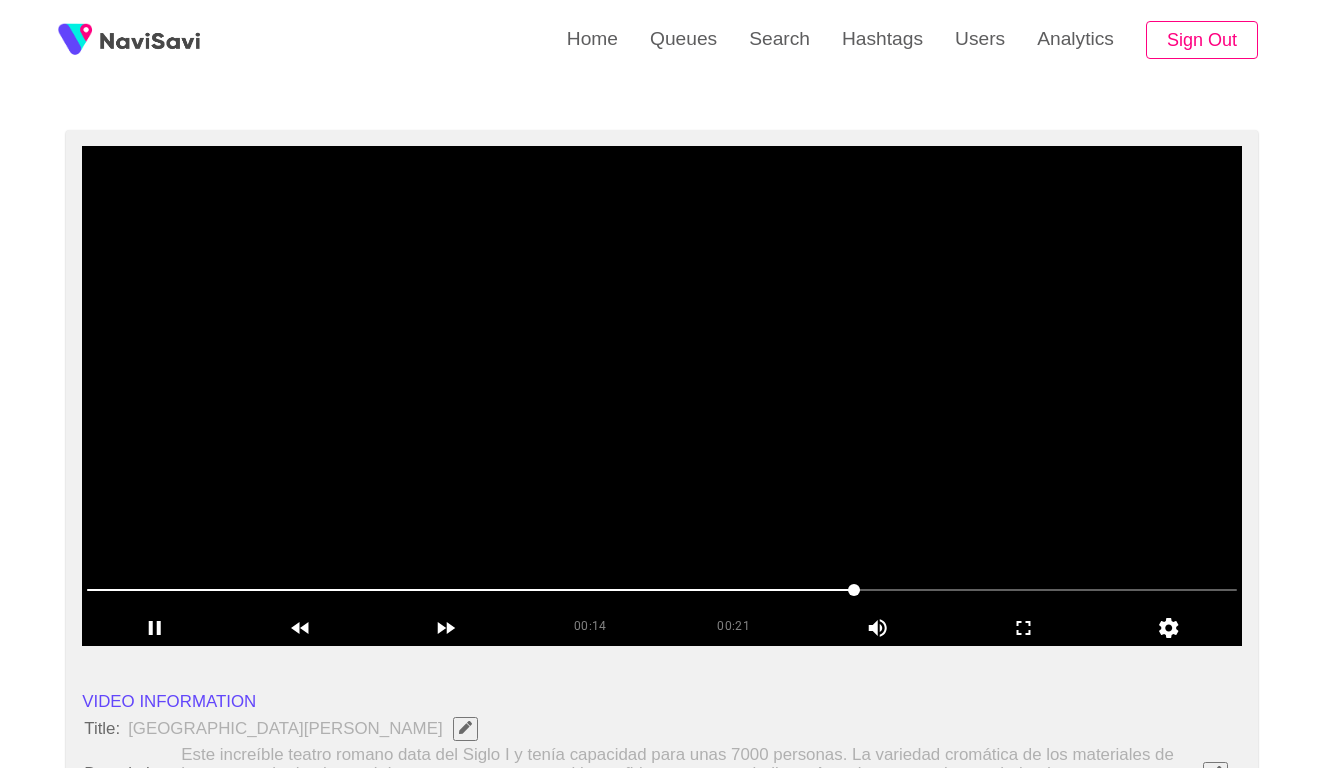 click at bounding box center (662, 590) 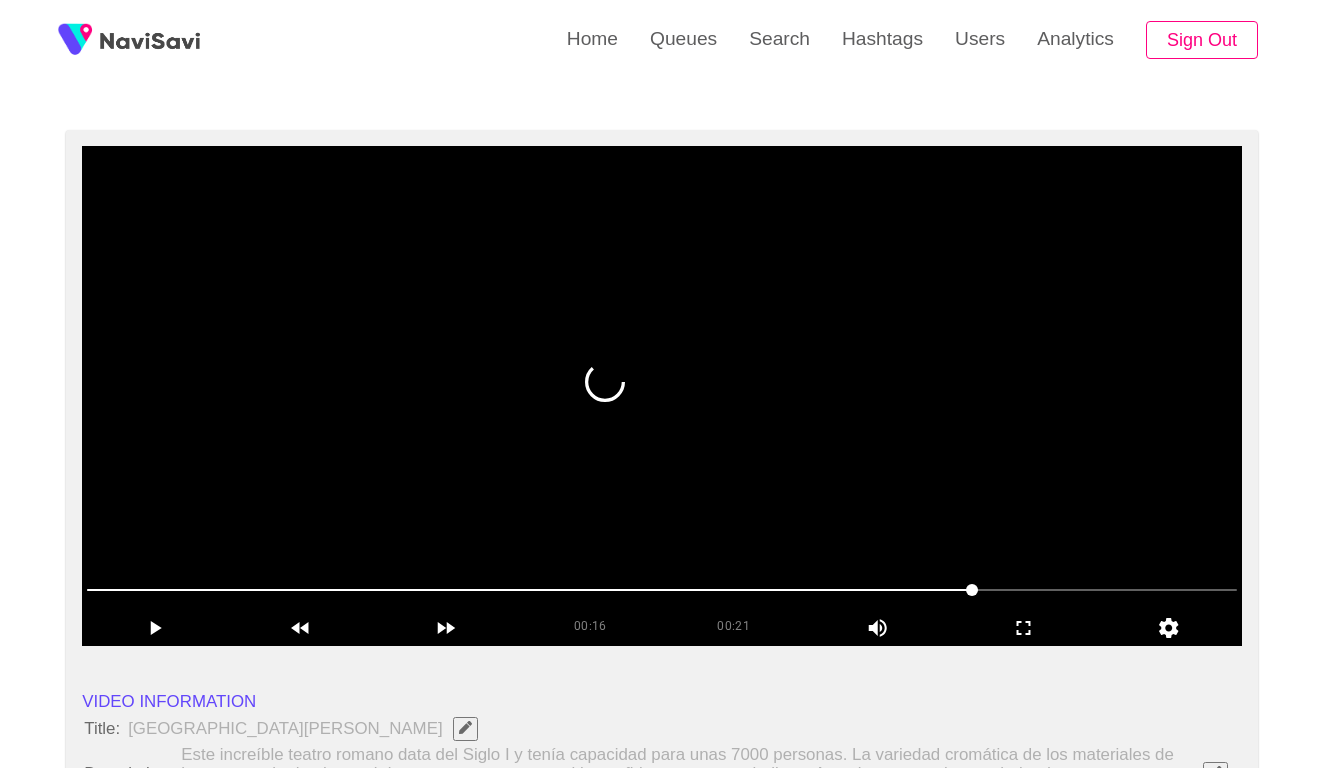 click at bounding box center [662, 590] 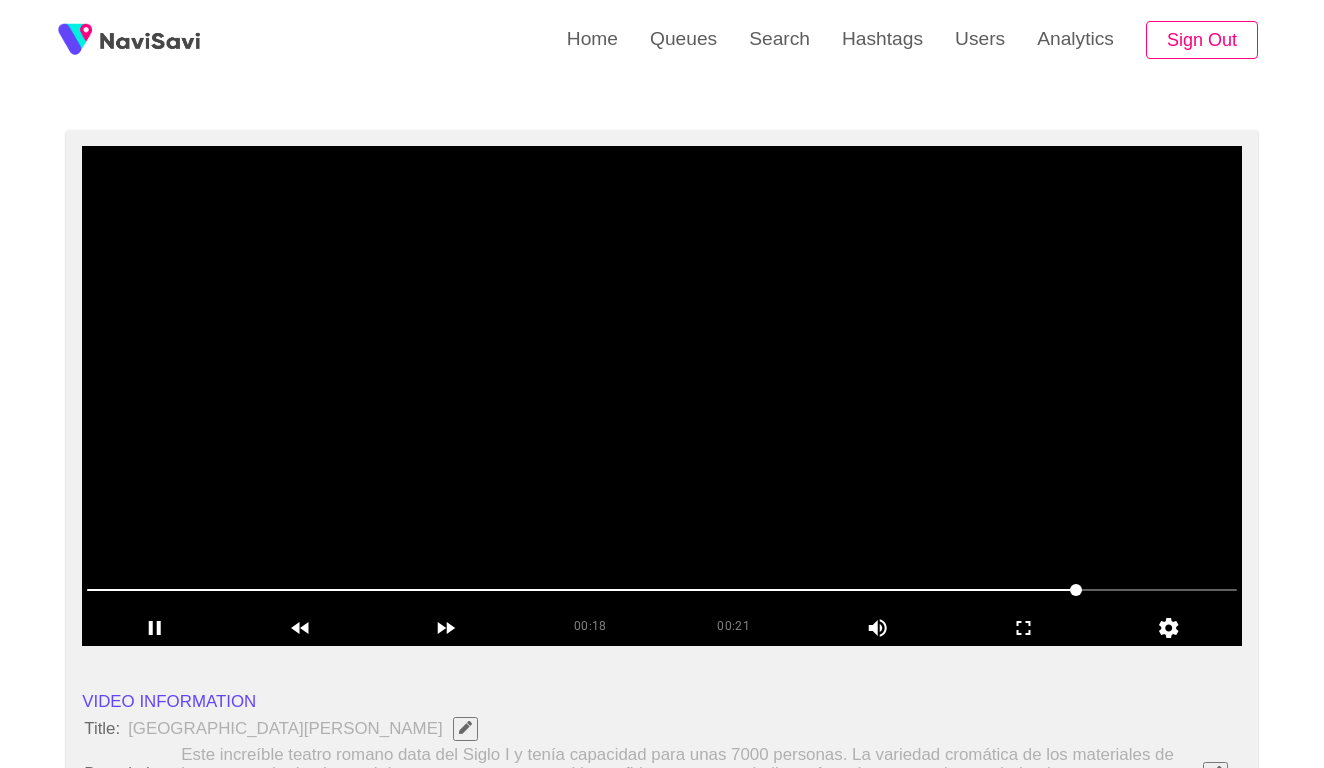 click at bounding box center (662, 590) 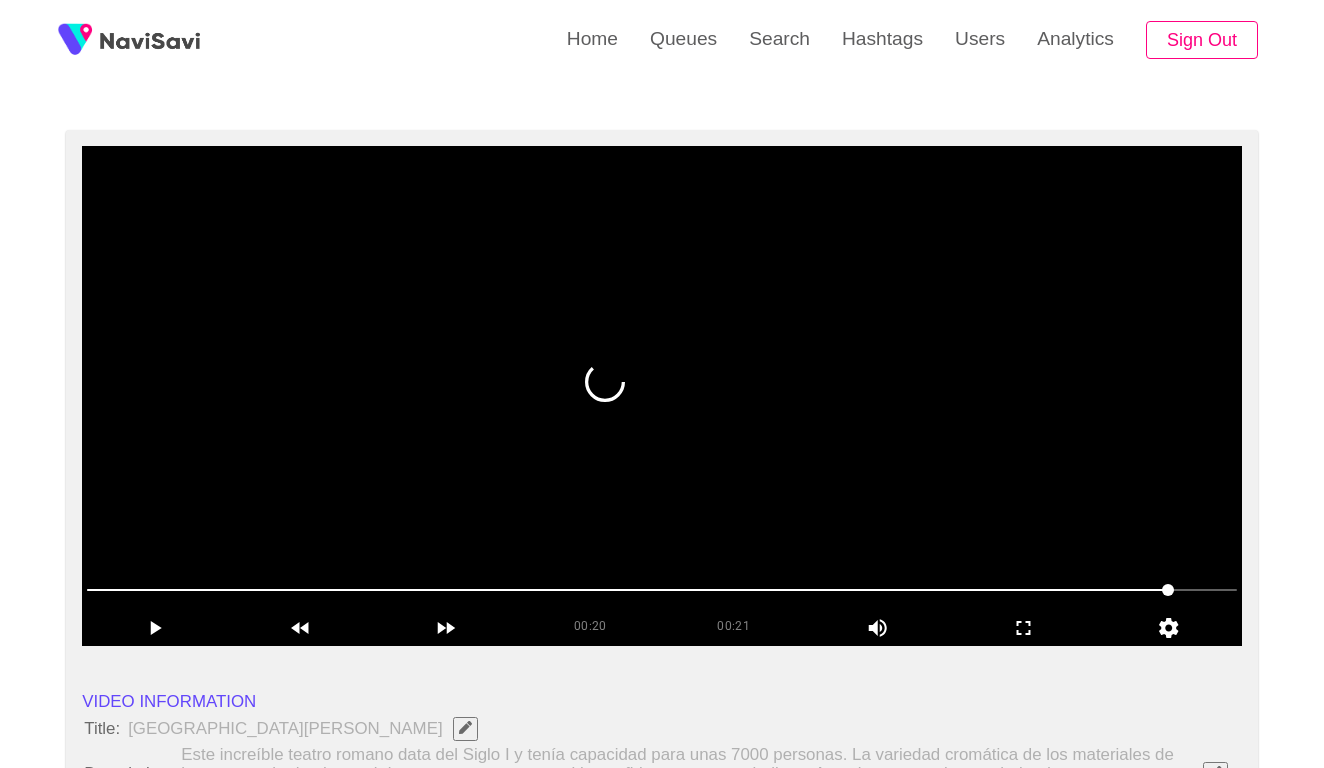click at bounding box center [662, 396] 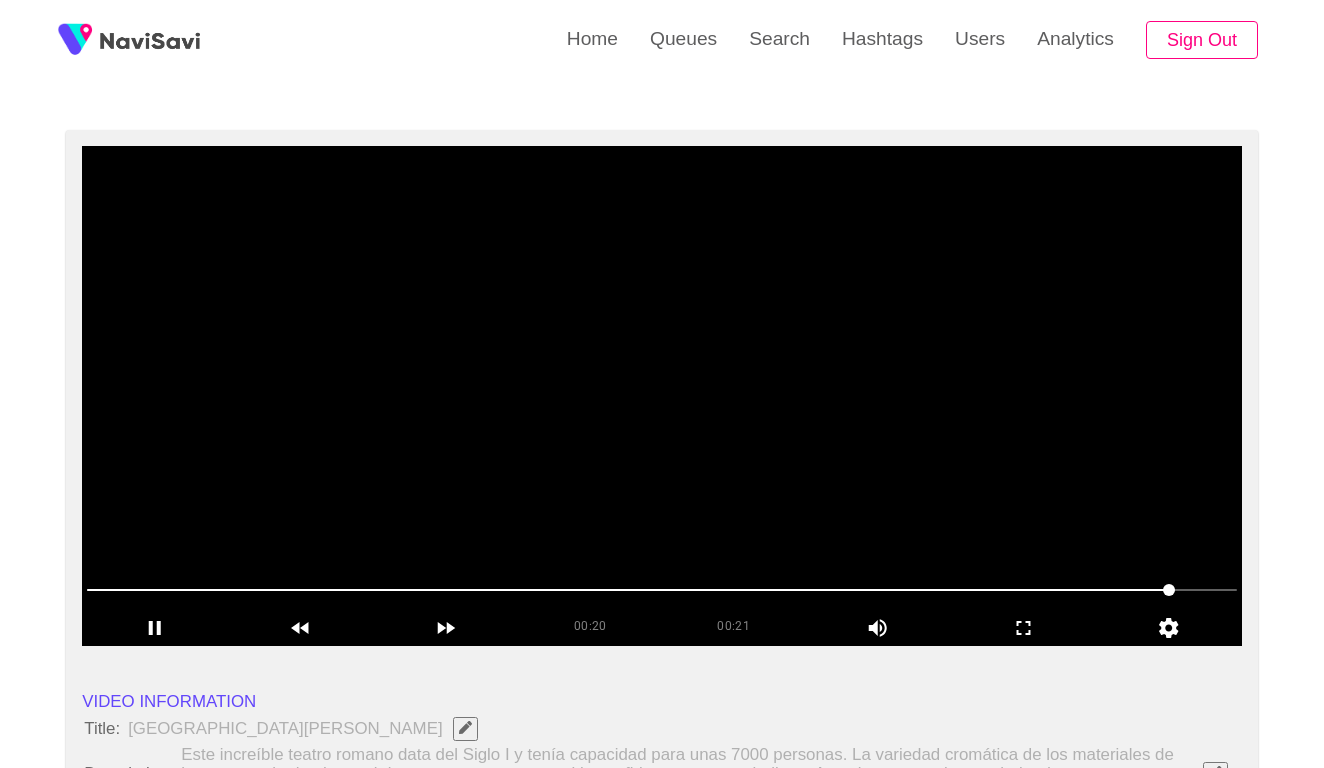 click at bounding box center (662, 396) 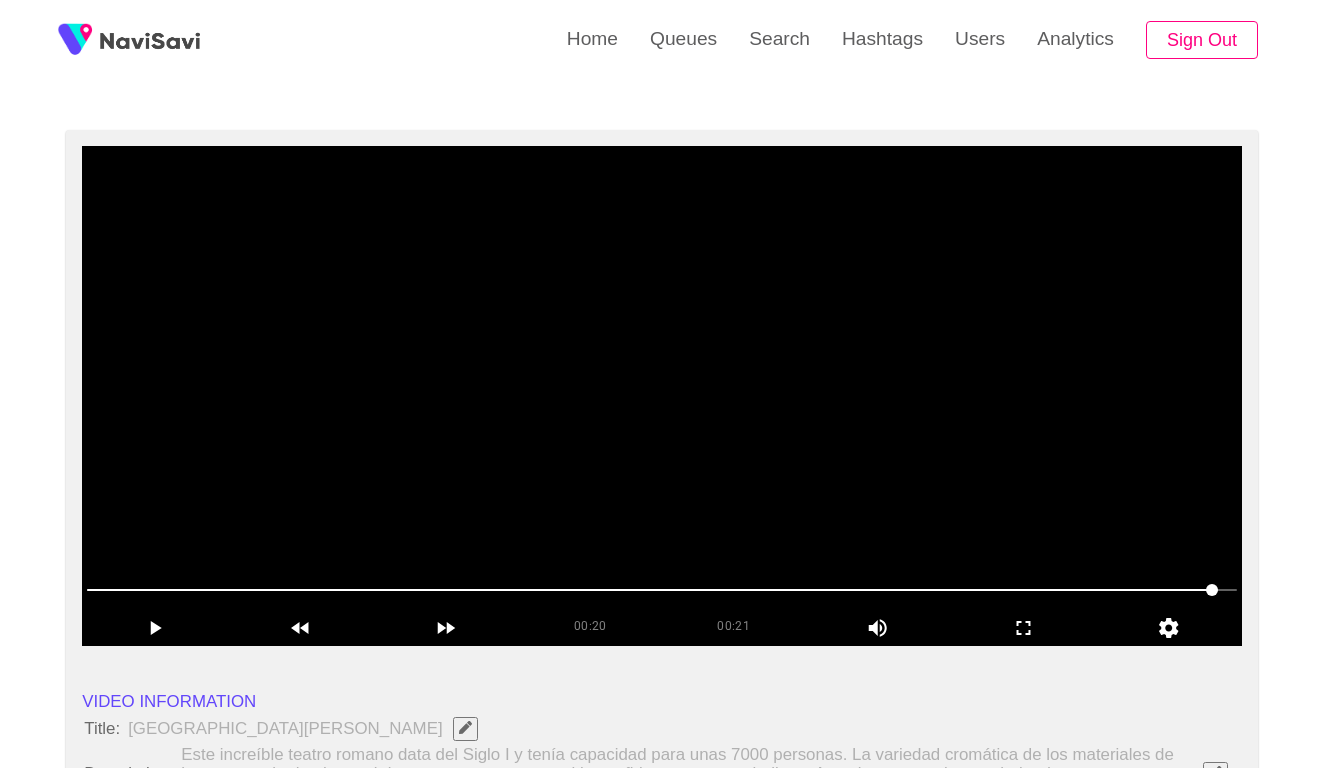 click at bounding box center (662, 396) 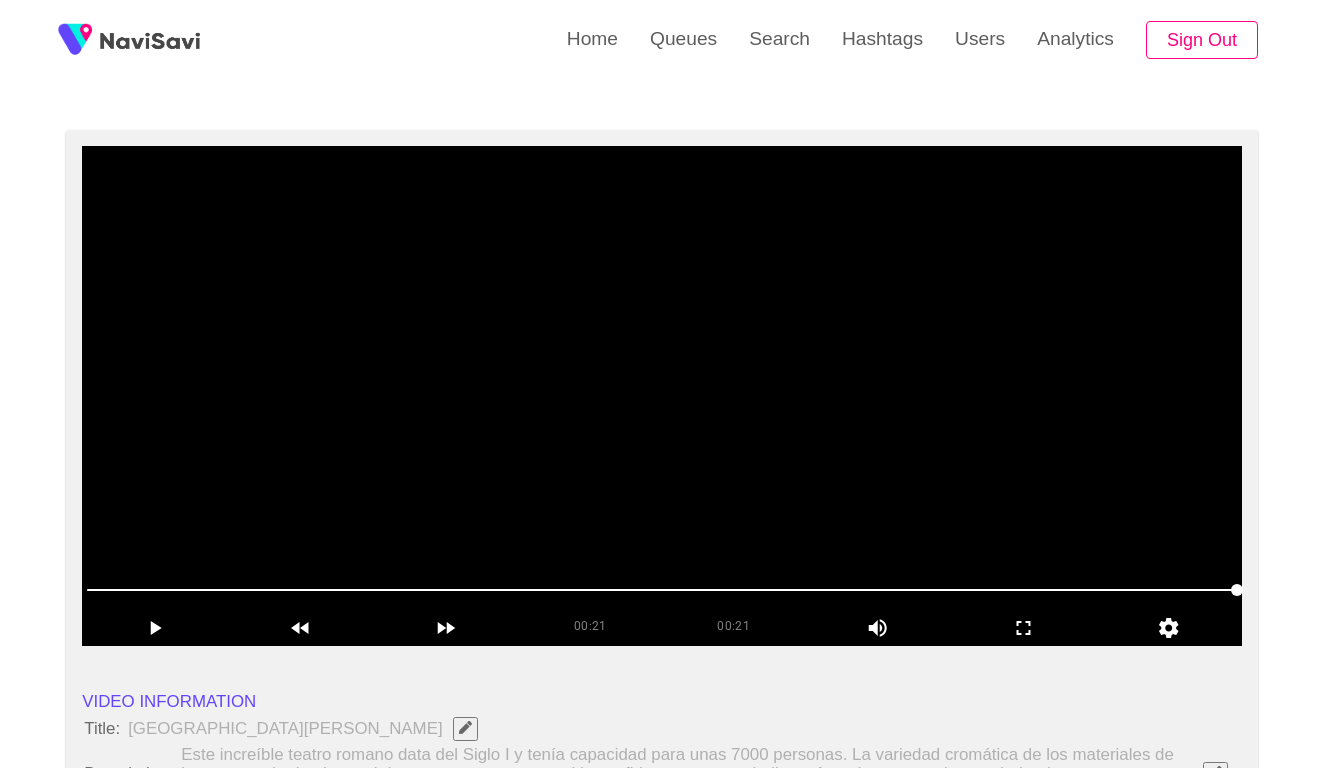 click at bounding box center [662, 396] 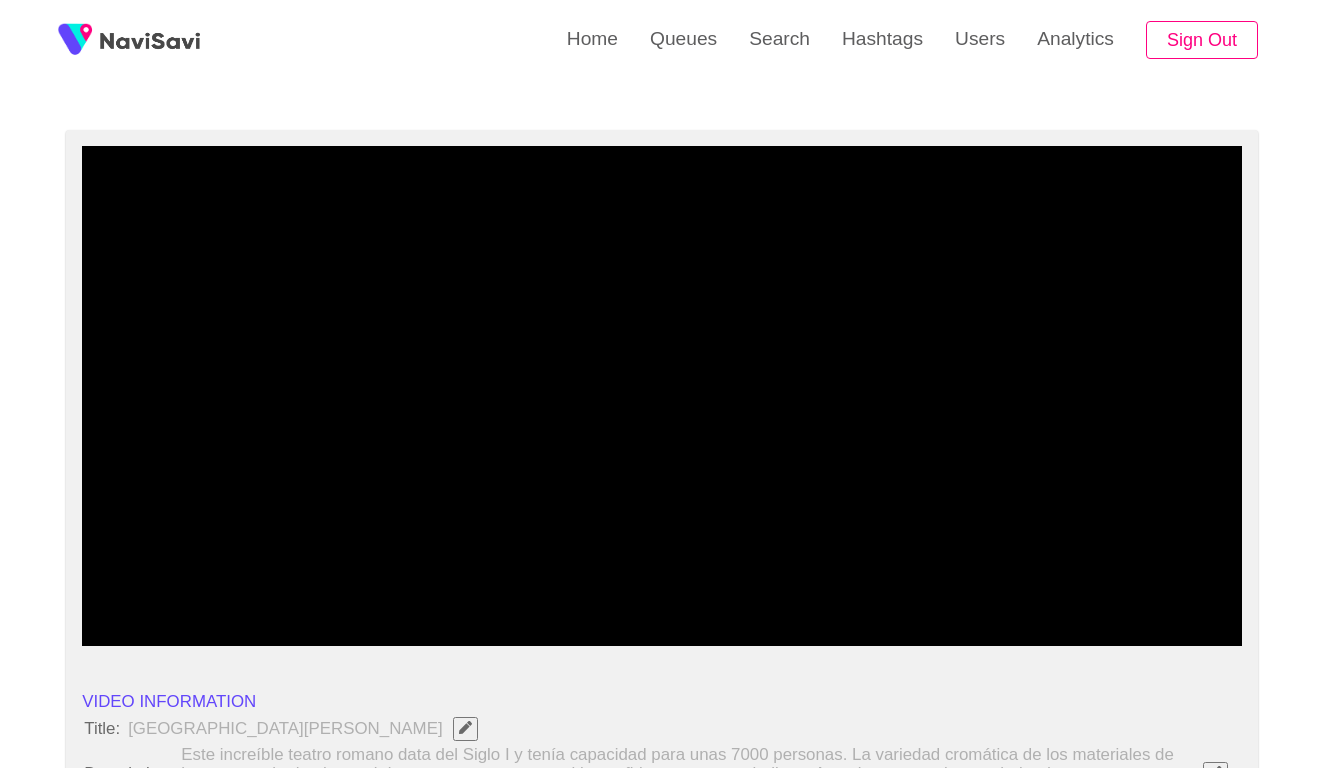 click 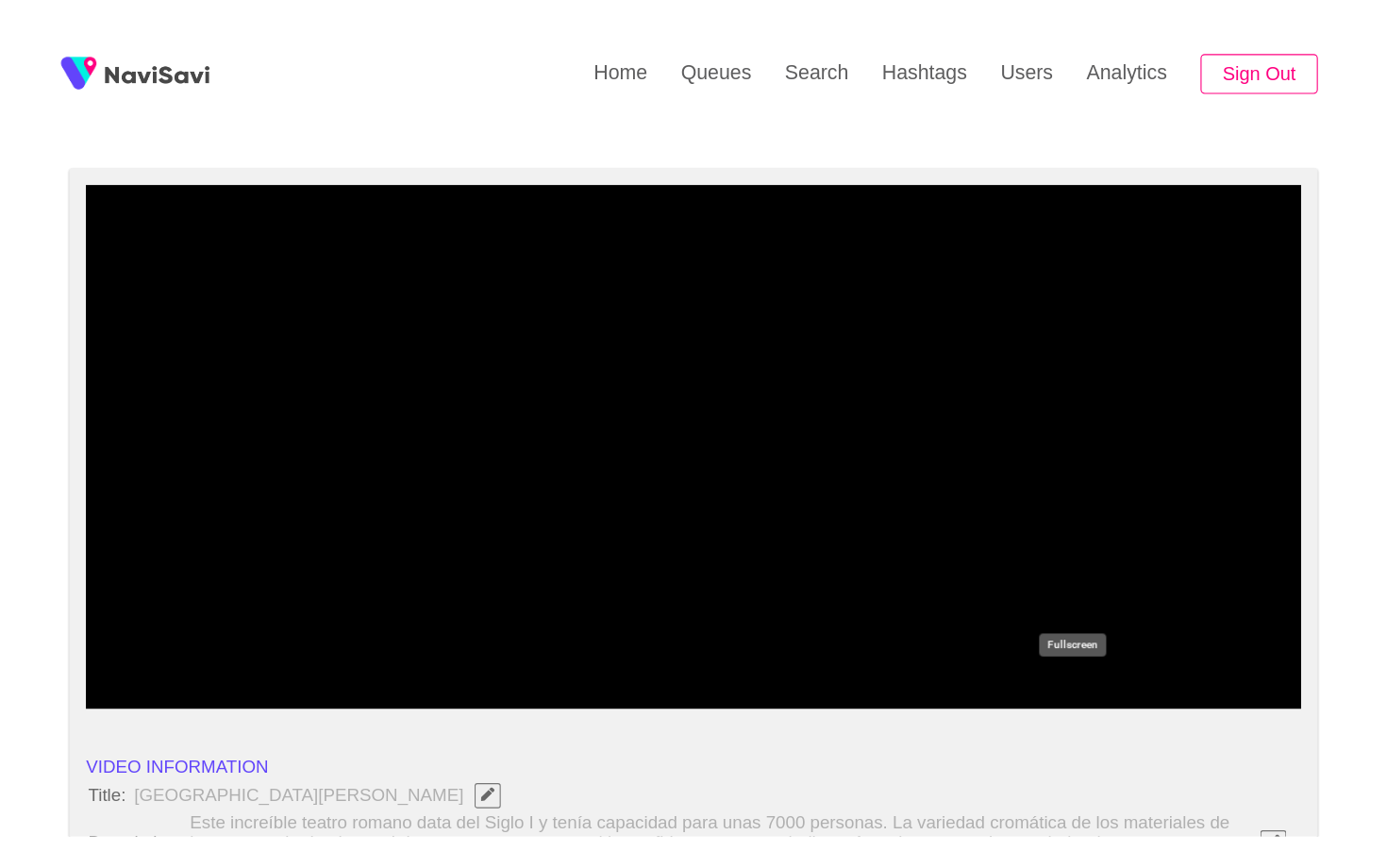 scroll, scrollTop: 0, scrollLeft: 0, axis: both 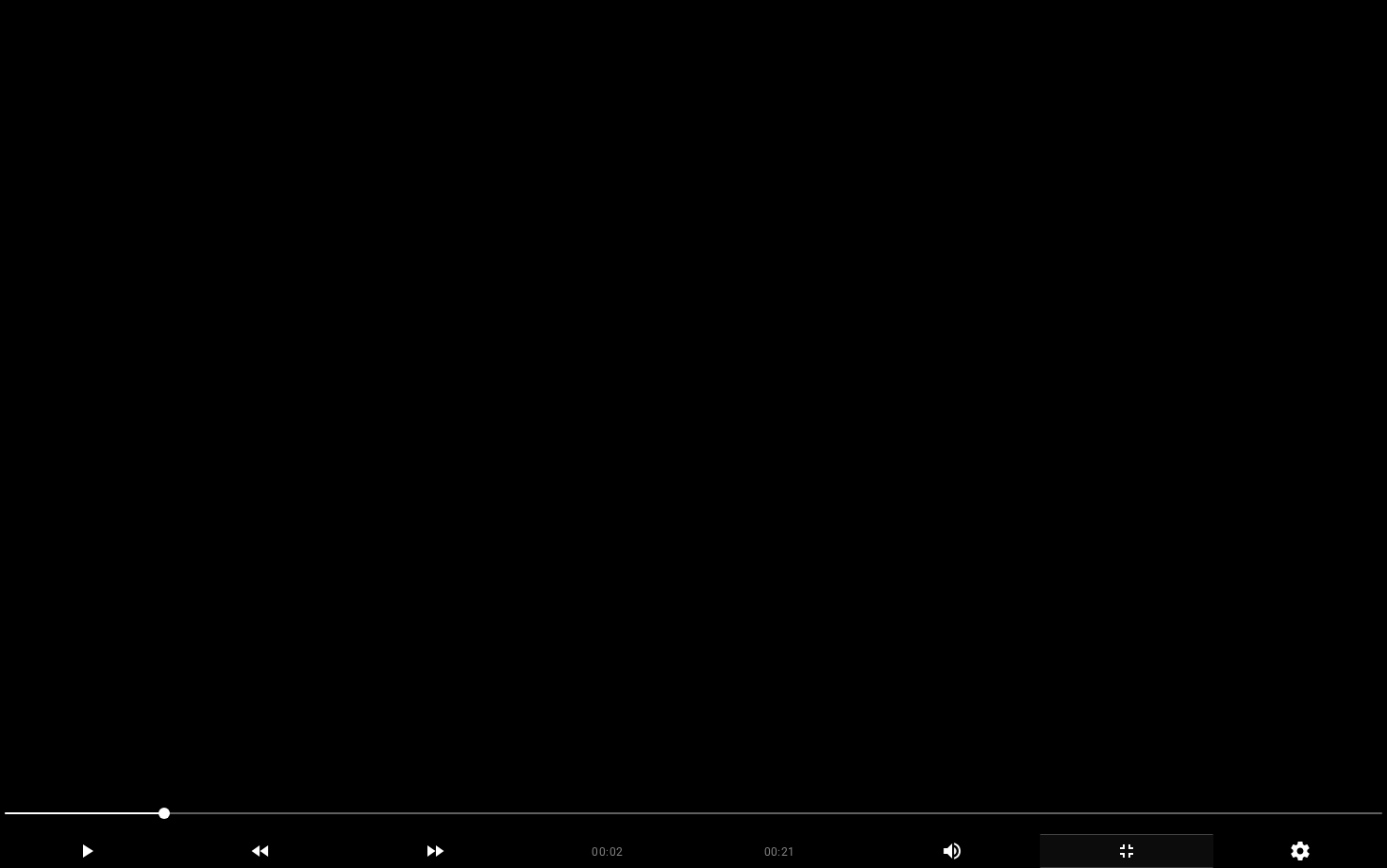 click at bounding box center (694, 434) 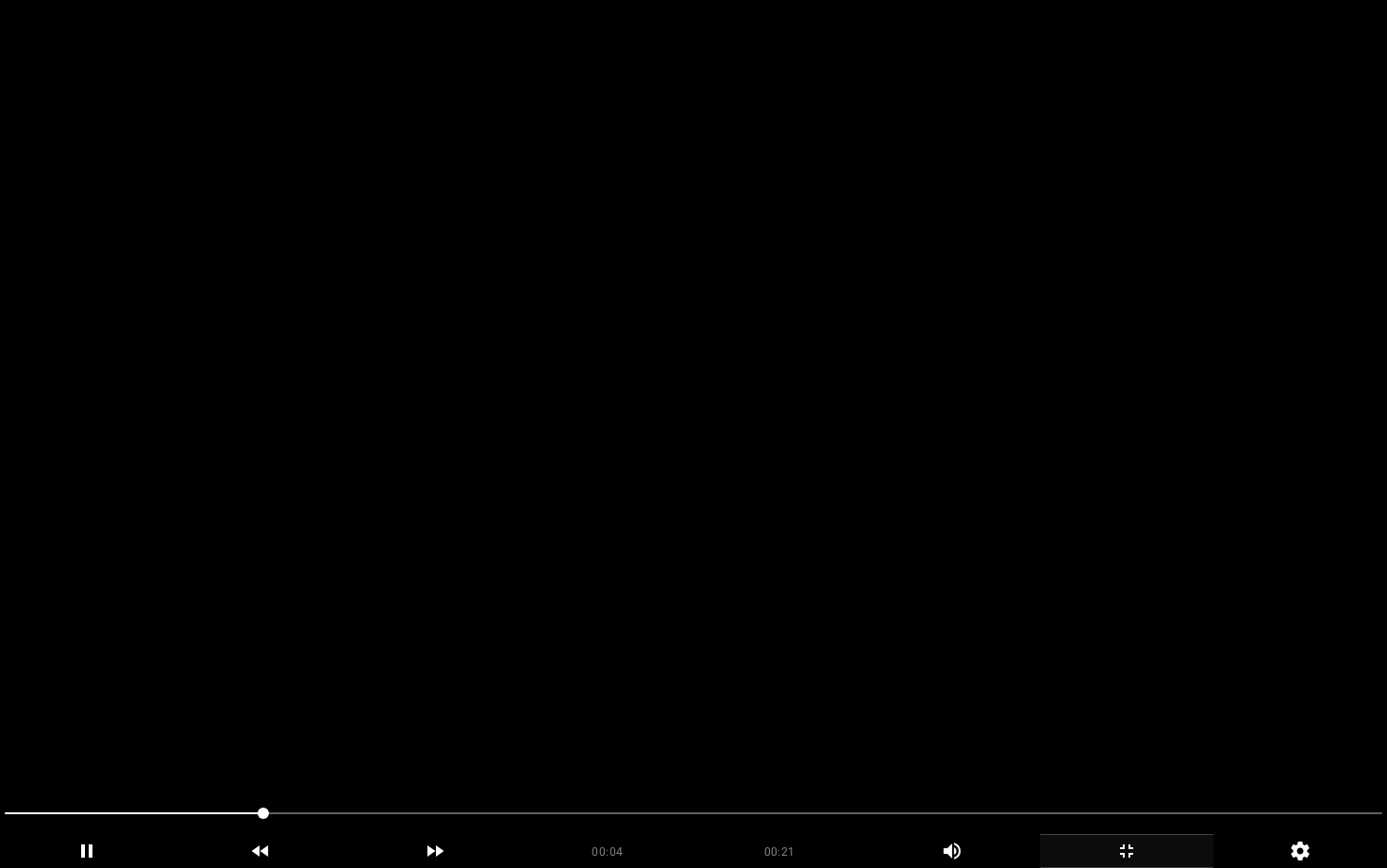 click at bounding box center [694, 434] 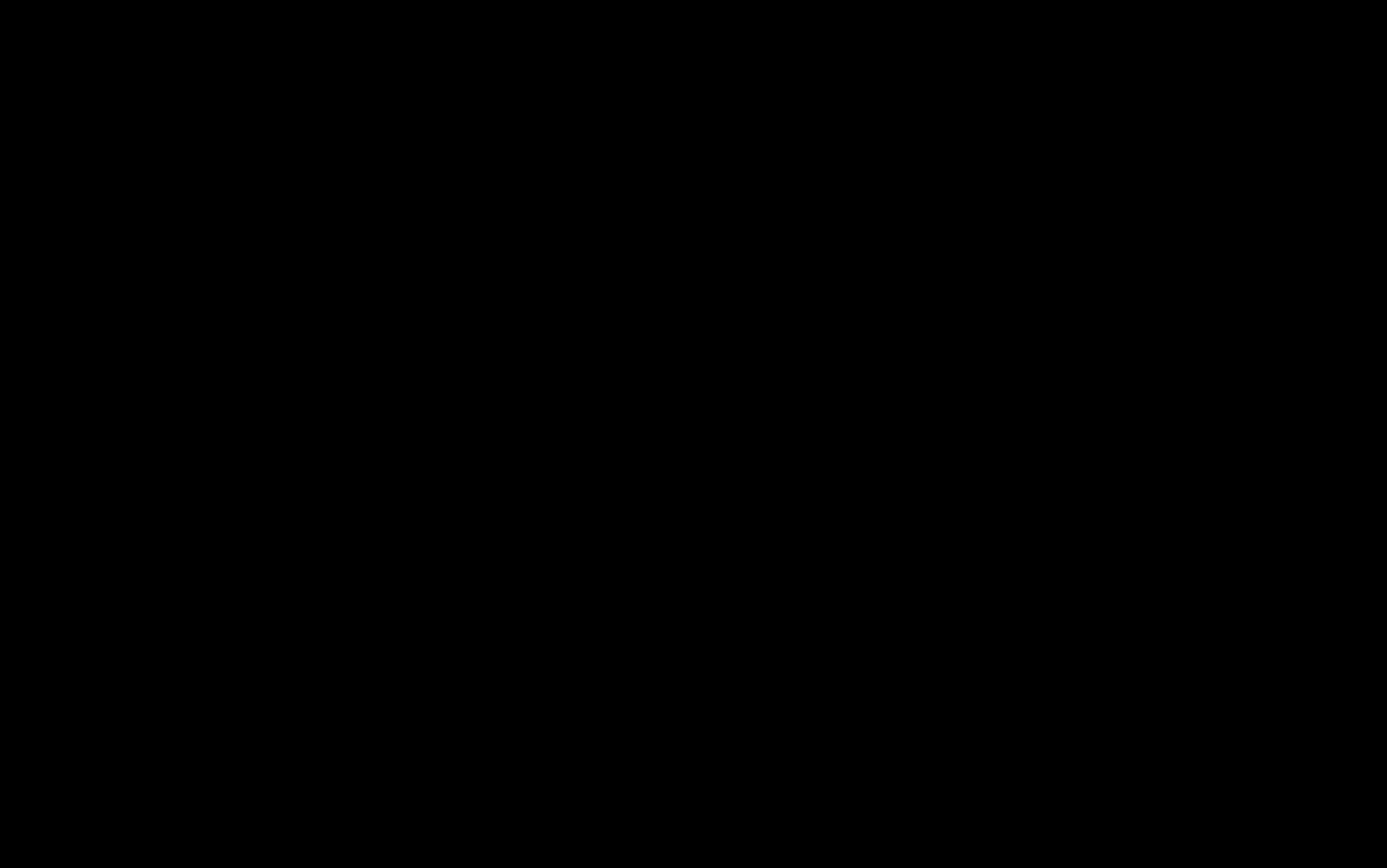 click 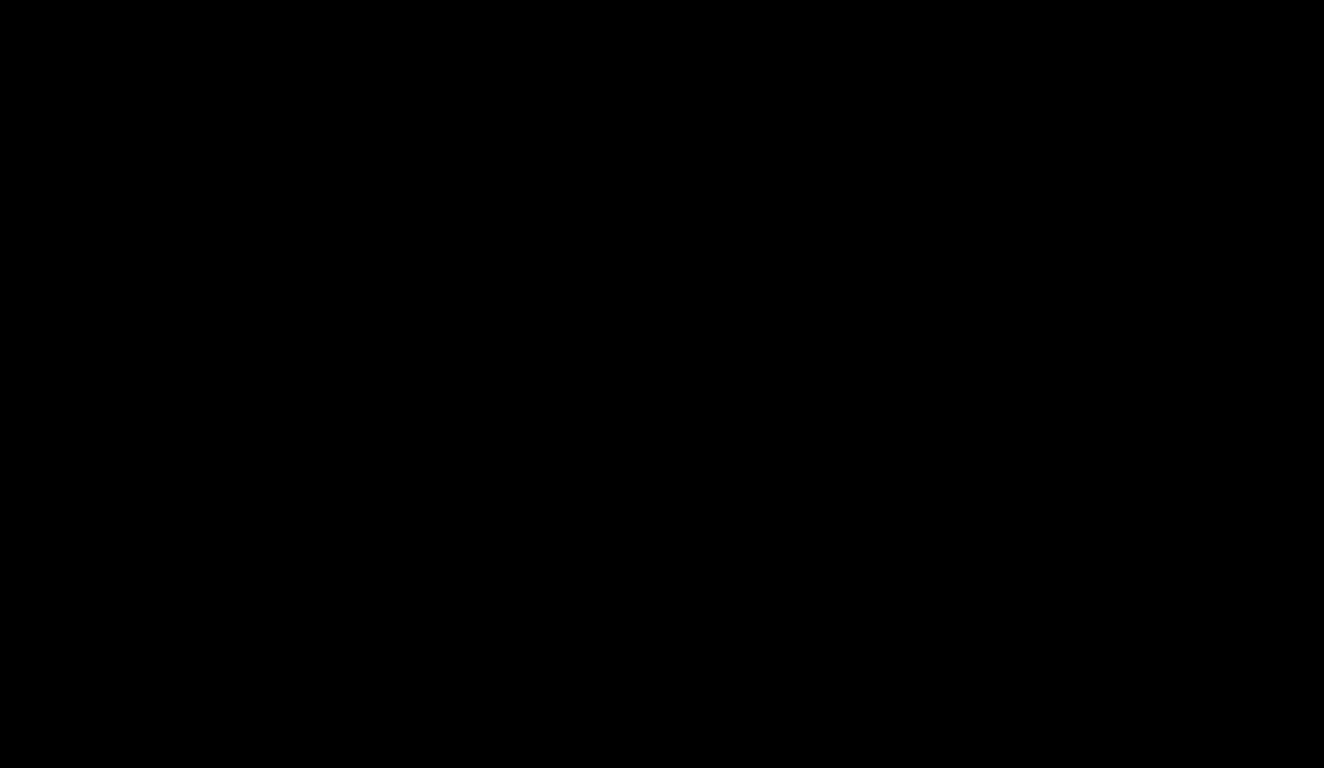 scroll, scrollTop: 627, scrollLeft: 0, axis: vertical 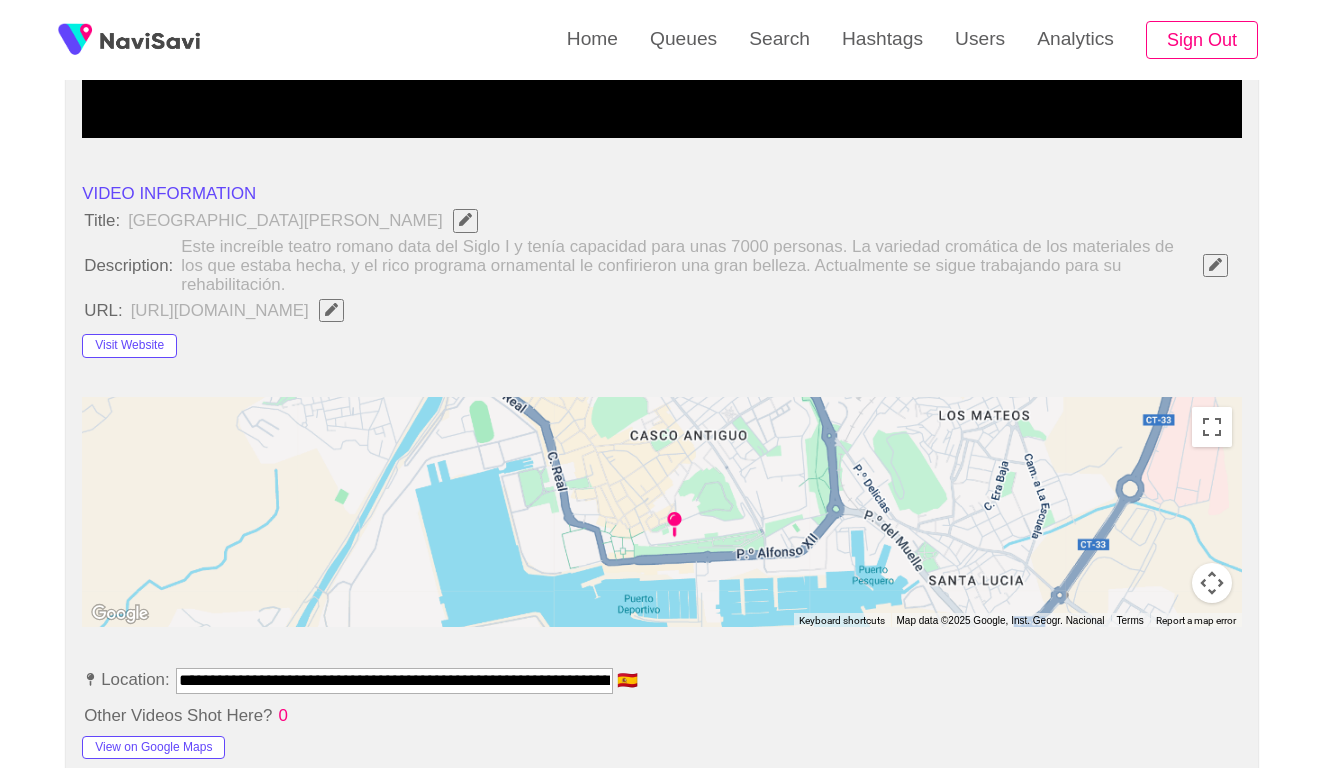 click 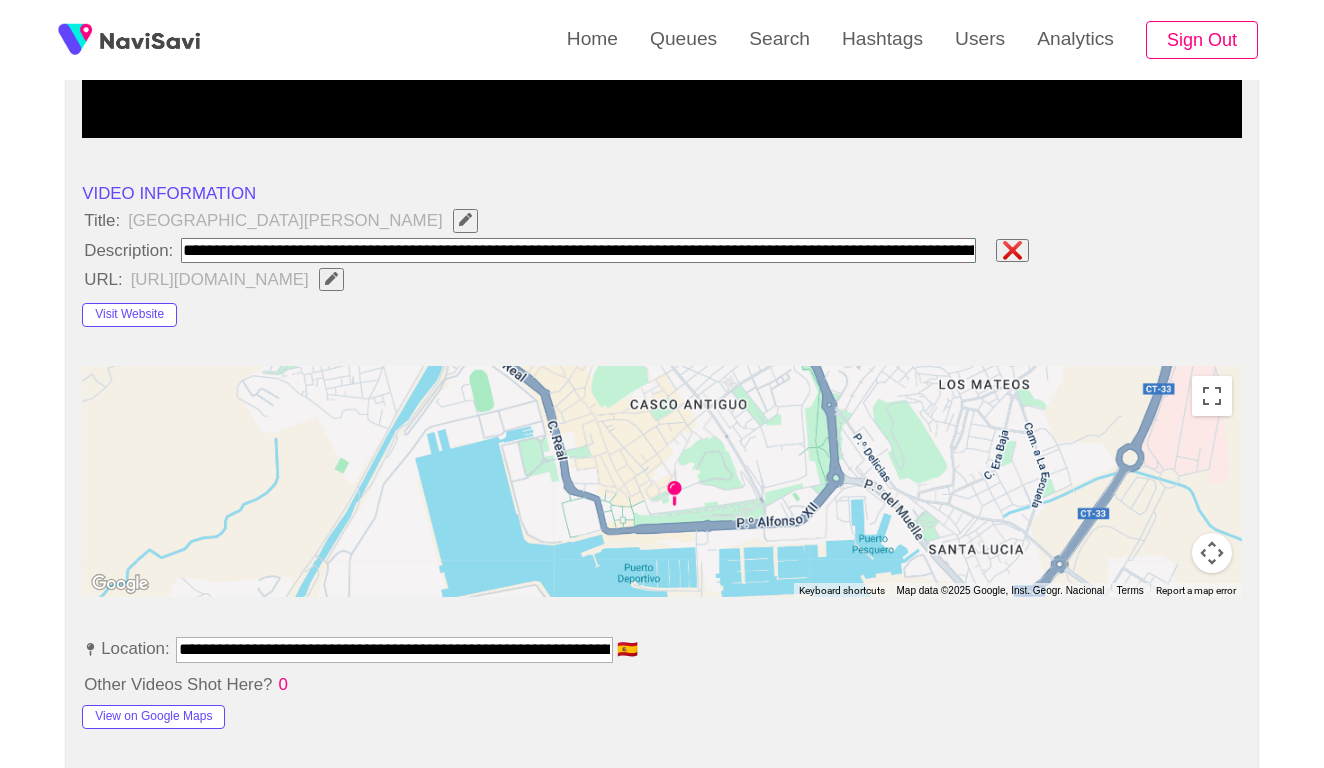paste on "**********" 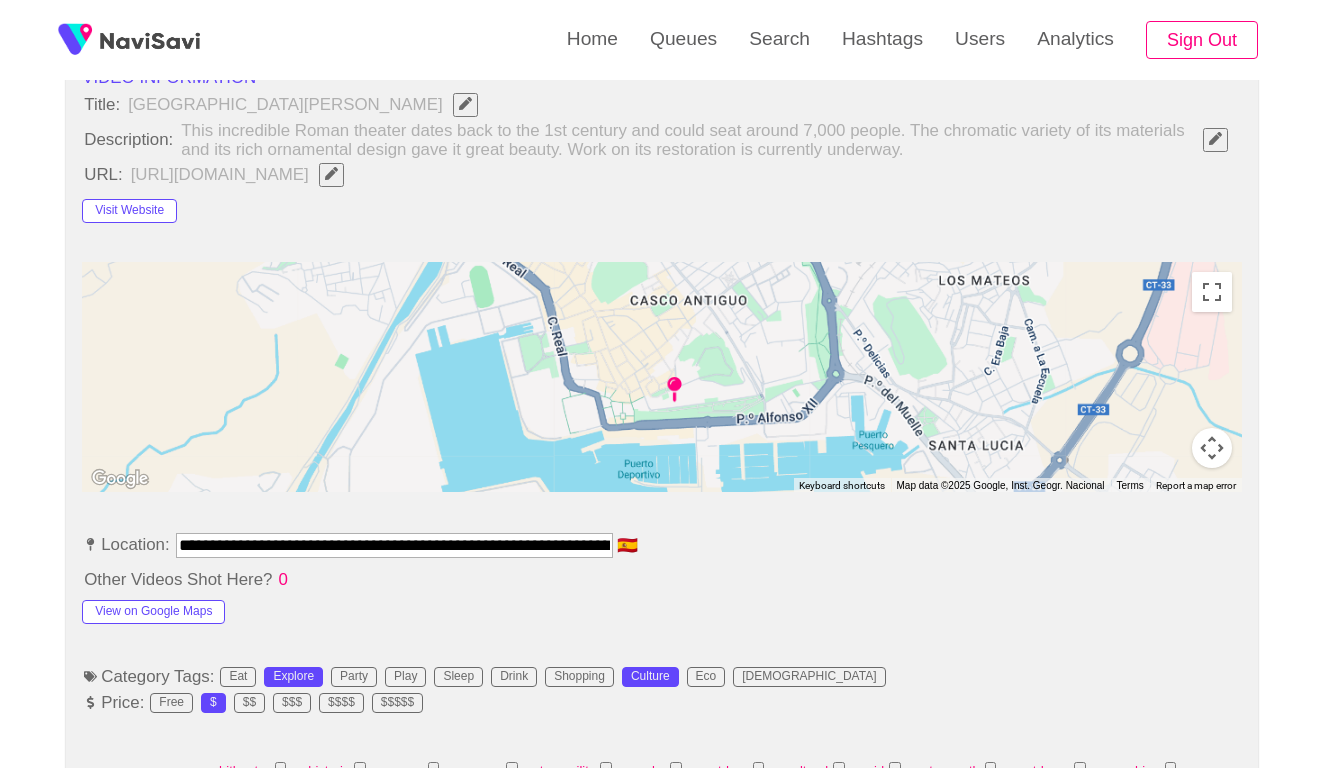 scroll, scrollTop: 812, scrollLeft: 0, axis: vertical 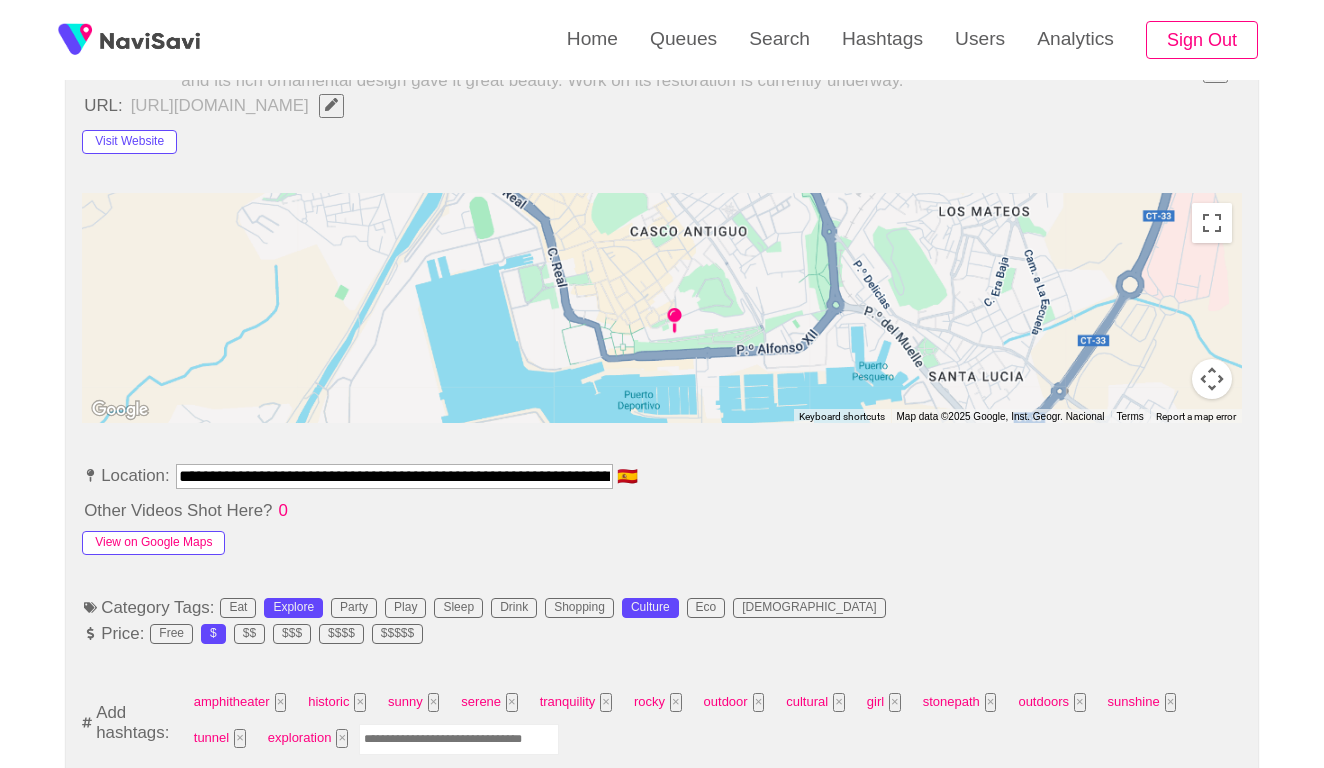 click on "View on Google Maps" at bounding box center [153, 543] 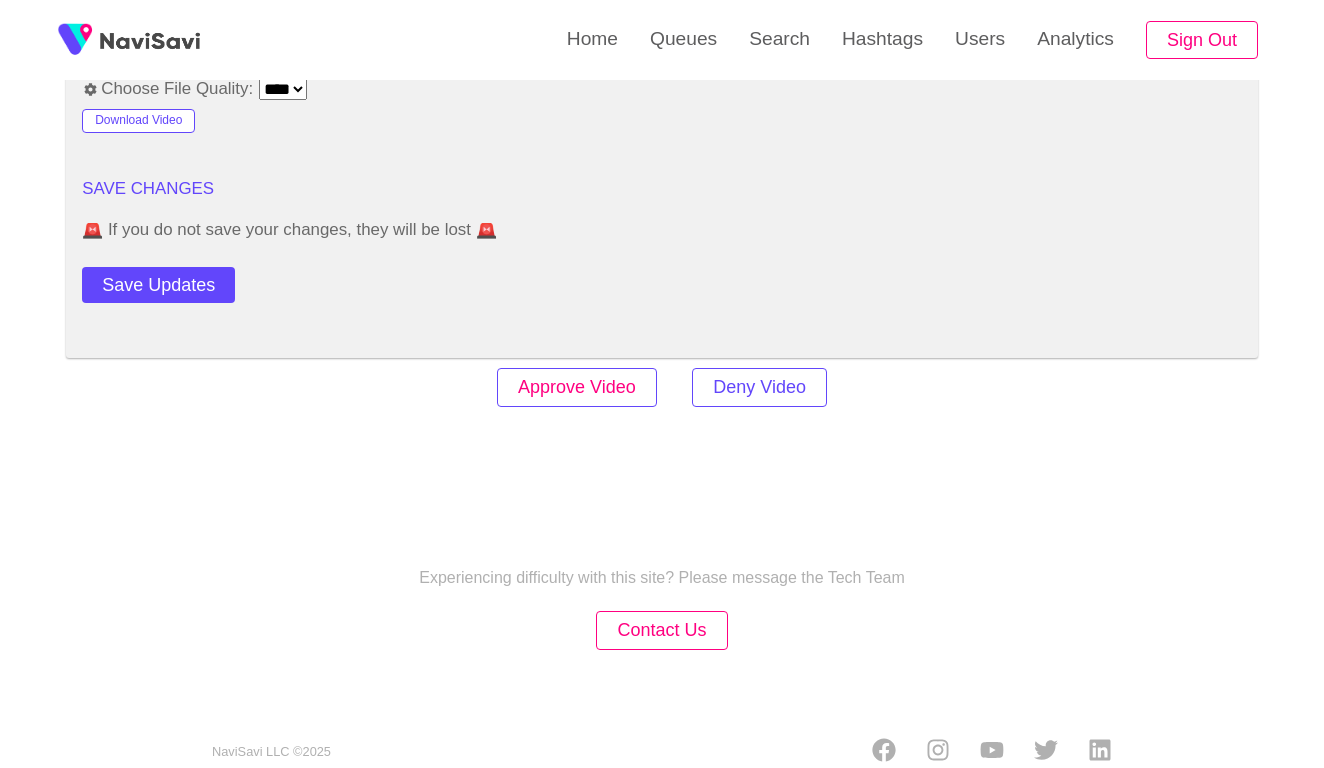 scroll, scrollTop: 2434, scrollLeft: 0, axis: vertical 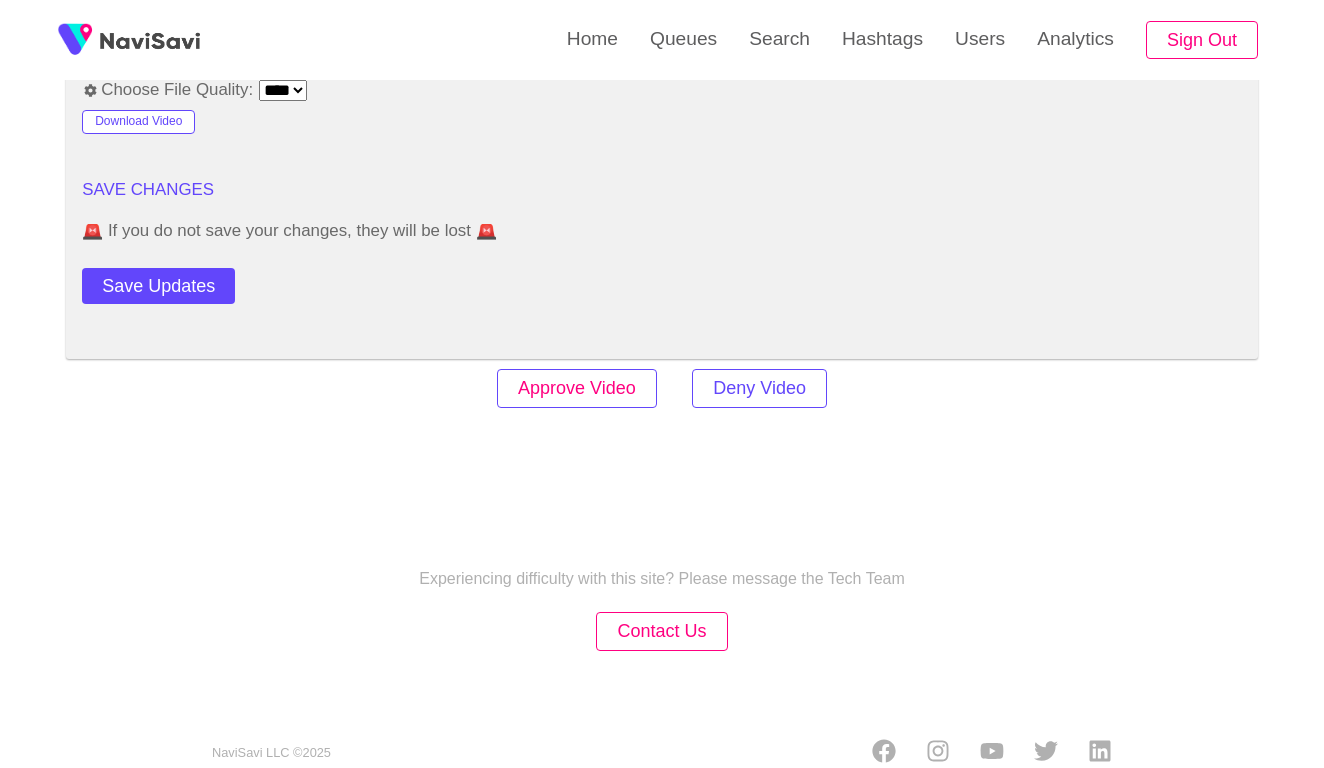 click on "Approve Video" at bounding box center [577, 388] 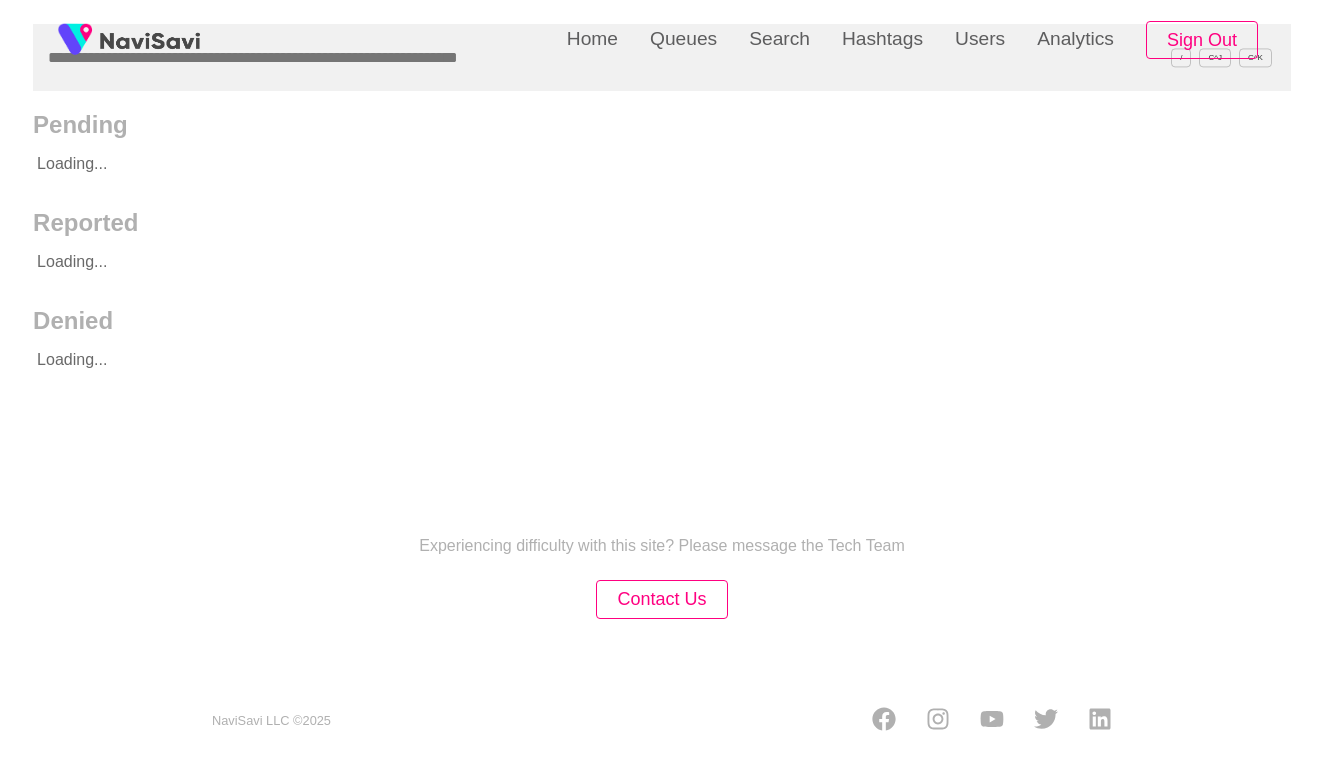 scroll, scrollTop: 0, scrollLeft: 0, axis: both 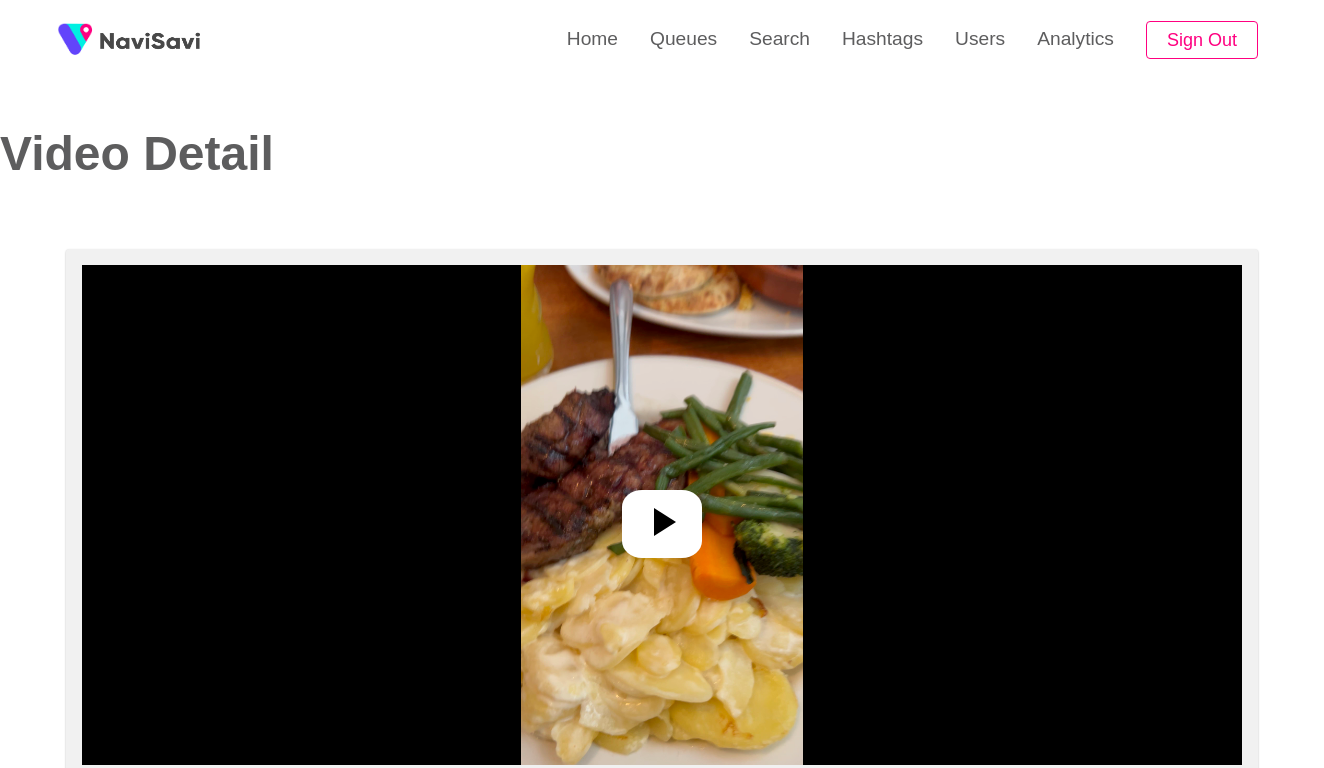 select on "**********" 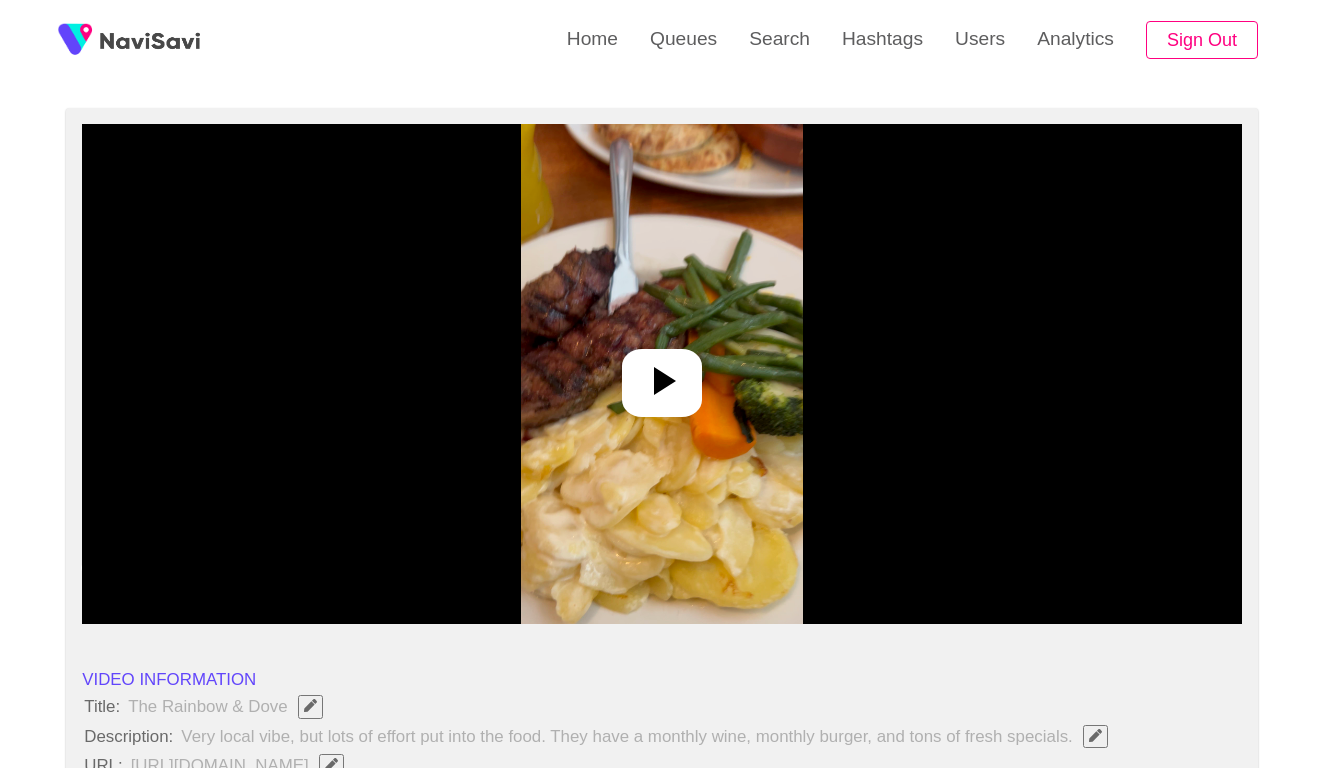 scroll, scrollTop: 141, scrollLeft: 0, axis: vertical 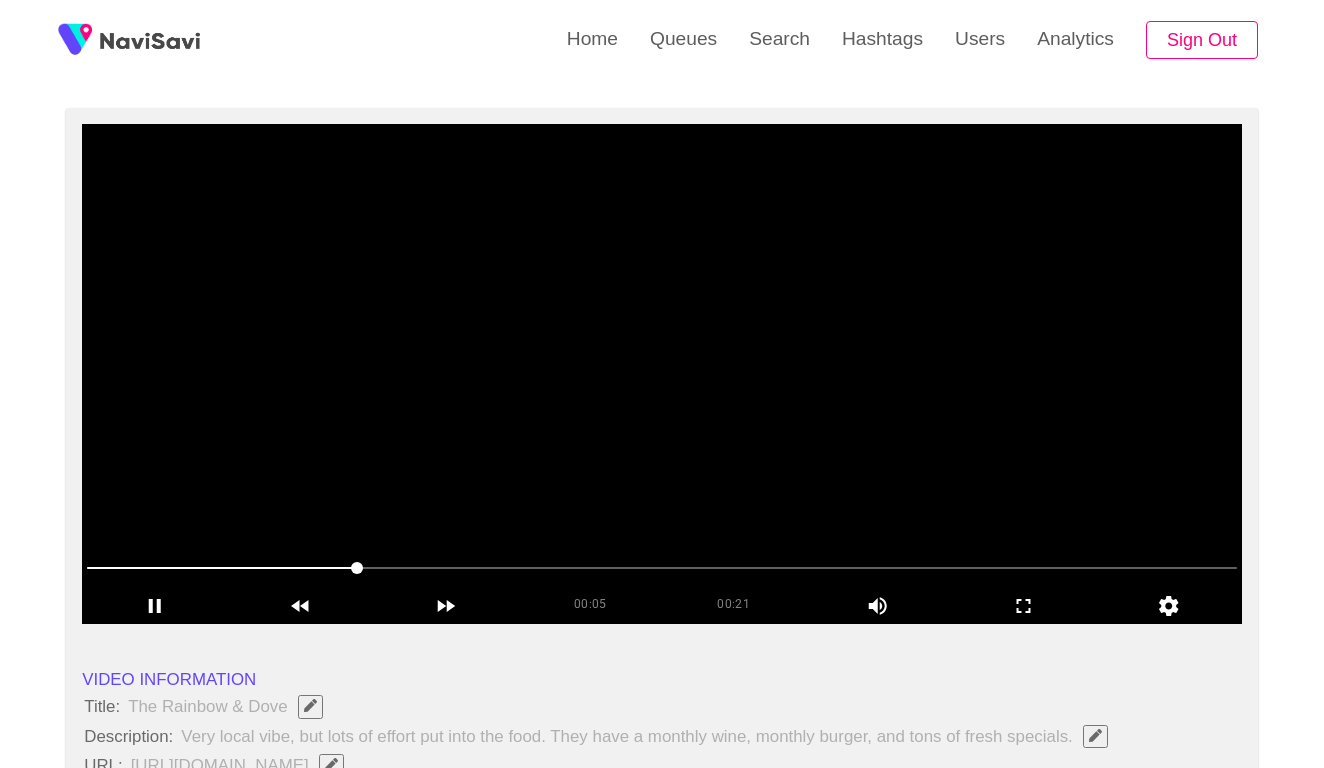 click at bounding box center (662, 568) 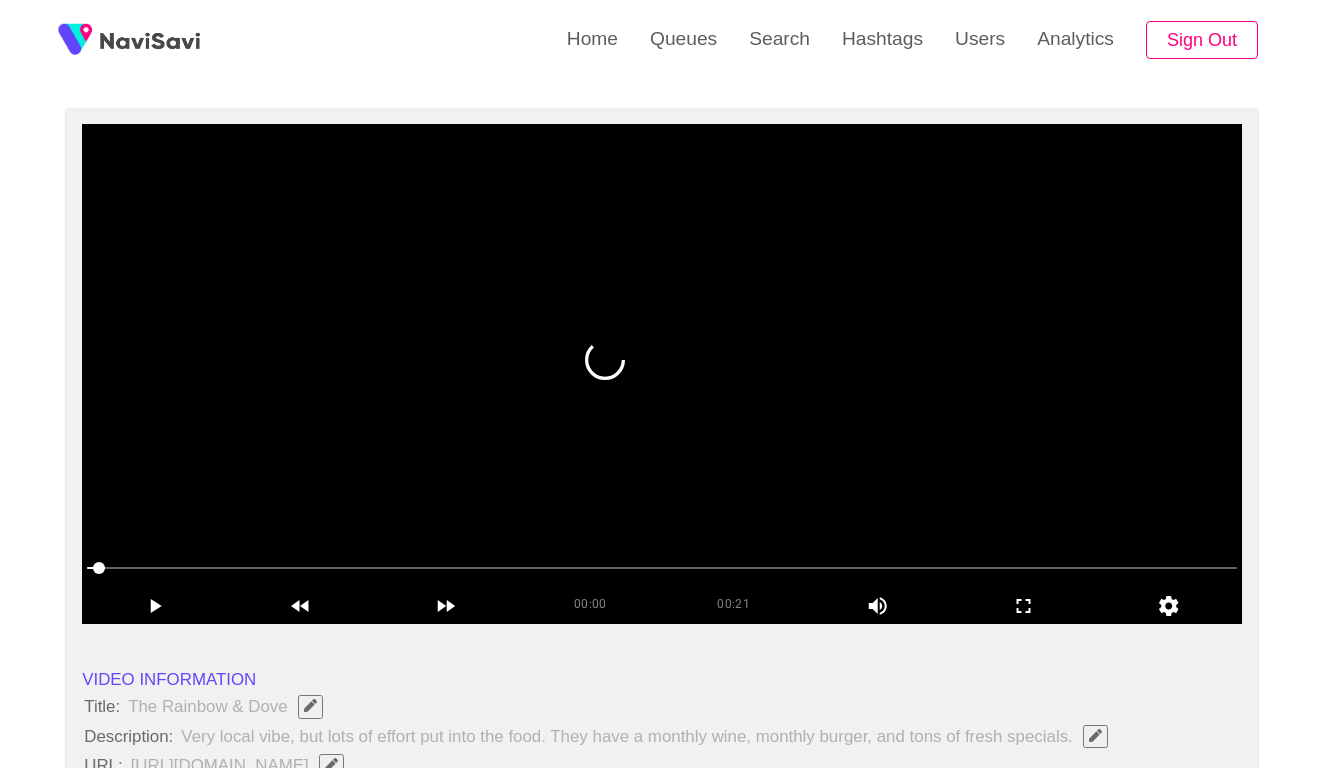 click at bounding box center (662, 374) 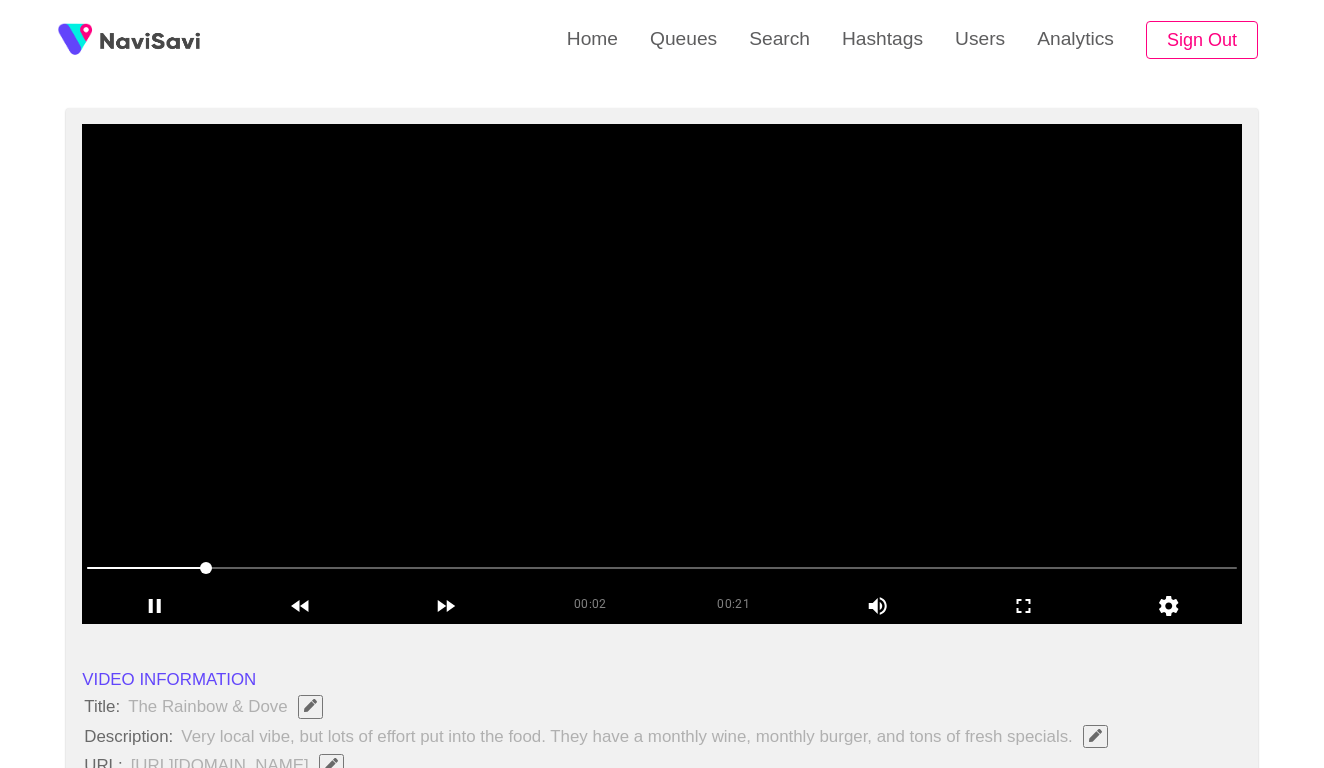 click at bounding box center (662, 374) 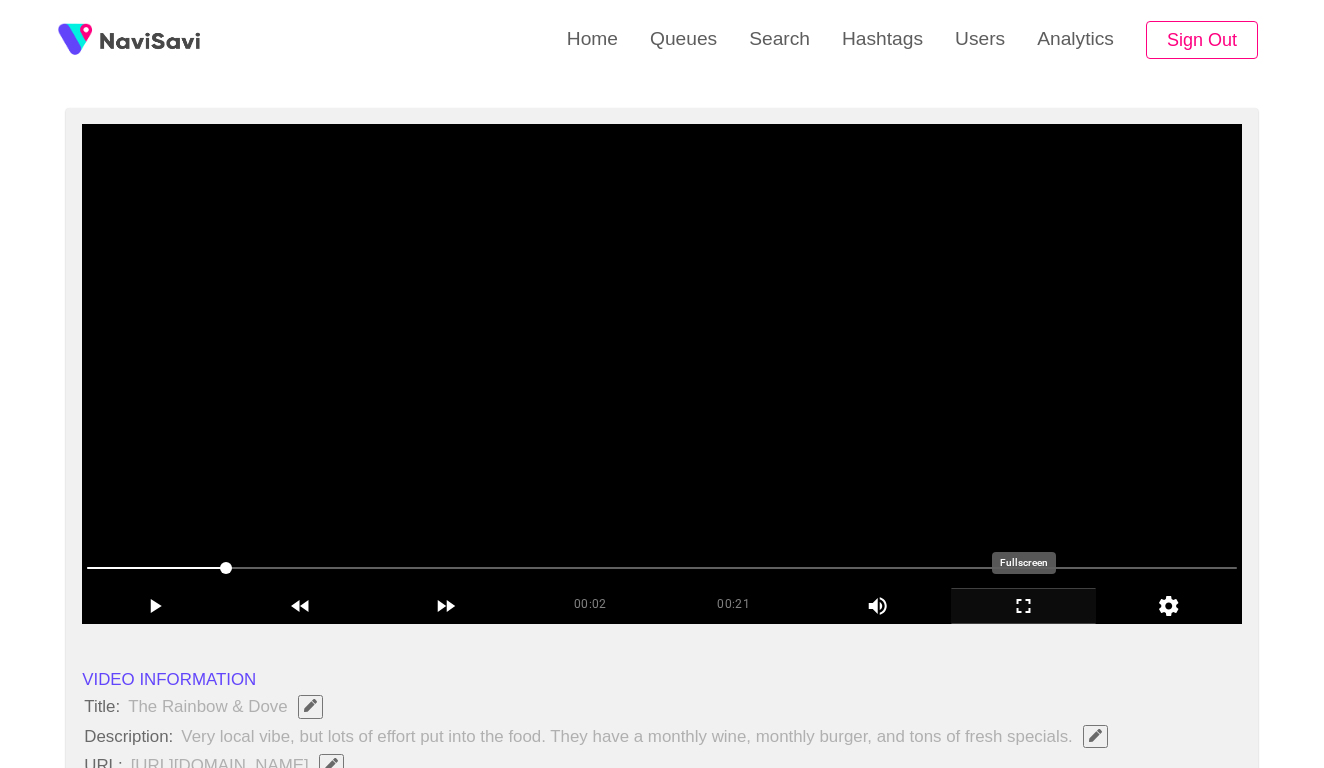click 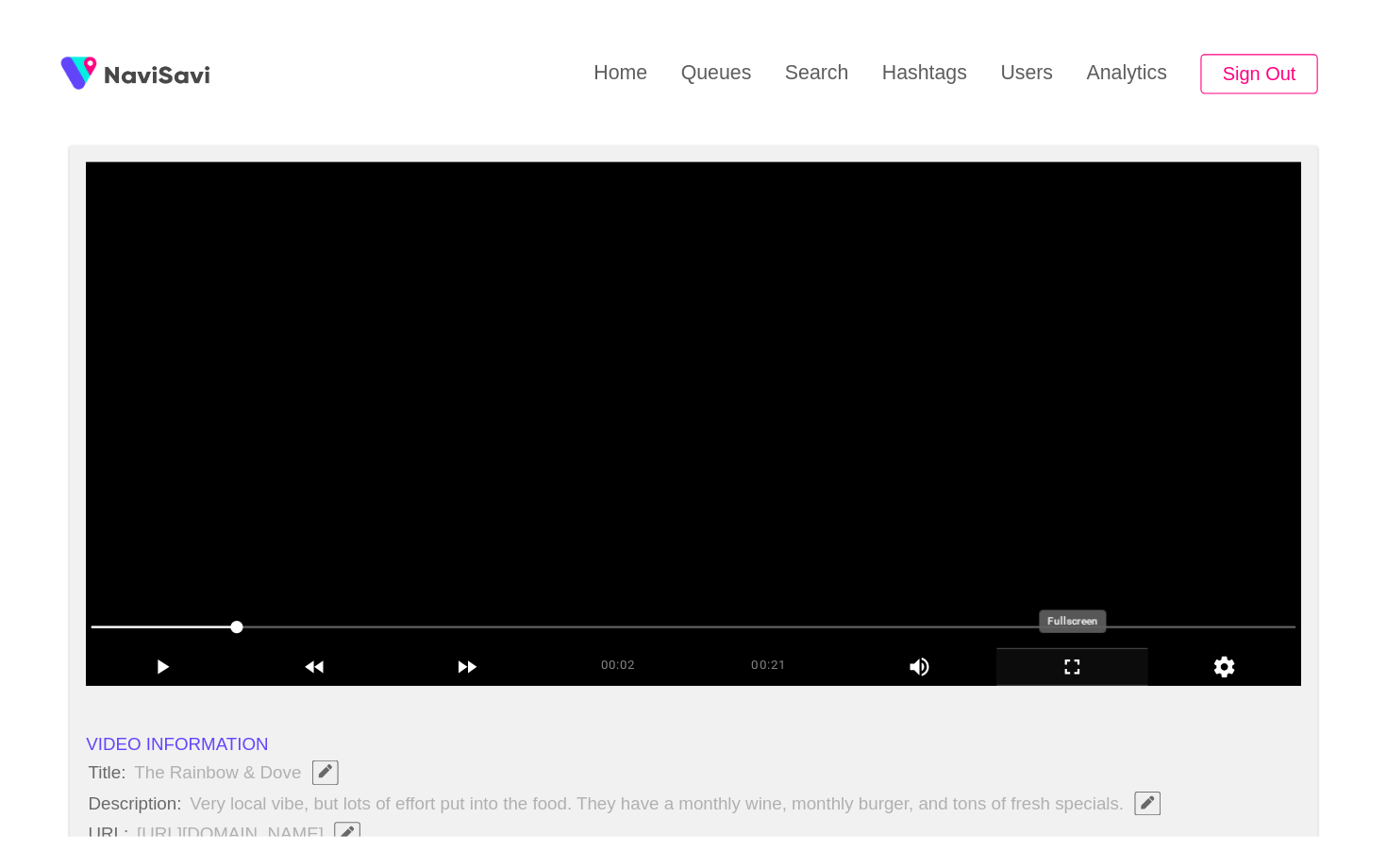 scroll, scrollTop: 0, scrollLeft: 0, axis: both 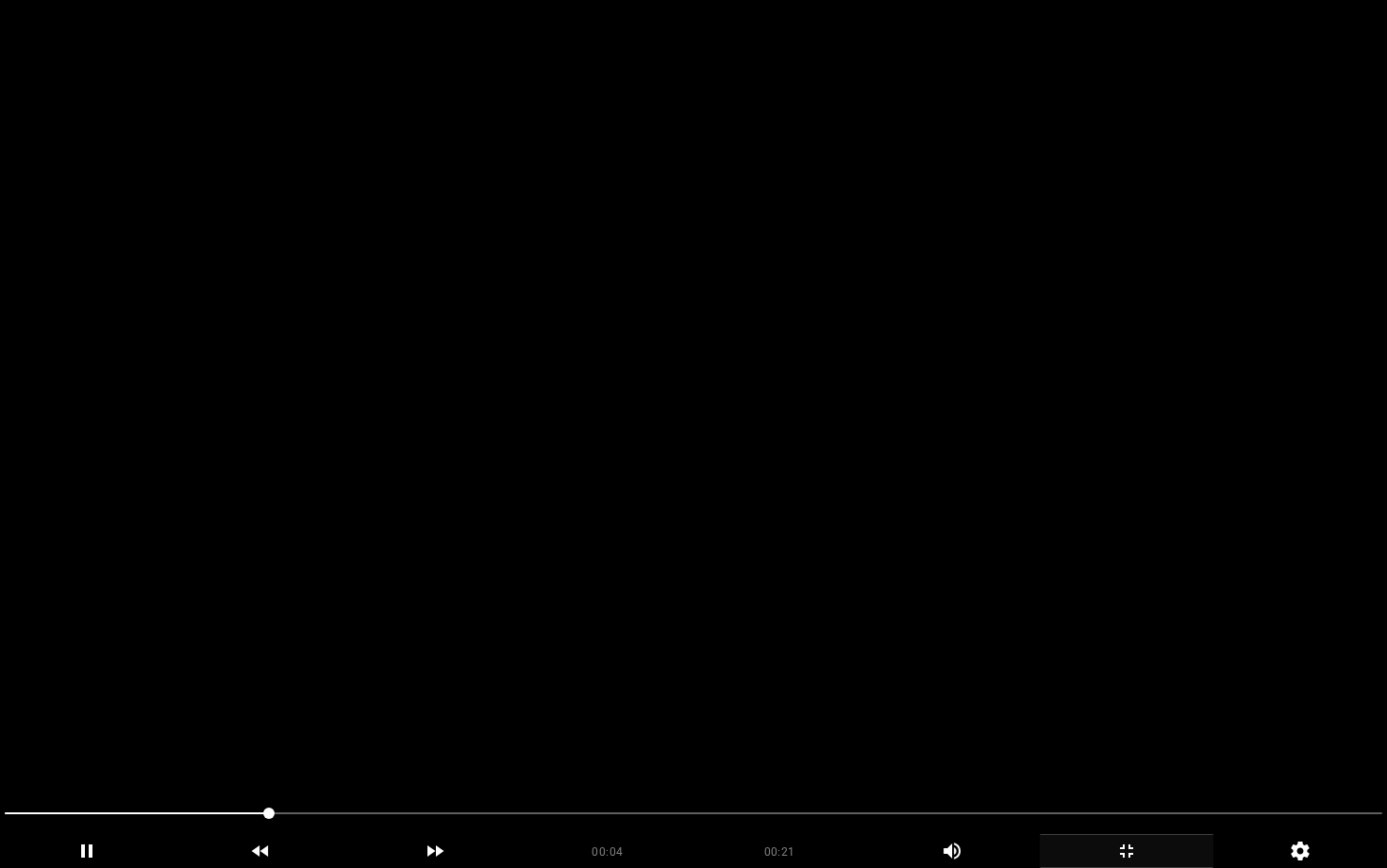 click at bounding box center [137, 813] 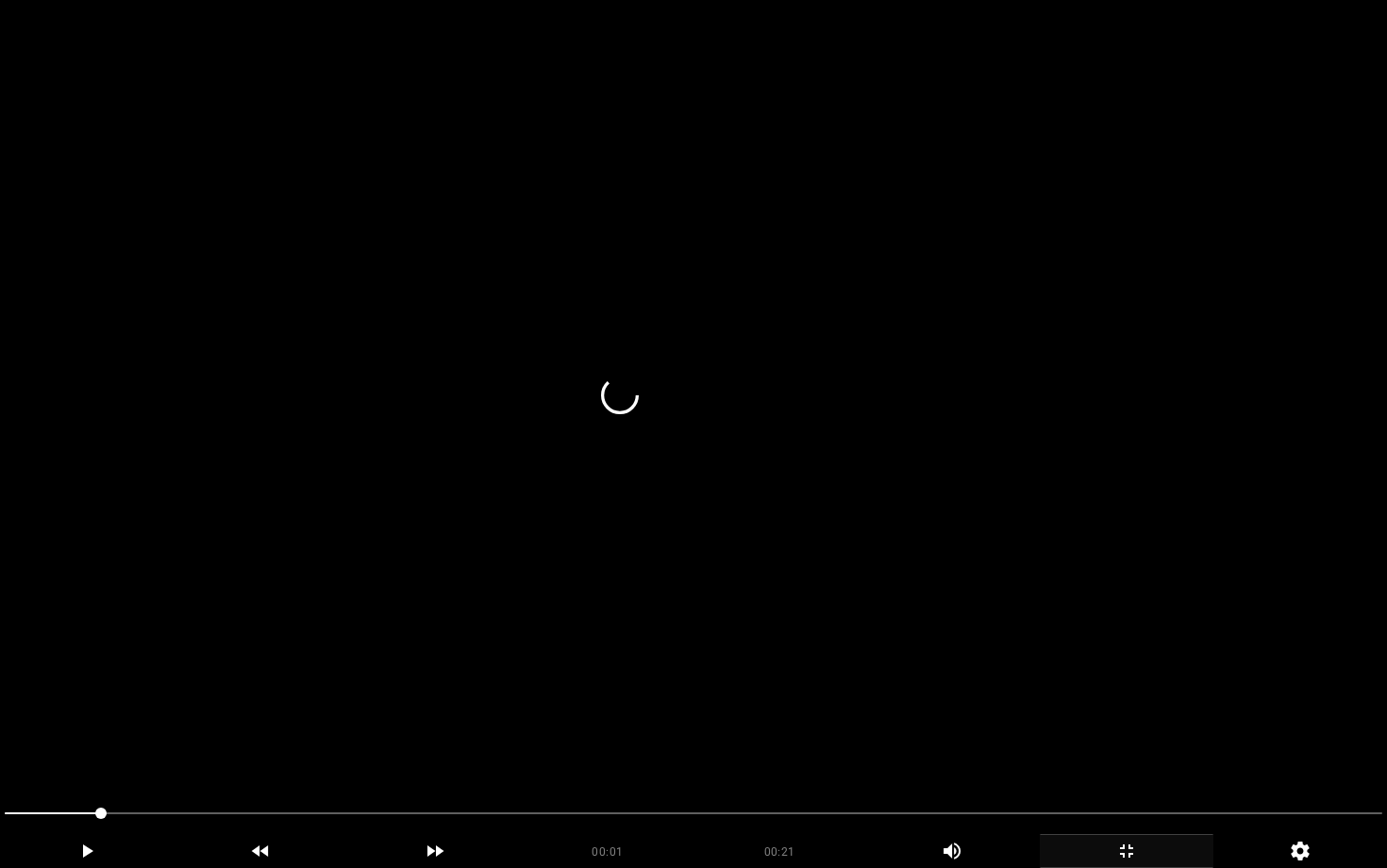 click at bounding box center [694, 434] 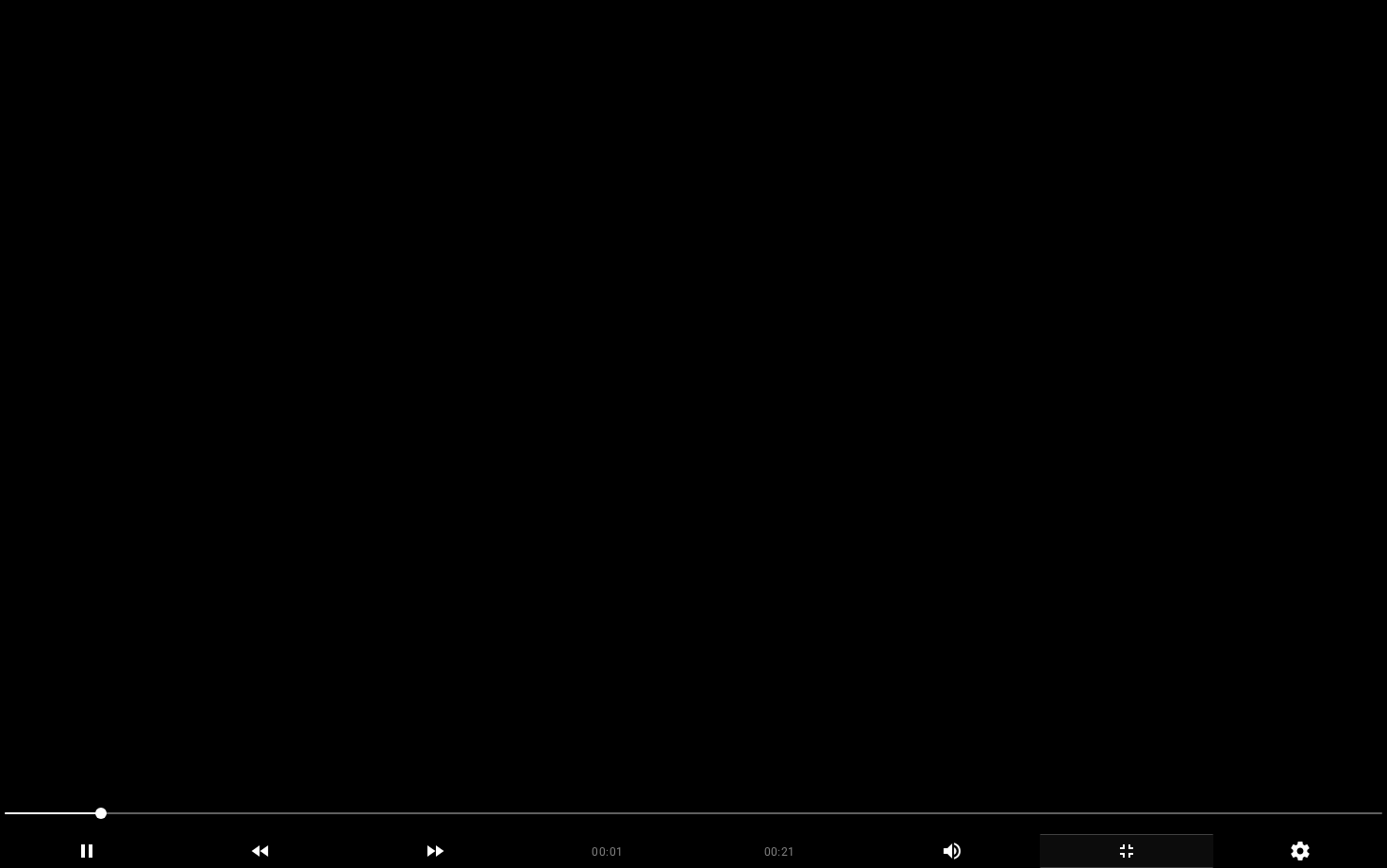 click at bounding box center [694, 434] 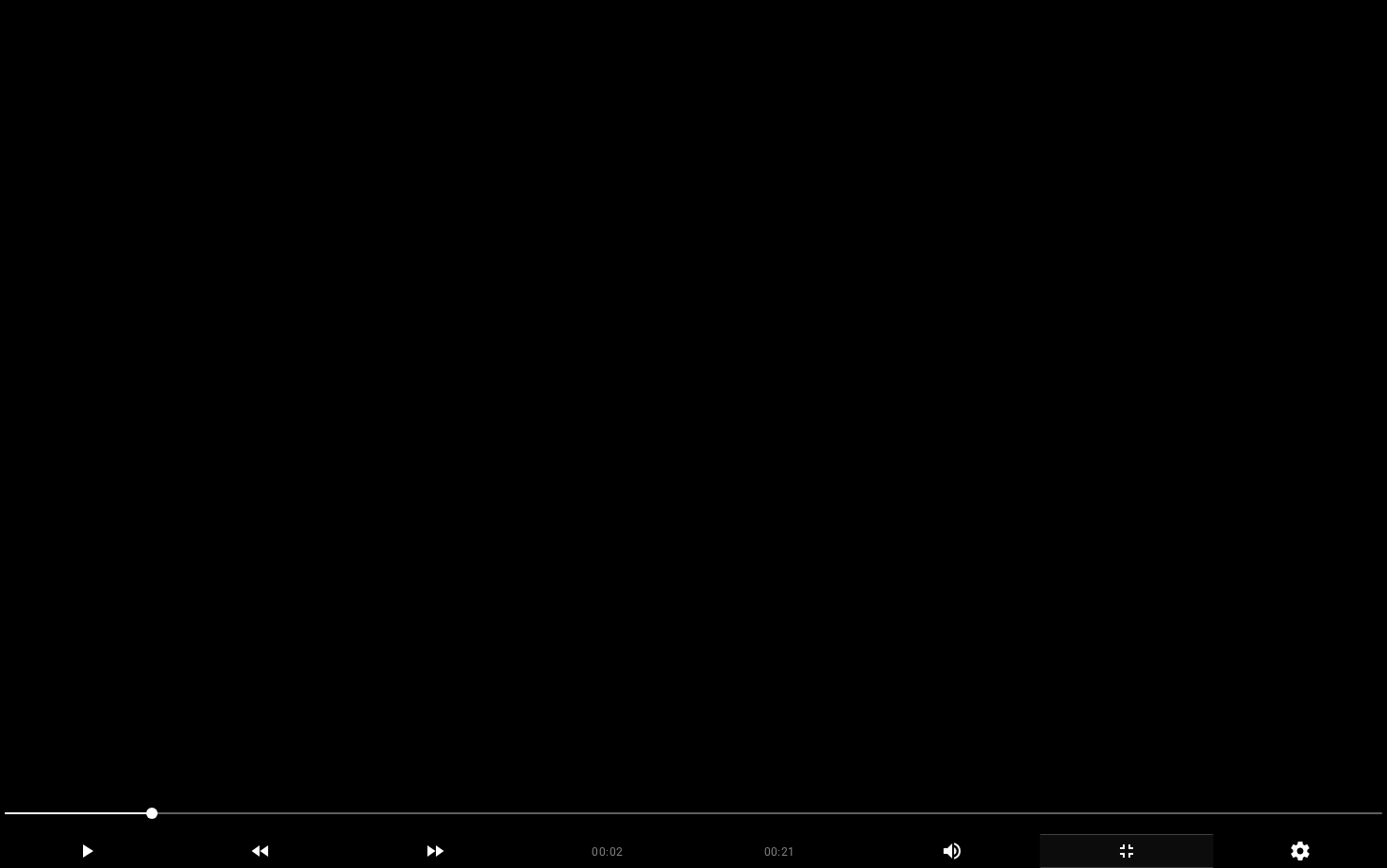 click at bounding box center (694, 434) 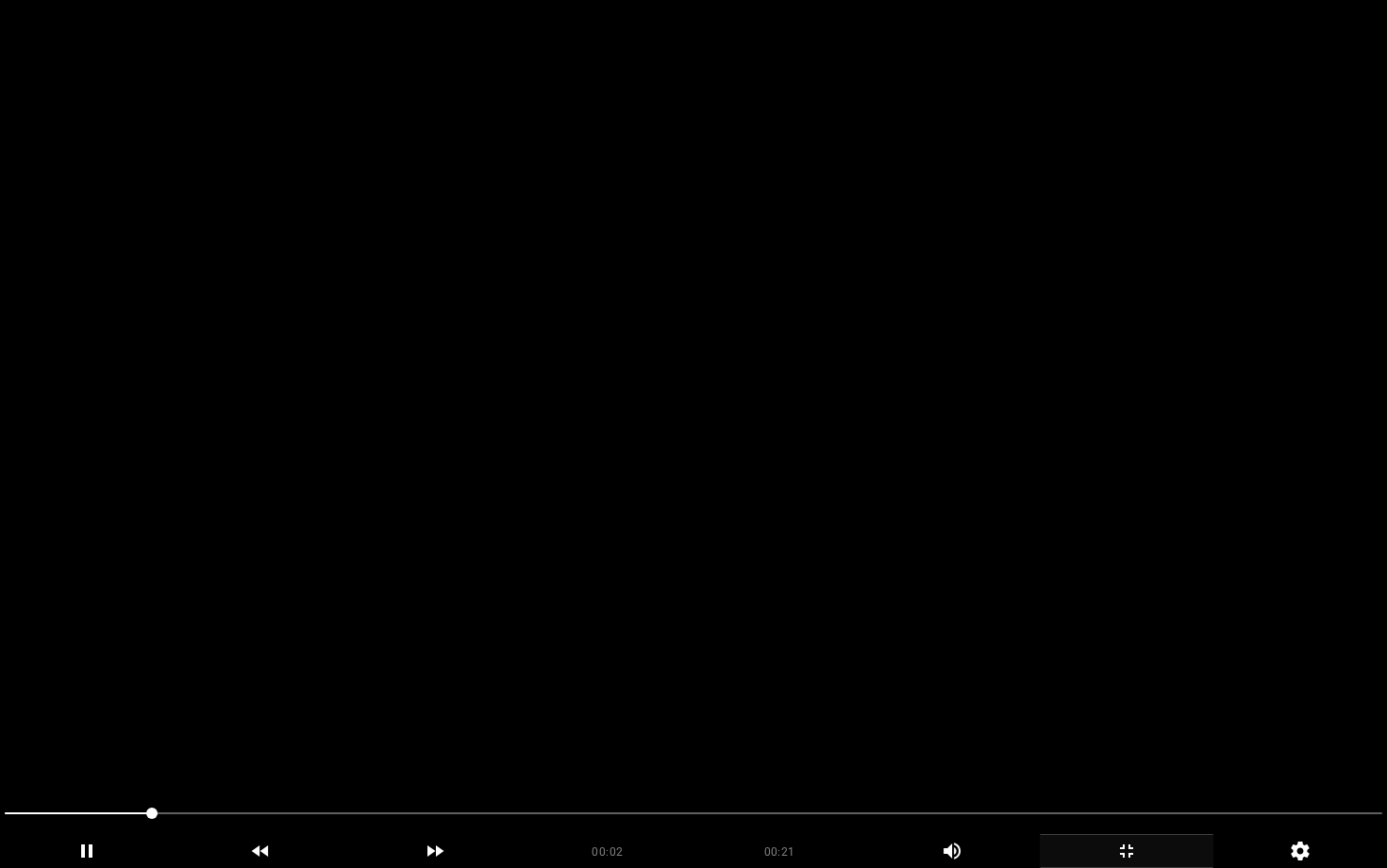 click at bounding box center [694, 434] 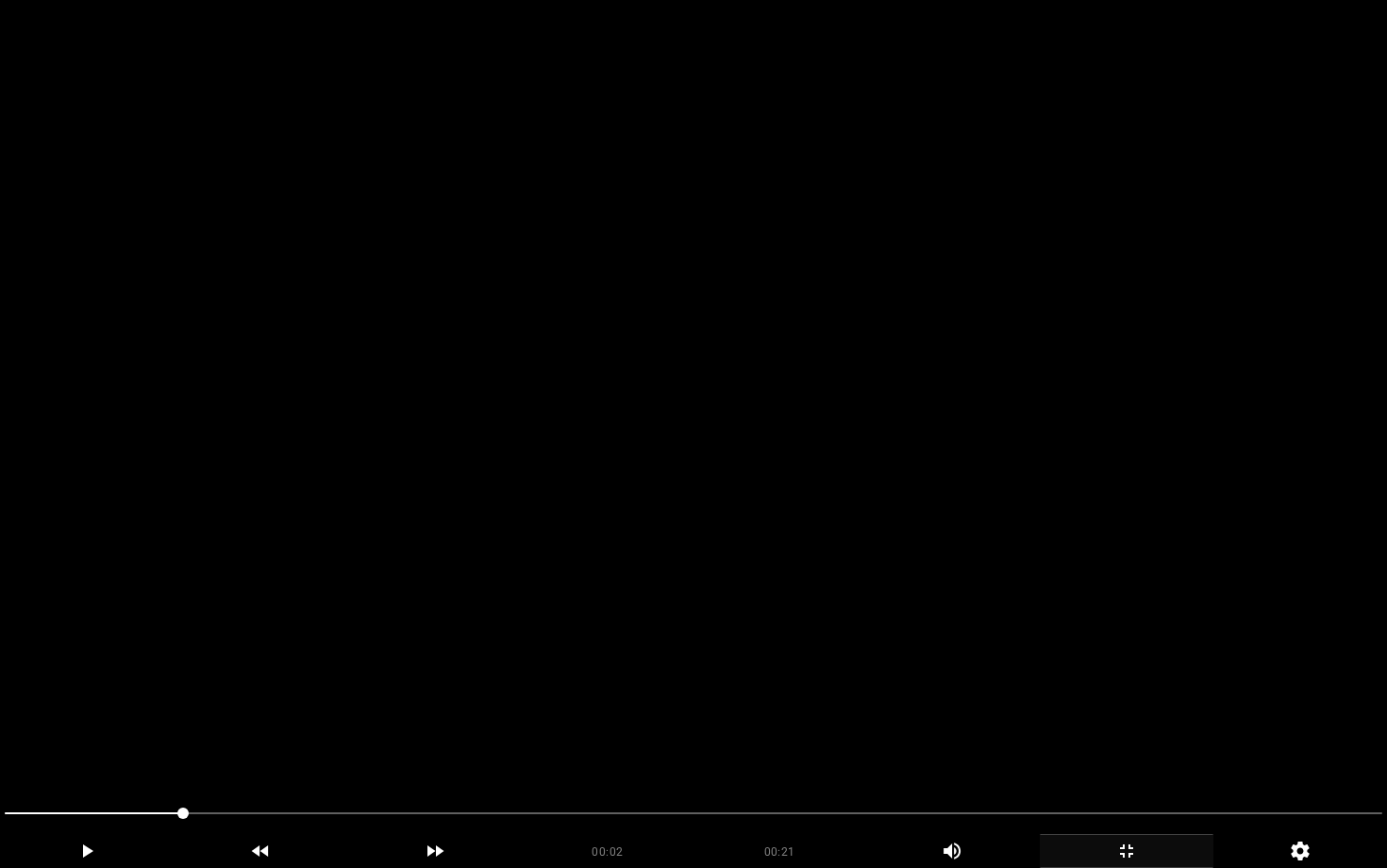 click at bounding box center (694, 434) 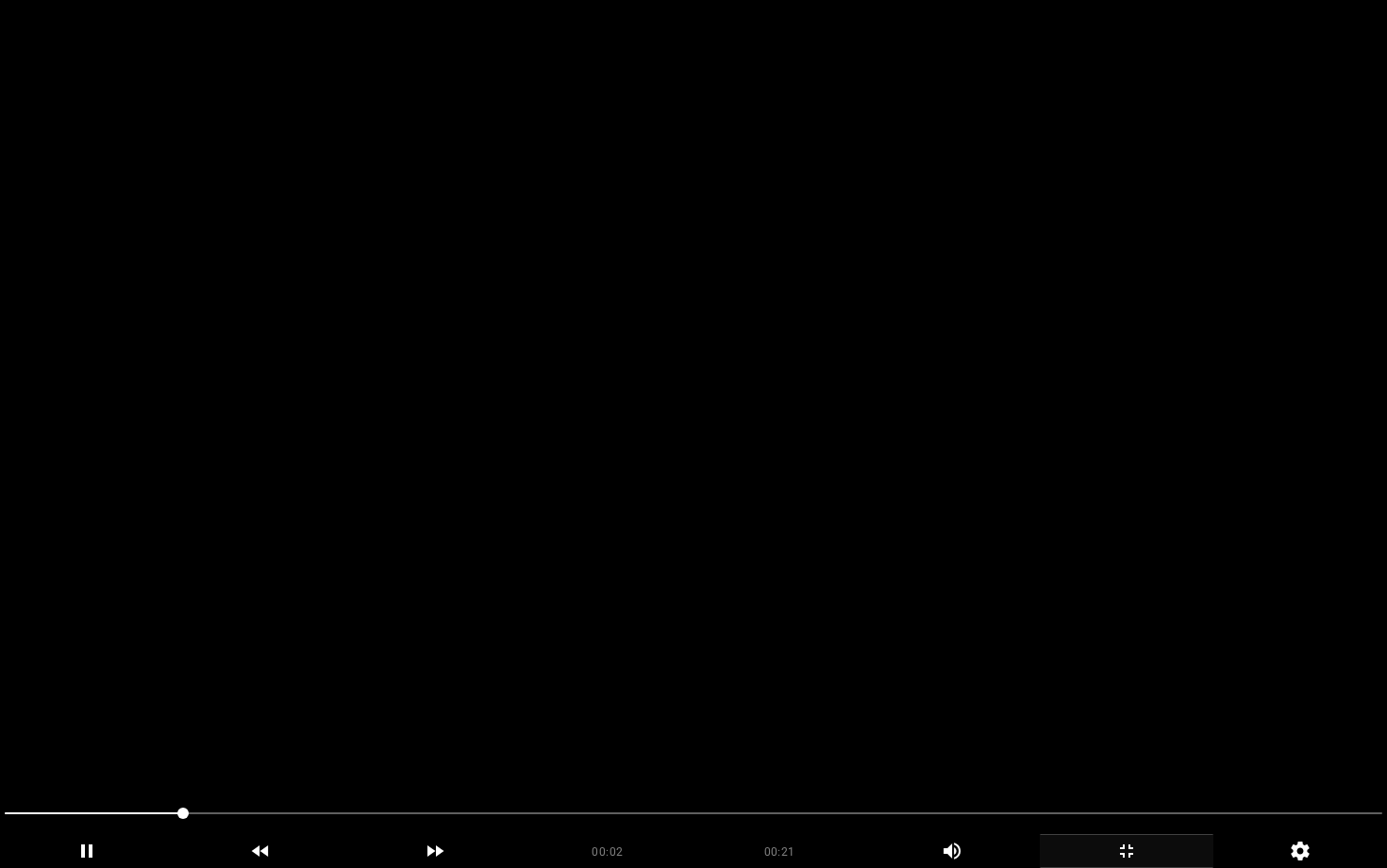 click at bounding box center (694, 434) 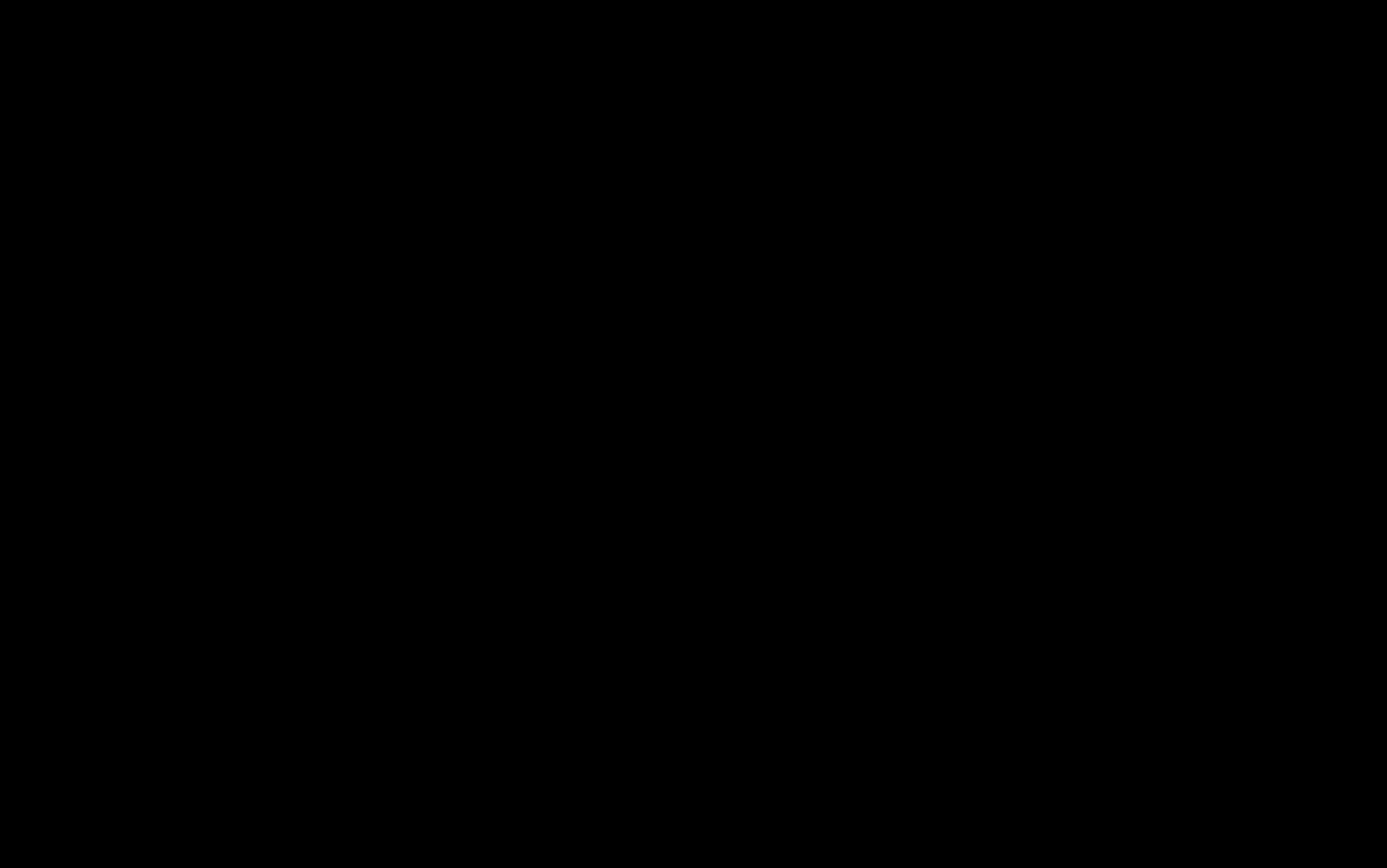 click at bounding box center [694, 813] 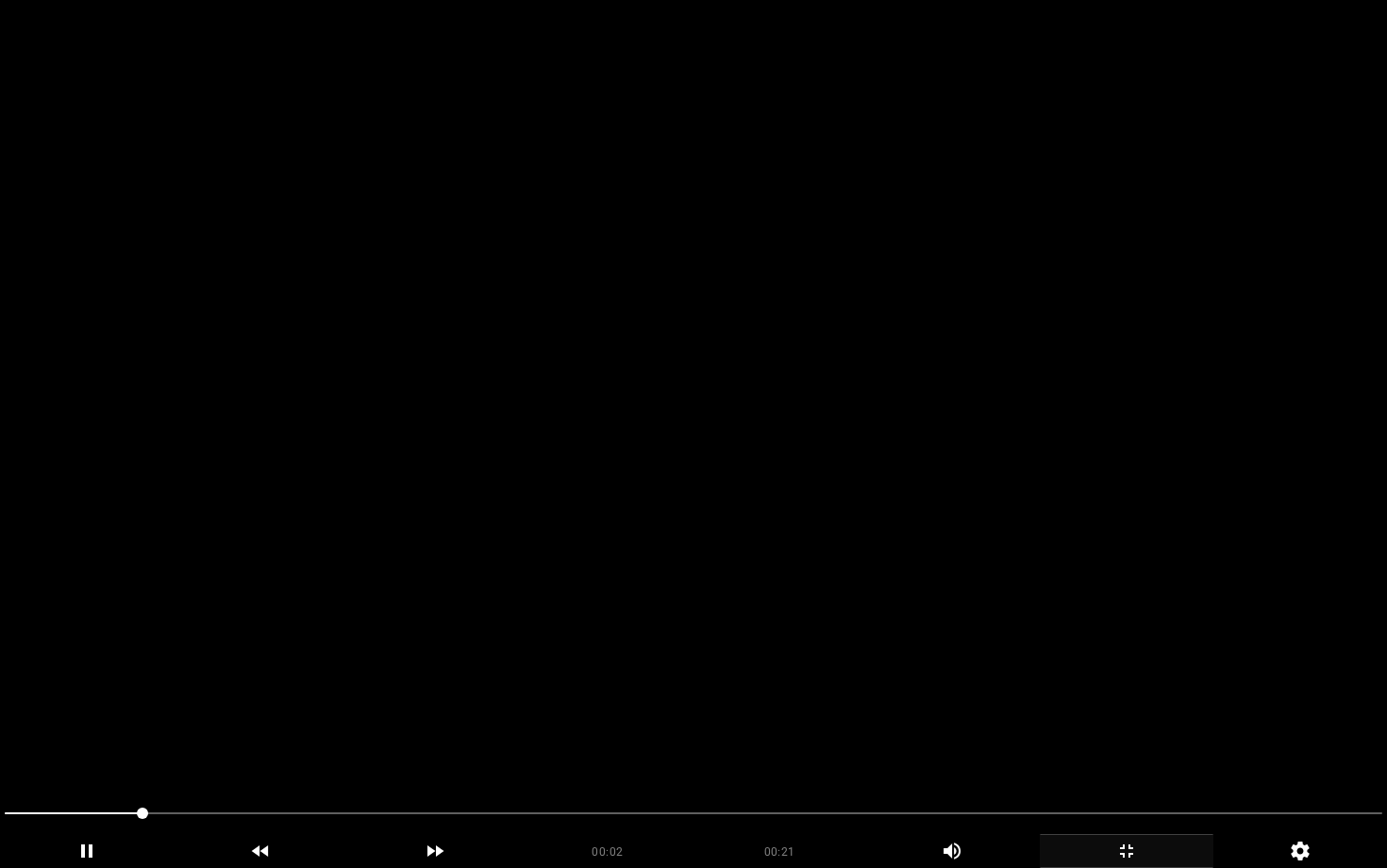 click at bounding box center (694, 434) 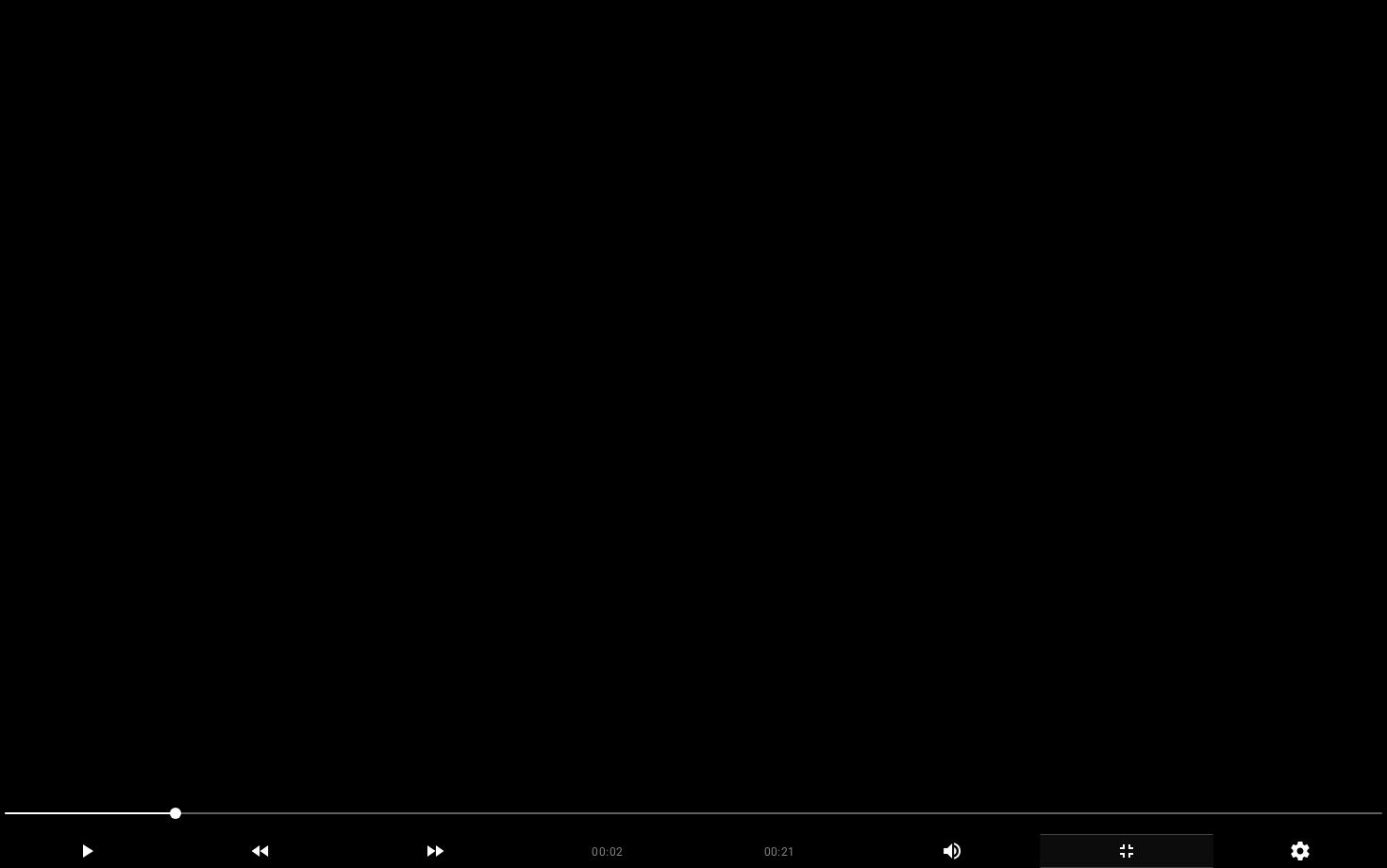 click at bounding box center (694, 434) 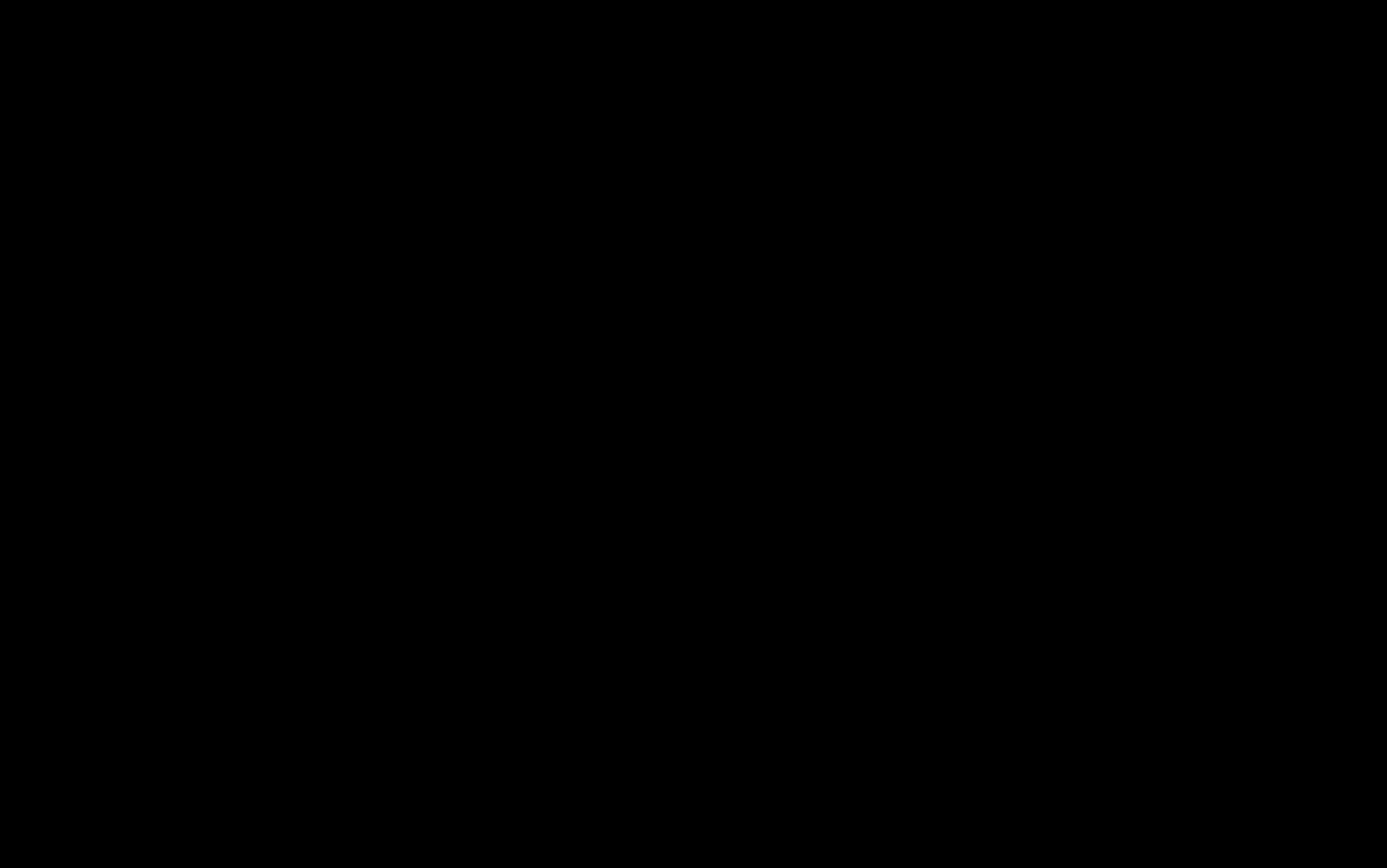 click at bounding box center (694, 813) 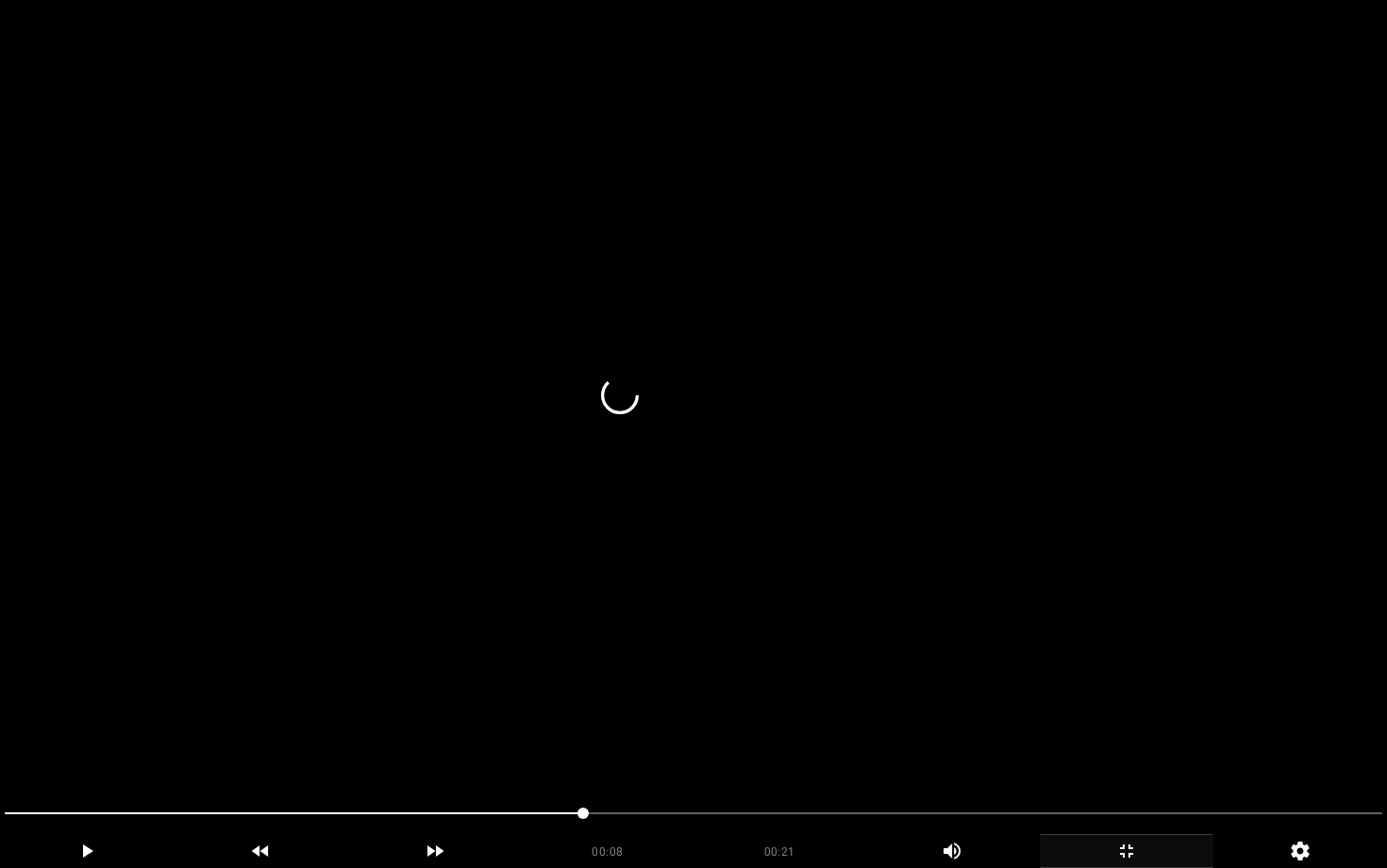 click at bounding box center [694, 434] 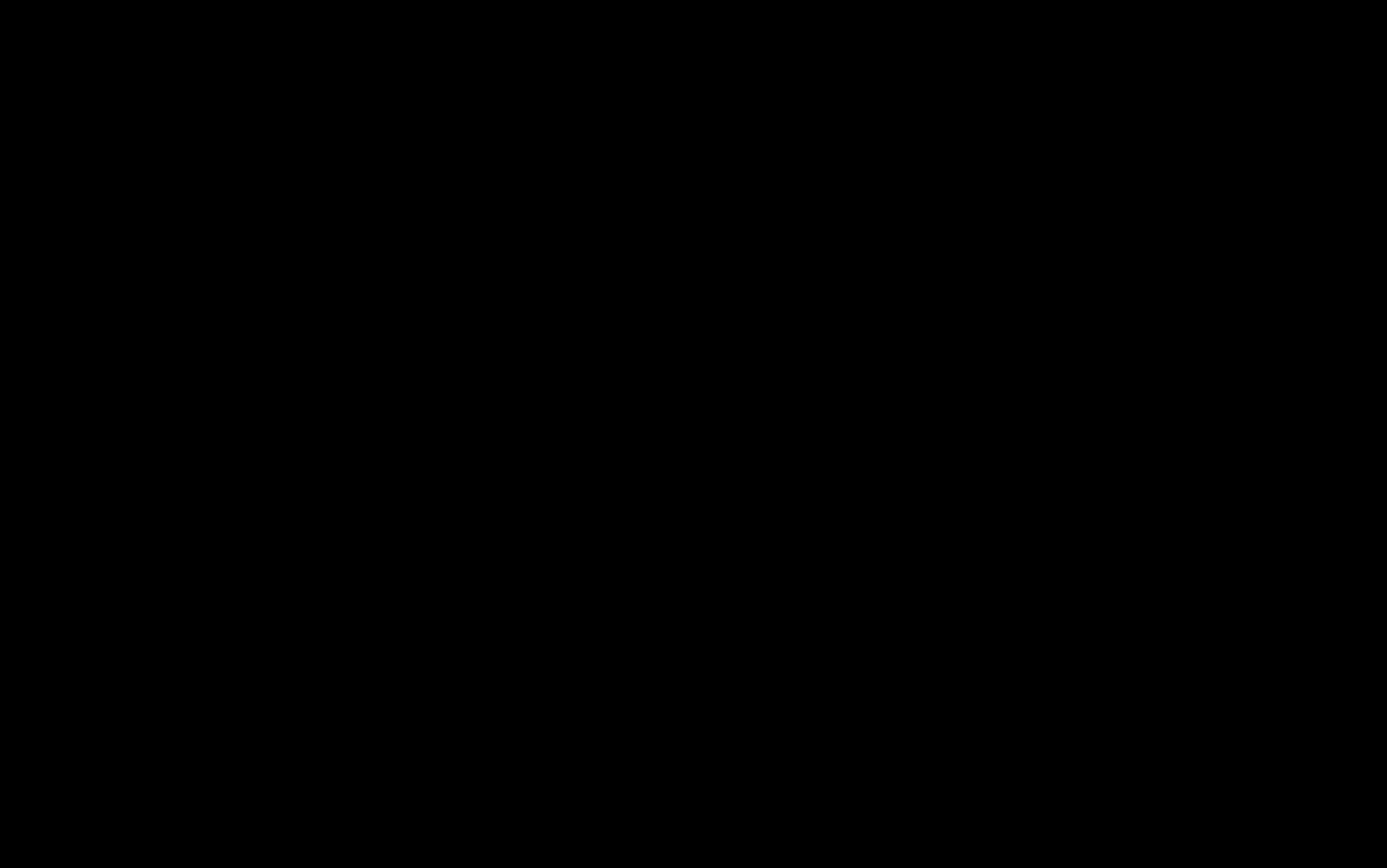 click 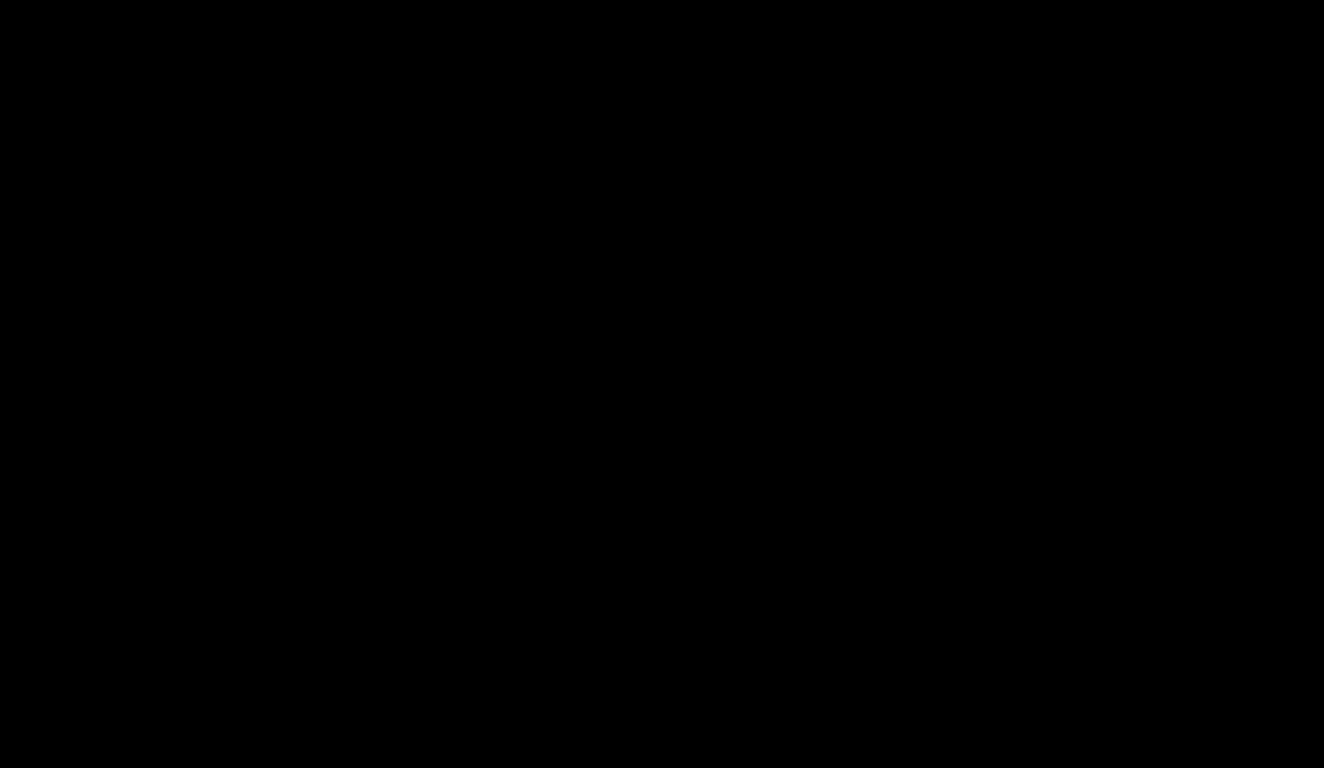 scroll, scrollTop: 1068, scrollLeft: 0, axis: vertical 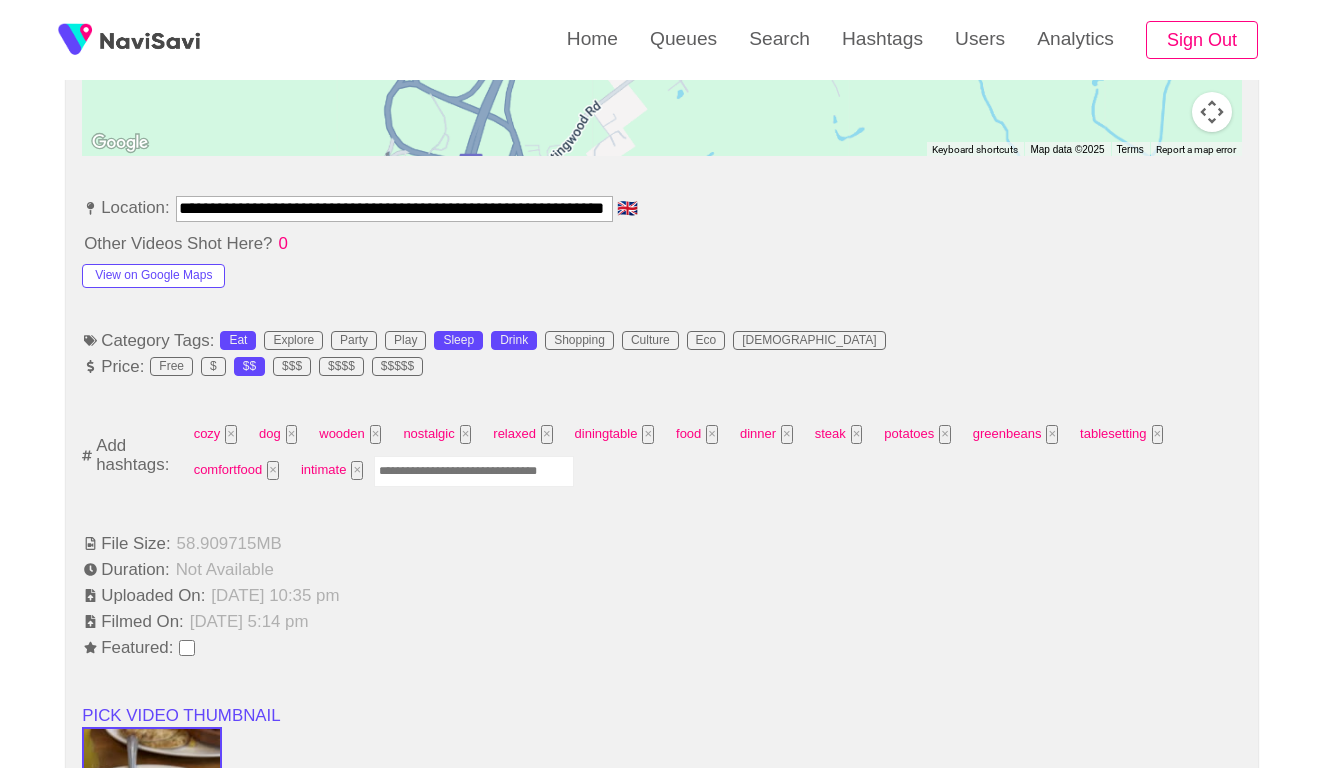 click at bounding box center (474, 471) 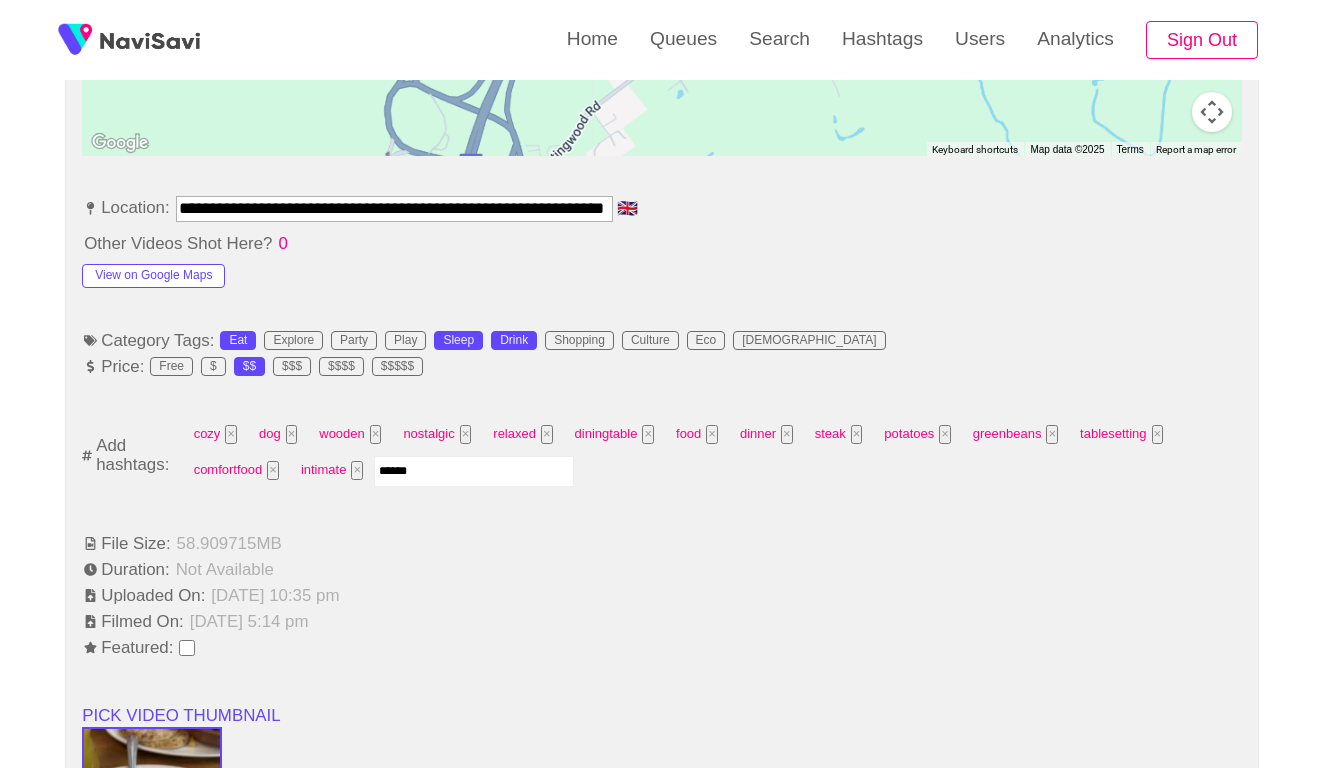 type on "*****" 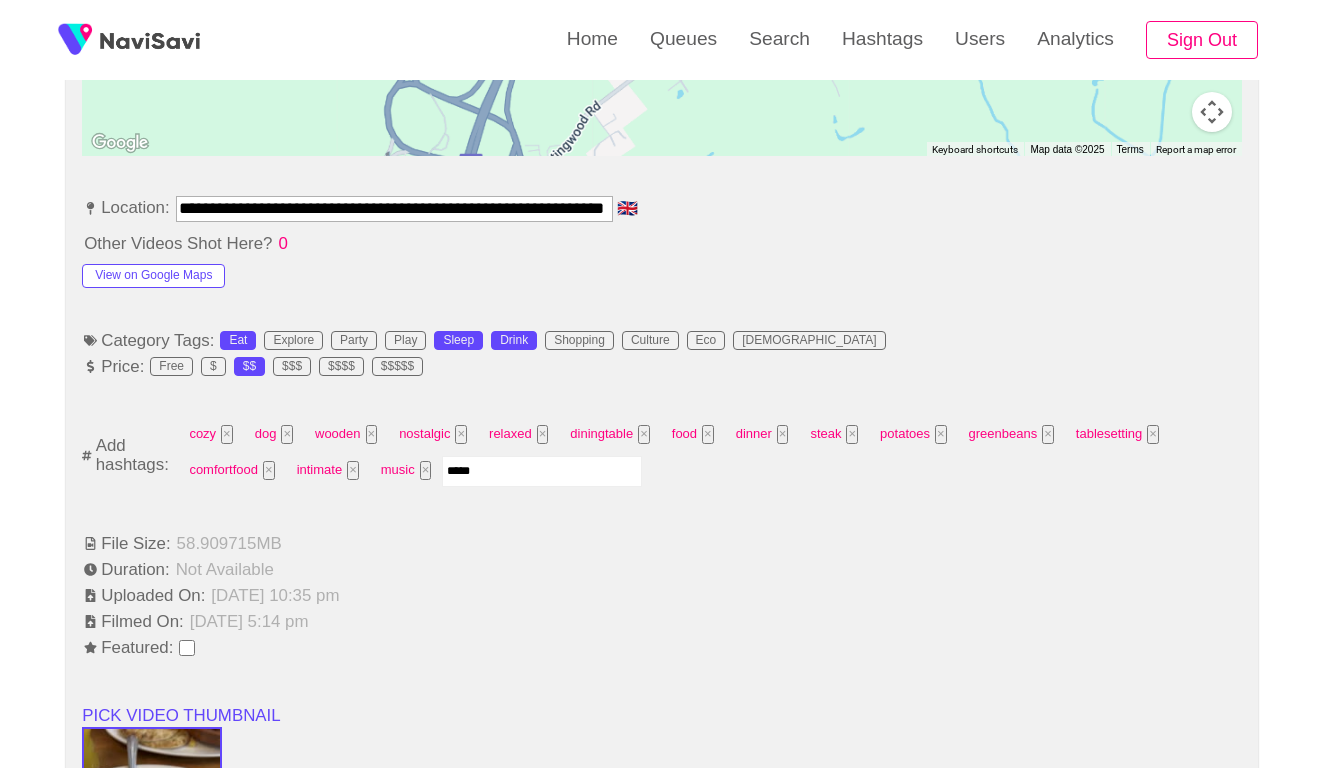 type on "******" 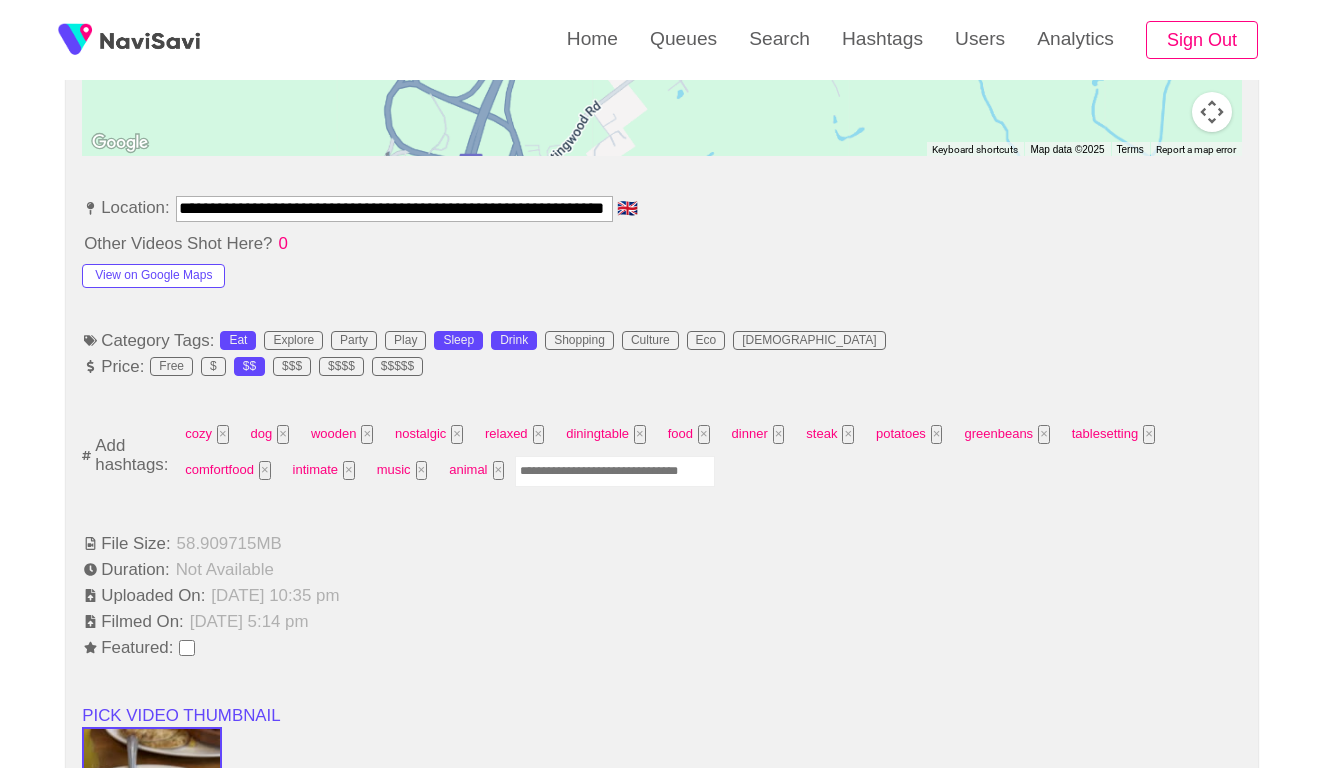 click on "View on Google Maps" at bounding box center (153, 273) 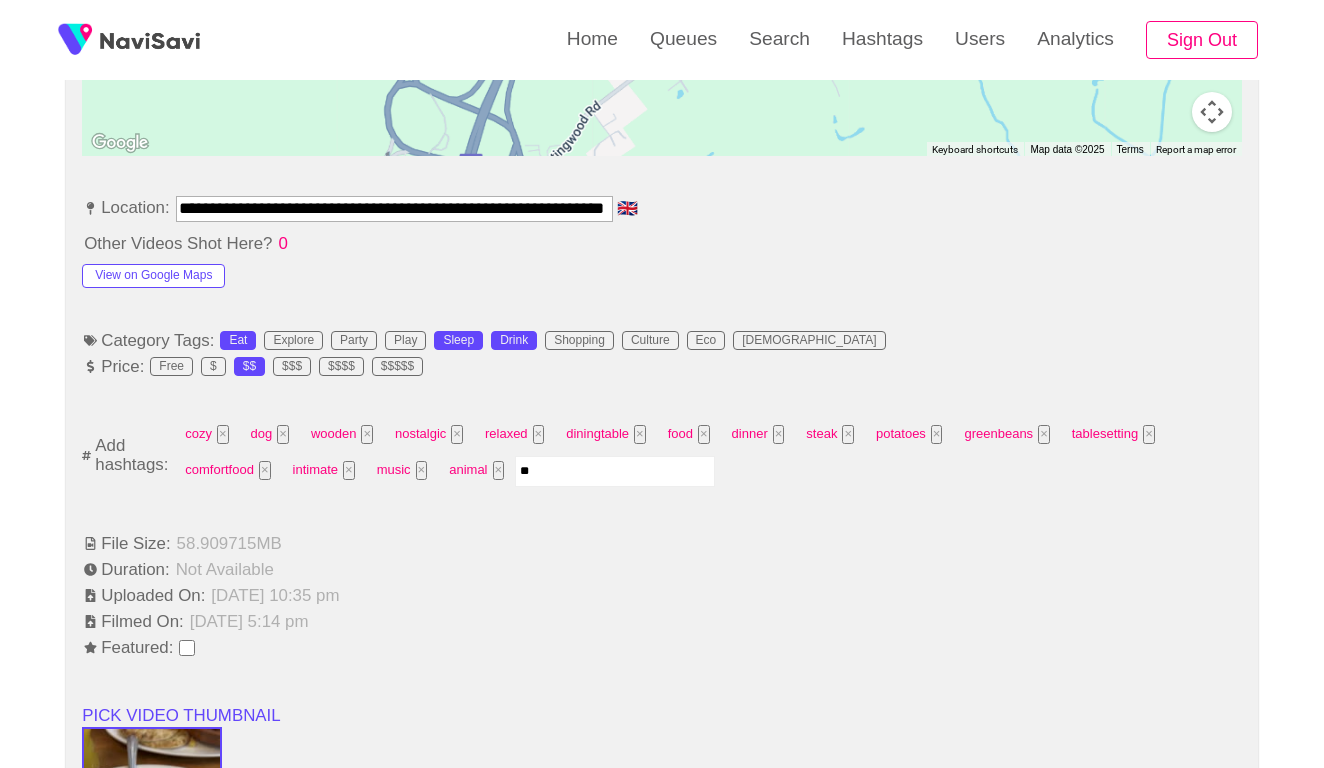 type on "***" 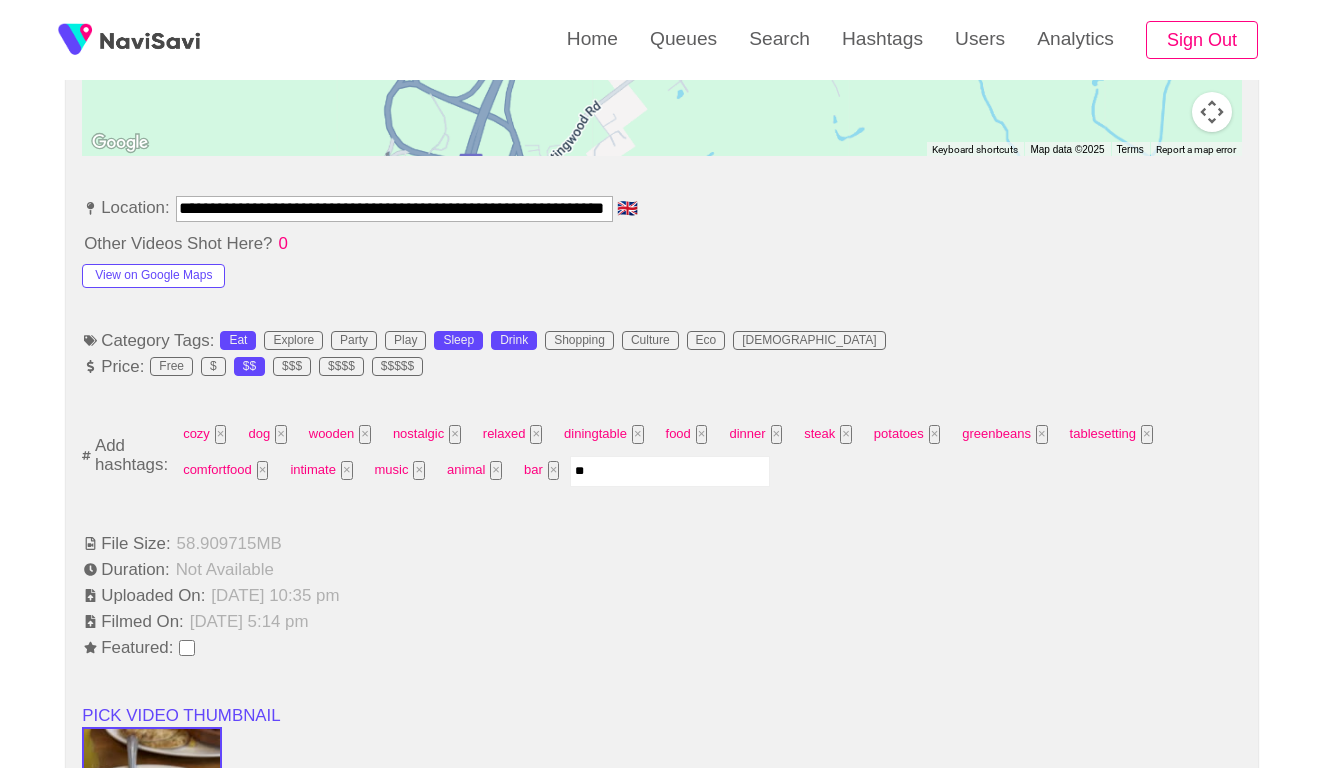 type on "***" 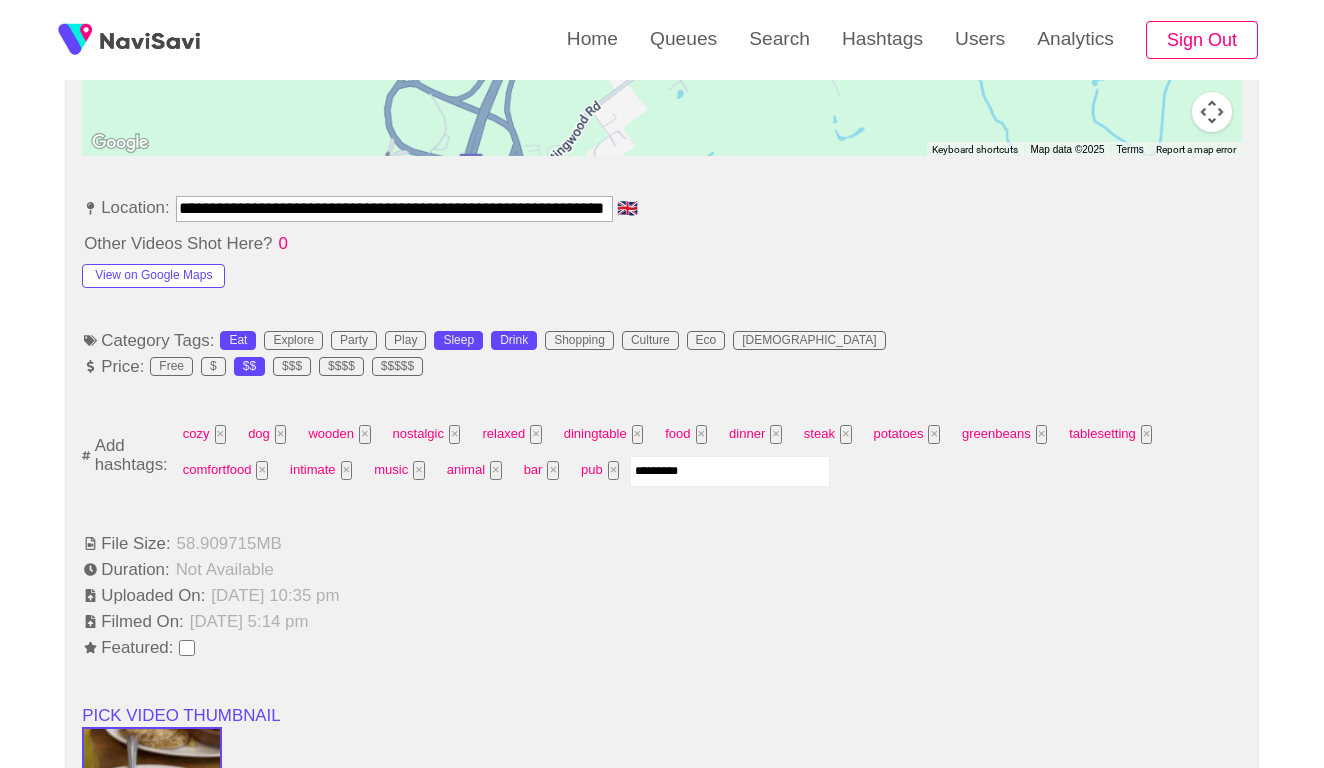 type on "**********" 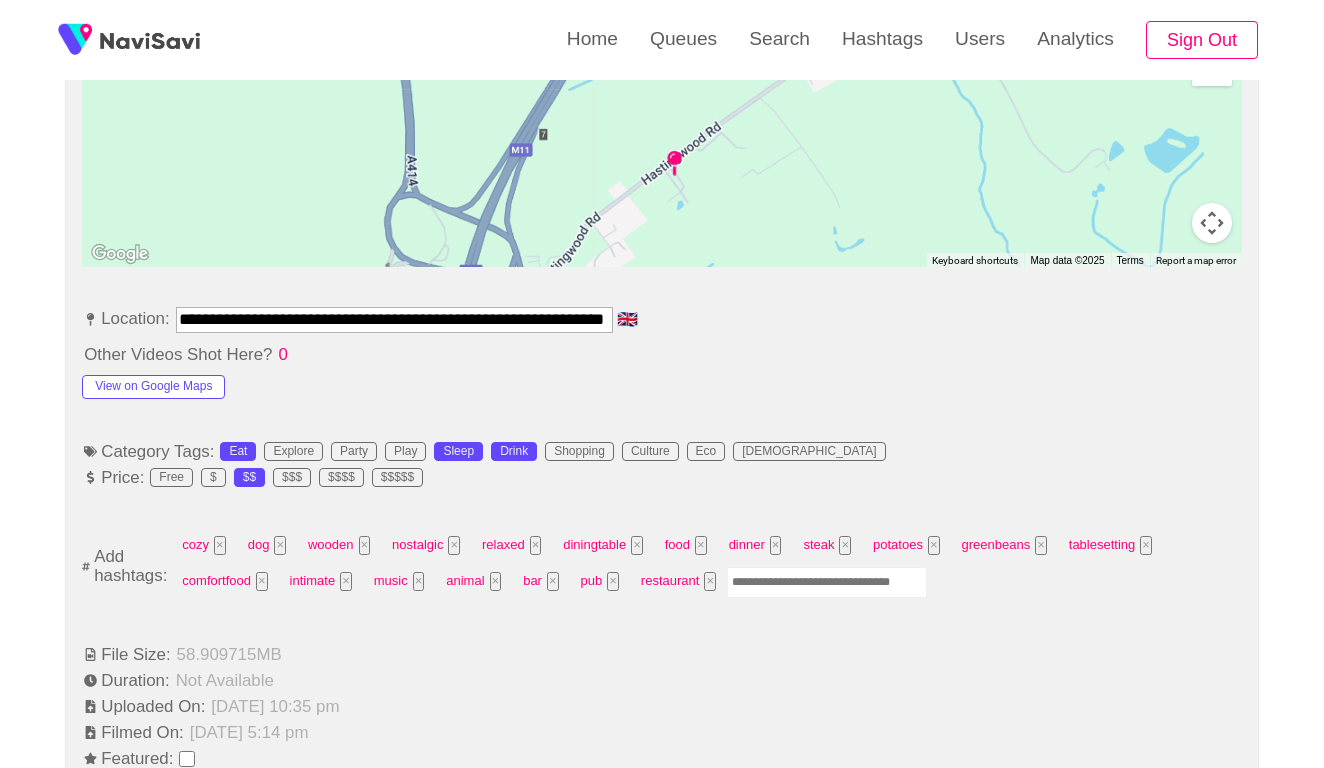 scroll, scrollTop: 981, scrollLeft: 0, axis: vertical 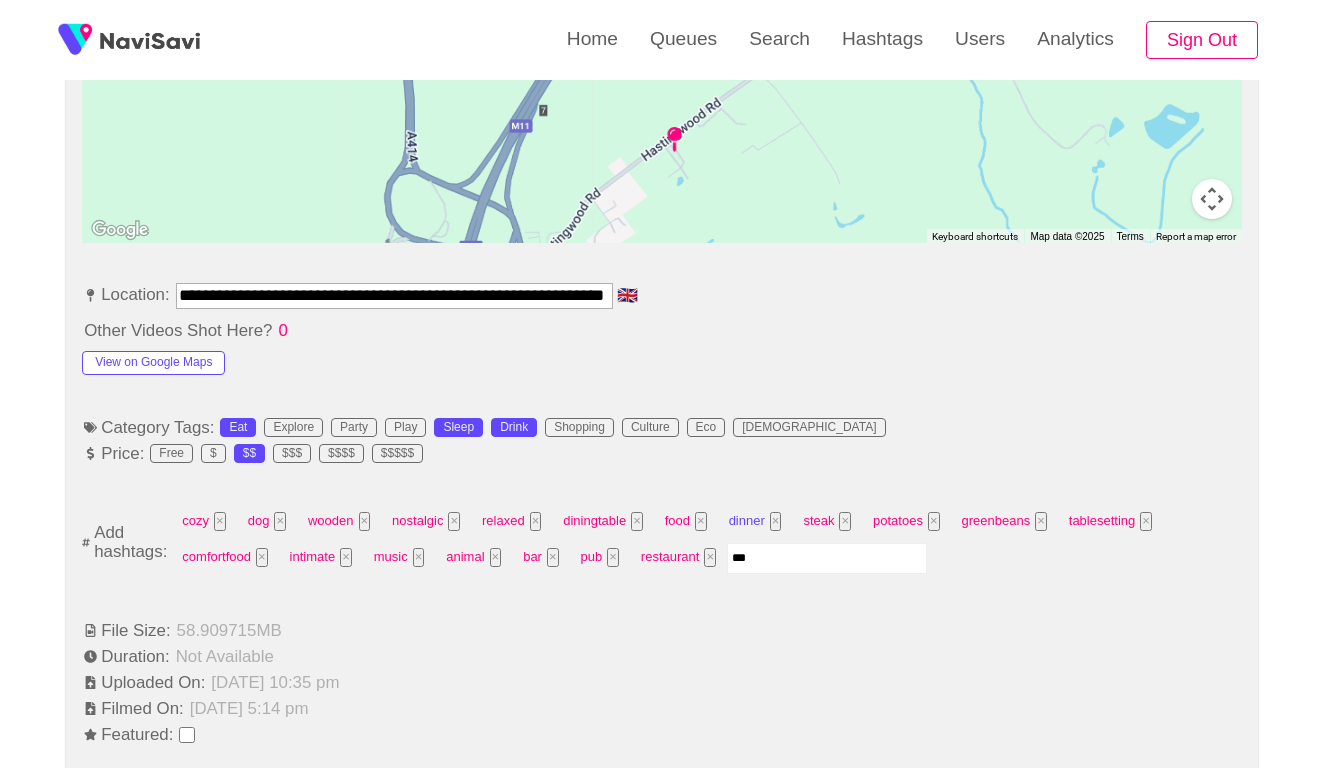 type on "****" 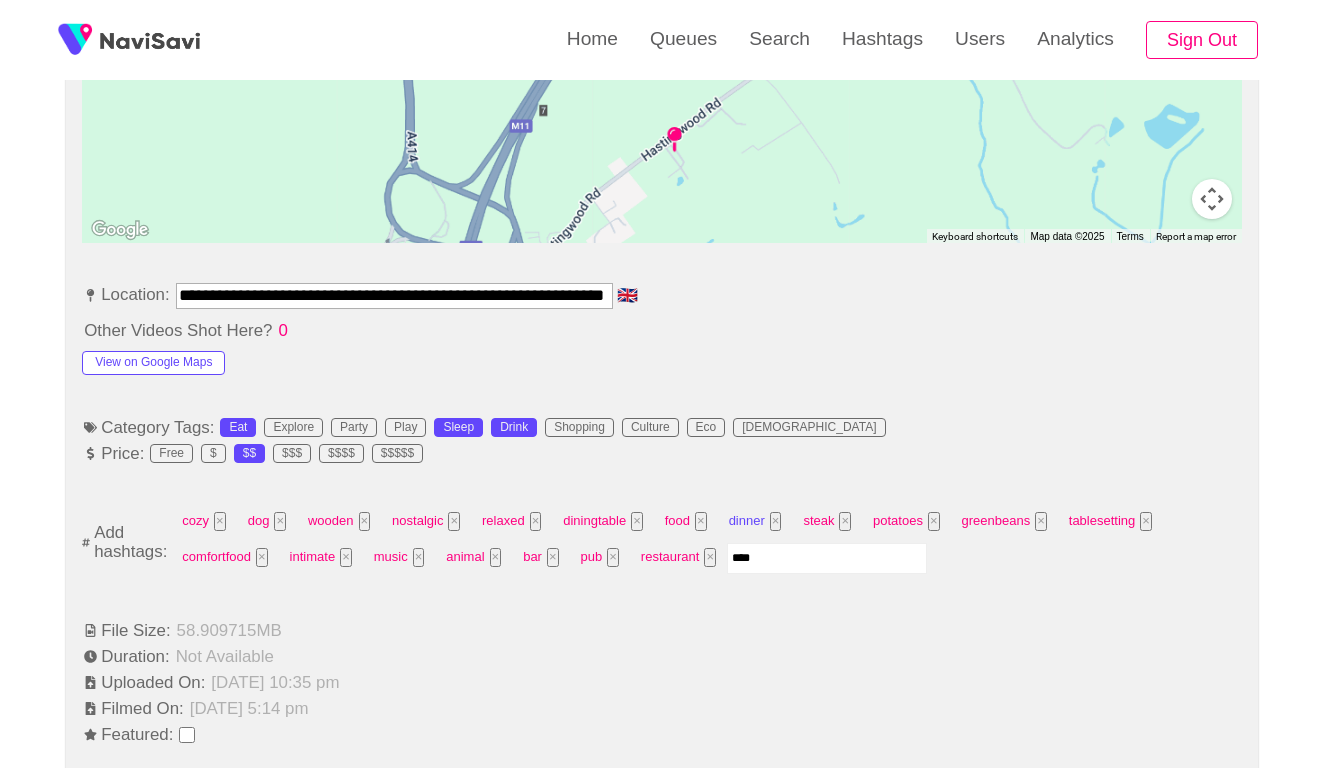 type 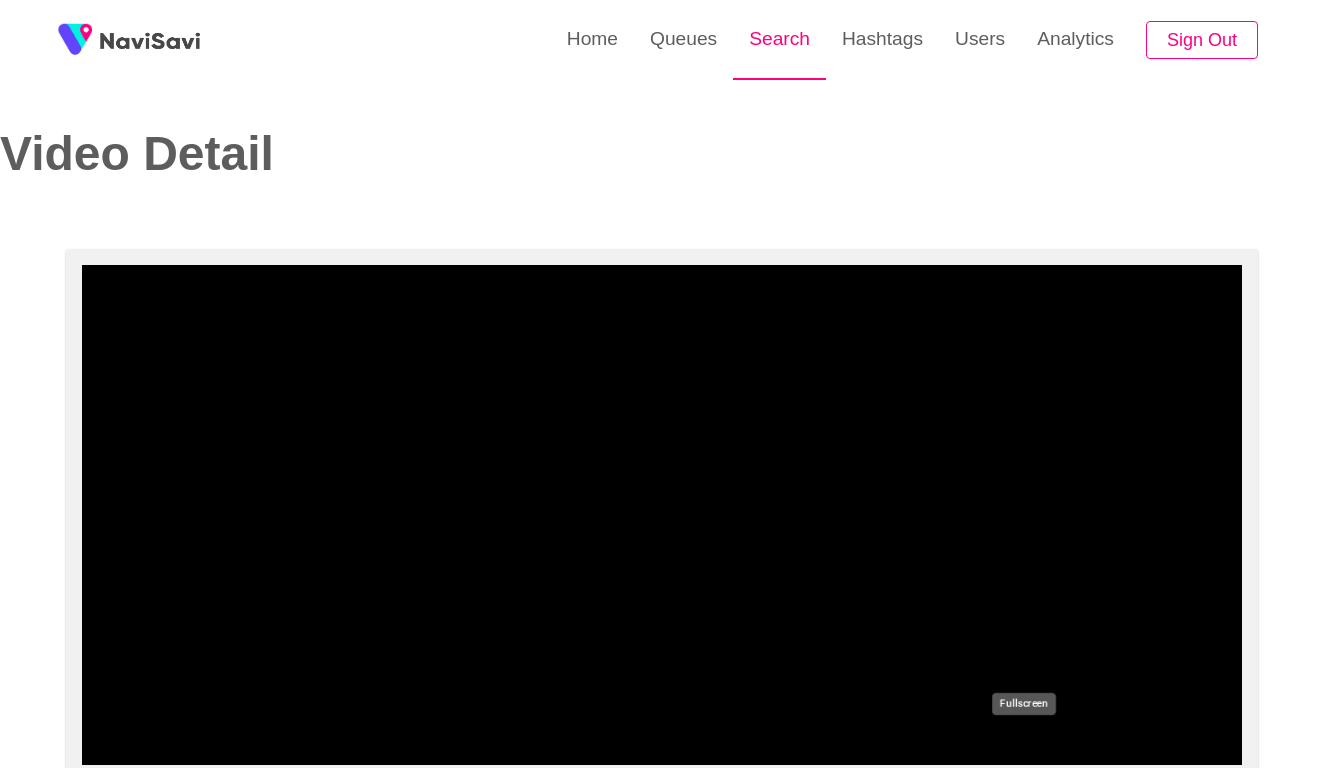 scroll, scrollTop: 0, scrollLeft: 0, axis: both 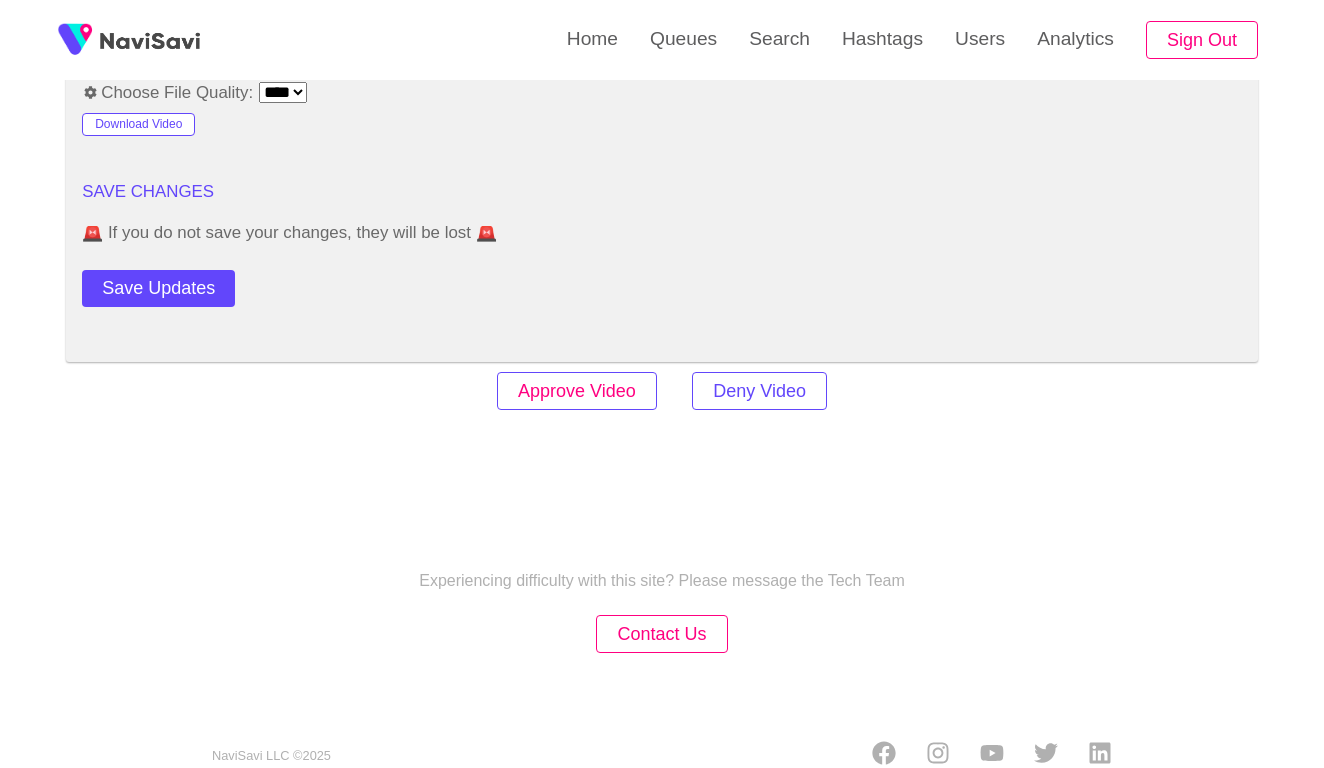 click on "Approve Video" at bounding box center [577, 391] 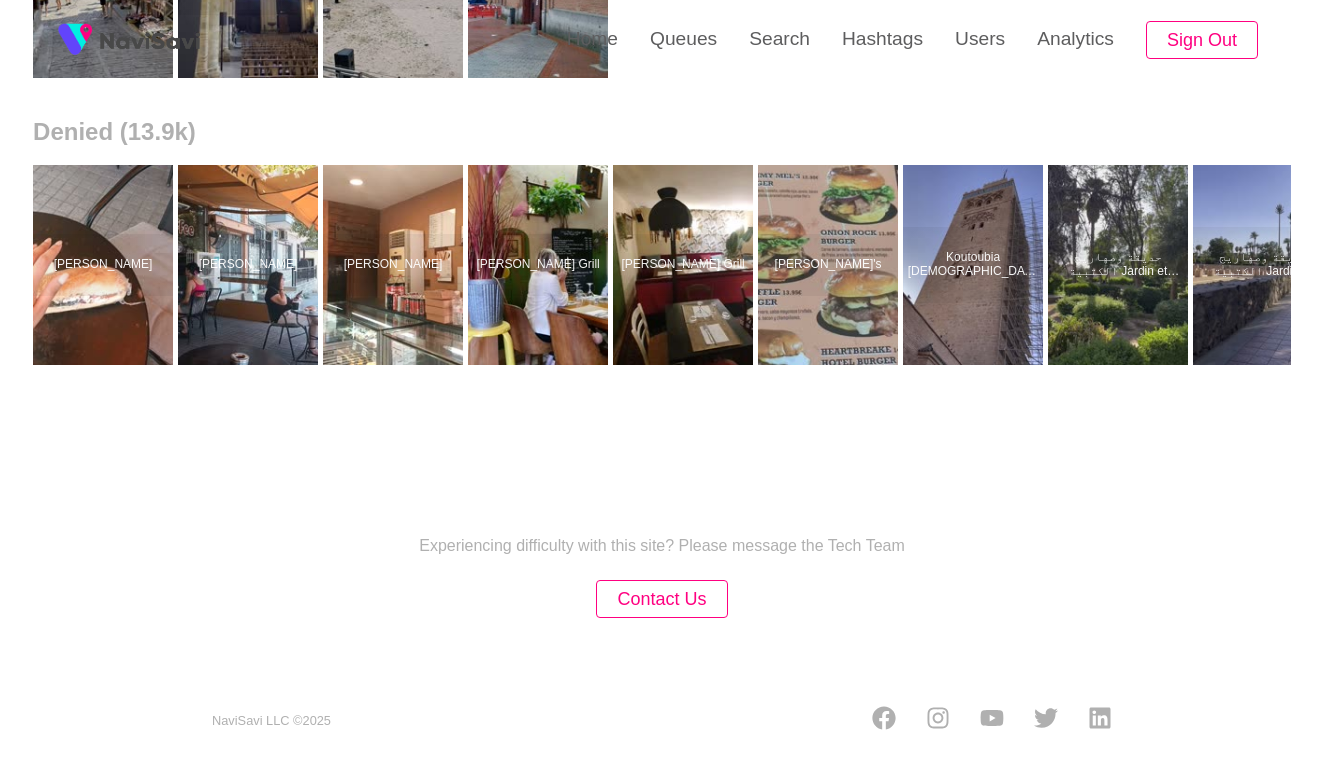 scroll, scrollTop: 0, scrollLeft: 0, axis: both 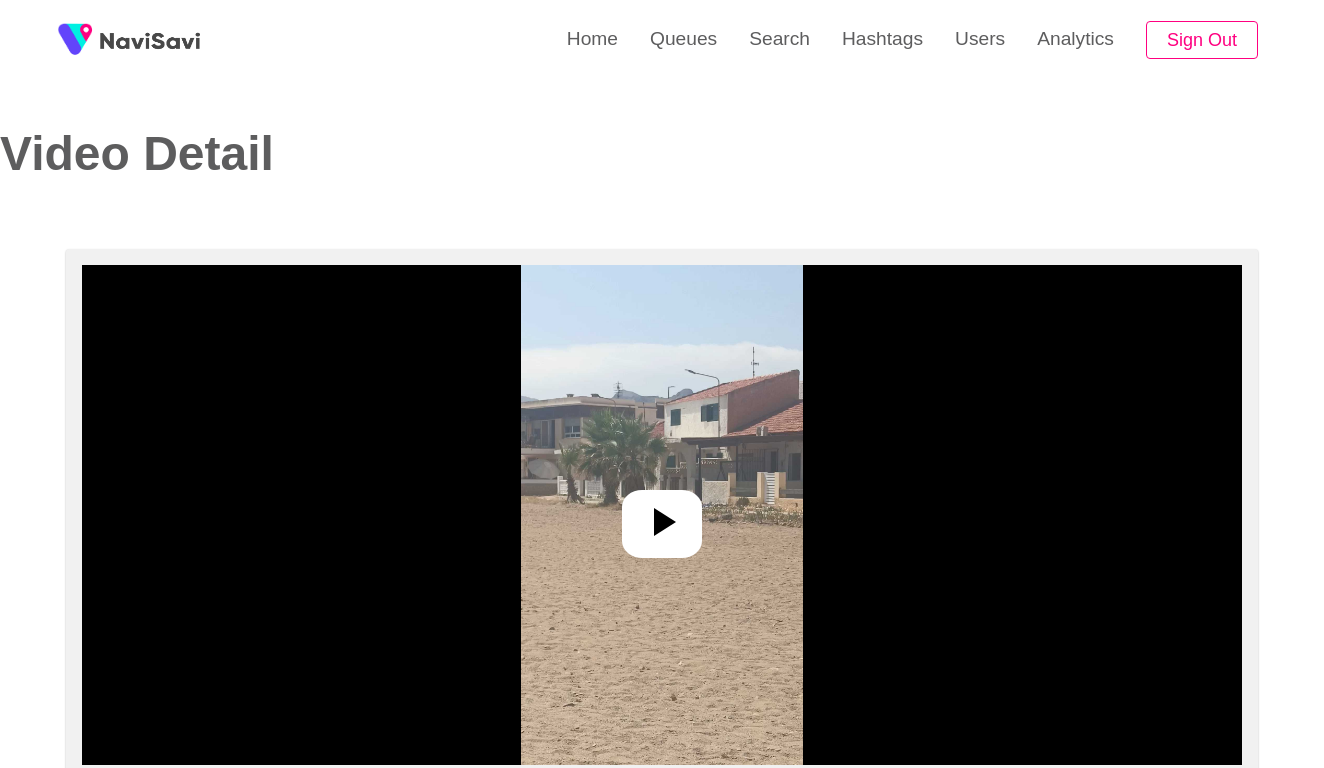 select on "****" 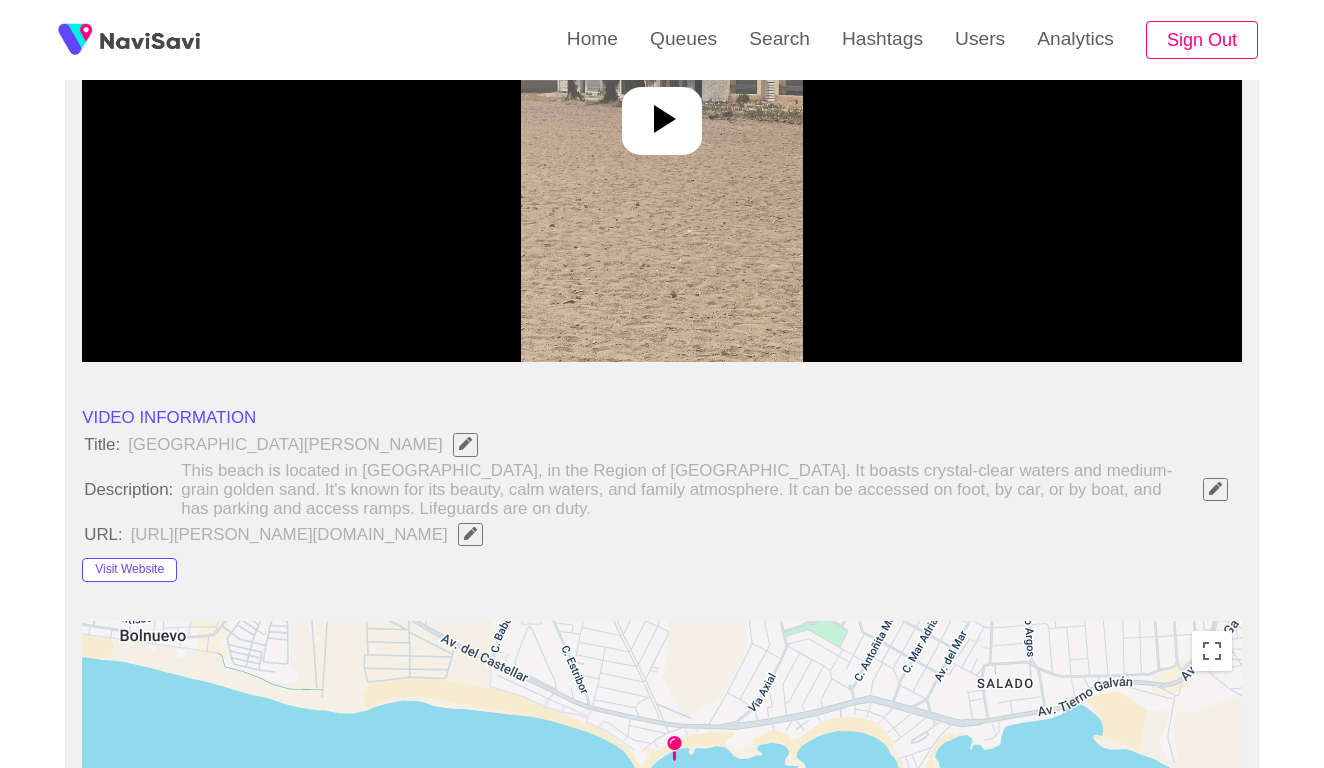 select on "**********" 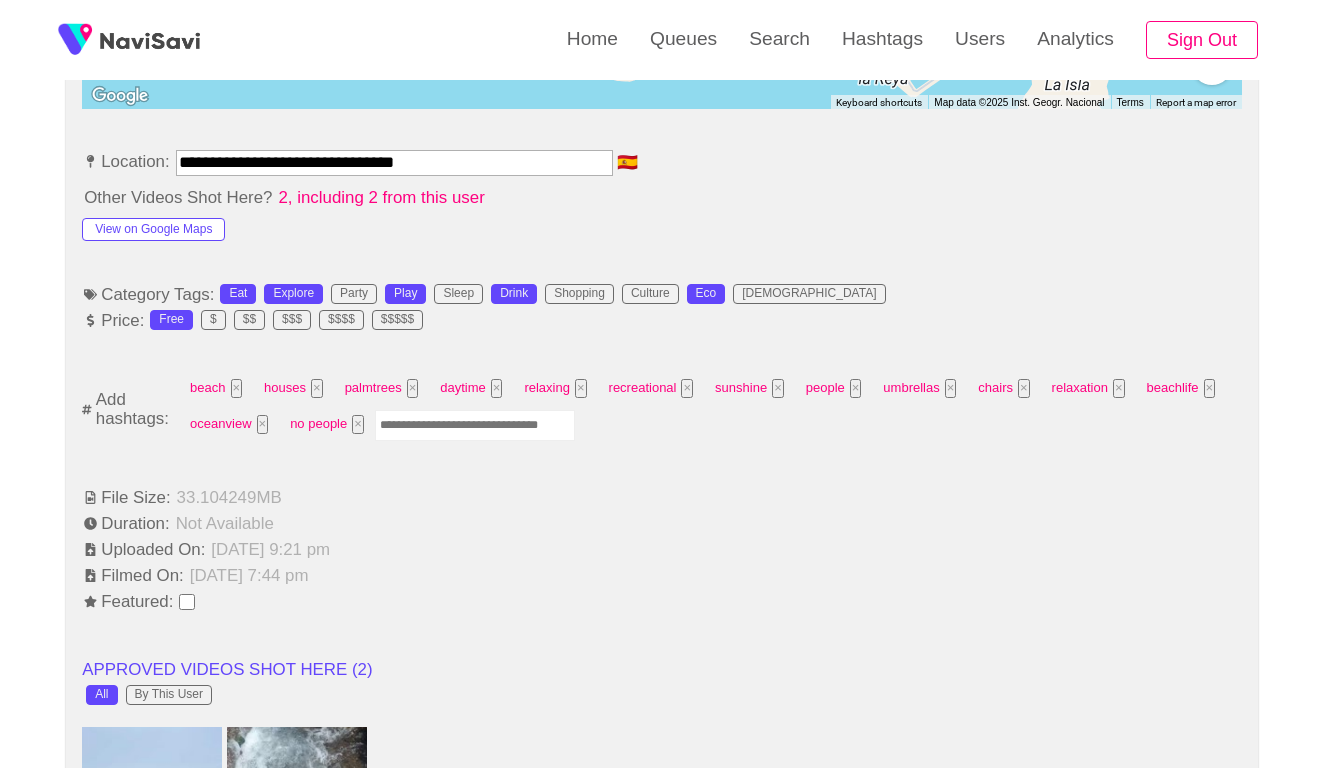 scroll, scrollTop: 1170, scrollLeft: 0, axis: vertical 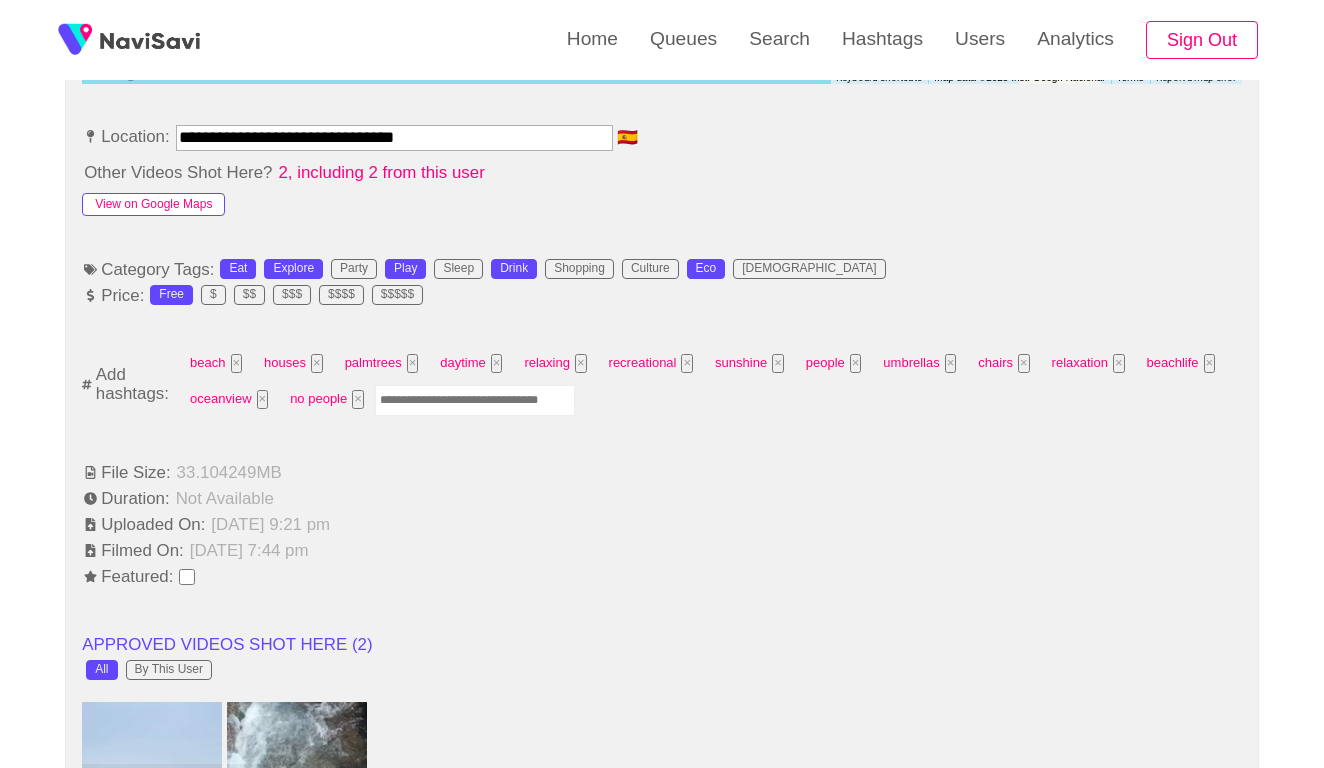click on "View on Google Maps" at bounding box center [153, 205] 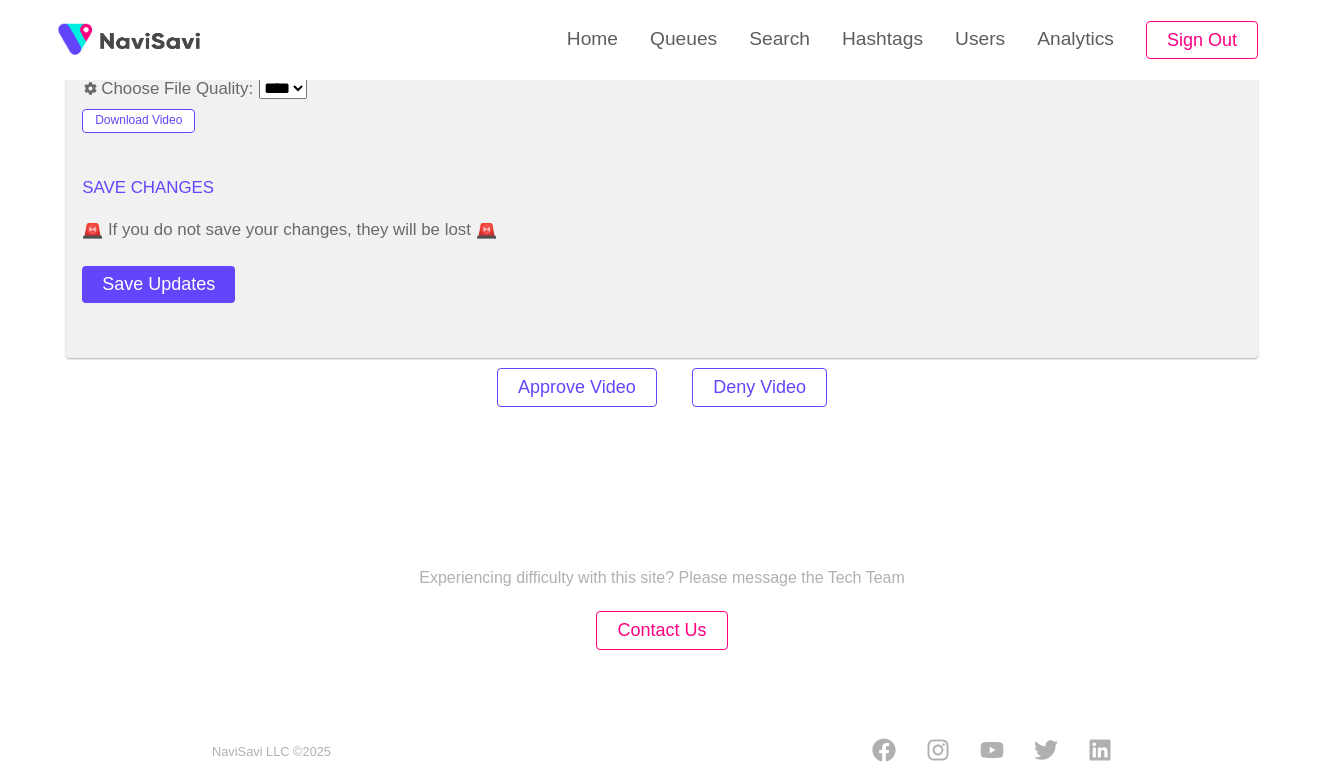scroll, scrollTop: 2786, scrollLeft: 0, axis: vertical 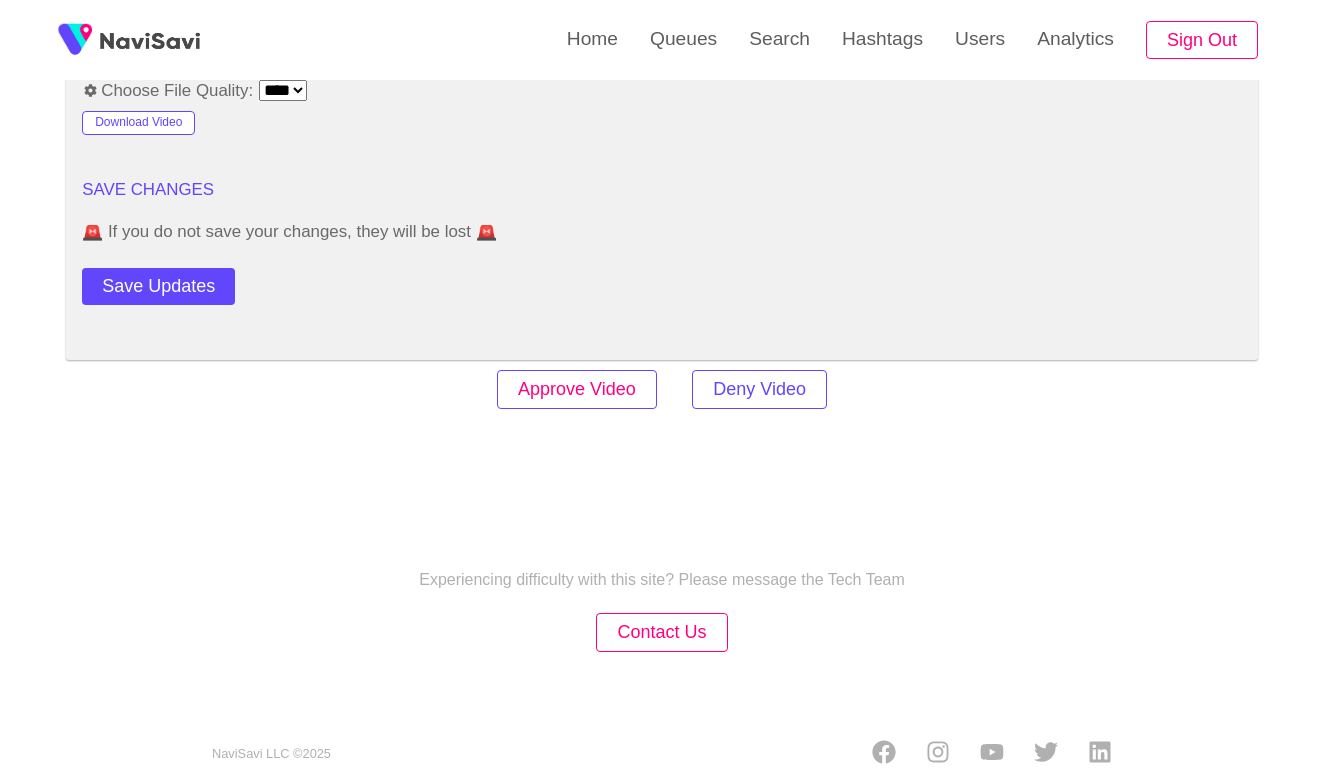 click on "Approve Video" at bounding box center (577, 389) 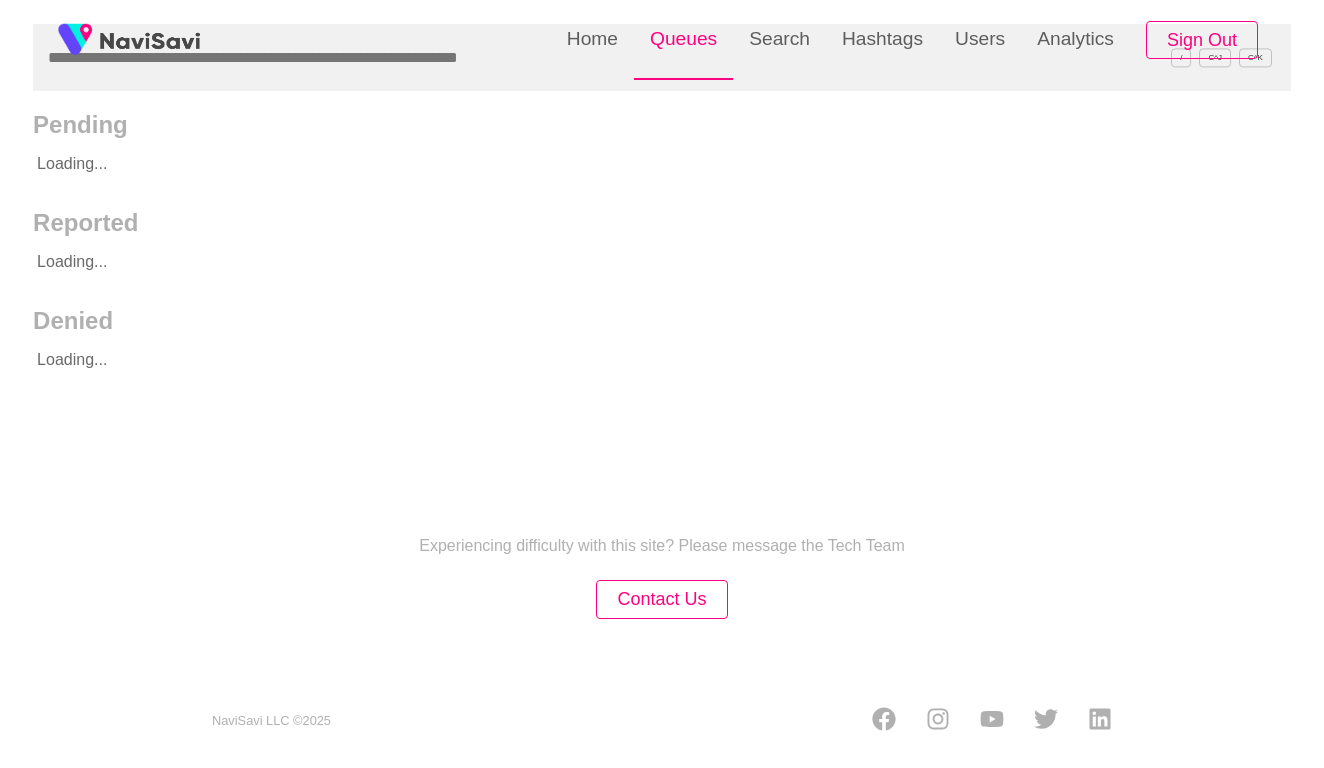 scroll, scrollTop: 0, scrollLeft: 0, axis: both 